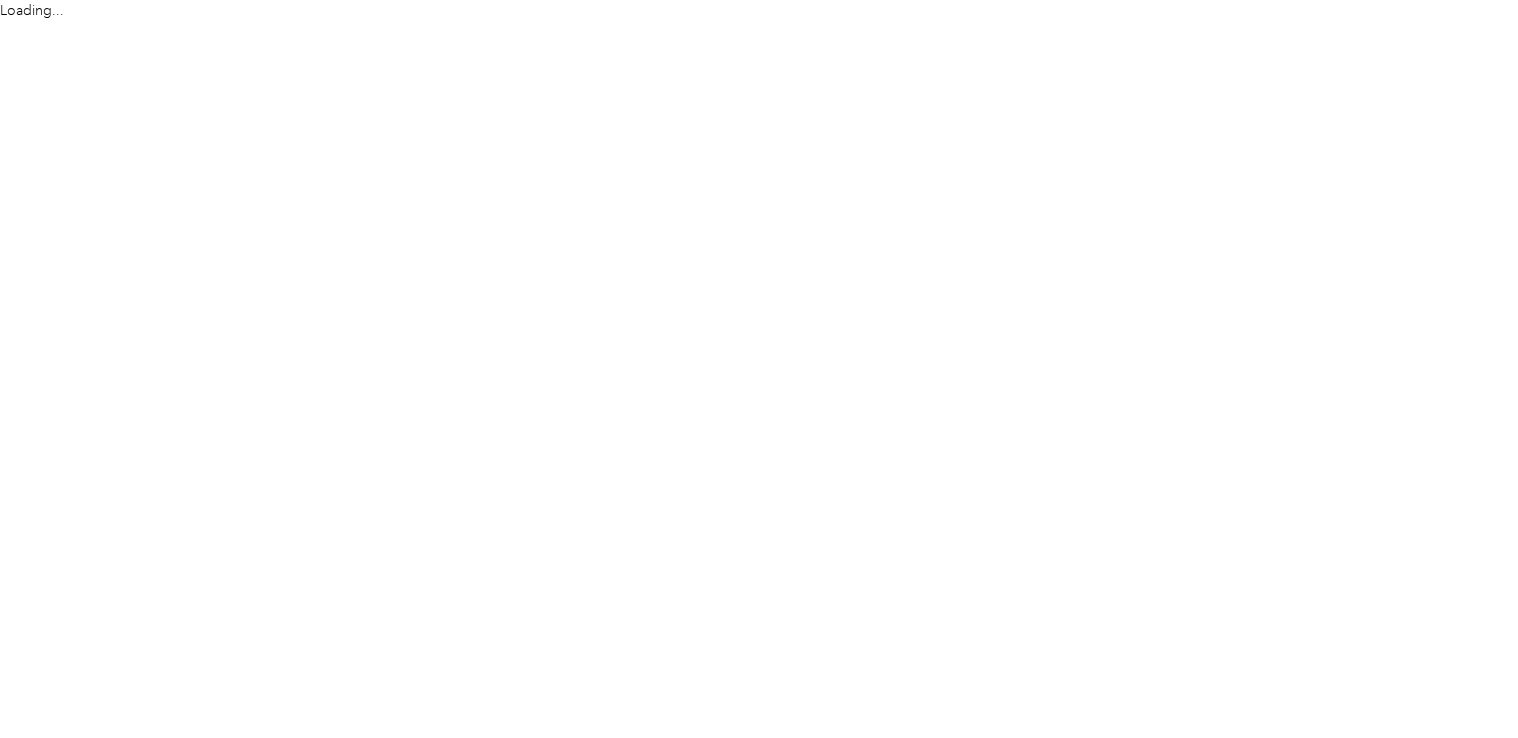 scroll, scrollTop: 0, scrollLeft: 0, axis: both 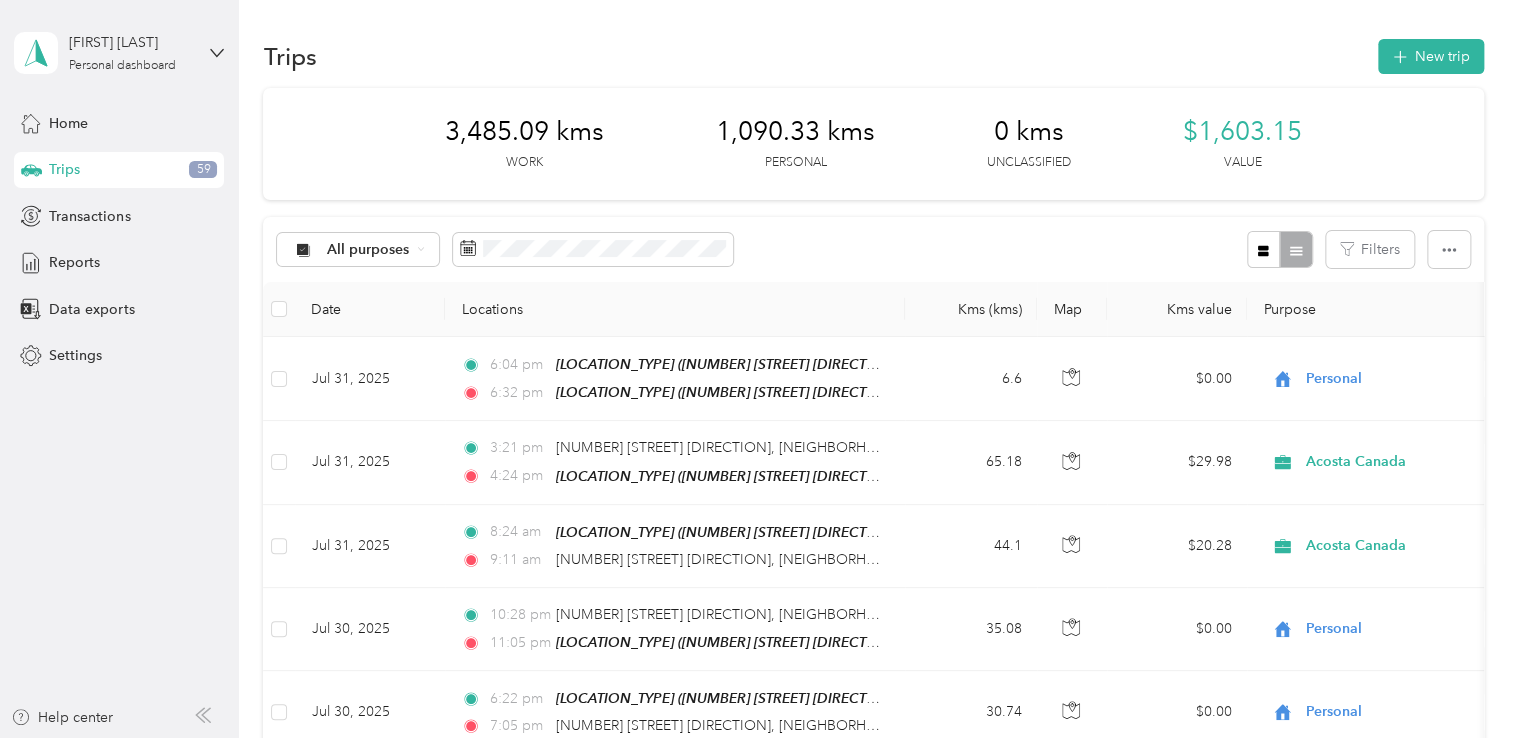 click on "Trips 59" at bounding box center [119, 170] 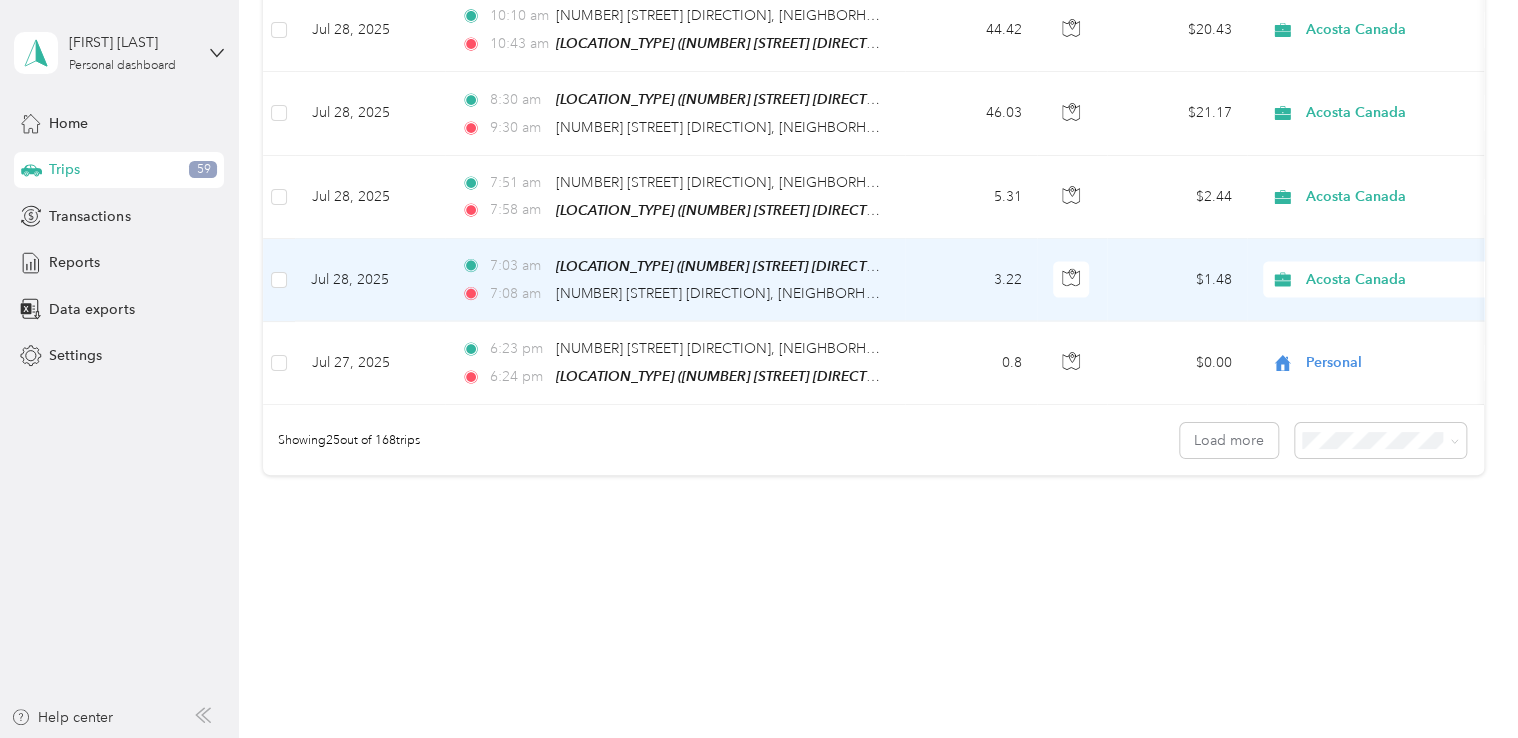 scroll, scrollTop: 2011, scrollLeft: 0, axis: vertical 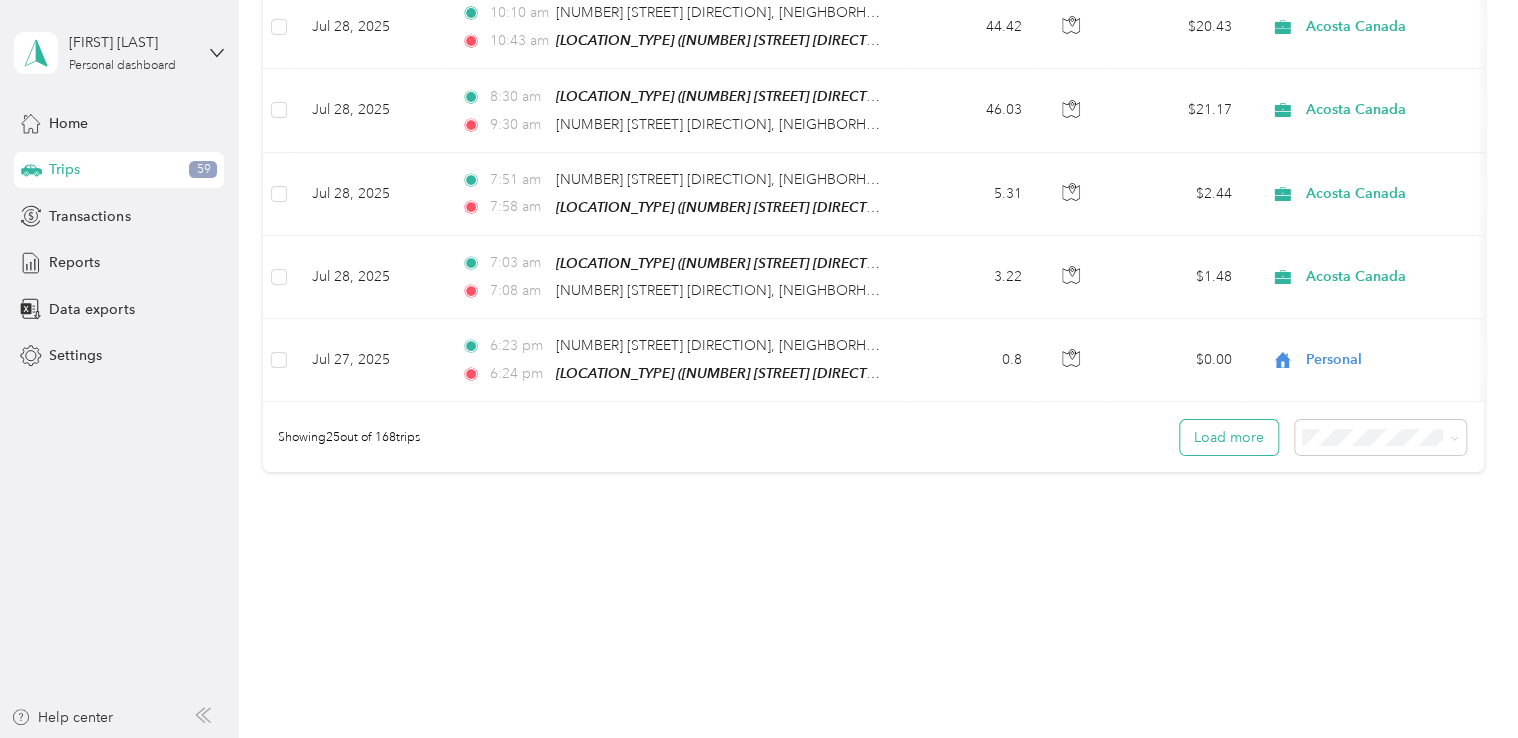 click on "Load more" at bounding box center [1229, 437] 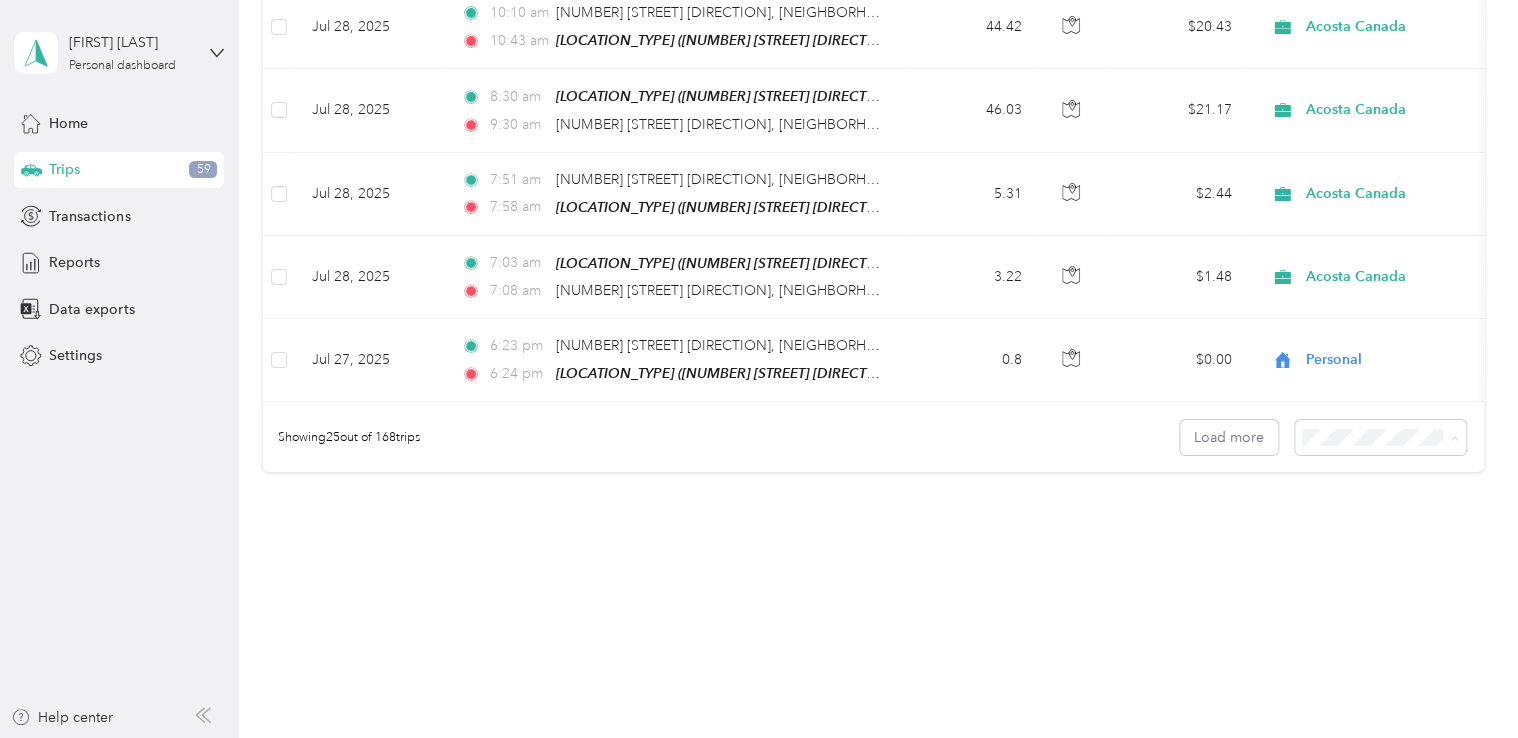 click on "100 per load" at bounding box center (1345, 533) 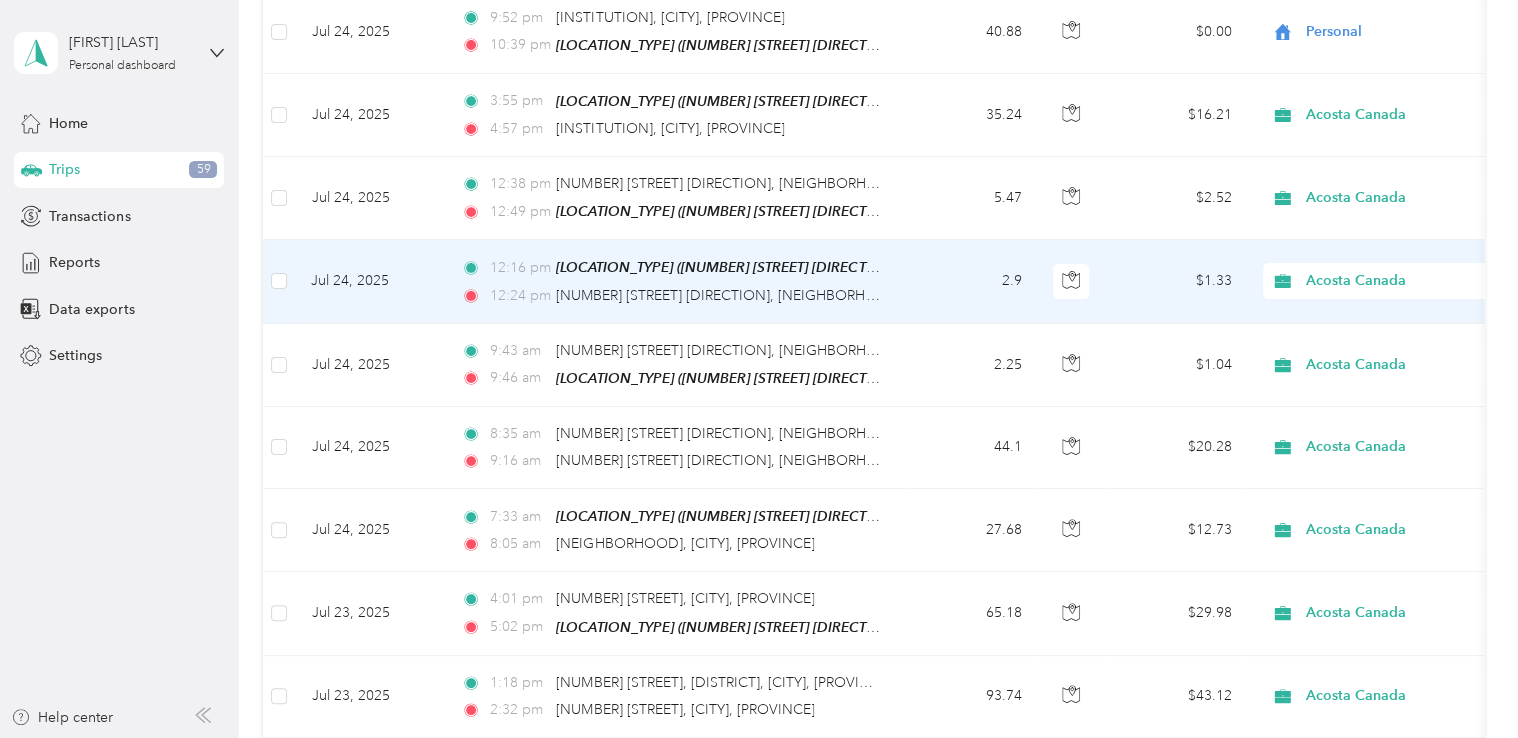 scroll, scrollTop: 3511, scrollLeft: 0, axis: vertical 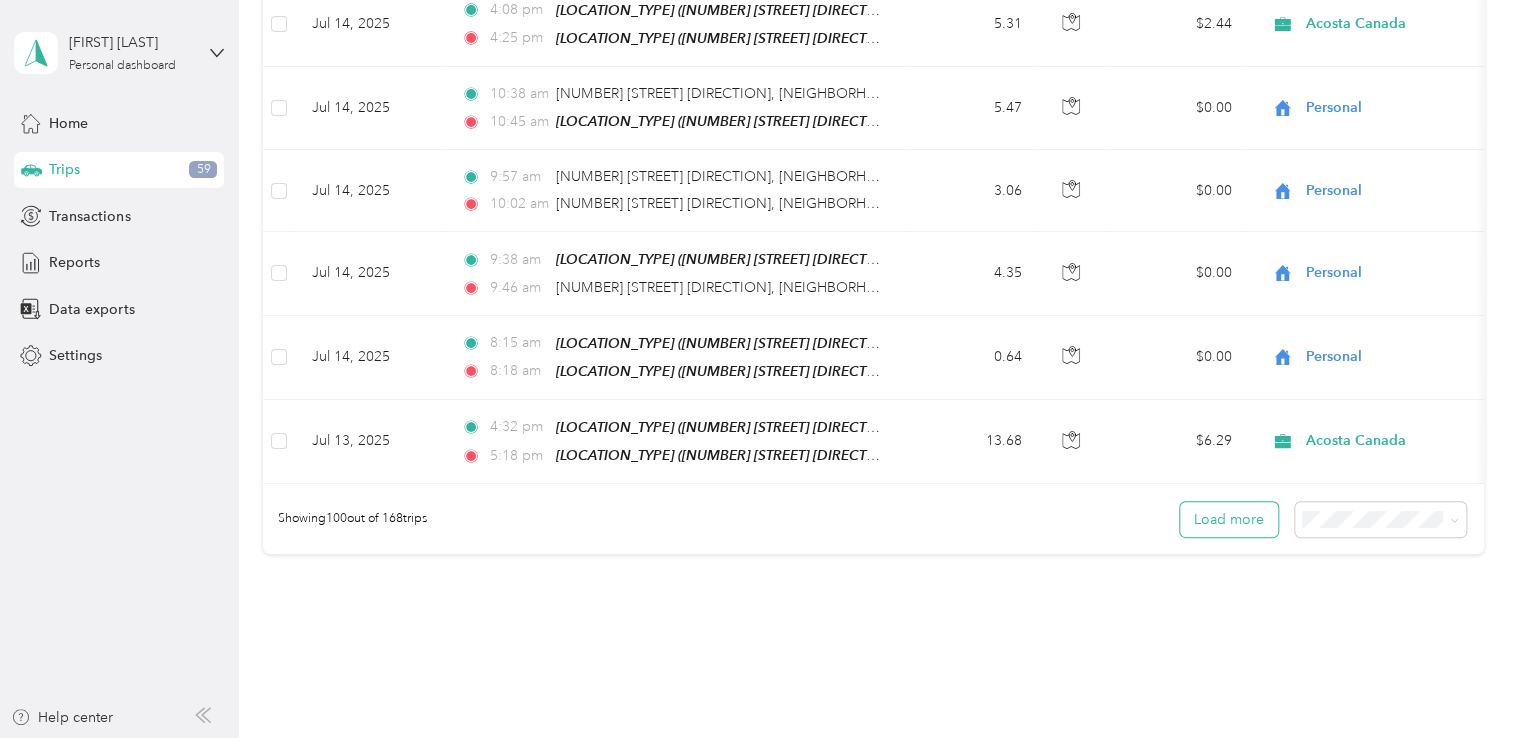 click on "Load more" at bounding box center [1229, 519] 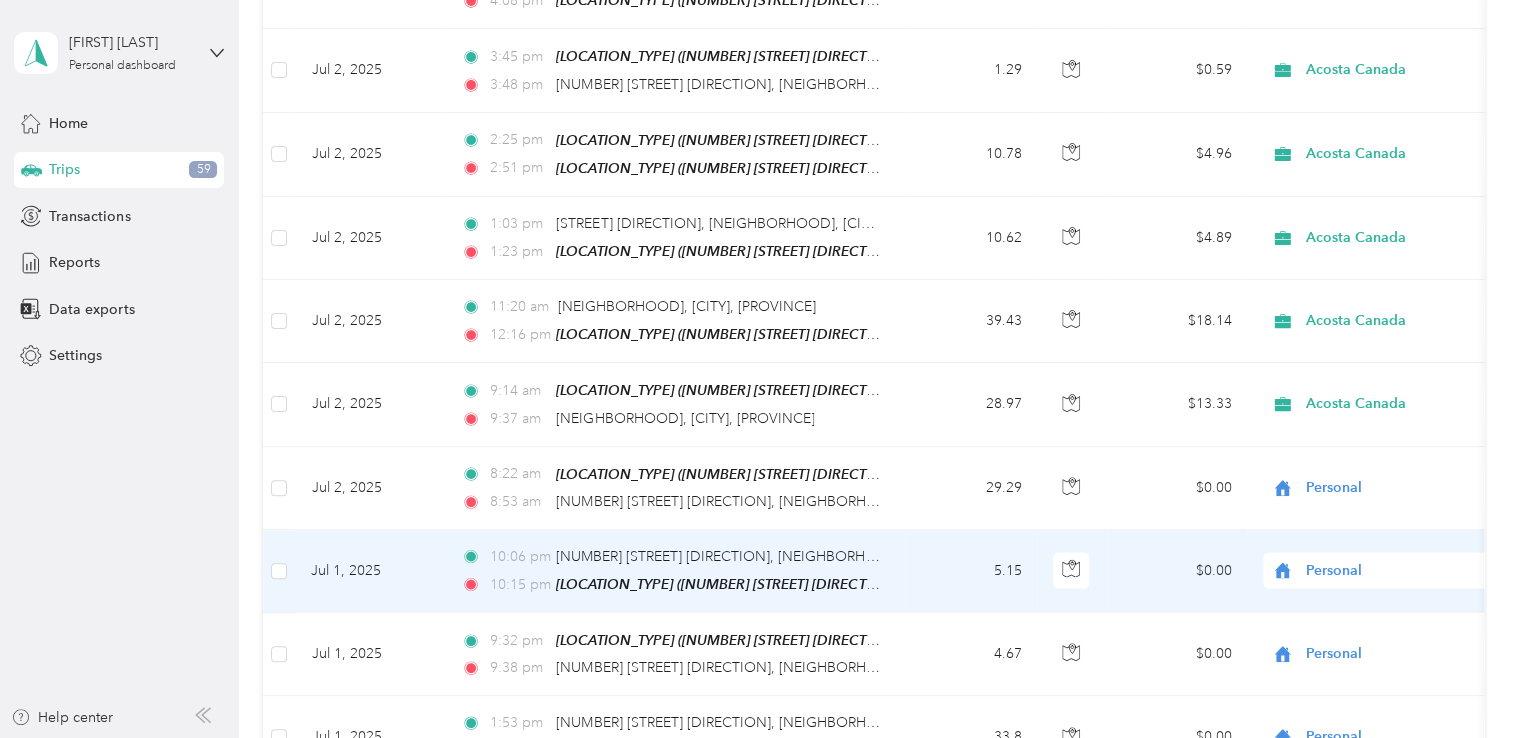 scroll, scrollTop: 13264, scrollLeft: 0, axis: vertical 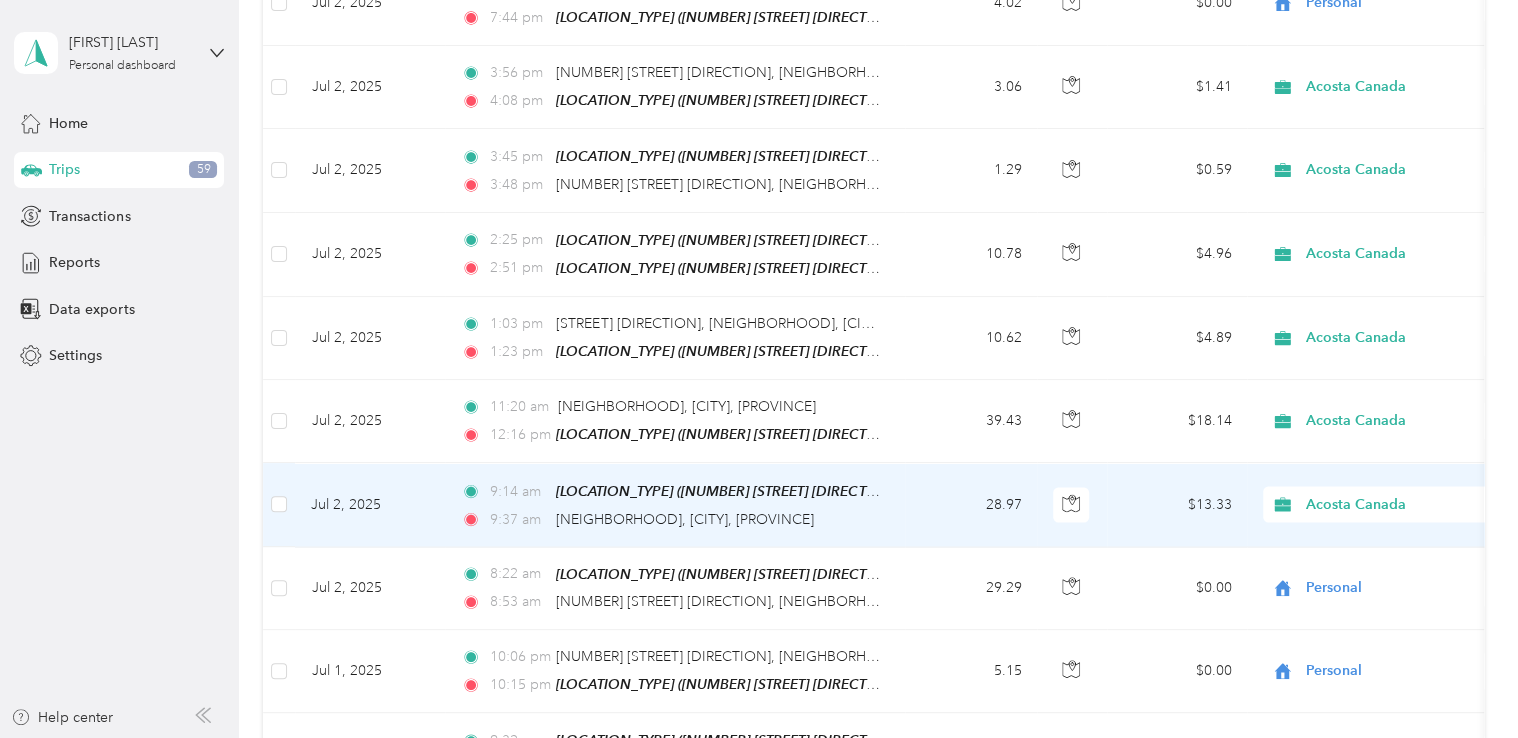 click on "28.97" at bounding box center (971, 504) 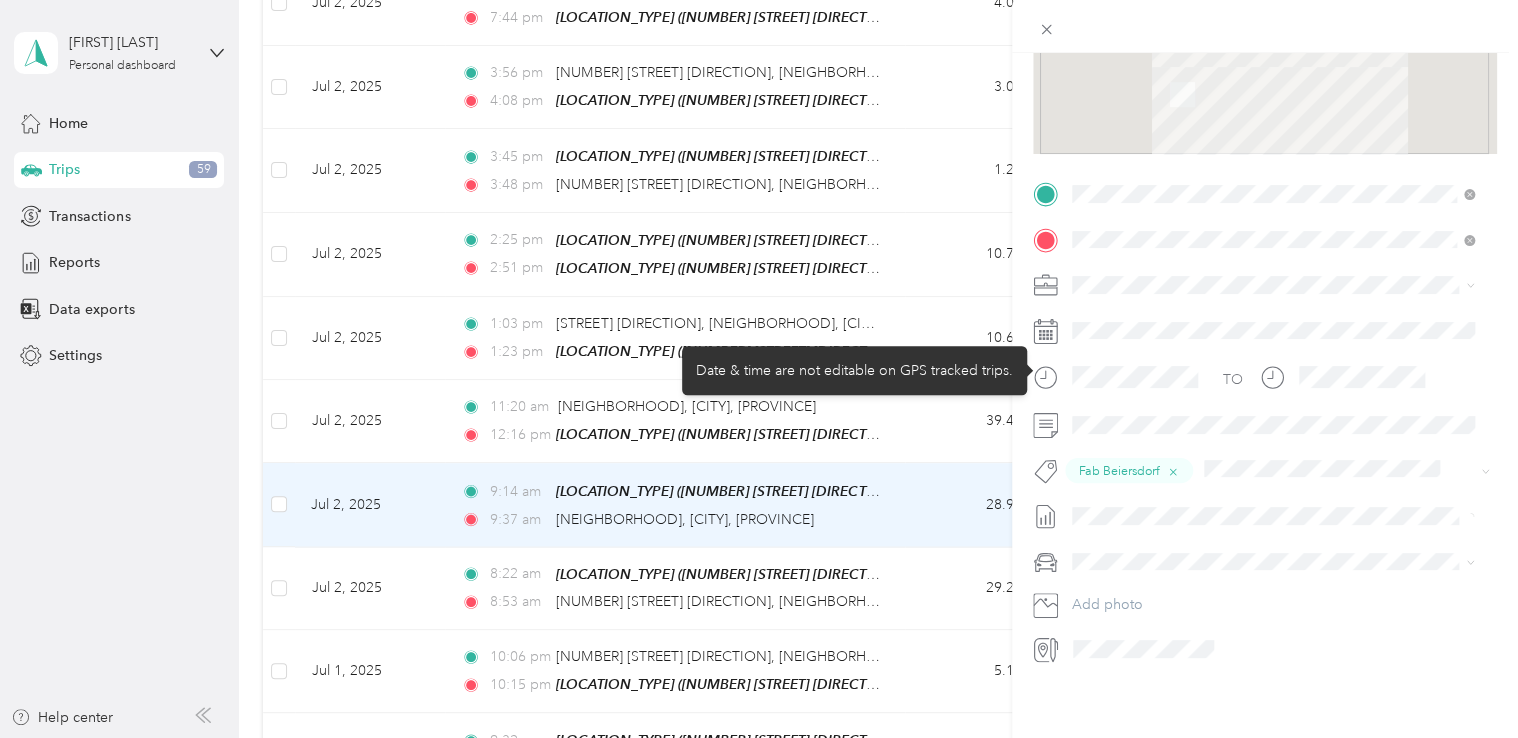 scroll, scrollTop: 314, scrollLeft: 0, axis: vertical 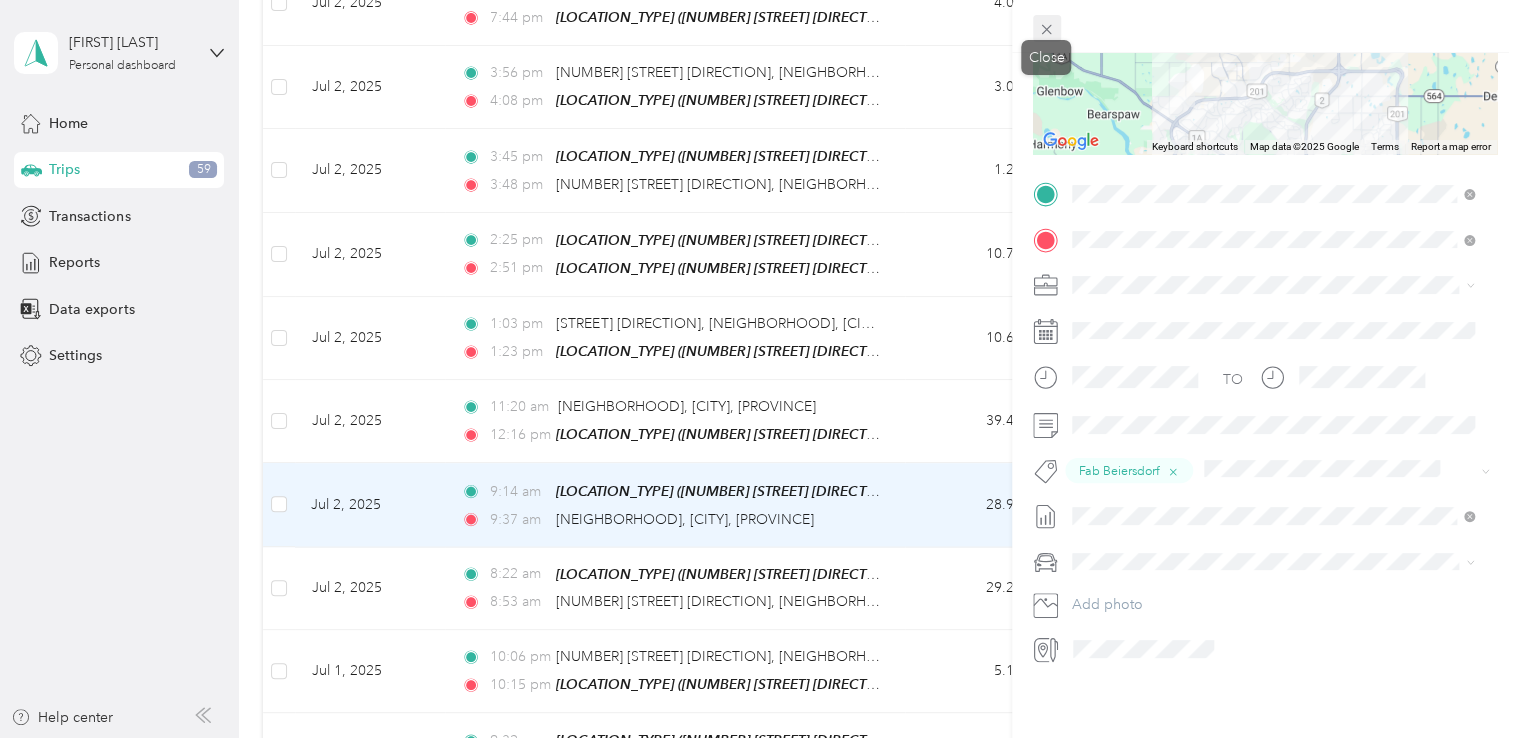 click 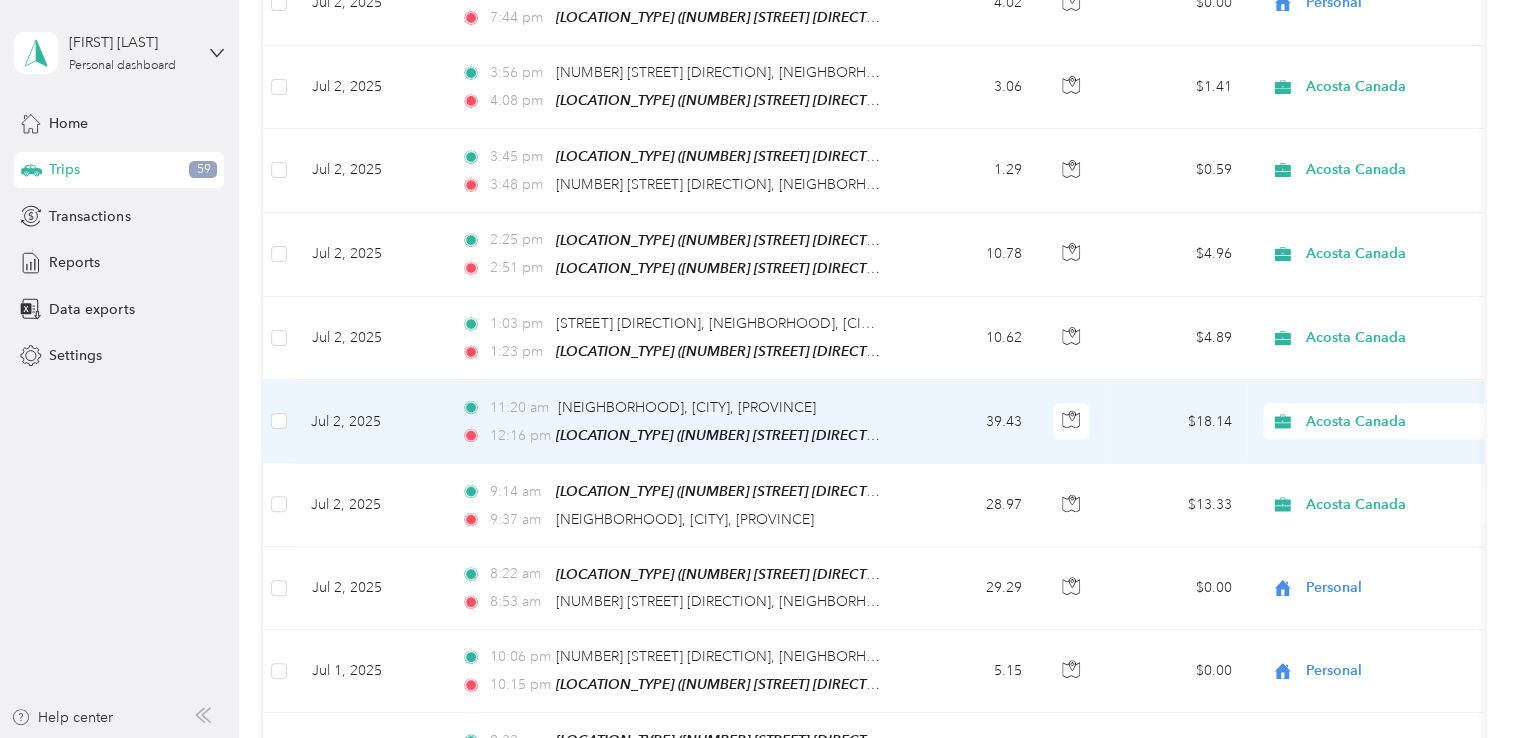 click on "11:20 am Royal Vista, Calgary, AB" at bounding box center (671, 407) 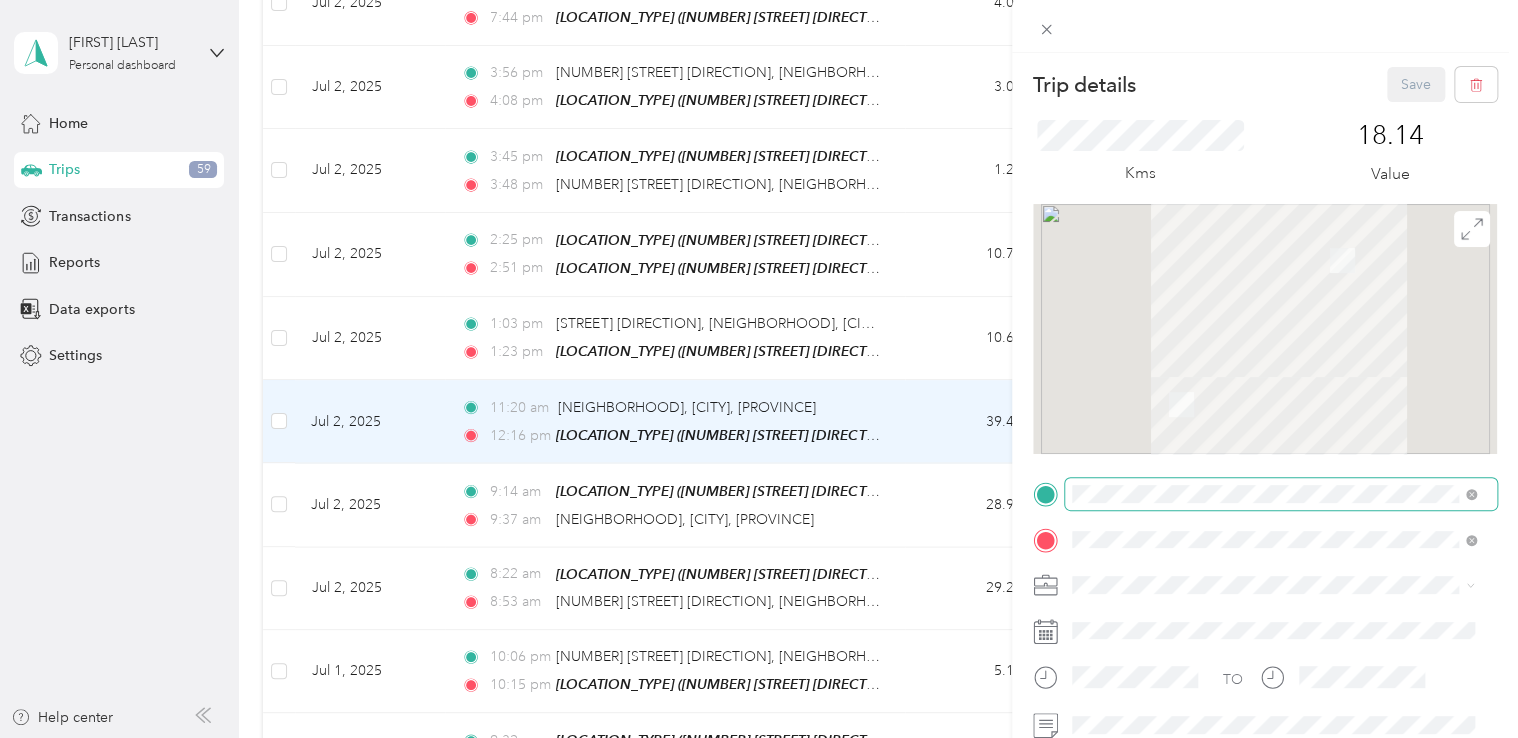 scroll, scrollTop: 314, scrollLeft: 0, axis: vertical 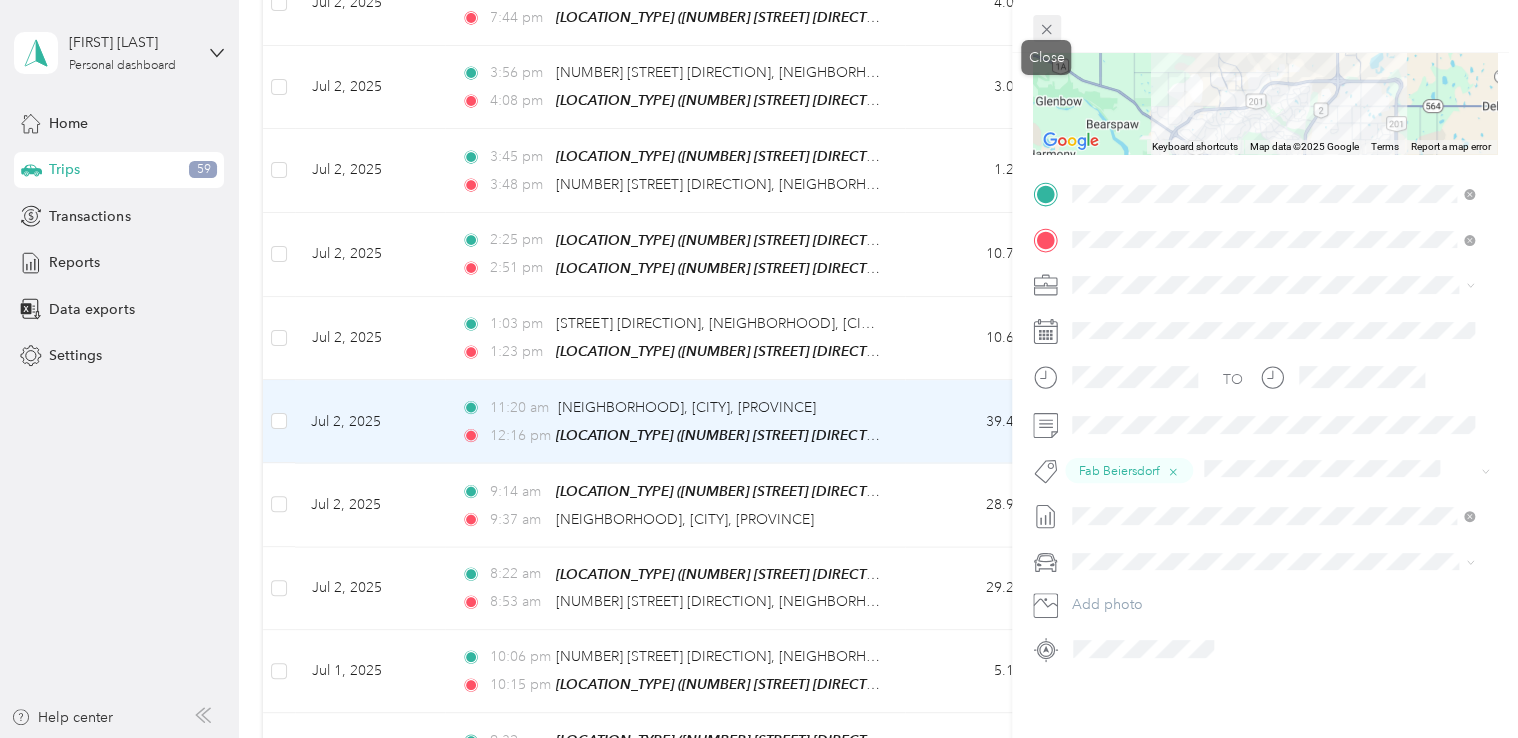 click 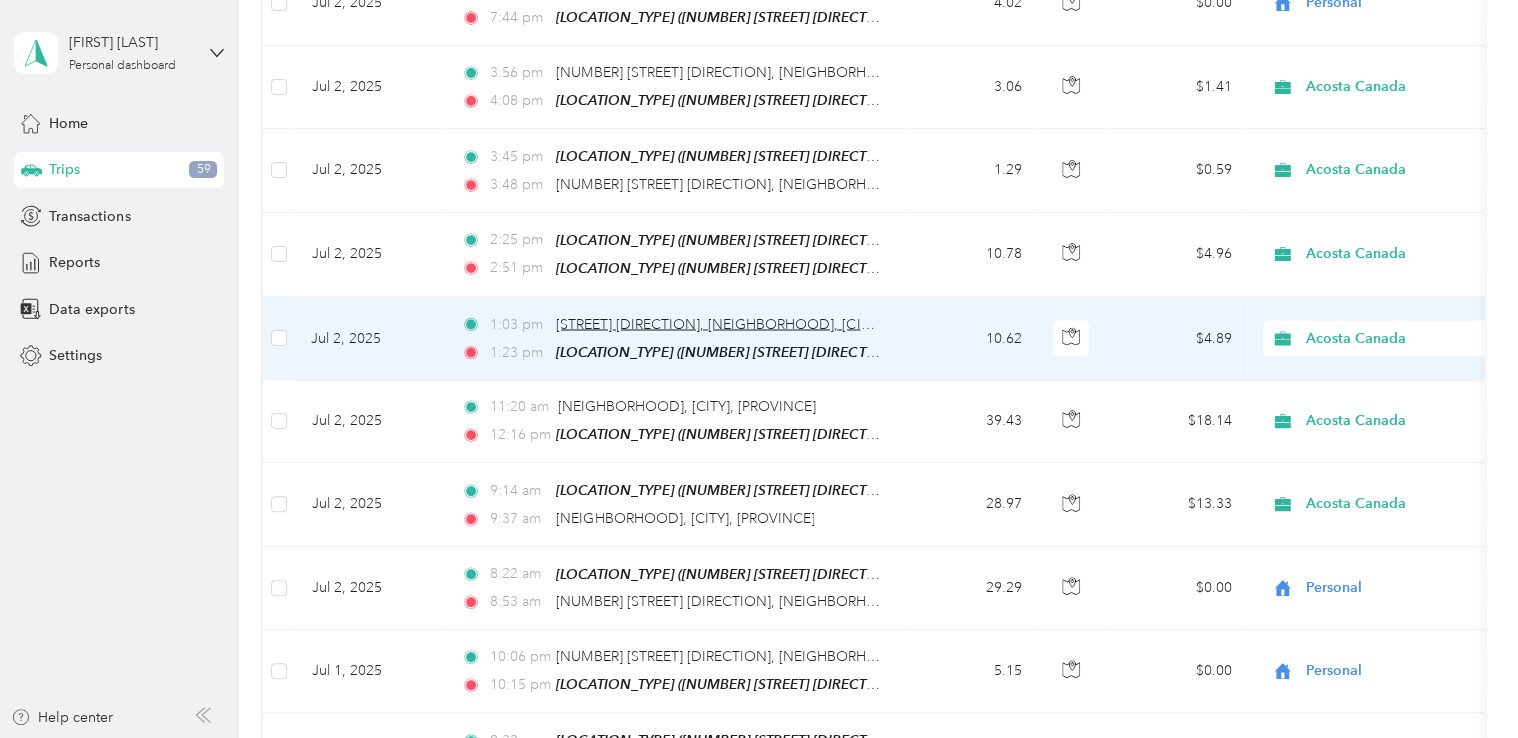 scroll, scrollTop: 13164, scrollLeft: 0, axis: vertical 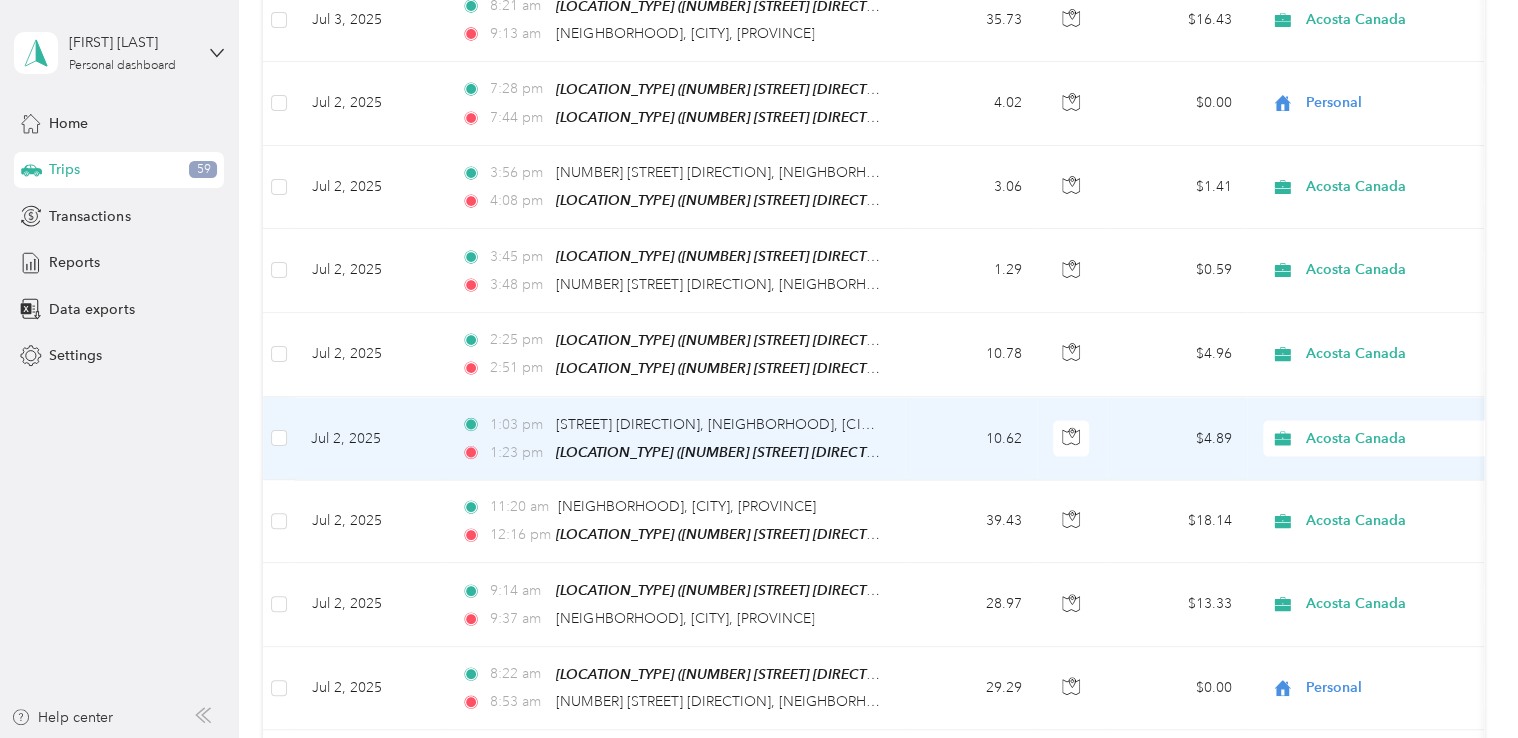 drag, startPoint x: 916, startPoint y: 262, endPoint x: 887, endPoint y: 274, distance: 31.38471 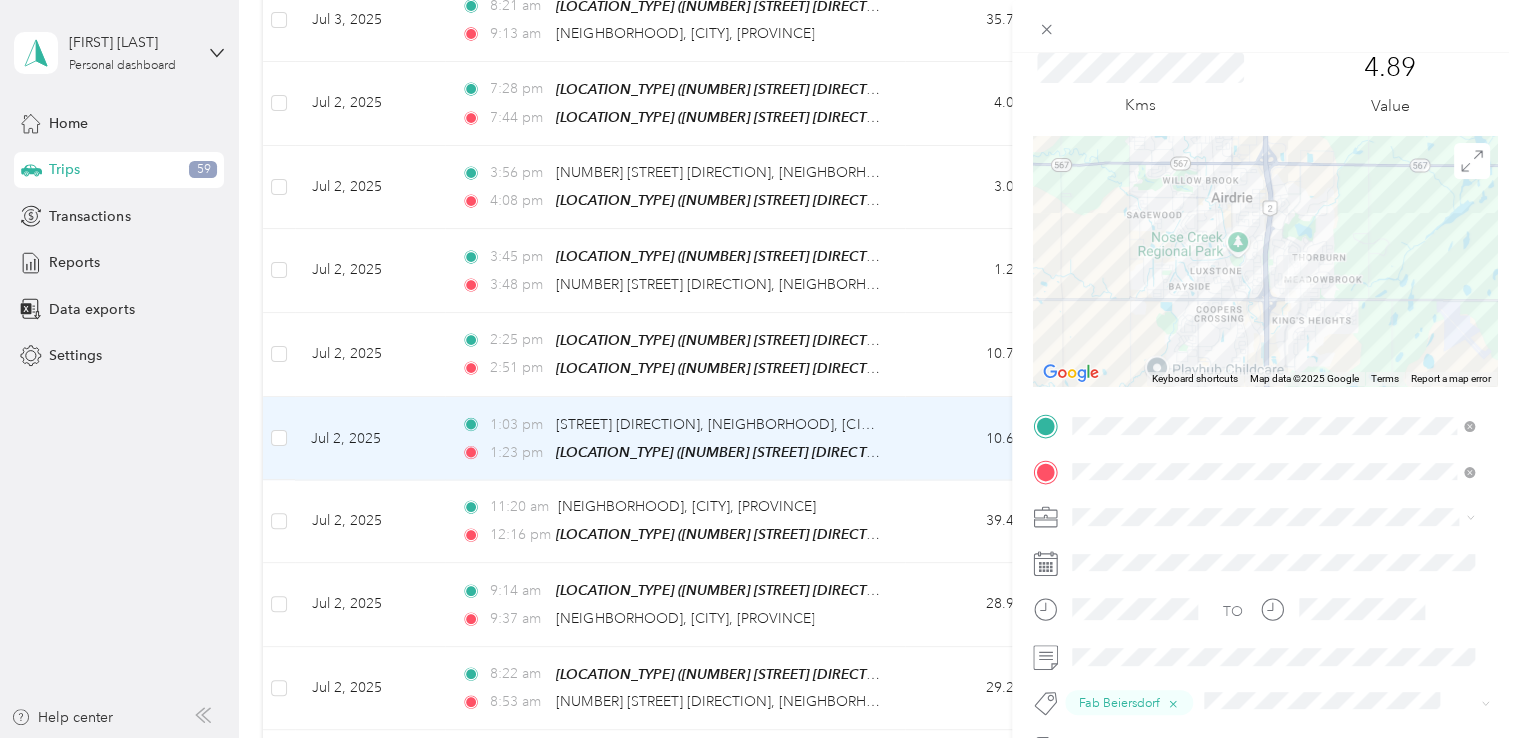 scroll, scrollTop: 200, scrollLeft: 0, axis: vertical 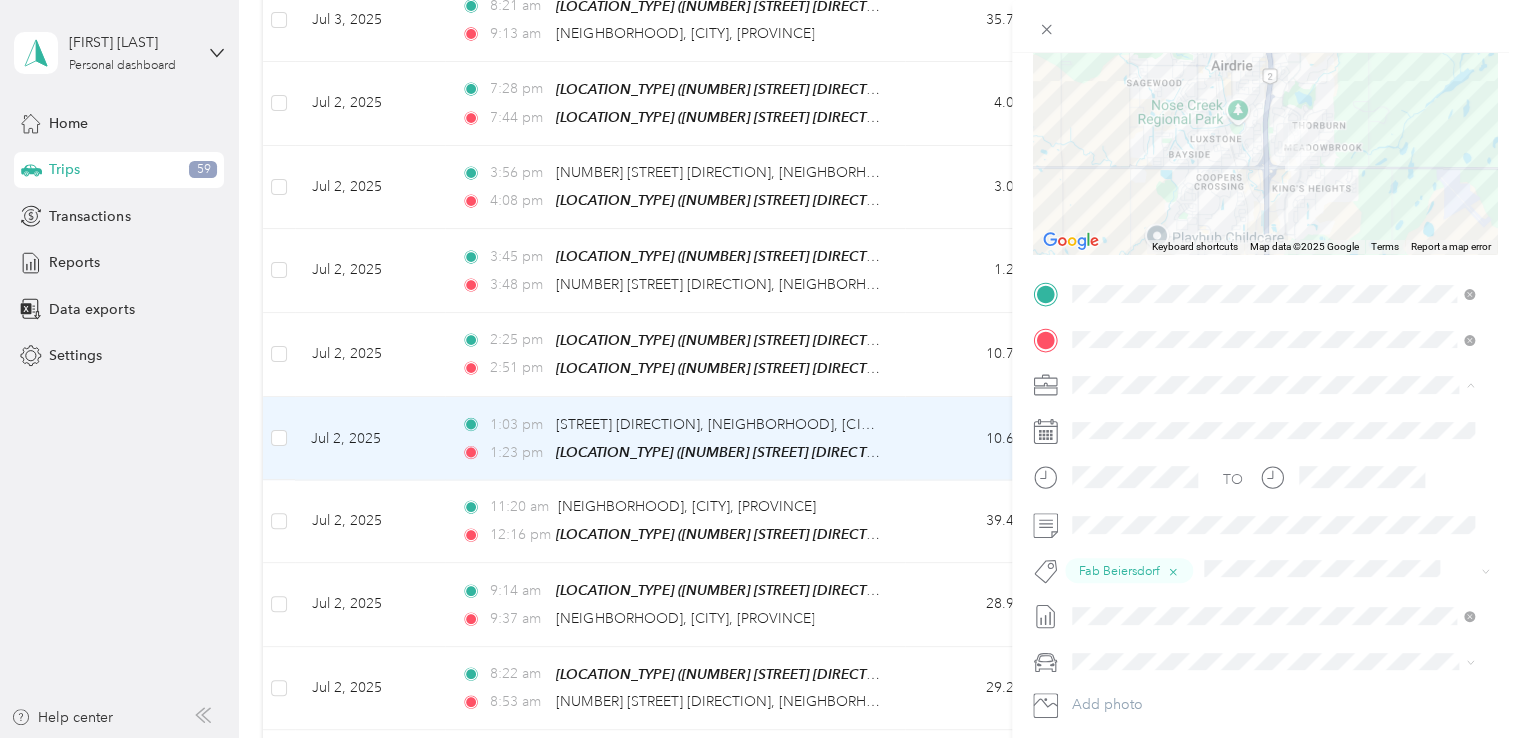click on "Personal" at bounding box center [1273, 455] 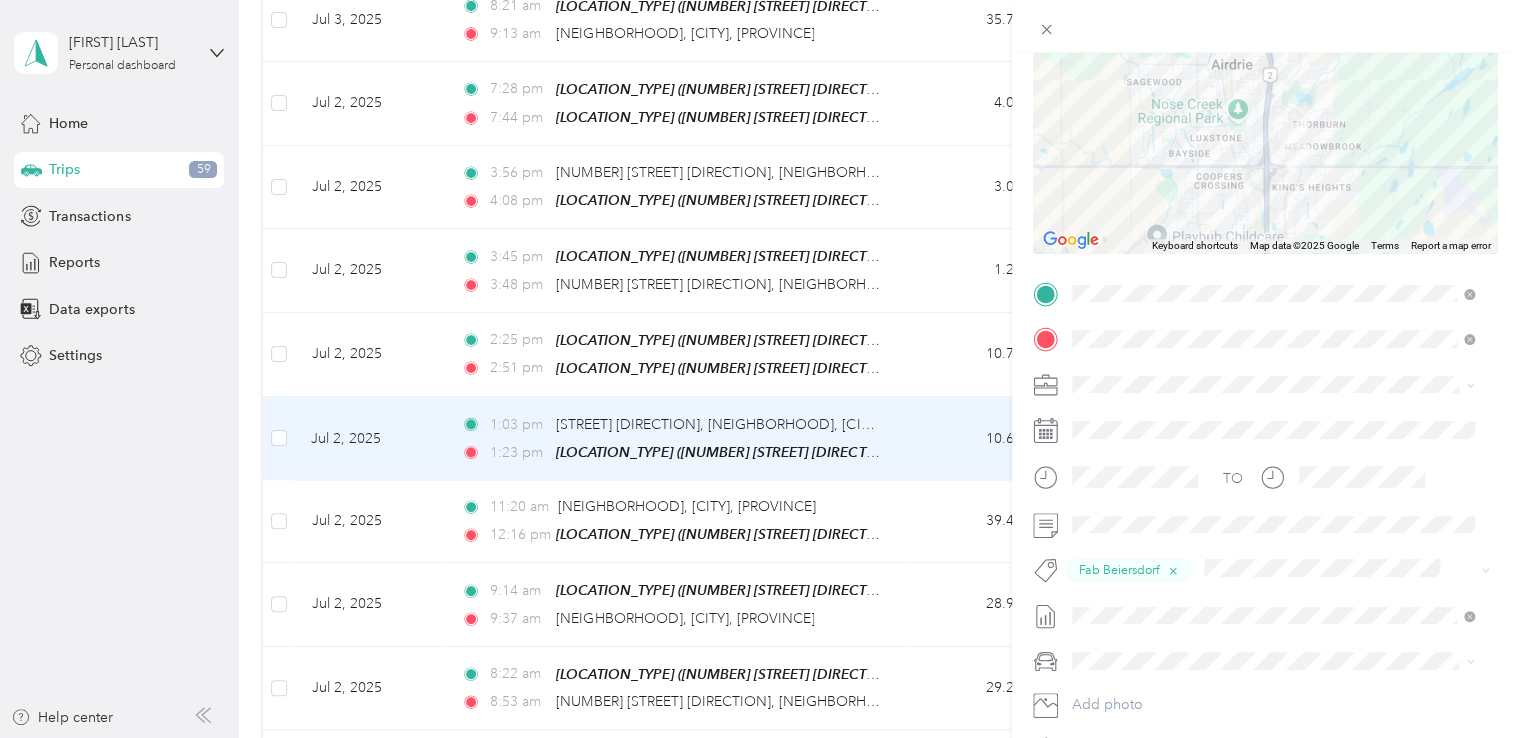 click on "Trip details Save This trip cannot be edited because it is either under review, approved, or paid. Contact your Team Manager to edit it. Kms ← Move left → Move right ↑ Move up ↓ Move down + Zoom in - Zoom out Home Jump left by 75% End Jump right by 75% Page Up Jump up by 75% Page Down Jump down by 75% Keyboard shortcuts Map Data Map data ©2025 Google Map data ©2025 Google 1 km  Click to toggle between metric and imperial units Terms Report a map error TO Fab Beiersdorf Add photo" at bounding box center (759, 369) 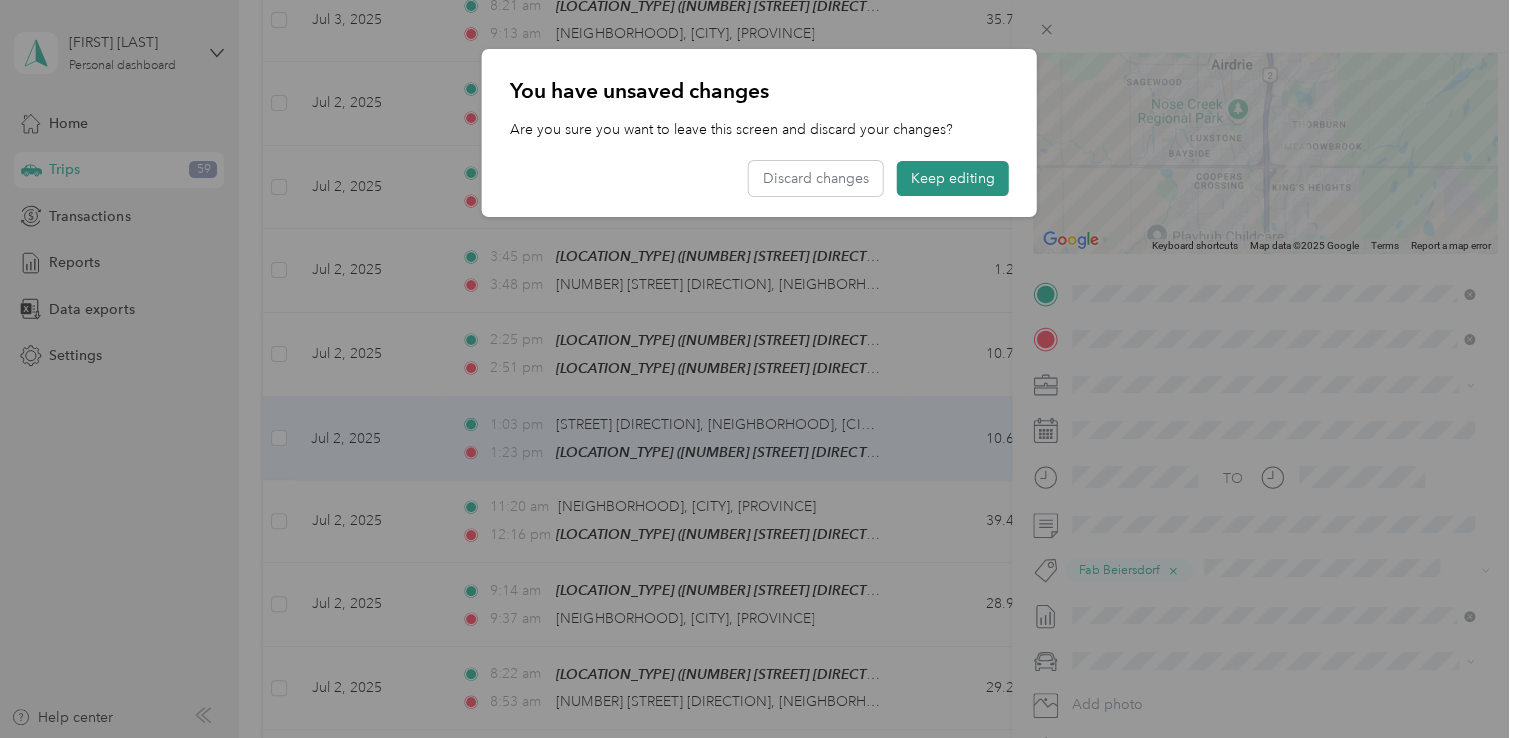 click on "Keep editing" at bounding box center [953, 178] 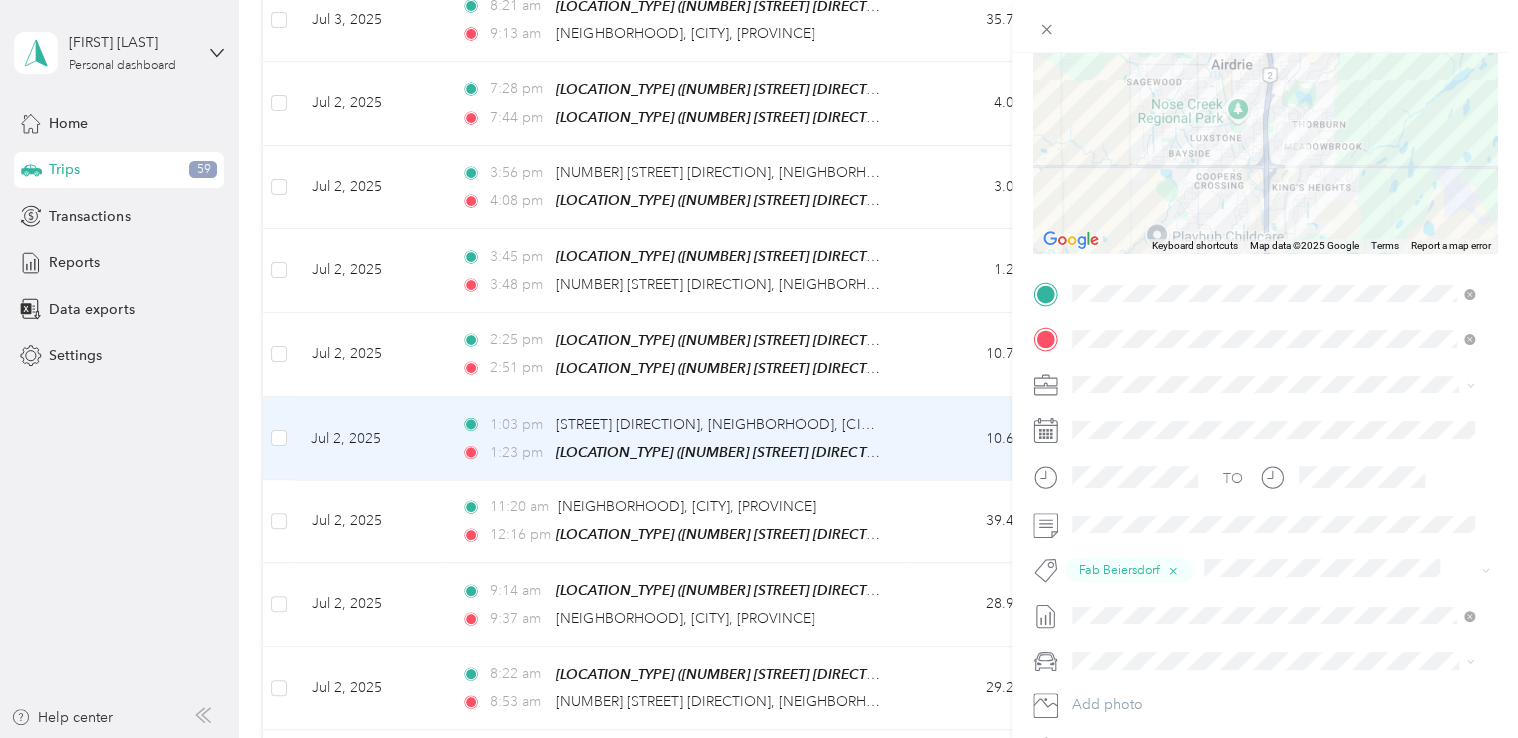 scroll, scrollTop: 0, scrollLeft: 0, axis: both 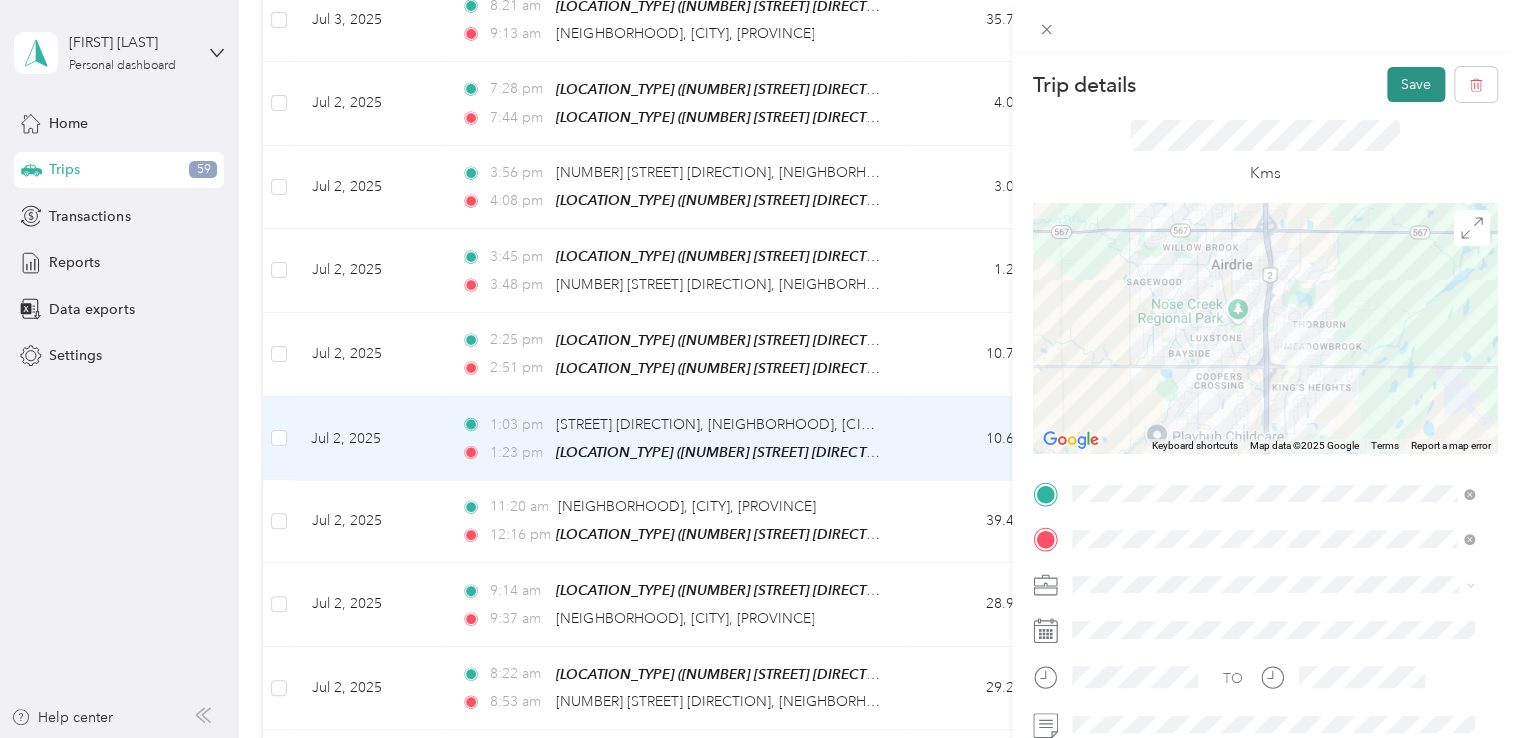 click on "Save" at bounding box center [1416, 84] 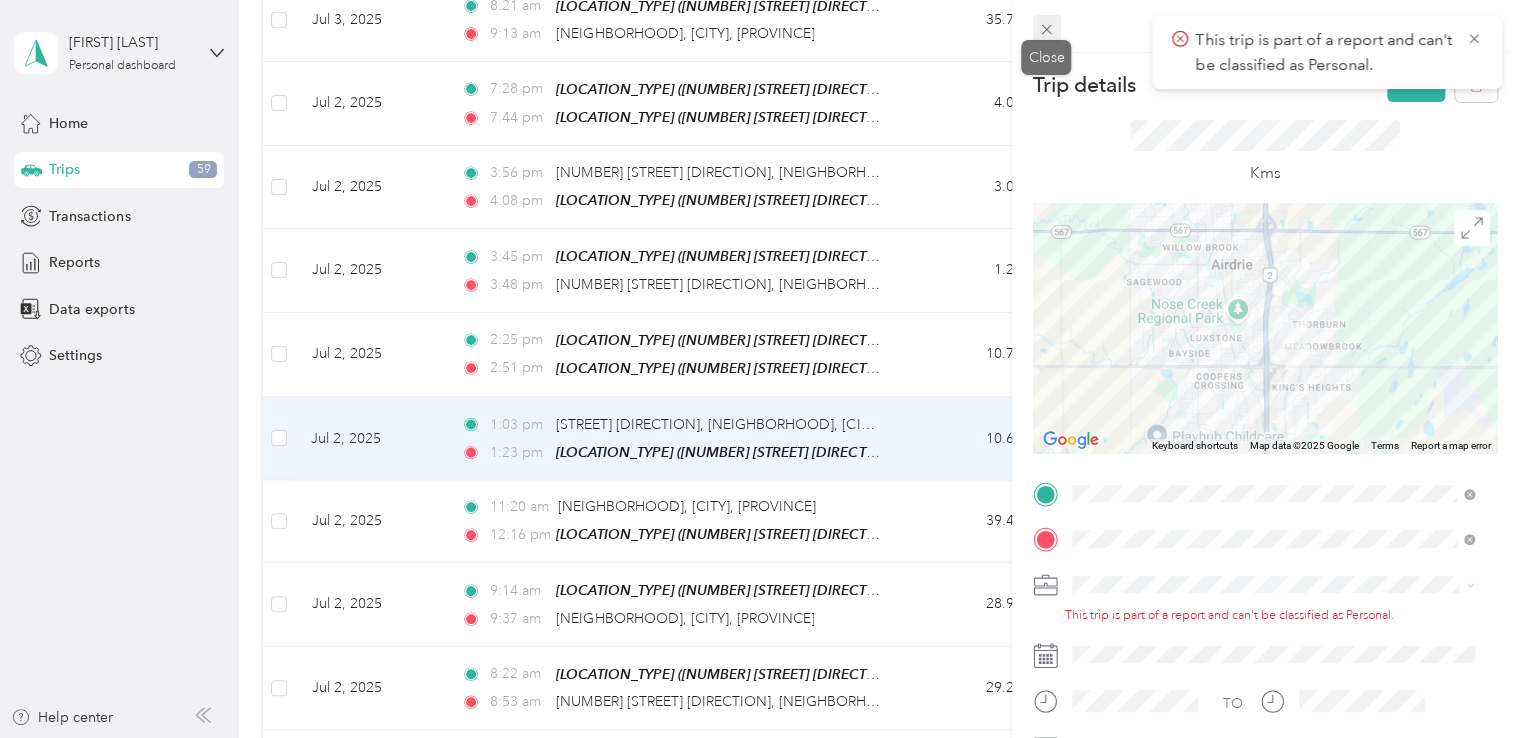 click 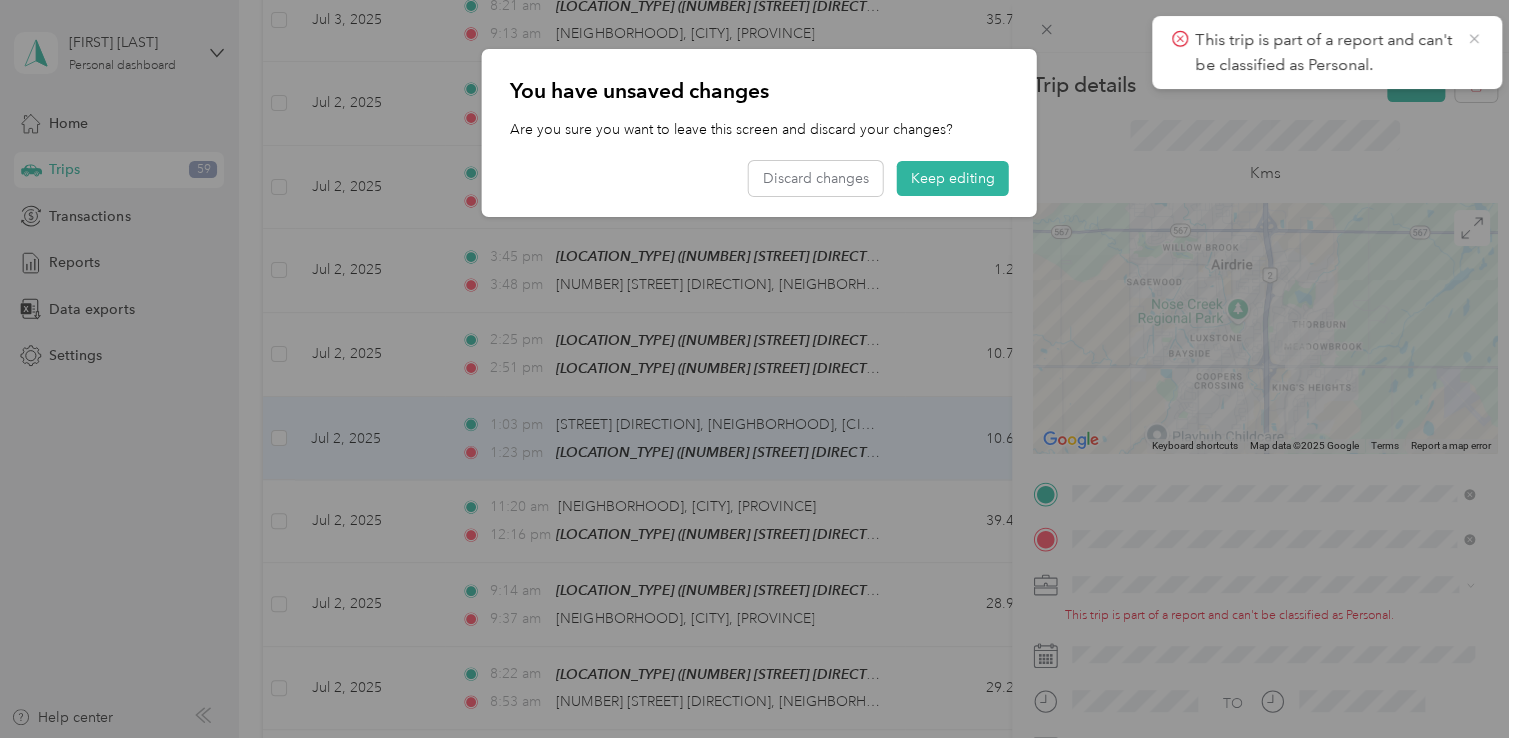 click 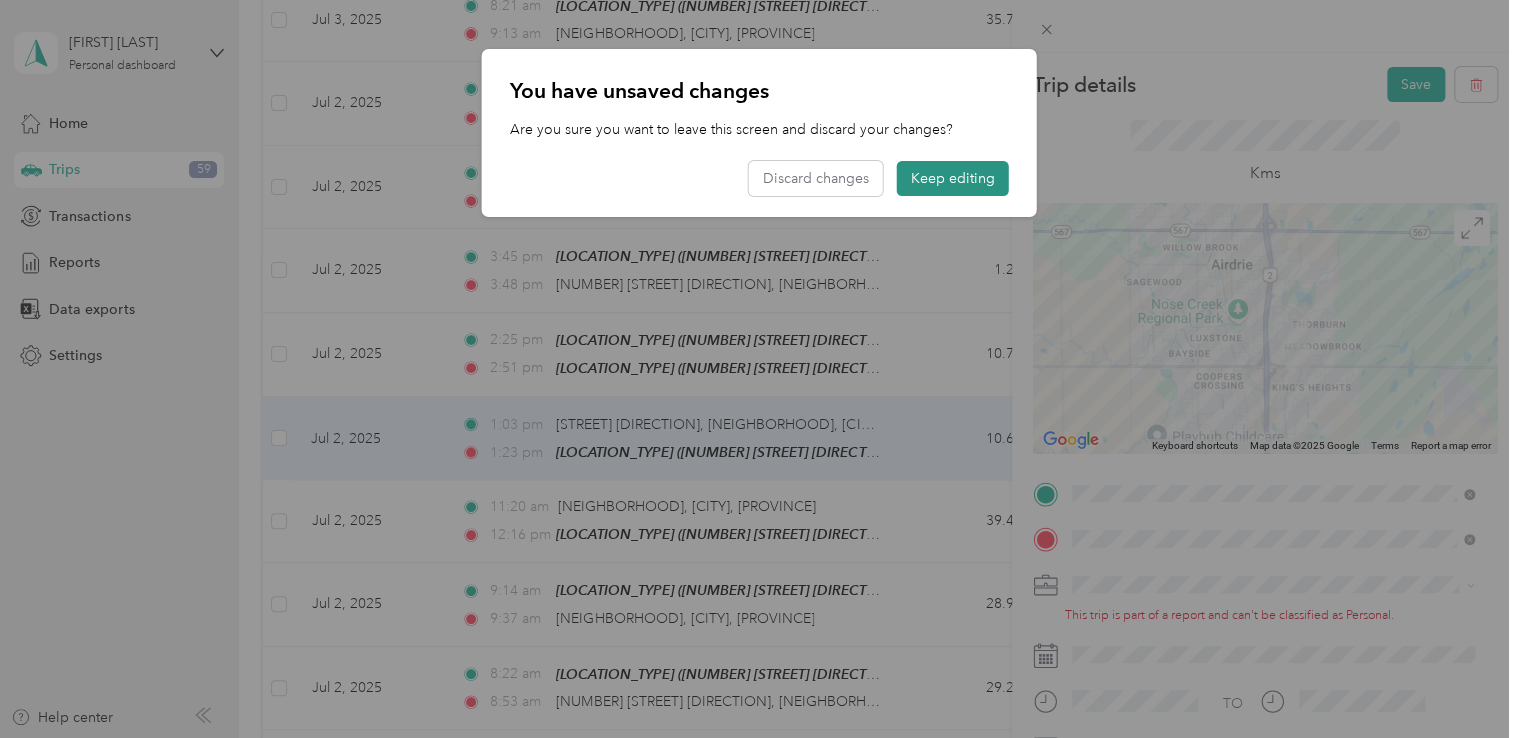 click on "Keep editing" at bounding box center (953, 178) 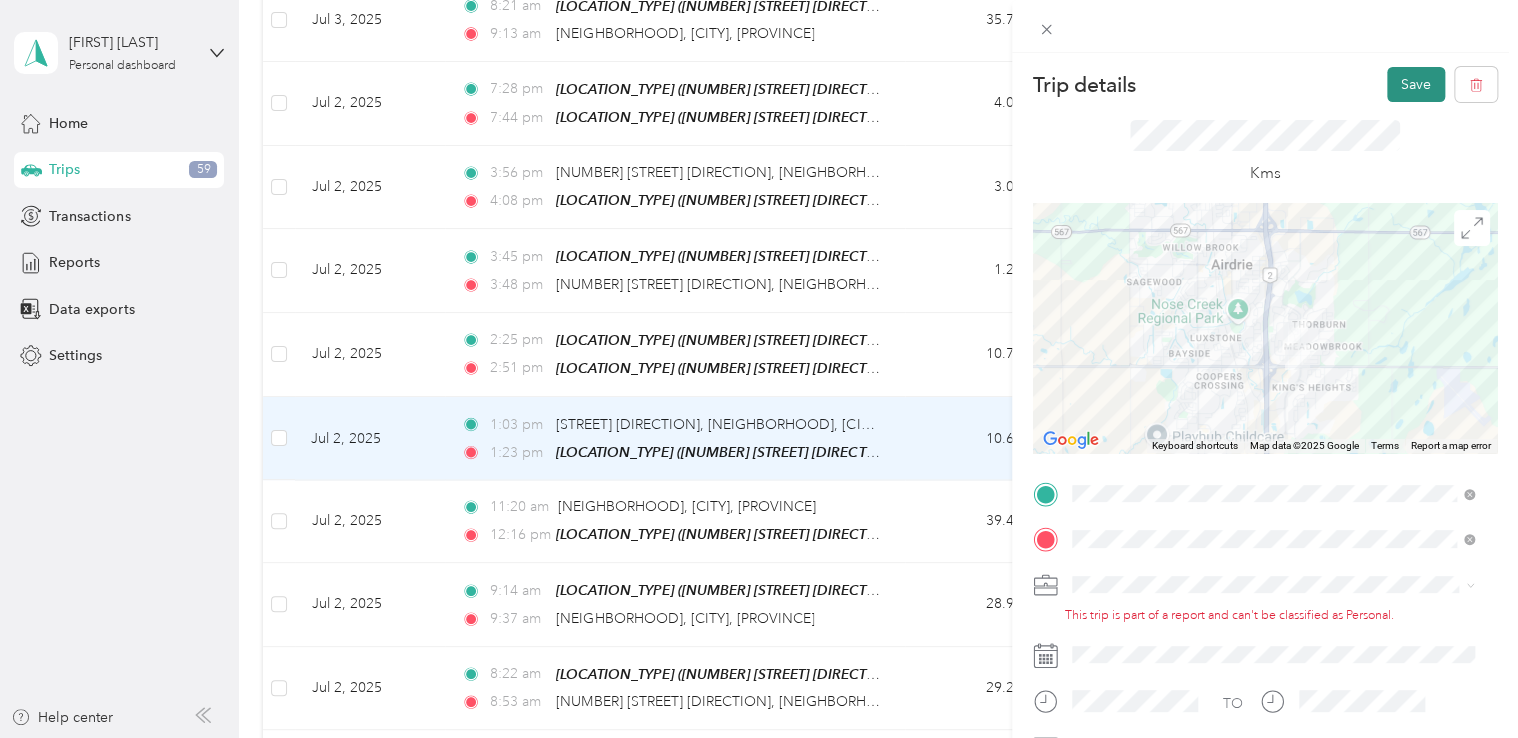 click on "Save" at bounding box center [1416, 84] 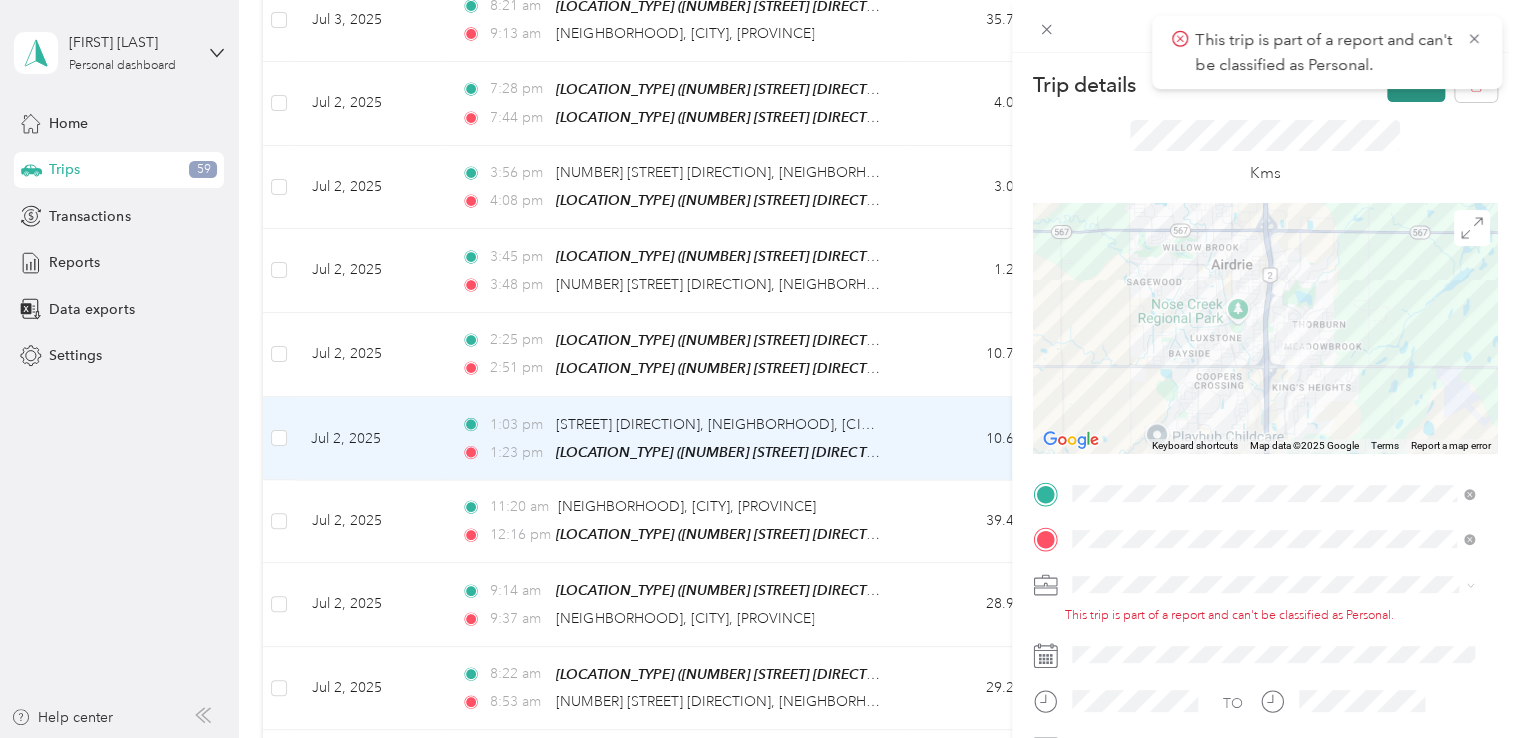 click on "Save" at bounding box center (1416, 84) 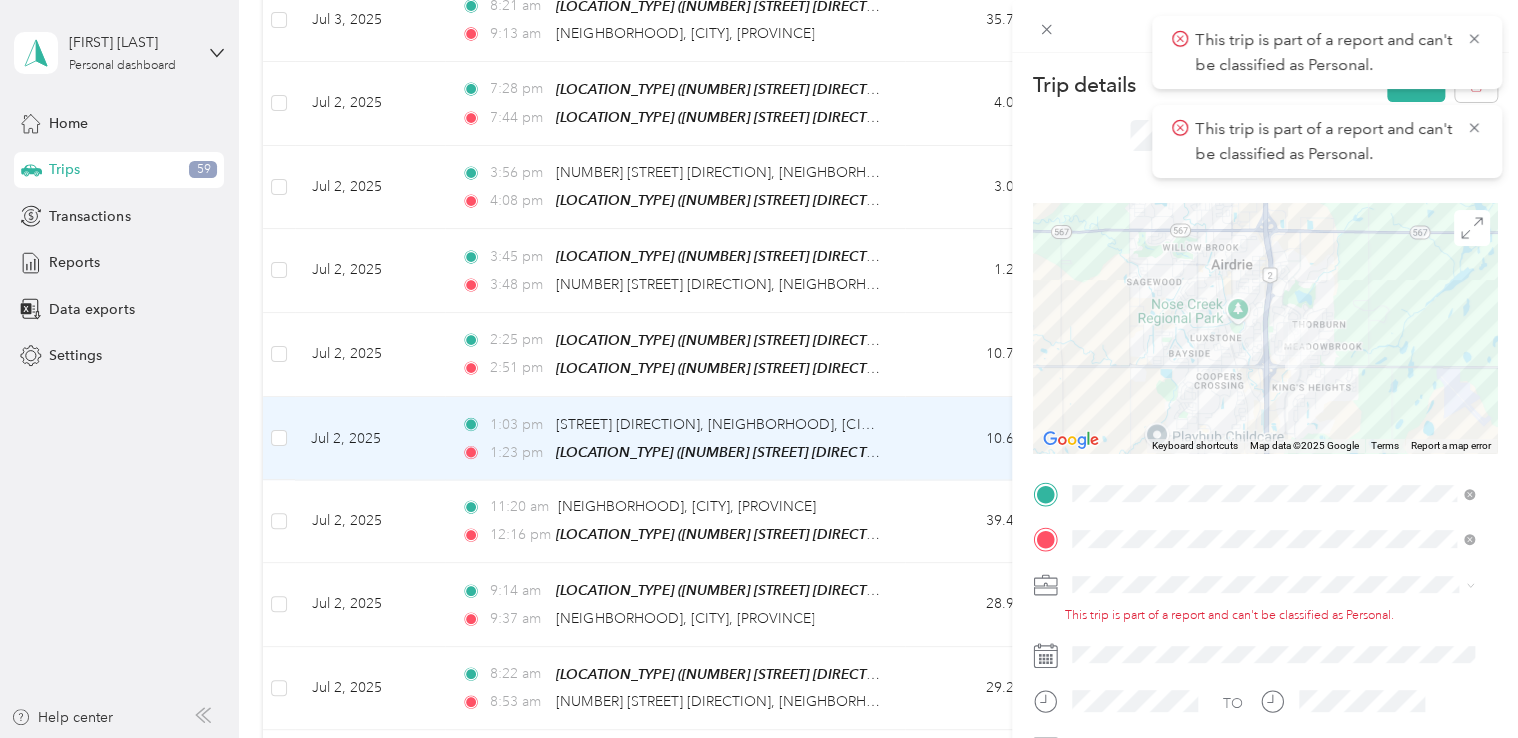 click on "Kms" at bounding box center (1265, 152) 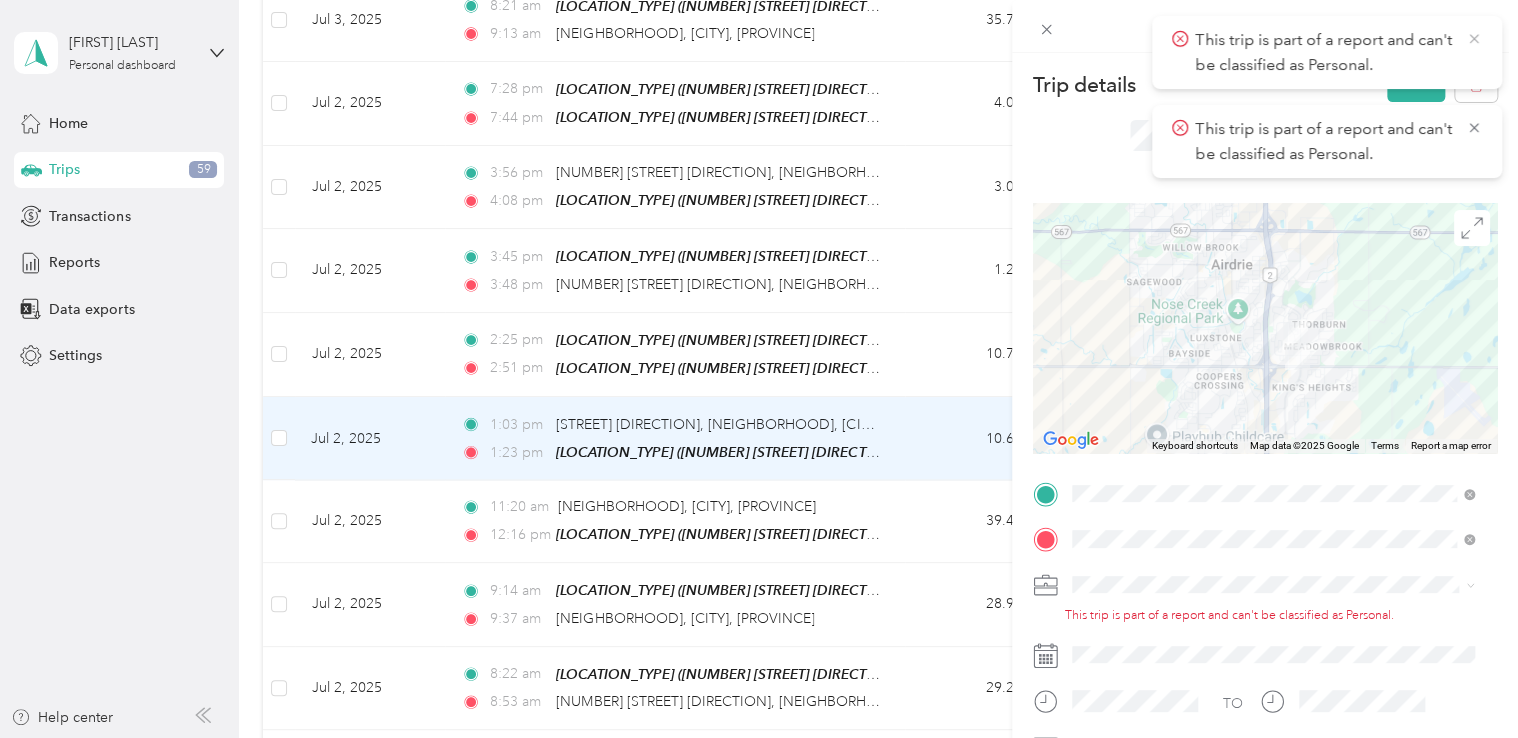 click 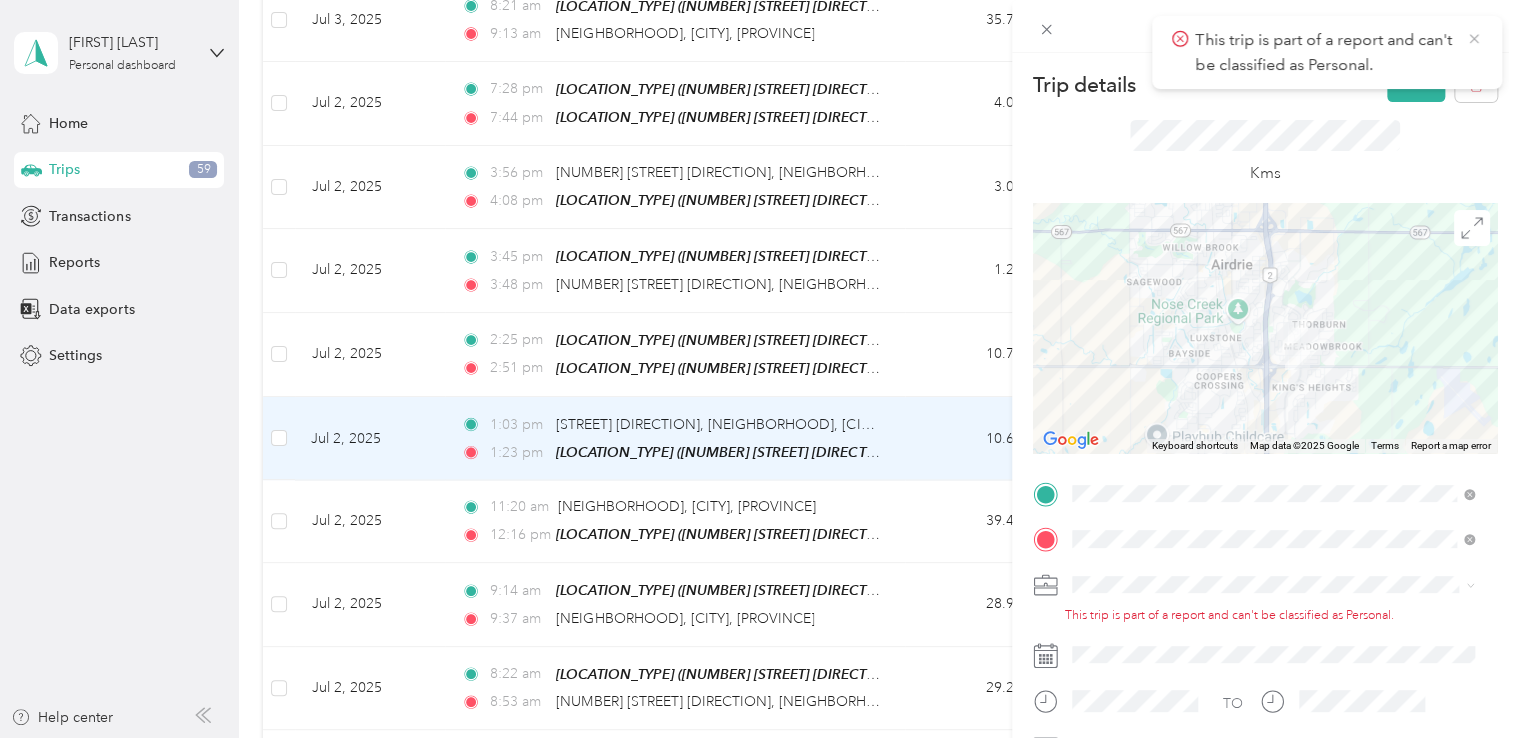 click 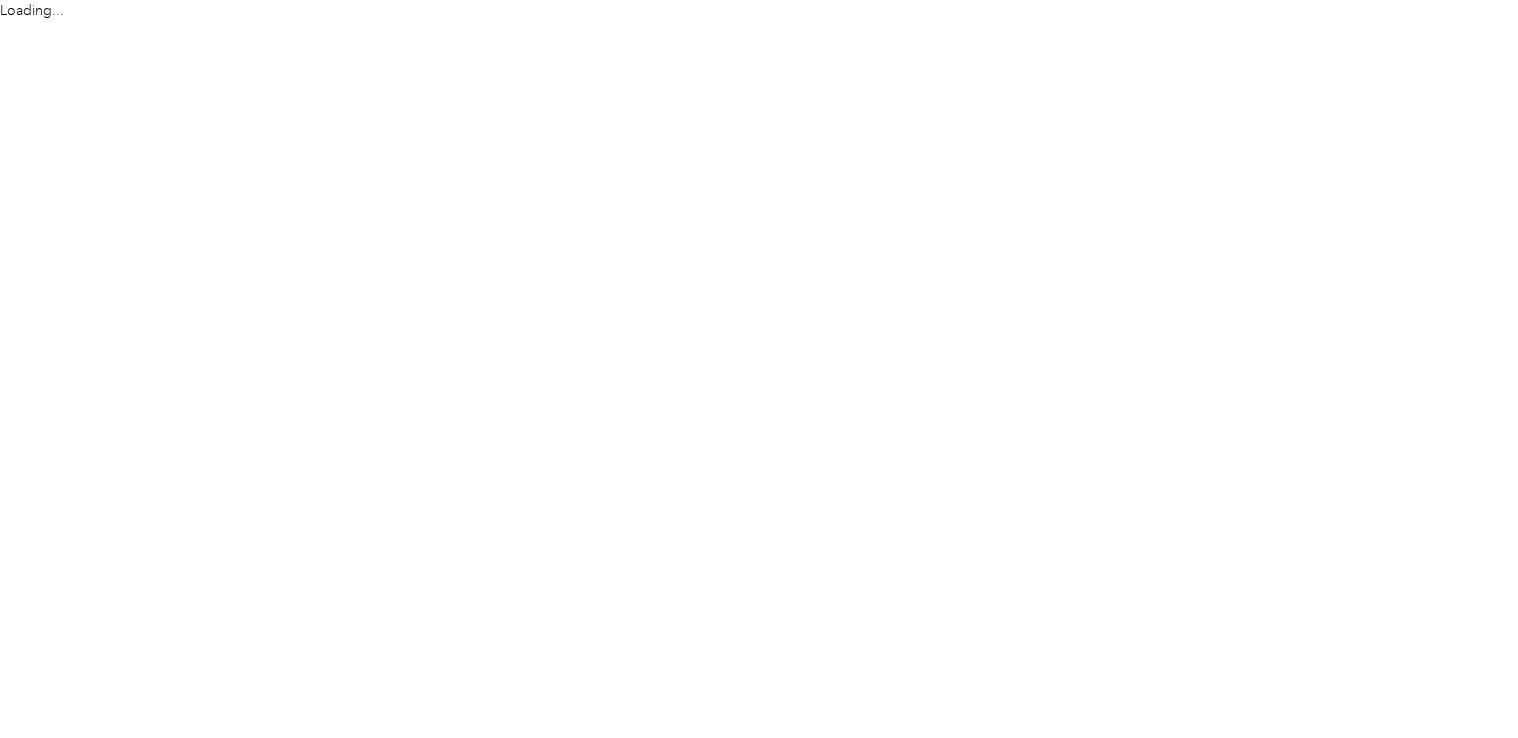 scroll, scrollTop: 0, scrollLeft: 0, axis: both 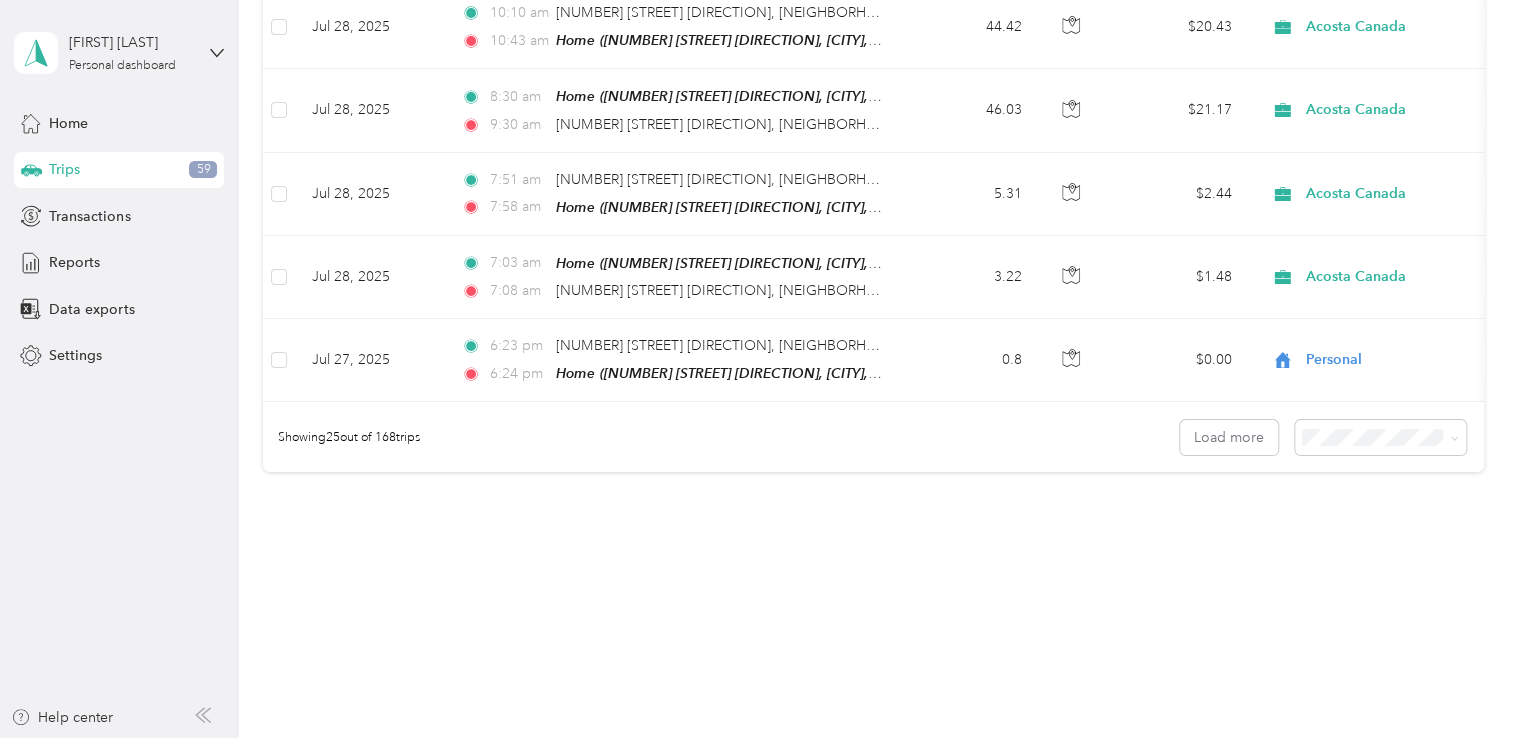 click on "100 per load" at bounding box center [1375, 527] 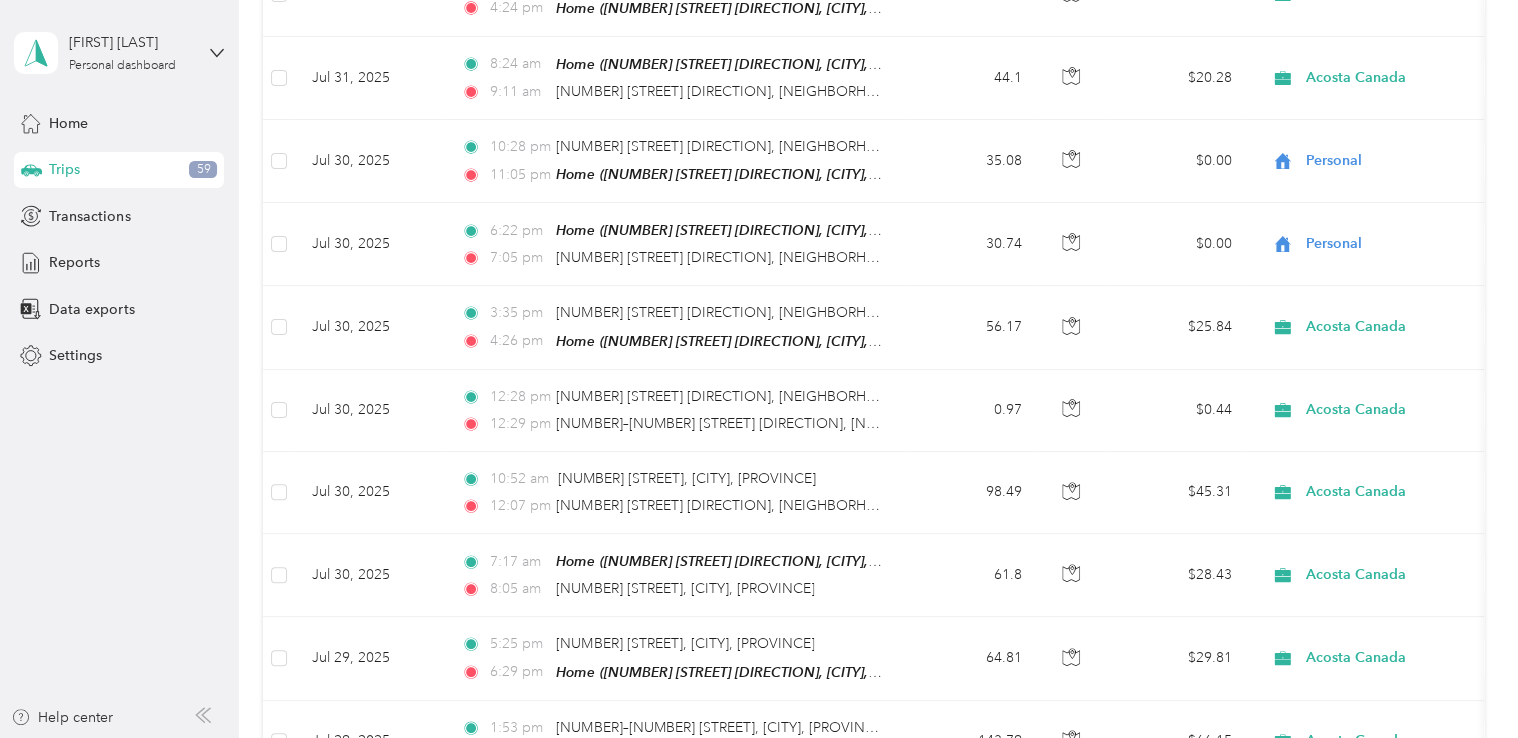 scroll, scrollTop: 2311, scrollLeft: 0, axis: vertical 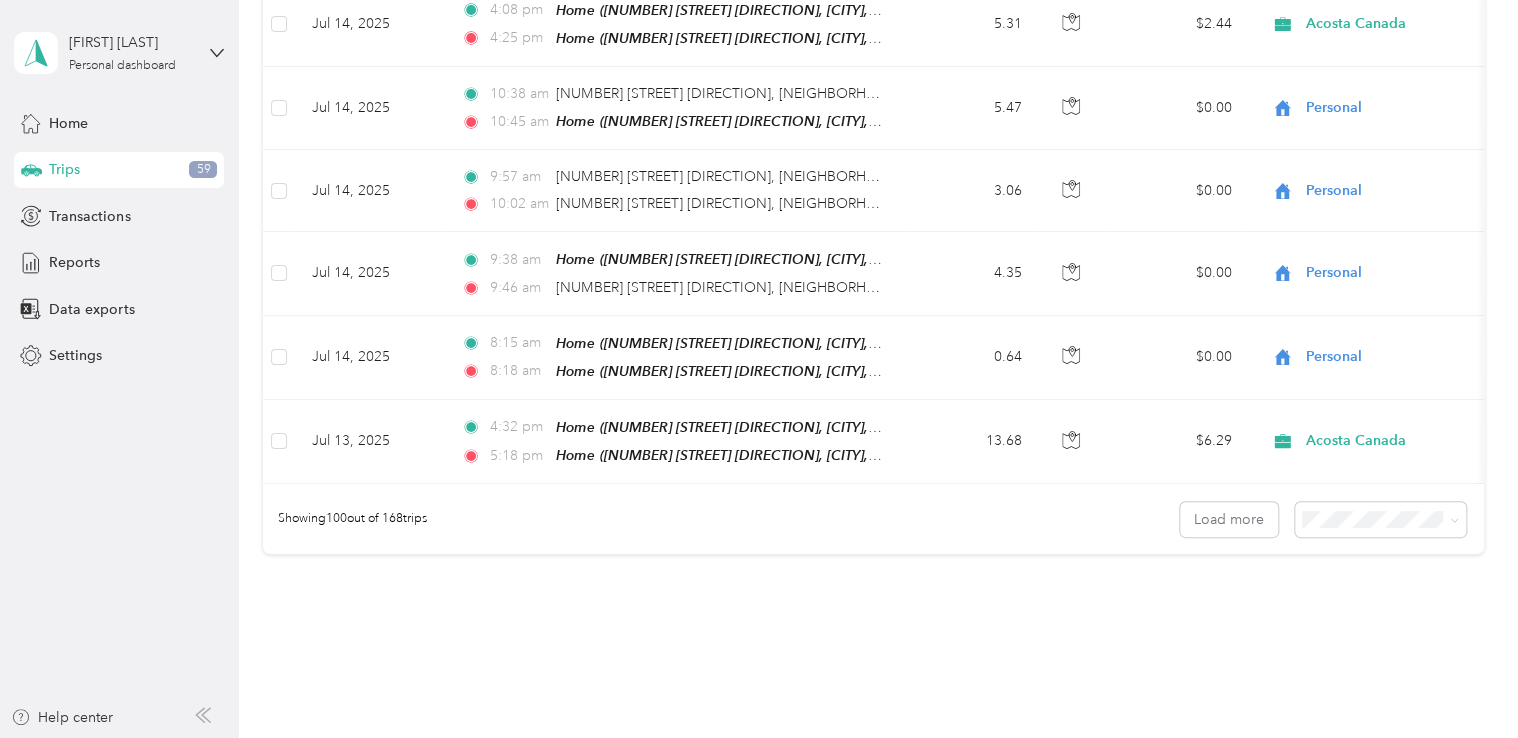 click on "Showing  100  out of   168  trips Load more" at bounding box center [873, 519] 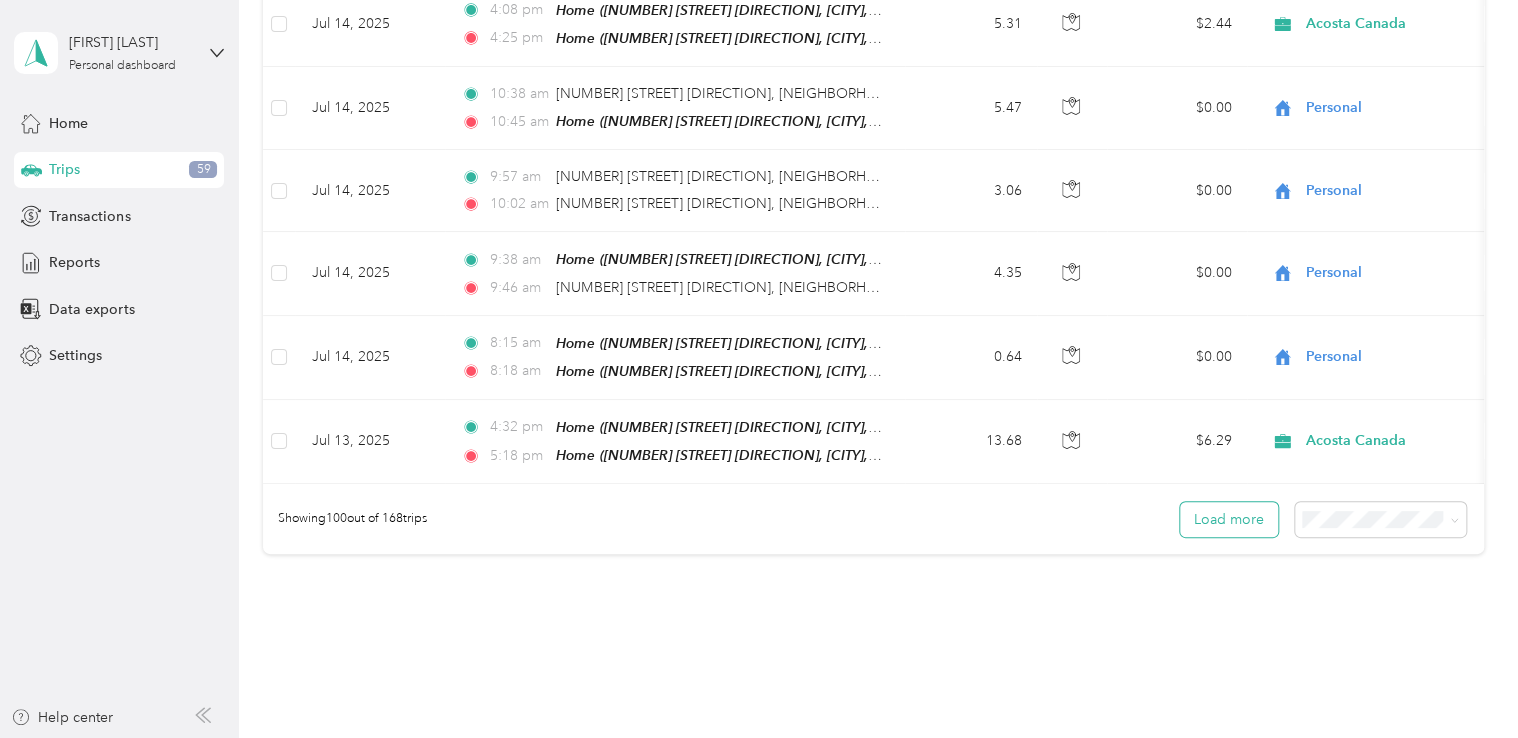 click on "Load more" at bounding box center [1229, 519] 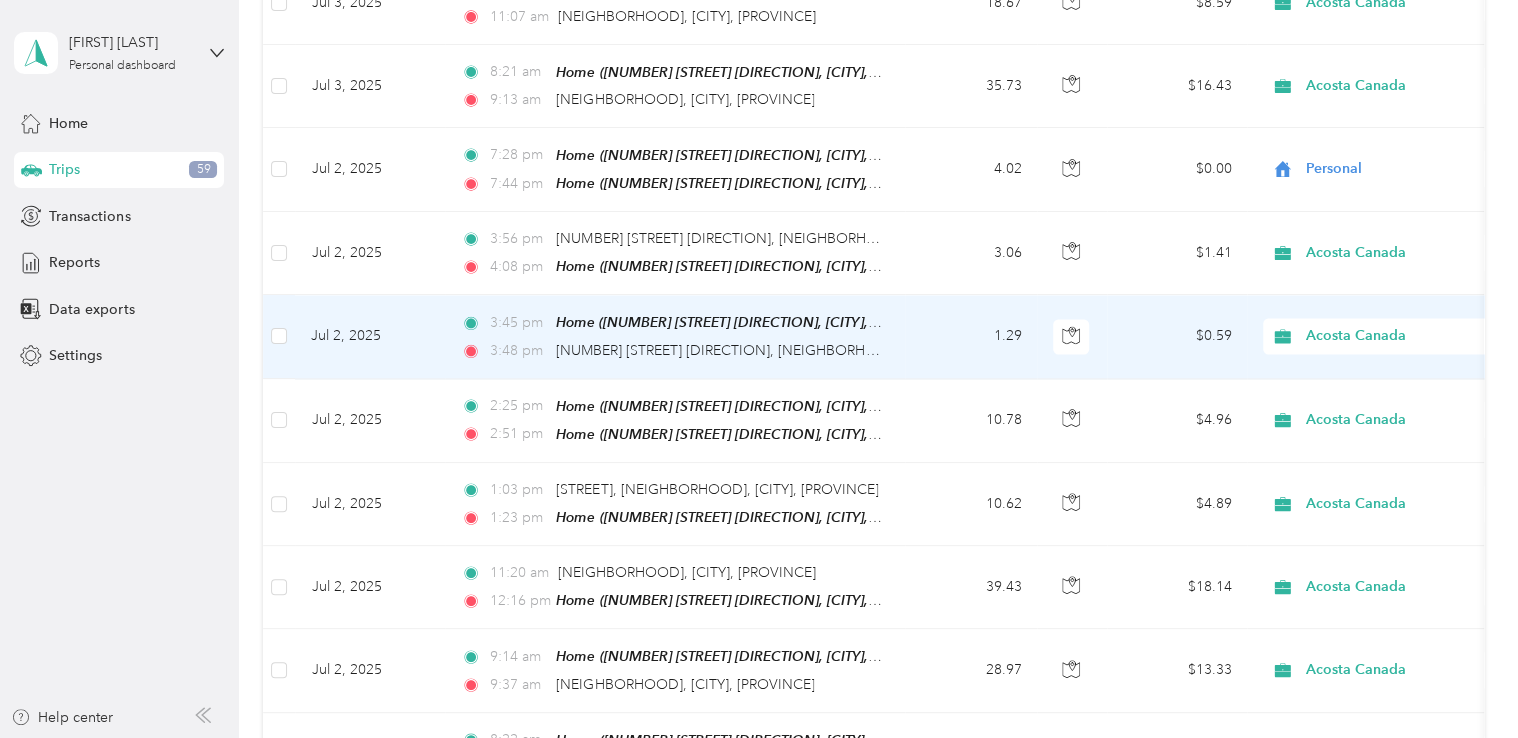 scroll, scrollTop: 13064, scrollLeft: 0, axis: vertical 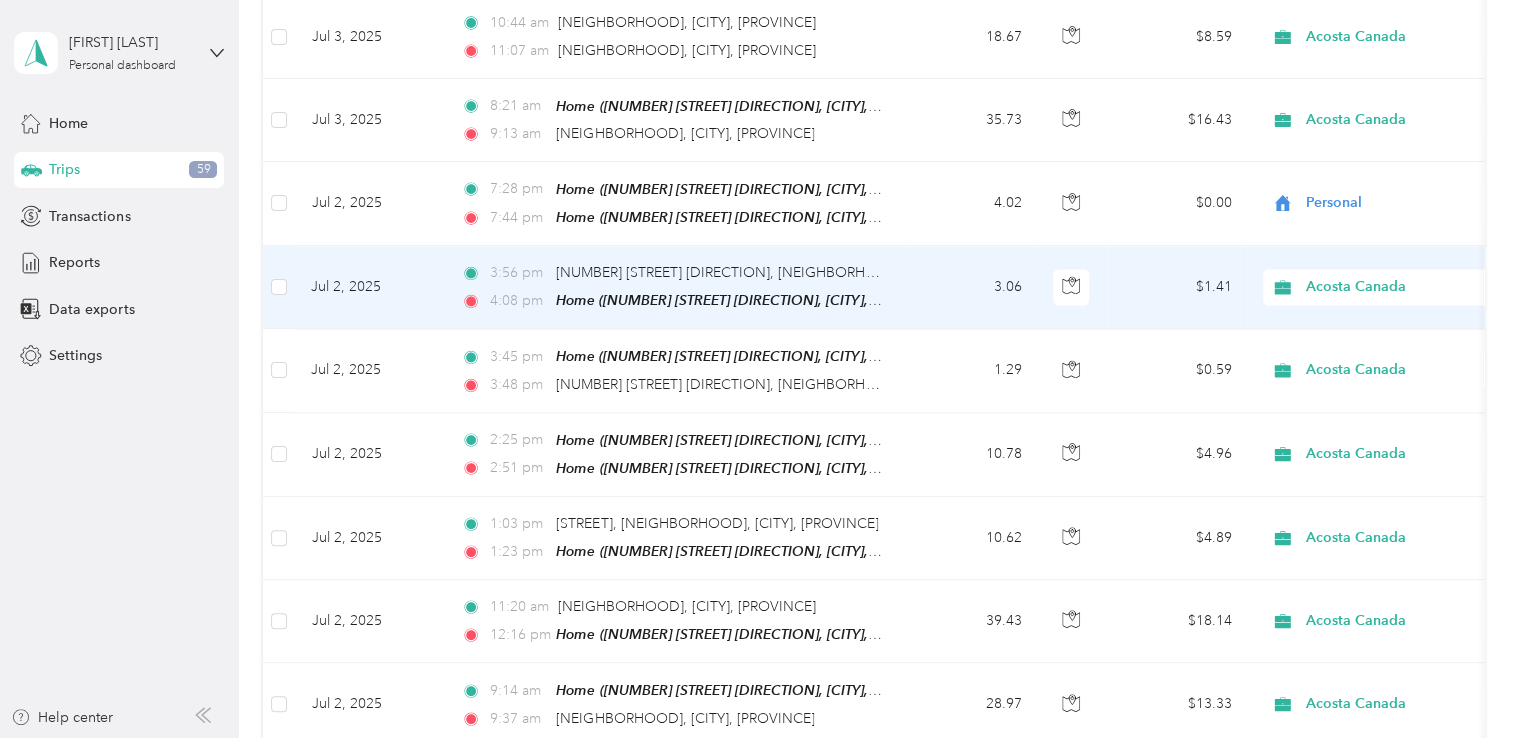 click on "Acosta Canada" at bounding box center (1397, 287) 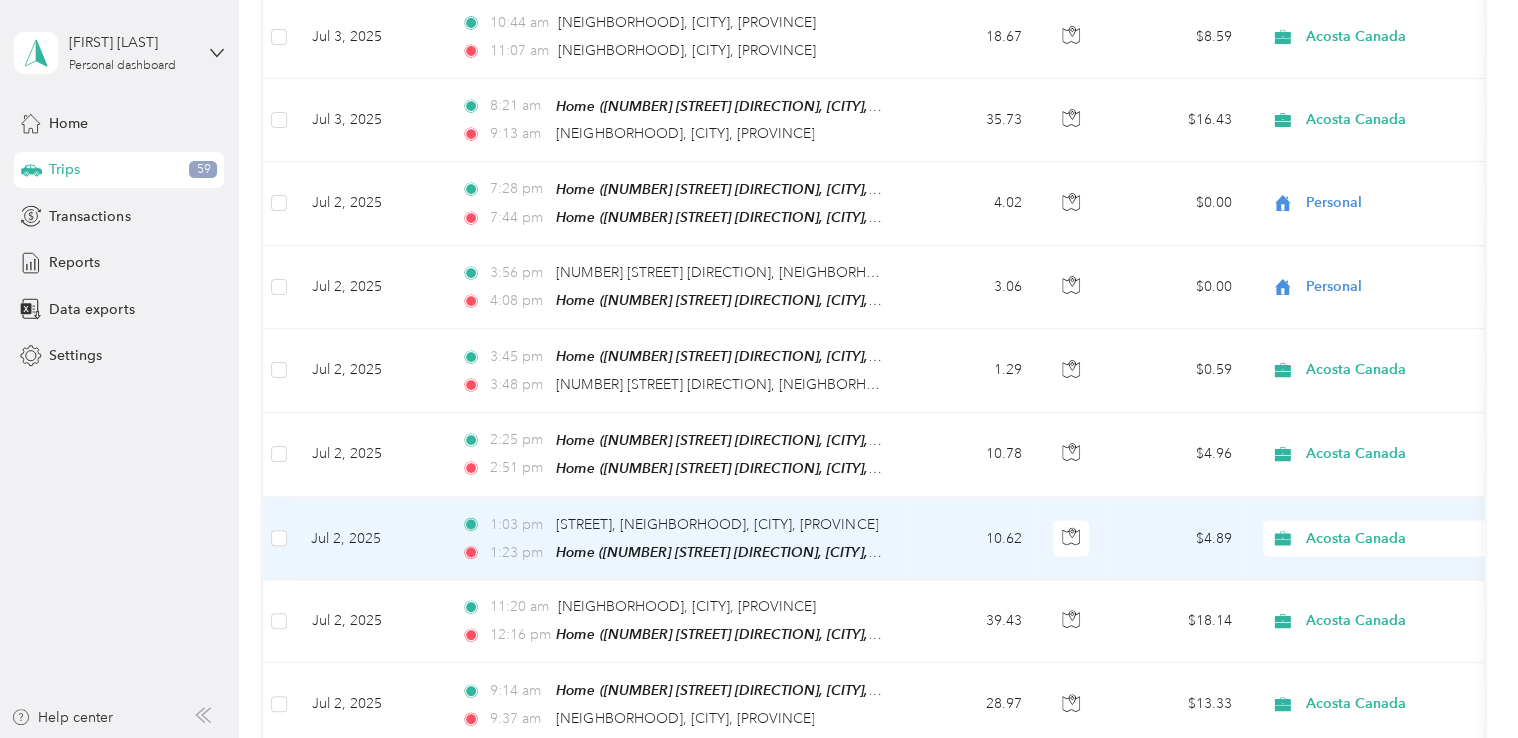 click on "Acosta Canada" at bounding box center (1397, 538) 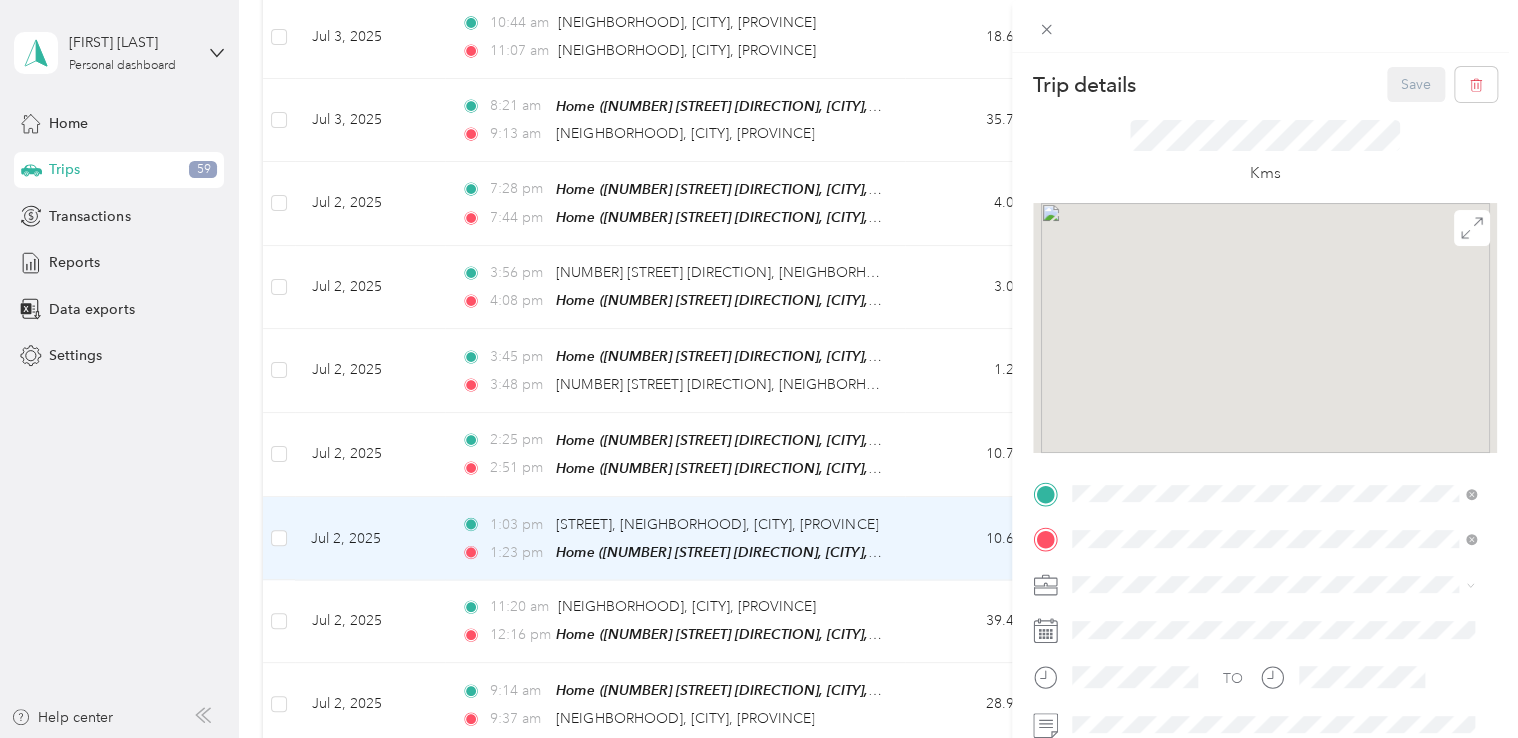 scroll, scrollTop: 200, scrollLeft: 0, axis: vertical 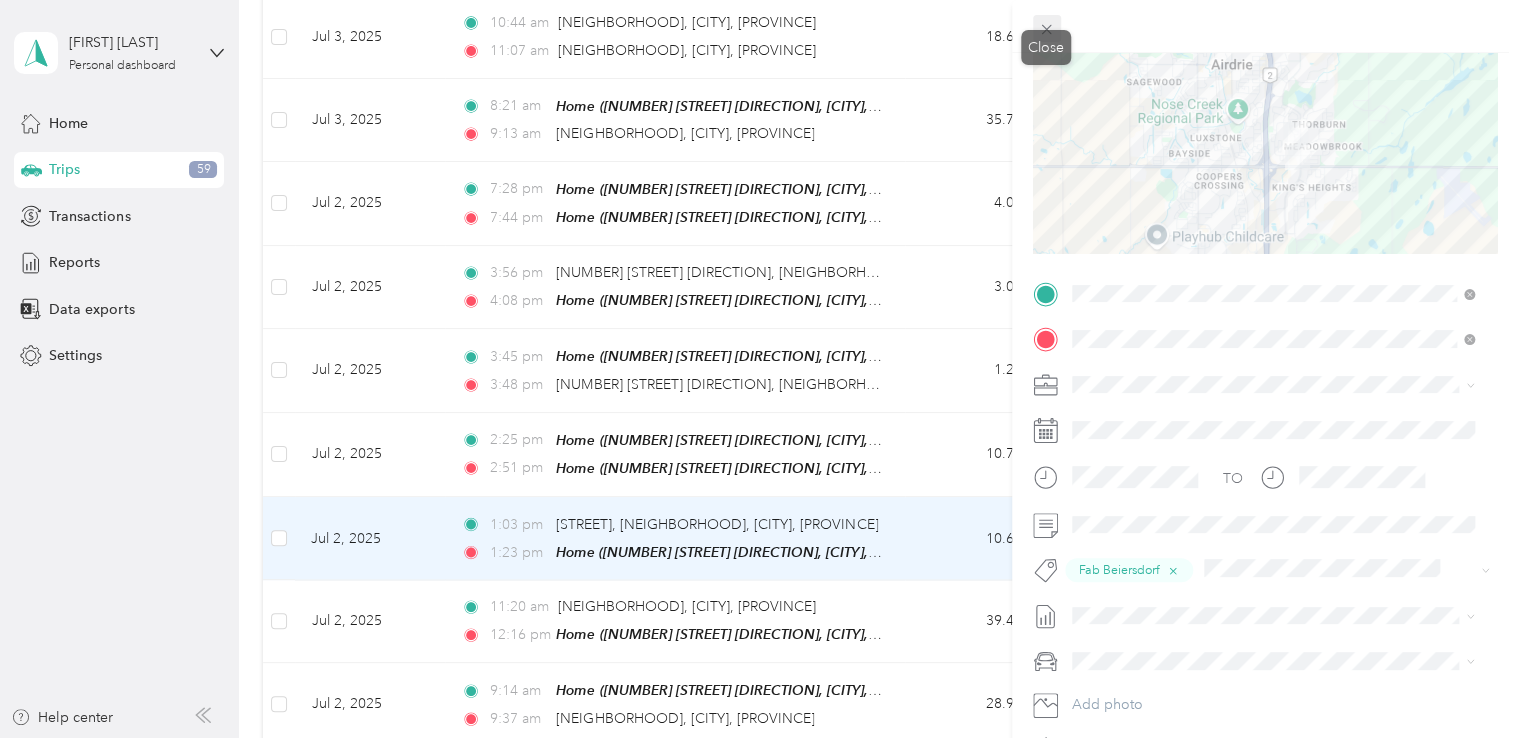 click 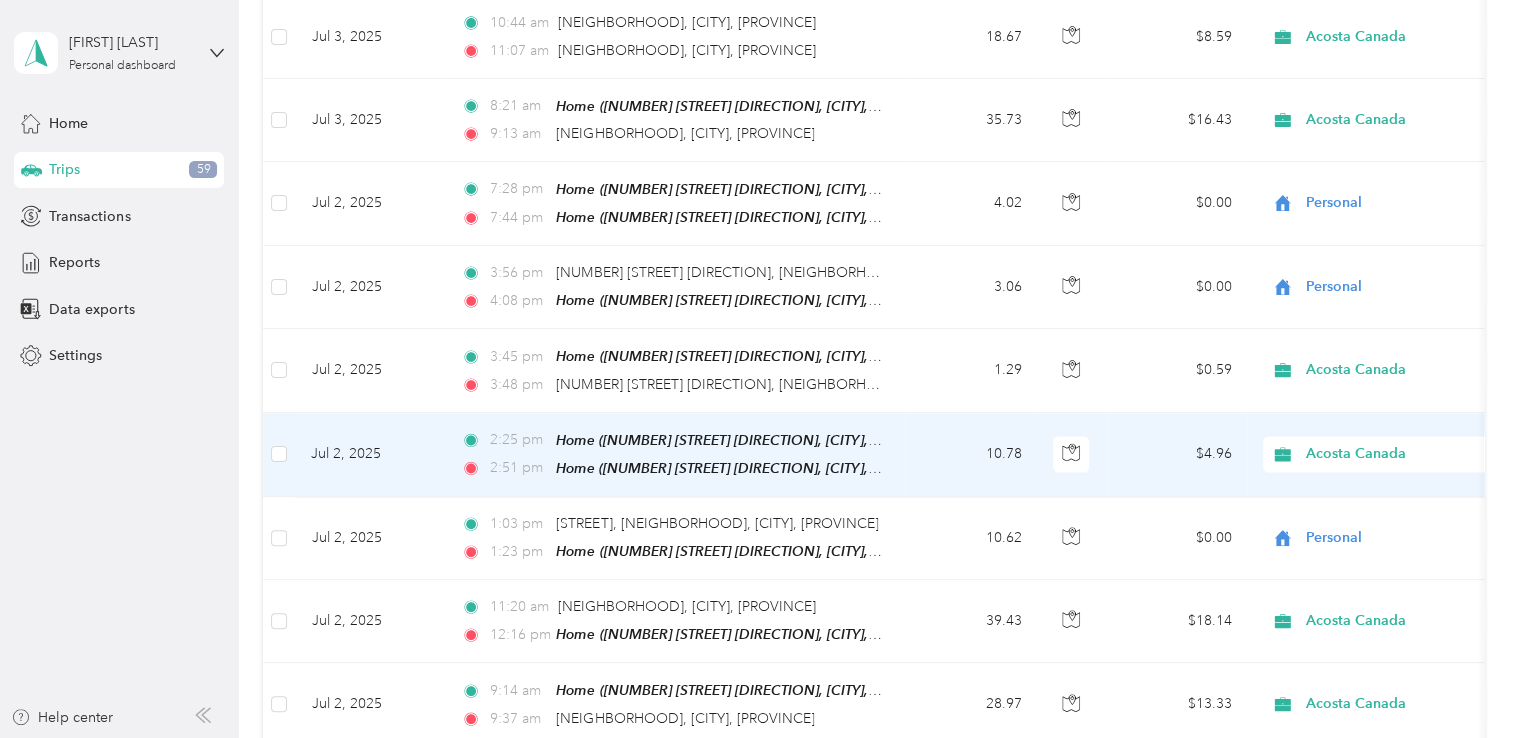 click on "Acosta Canada" at bounding box center [1397, 454] 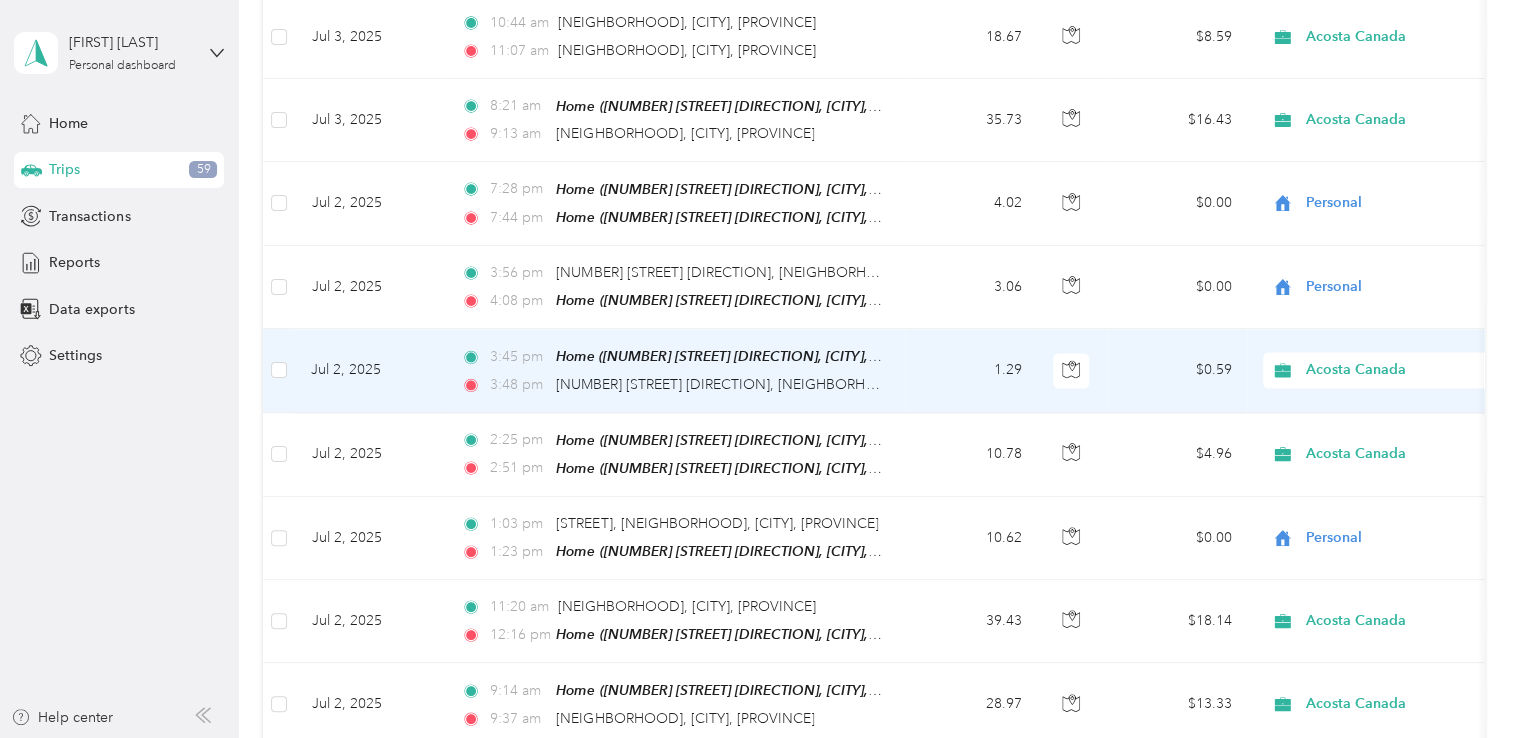 click on "Acosta Canada" at bounding box center (1397, 370) 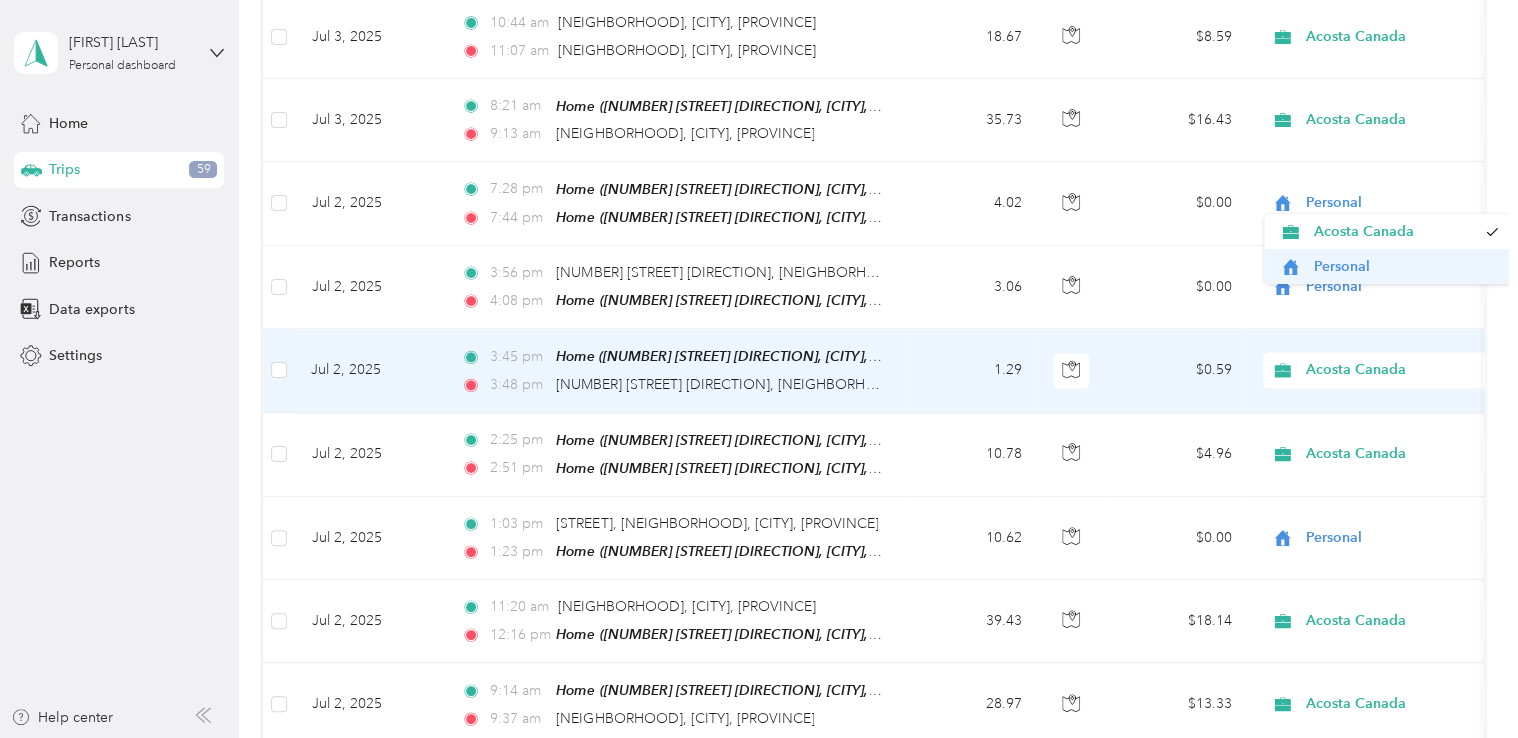 click on "Personal" at bounding box center (1388, 266) 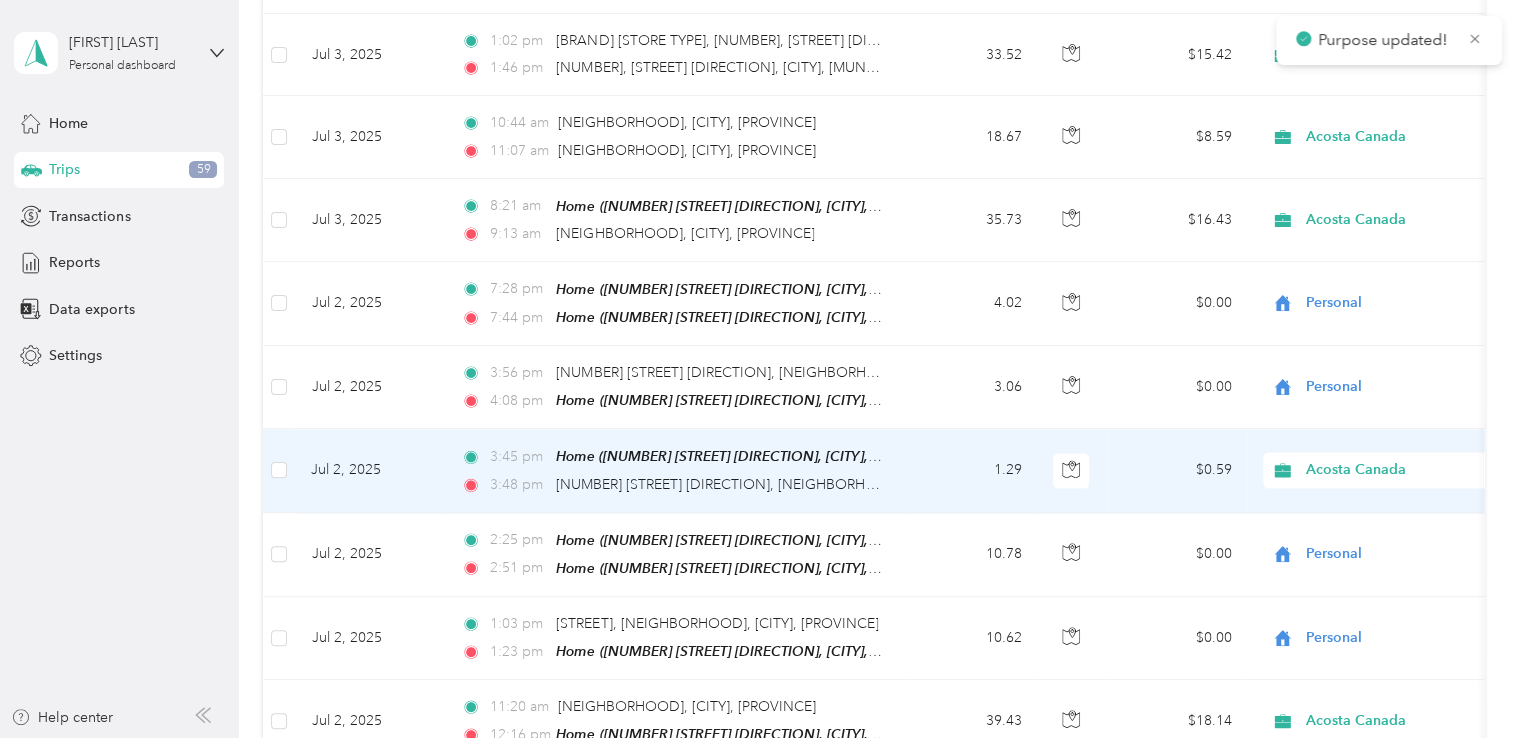 scroll, scrollTop: 12864, scrollLeft: 0, axis: vertical 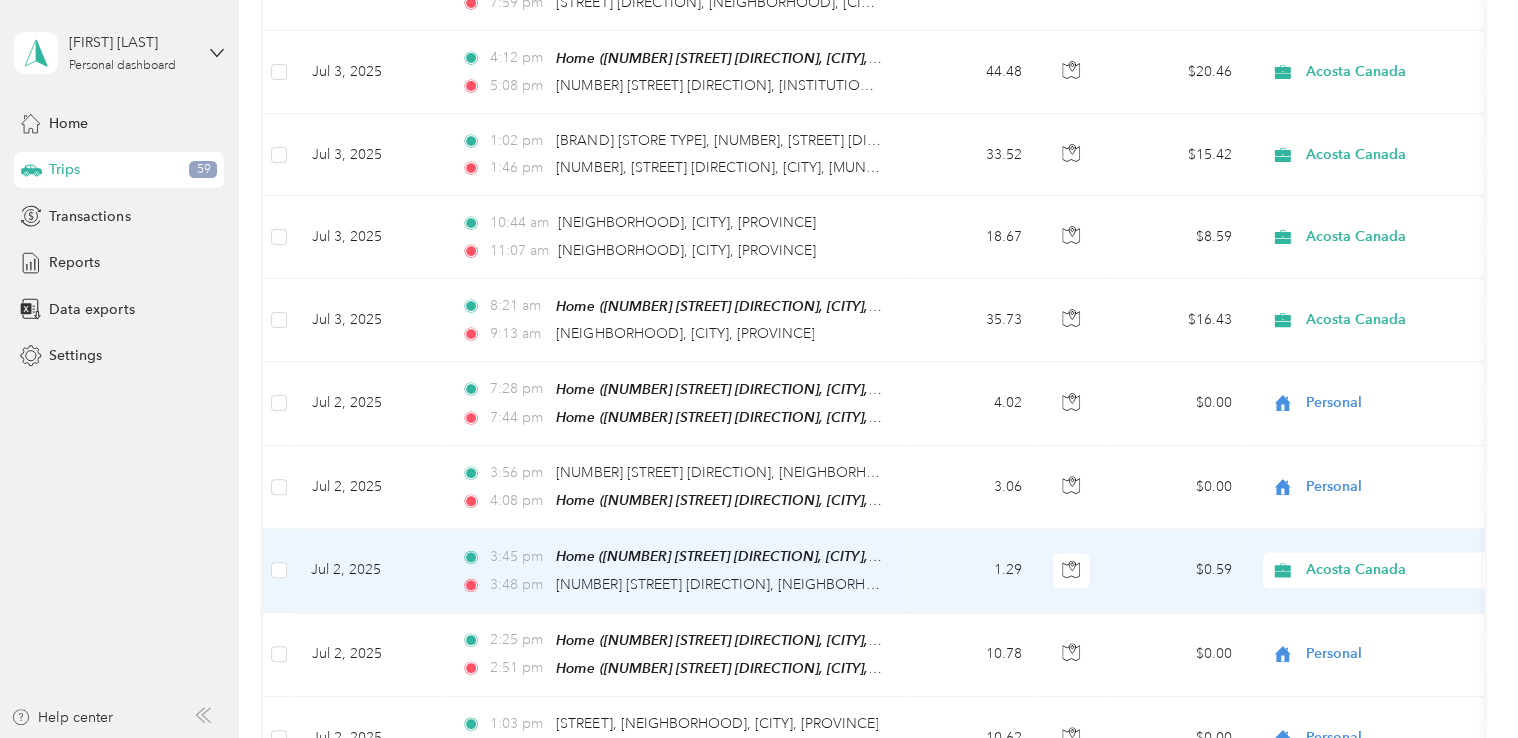 click on "$0.59" at bounding box center [1177, 570] 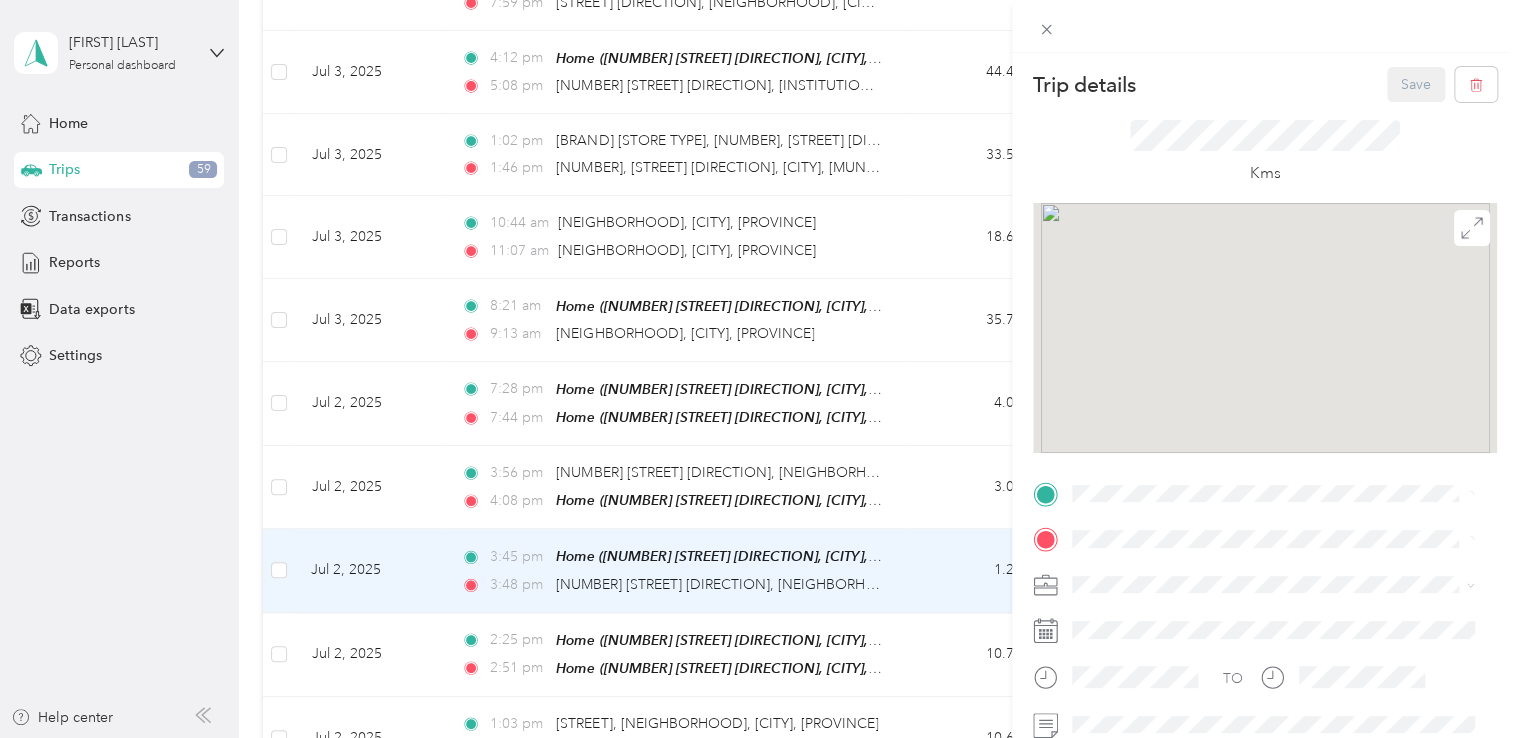 scroll, scrollTop: 311, scrollLeft: 0, axis: vertical 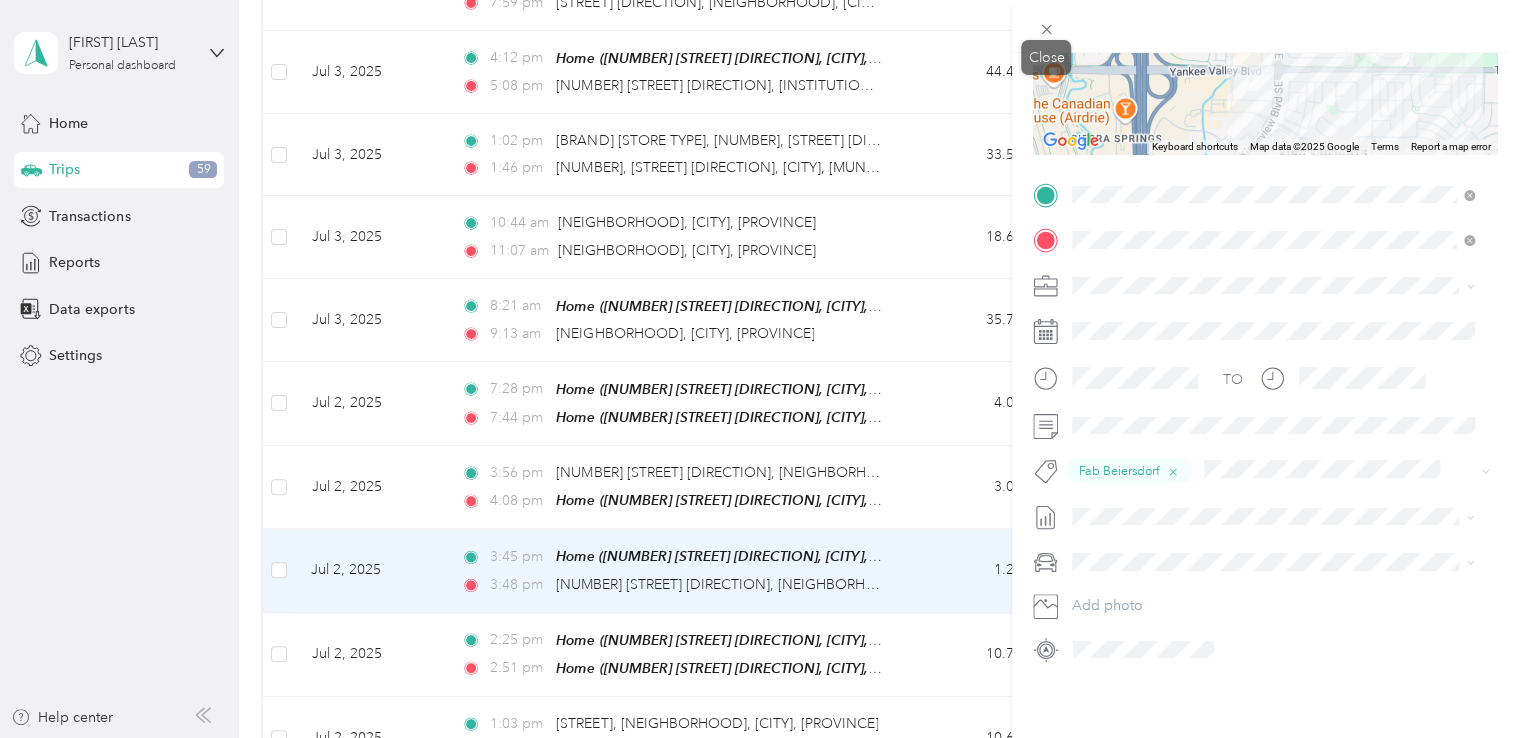 click on "Trip details Save This trip cannot be edited because it is either under review, approved, or paid. Contact your Team Manager to edit it. Kms ← Move left → Move right ↑ Move up ↓ Move down + Zoom in - Zoom out Home Jump left by 75% End Jump right by 75% Page Up Jump up by 75% Page Down Jump down by 75% Keyboard shortcuts Map Data Map data ©2025 Google Map data ©2025 Google 200 m  Click to toggle between metric and imperial units Terms Report a map error TO Fab Beiersdorf Add photo" at bounding box center [759, 369] 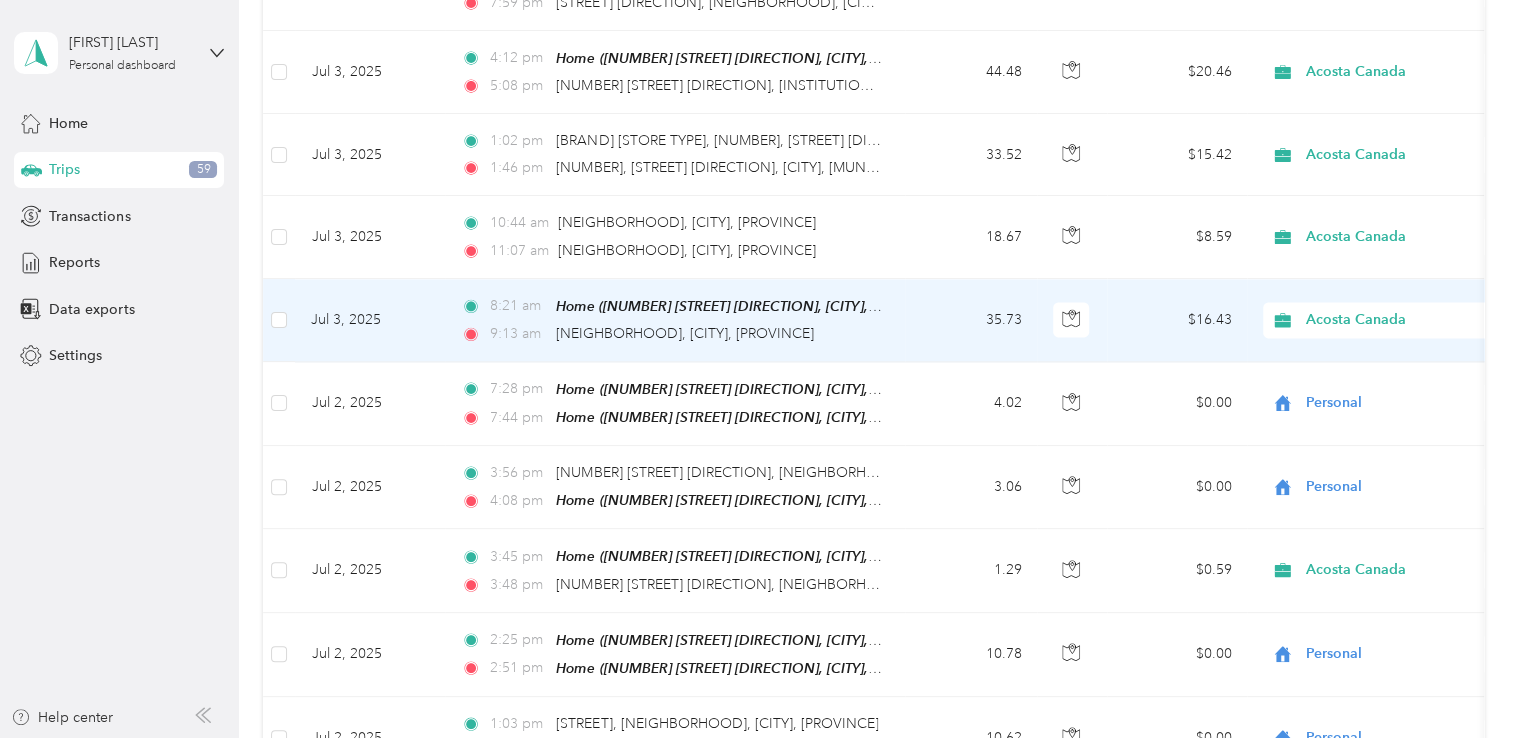 click on "8:21 am Home (112 Springs Crt SE, Airdrie, AB, Canada , Airdrie, AB) 9:13 am Marlborough, Calgary, AB" at bounding box center (675, 320) 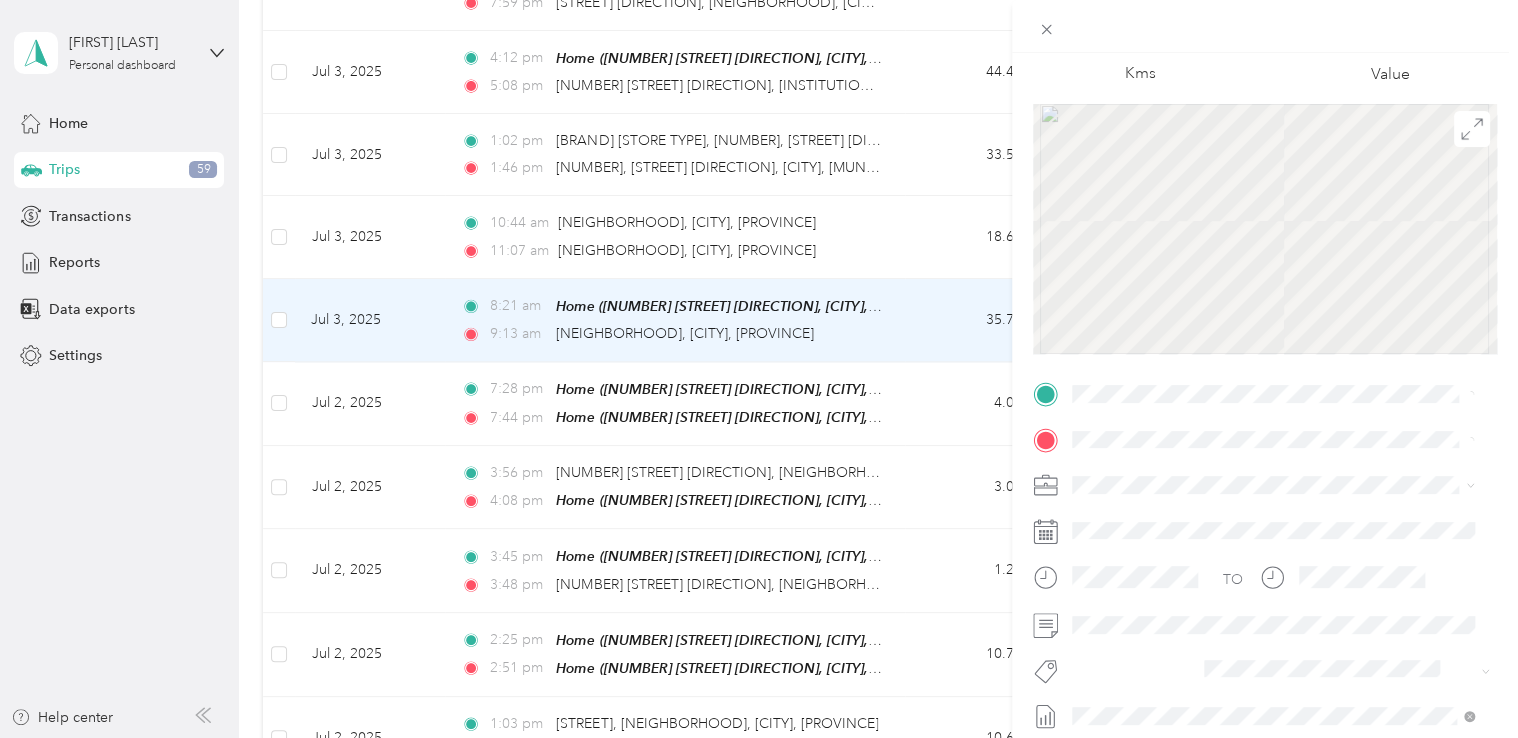 scroll, scrollTop: 200, scrollLeft: 0, axis: vertical 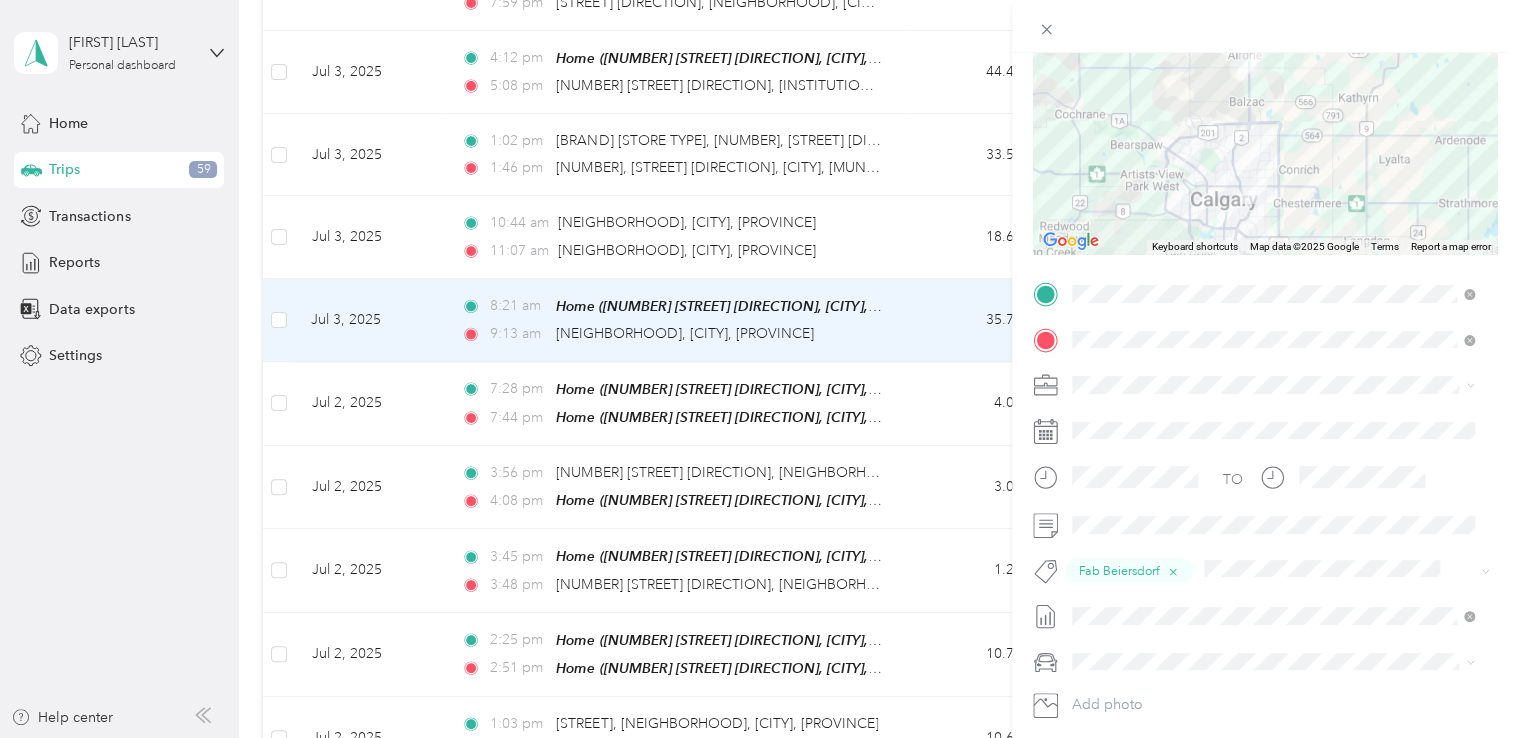 click on "Trip details Save This trip cannot be edited because it is either under review, approved, or paid. Contact your Team Manager to edit it. Kms 16.43 Value  ← Move left → Move right ↑ Move up ↓ Move down + Zoom in - Zoom out Home Jump left by 75% End Jump right by 75% Page Up Jump up by 75% Page Down Jump down by 75% Keyboard shortcuts Map Data Map data ©2025 Google Map data ©2025 Google 10 km  Click to toggle between metric and imperial units Terms Report a map error TO Fab Beiersdorf Add photo" at bounding box center [759, 369] 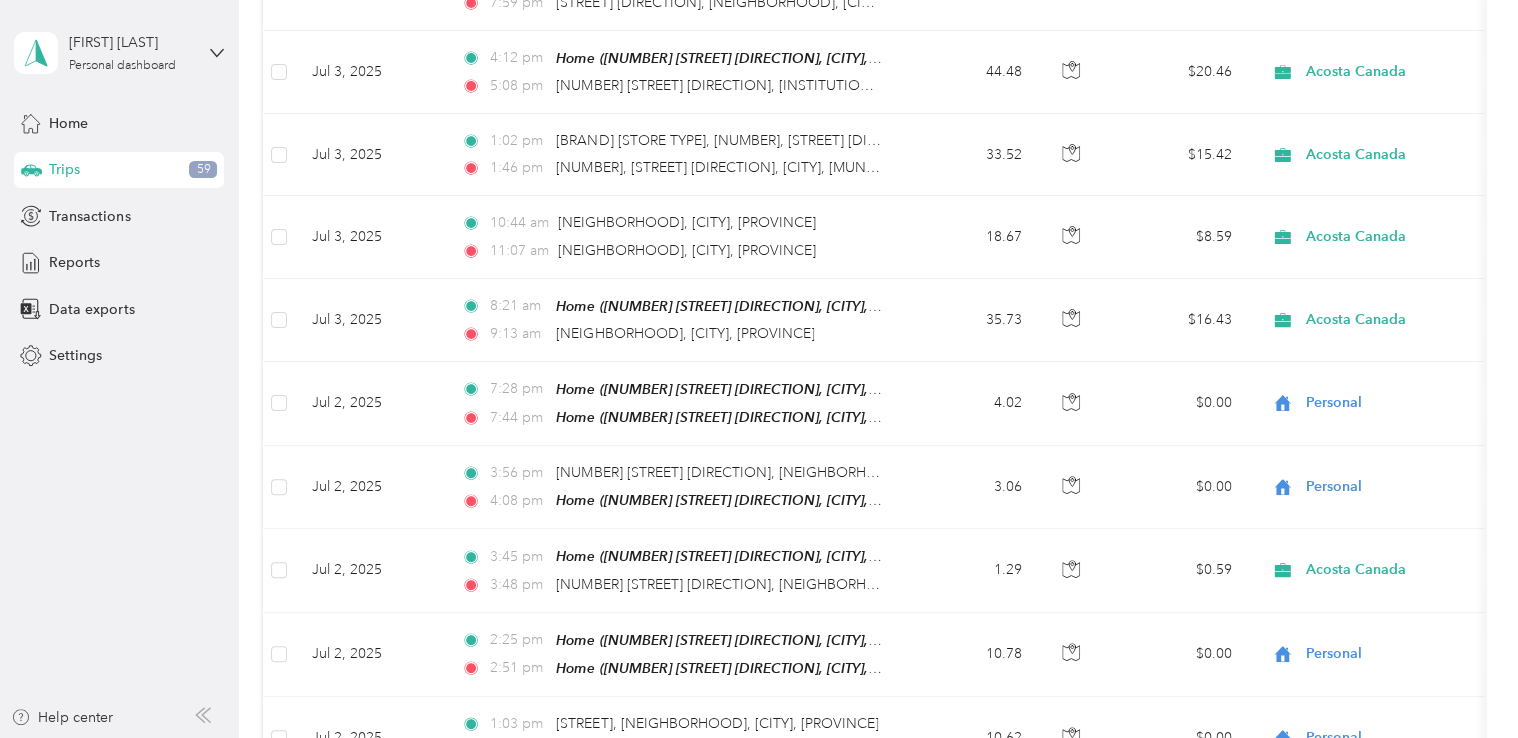 click on "11:07 am Brentwood, Calgary, AB" at bounding box center [671, 251] 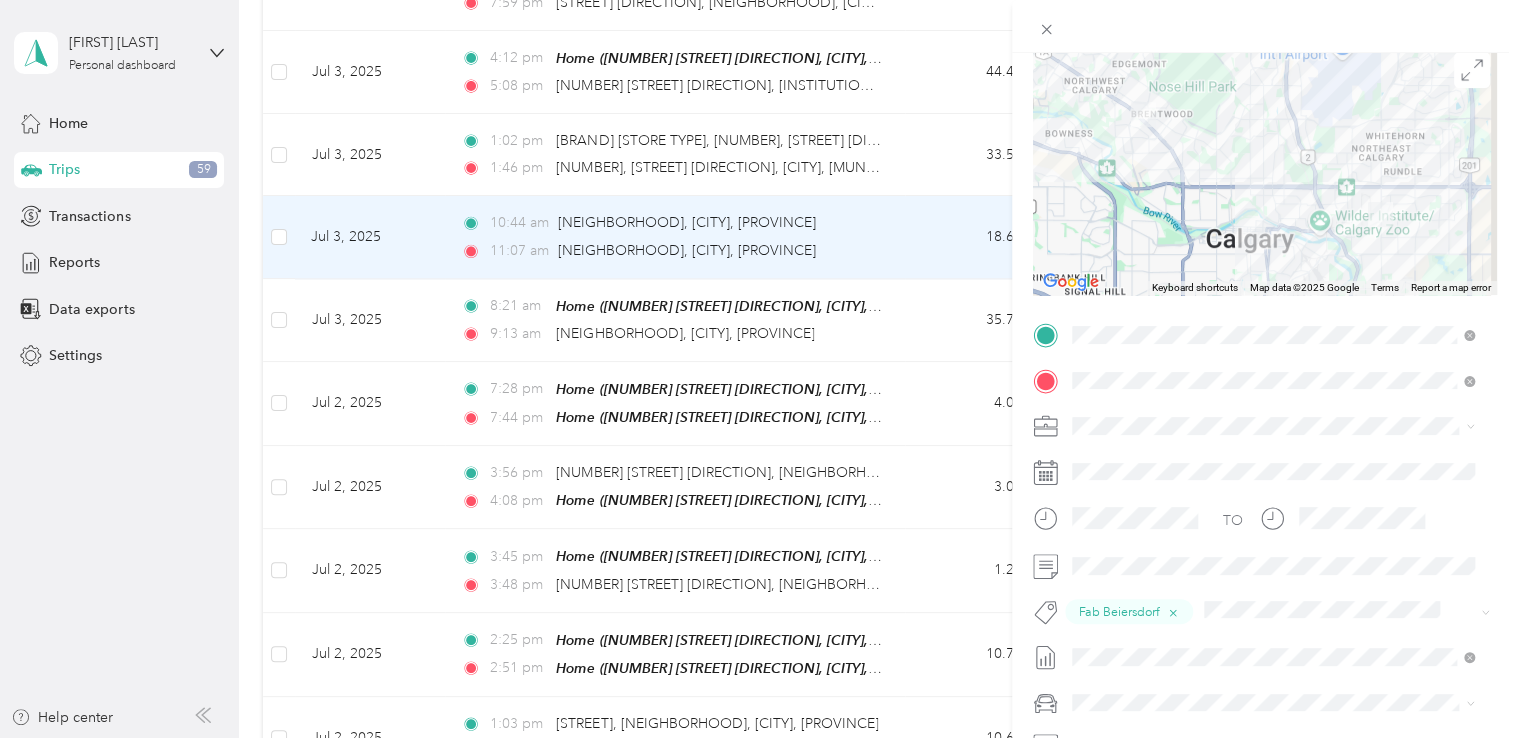 scroll, scrollTop: 300, scrollLeft: 0, axis: vertical 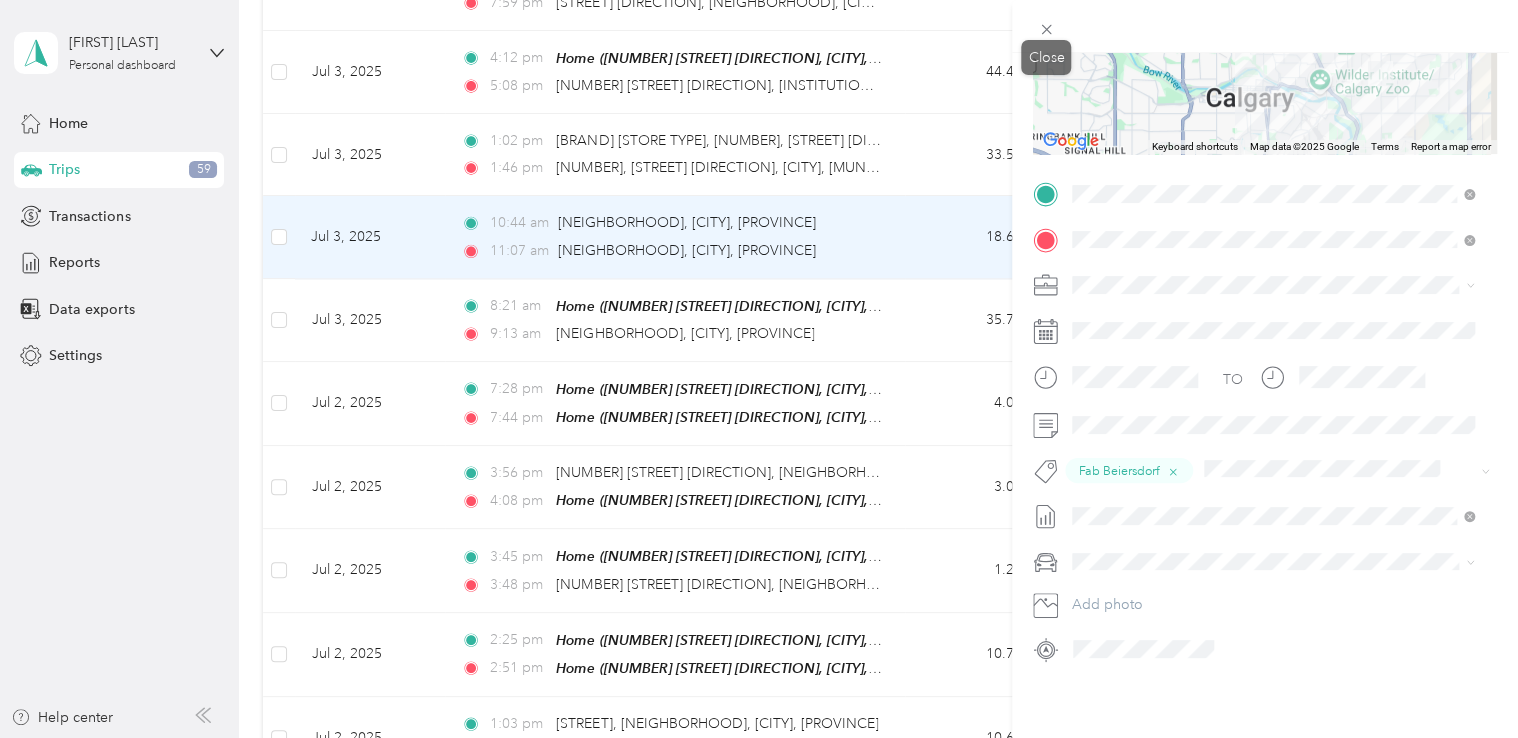 drag, startPoint x: 1043, startPoint y: 26, endPoint x: 988, endPoint y: 273, distance: 253.04941 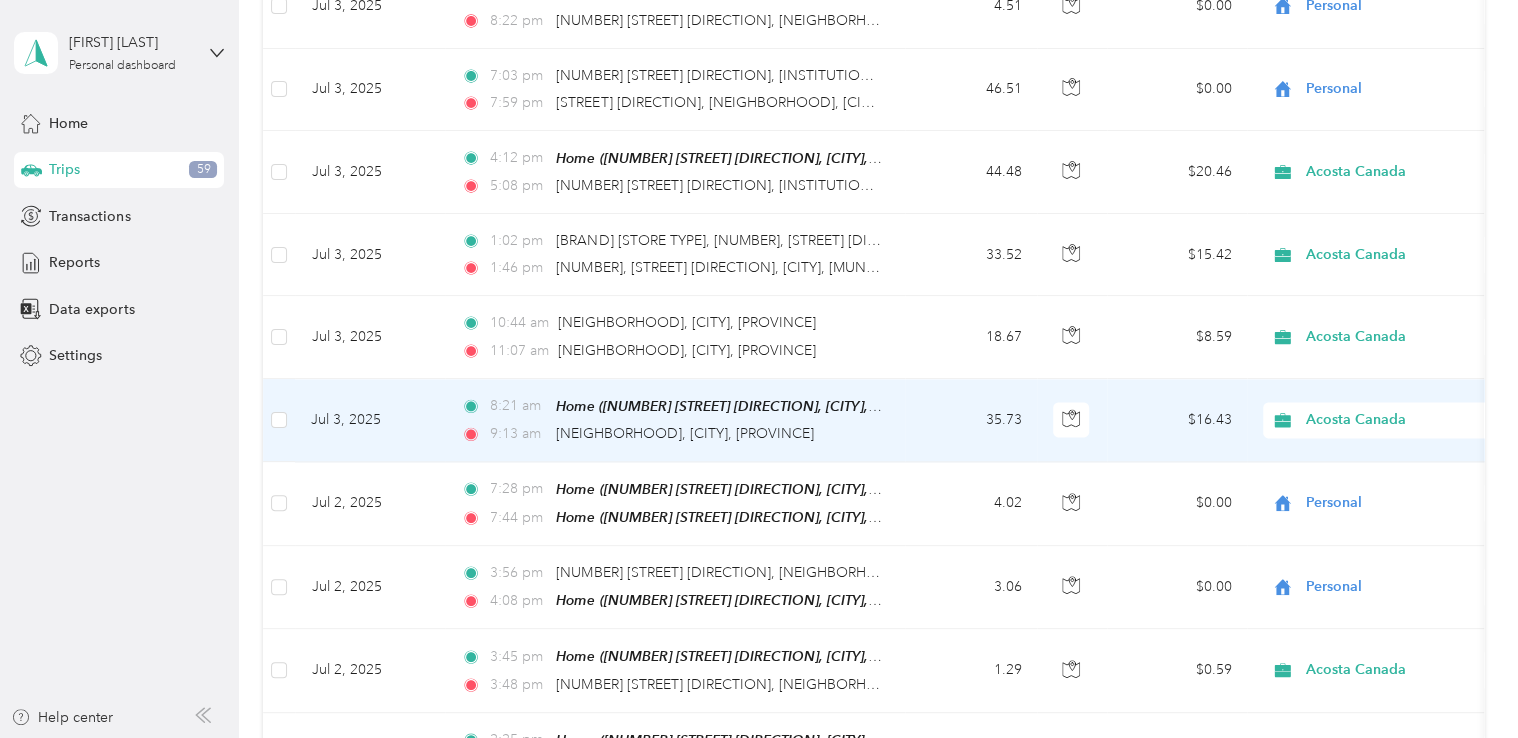 scroll, scrollTop: 12664, scrollLeft: 0, axis: vertical 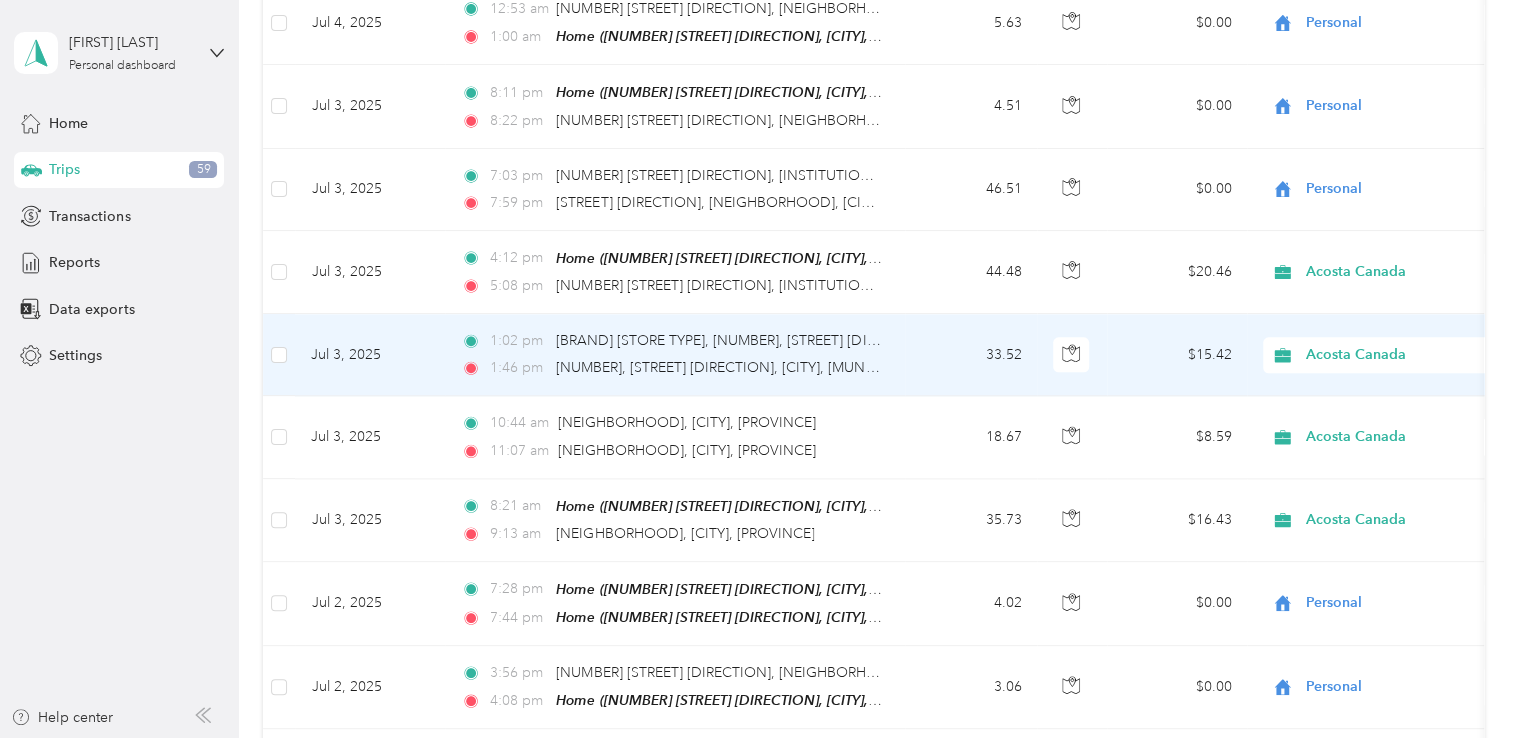click on "33.52" at bounding box center (971, 355) 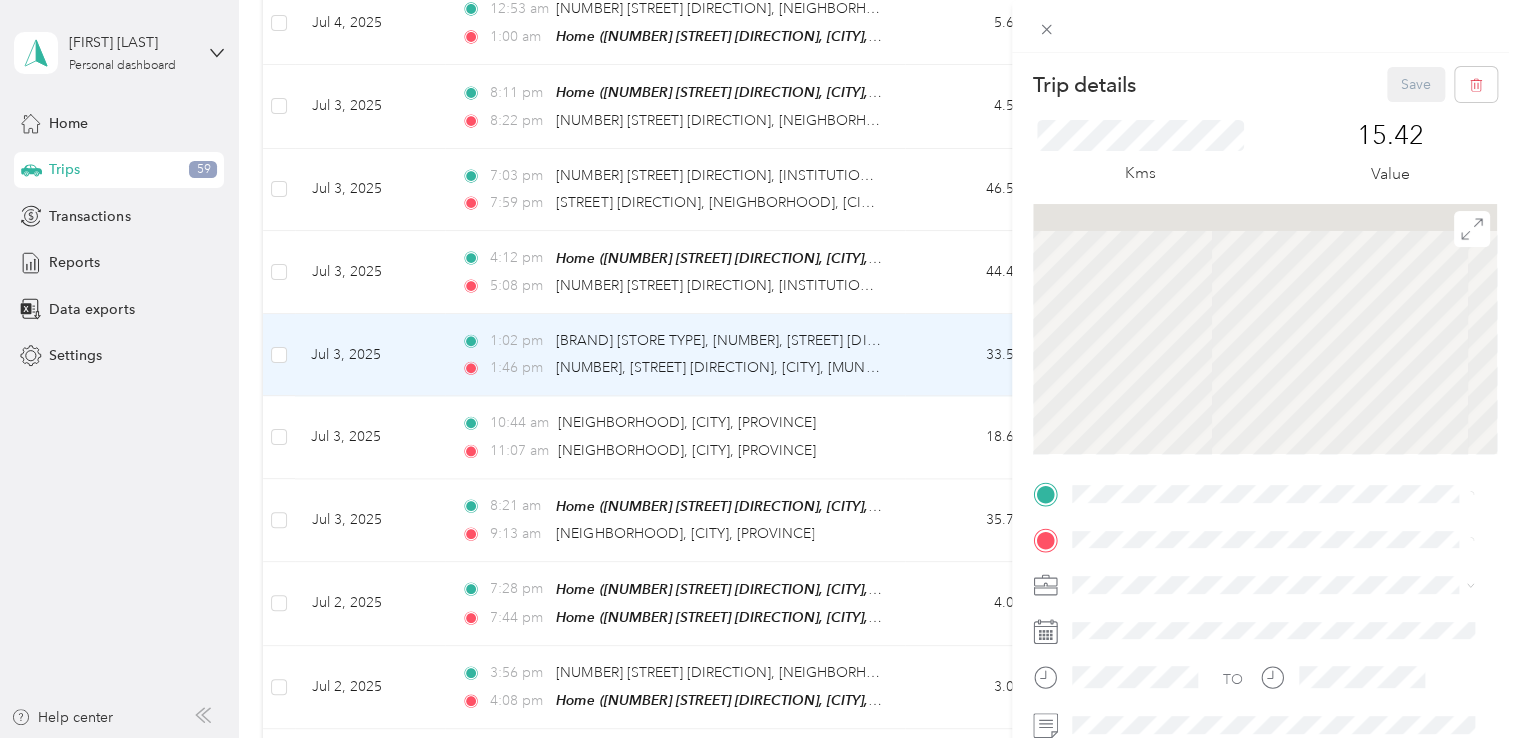 scroll, scrollTop: 314, scrollLeft: 0, axis: vertical 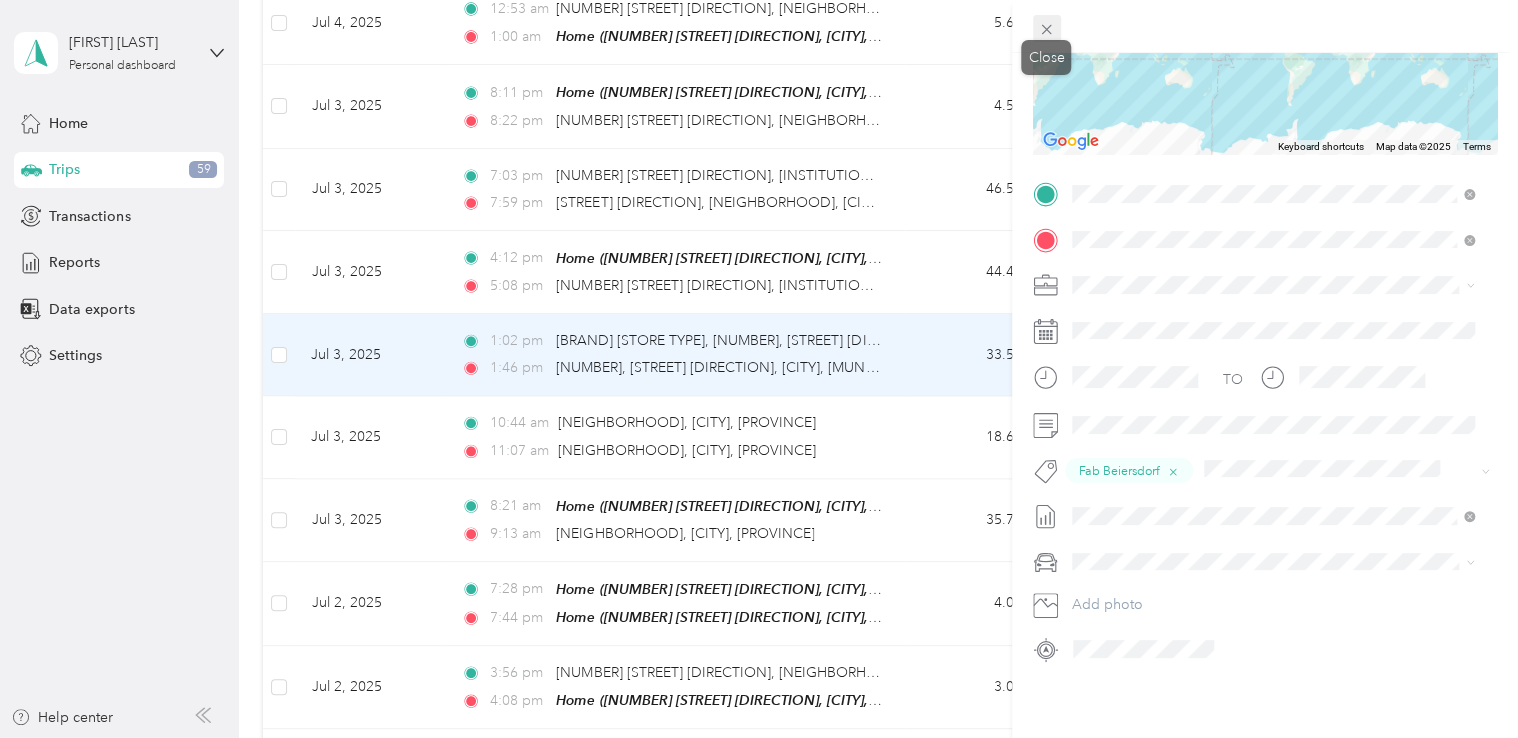 click 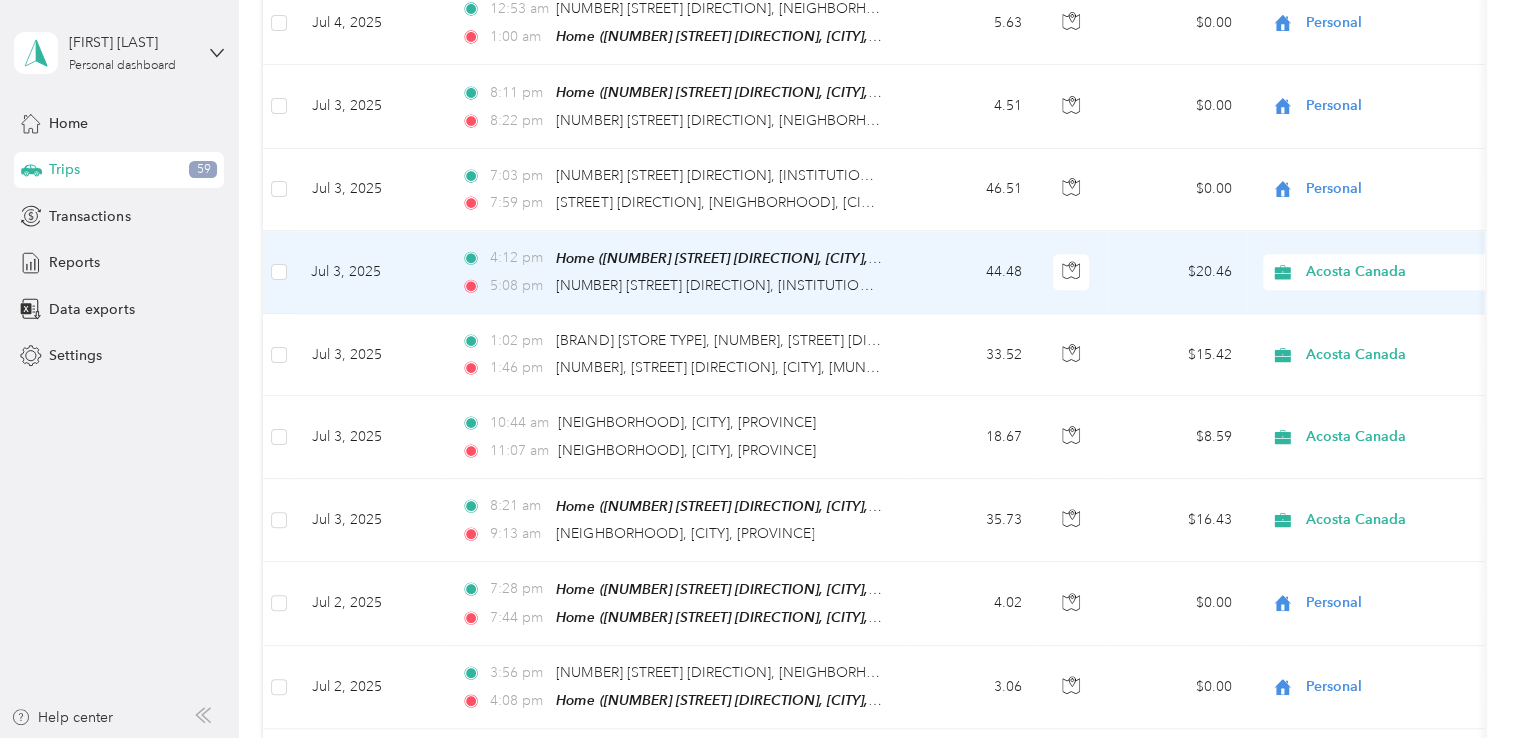 click on "44.48" at bounding box center [971, 272] 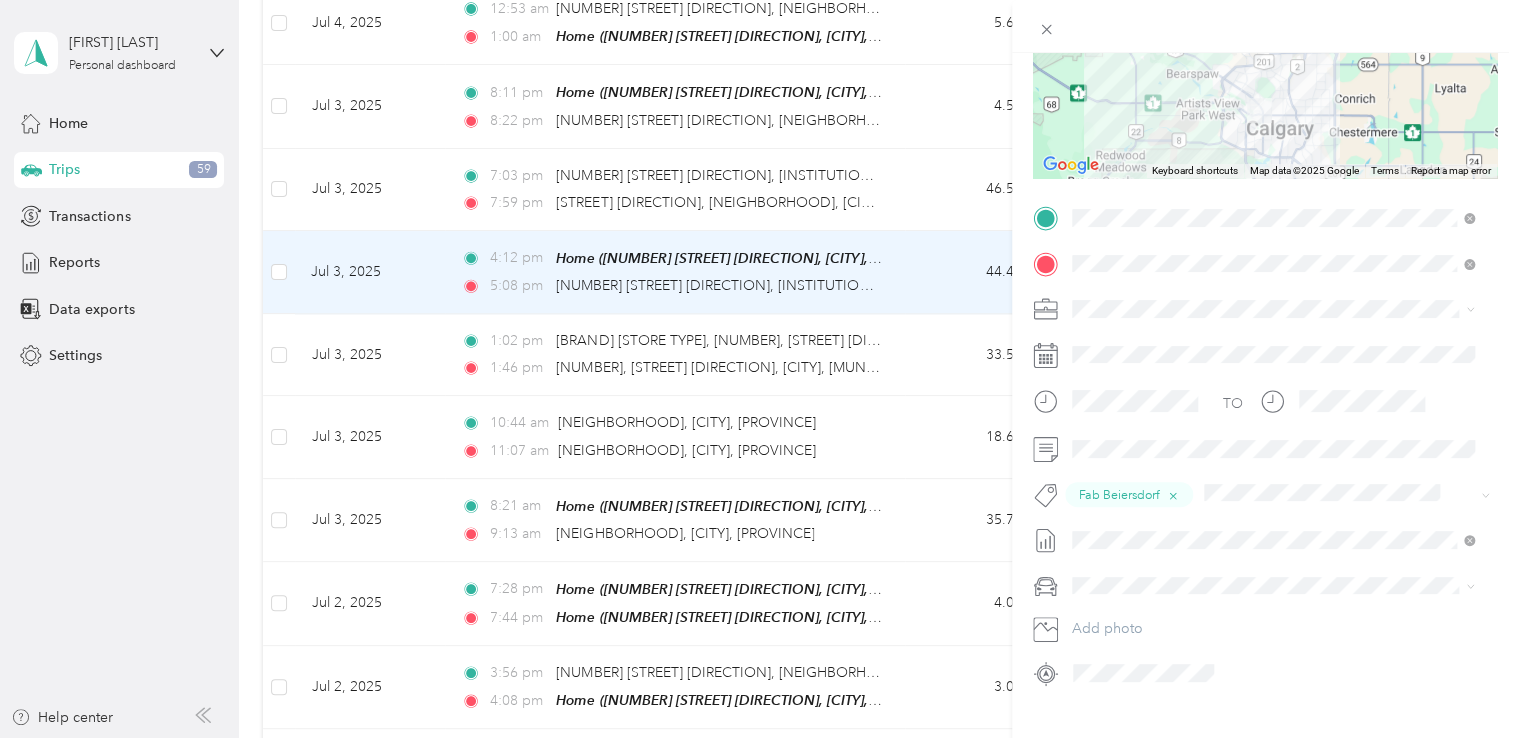 scroll, scrollTop: 300, scrollLeft: 0, axis: vertical 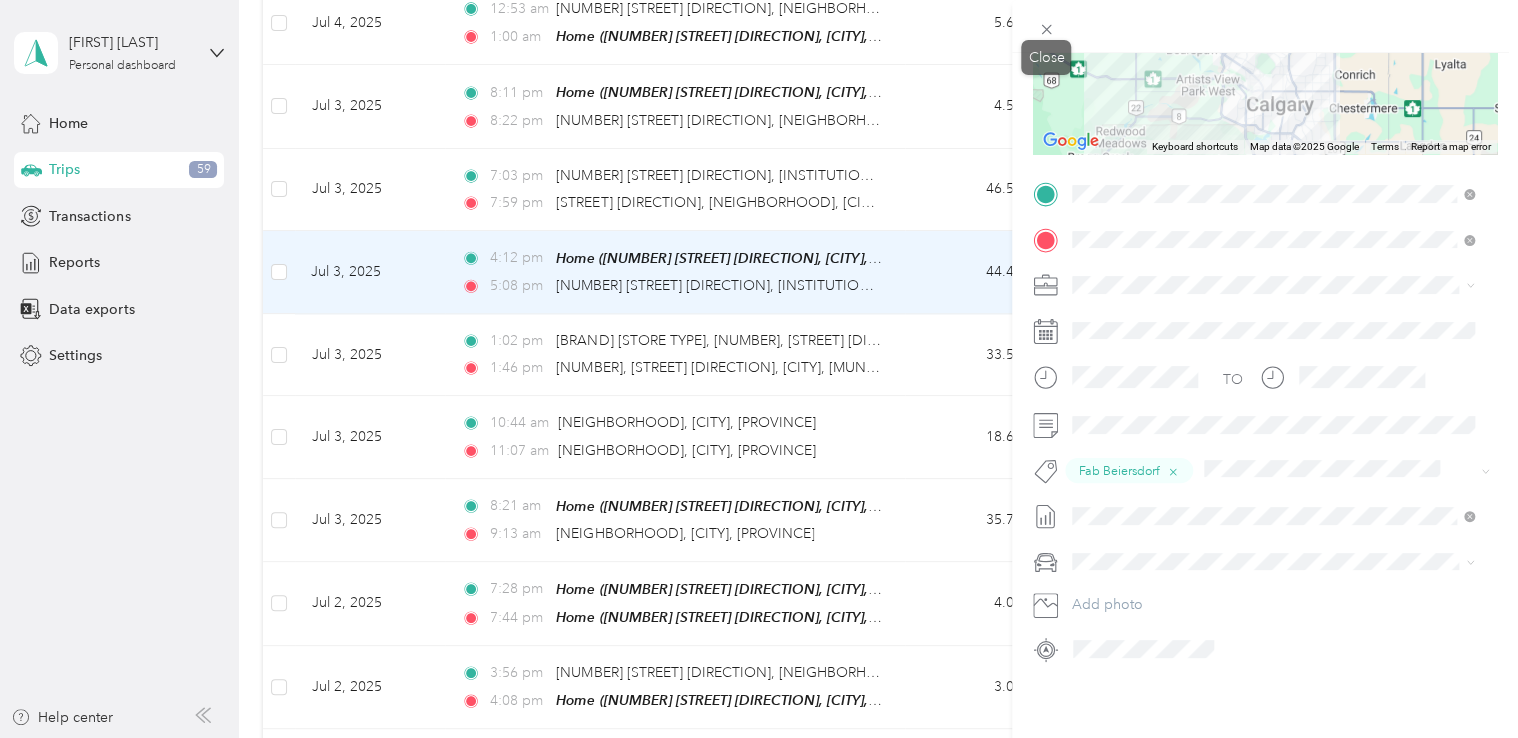 drag, startPoint x: 1042, startPoint y: 26, endPoint x: 931, endPoint y: 239, distance: 240.18742 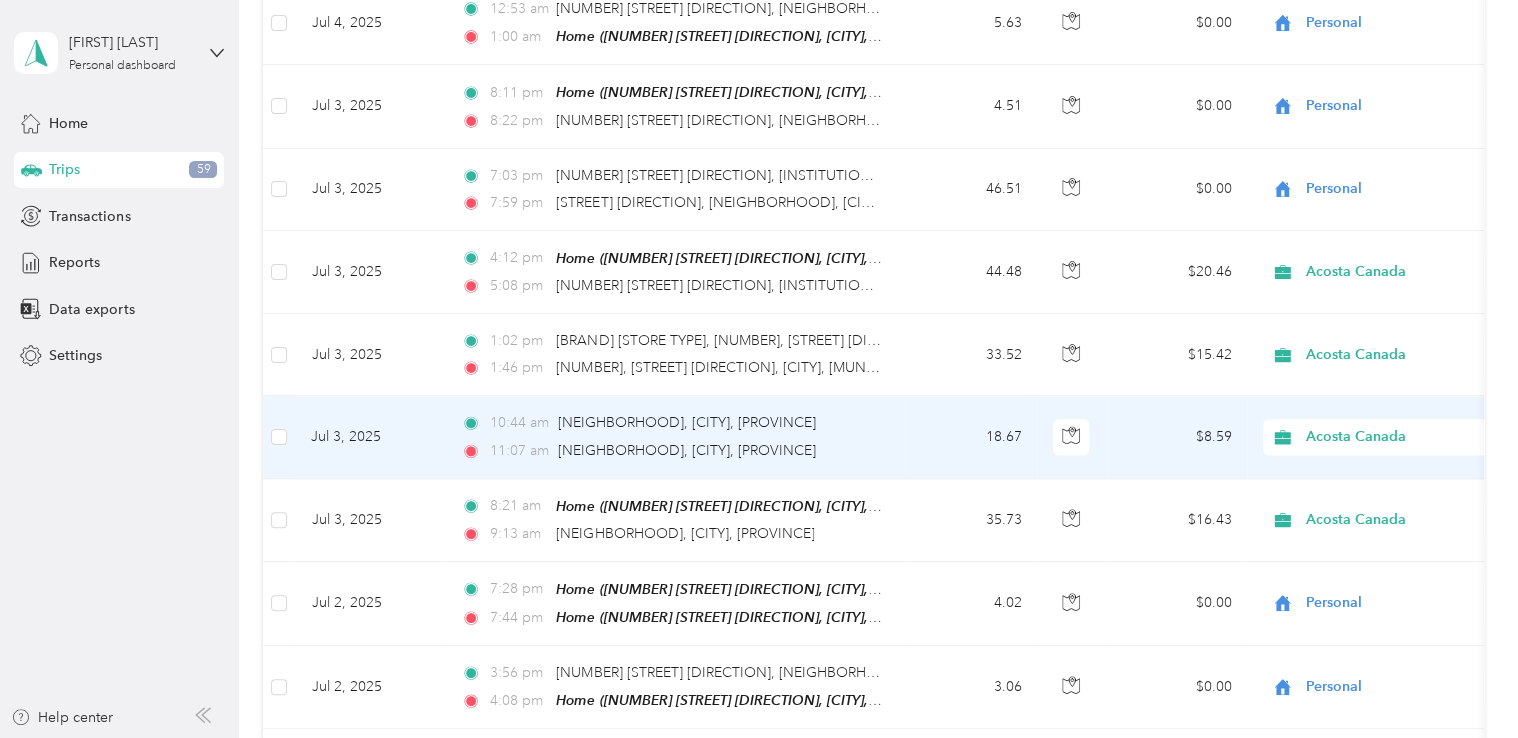 scroll, scrollTop: 12564, scrollLeft: 0, axis: vertical 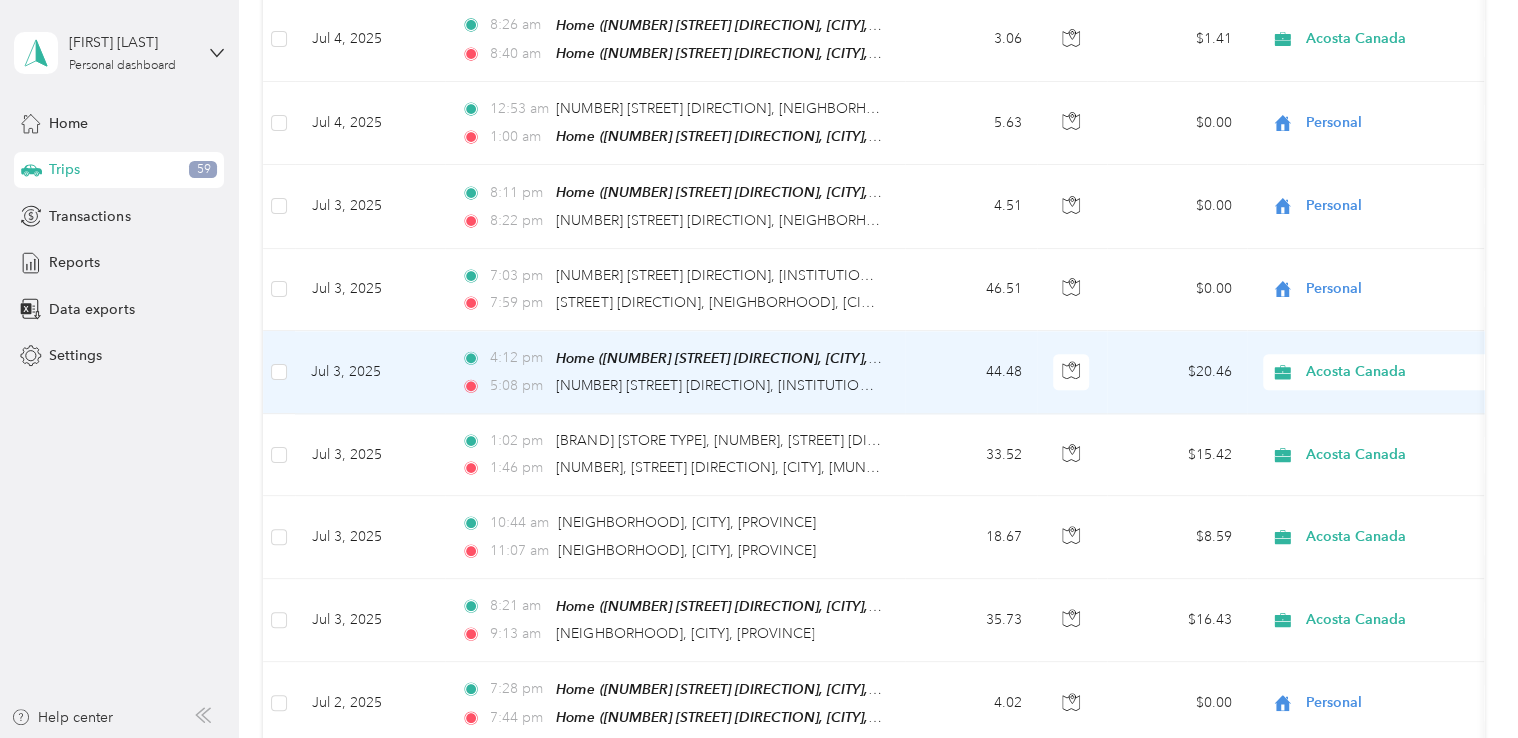 click on "Acosta Canada" at bounding box center [1397, 372] 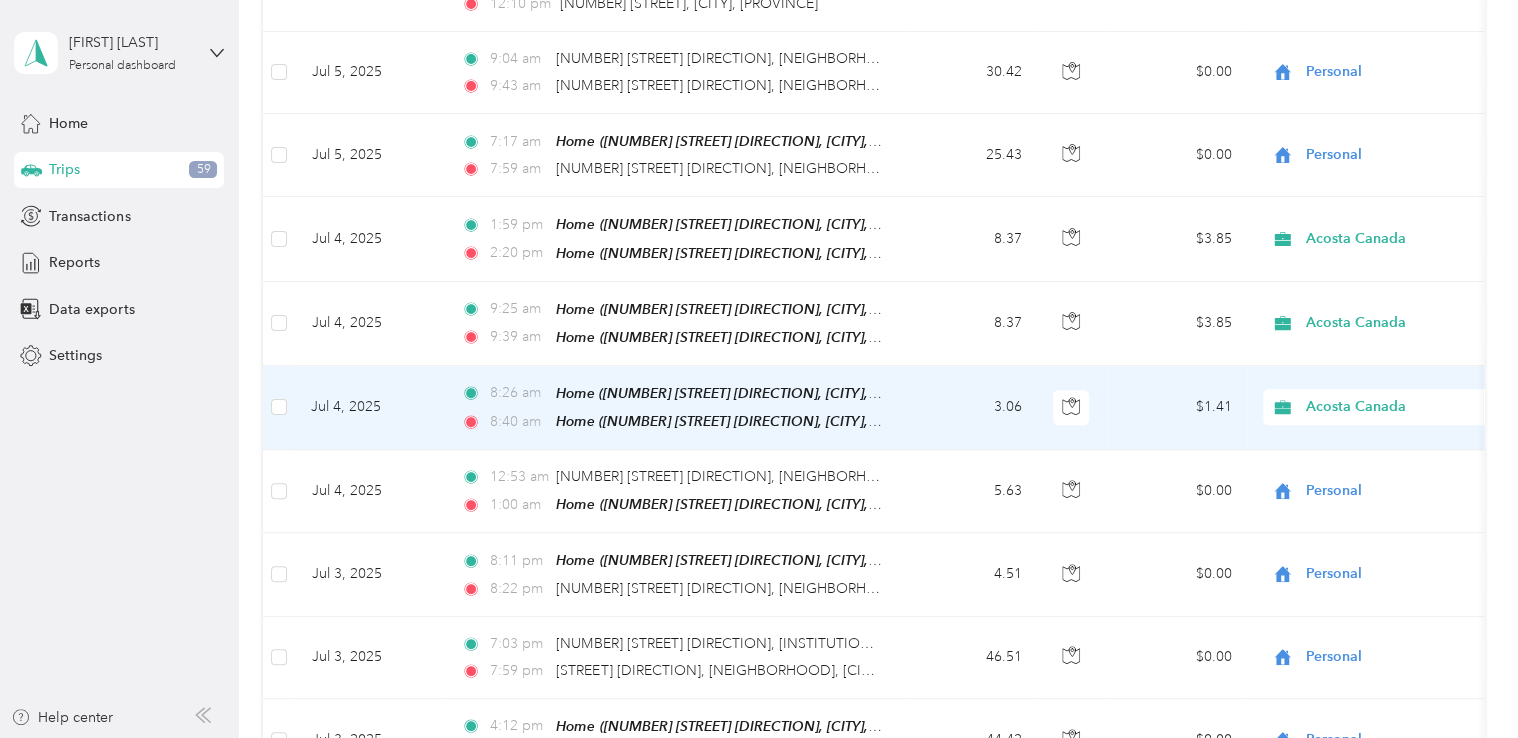scroll, scrollTop: 12164, scrollLeft: 0, axis: vertical 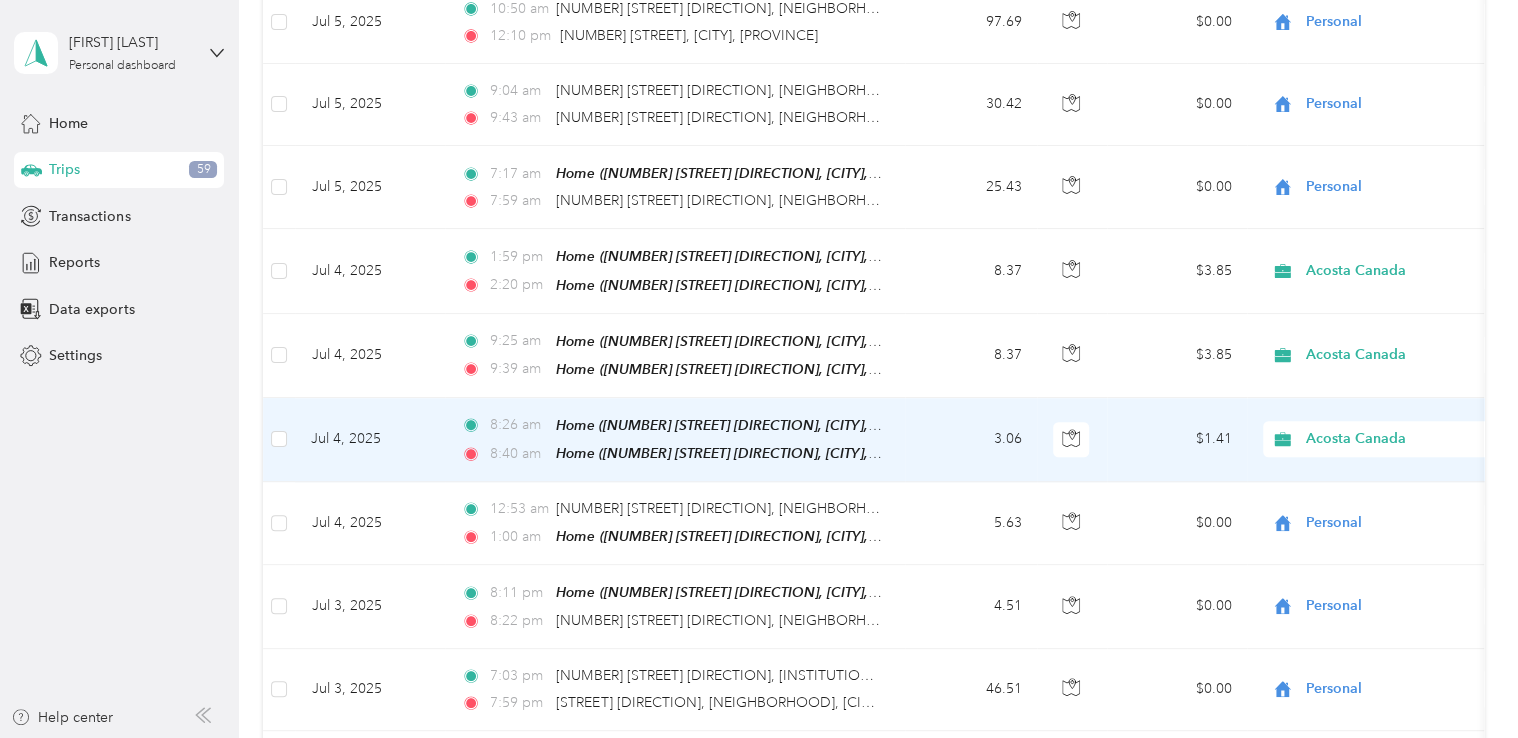 click on "Acosta Canada" at bounding box center (1387, 439) 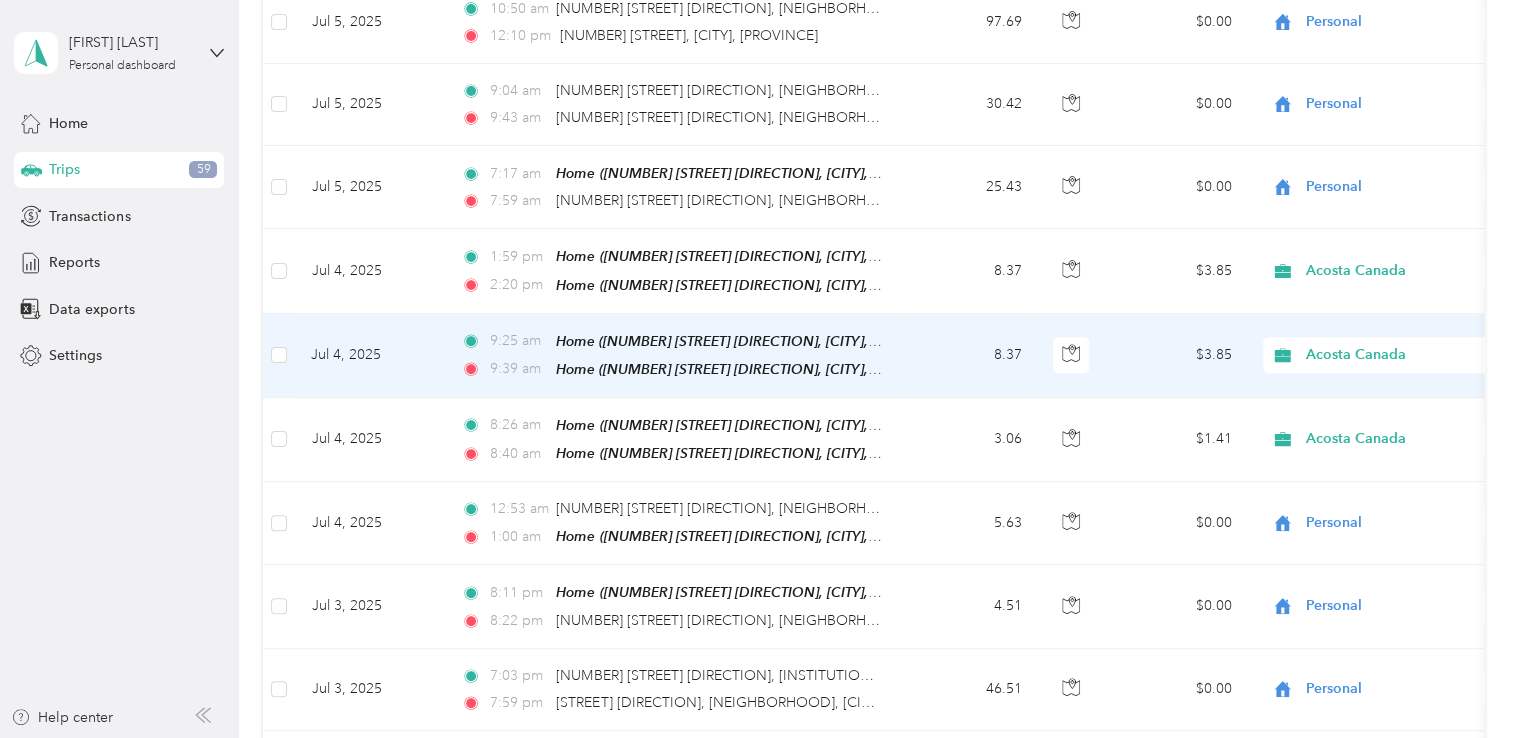 click on "Acosta Canada" at bounding box center (1387, 355) 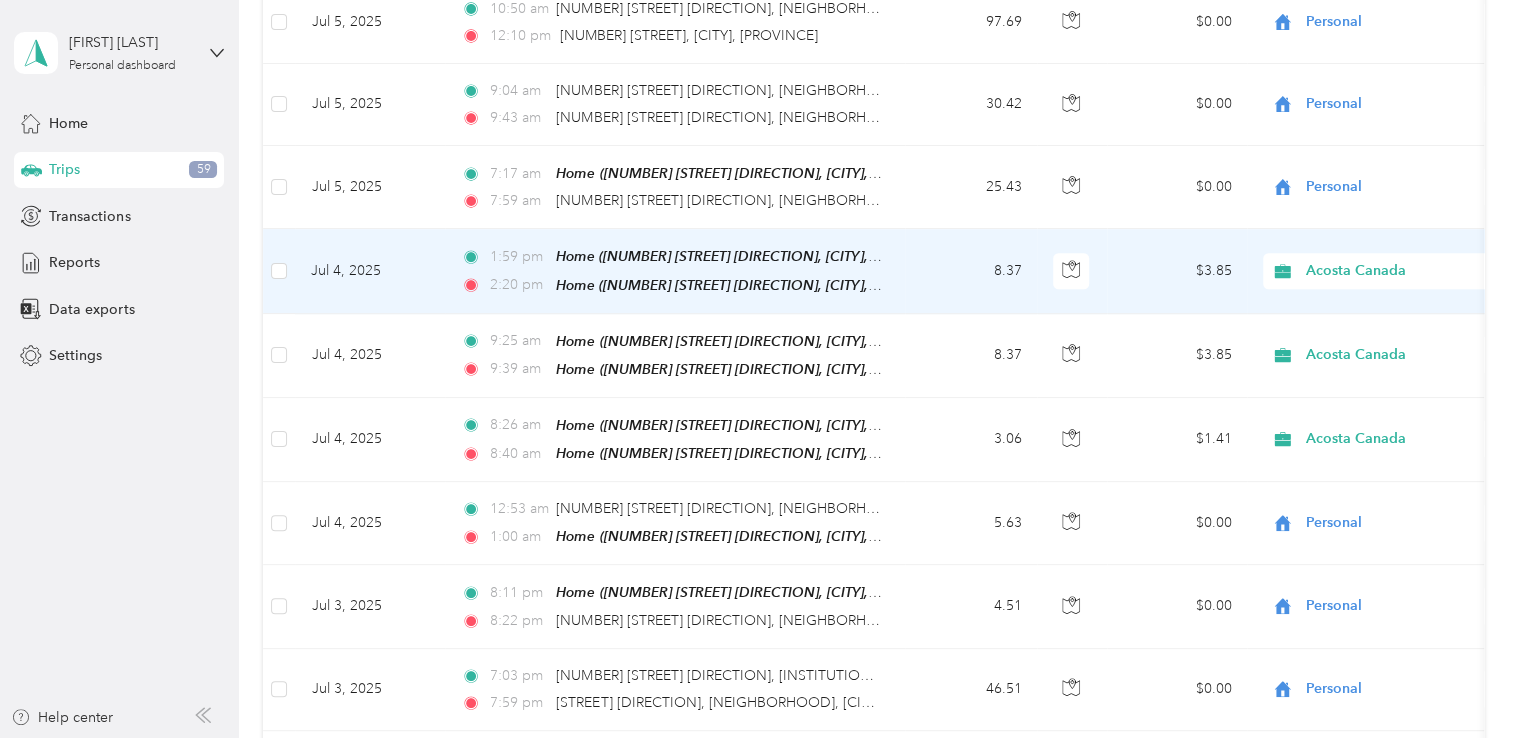 click on "Acosta Canada" at bounding box center (1397, 271) 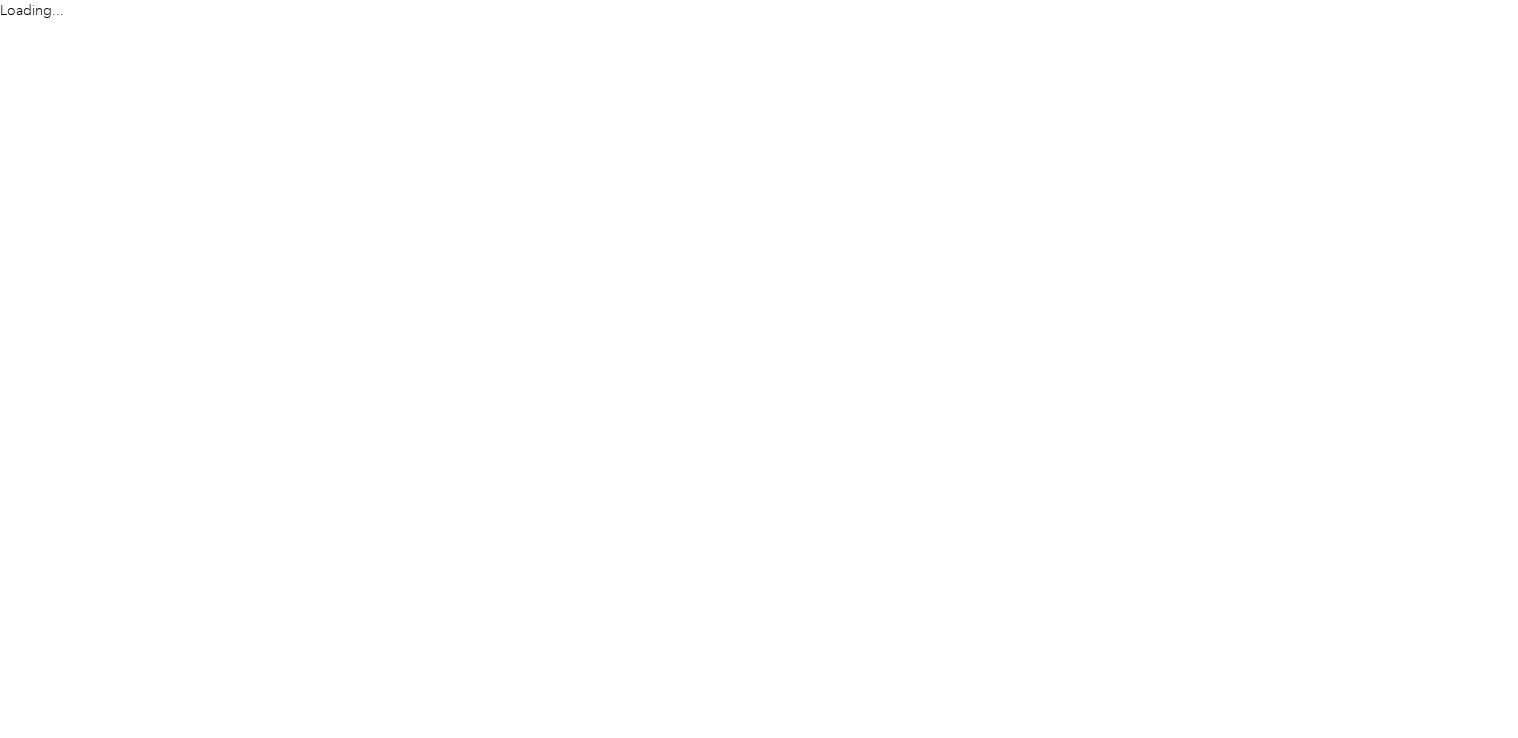 scroll, scrollTop: 0, scrollLeft: 0, axis: both 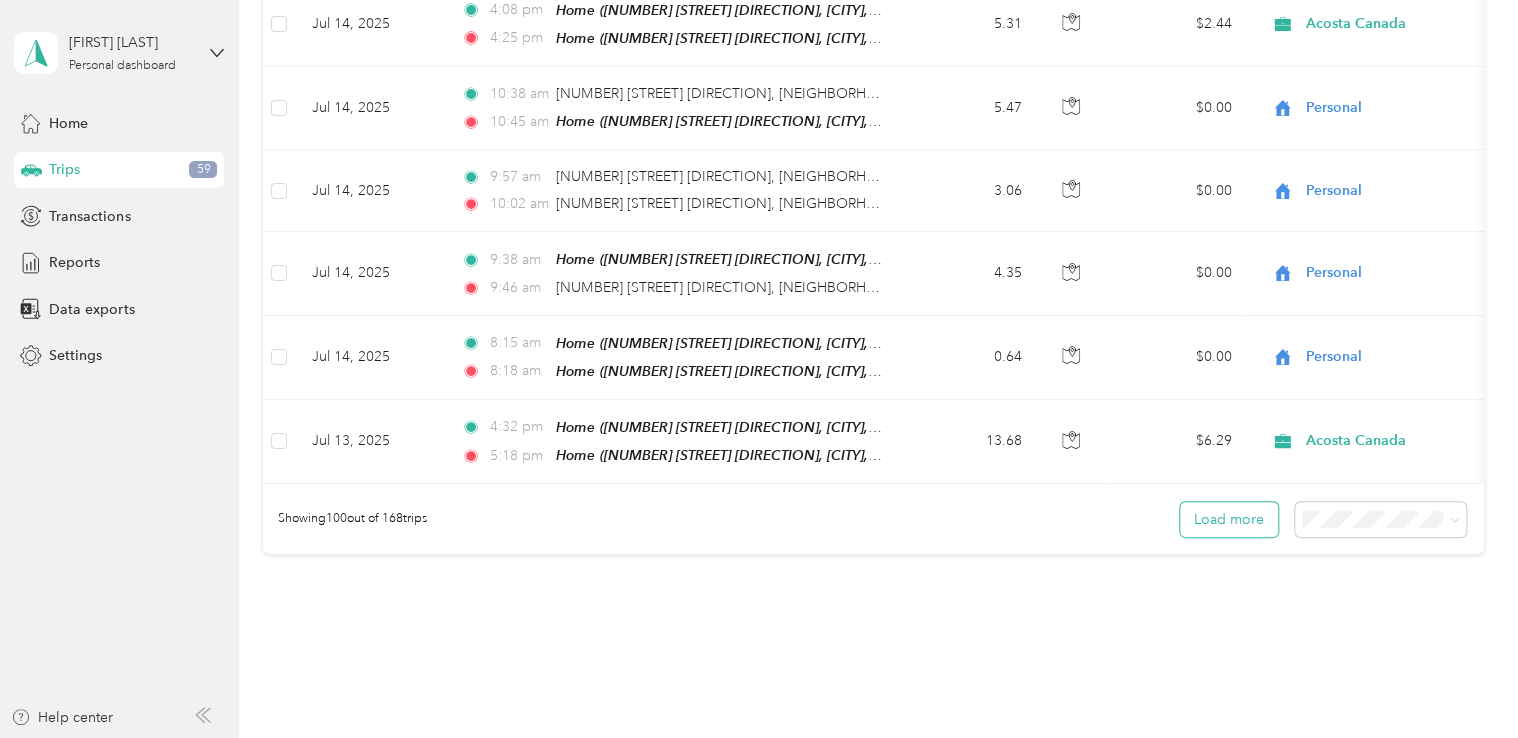 click on "Load more" at bounding box center (1229, 519) 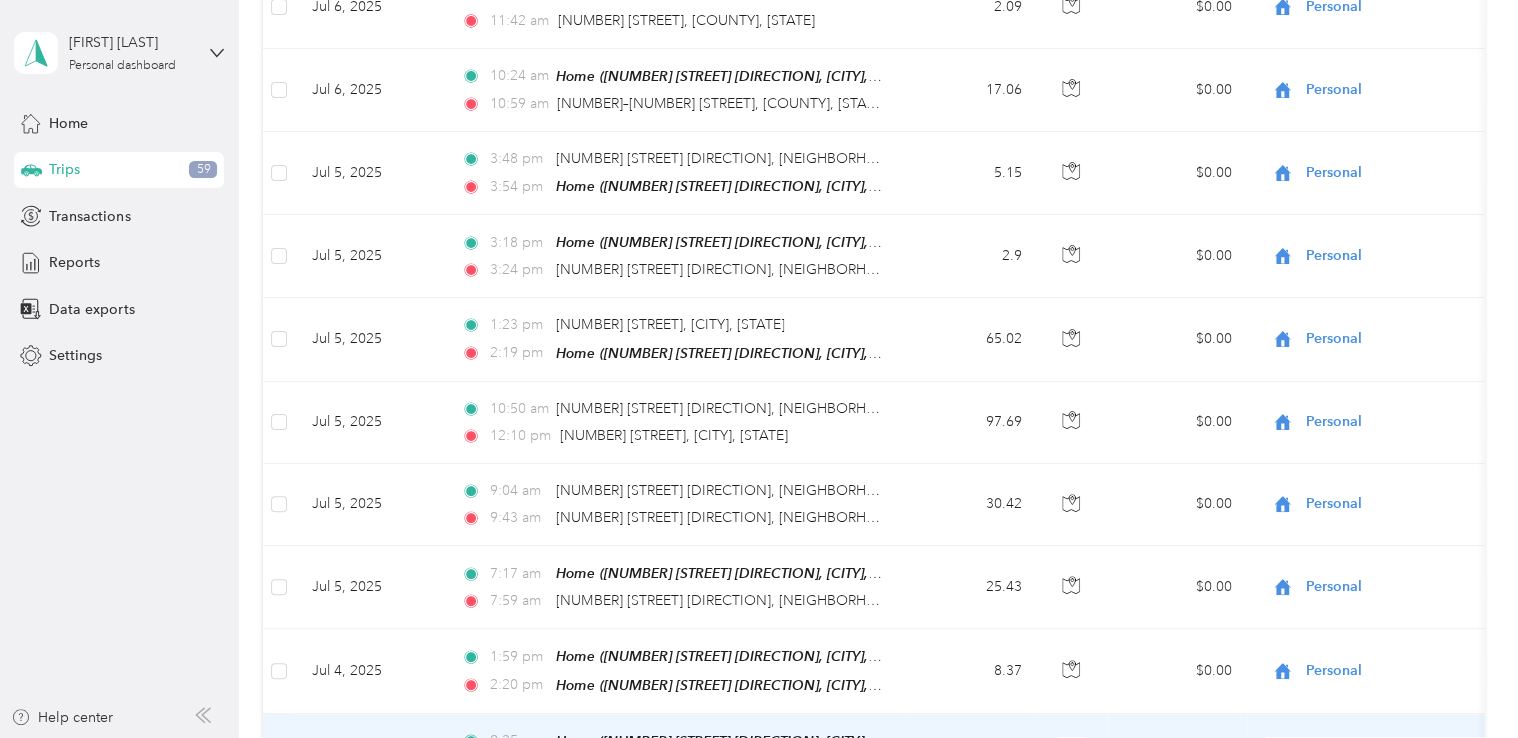 scroll, scrollTop: 11664, scrollLeft: 0, axis: vertical 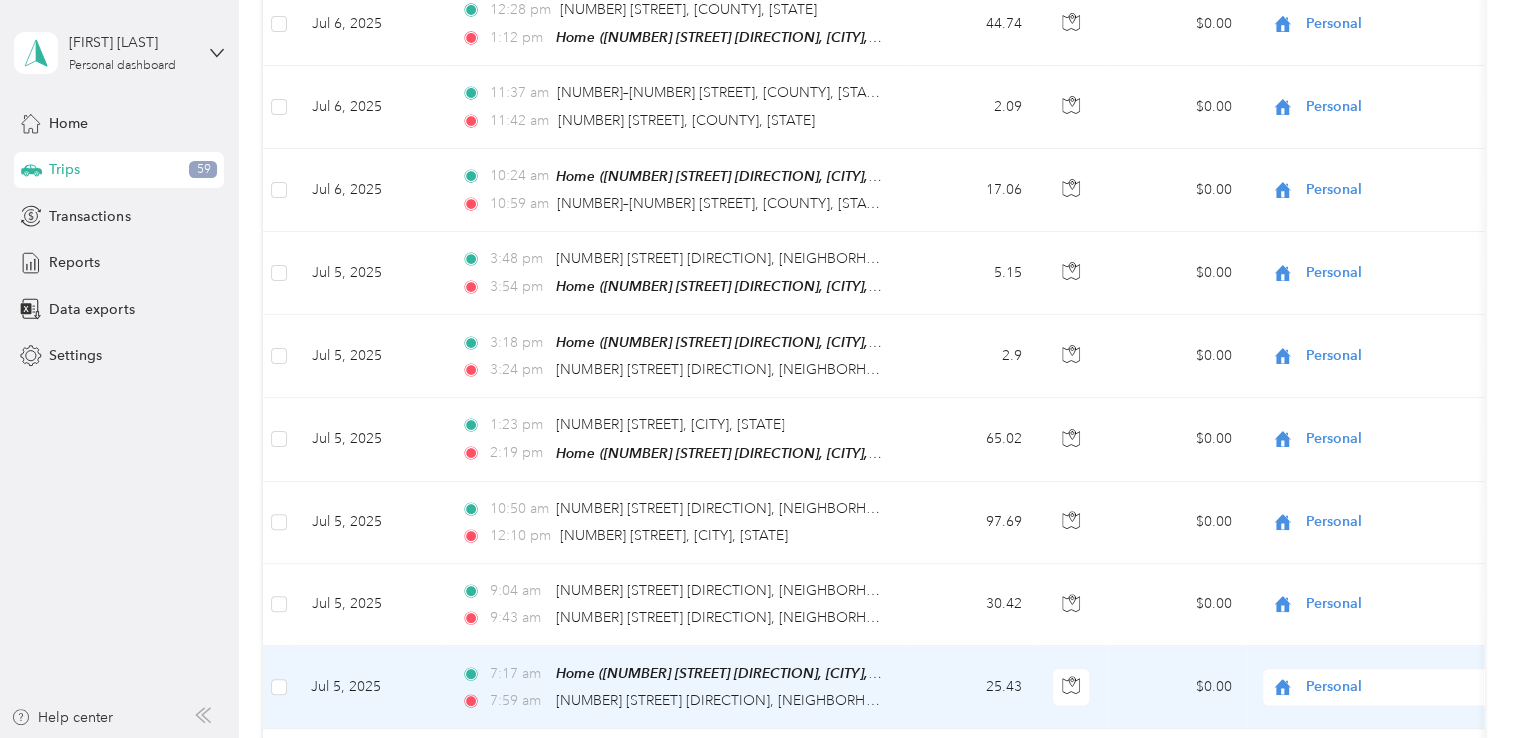 click on "Personal" at bounding box center [1397, 687] 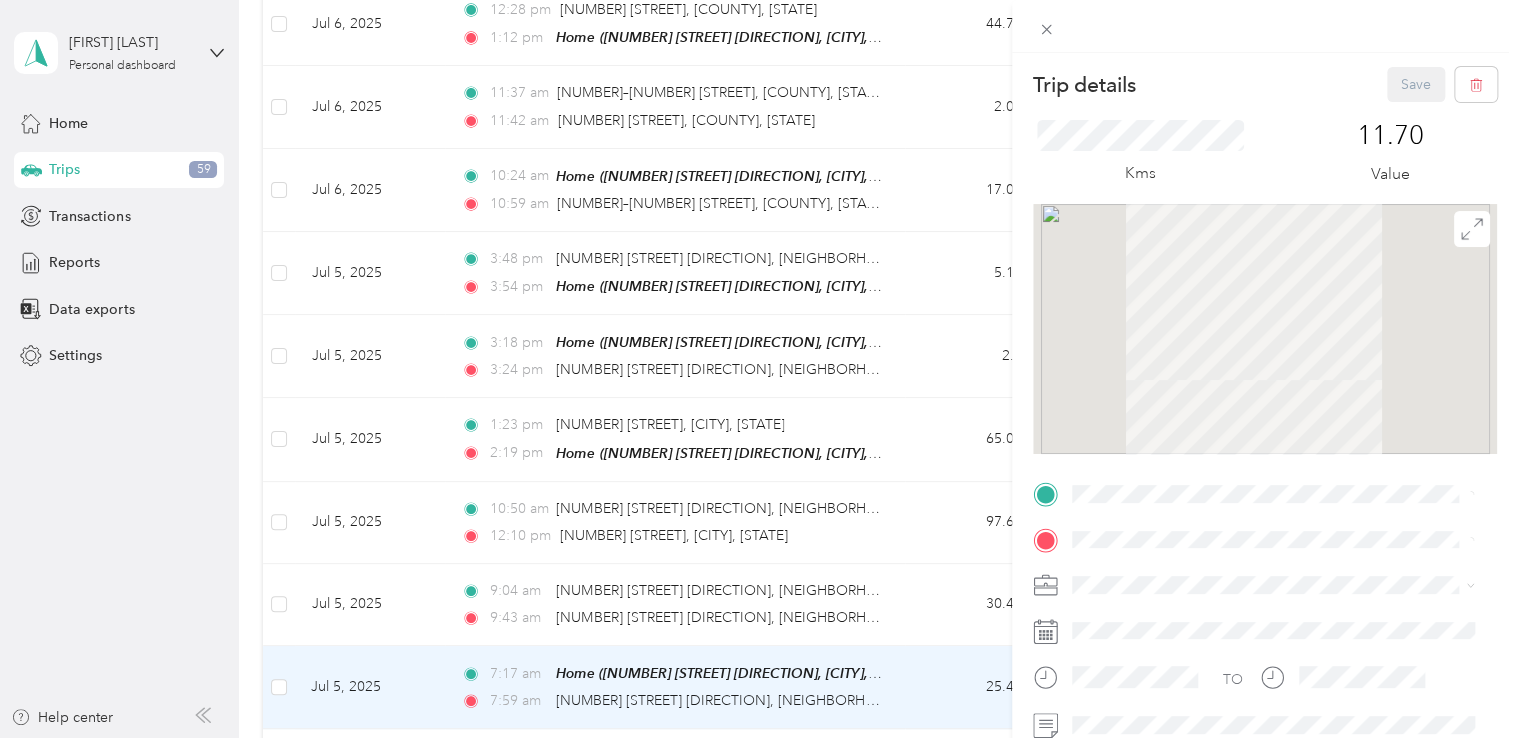 scroll, scrollTop: 300, scrollLeft: 0, axis: vertical 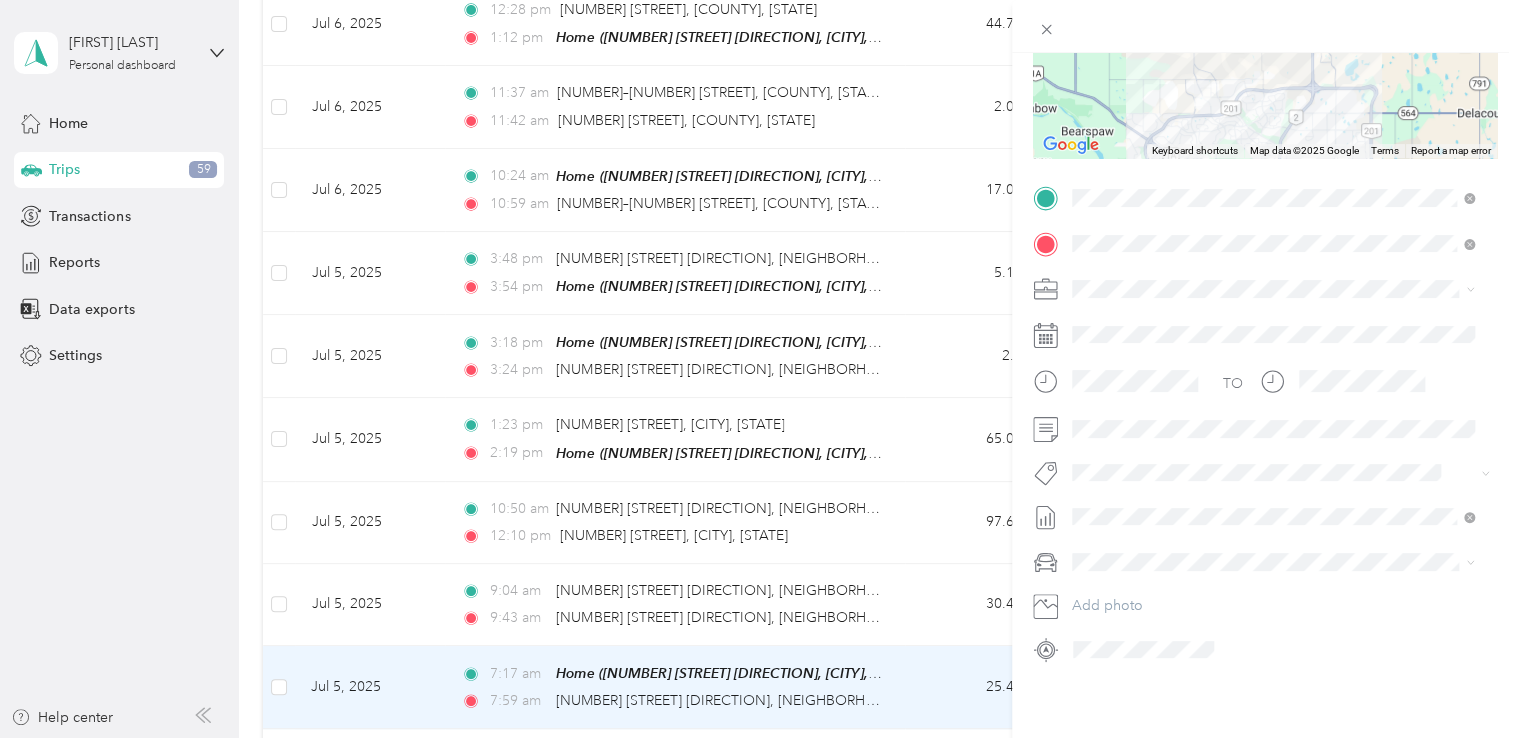 click on "Fab Beiersdorf" at bounding box center [1273, 169] 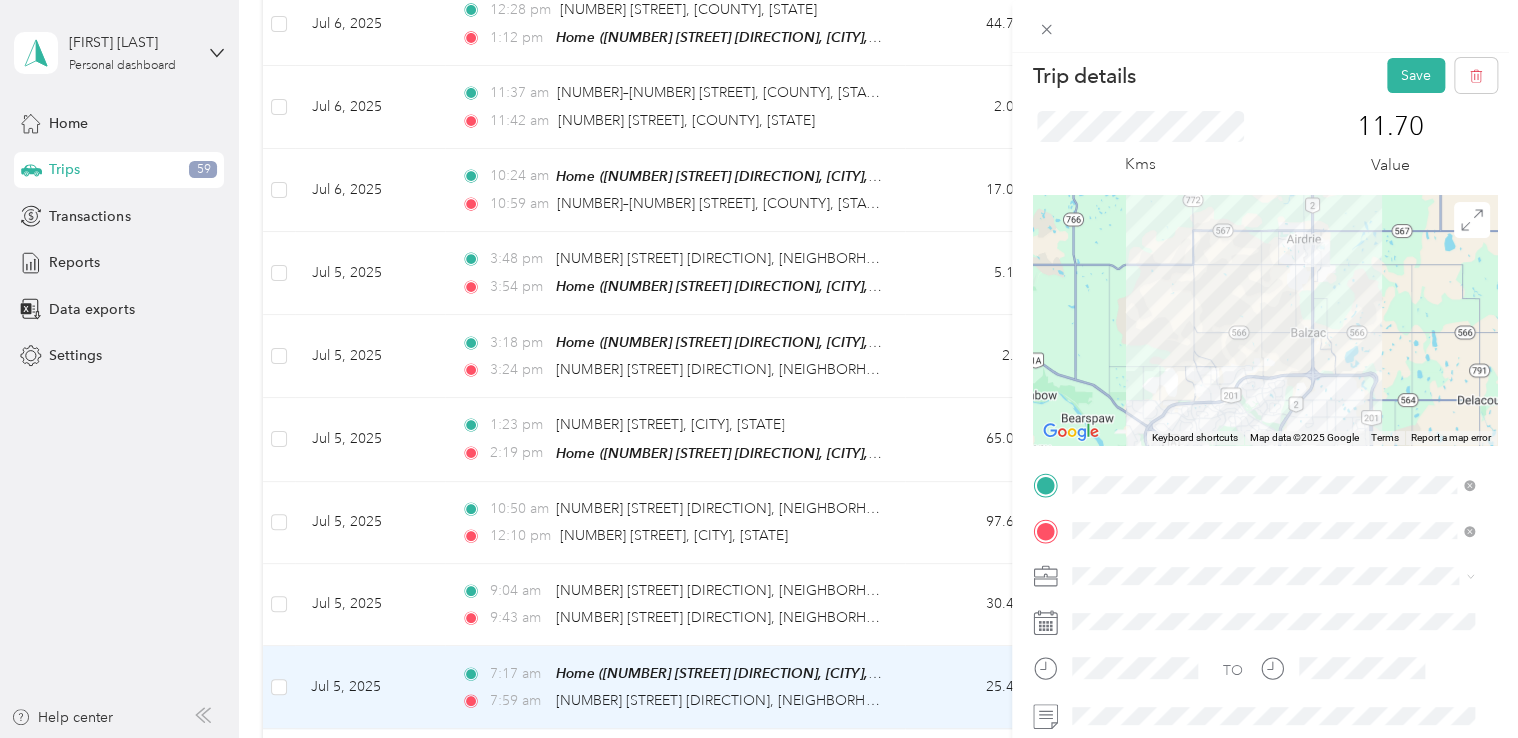 scroll, scrollTop: 0, scrollLeft: 0, axis: both 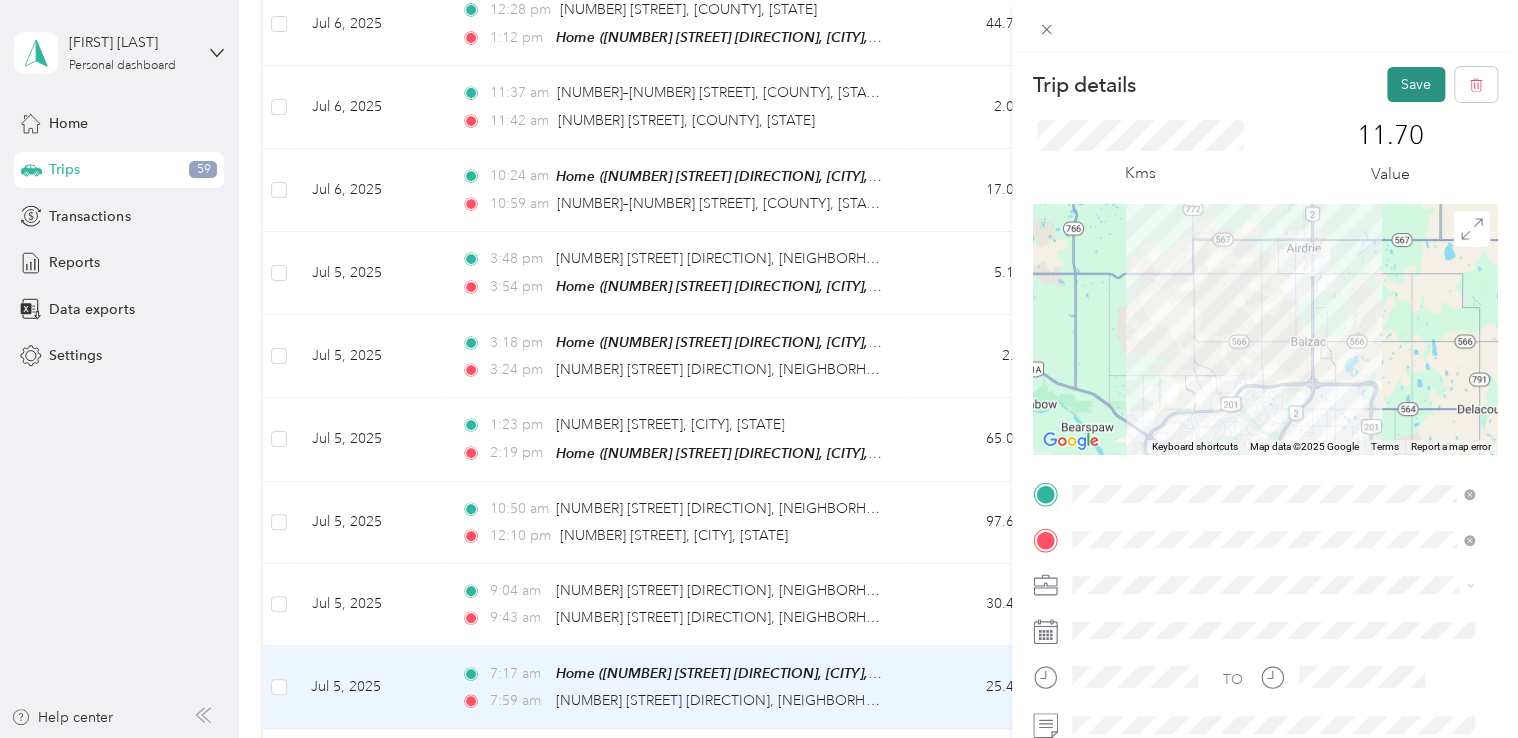 click on "Save" at bounding box center [1416, 84] 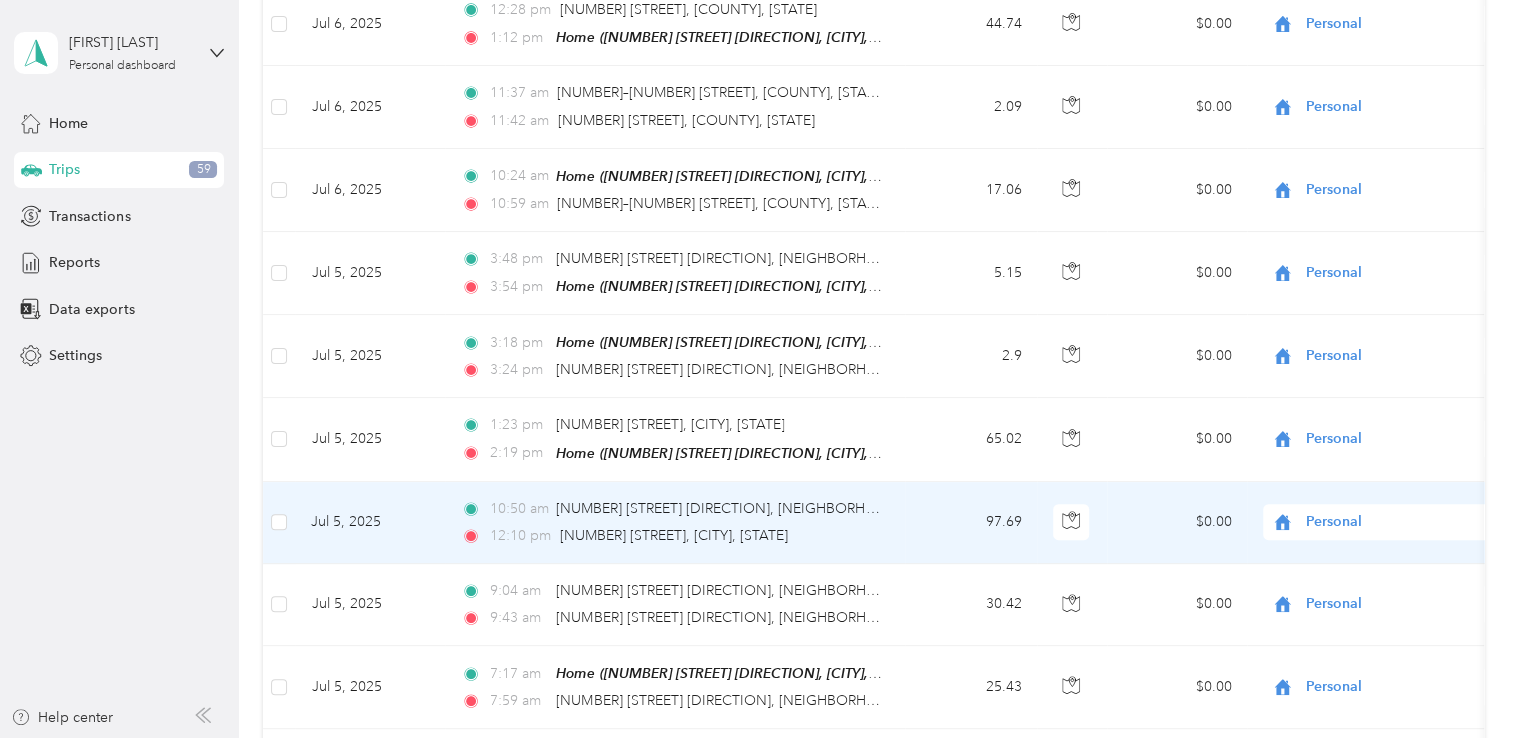 click on "10:50 am 15 Quarry St W, Downtown, Cochrane, AB 12:10 pm 6970 46 St, Olds, AB" at bounding box center [675, 523] 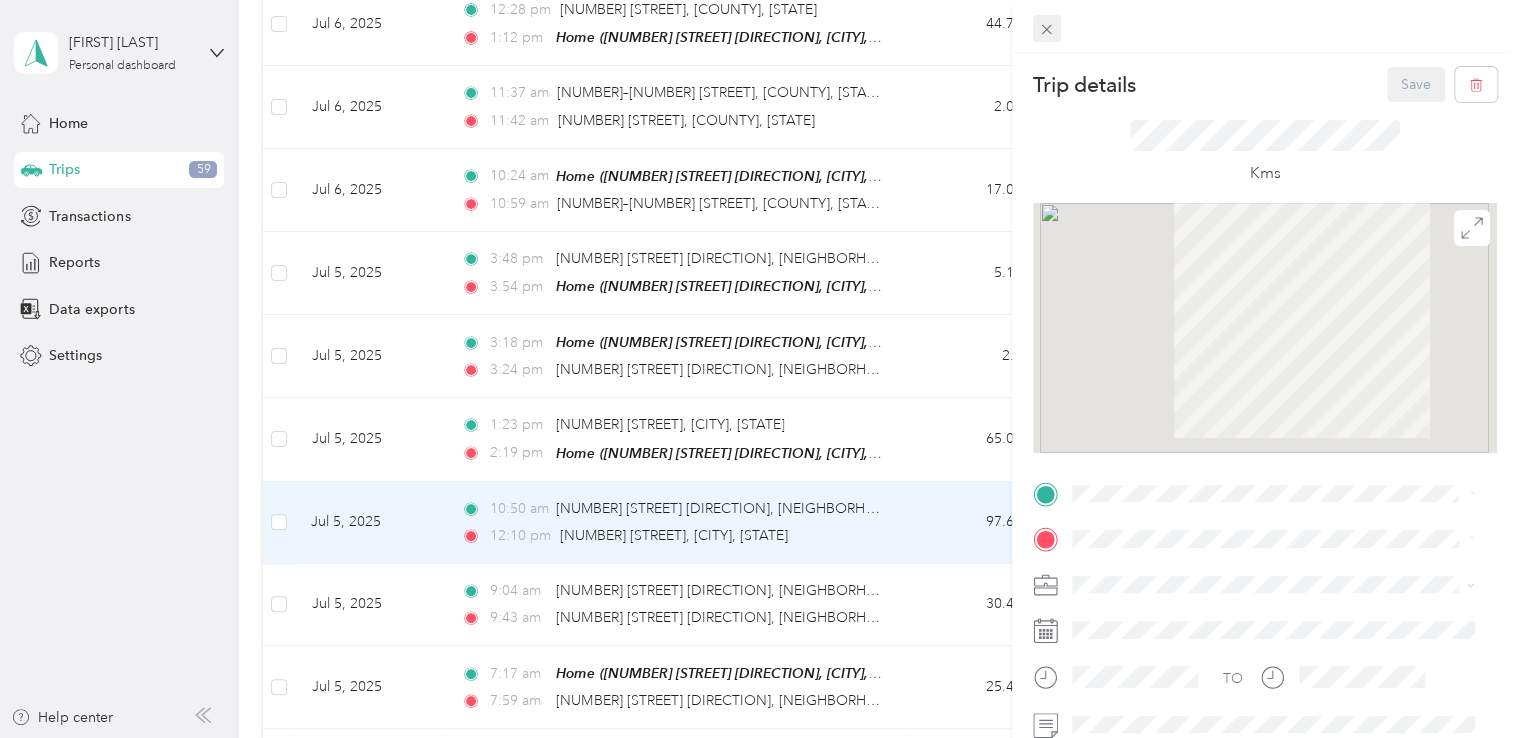 click on "Trip details Save This trip cannot be edited because it is either under review, approved, or paid. Contact your Team Manager to edit it. Kms TO Add photo Close" at bounding box center [754, 738] 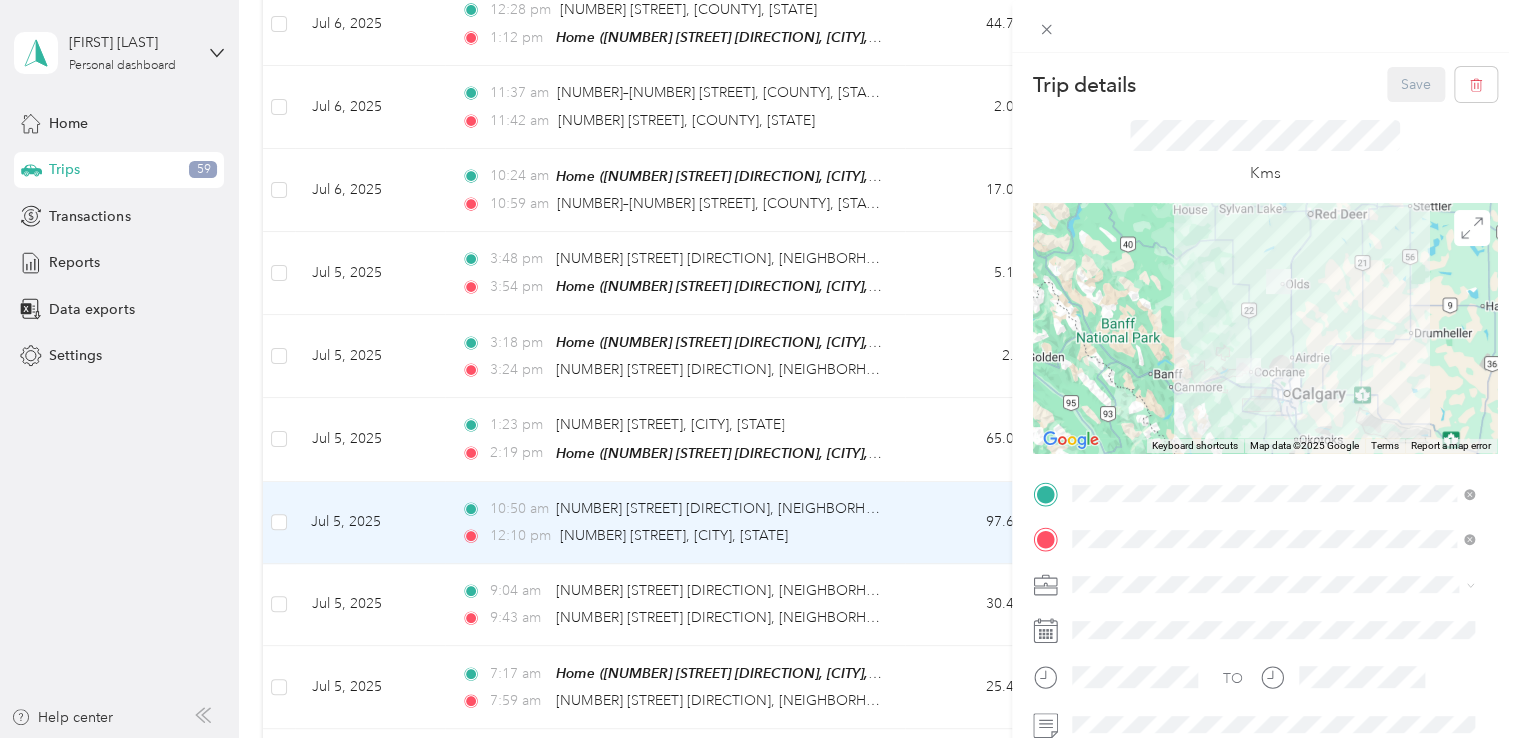 click on "Trip details Save This trip cannot be edited because it is either under review, approved, or paid. Contact your Team Manager to edit it. Kms ← Move left → Move right ↑ Move up ↓ Move down + Zoom in - Zoom out Home Jump left by 75% End Jump right by 75% Page Up Jump up by 75% Page Down Jump down by 75% Keyboard shortcuts Map Data Map data ©2025 Google Map data ©2025 Google 50 km  Click to toggle between metric and imperial units Terms Report a map error TO Add photo" at bounding box center [759, 369] 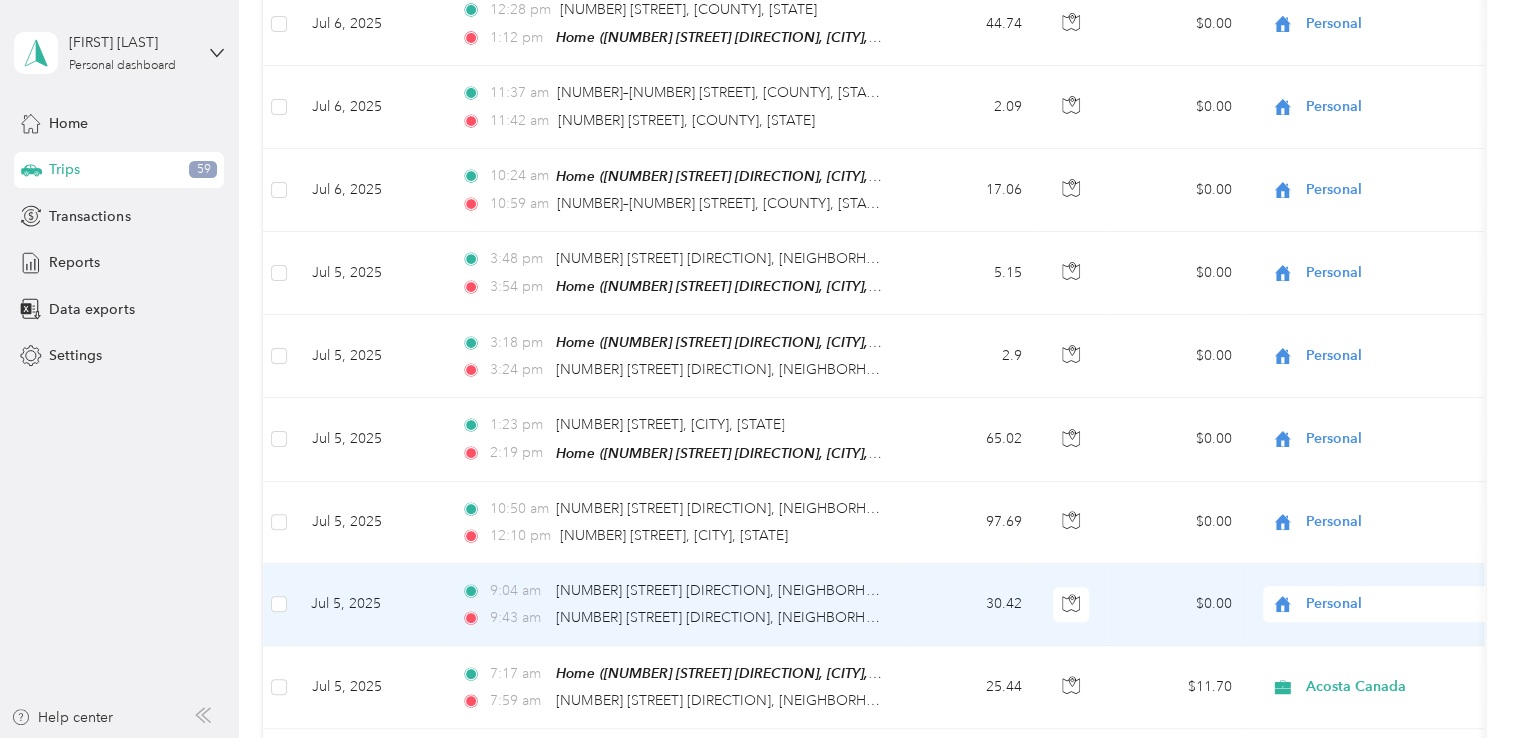 click on "9:04 am 35 Sage Hill Gate NW, Sage Hill, Calgary, AB 9:43 am 15 Quarry St W, Downtown, Cochrane, AB" at bounding box center (675, 605) 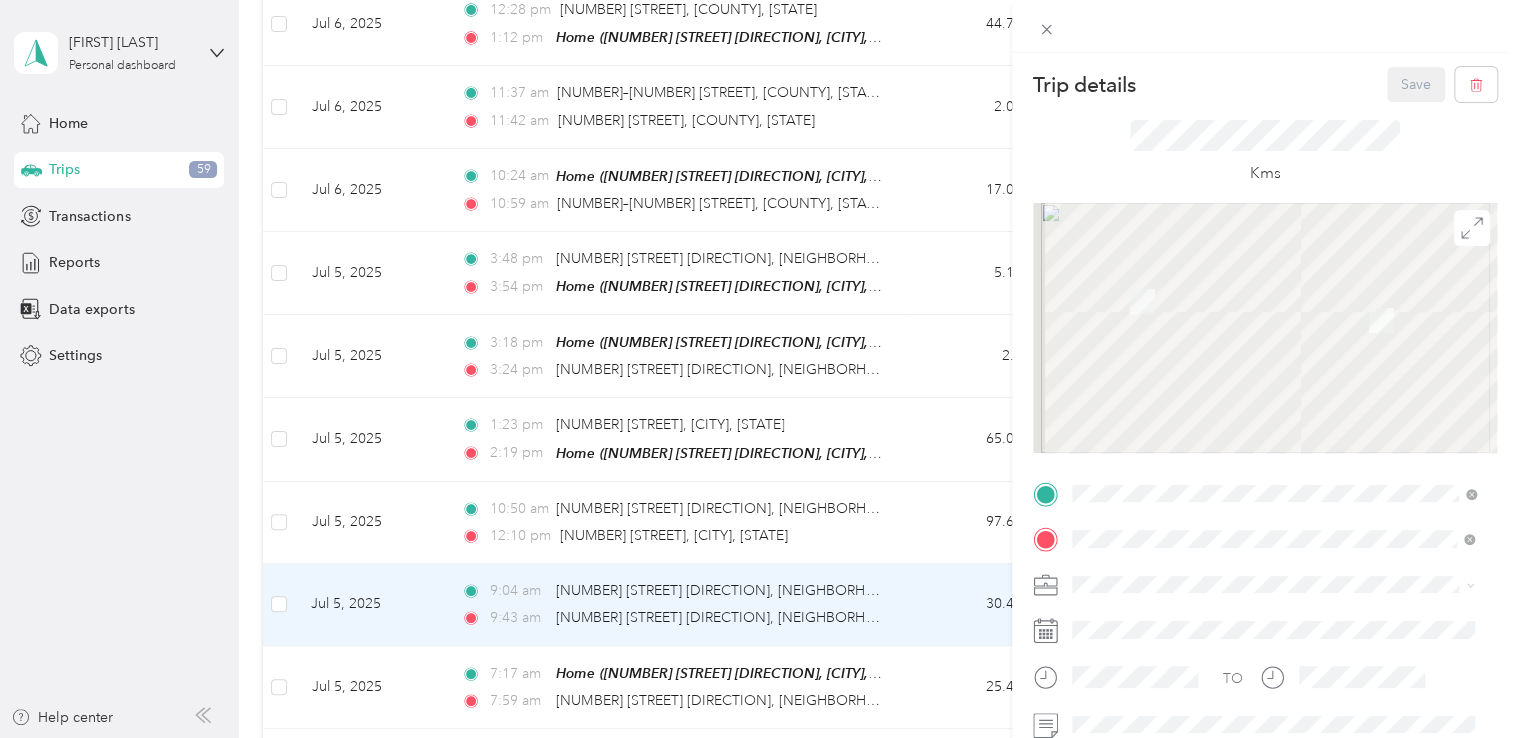 scroll, scrollTop: 300, scrollLeft: 0, axis: vertical 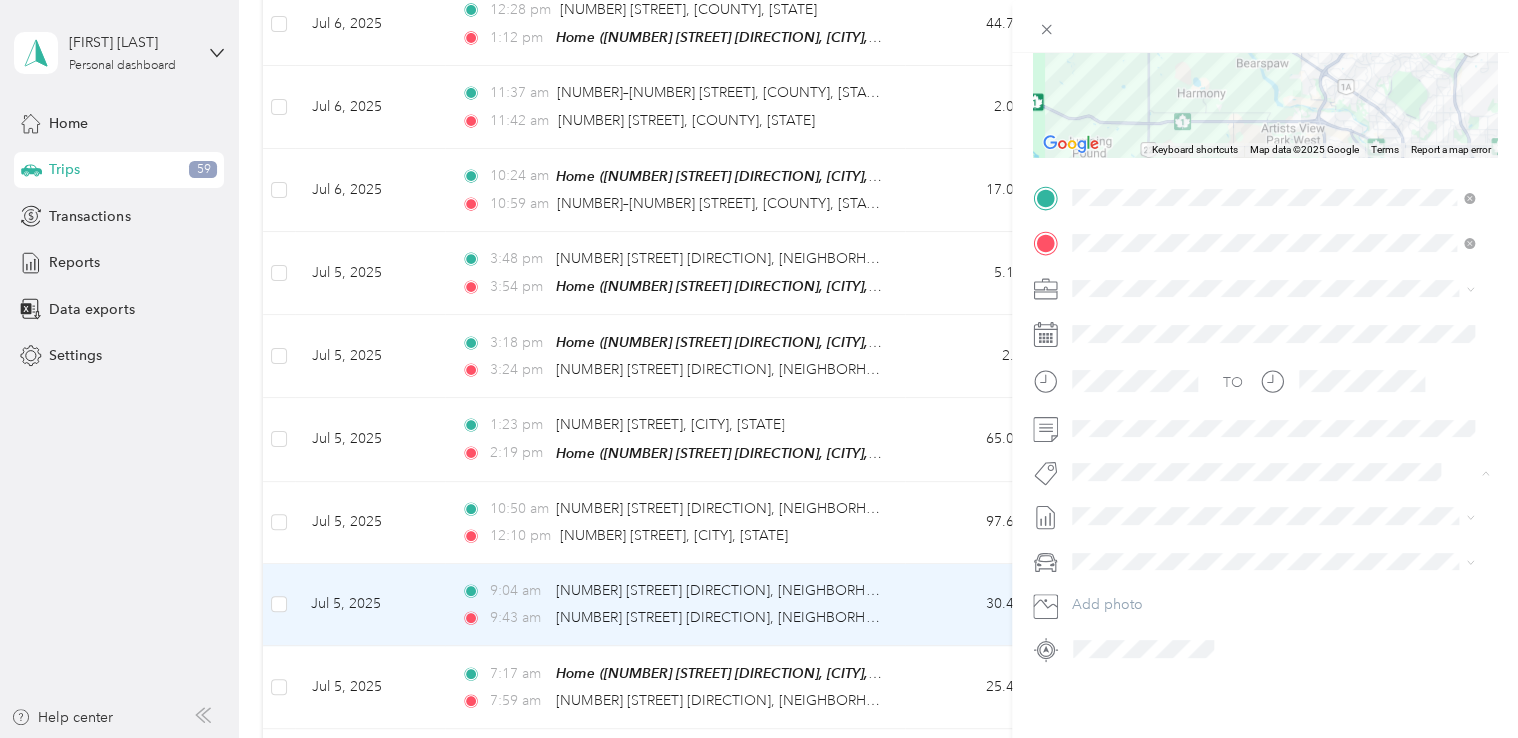 click on "Fab Team - C" at bounding box center (1273, 314) 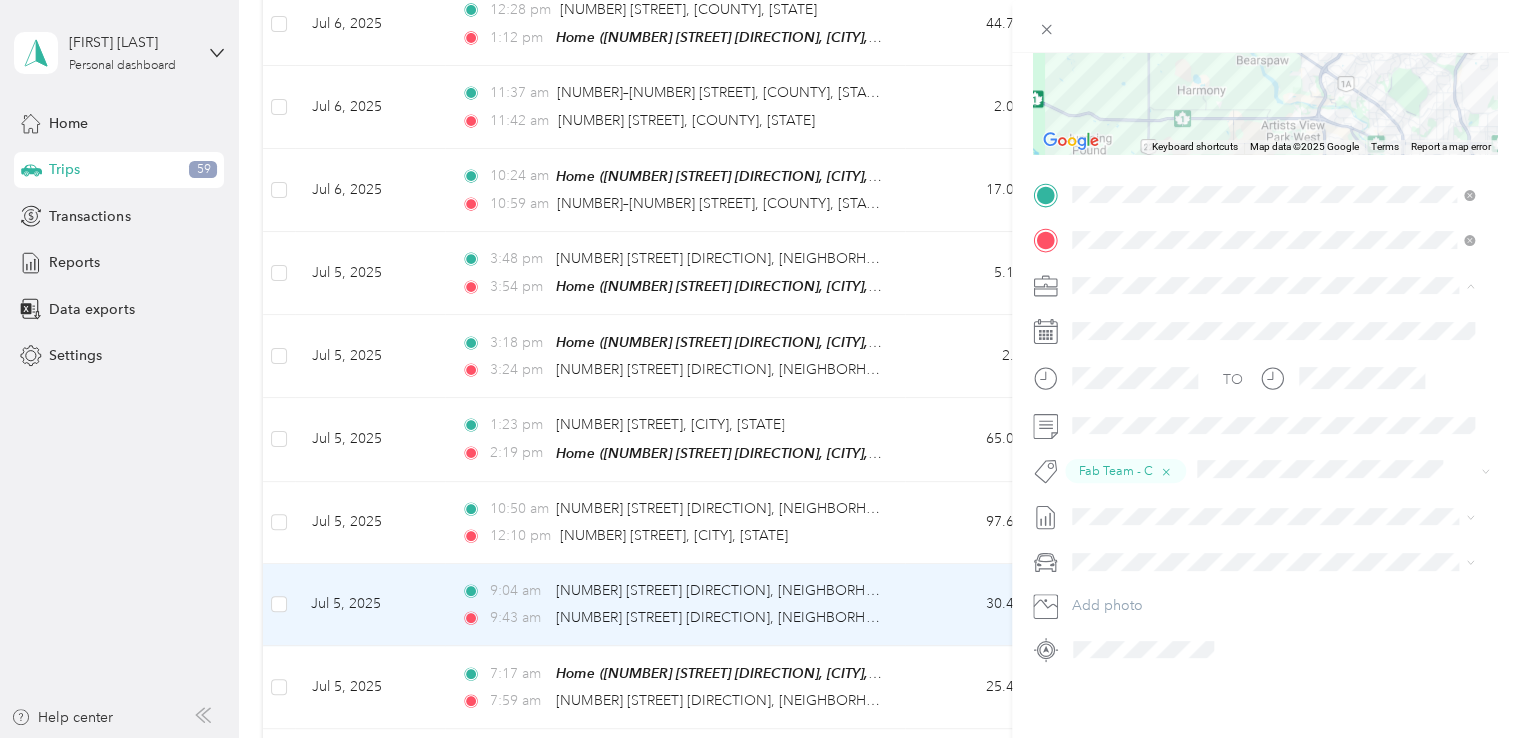 click on "Acosta Canada" at bounding box center [1273, 319] 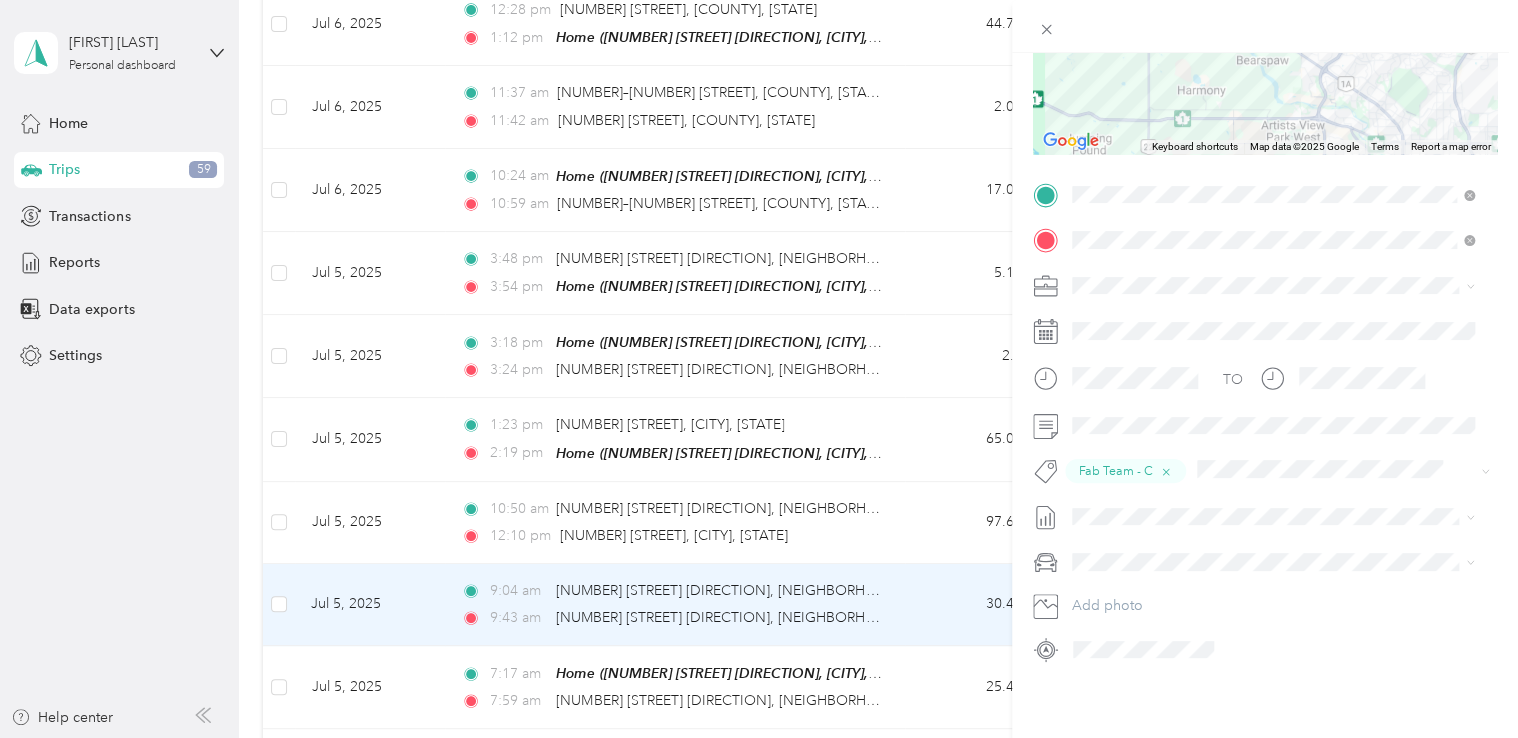 scroll, scrollTop: 0, scrollLeft: 0, axis: both 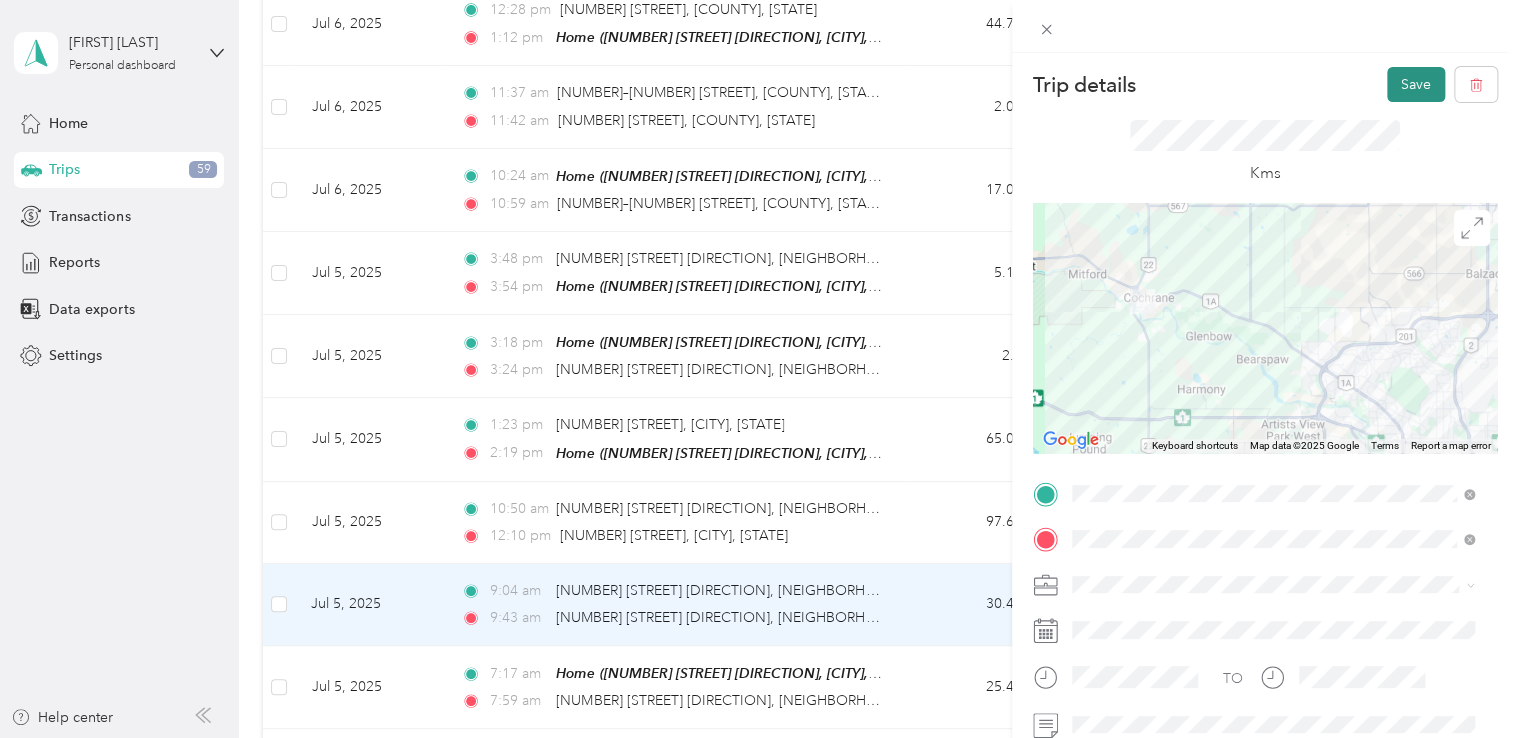 click on "Save" at bounding box center (1416, 84) 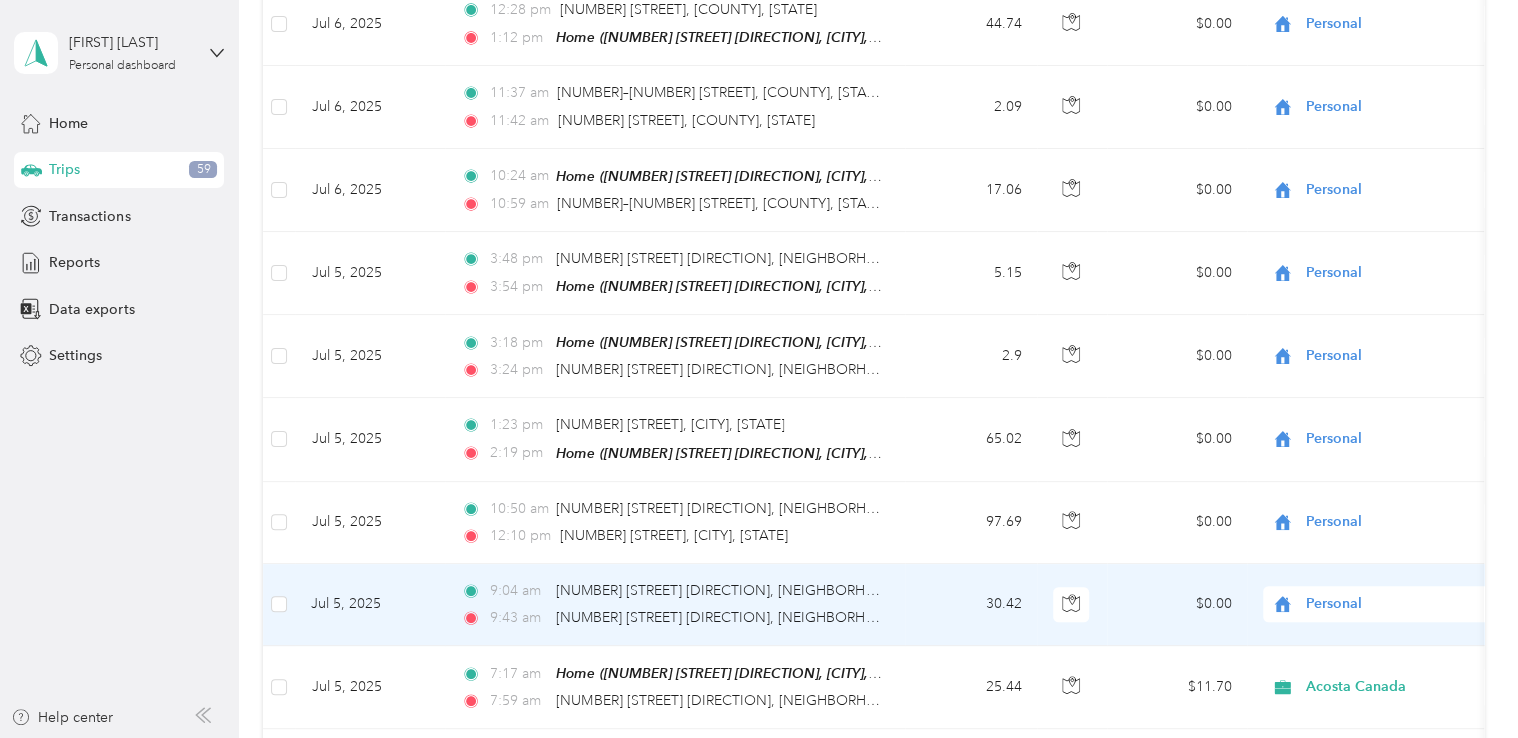 click on "9:04 am 35 Sage Hill Gate NW, Sage Hill, Calgary, AB 9:43 am 15 Quarry St W, Downtown, Cochrane, AB" at bounding box center (675, 605) 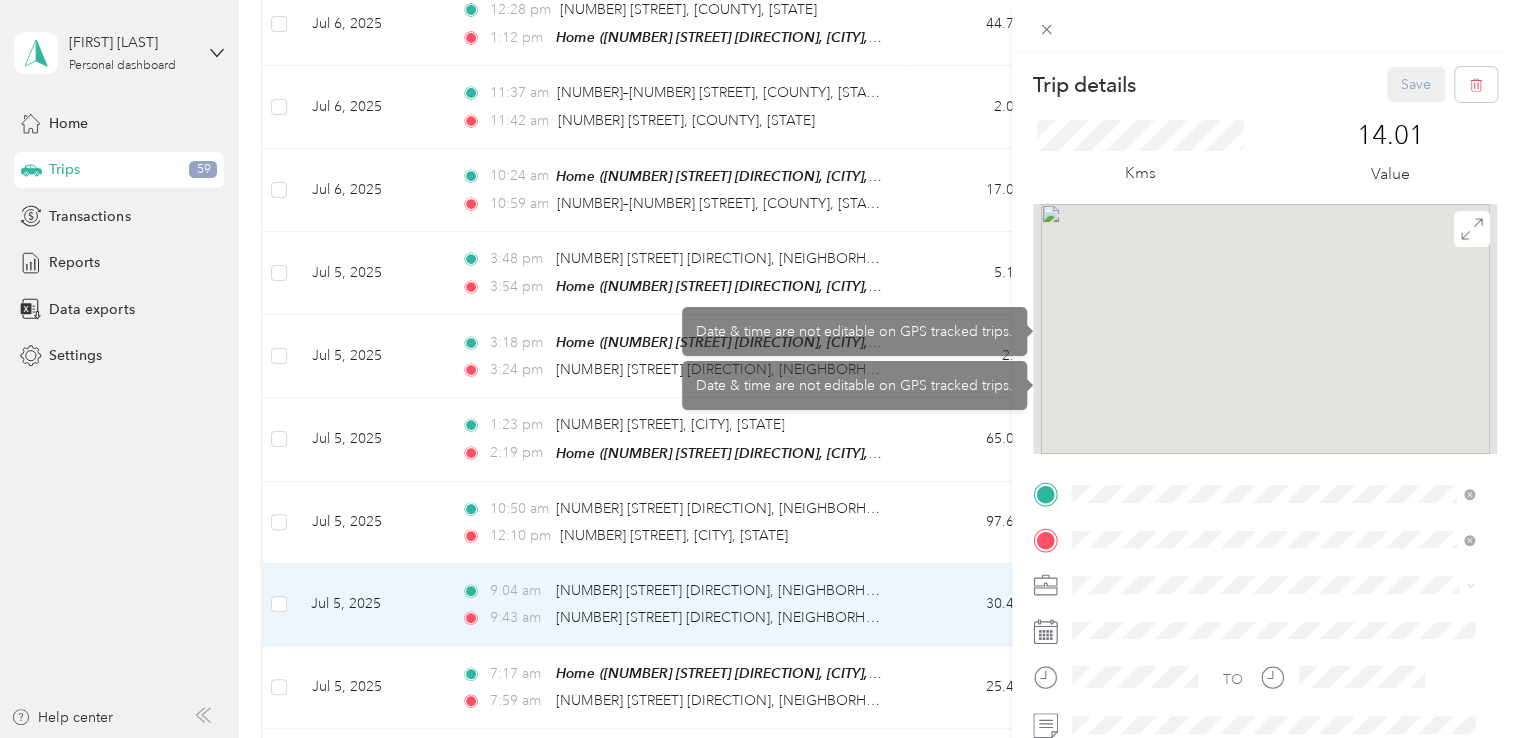 scroll, scrollTop: 300, scrollLeft: 0, axis: vertical 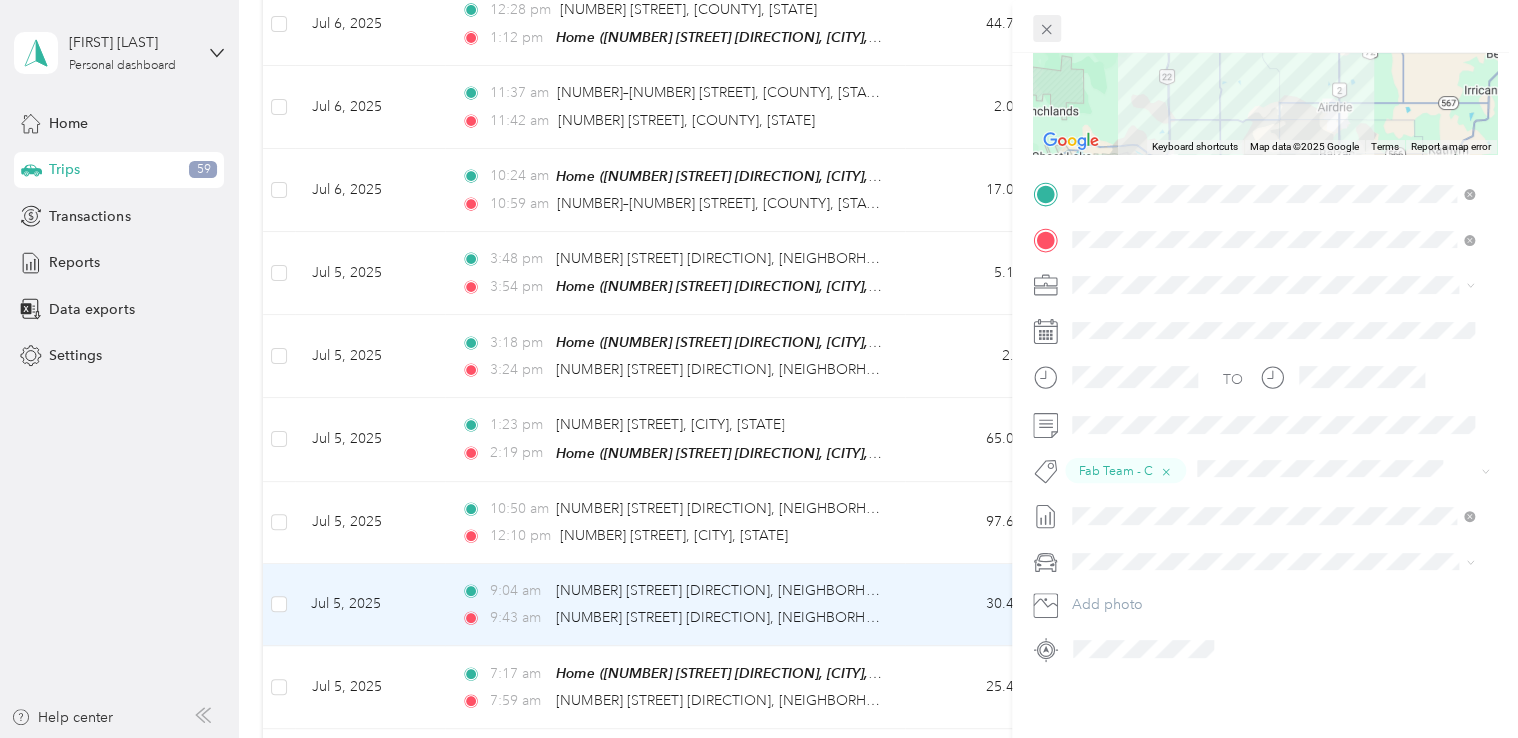 click 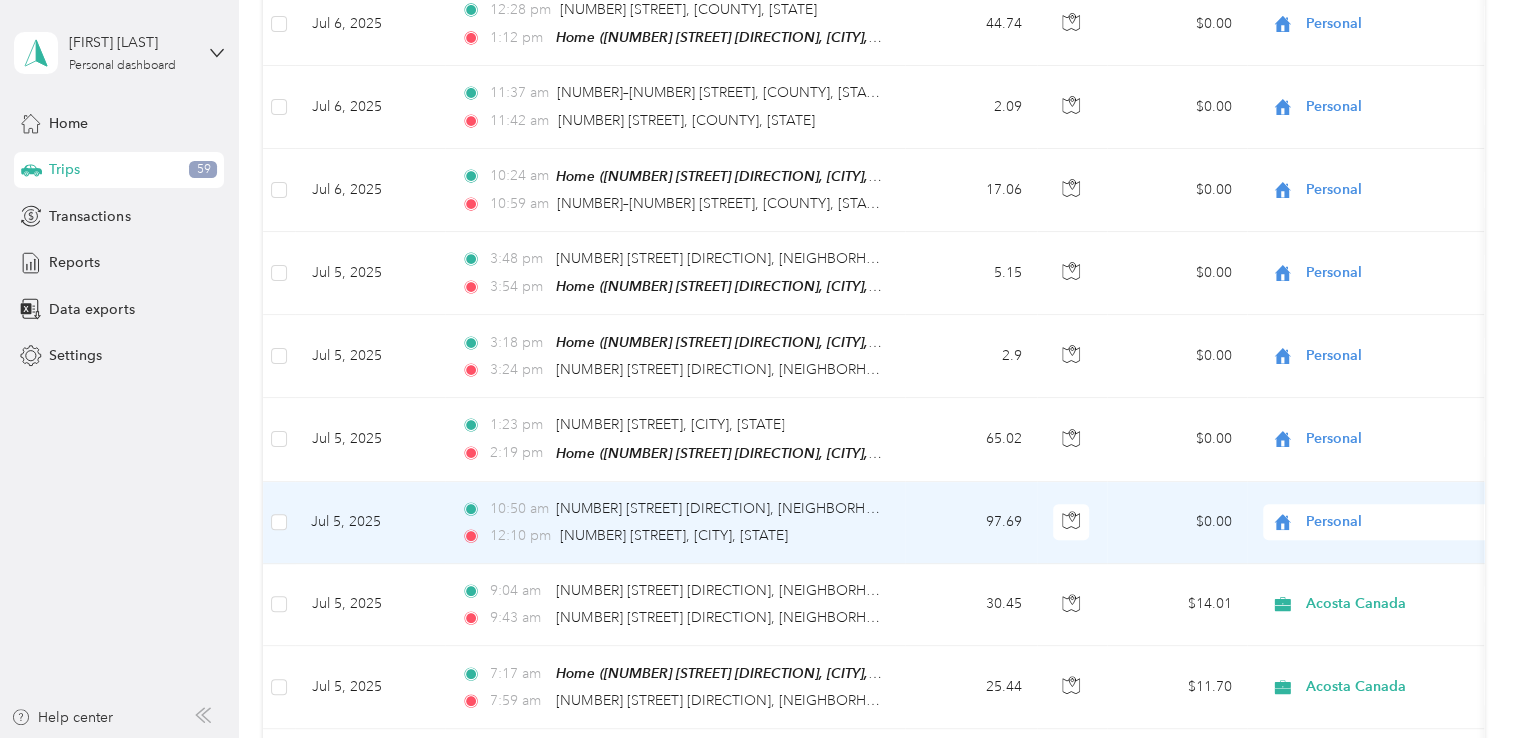 click on "10:50 am 15 Quarry St W, Downtown, Cochrane, AB 12:10 pm 6970 46 St, Olds, AB" at bounding box center [675, 523] 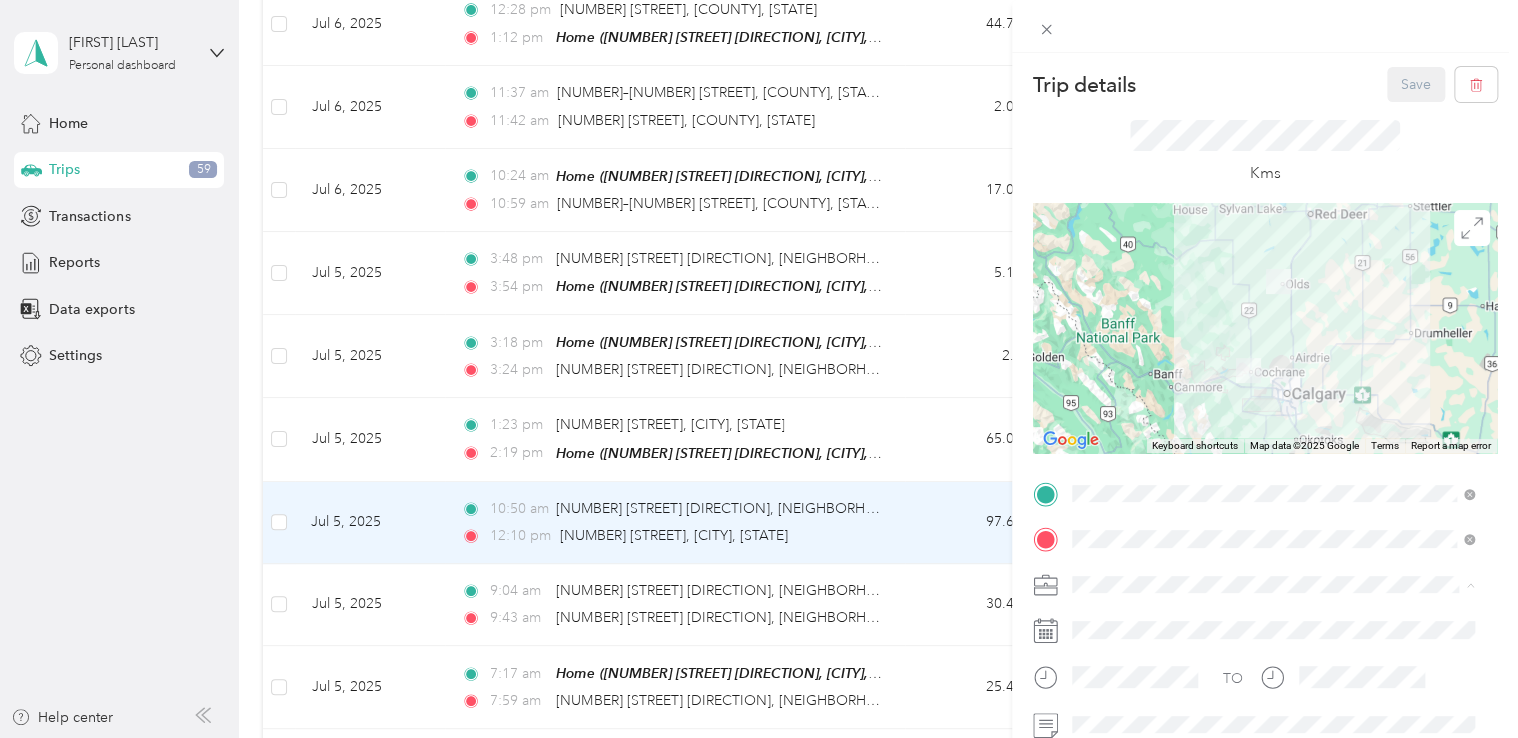 click on "Acosta Canada" at bounding box center (1273, 619) 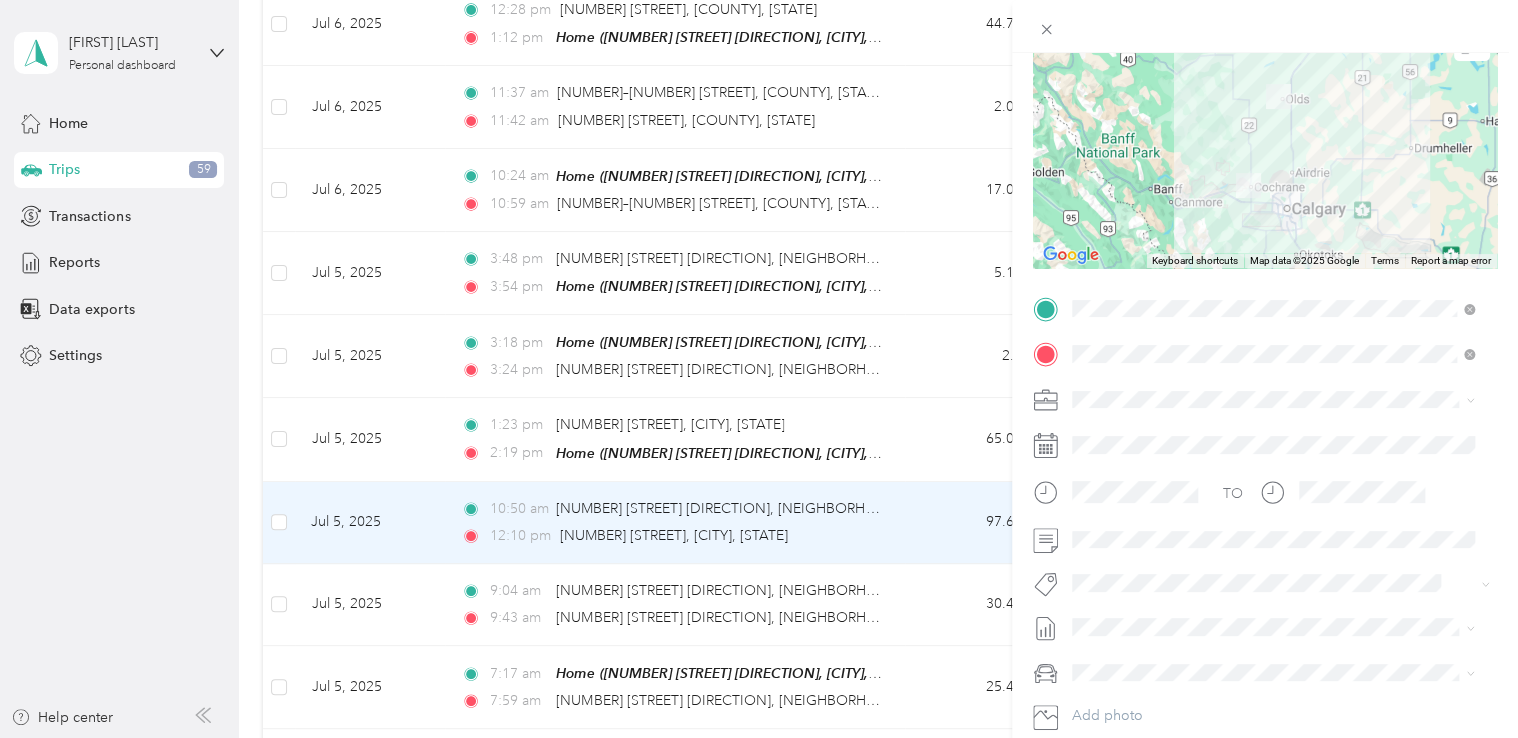 scroll, scrollTop: 200, scrollLeft: 0, axis: vertical 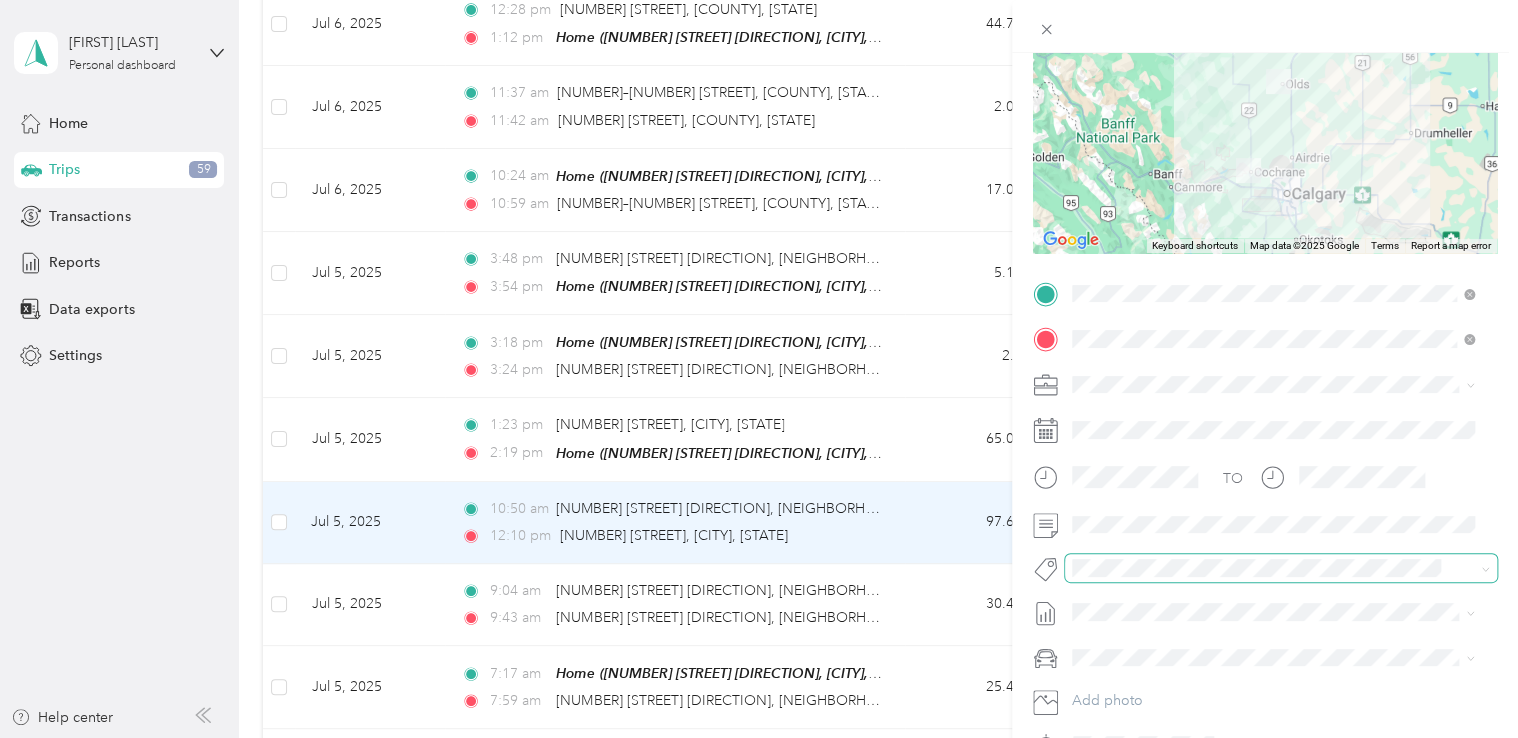 click at bounding box center (1264, 568) 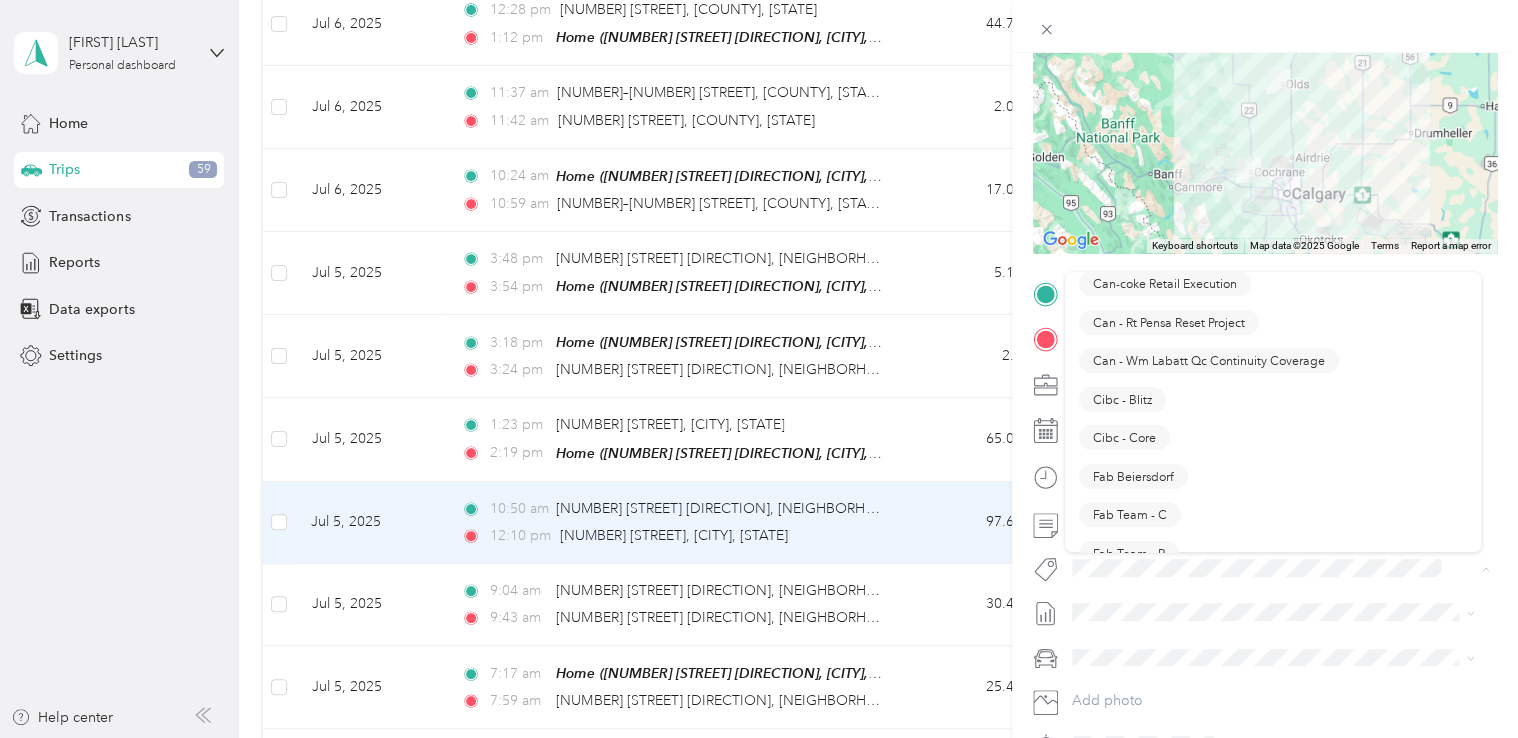 scroll, scrollTop: 300, scrollLeft: 0, axis: vertical 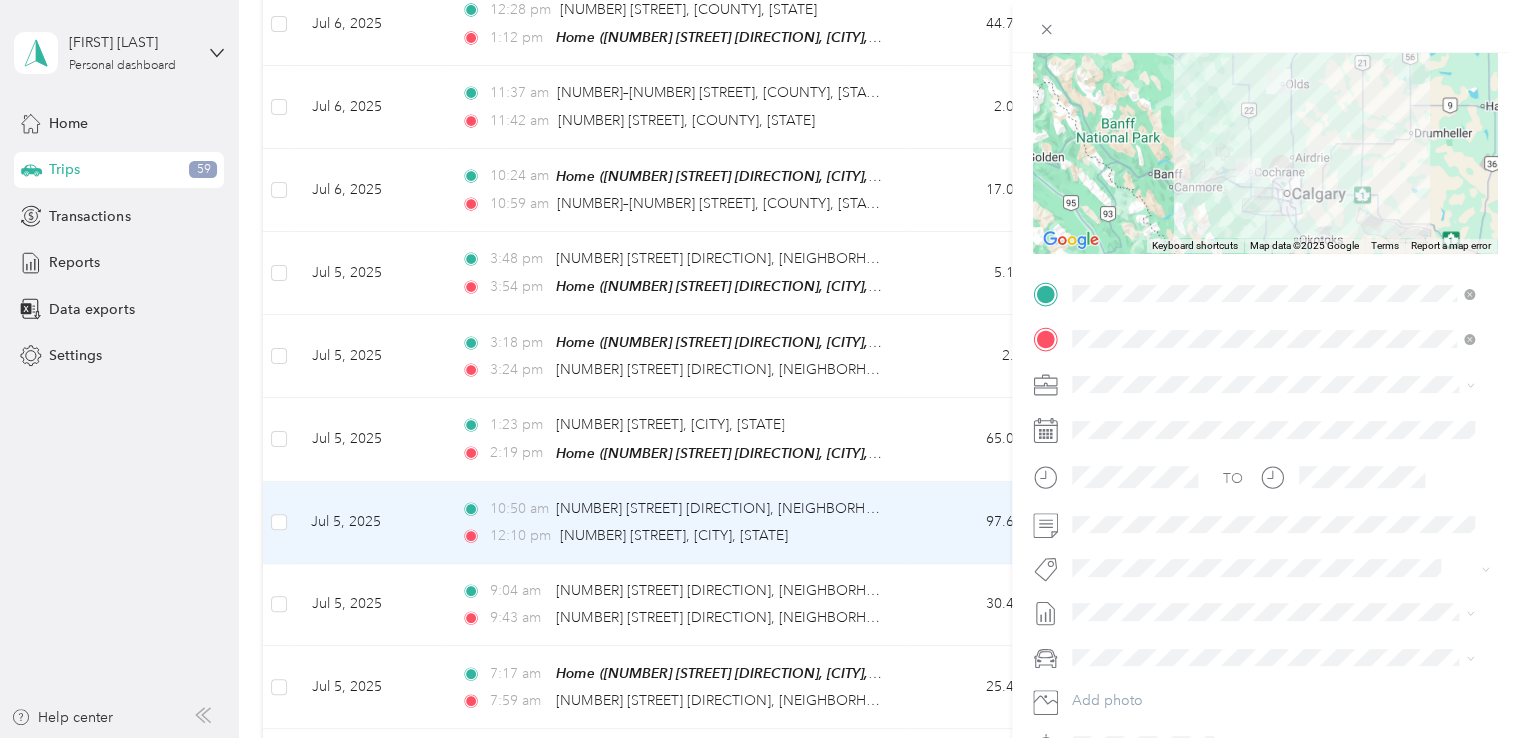 click on "Fab Team - C" at bounding box center [1130, 406] 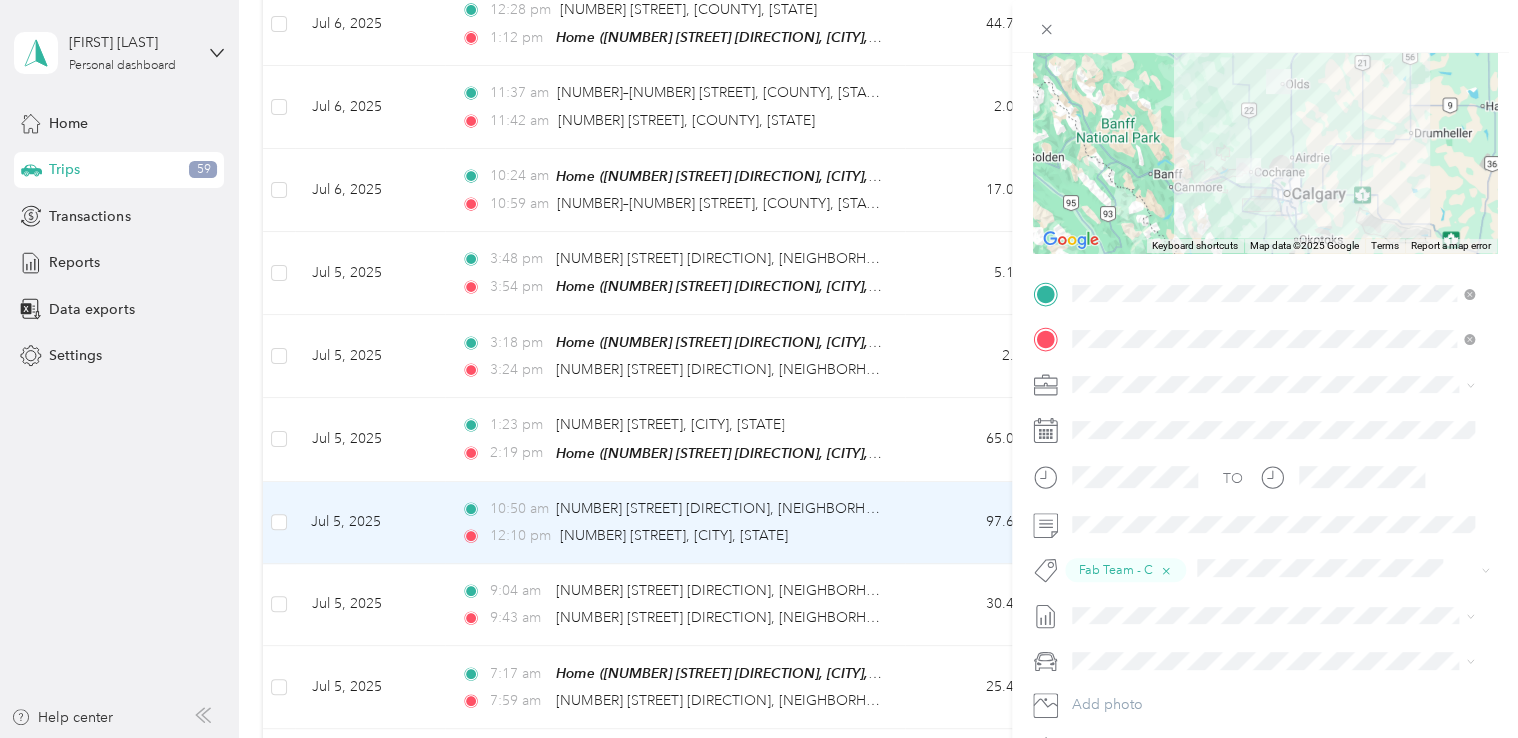 scroll, scrollTop: 0, scrollLeft: 0, axis: both 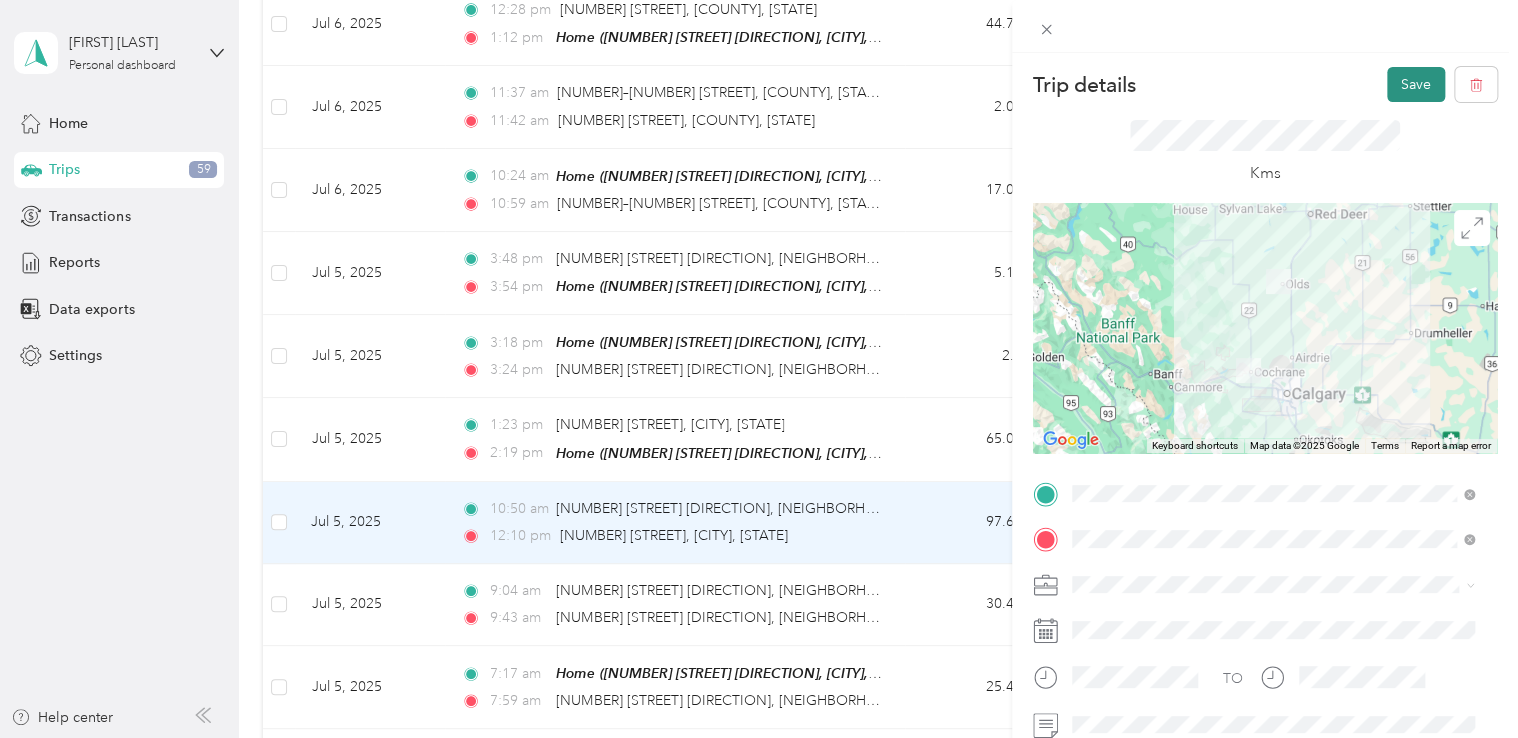 click on "Save" at bounding box center (1416, 84) 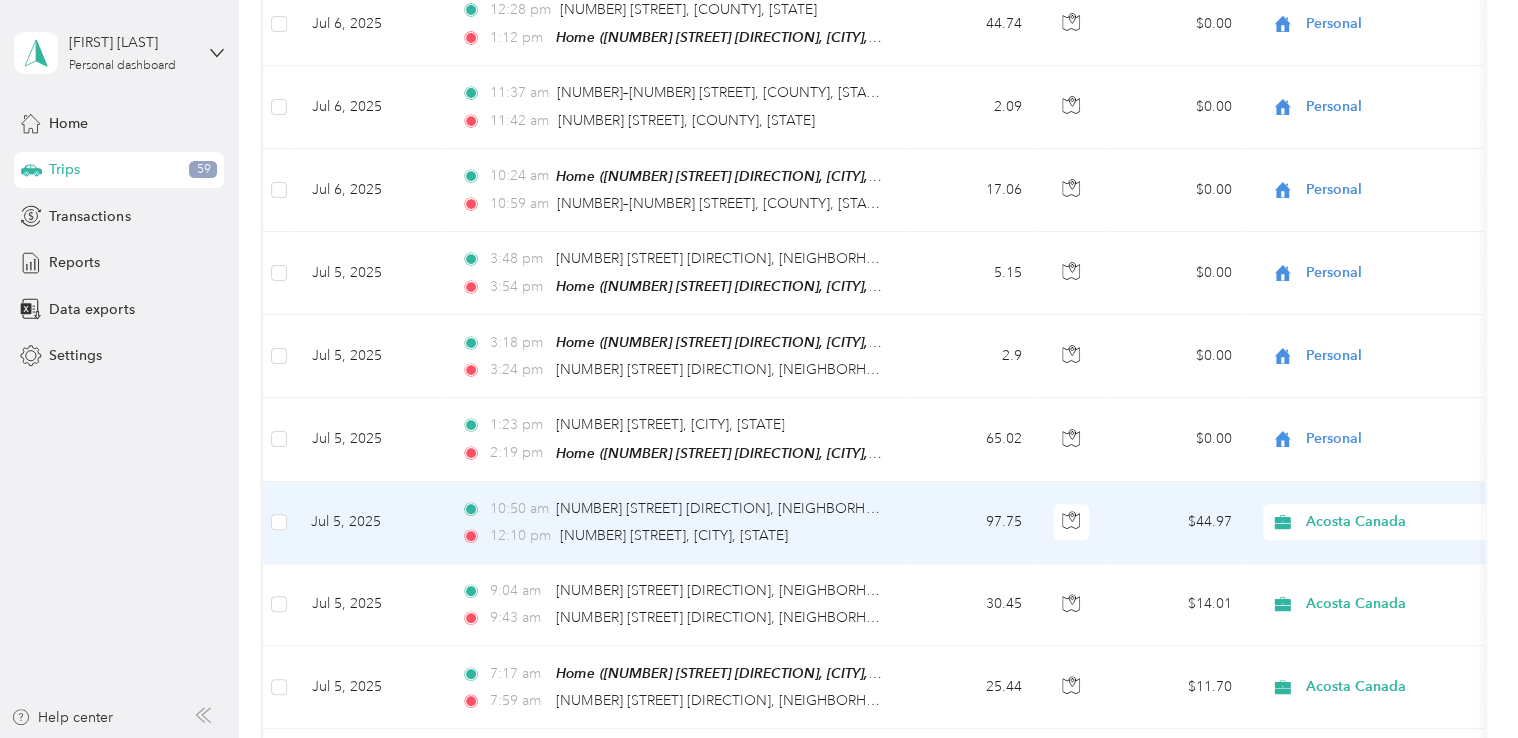 click on "10:50 am 15 Quarry St W, Downtown, Cochrane, AB 12:10 pm 6970 46 St, Olds, AB" at bounding box center [675, 523] 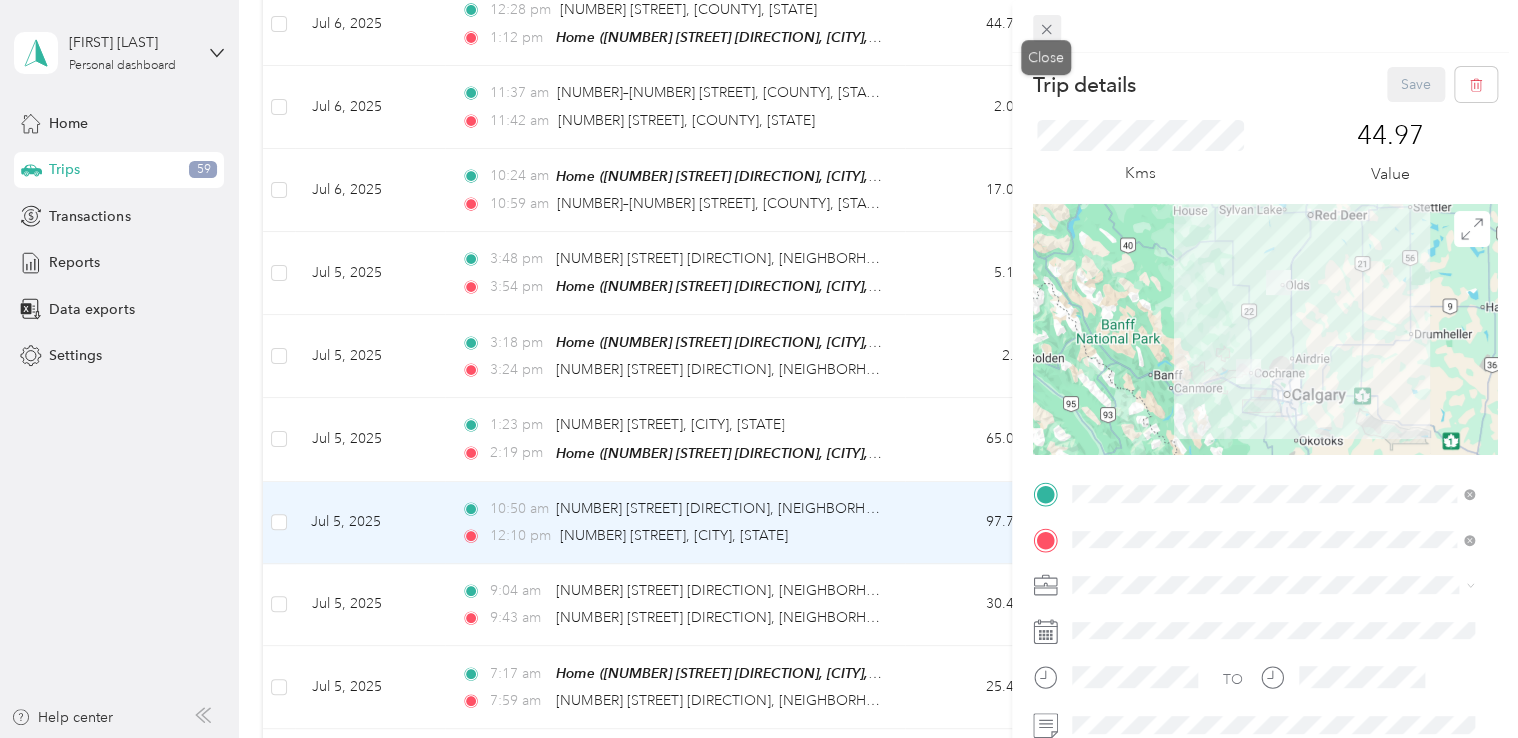 click 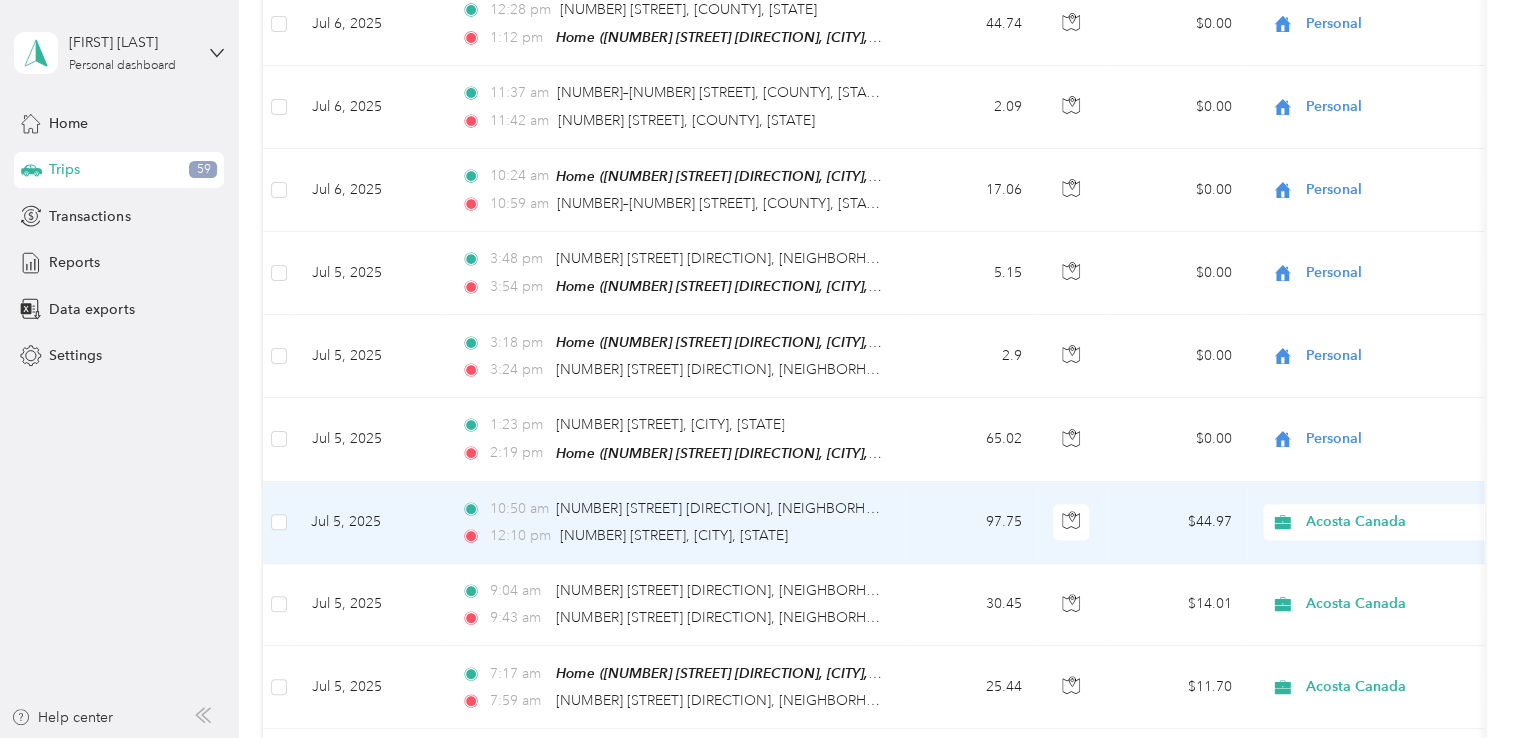 click on "97.75" at bounding box center [971, 523] 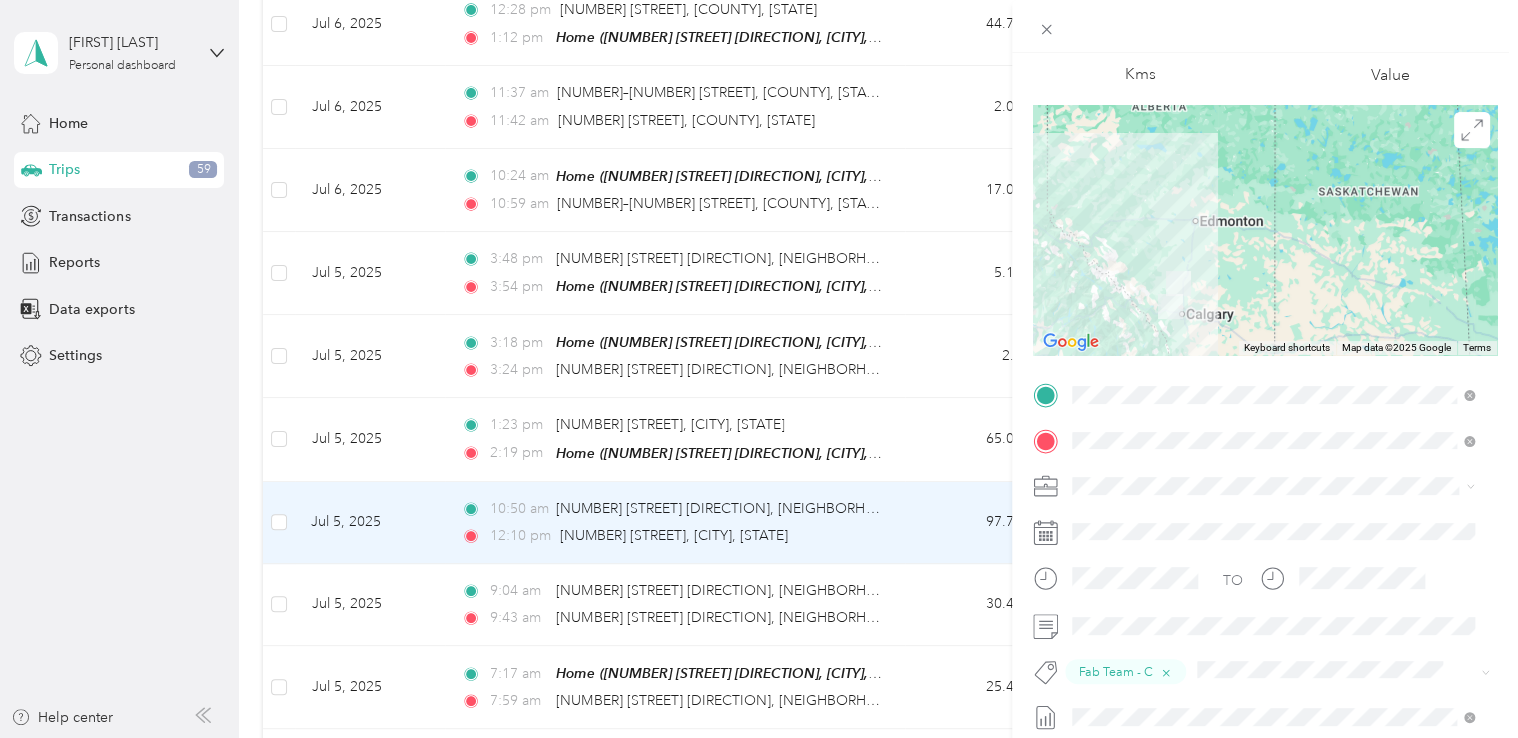 scroll, scrollTop: 200, scrollLeft: 0, axis: vertical 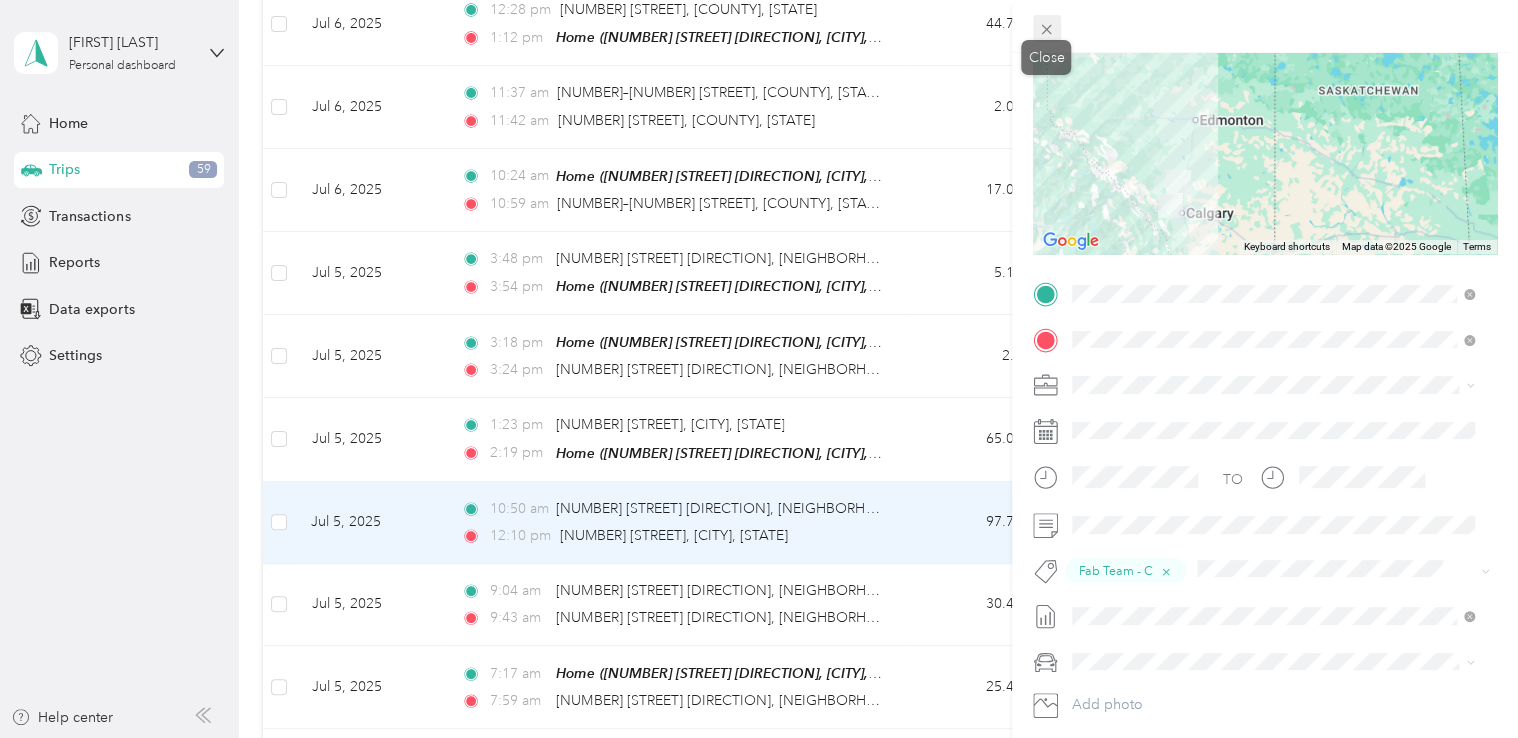 click 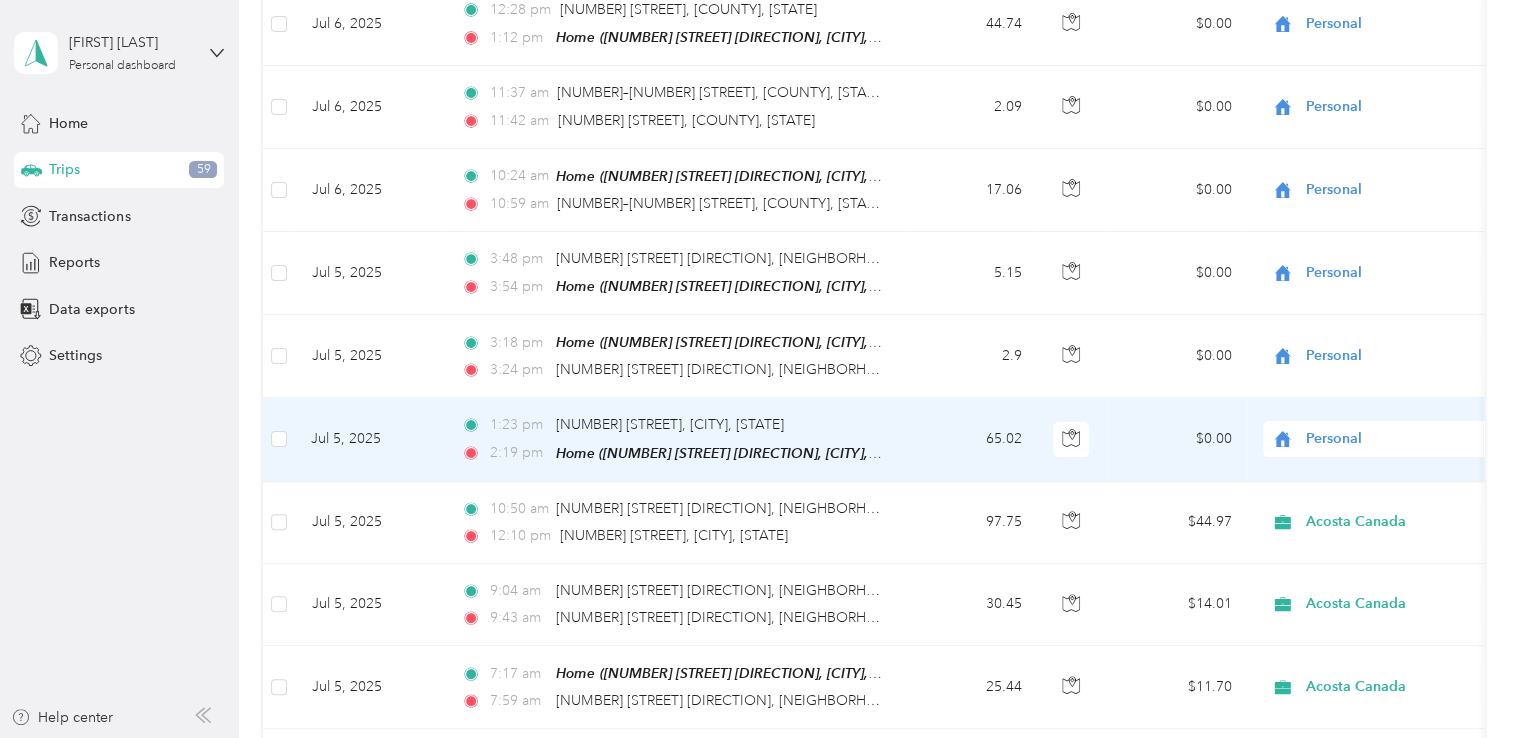 click on "65.02" at bounding box center [971, 439] 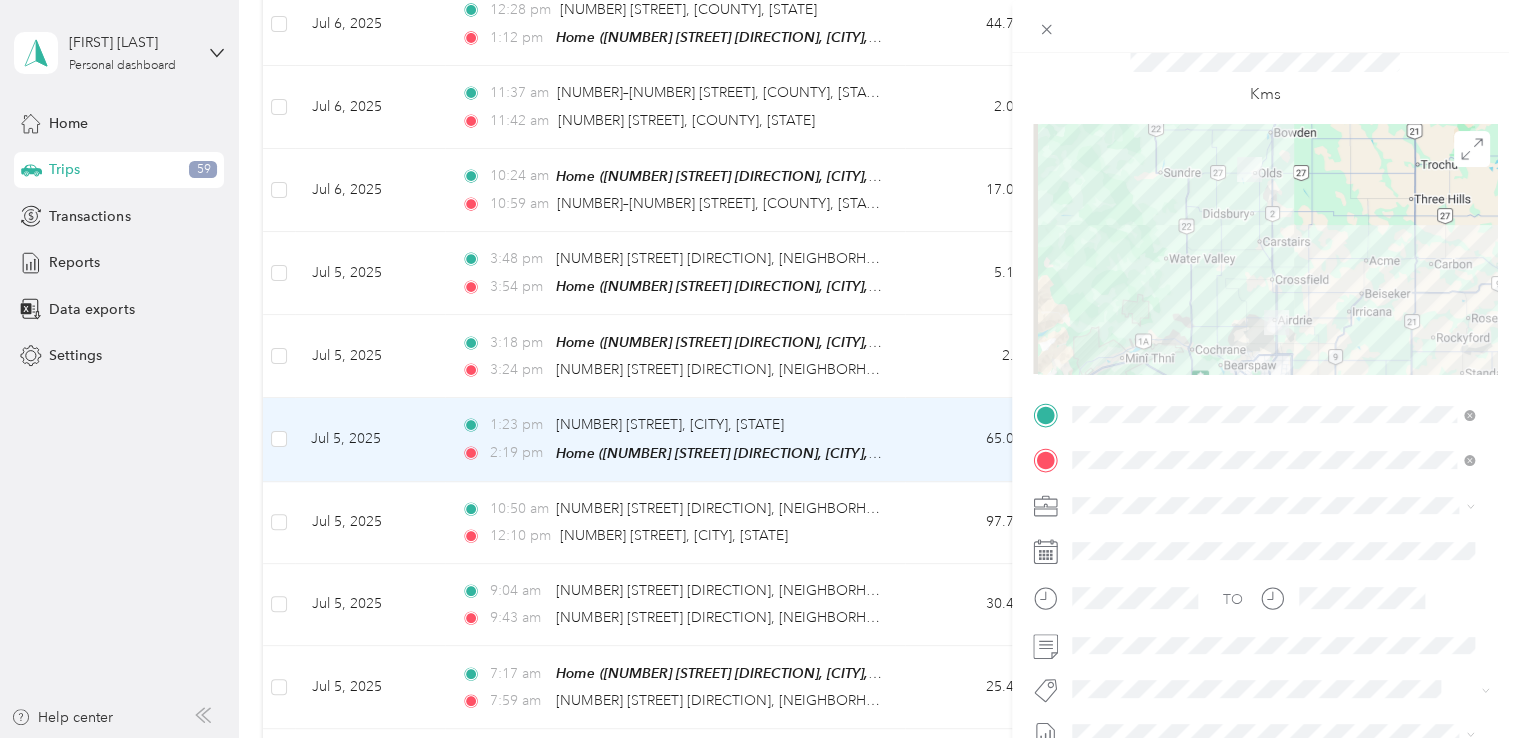 scroll, scrollTop: 200, scrollLeft: 0, axis: vertical 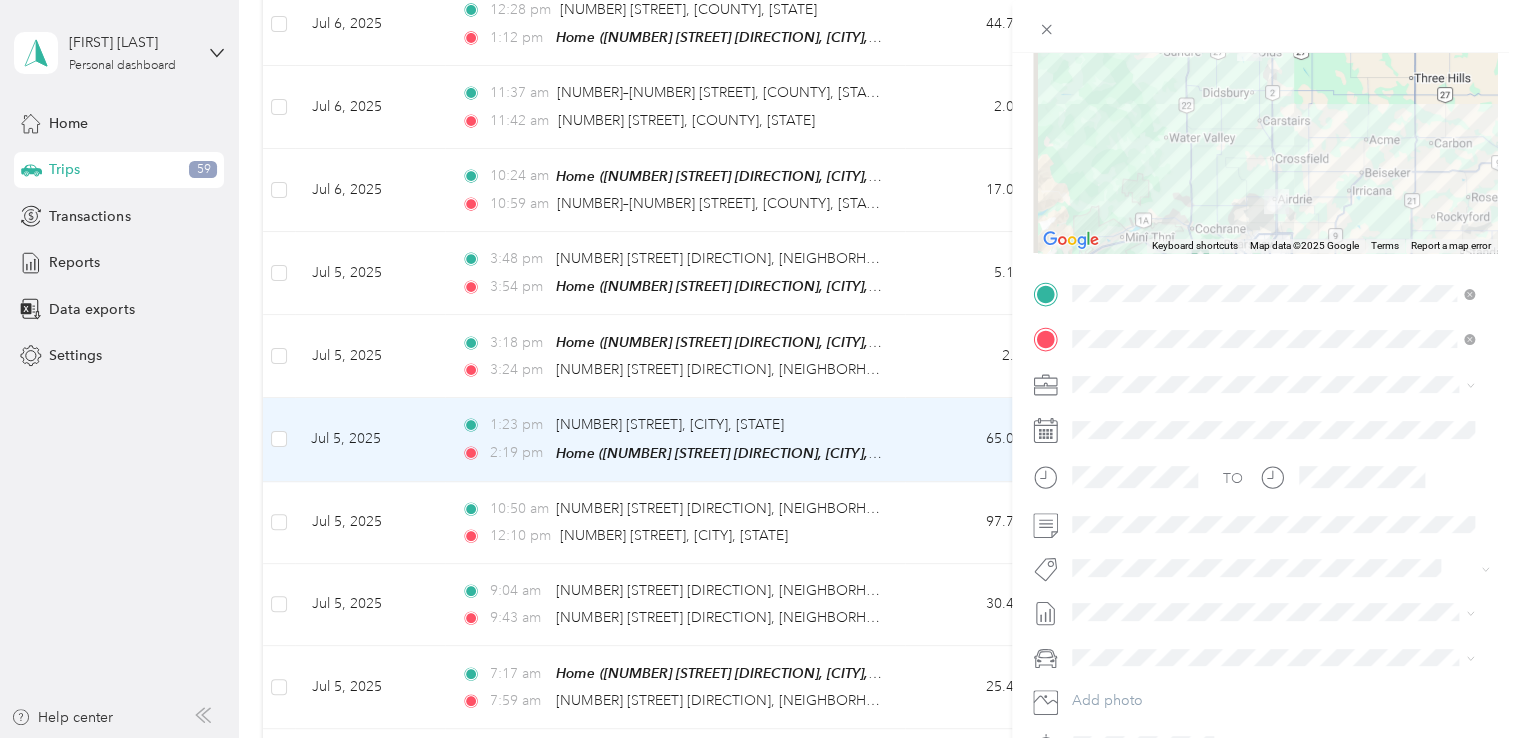 click on "Acosta Canada" at bounding box center [1273, 411] 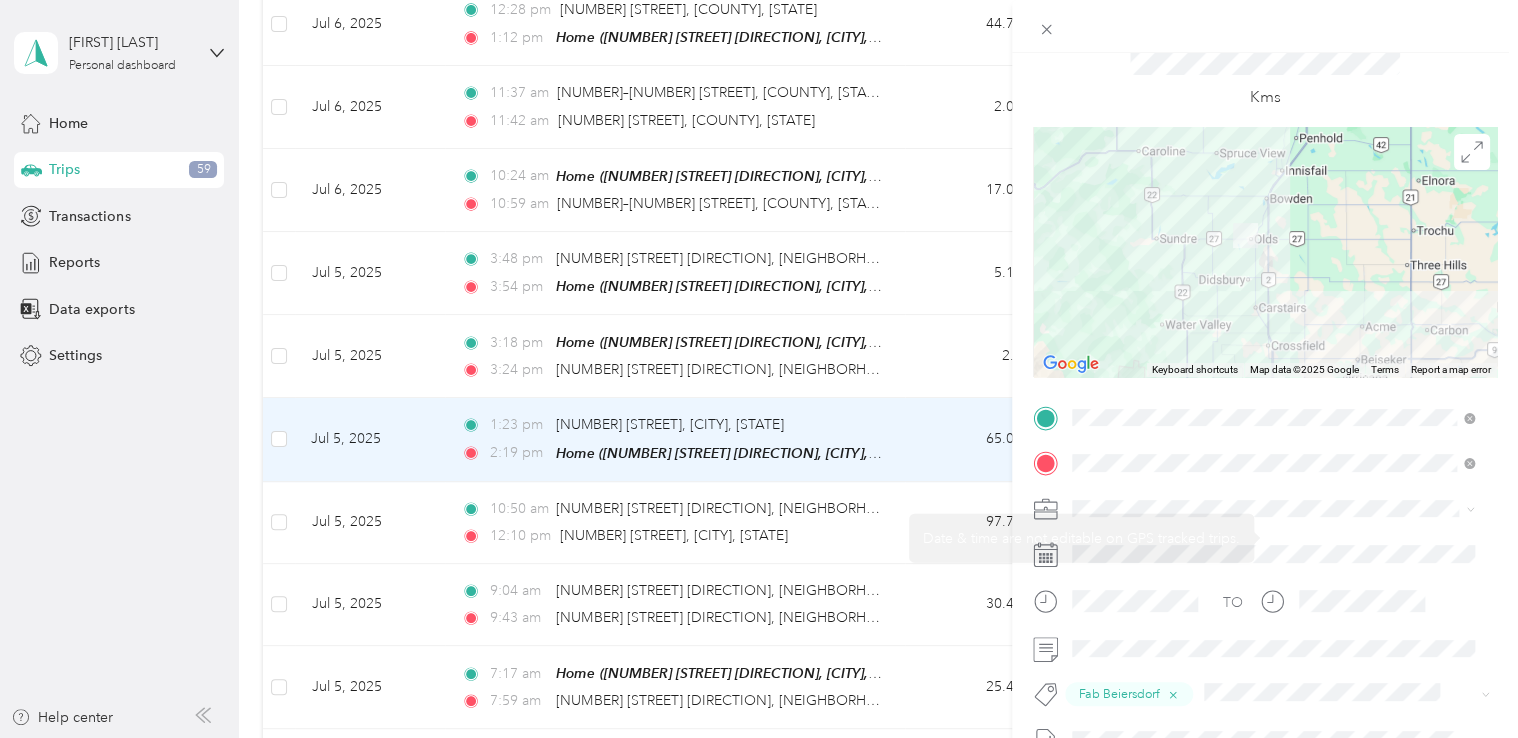 scroll, scrollTop: 0, scrollLeft: 0, axis: both 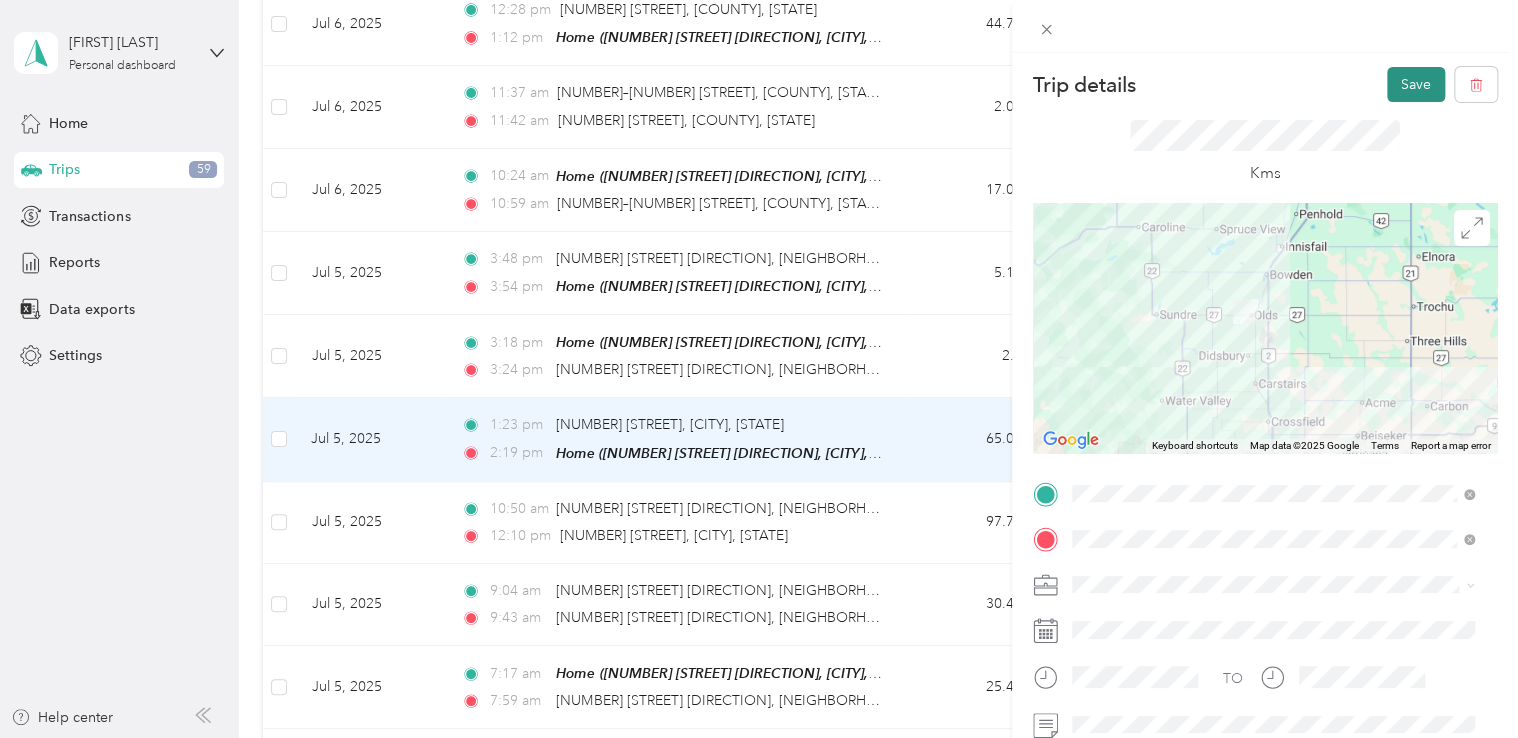 click on "Save" at bounding box center (1416, 84) 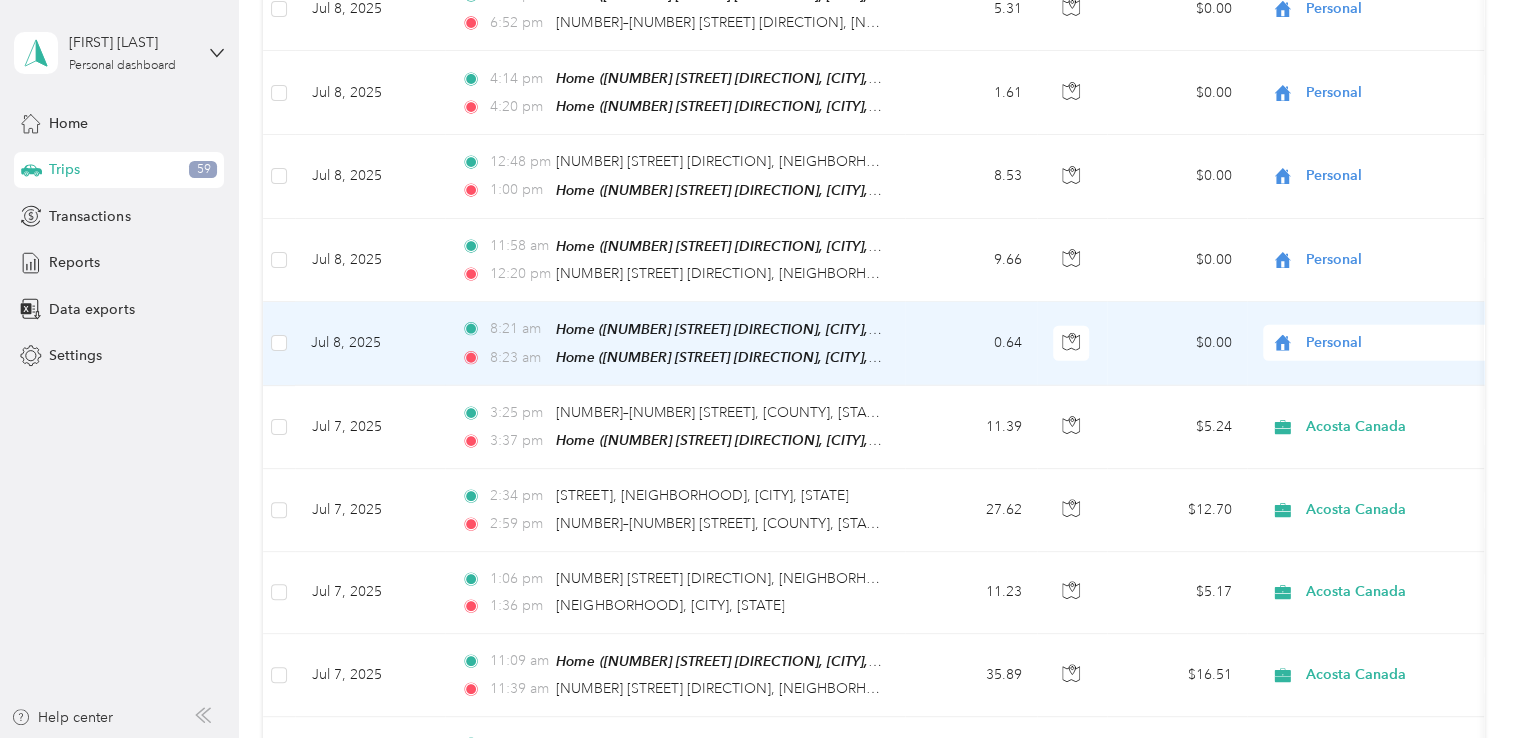 scroll, scrollTop: 10164, scrollLeft: 0, axis: vertical 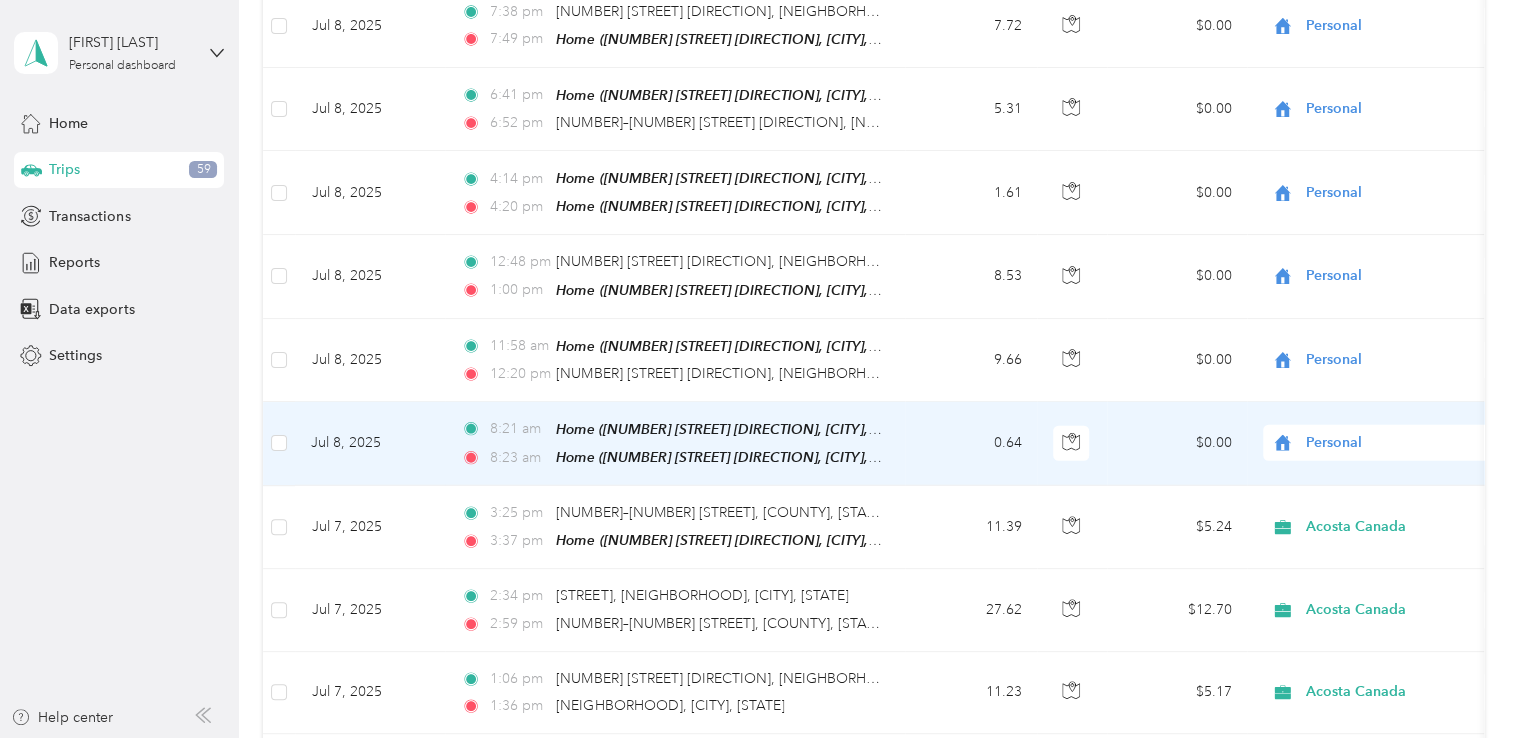 click on "0.64" at bounding box center (971, 444) 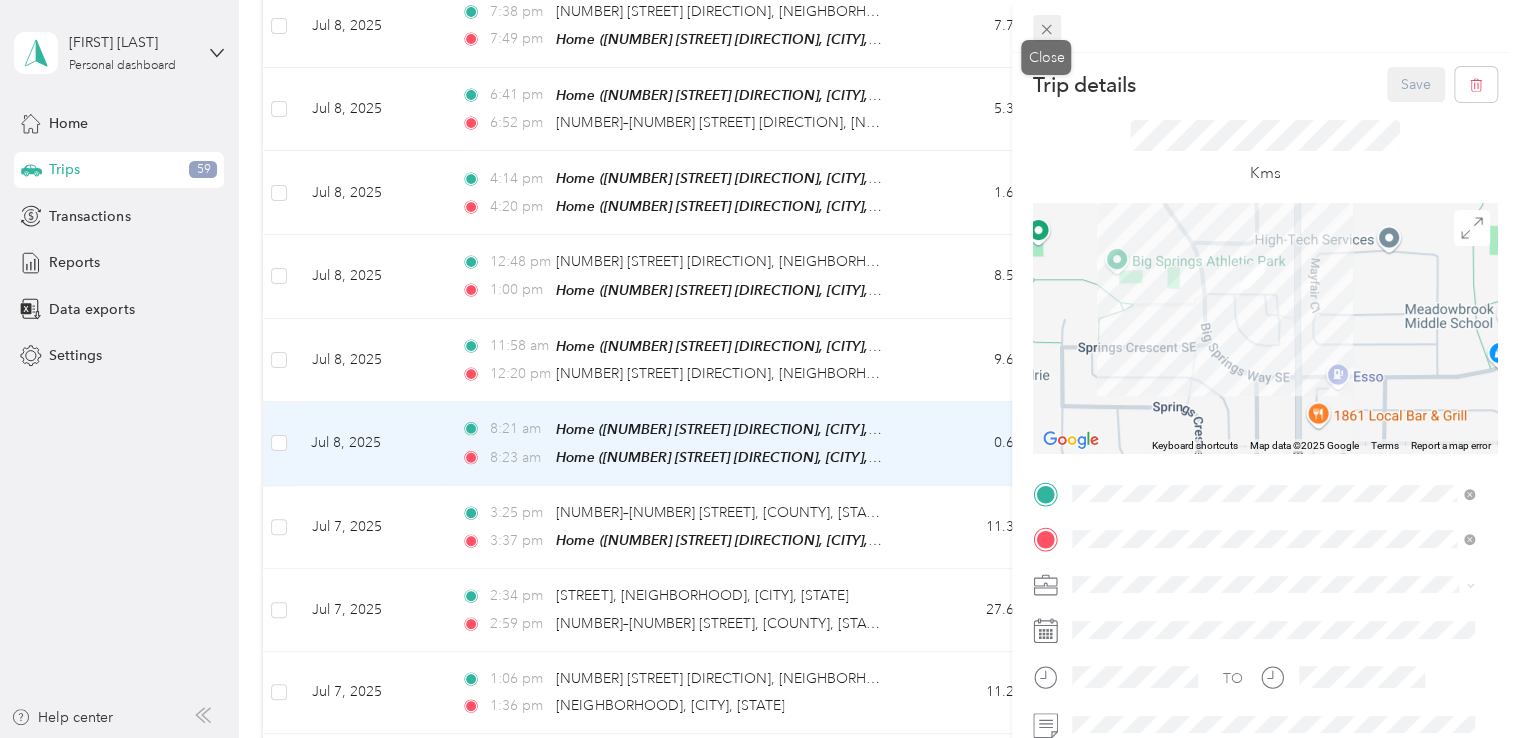 click 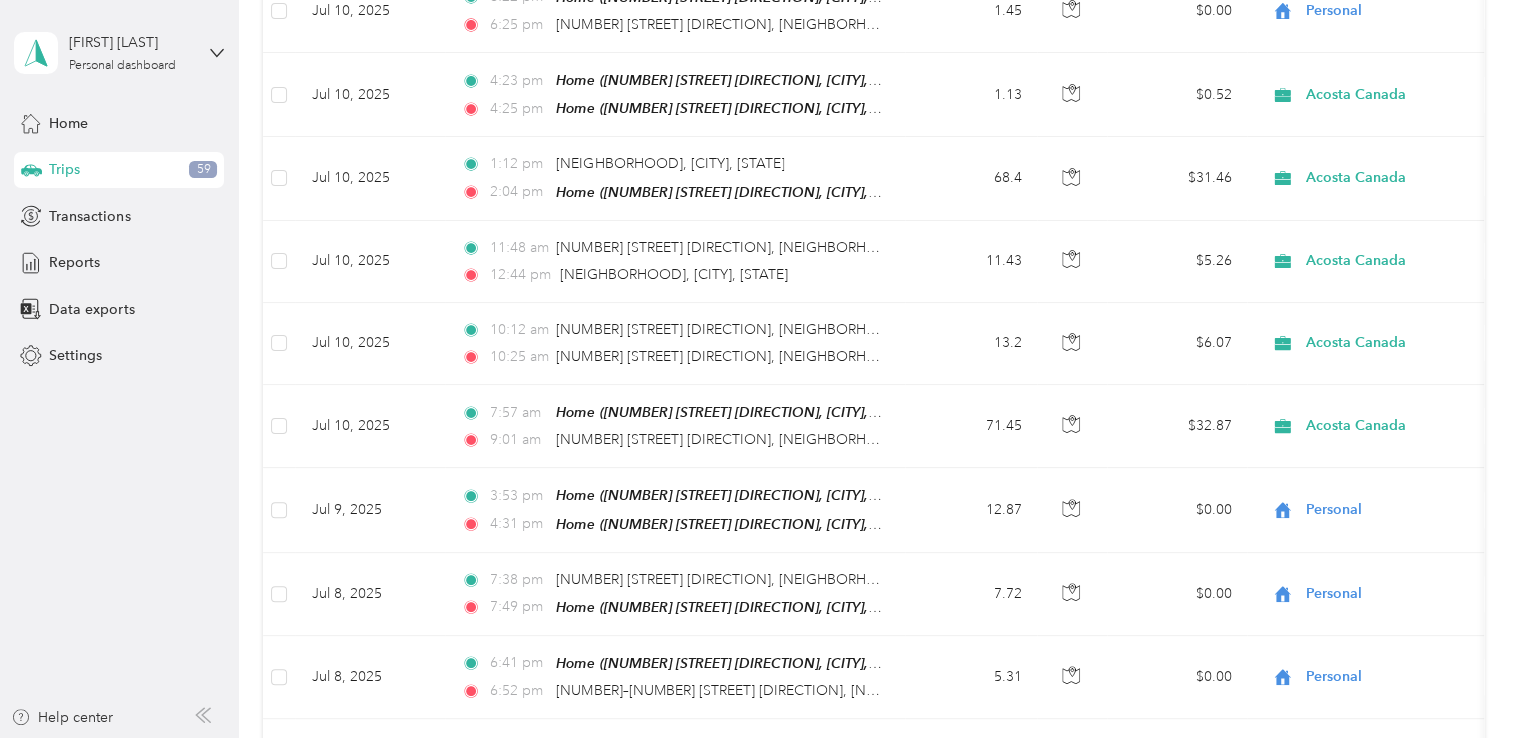 scroll, scrollTop: 9564, scrollLeft: 0, axis: vertical 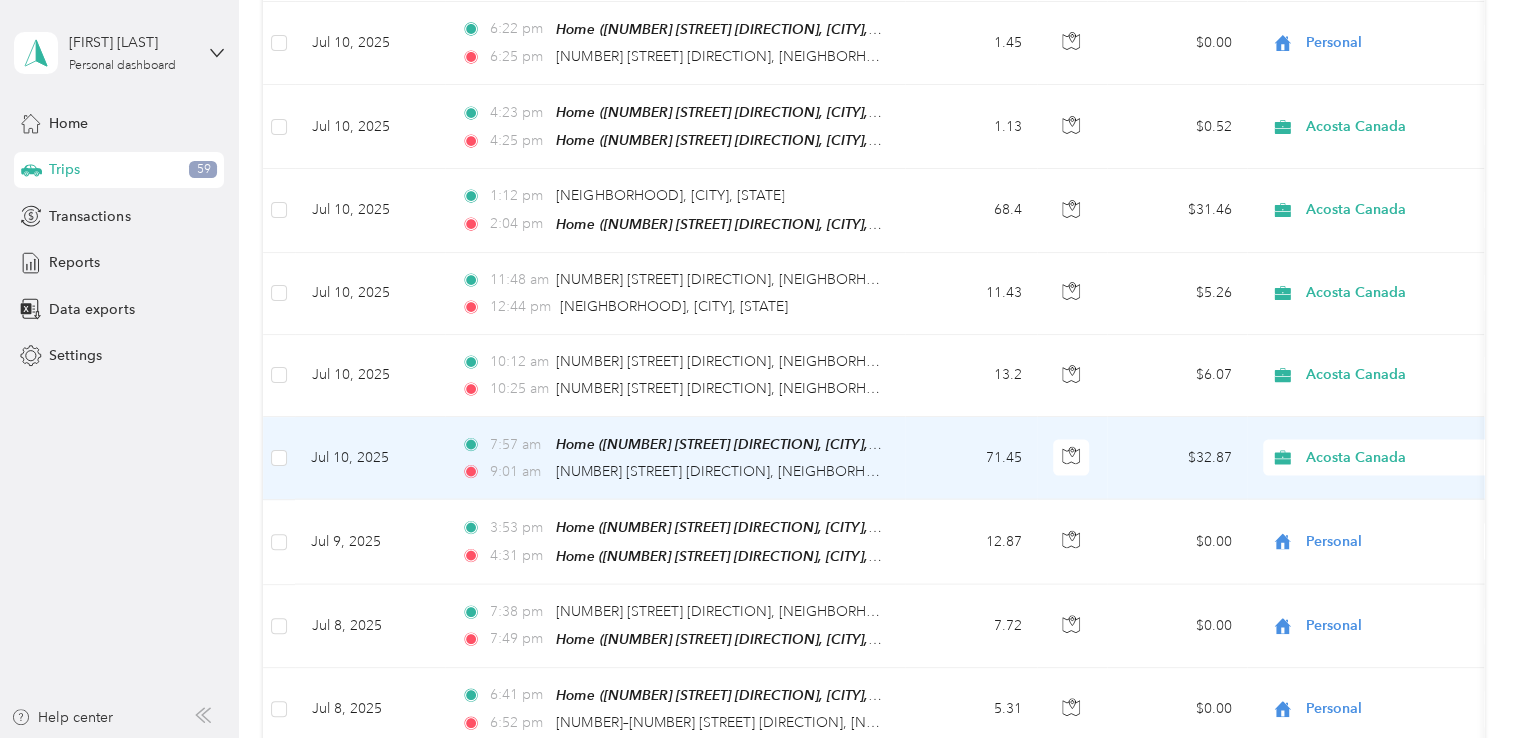 click on "71.45" at bounding box center [971, 458] 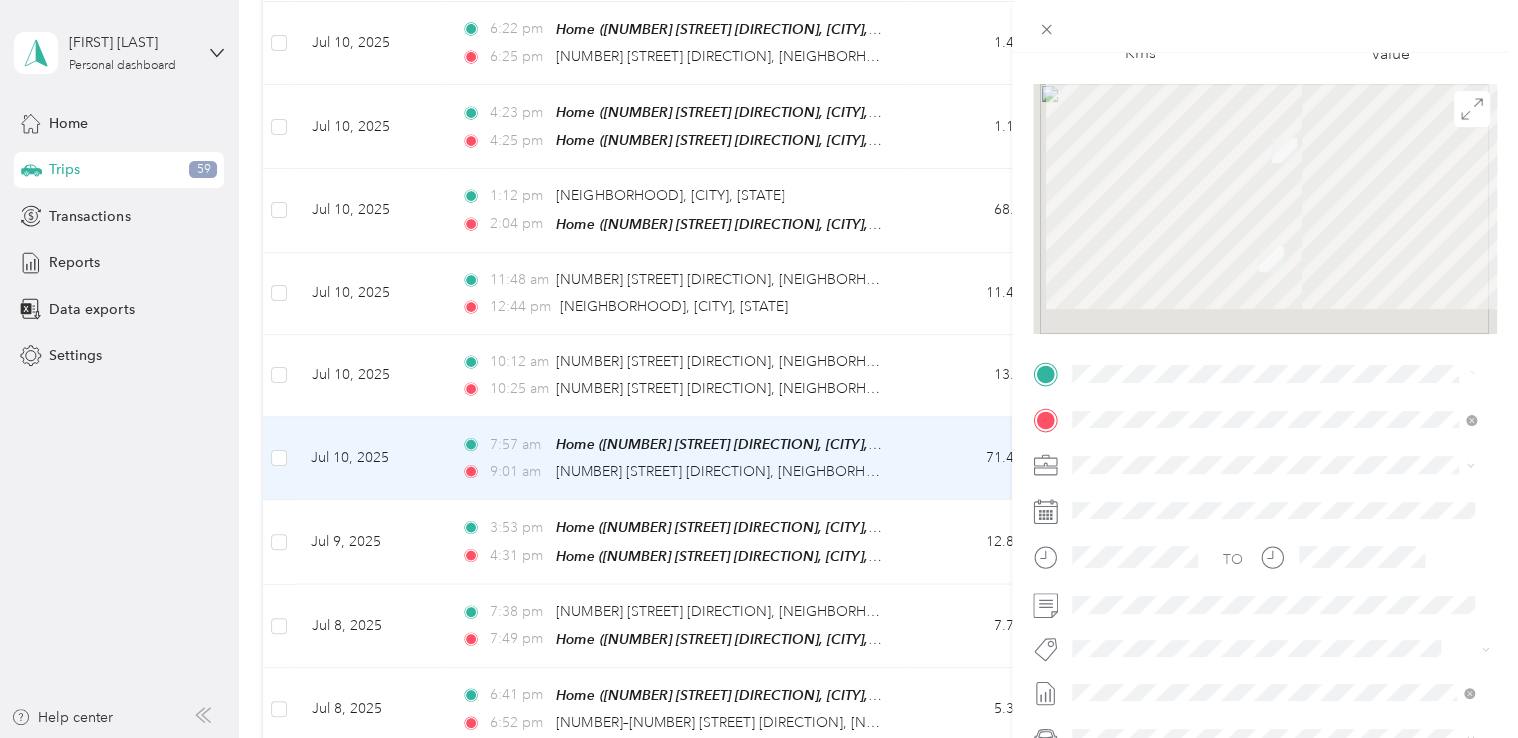 scroll, scrollTop: 300, scrollLeft: 0, axis: vertical 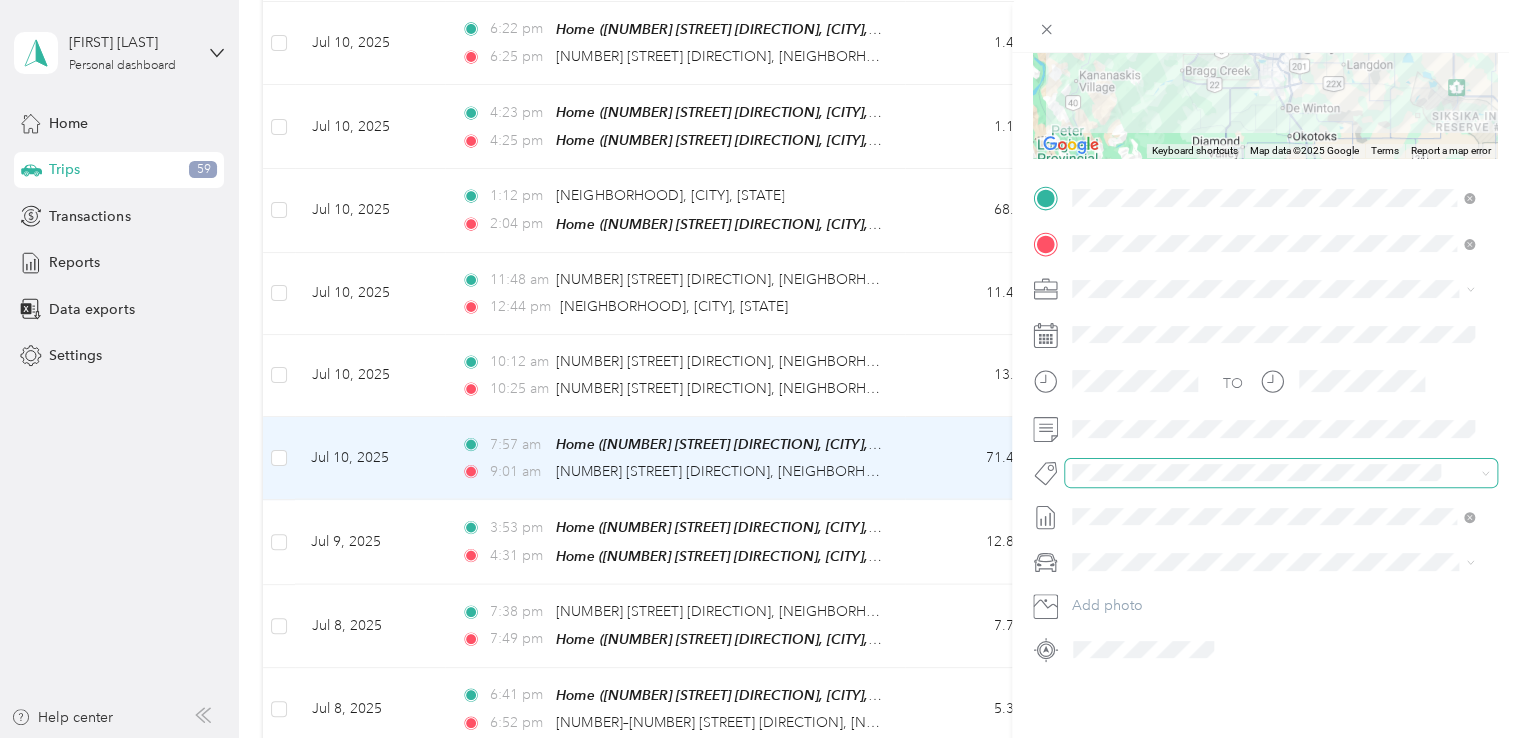 click at bounding box center [1281, 473] 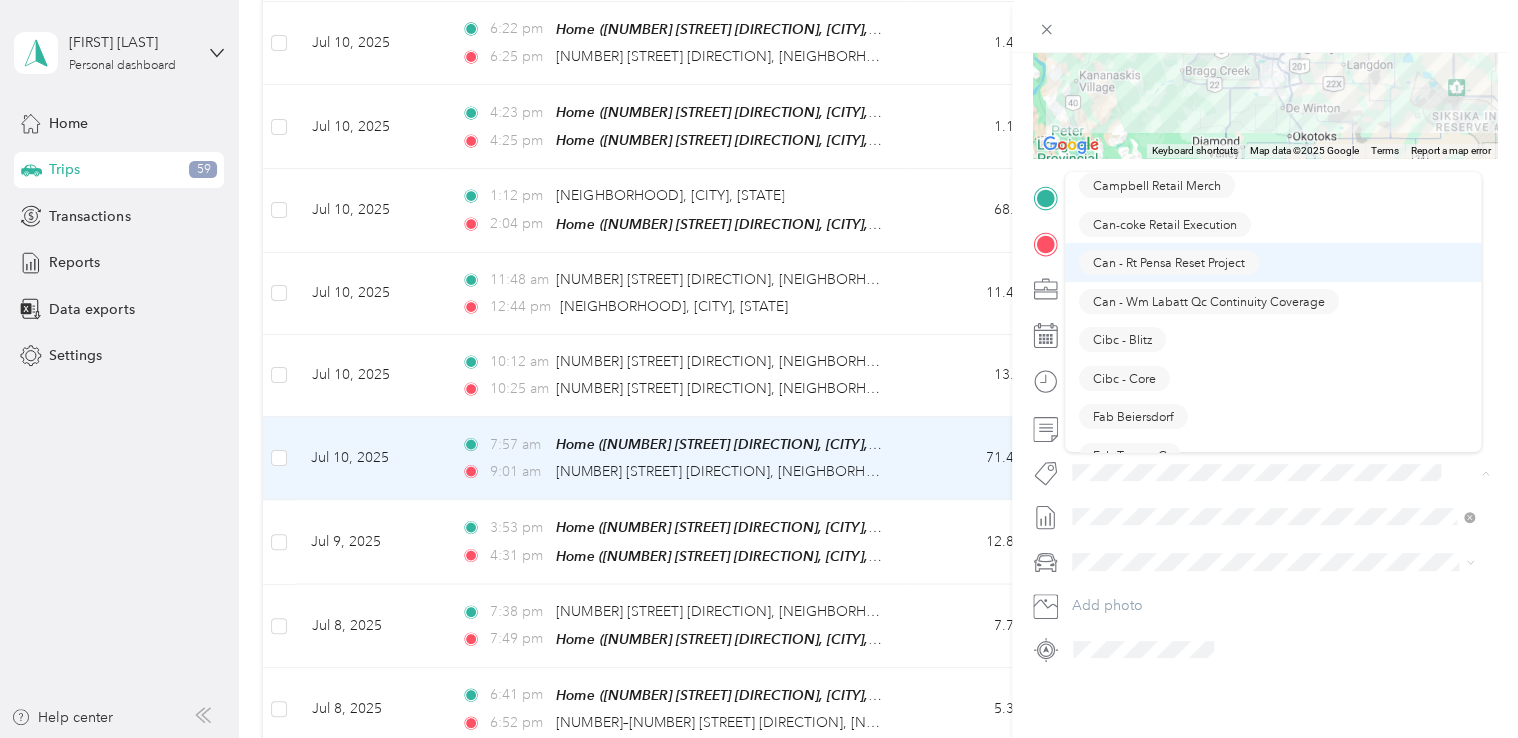 scroll, scrollTop: 200, scrollLeft: 0, axis: vertical 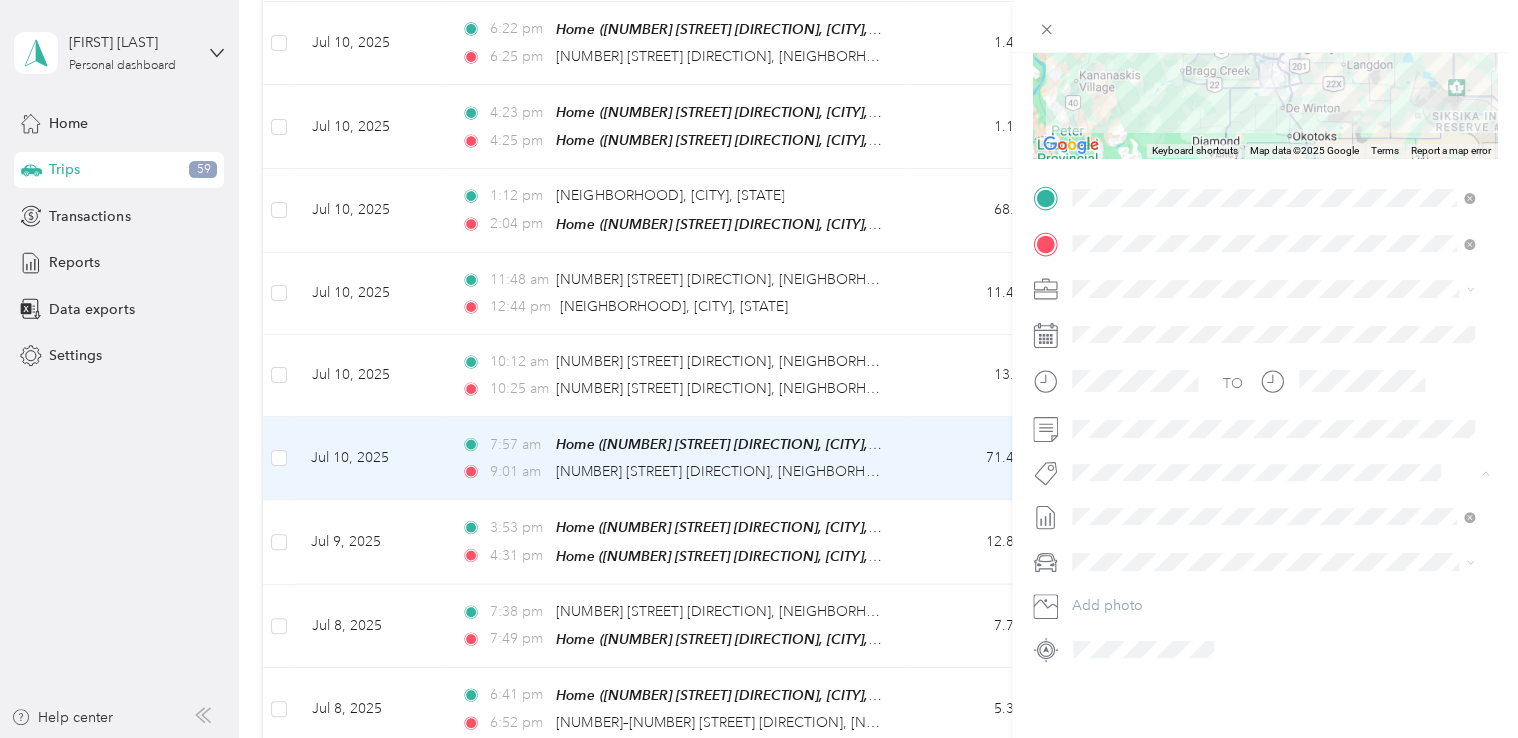 click on "Fab Beiersdorf" at bounding box center [1133, 376] 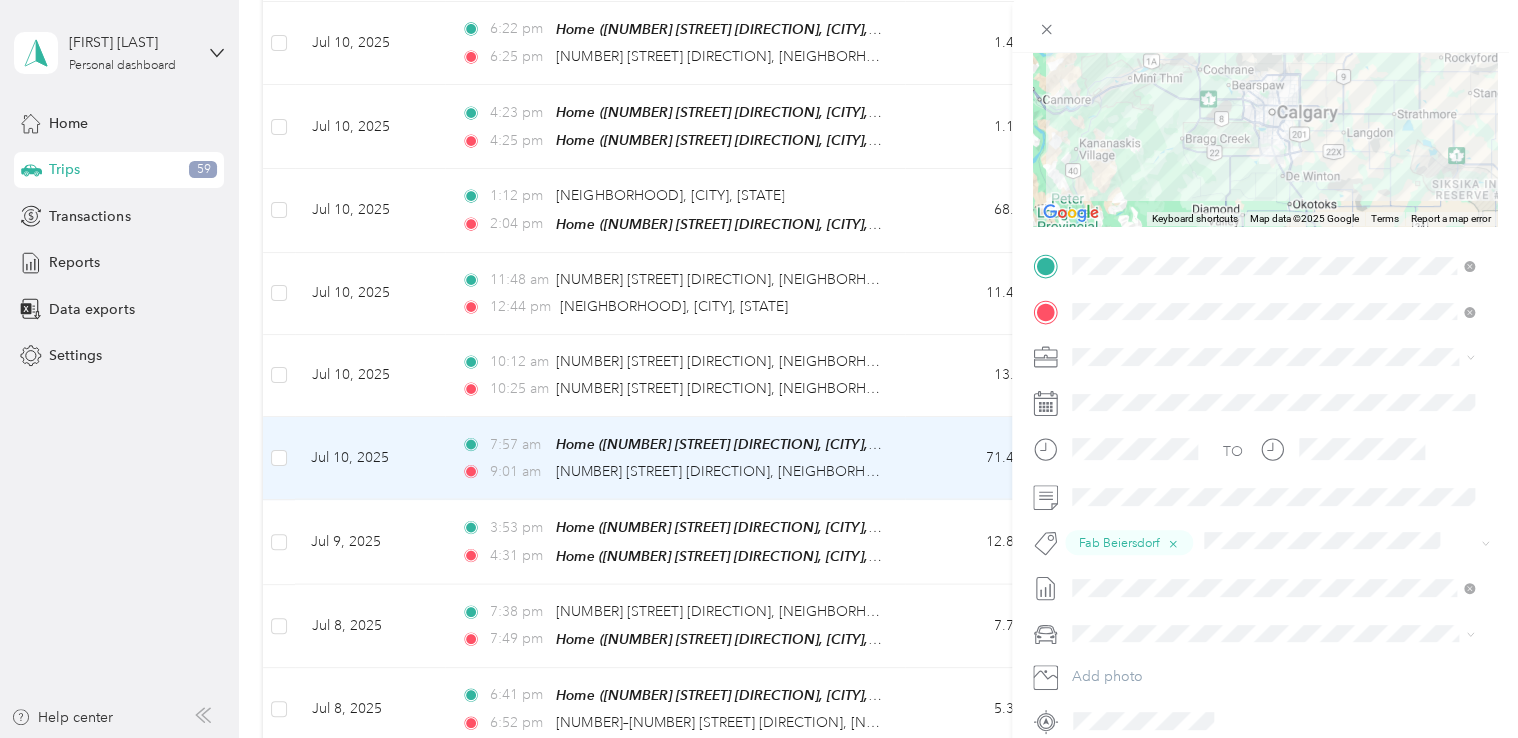 scroll, scrollTop: 0, scrollLeft: 0, axis: both 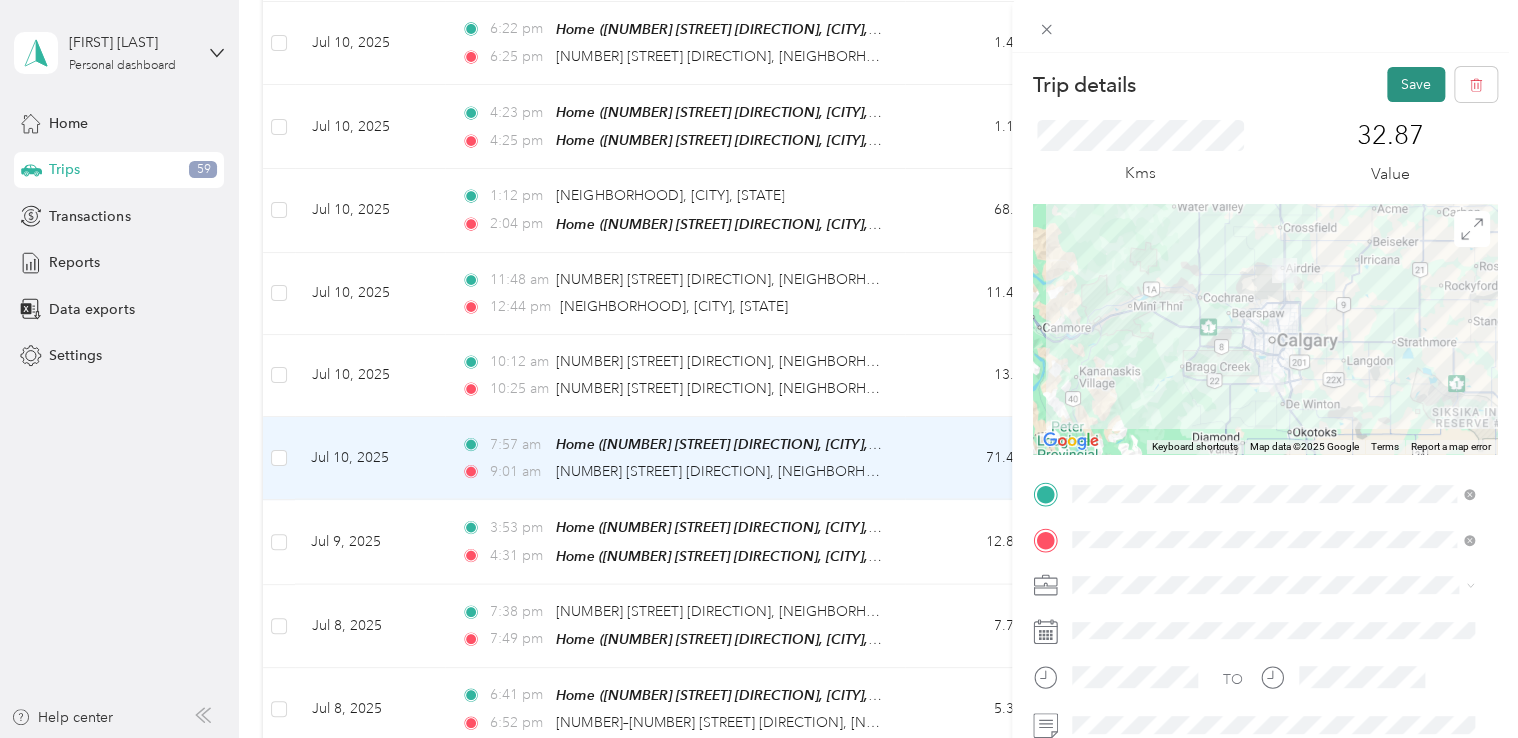 click on "Save" at bounding box center (1416, 84) 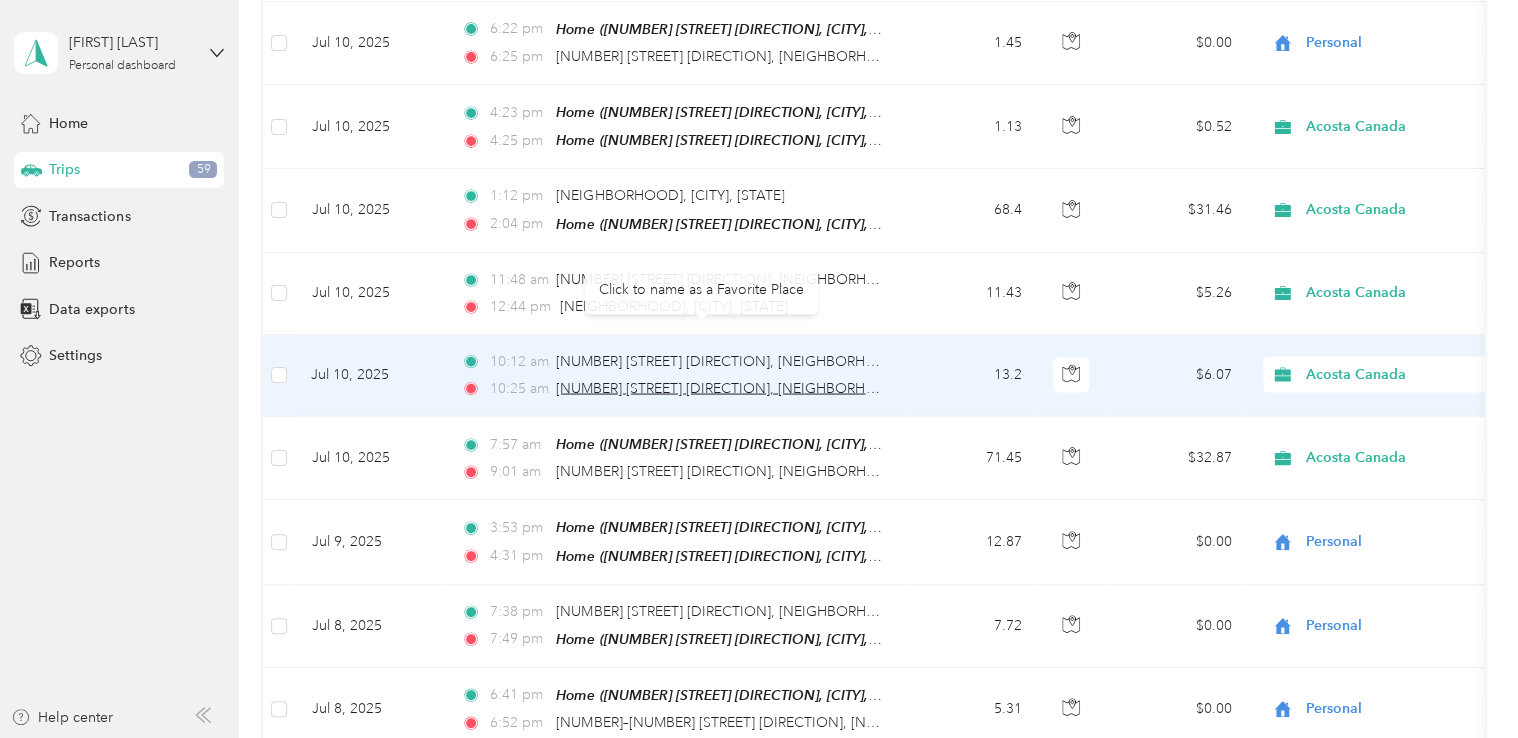 click on "[NUMBER] [STREET], [NEIGHBORHOOD], [CITY], [PROVINCE]" at bounding box center (781, 388) 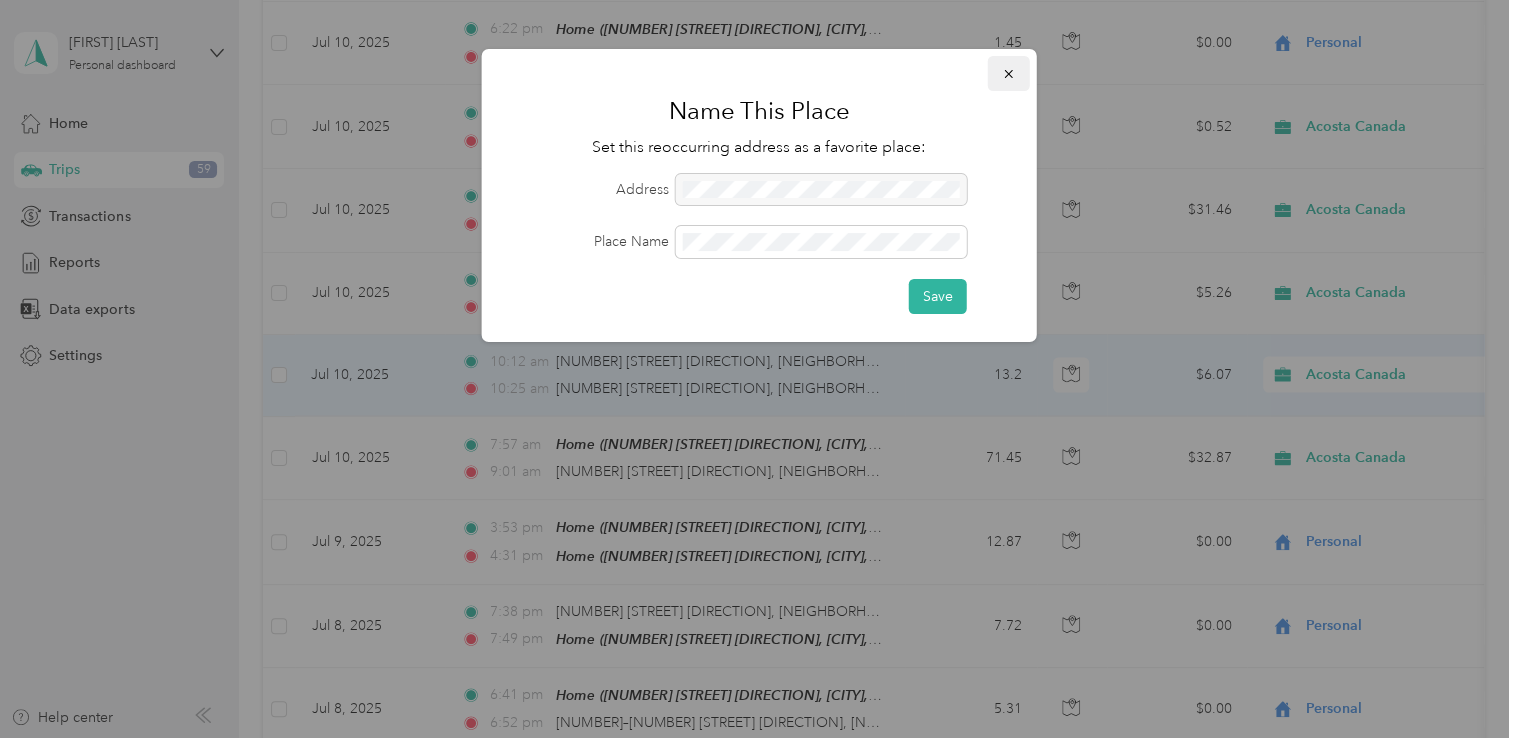click 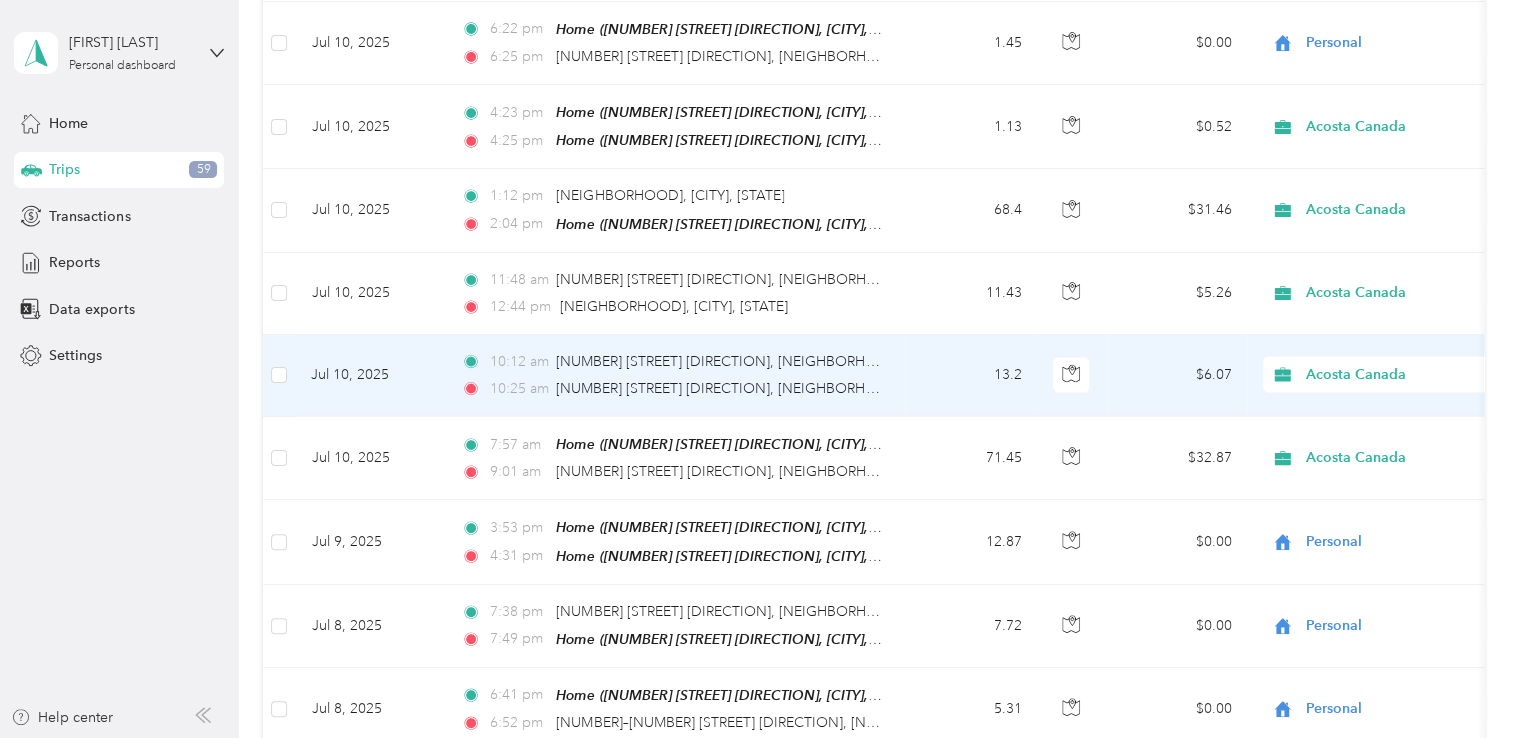 click on "13.2" at bounding box center (971, 376) 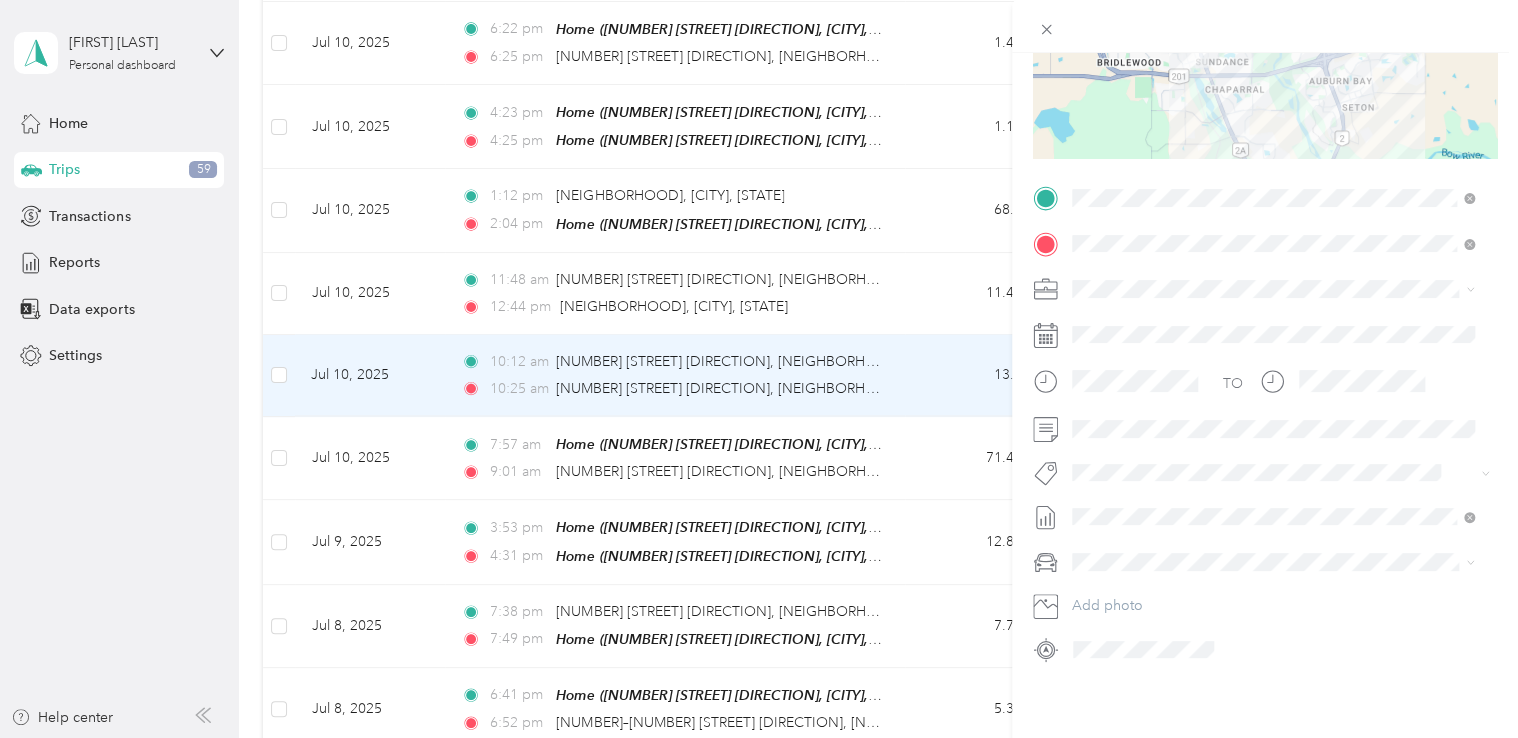 scroll, scrollTop: 311, scrollLeft: 0, axis: vertical 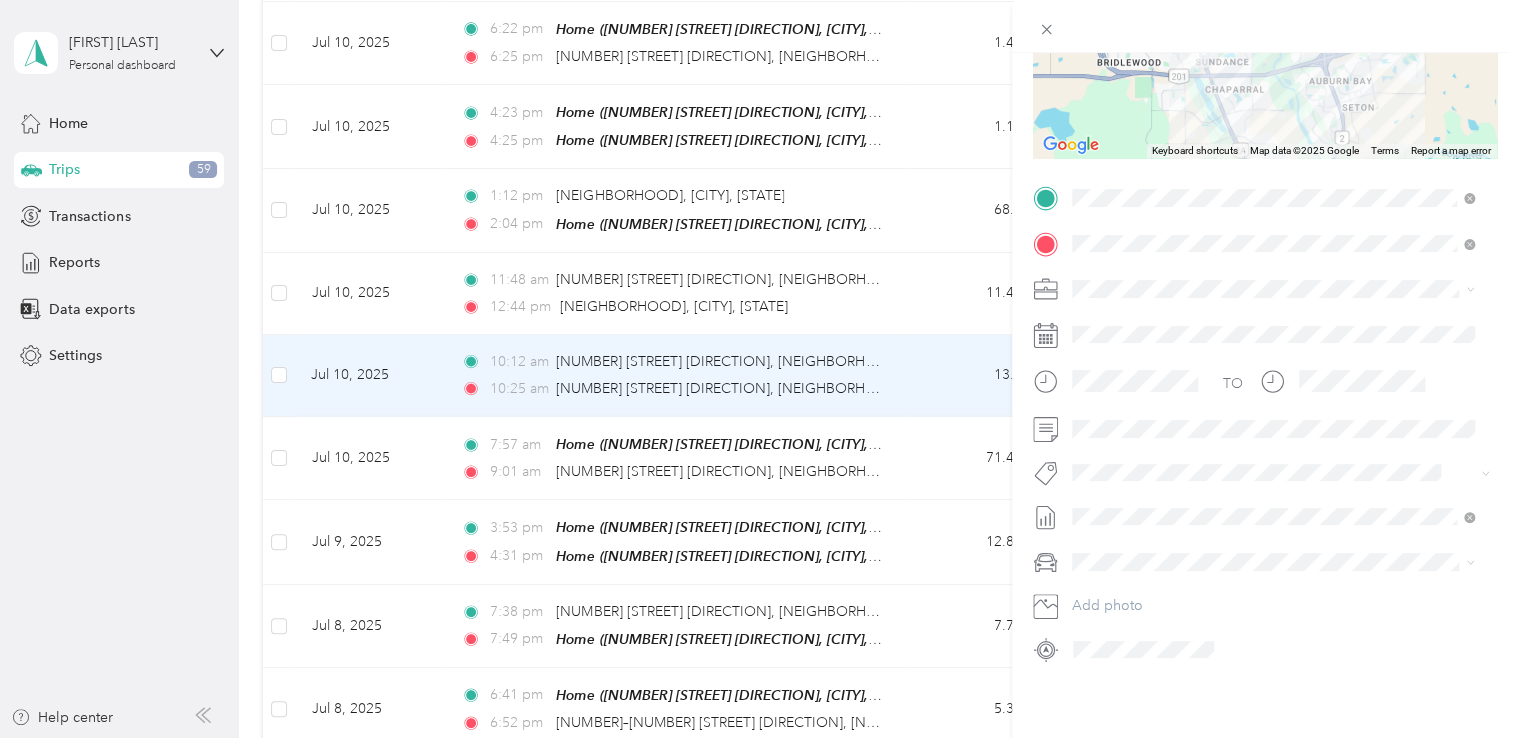 click on "Fab Beiersdorf" at bounding box center (1273, 483) 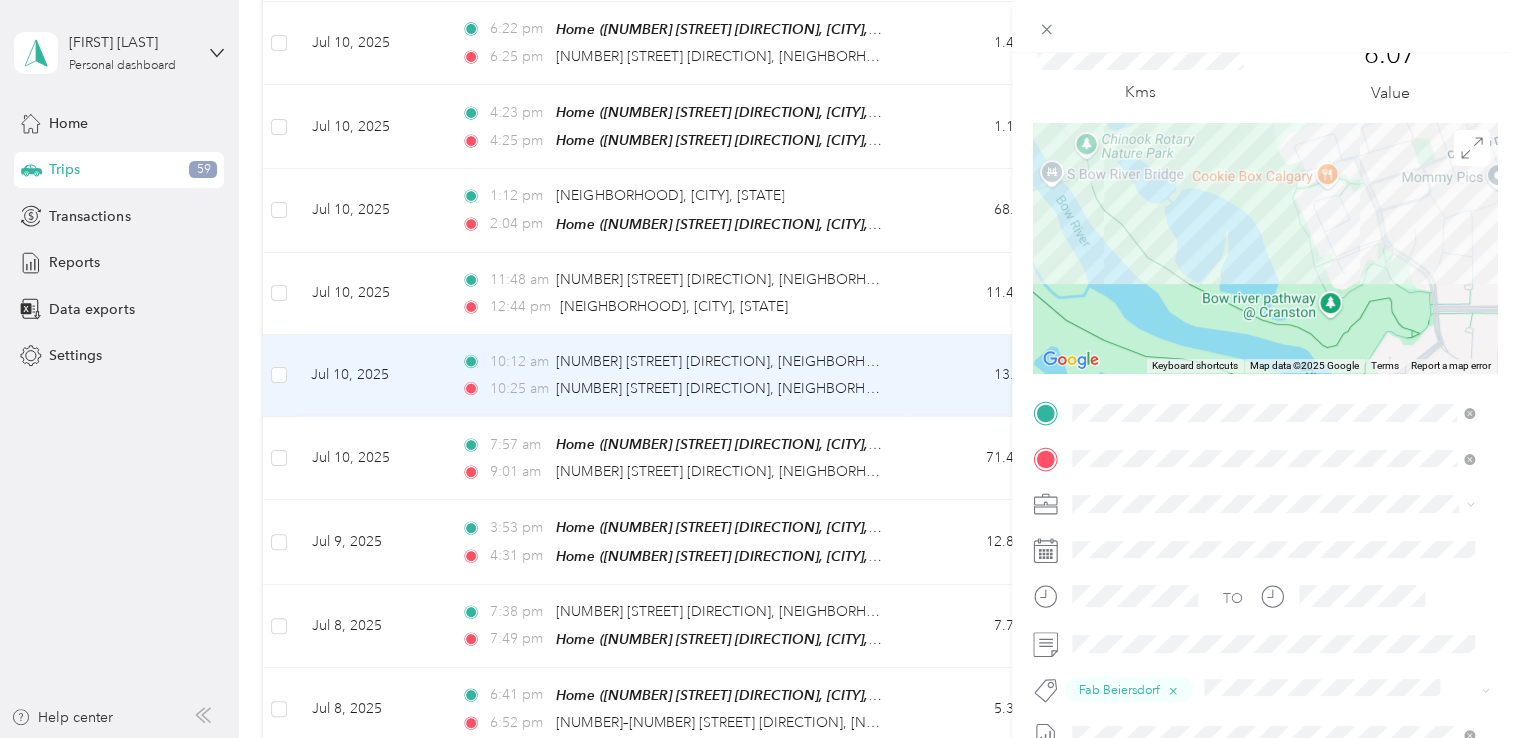 scroll, scrollTop: 0, scrollLeft: 0, axis: both 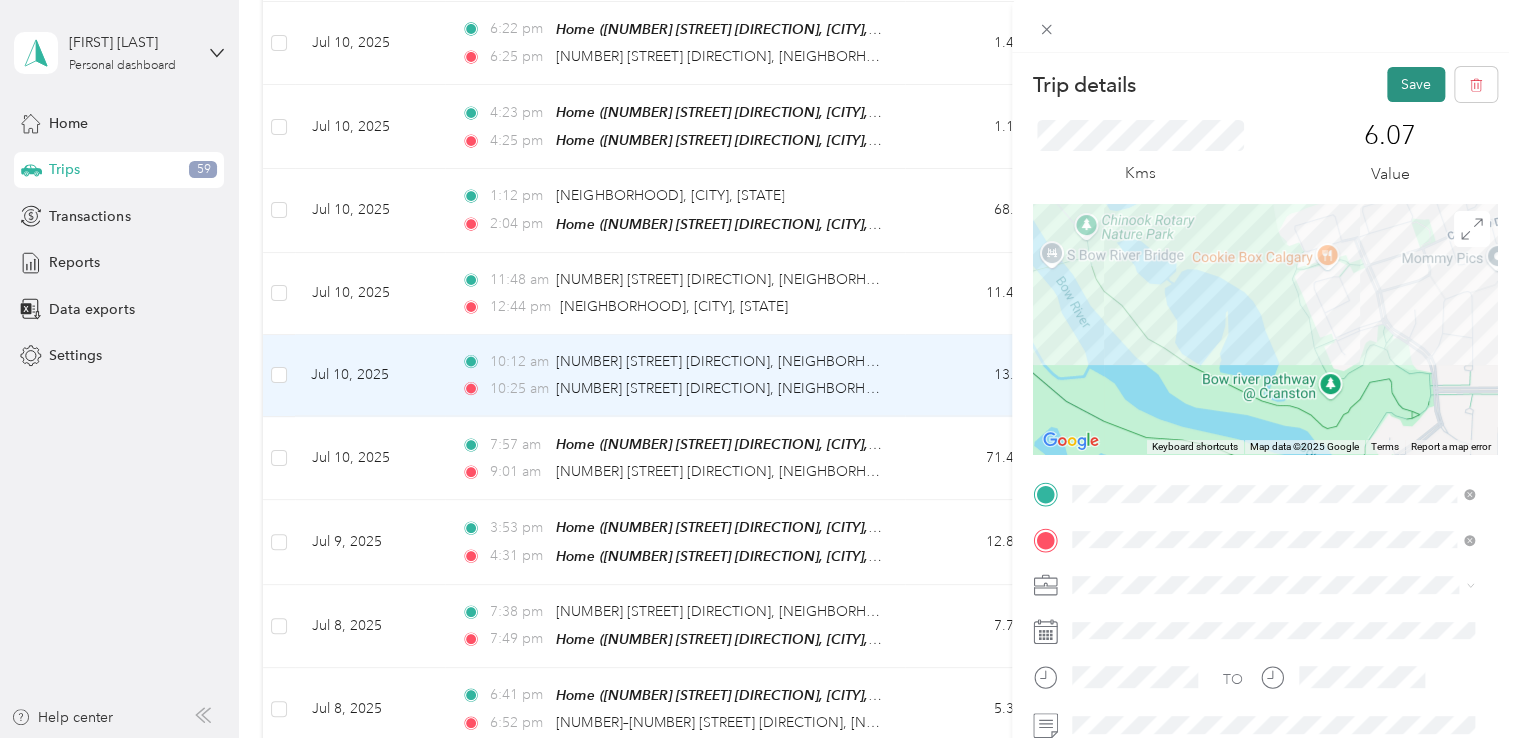 click on "Save" at bounding box center [1416, 84] 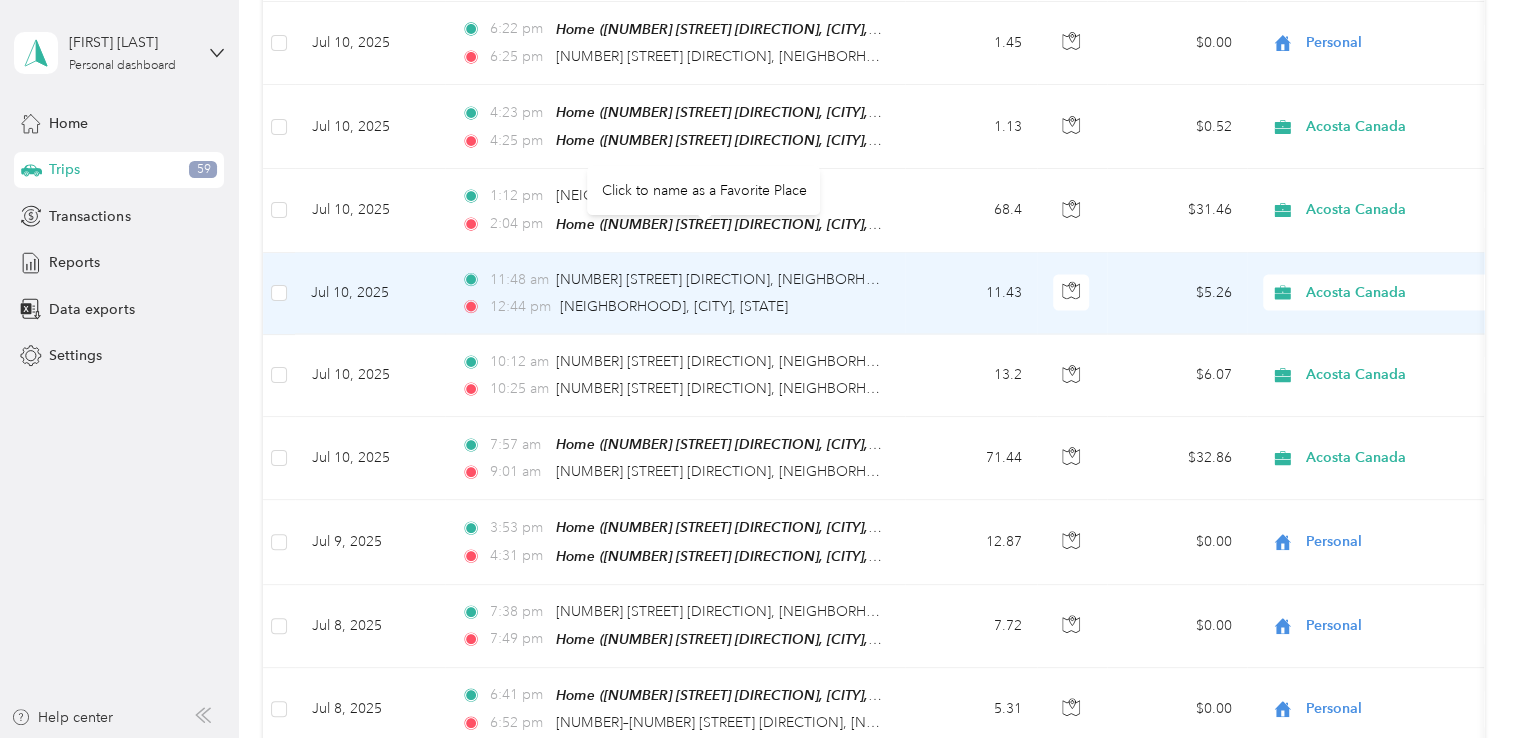 click on "11.43" at bounding box center [971, 294] 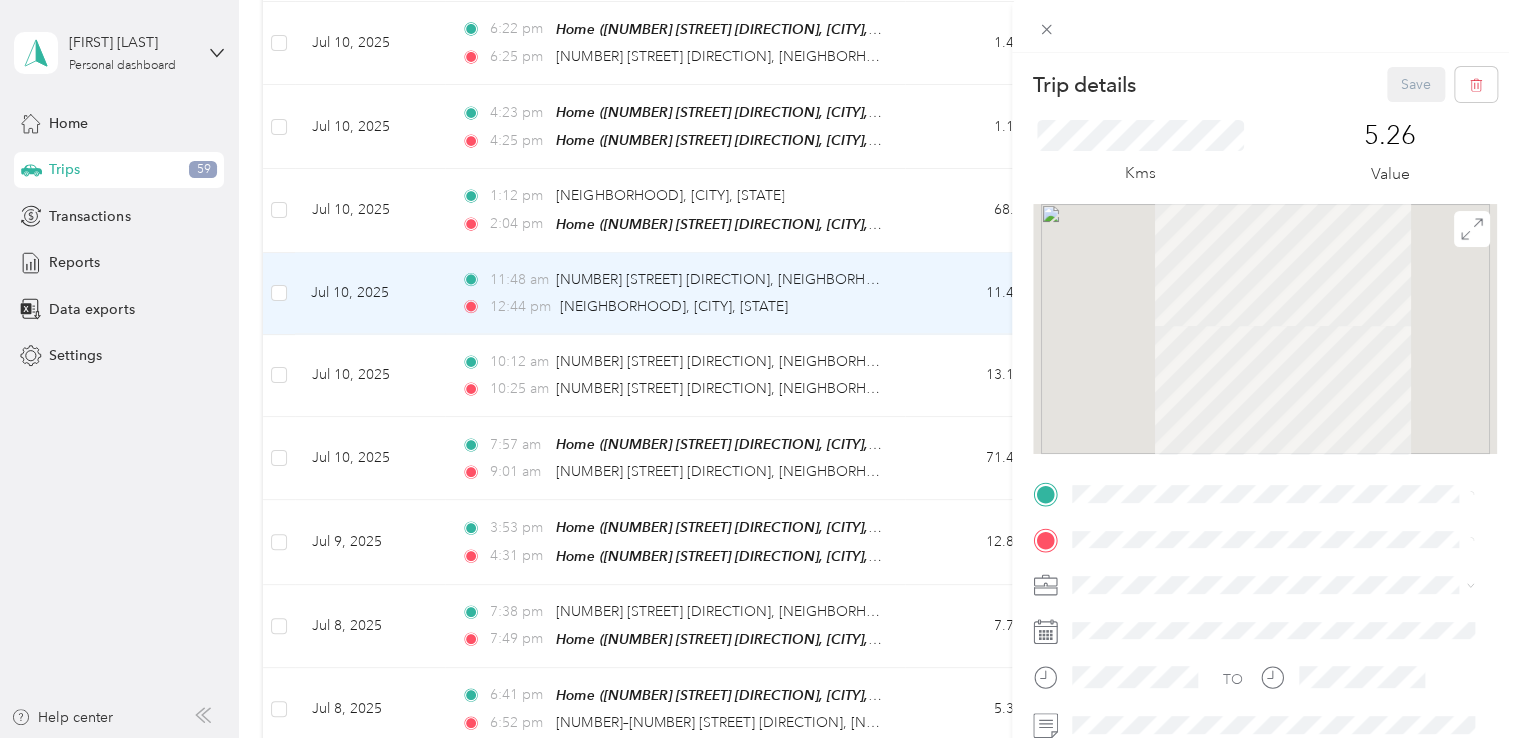 scroll, scrollTop: 100, scrollLeft: 0, axis: vertical 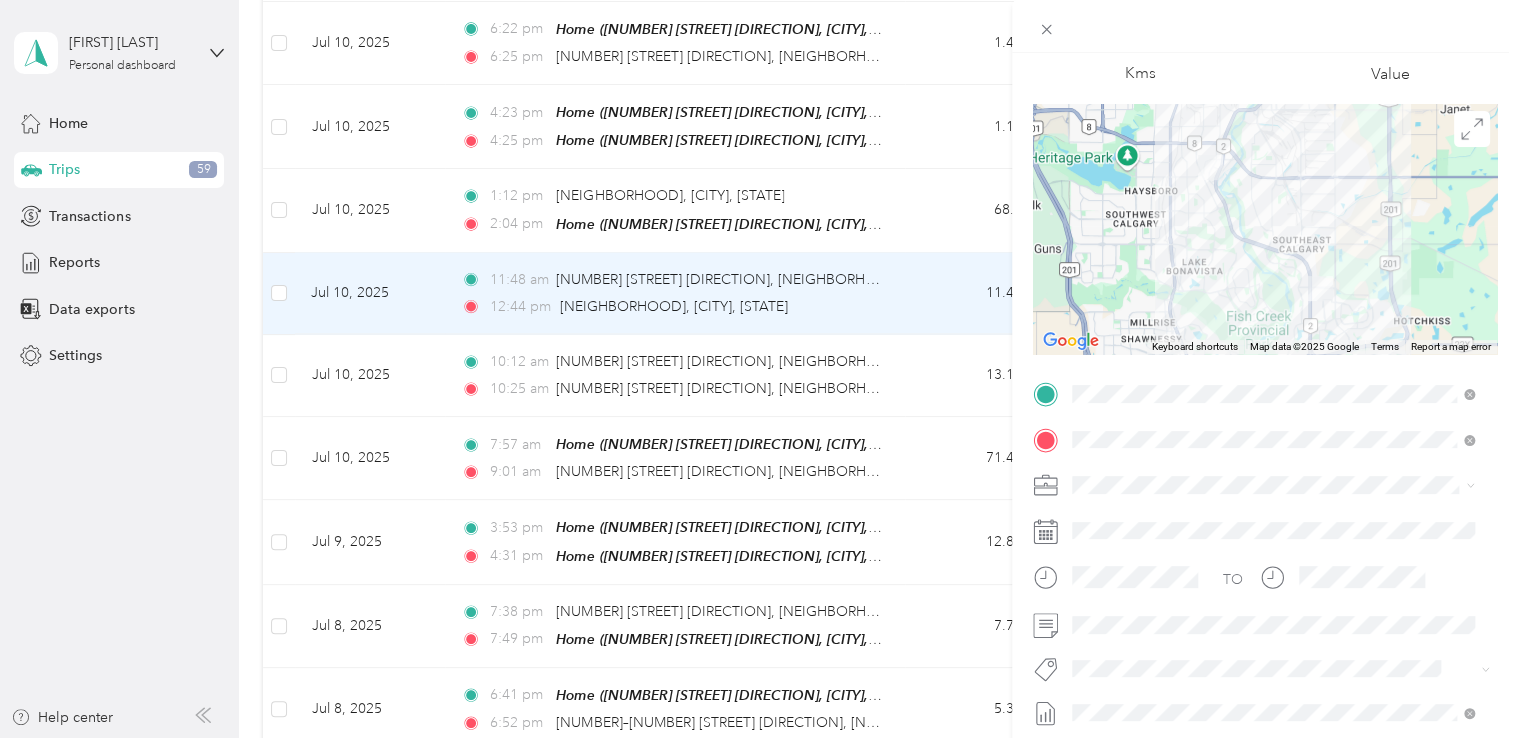 click on "Fab Beiersdorf Fab Team - C Fab Team - R" at bounding box center (1273, 586) 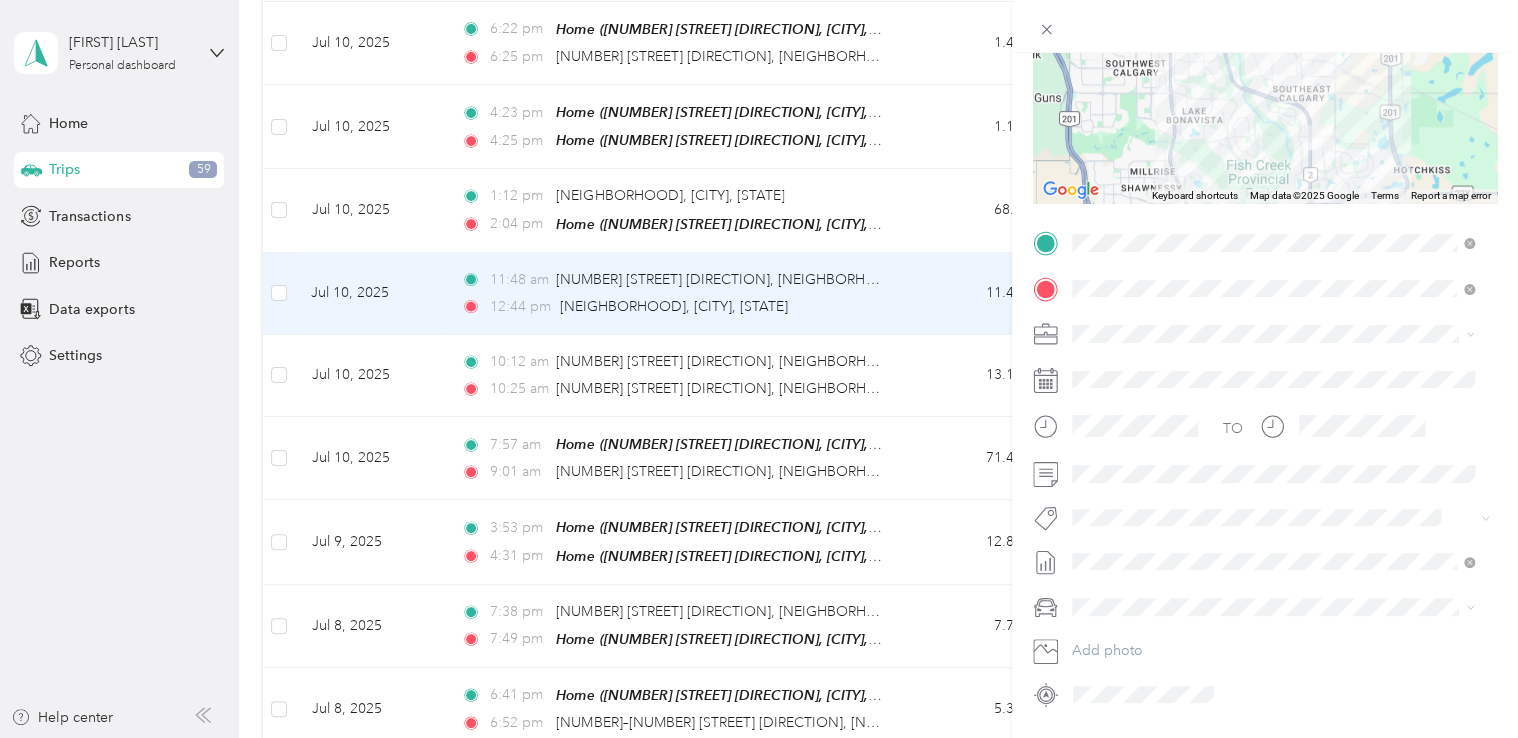 scroll, scrollTop: 300, scrollLeft: 0, axis: vertical 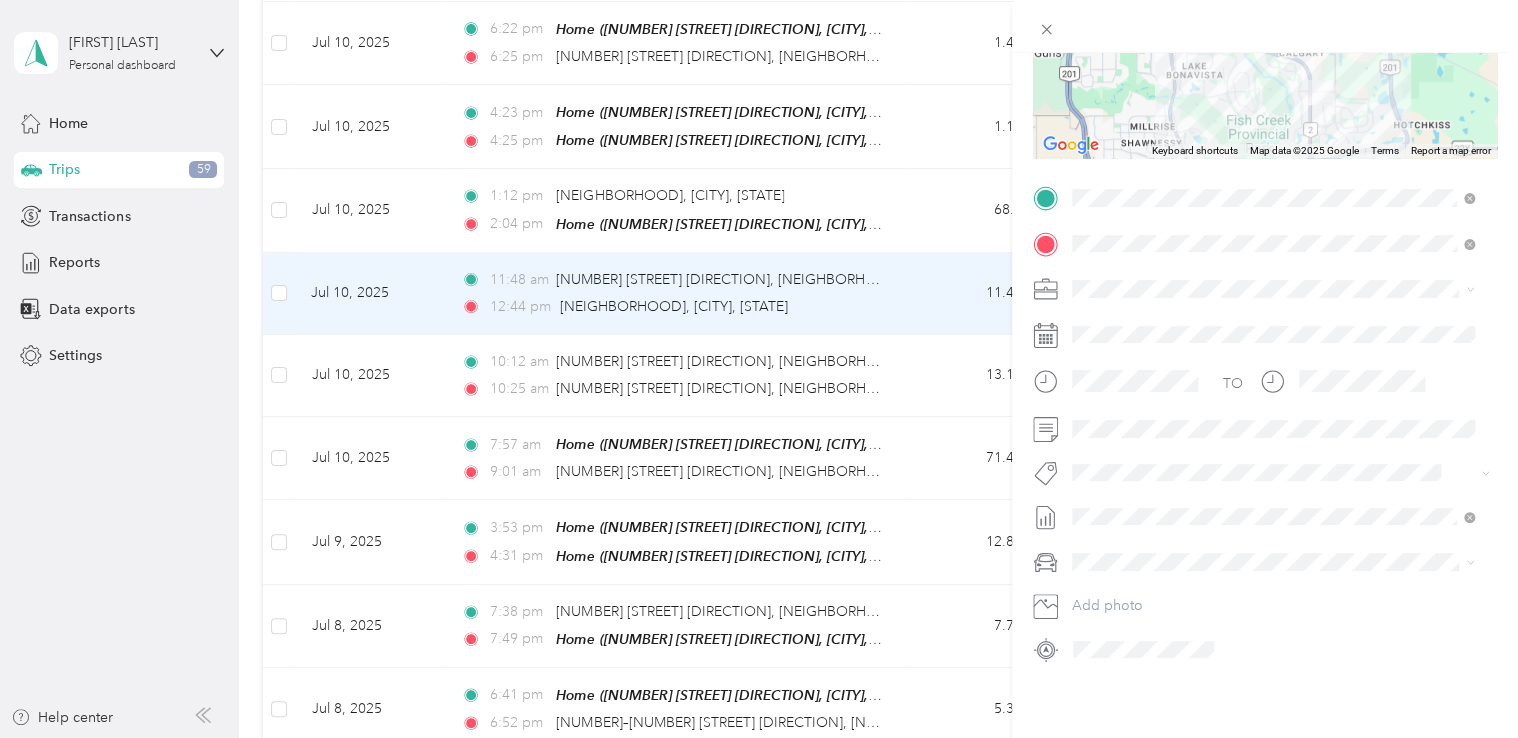click on "Fab Beiersdorf" at bounding box center (1133, 495) 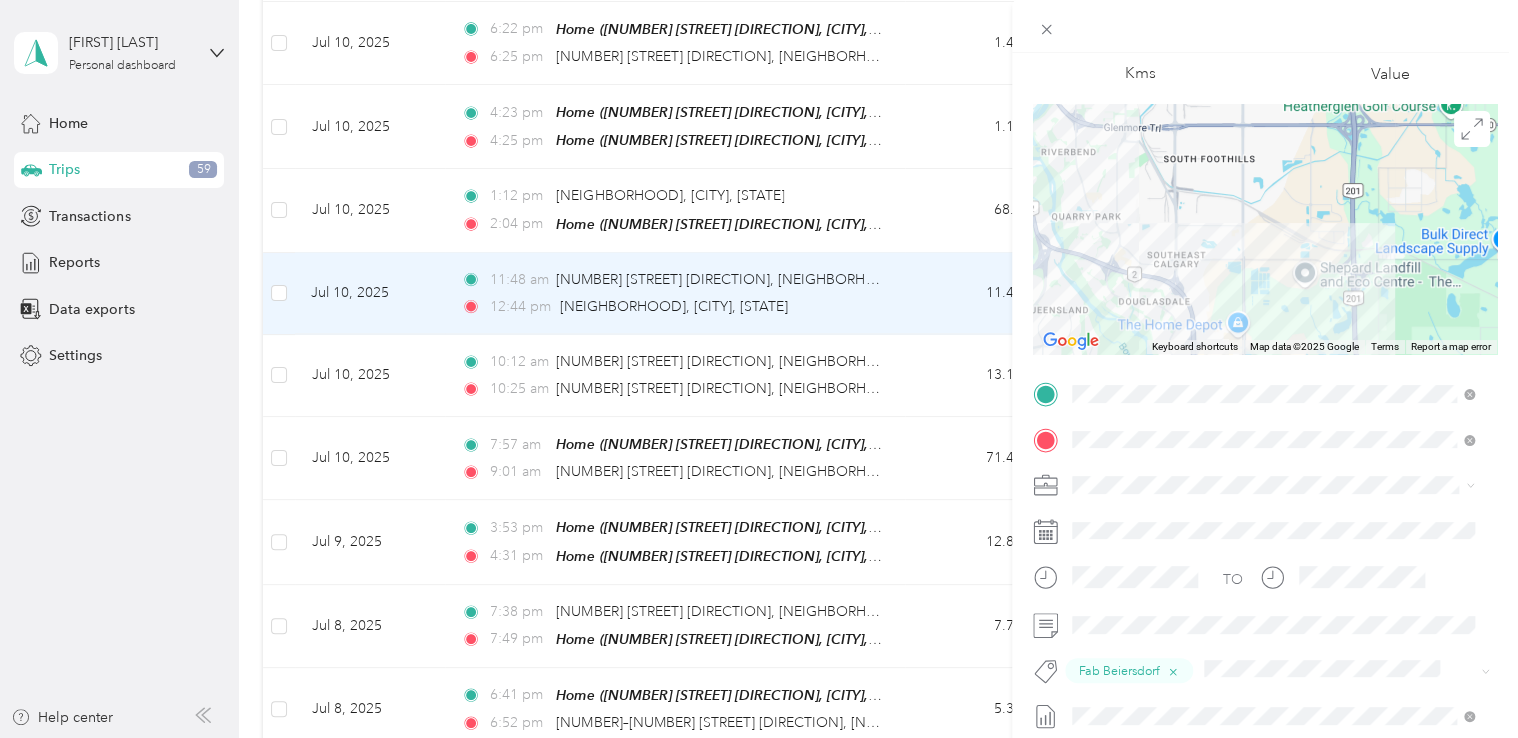 scroll, scrollTop: 0, scrollLeft: 0, axis: both 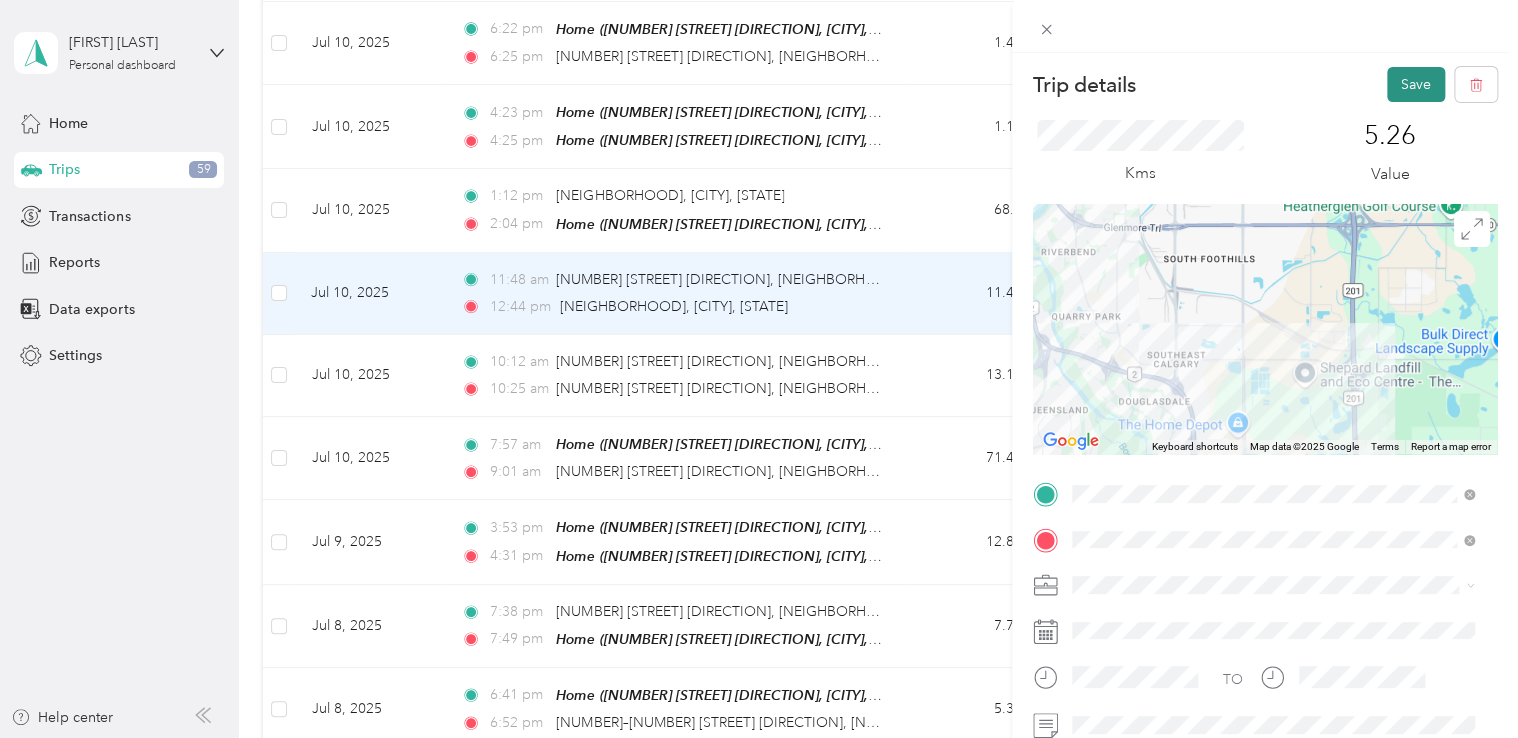 click on "Save" at bounding box center (1416, 84) 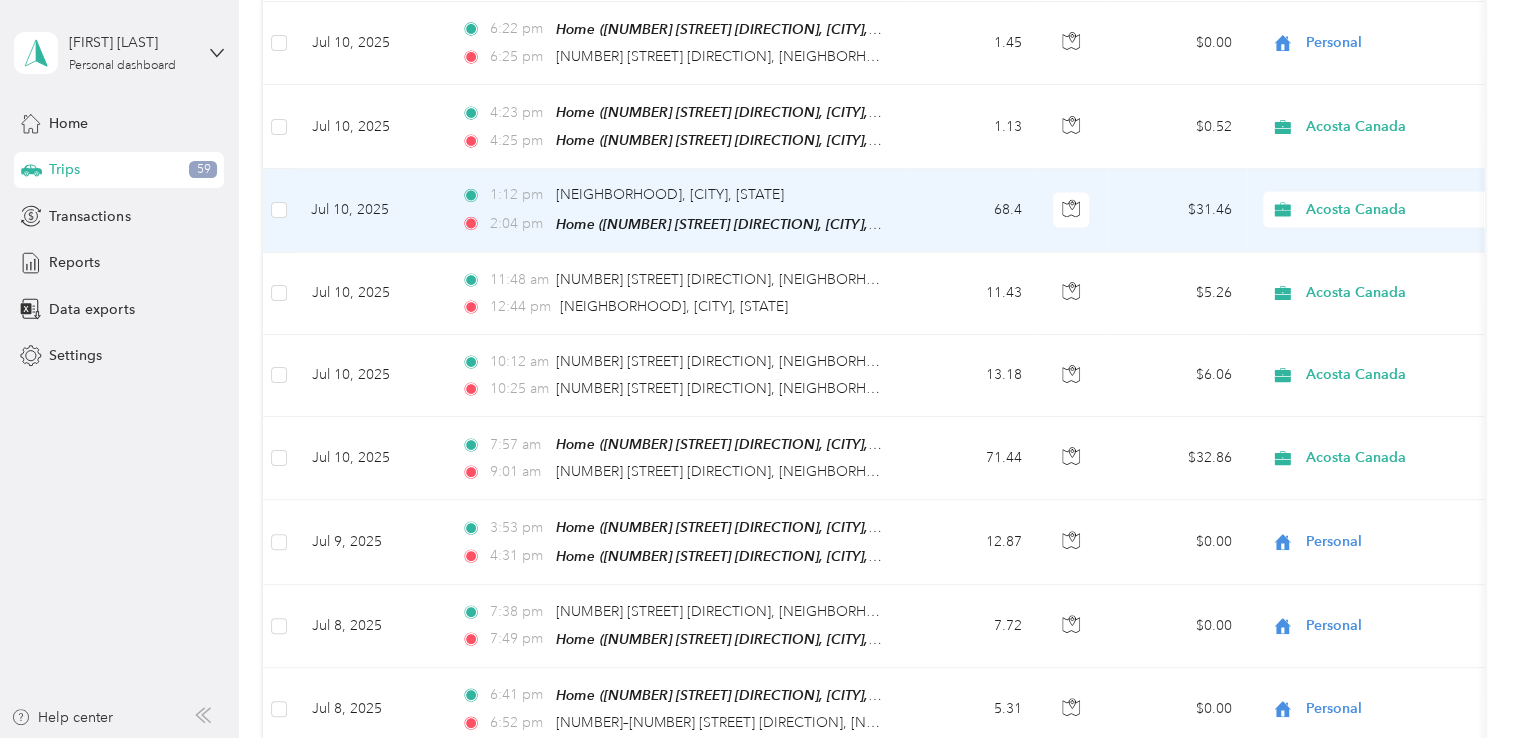 click on "68.4" at bounding box center (971, 210) 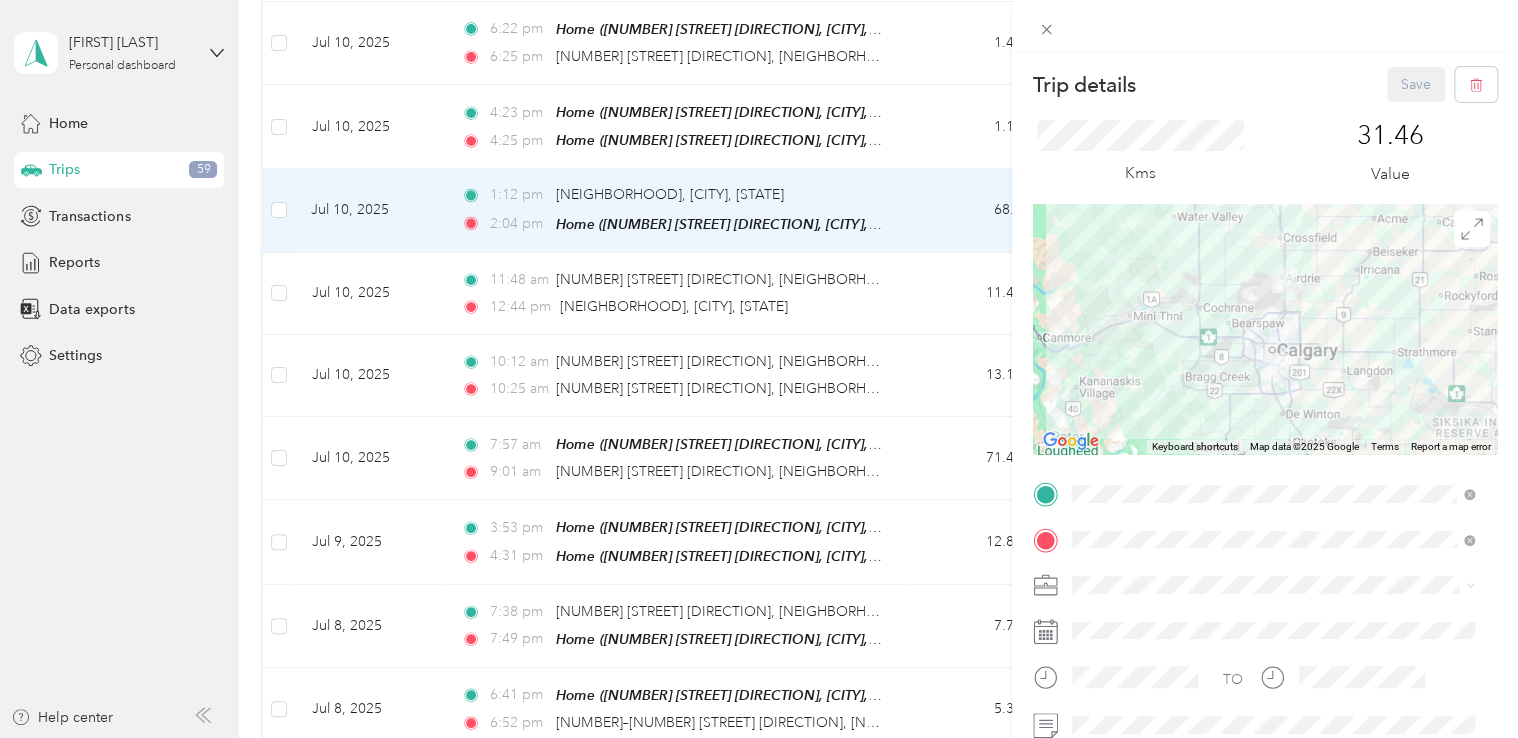 scroll, scrollTop: 200, scrollLeft: 0, axis: vertical 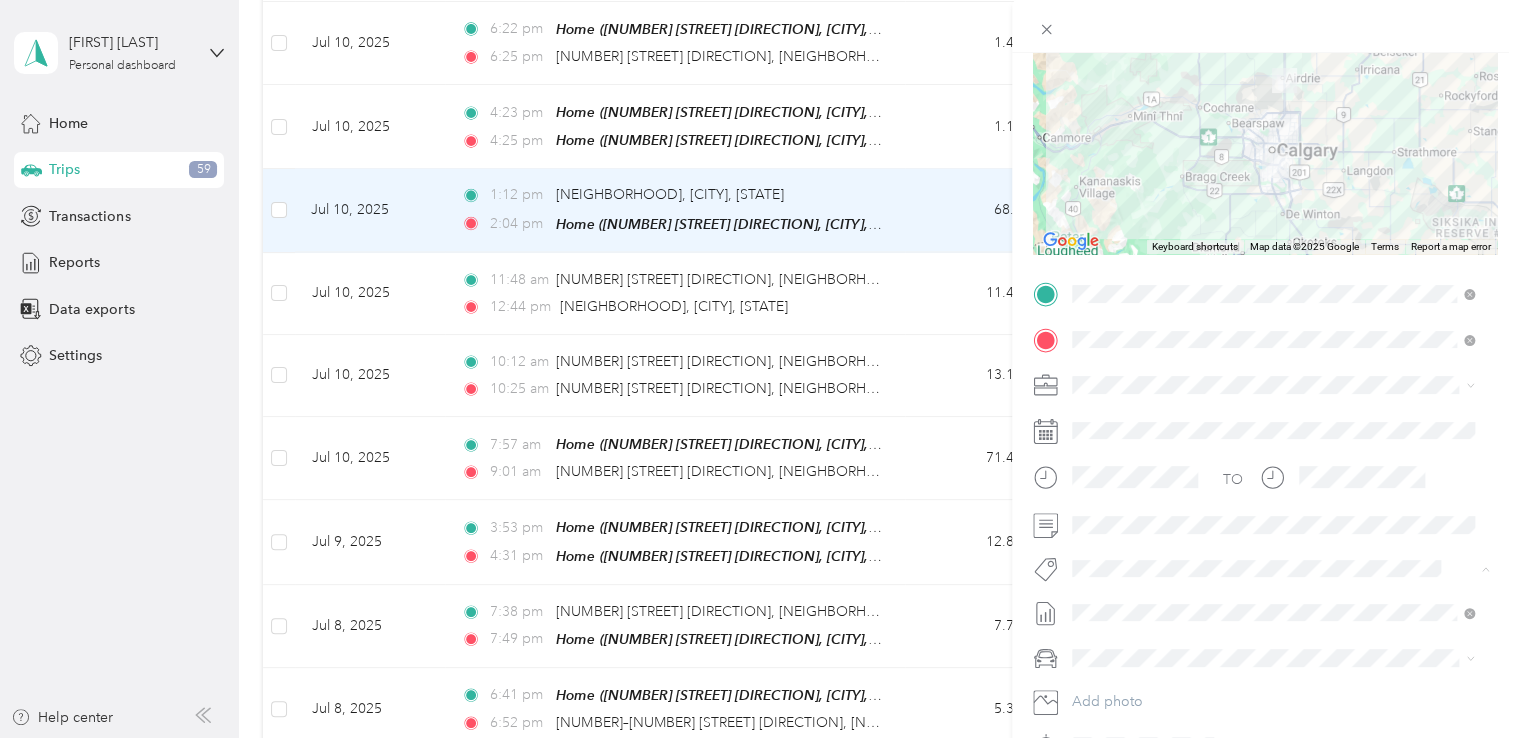 click on "Fab Beiersdorf" at bounding box center (1273, 603) 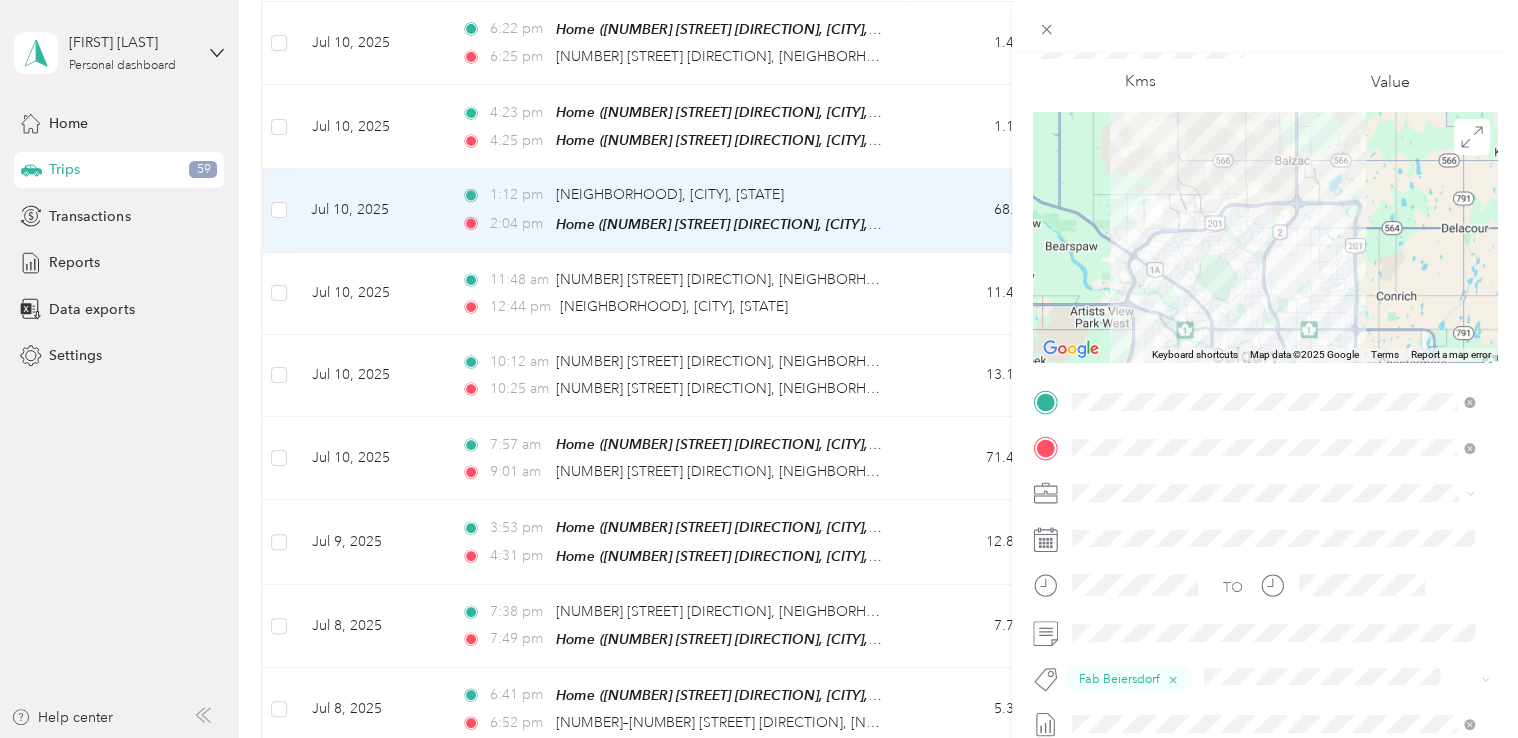 scroll, scrollTop: 0, scrollLeft: 0, axis: both 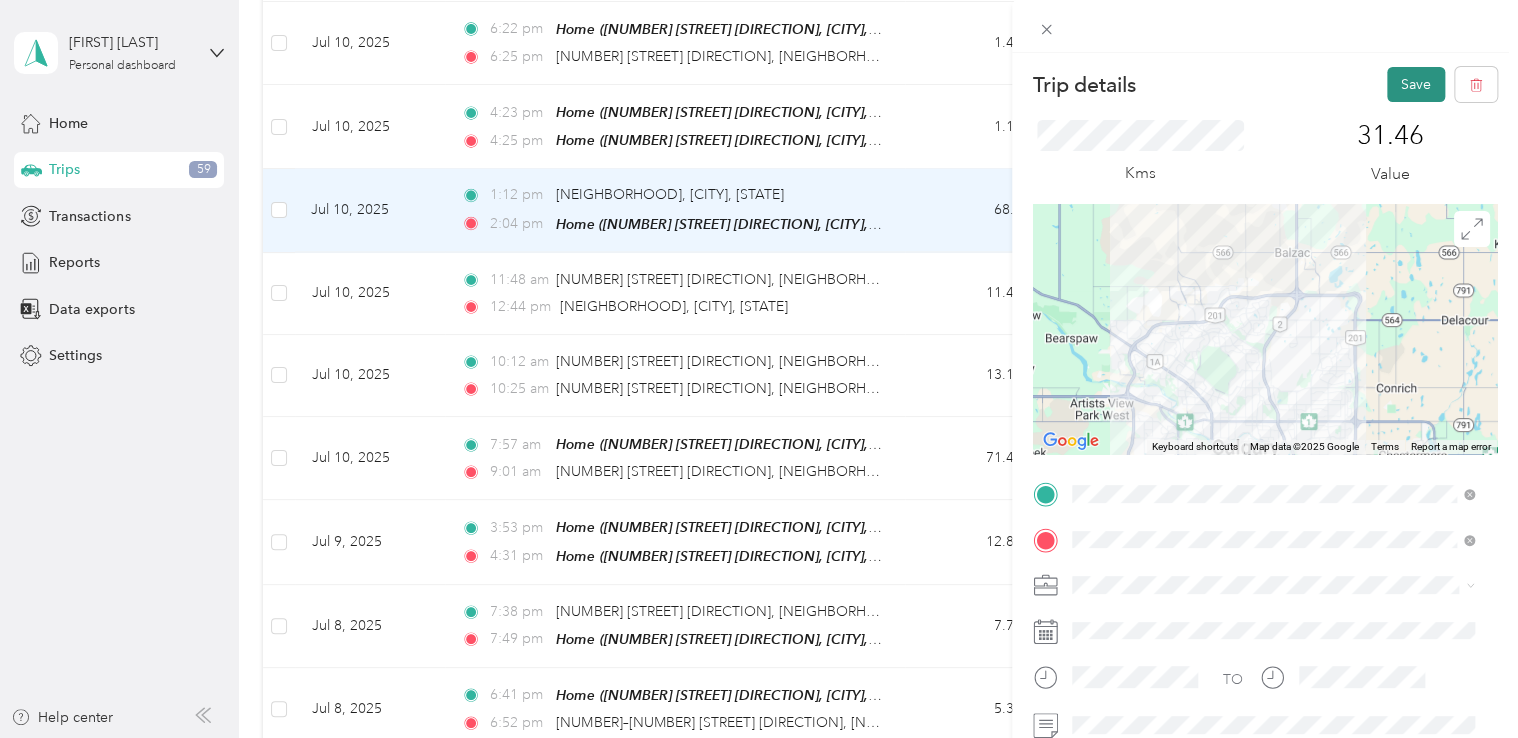 click on "Save" at bounding box center [1416, 84] 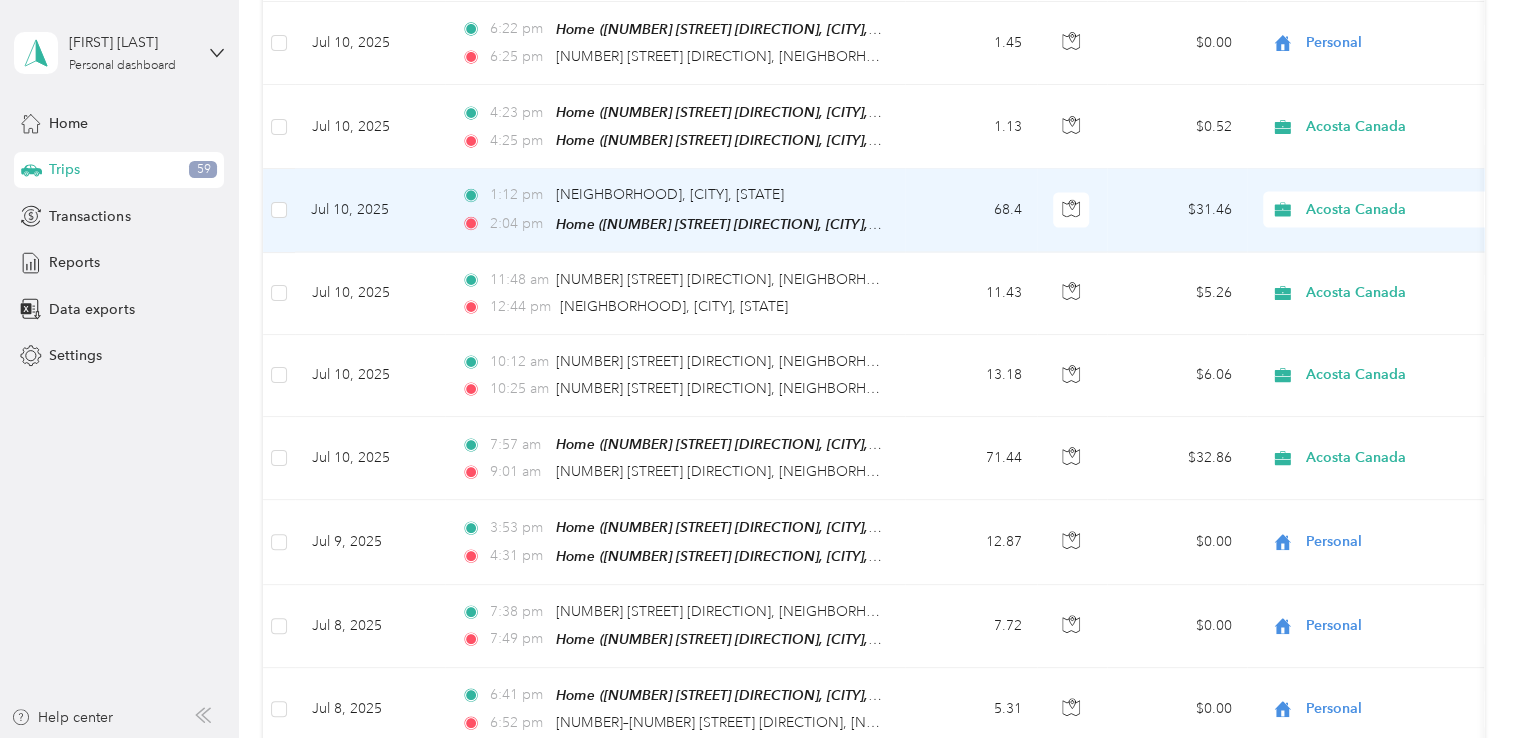 click on "1:12 pm East Fairview Industrial, Calgary, AB 2:04 pm Home (112 Springs Crt SE, Airdrie, AB, Canada , Airdrie, AB)" at bounding box center [671, 210] 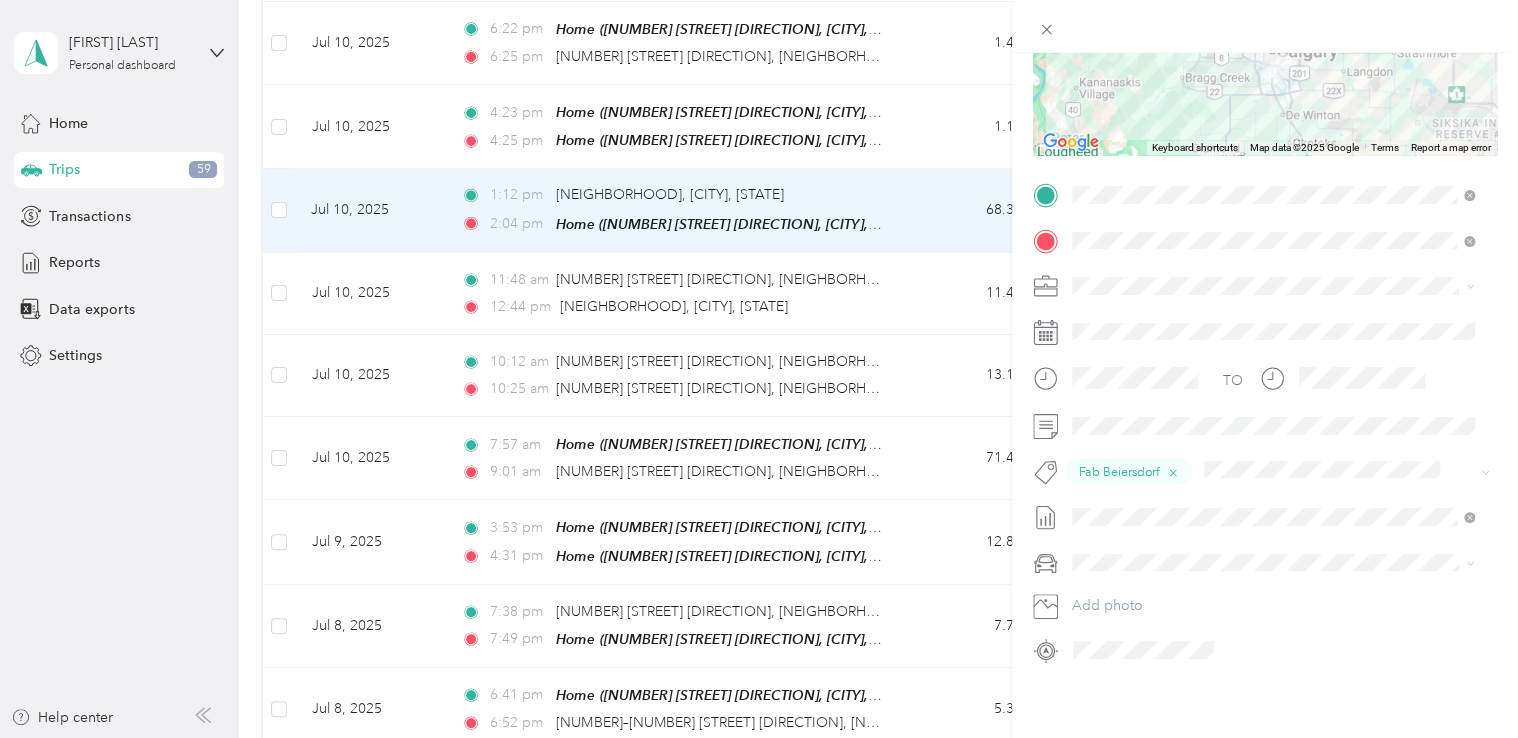 scroll, scrollTop: 300, scrollLeft: 0, axis: vertical 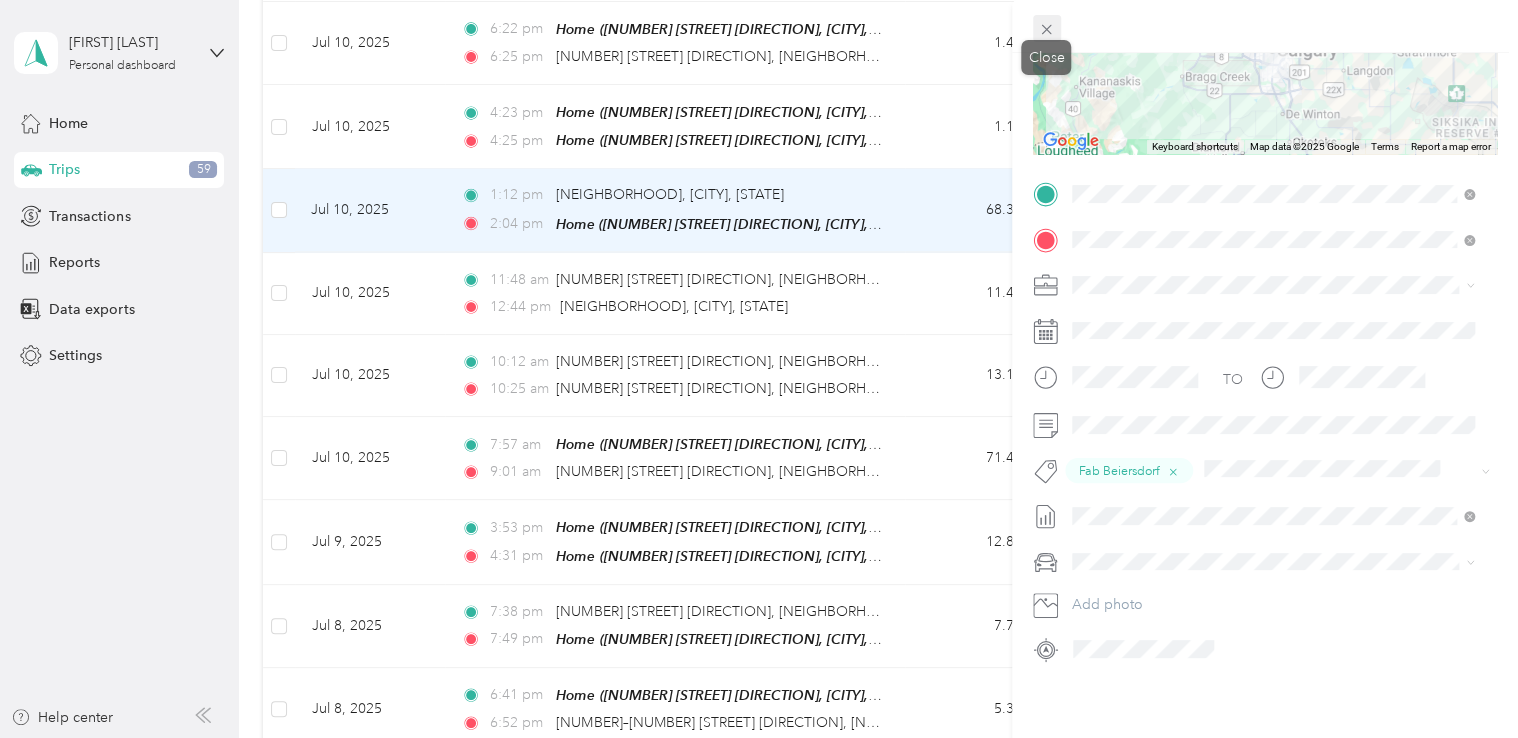 click 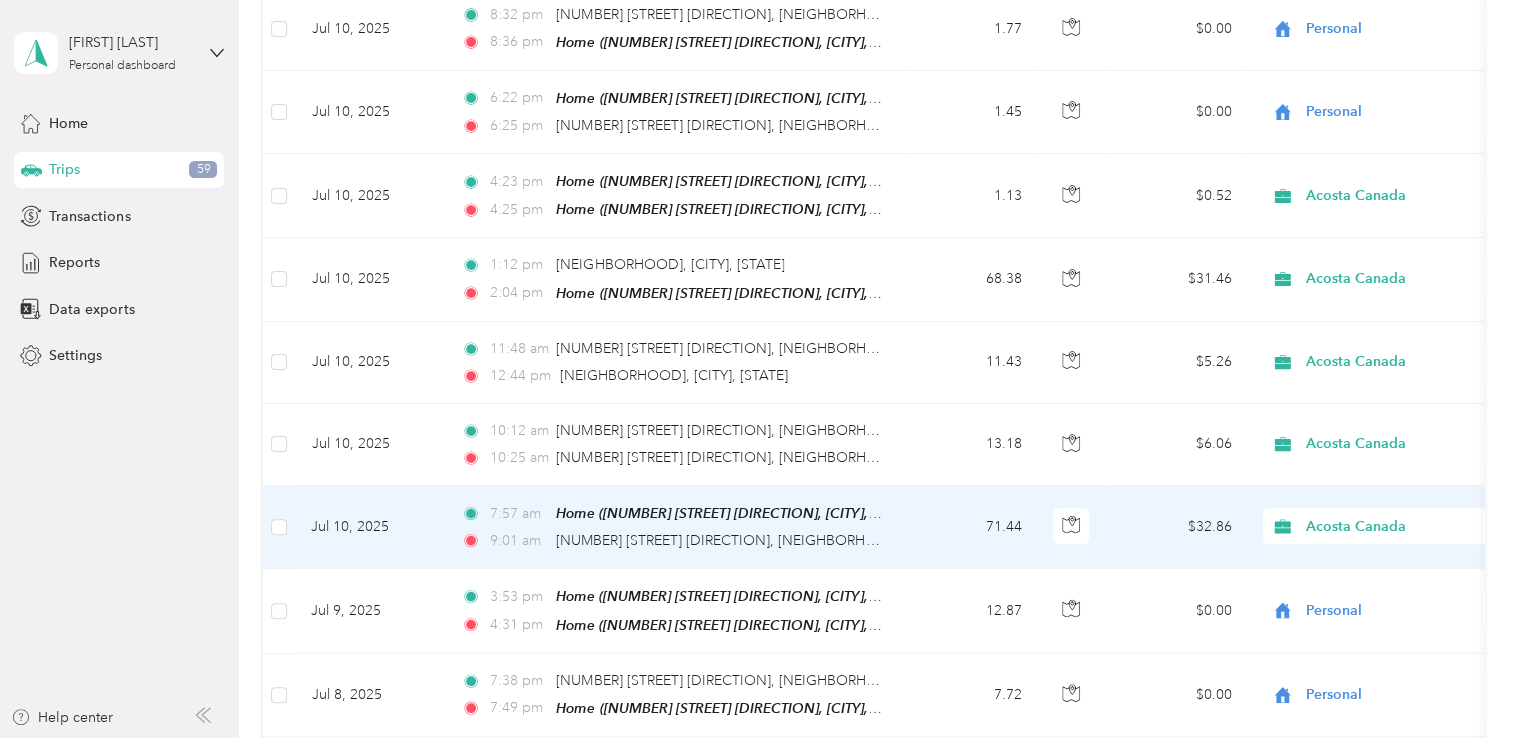 scroll, scrollTop: 9464, scrollLeft: 0, axis: vertical 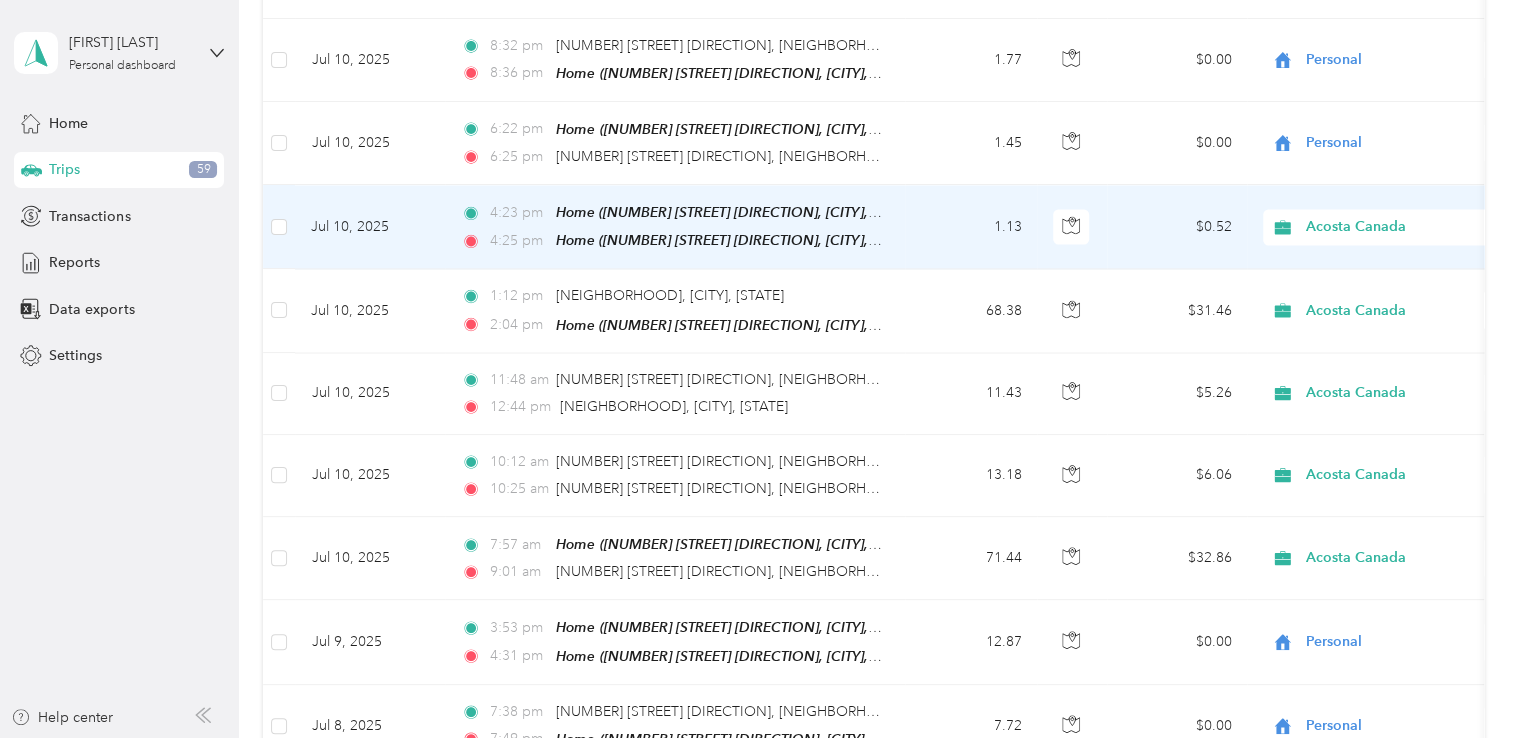 click on "1.13" at bounding box center [971, 227] 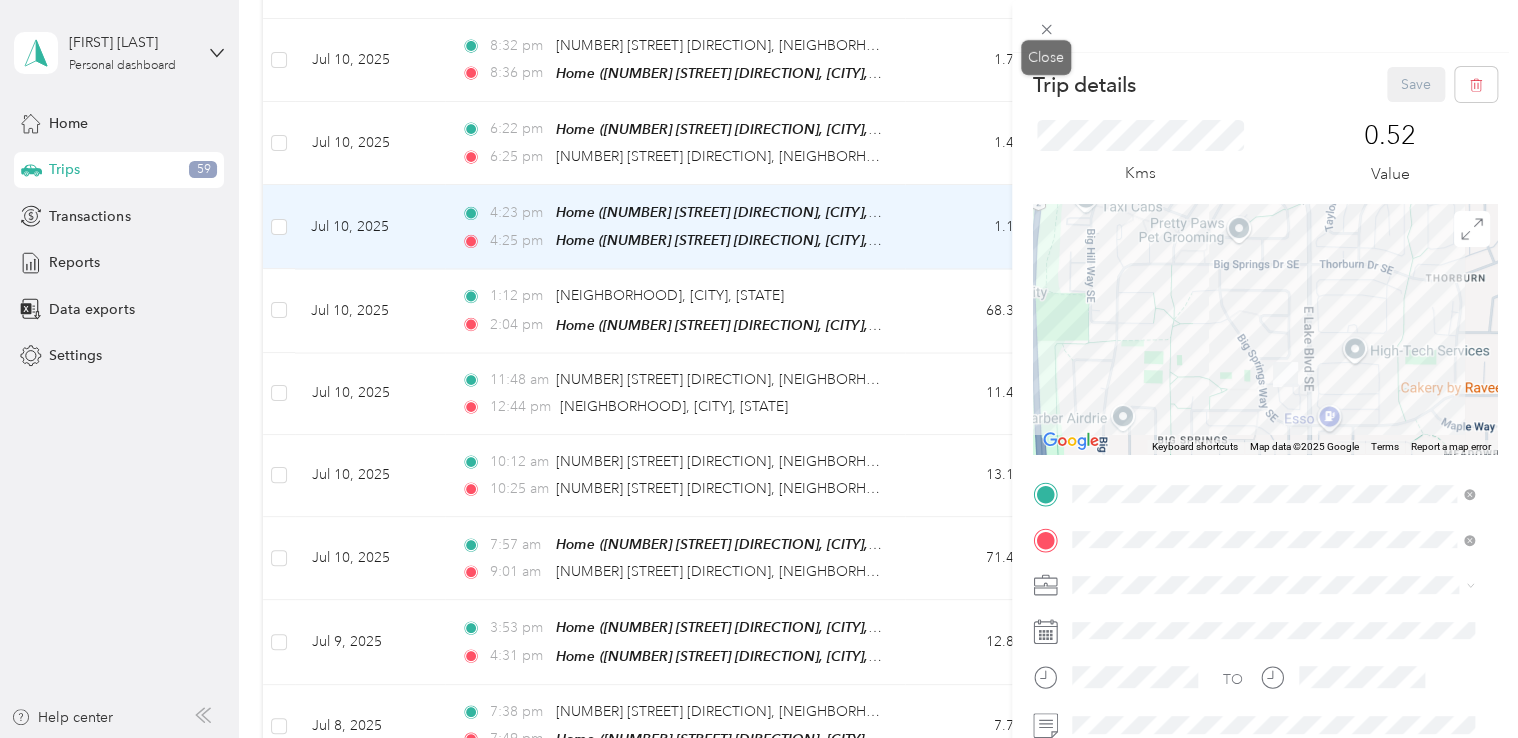 drag, startPoint x: 1045, startPoint y: 27, endPoint x: 1019, endPoint y: 68, distance: 48.548943 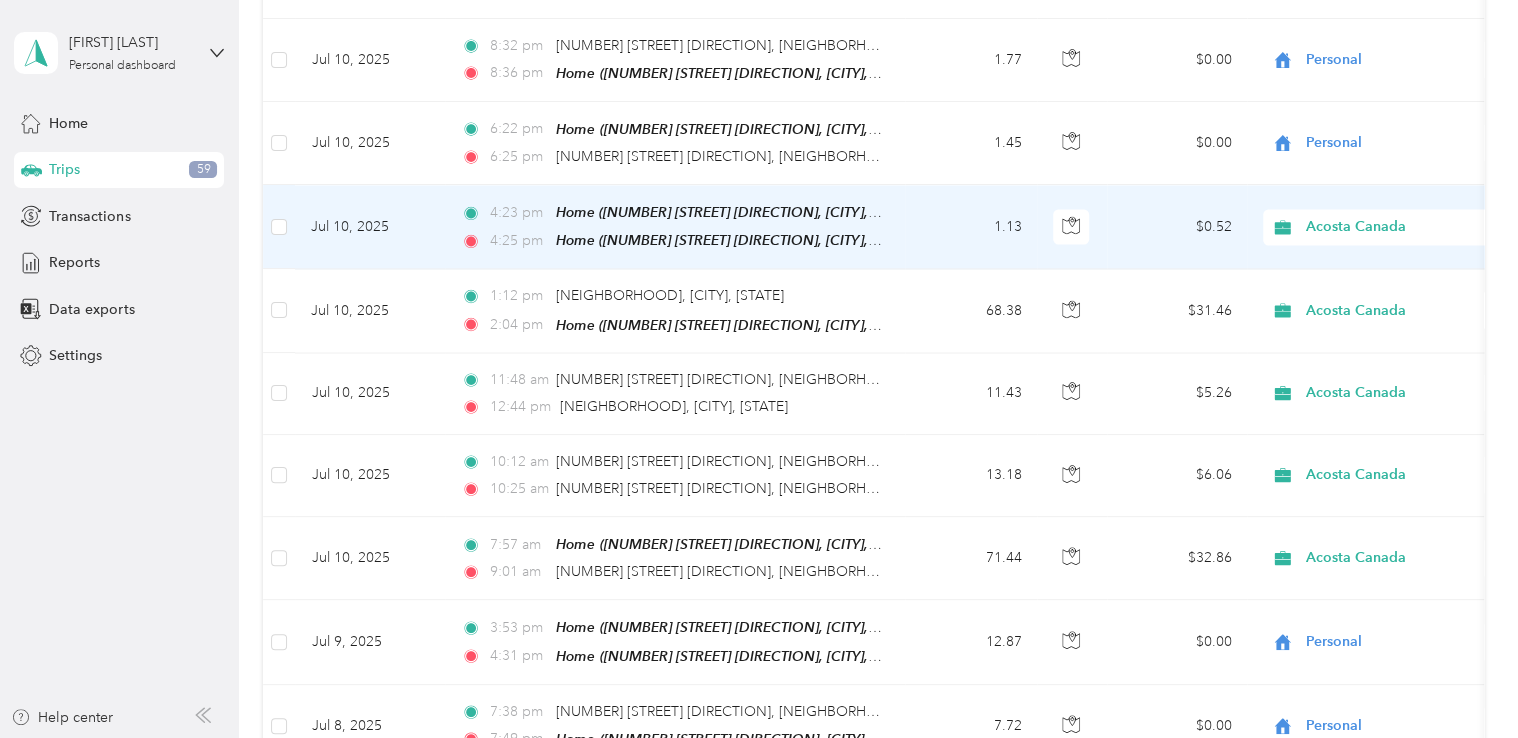click on "Acosta Canada" at bounding box center (1387, 227) 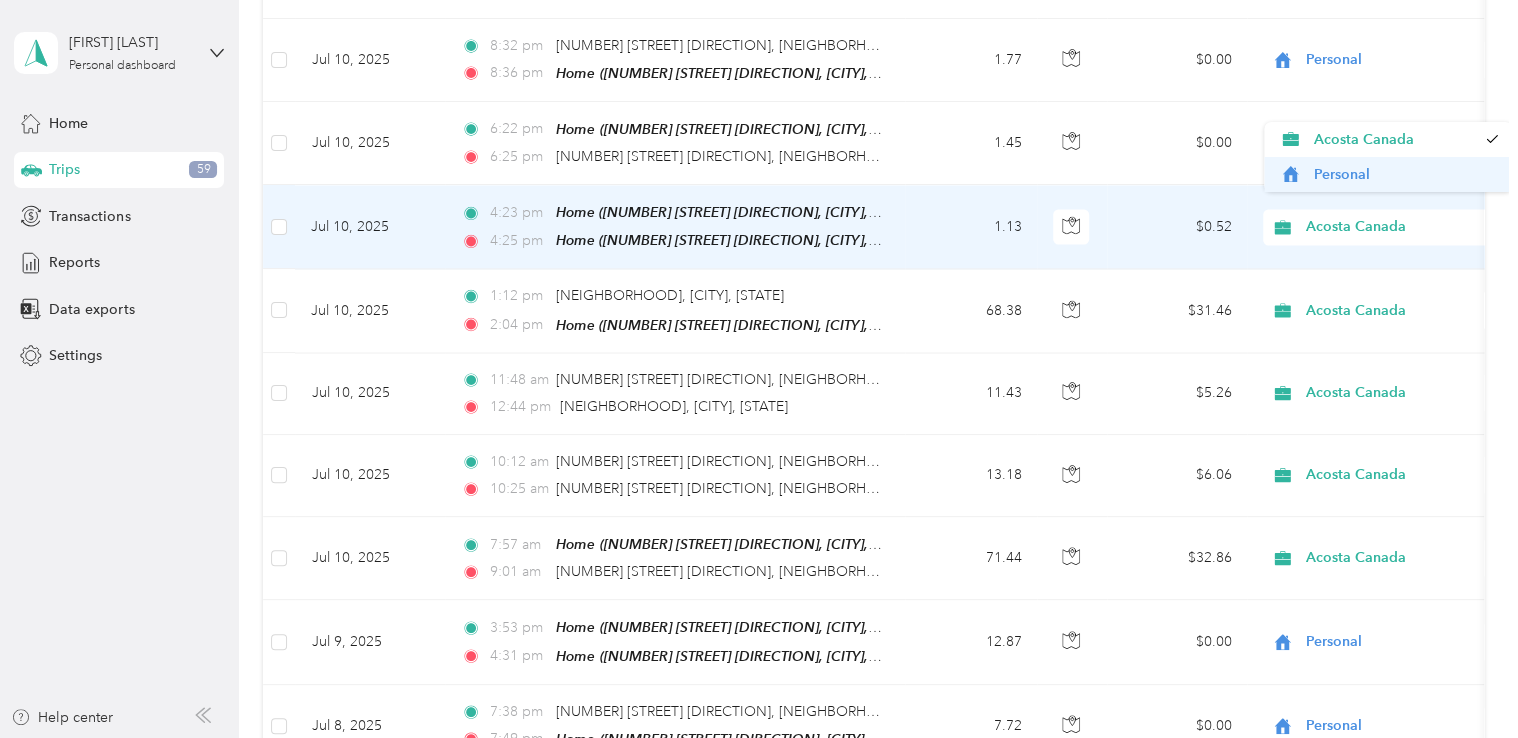 click on "Personal" at bounding box center [1405, 174] 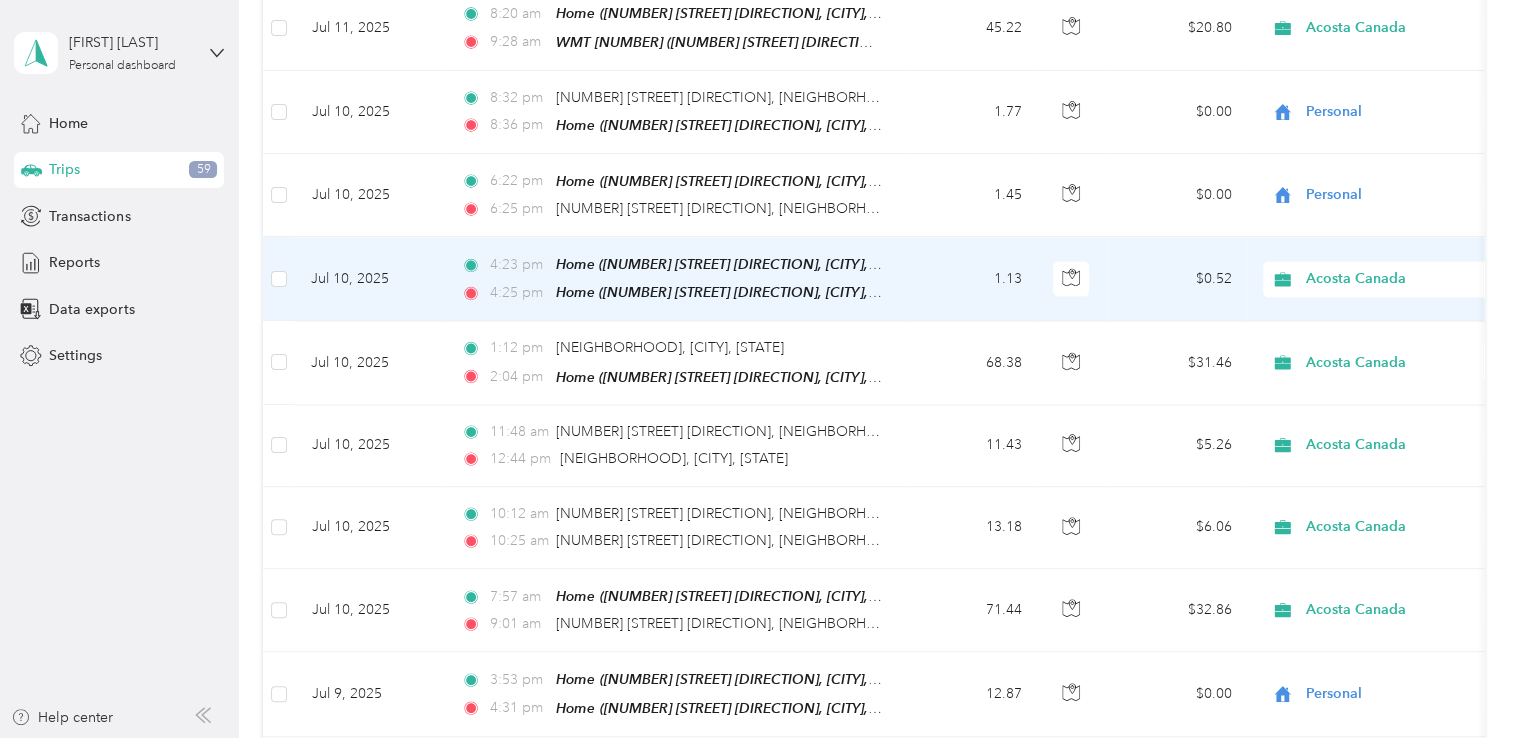 scroll, scrollTop: 9364, scrollLeft: 0, axis: vertical 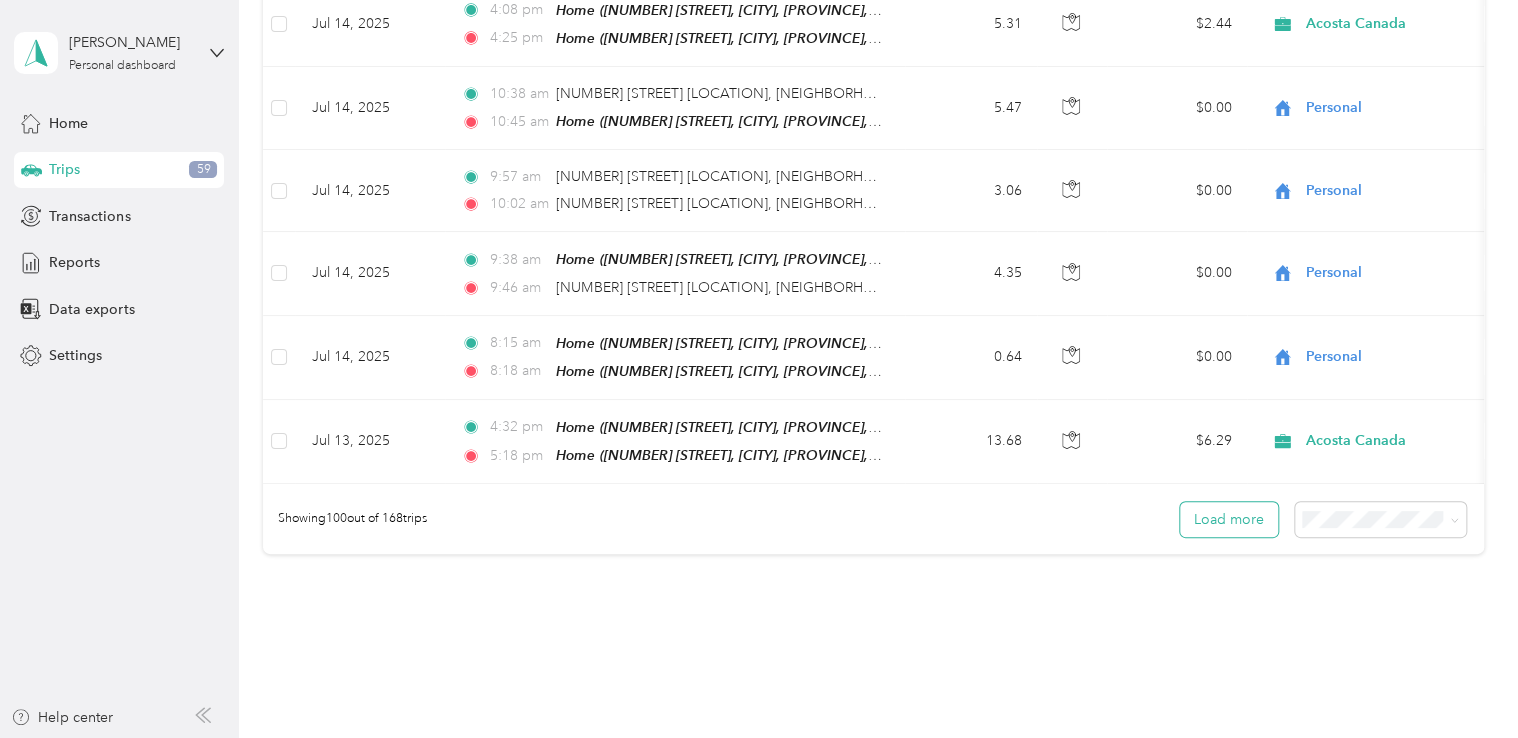 click on "Load more" at bounding box center [1229, 519] 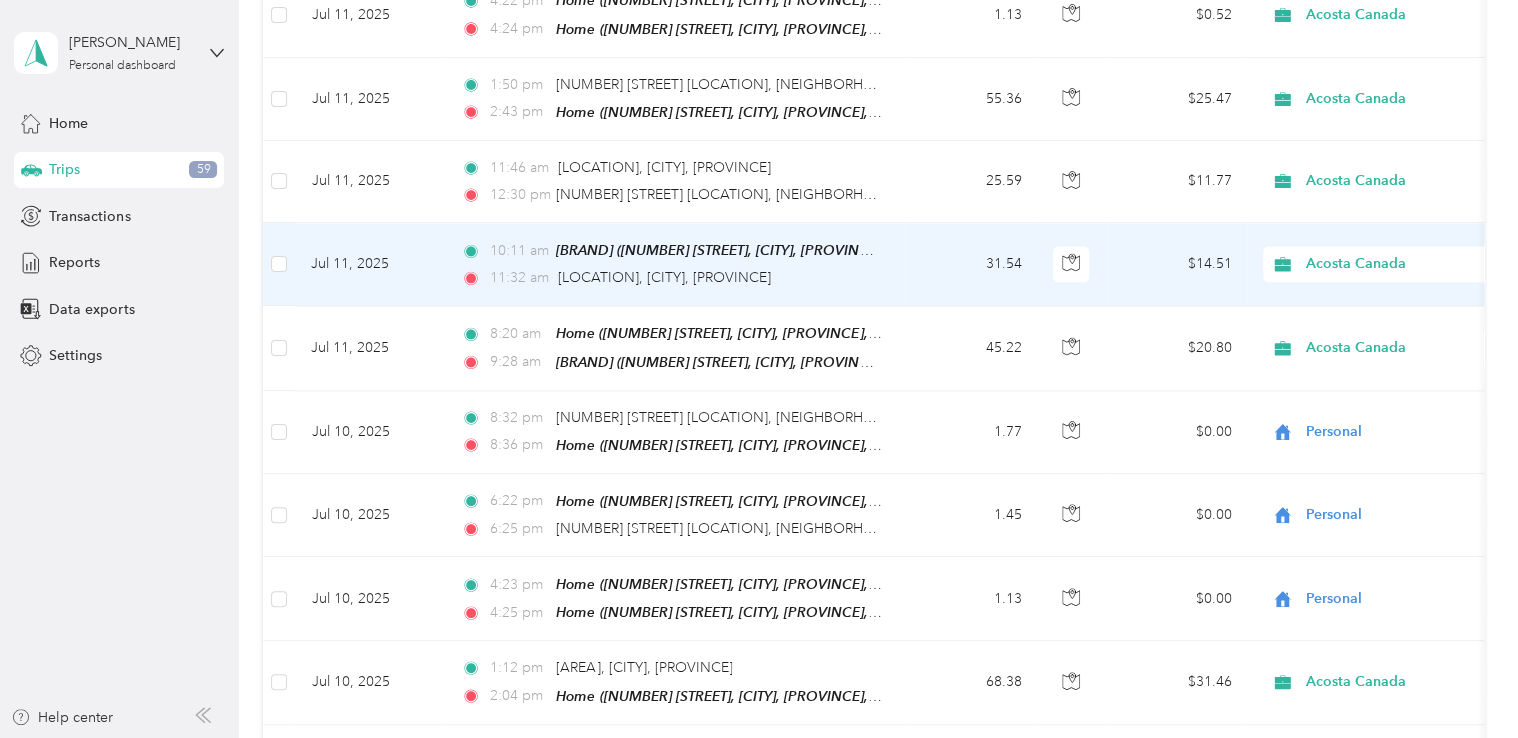 scroll, scrollTop: 8964, scrollLeft: 0, axis: vertical 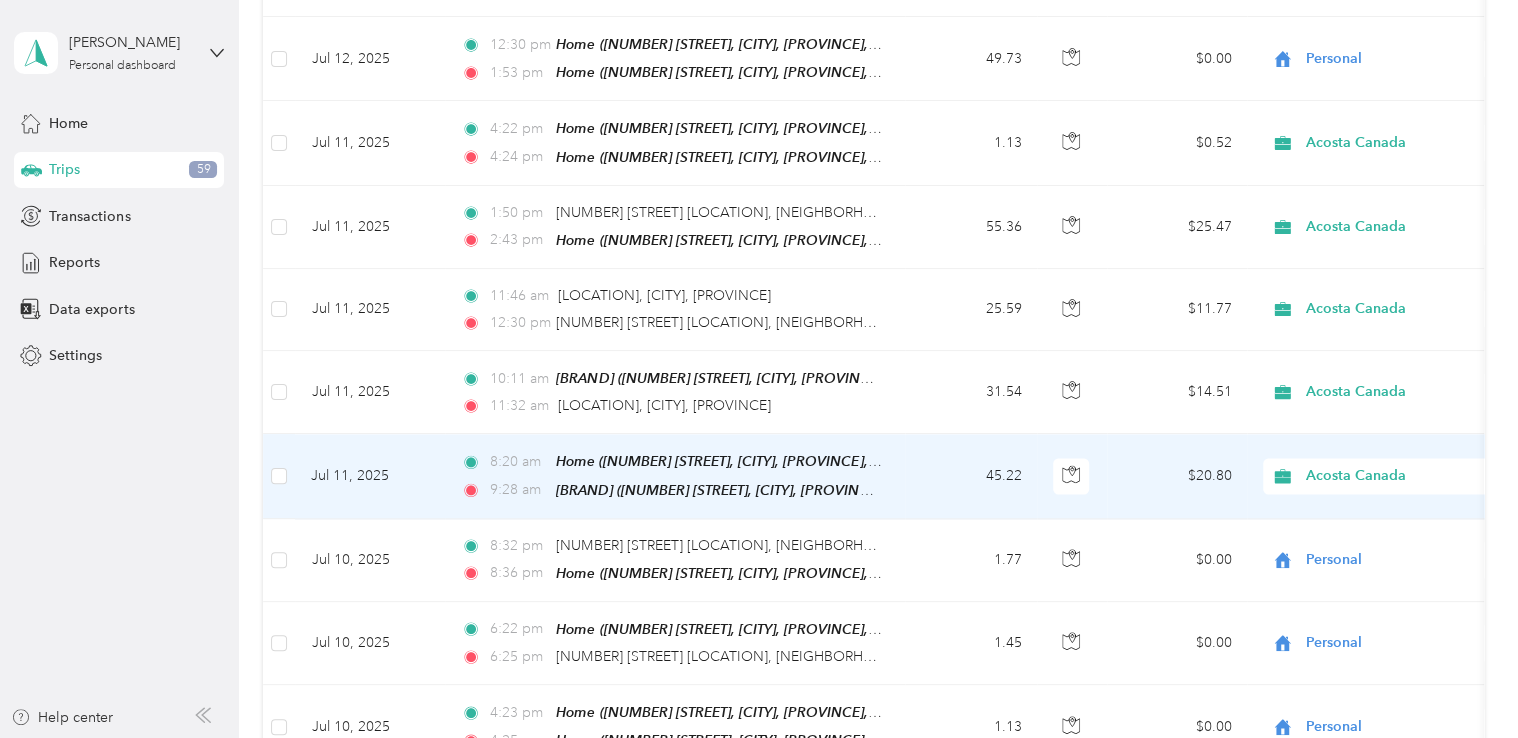 click on "45.22" at bounding box center (971, 476) 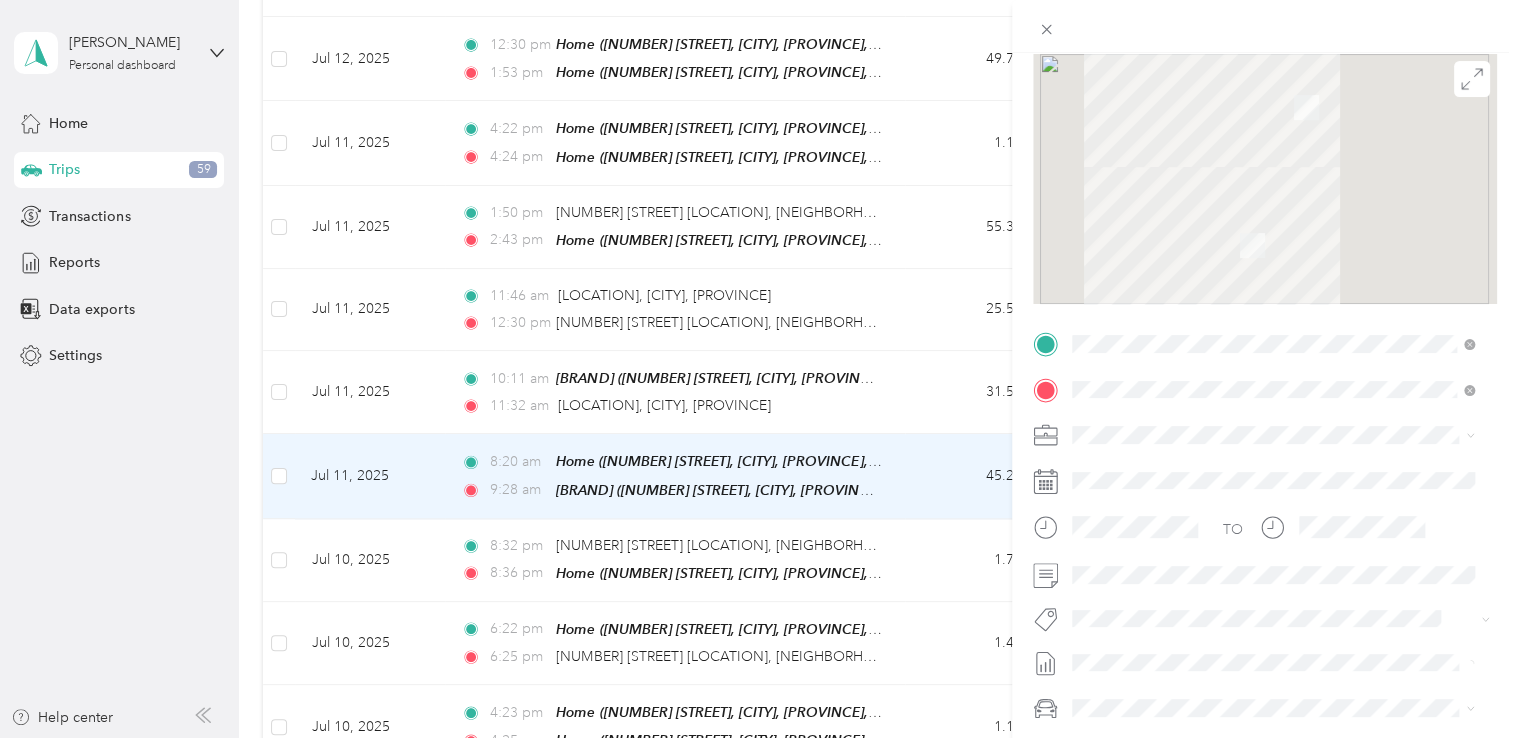 scroll, scrollTop: 311, scrollLeft: 0, axis: vertical 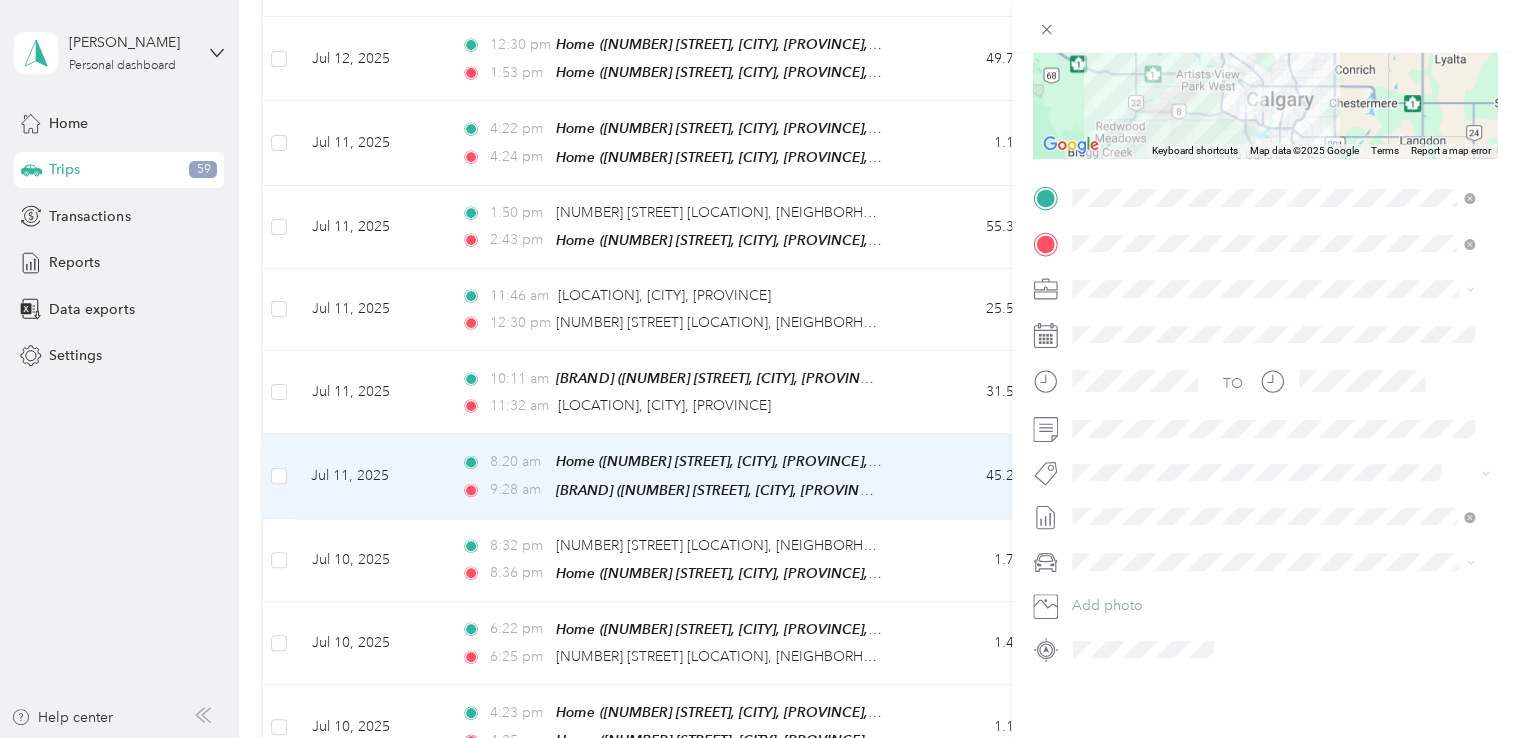 click on "Fab Beiersdorf" at bounding box center [1273, 483] 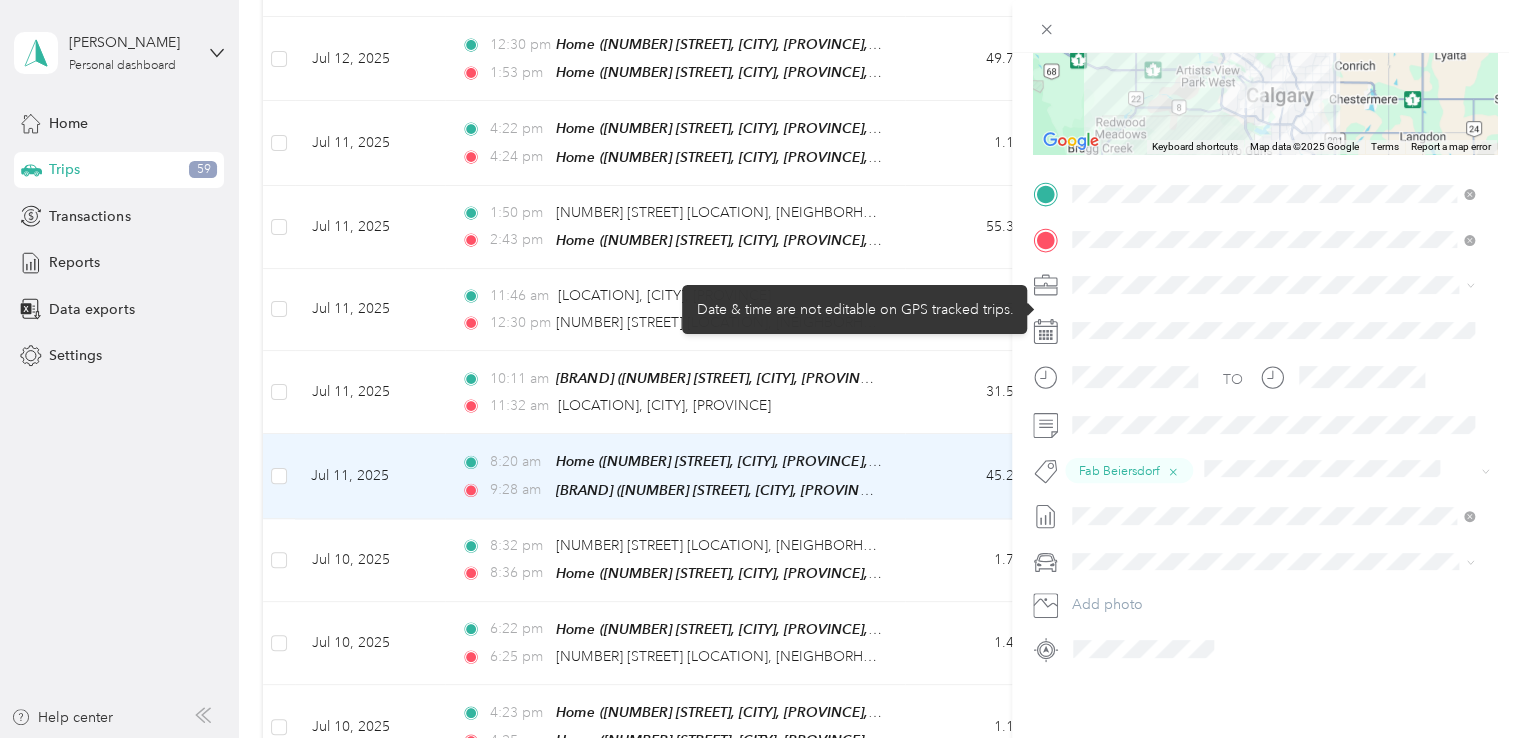 scroll, scrollTop: 11, scrollLeft: 0, axis: vertical 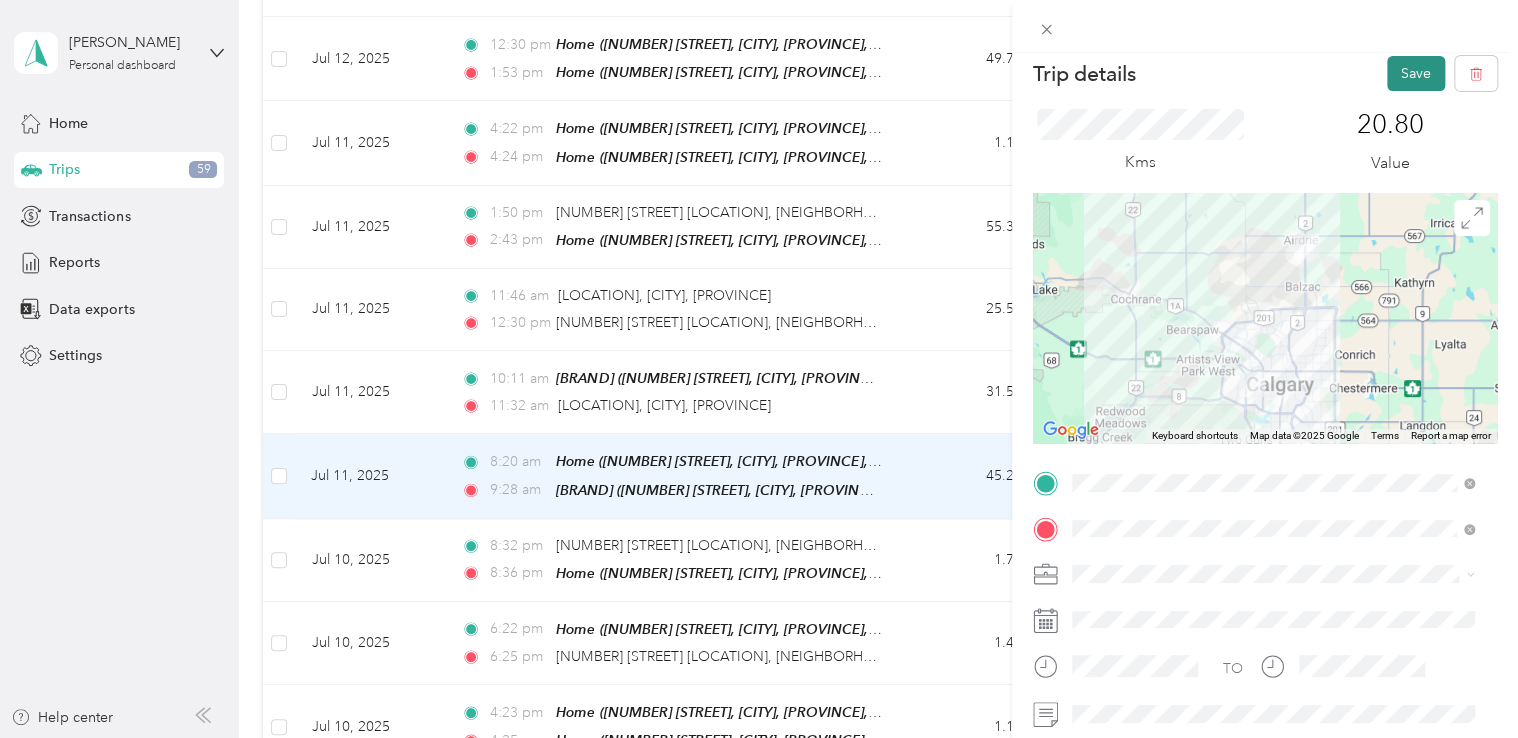 click on "Save" at bounding box center (1416, 73) 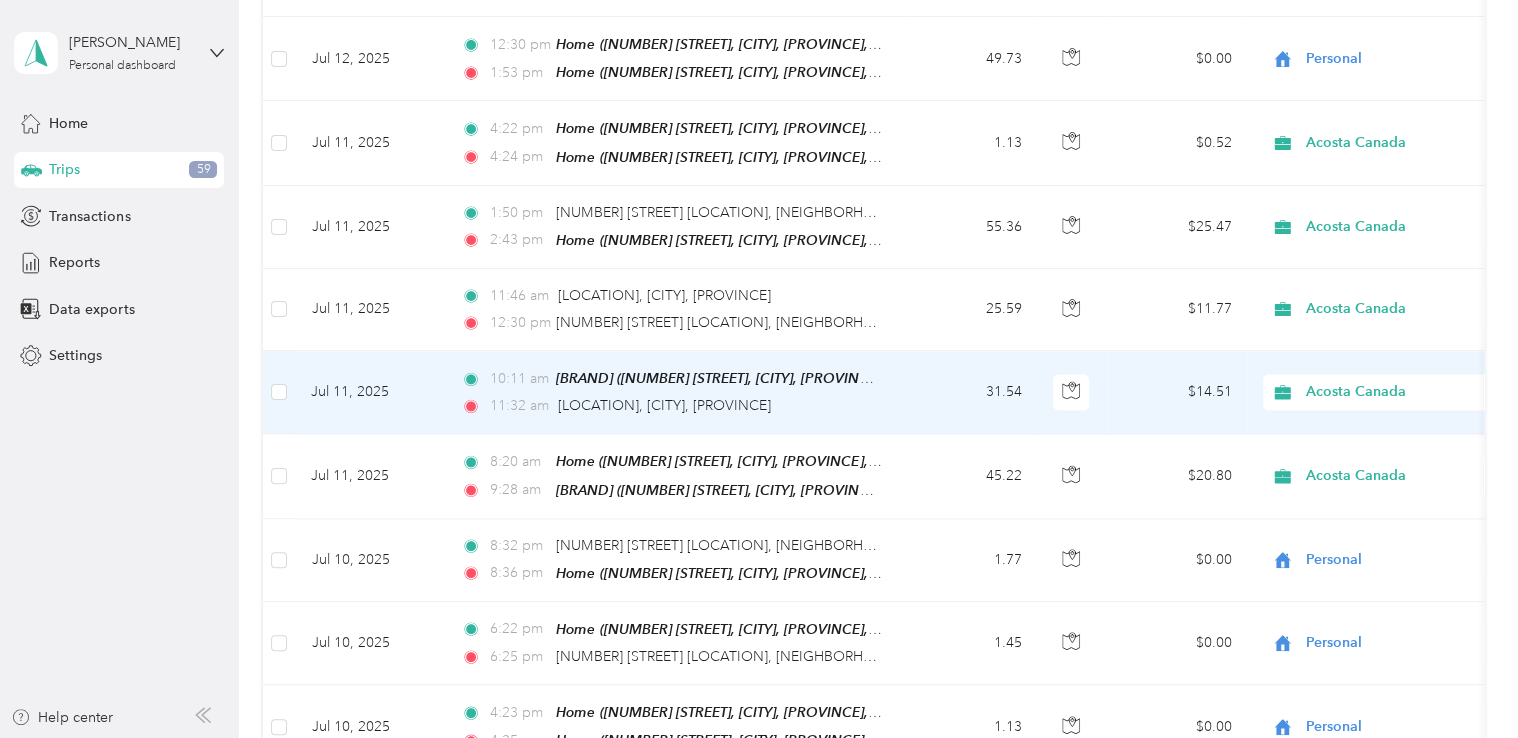 click on "31.54" at bounding box center [971, 392] 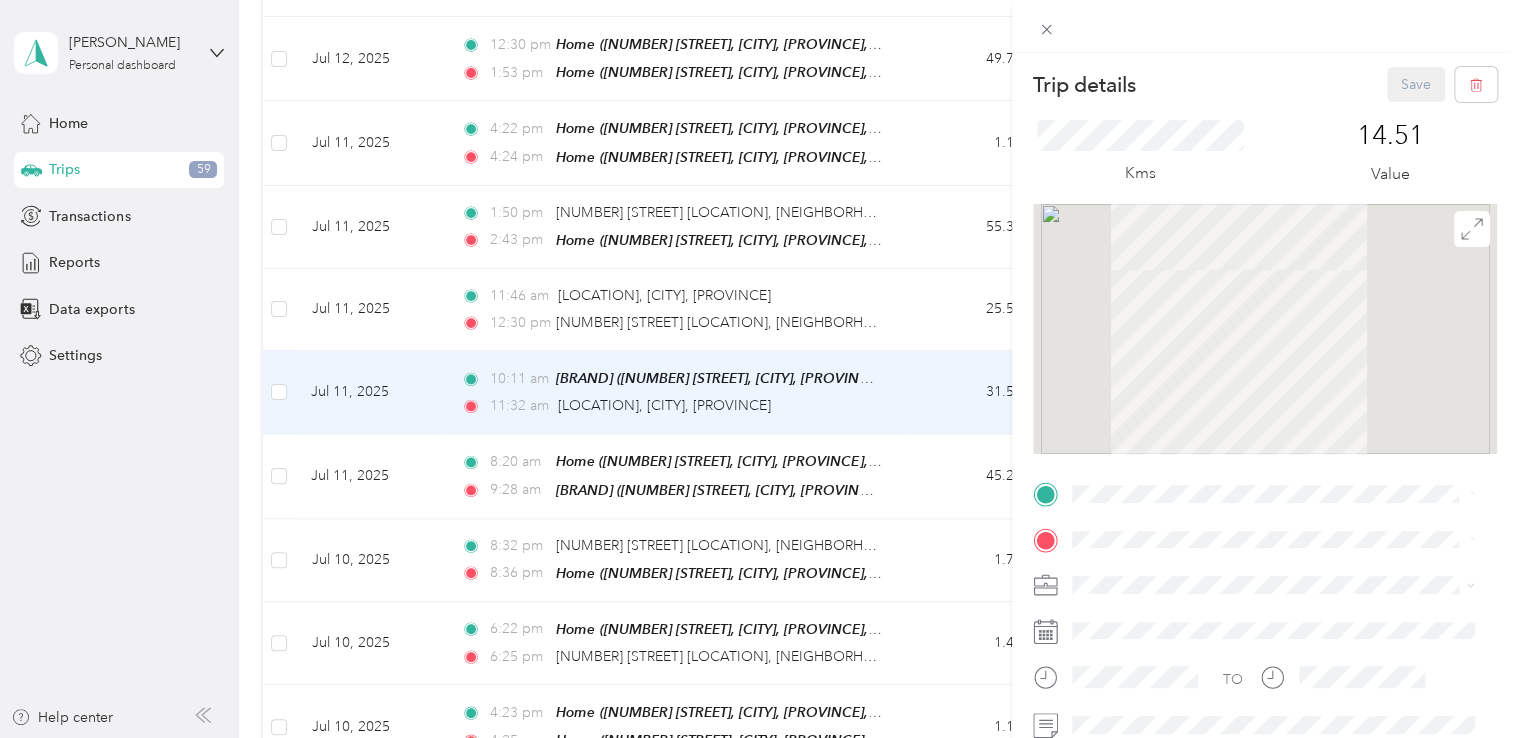 scroll, scrollTop: 200, scrollLeft: 0, axis: vertical 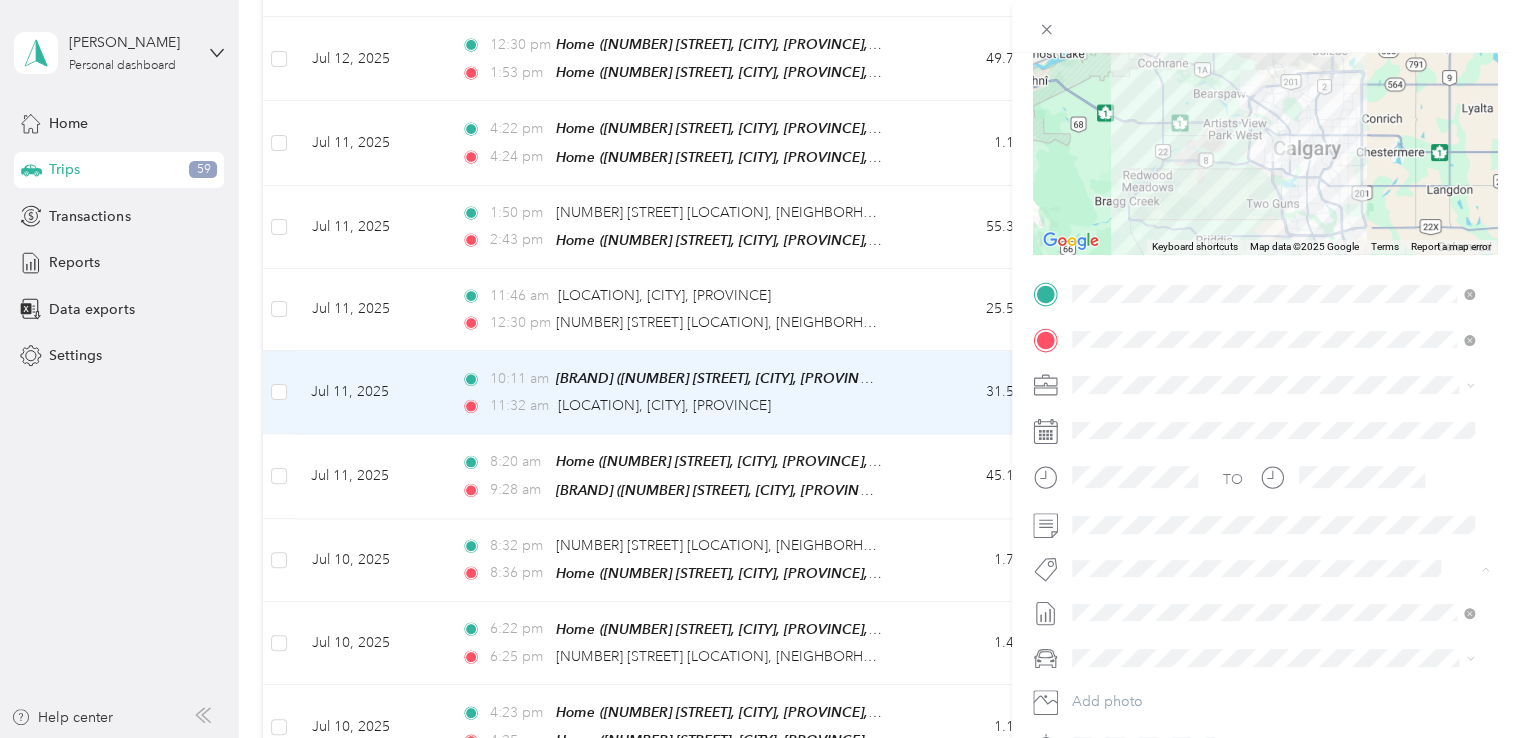 click on "Fab Beiersdorf" at bounding box center (1273, 603) 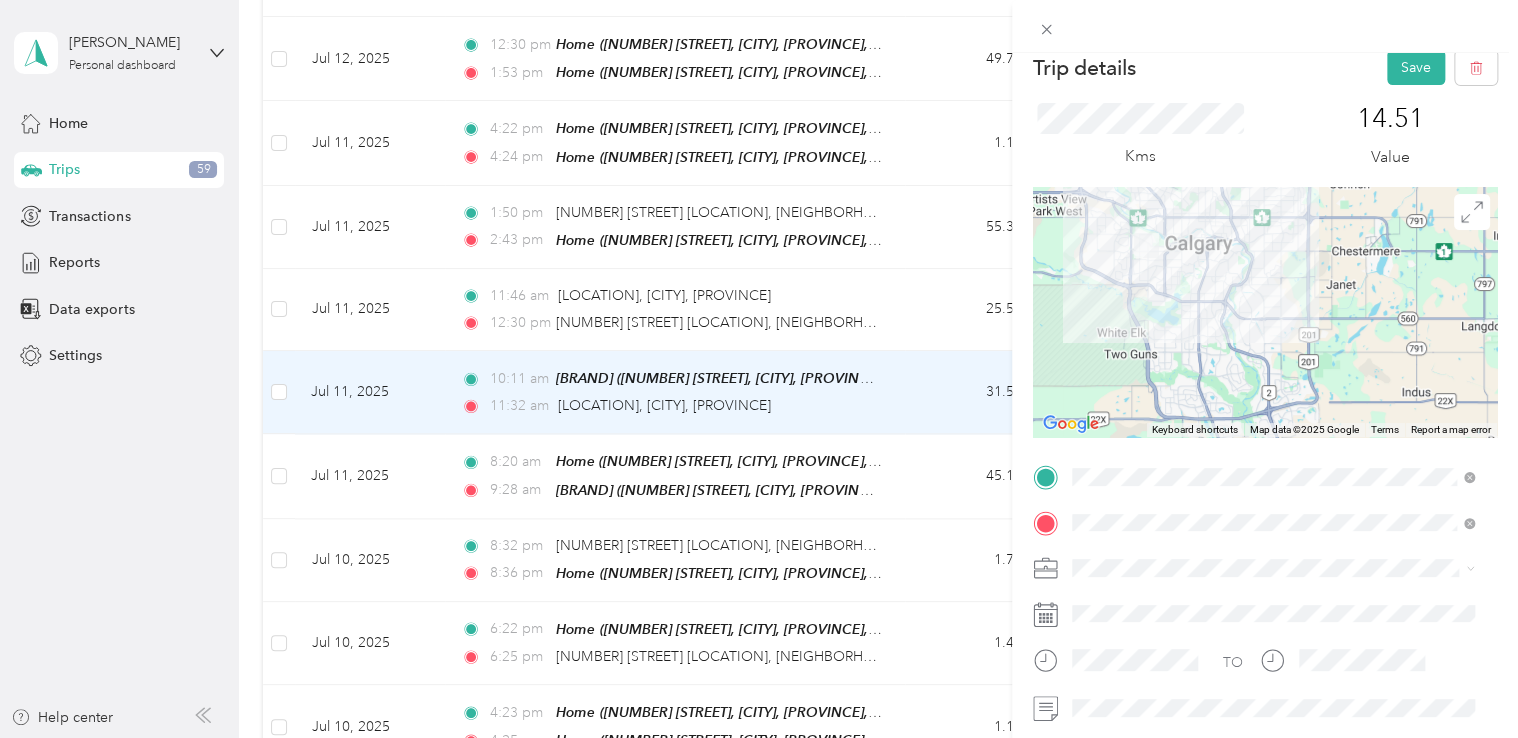 scroll, scrollTop: 0, scrollLeft: 0, axis: both 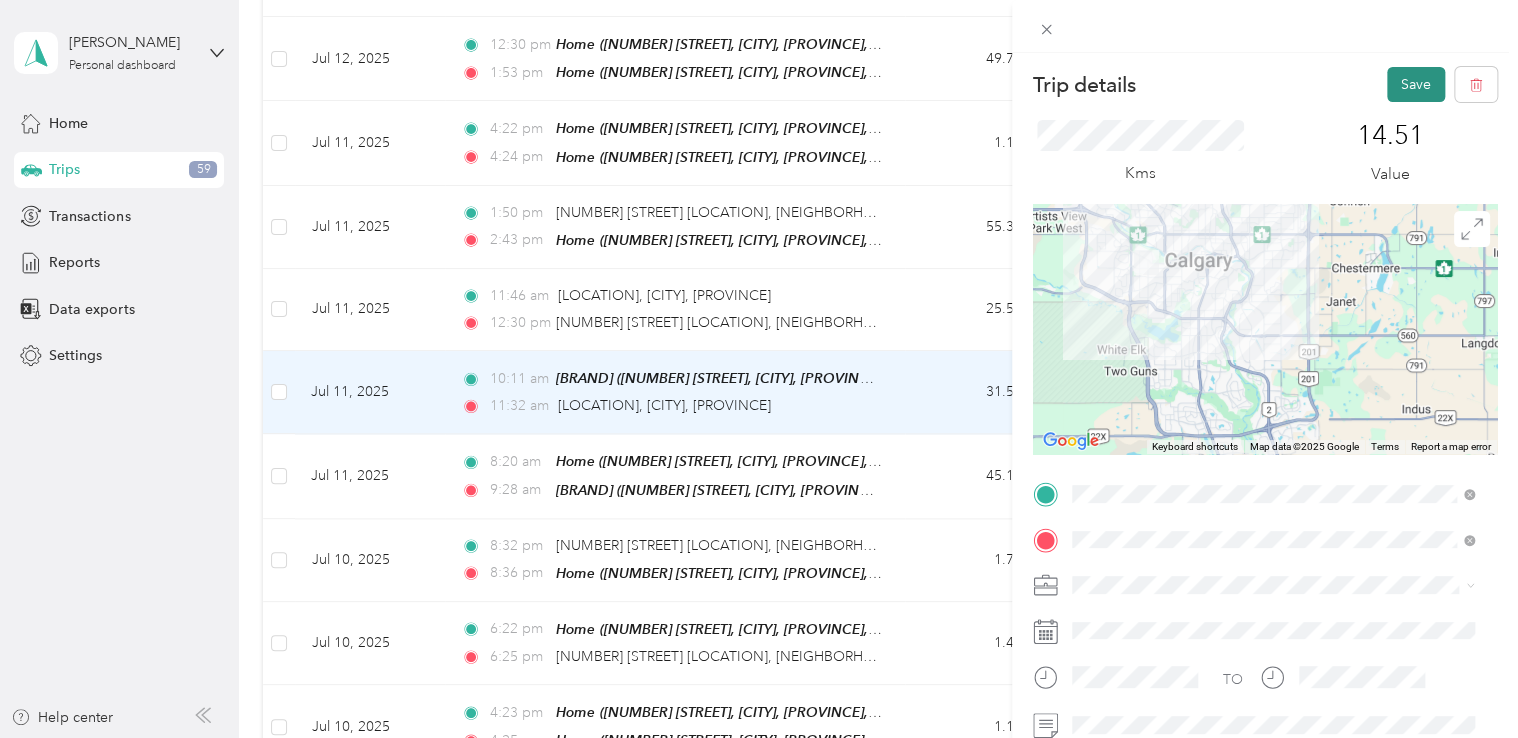 click on "Save" at bounding box center [1416, 84] 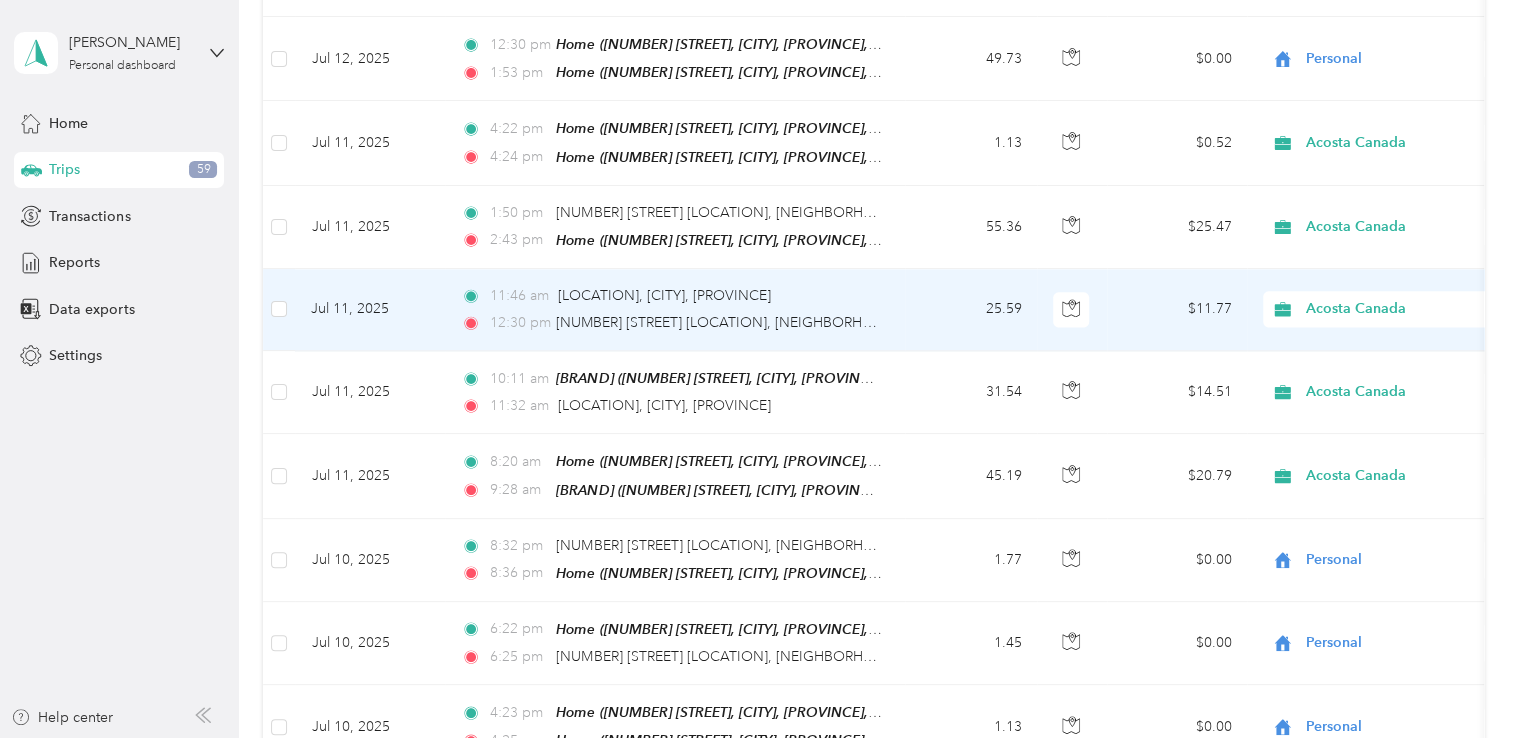 click on "[TIME] [LOCATION], [CITY], [PROVINCE] [TIME] [NUMBER] [STREET] [LOCATION], [NEIGHBORHOOD], [CITY], [PROVINCE]" at bounding box center [671, 309] 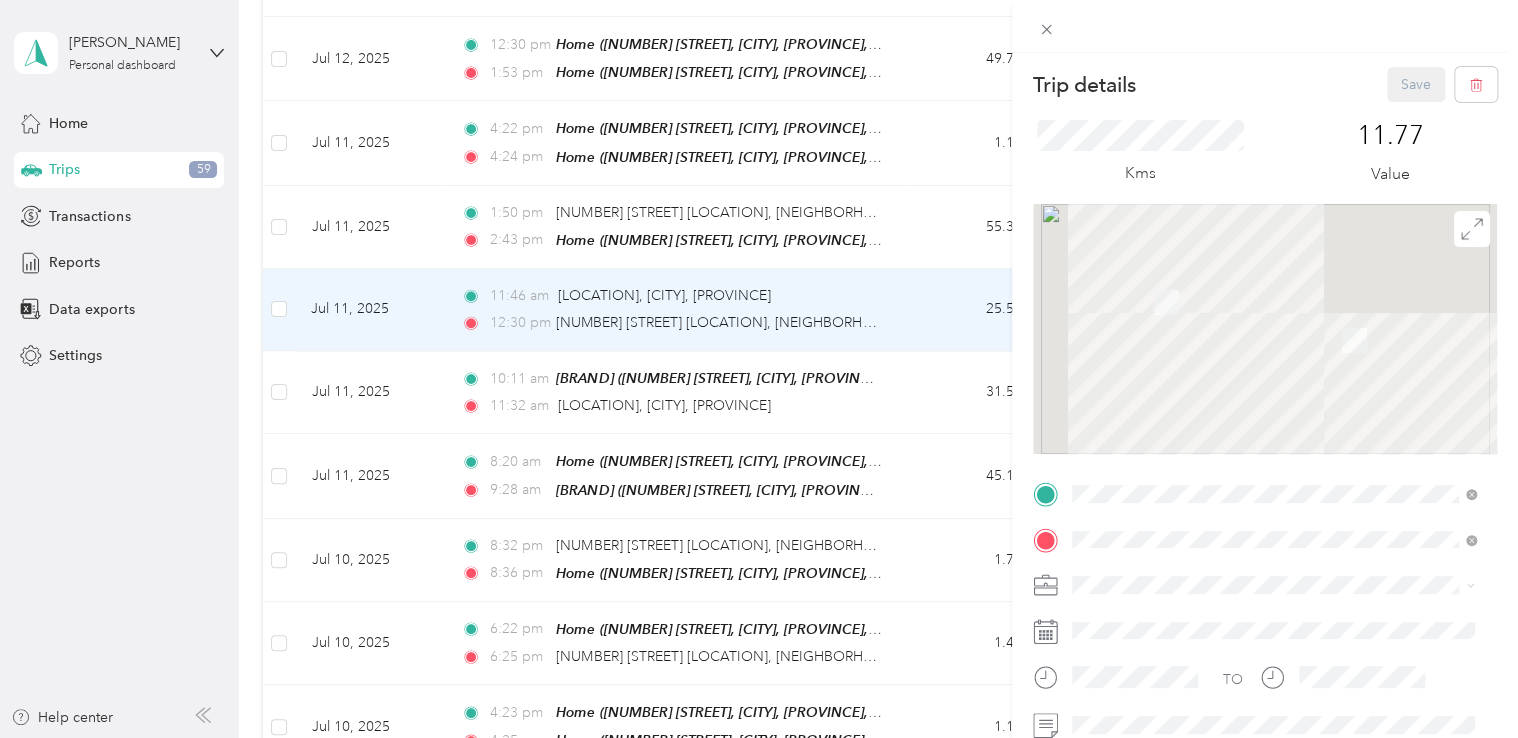 scroll, scrollTop: 311, scrollLeft: 0, axis: vertical 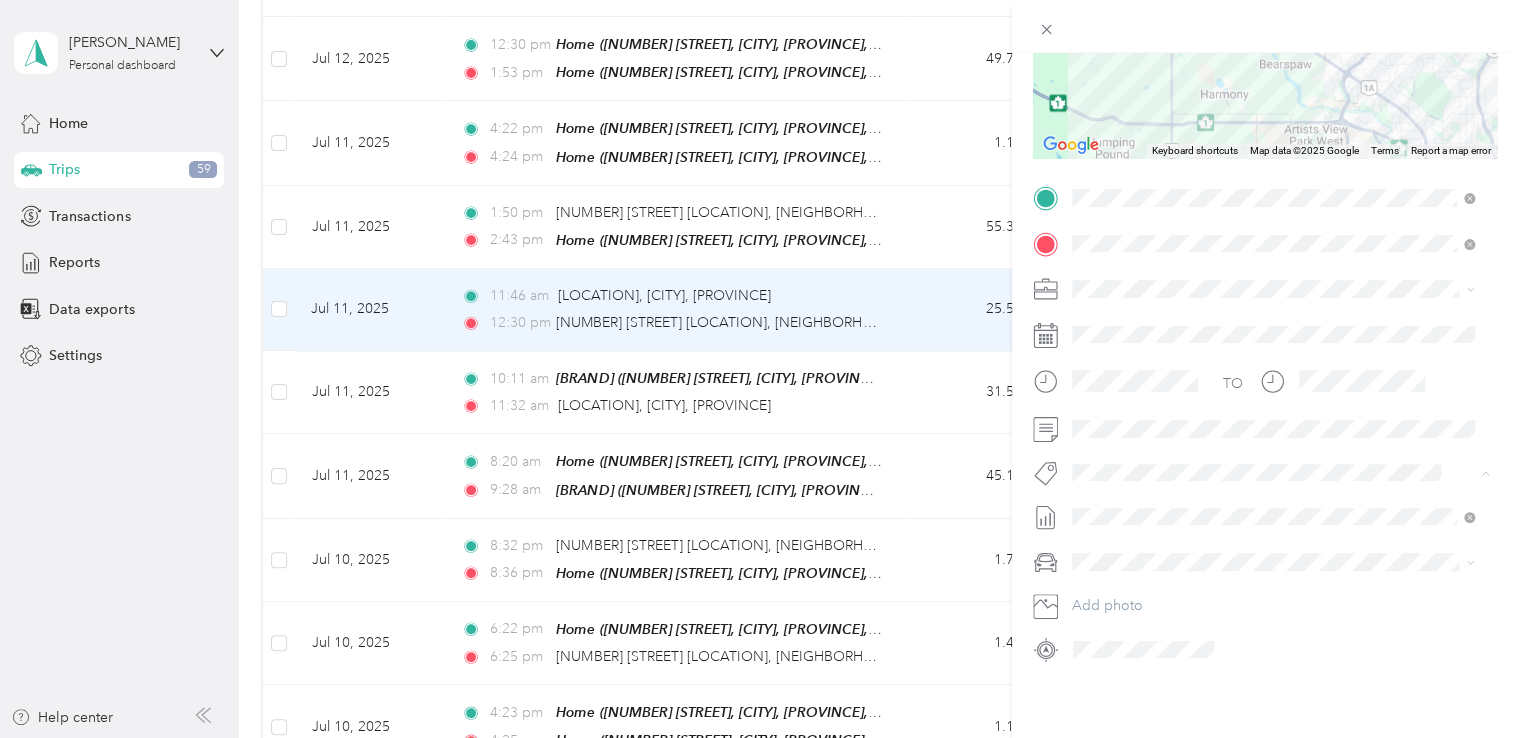 click on "Fab Beiersdorf" at bounding box center [1133, 493] 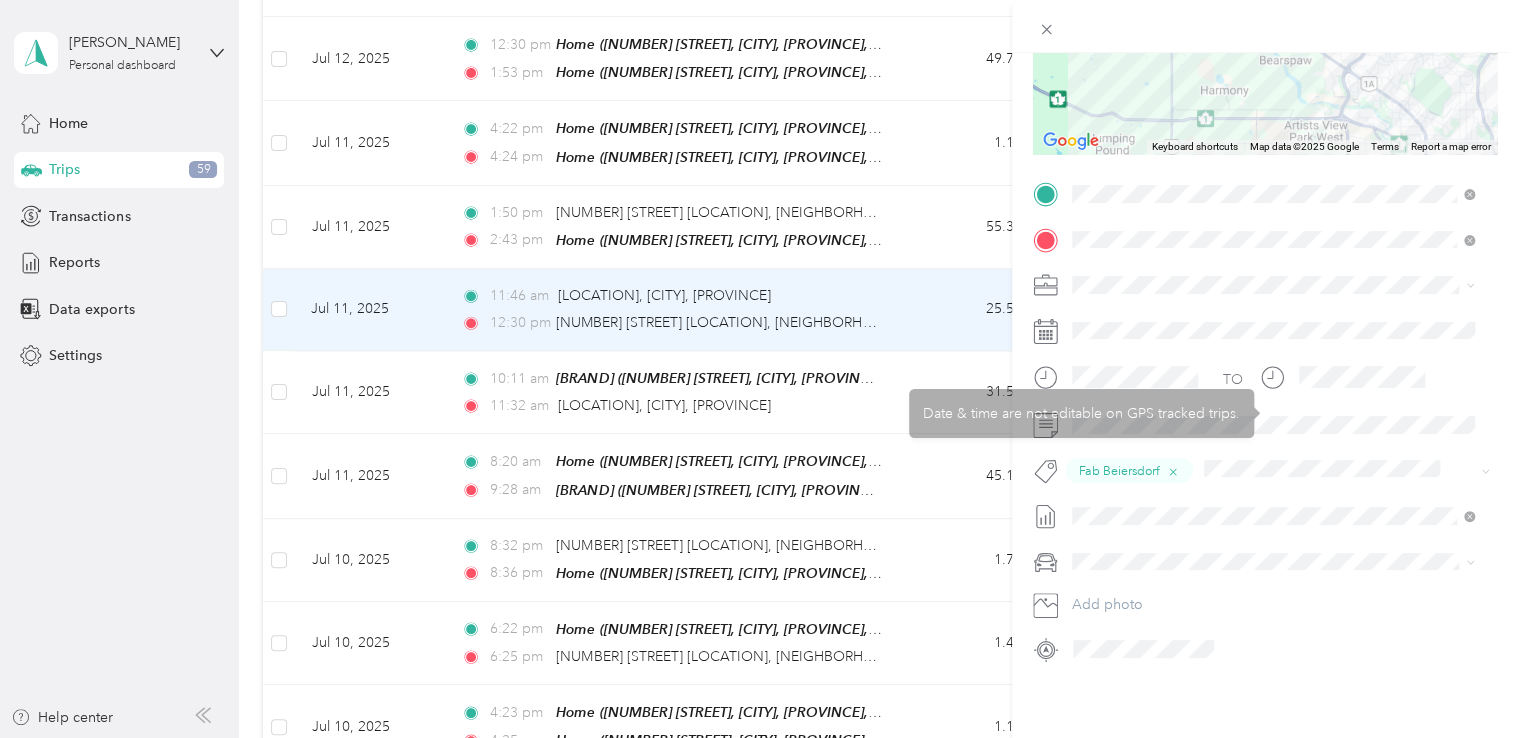 scroll, scrollTop: 0, scrollLeft: 0, axis: both 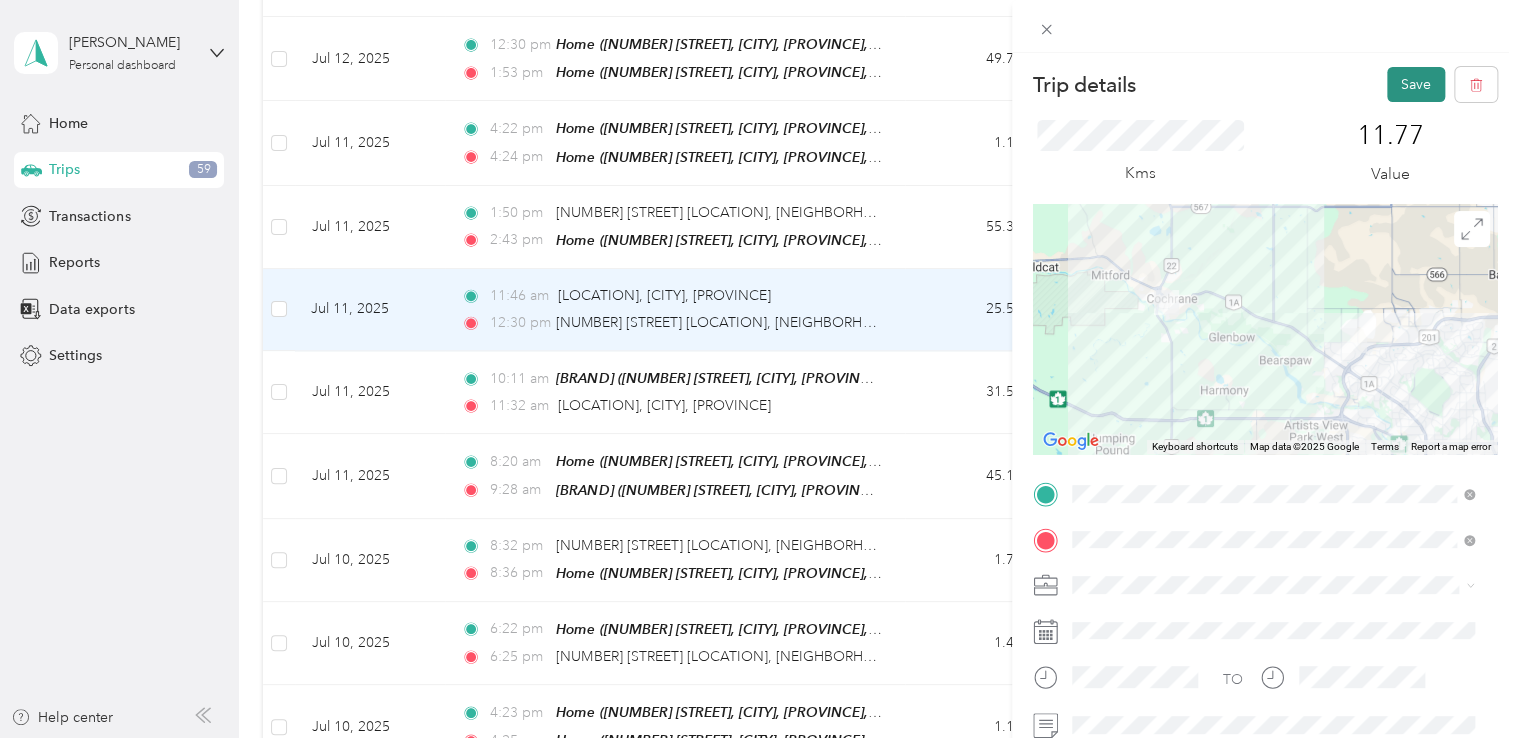 click on "Save" at bounding box center (1416, 84) 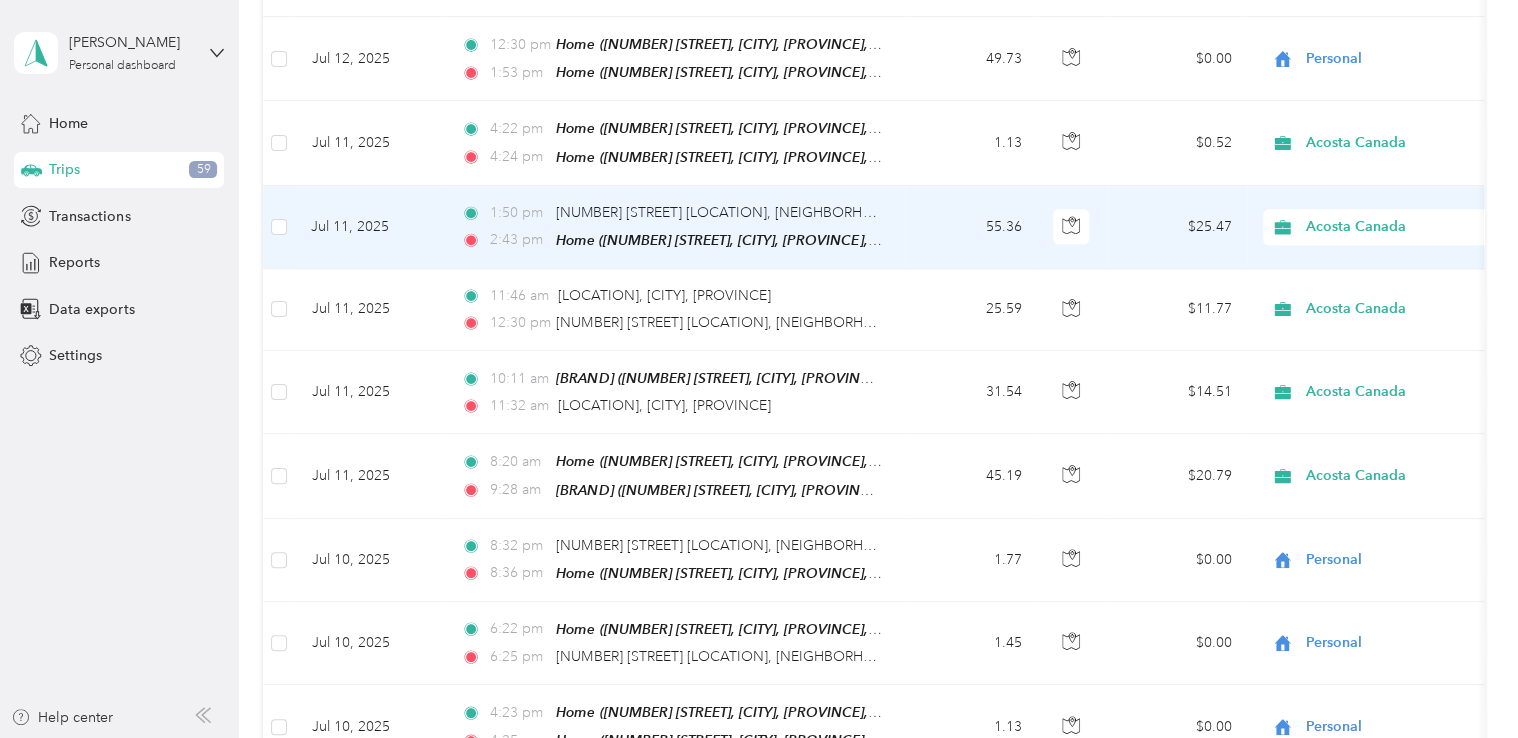 click on "55.36" at bounding box center [971, 227] 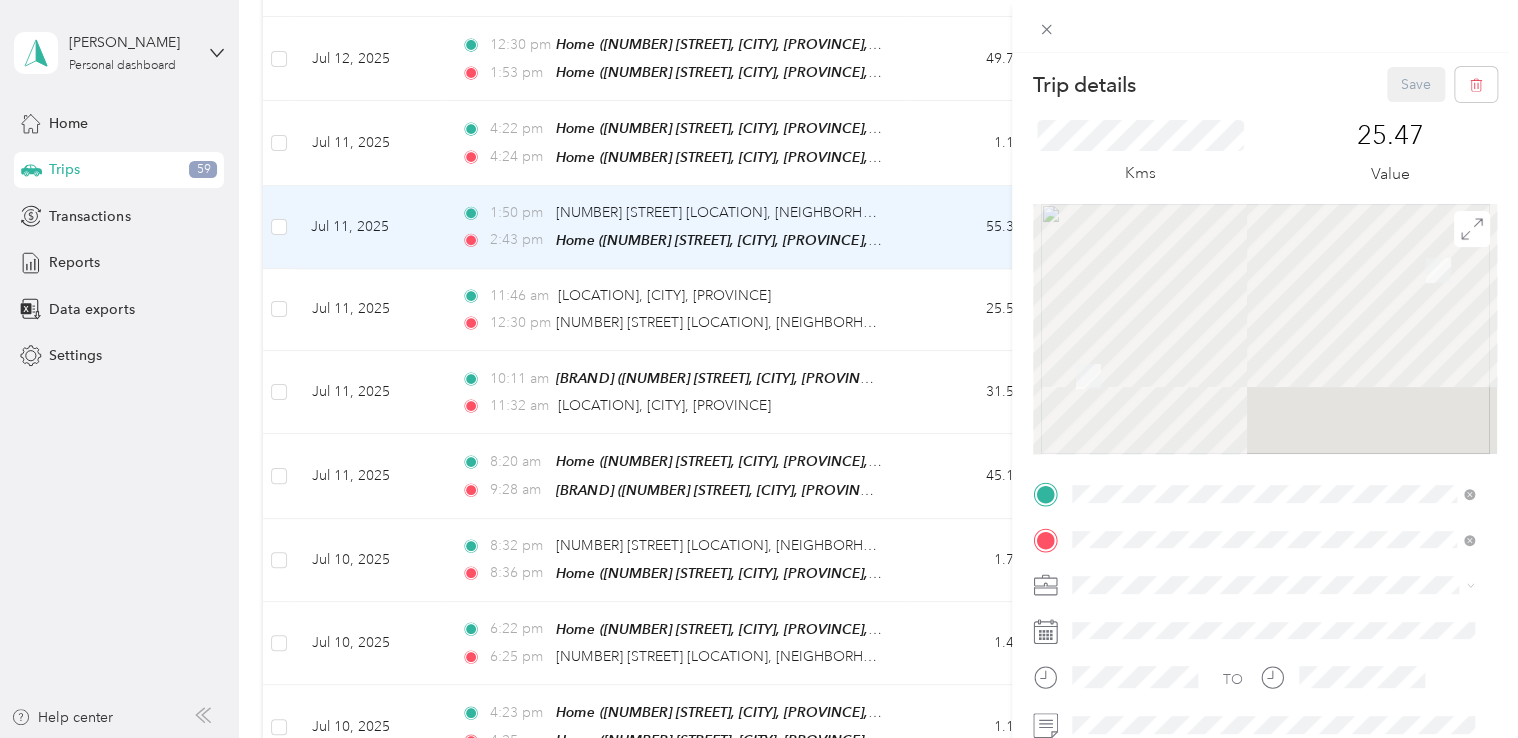scroll, scrollTop: 311, scrollLeft: 0, axis: vertical 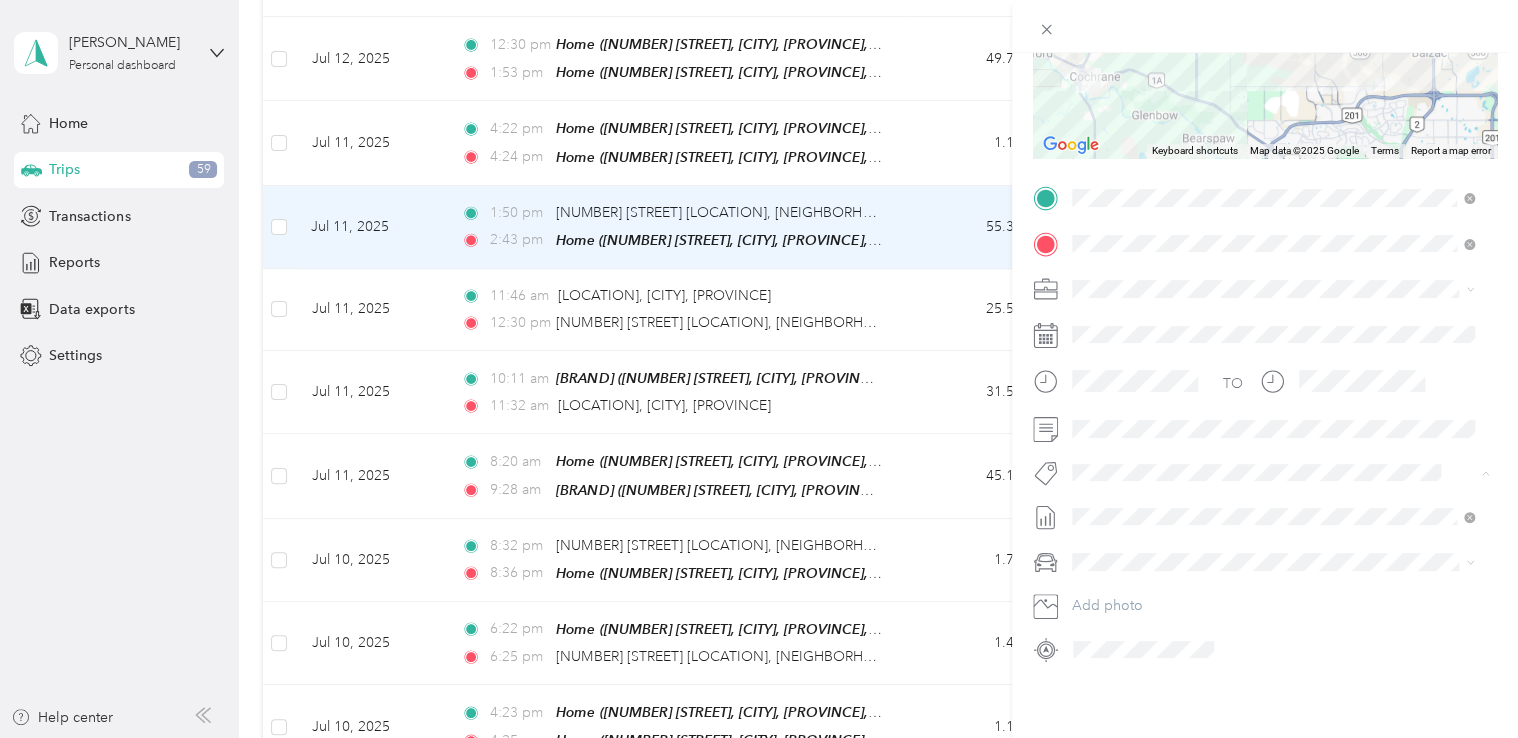 click on "Trip details Save This trip cannot be edited because it is either under review, approved, or paid. Contact your Team Manager to edit it. Kms 25.47 Value  ← Move left → Move right ↑ Move up ↓ Move down + Zoom in - Zoom out Home Jump left by 75% End Jump right by 75% Page Up Jump up by 75% Page Down Jump down by 75% Keyboard shortcuts Map Data Map data ©2025 Google Map data ©2025 Google 5 km  Click to toggle between metric and imperial units Terms Report a map error TO Add photo" at bounding box center [1265, 422] 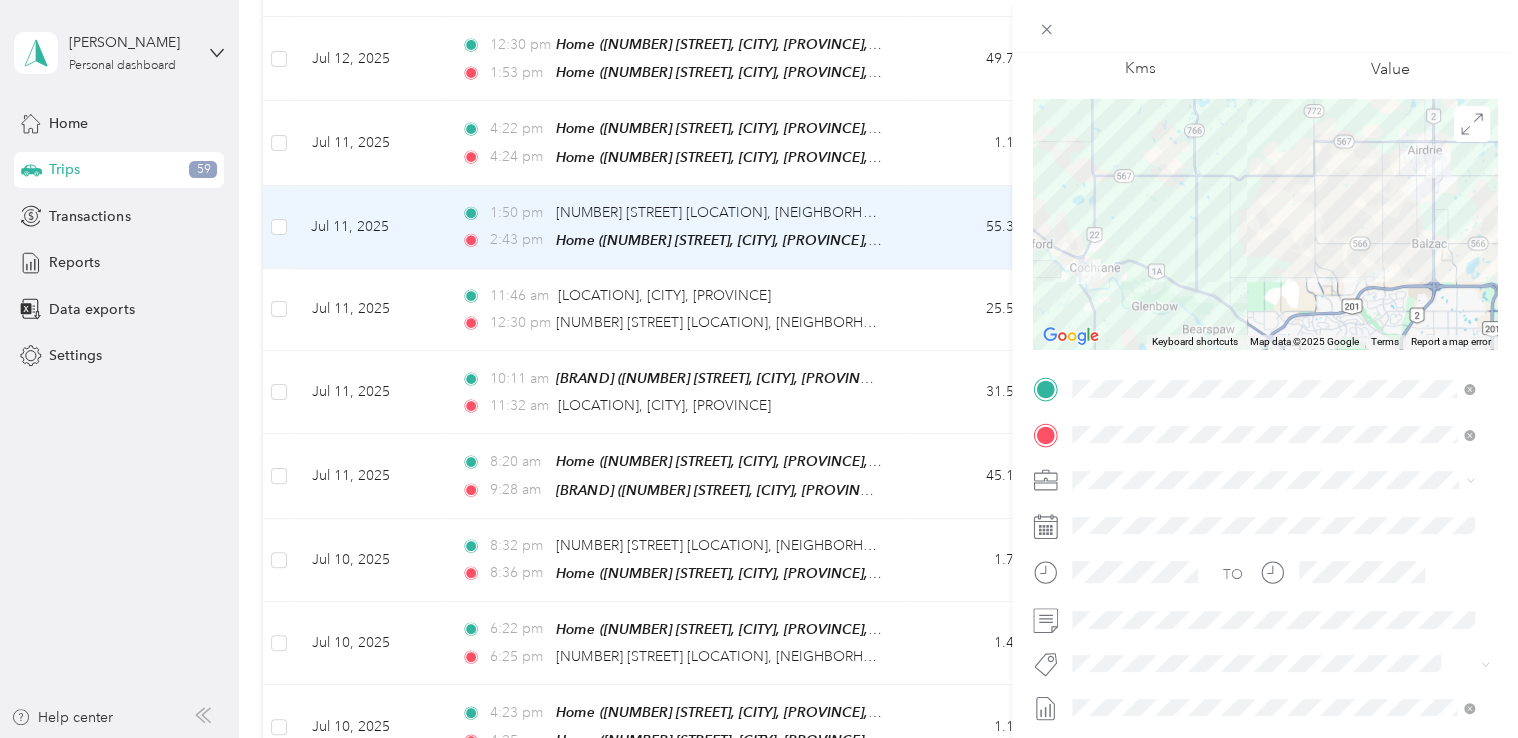 scroll, scrollTop: 200, scrollLeft: 0, axis: vertical 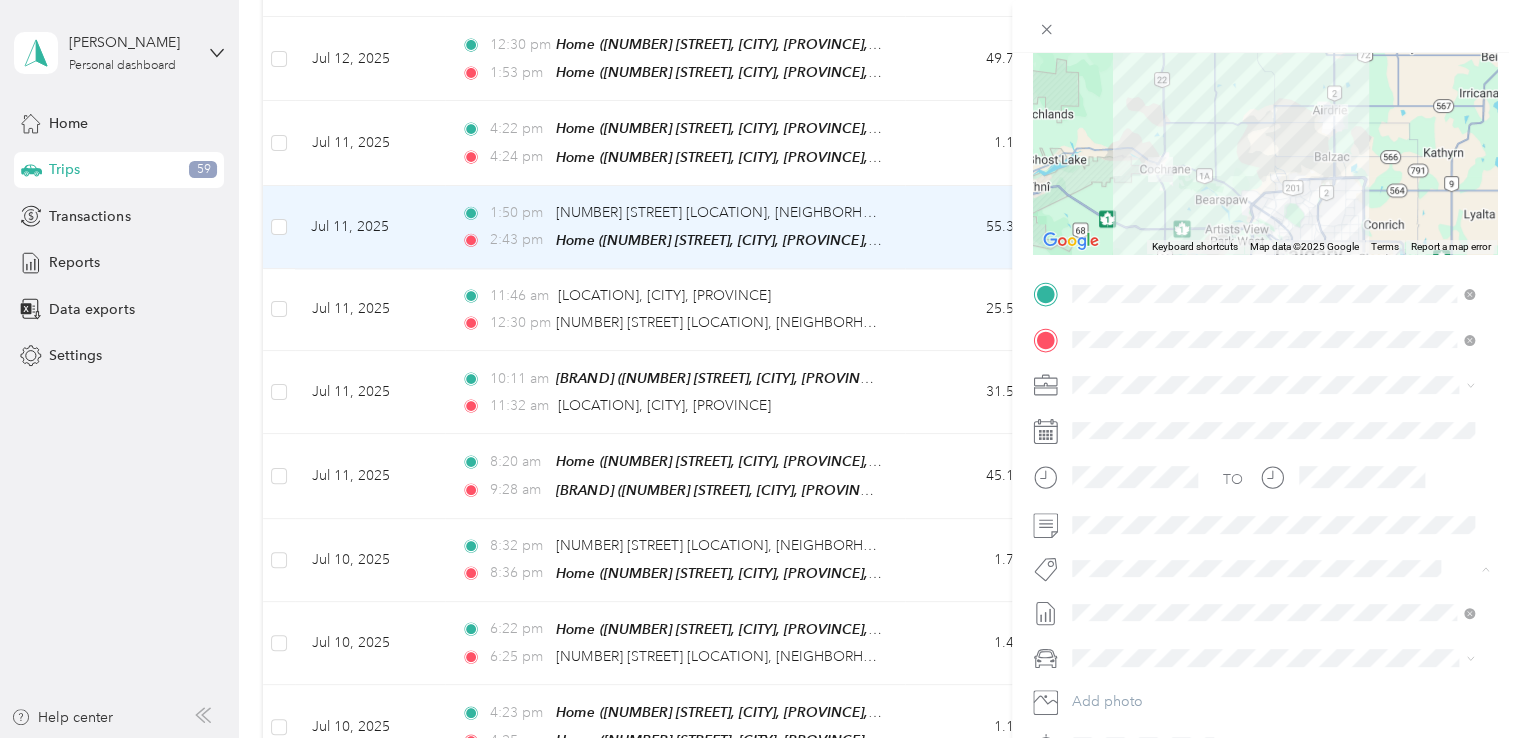 click on "Fab Beiersdorf" at bounding box center (1133, 604) 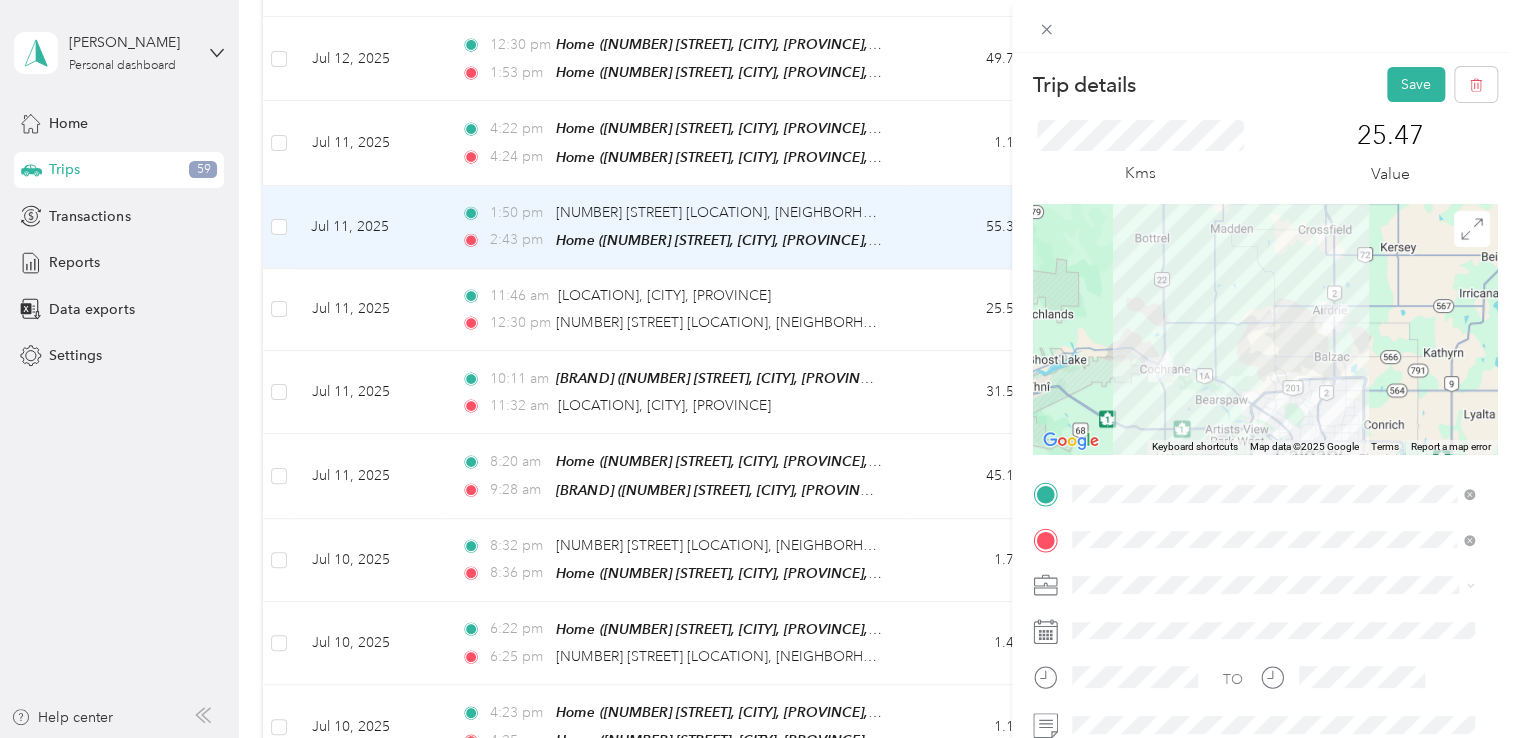 scroll, scrollTop: 0, scrollLeft: 0, axis: both 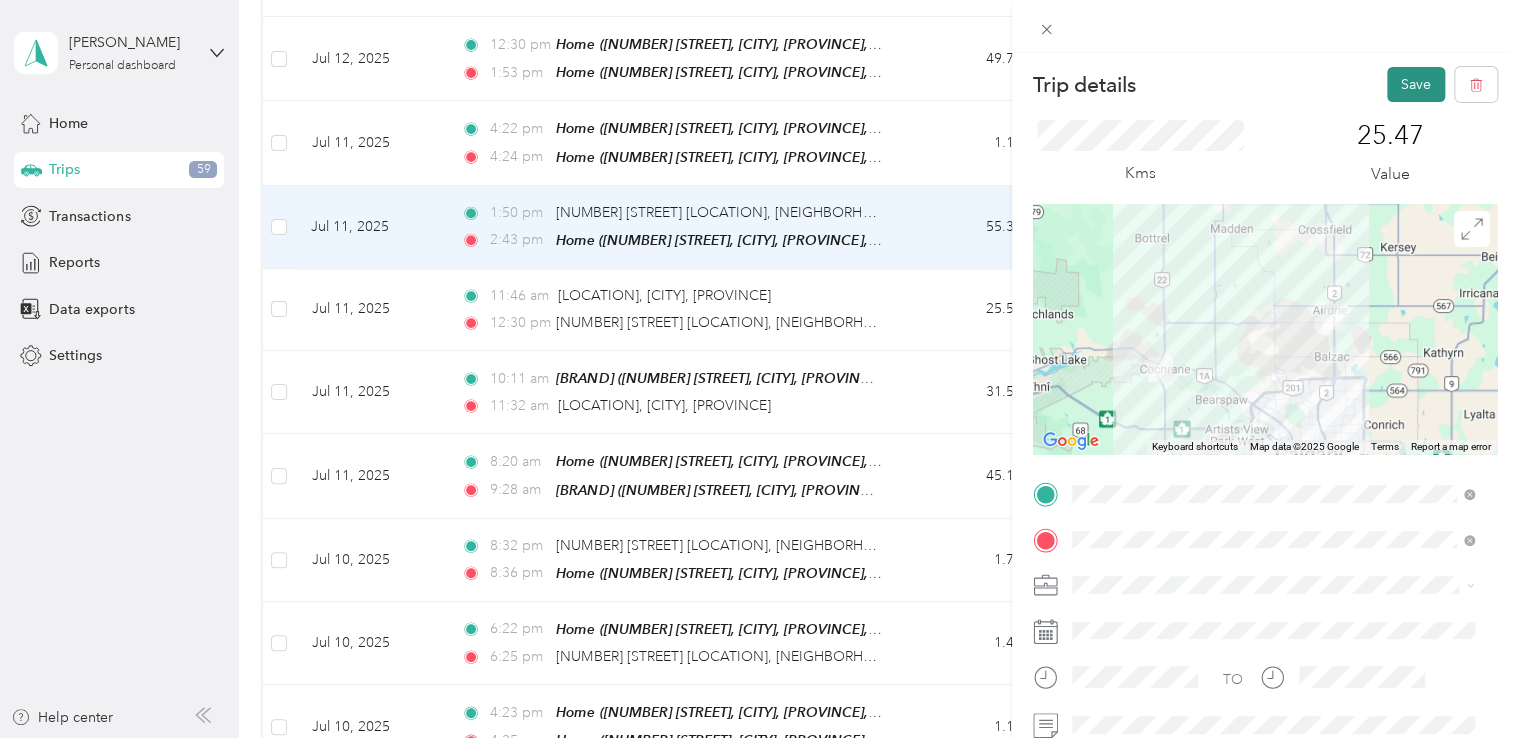 click on "Save" at bounding box center [1416, 84] 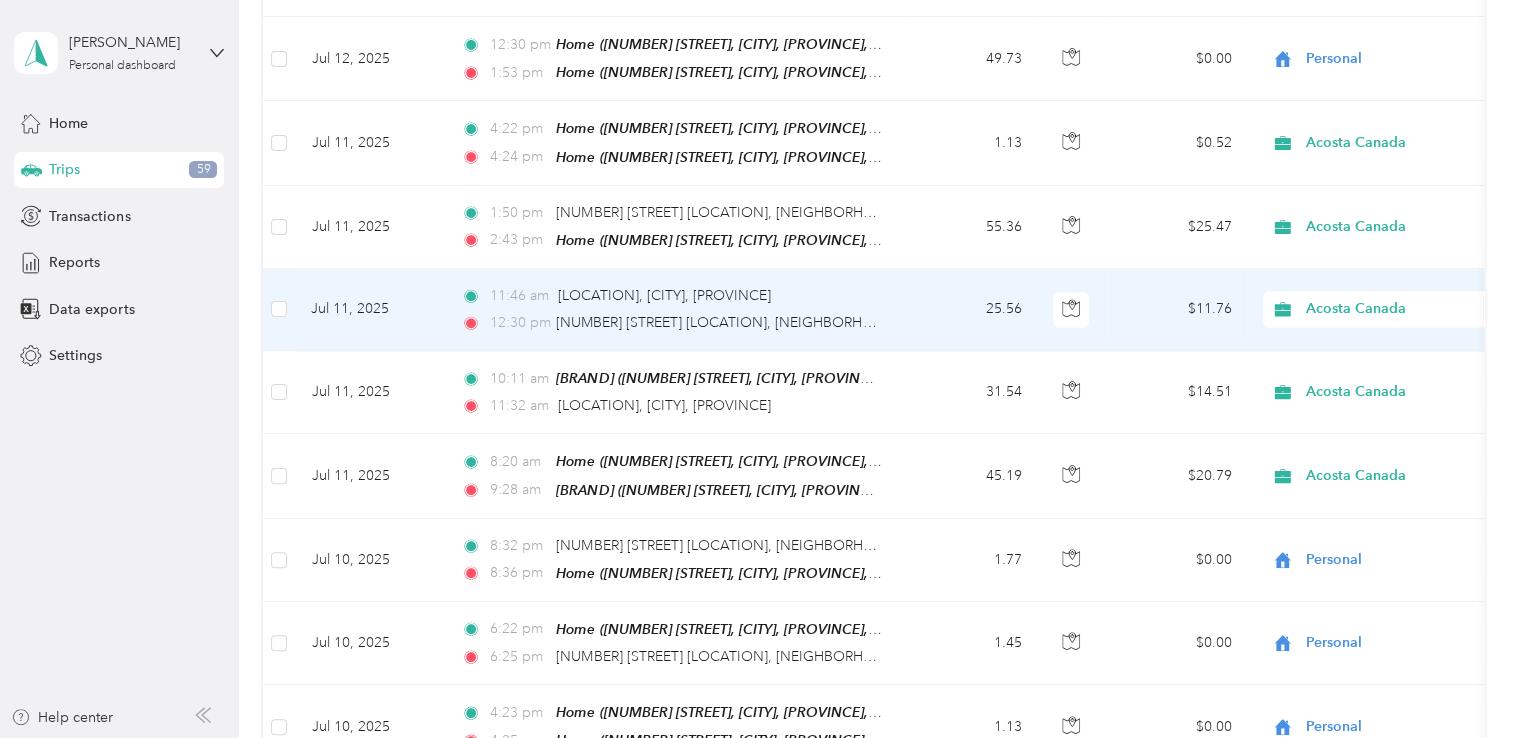 scroll, scrollTop: 8864, scrollLeft: 0, axis: vertical 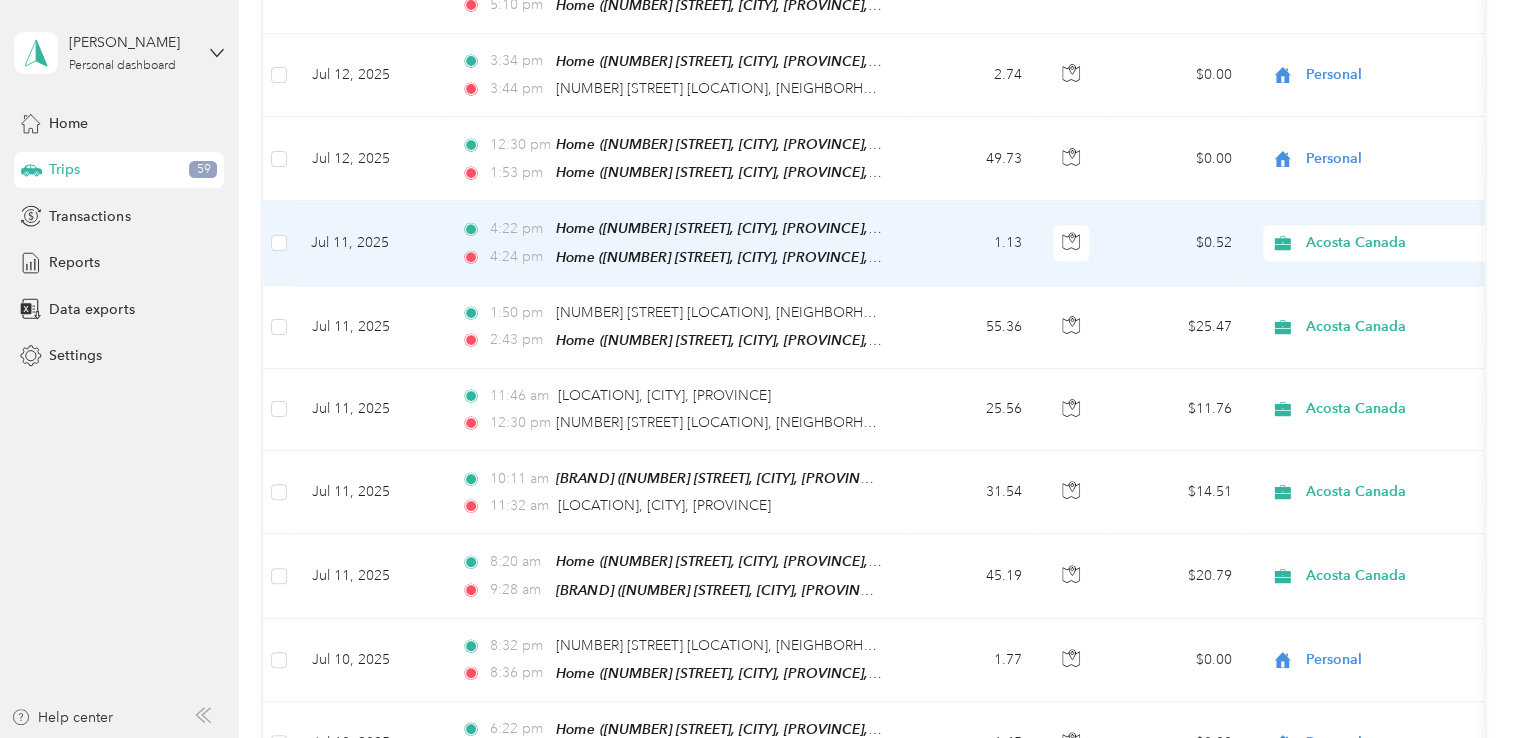 click on "Acosta Canada" at bounding box center (1397, 243) 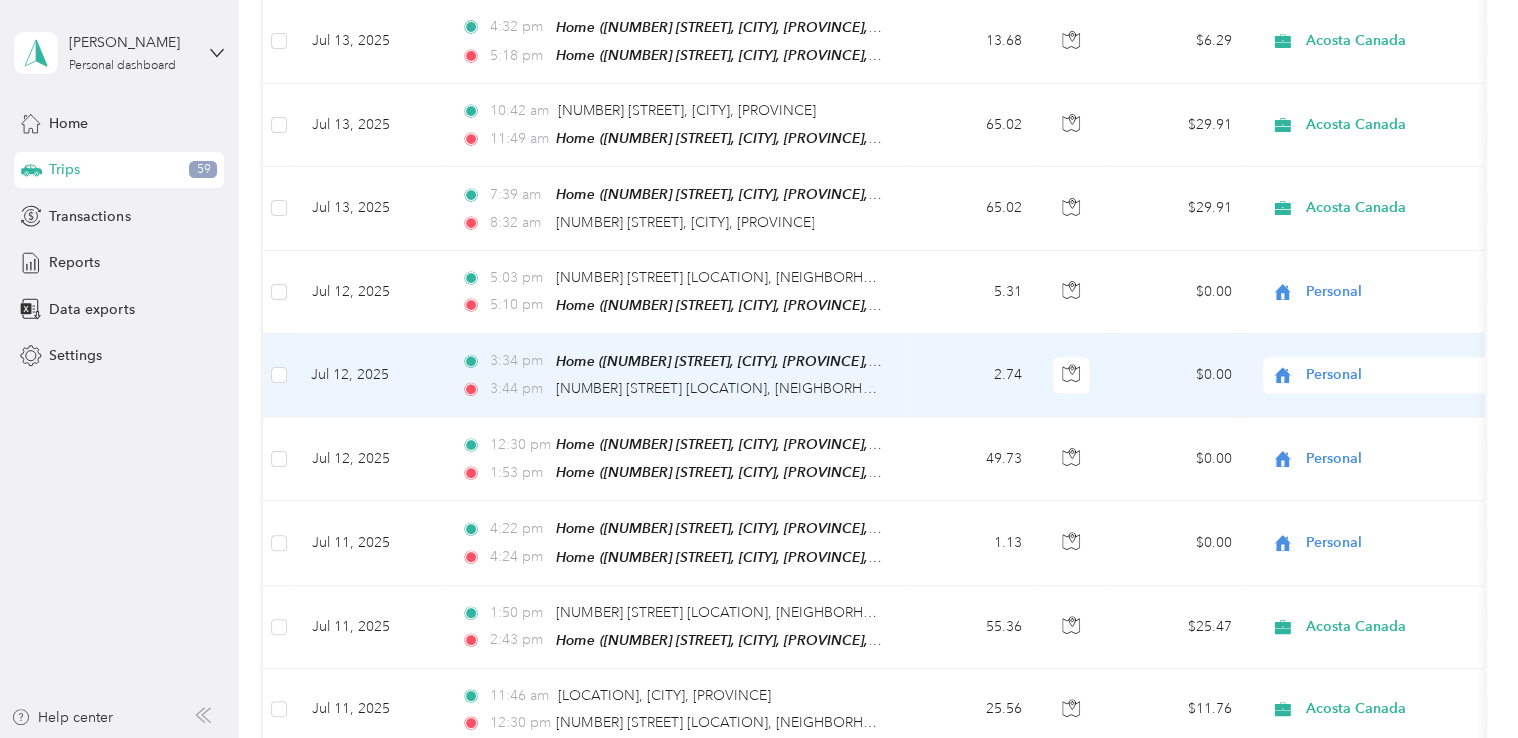 scroll, scrollTop: 8464, scrollLeft: 0, axis: vertical 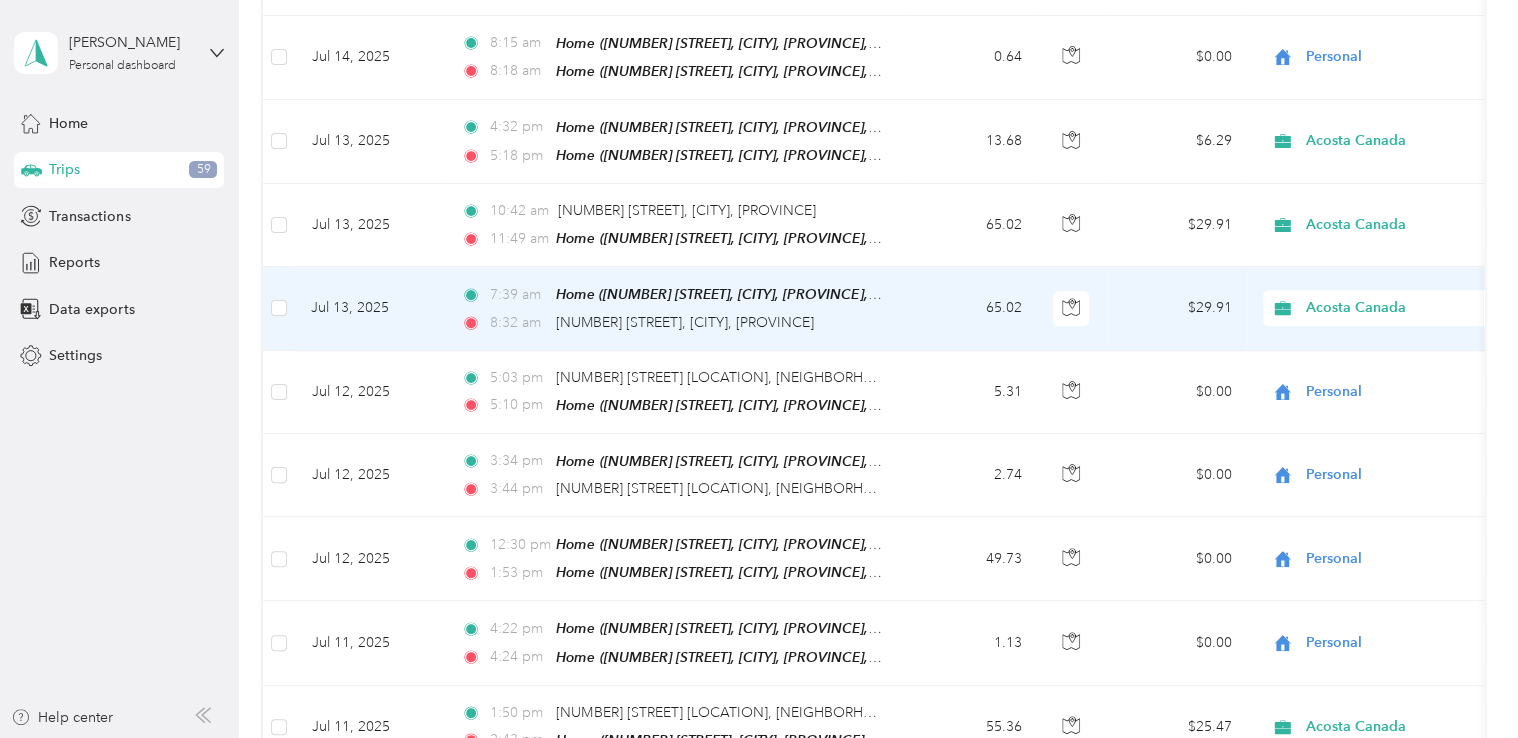 click on "7:39 am Home (112 Springs Crt SE, Airdrie, AB, Canada , Airdrie, AB) 8:32 am 6970 46 St, Olds, AB" at bounding box center [675, 308] 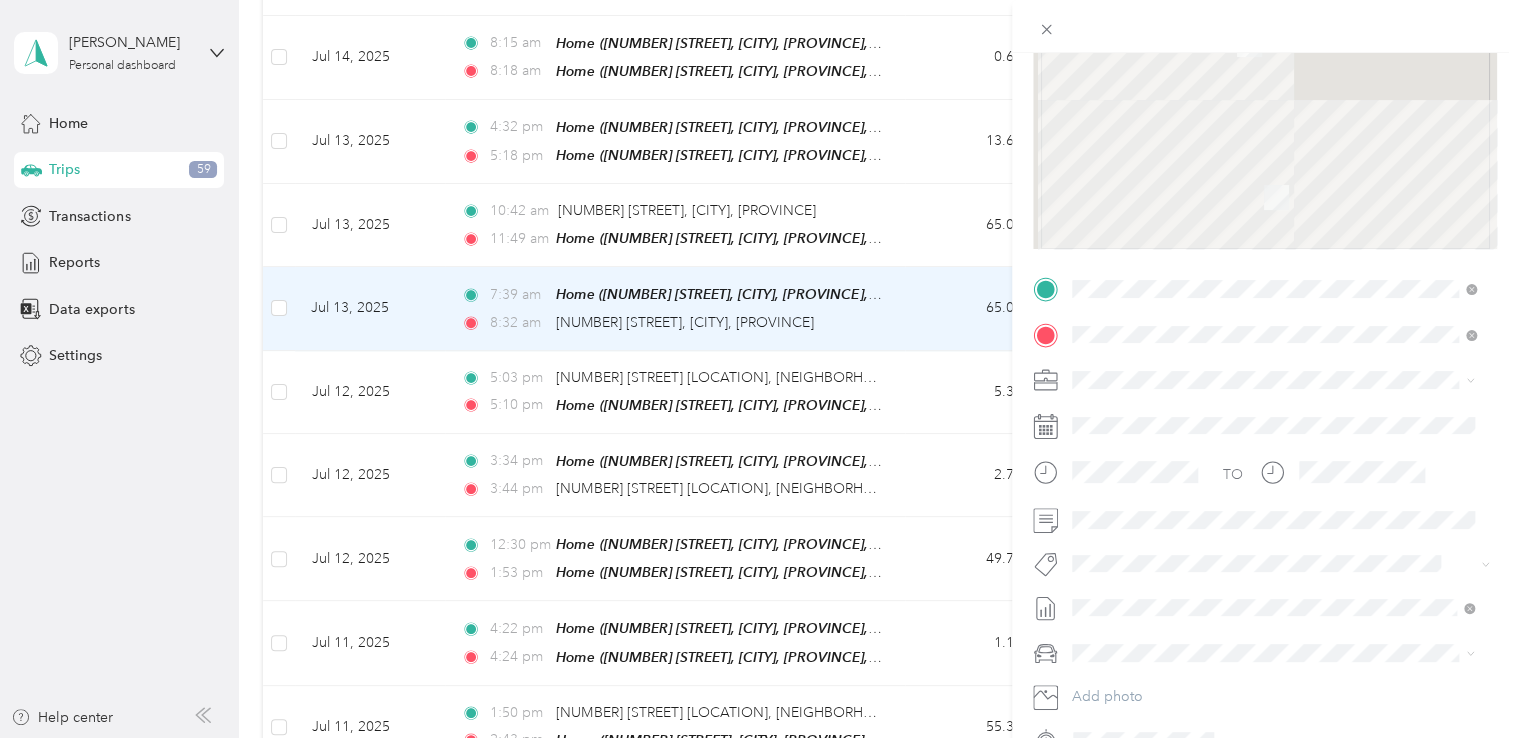scroll, scrollTop: 300, scrollLeft: 0, axis: vertical 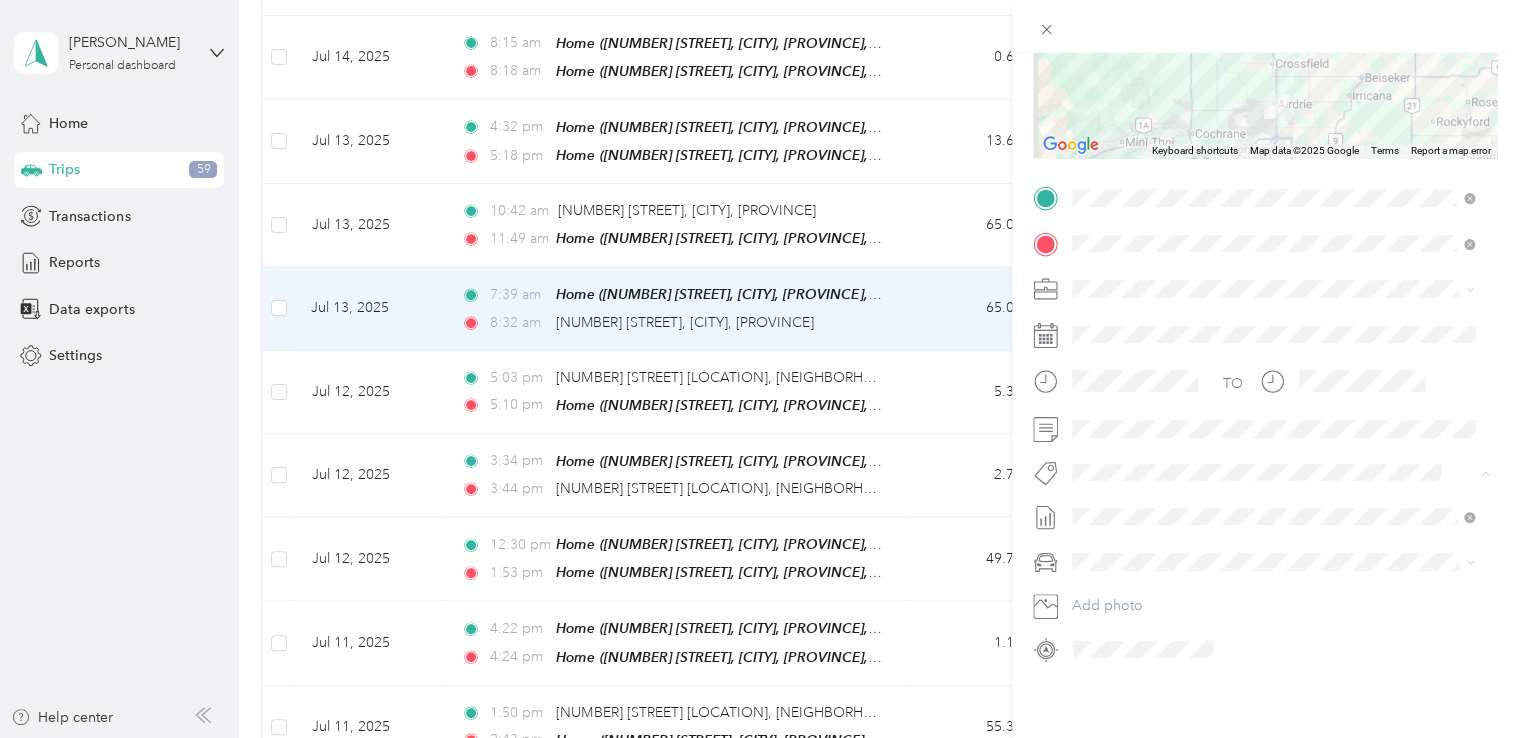 click on "Fab Team - C" at bounding box center [1130, 542] 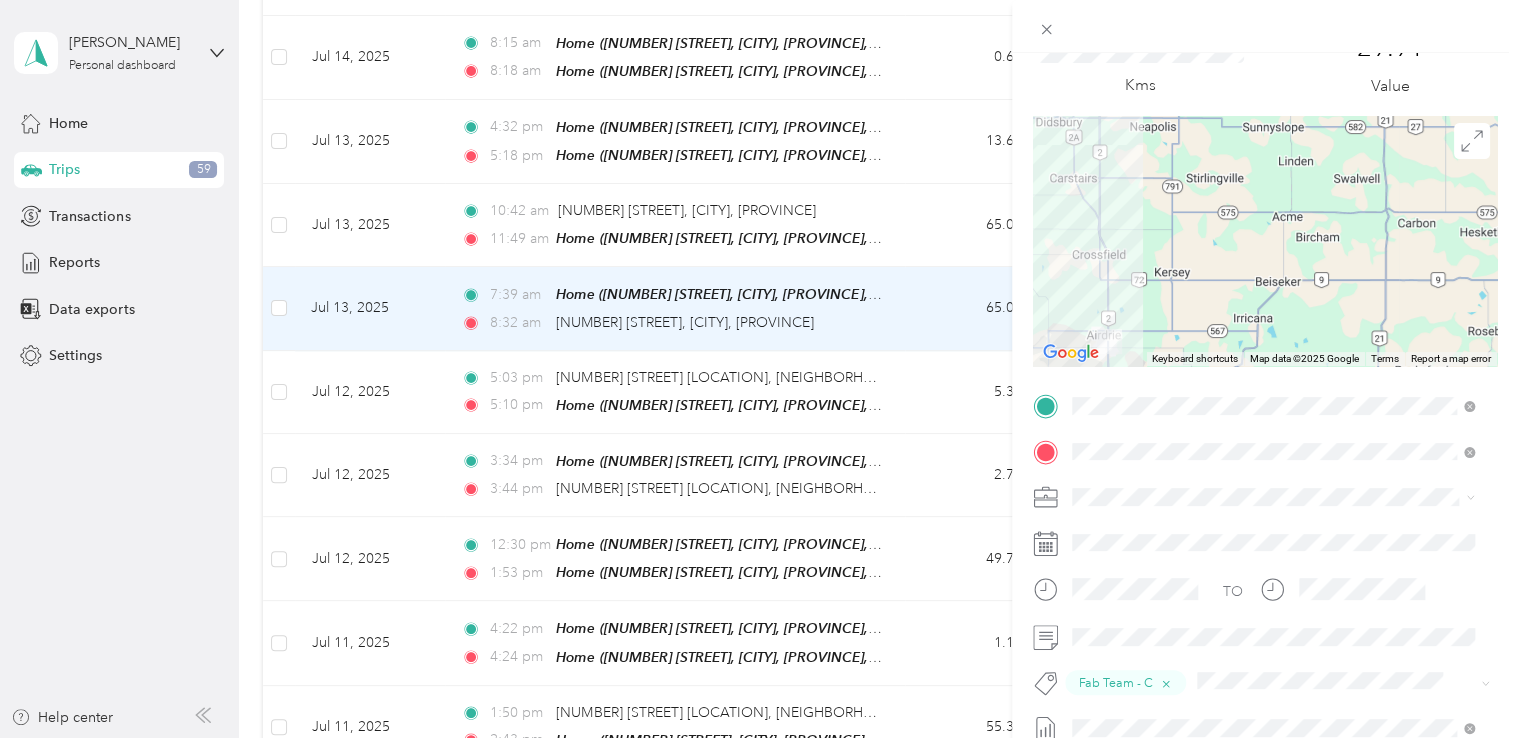 scroll, scrollTop: 0, scrollLeft: 0, axis: both 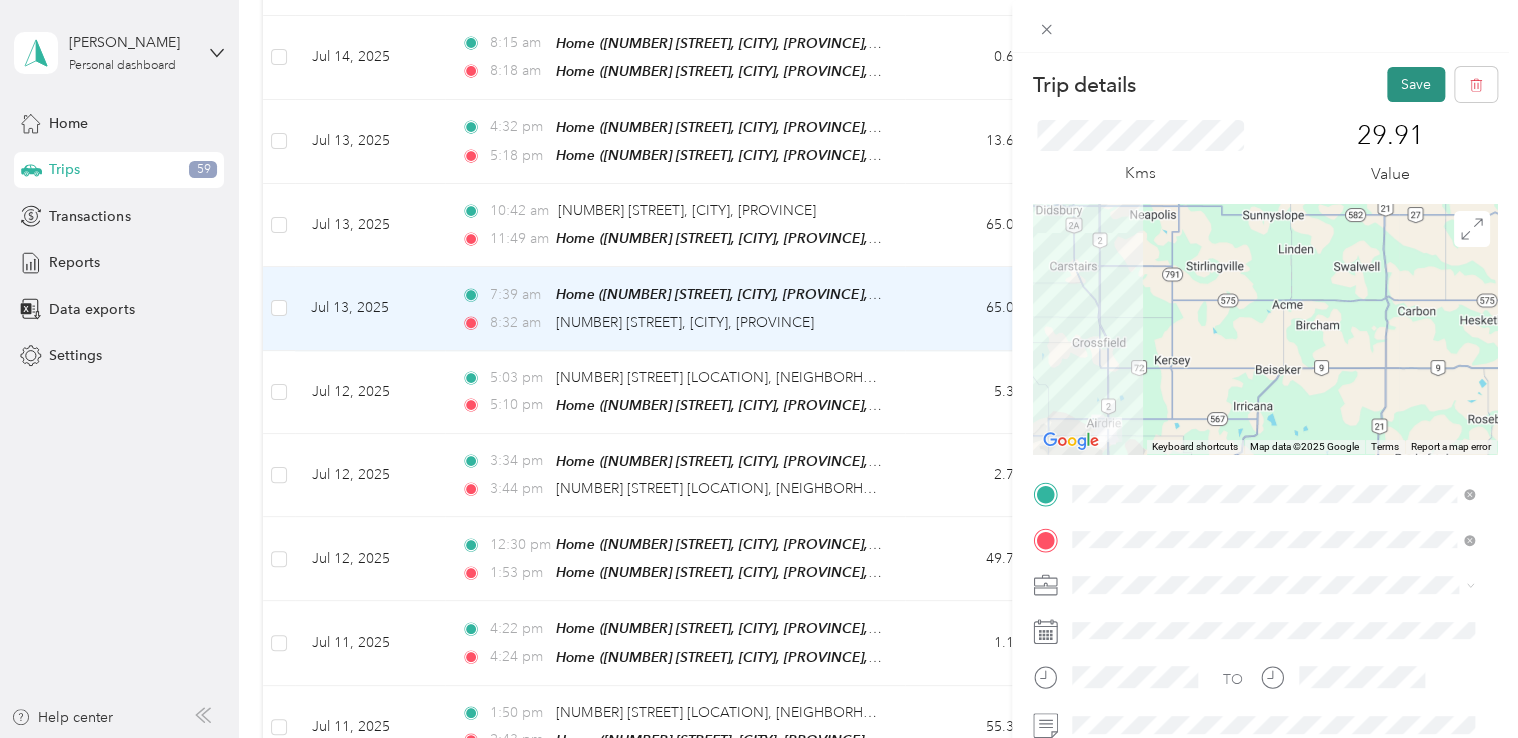 click on "Save" at bounding box center (1416, 84) 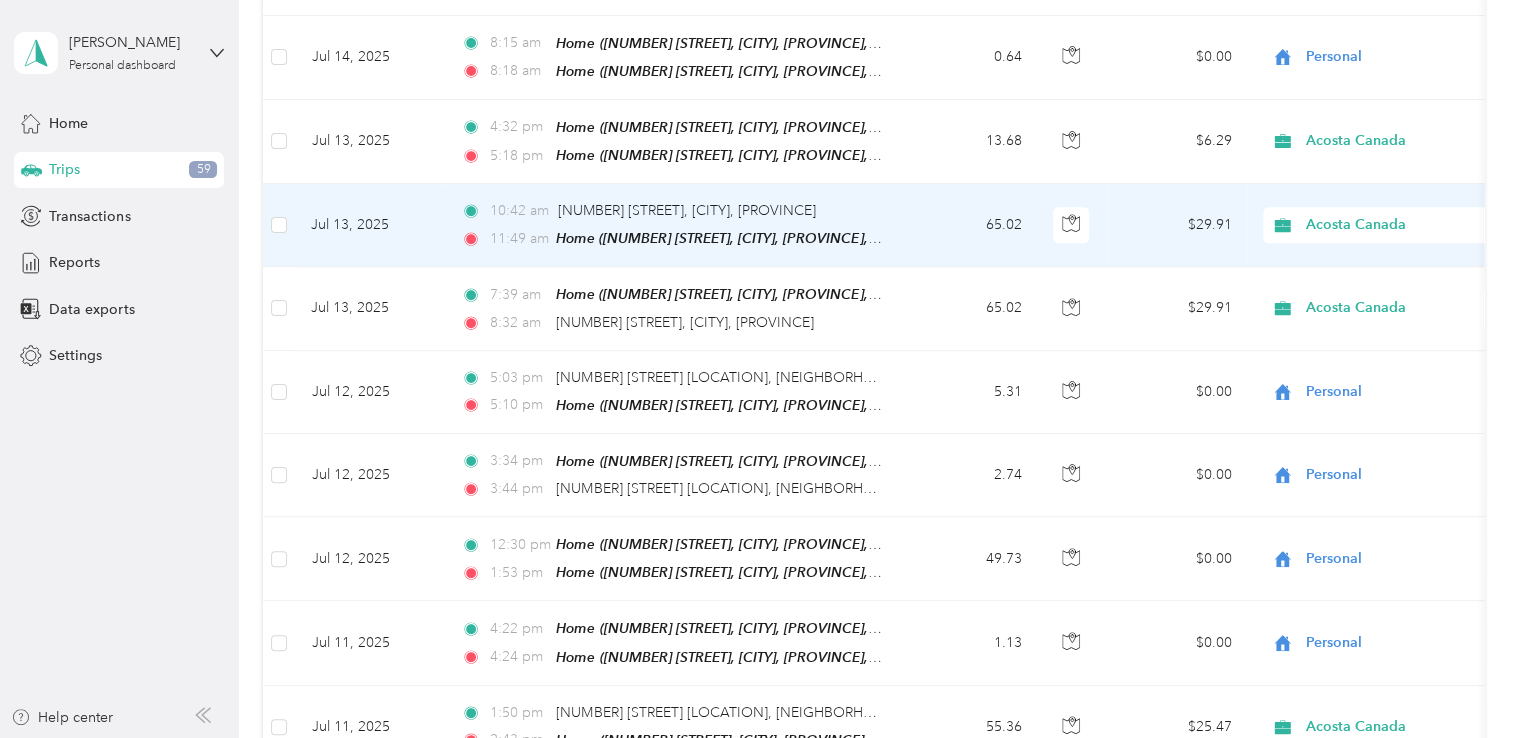 click on "10:42 am 6970 46 St, Olds, AB 11:49 am Home (112 Springs Crt SE, Airdrie, AB, Canada , Airdrie, AB)" at bounding box center [675, 225] 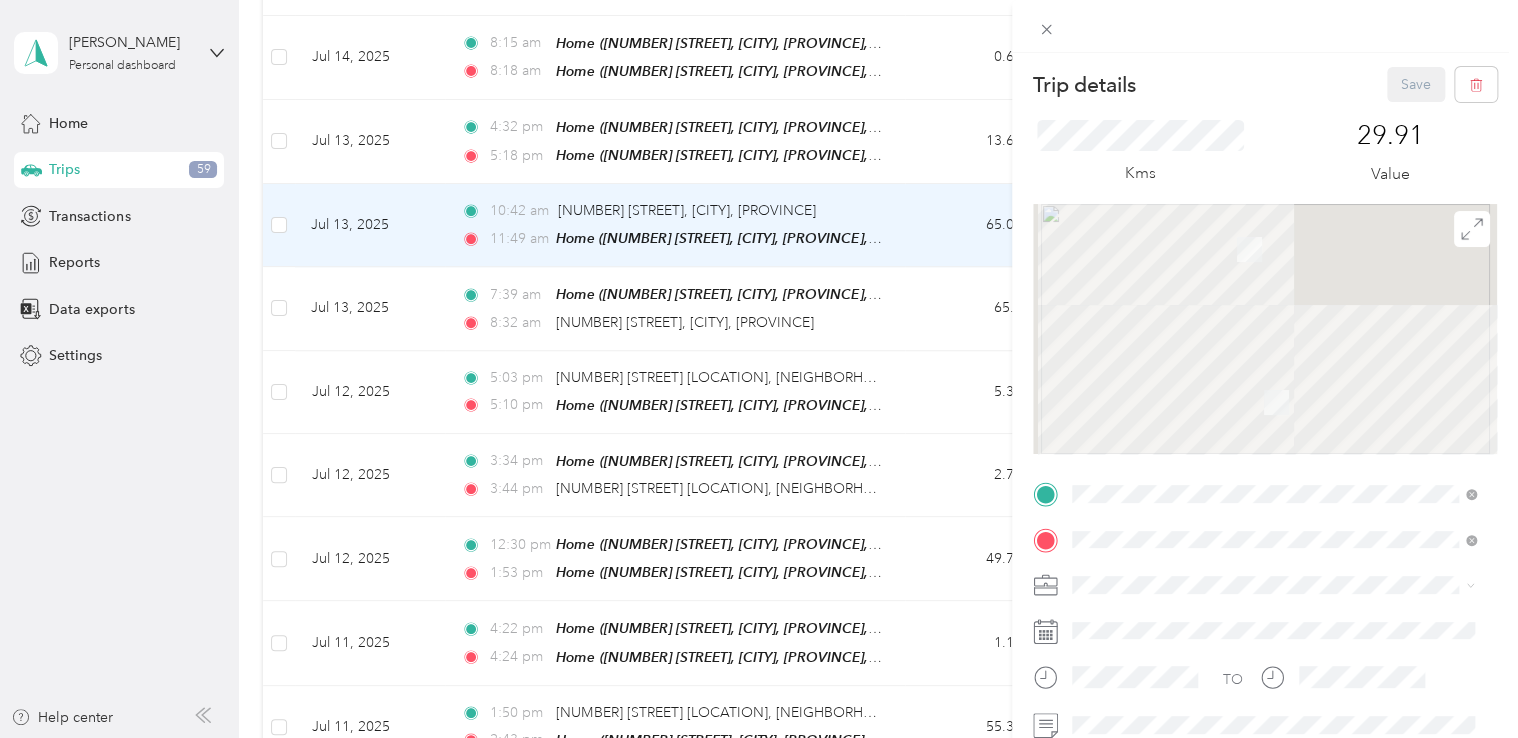 scroll, scrollTop: 100, scrollLeft: 0, axis: vertical 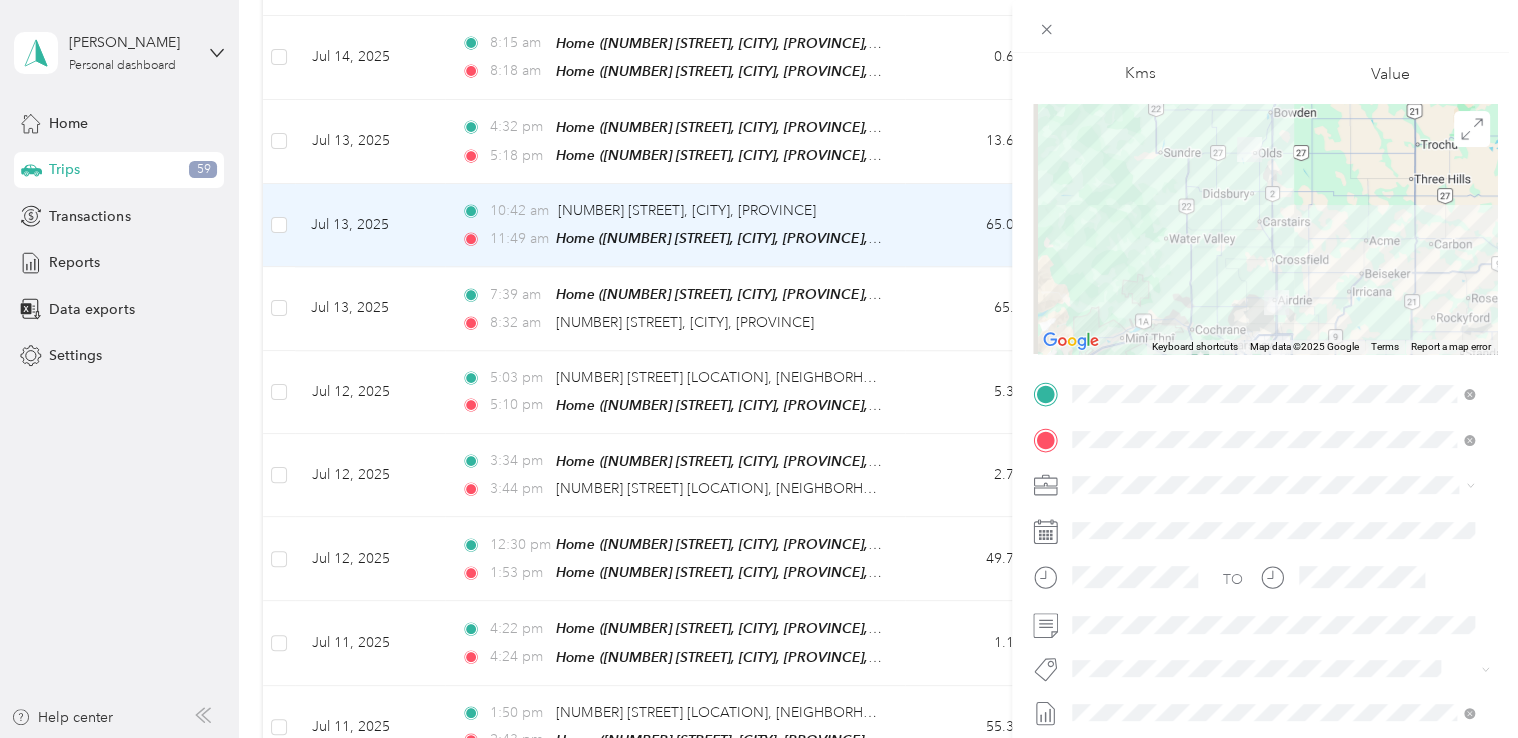 click on "Fab Team - C" at bounding box center [1273, 585] 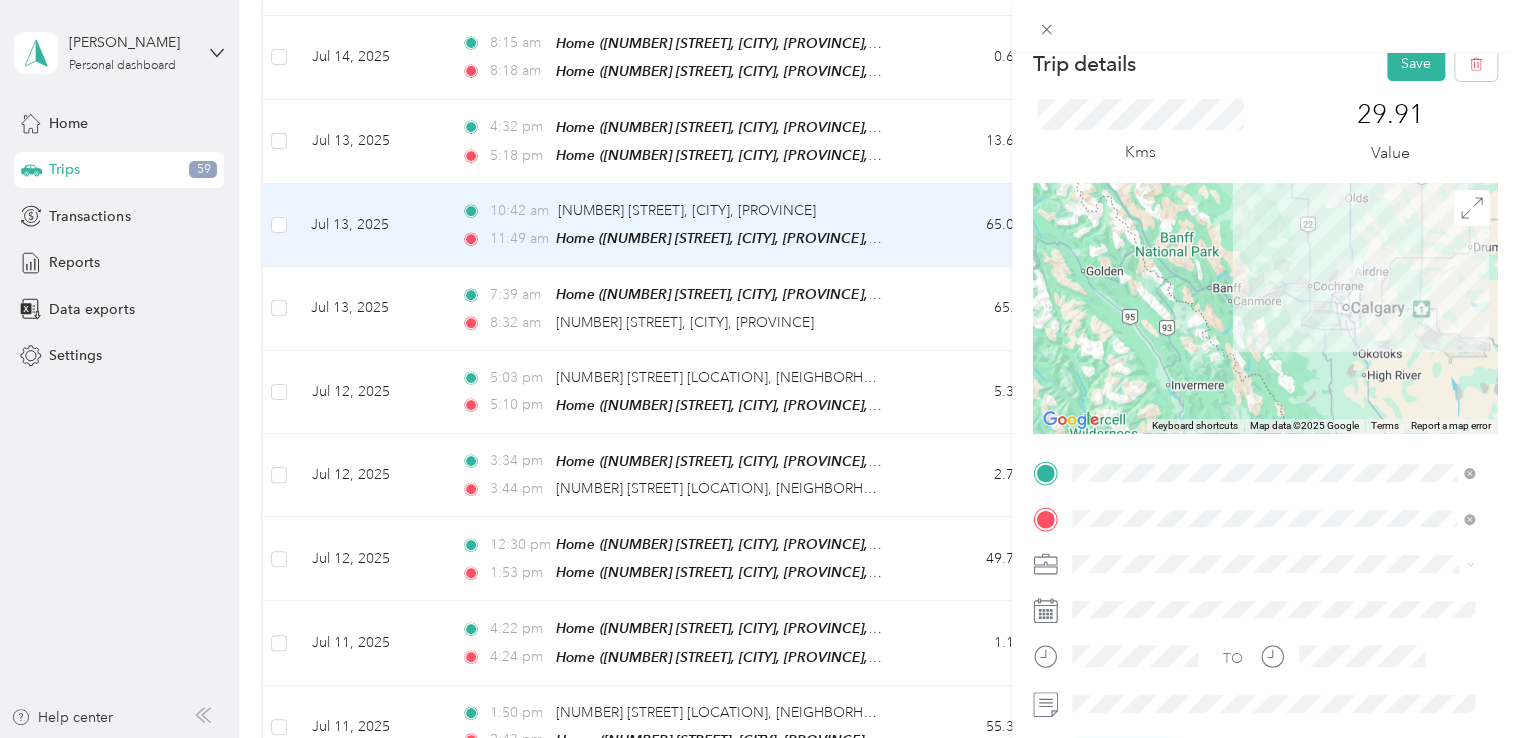 scroll, scrollTop: 0, scrollLeft: 0, axis: both 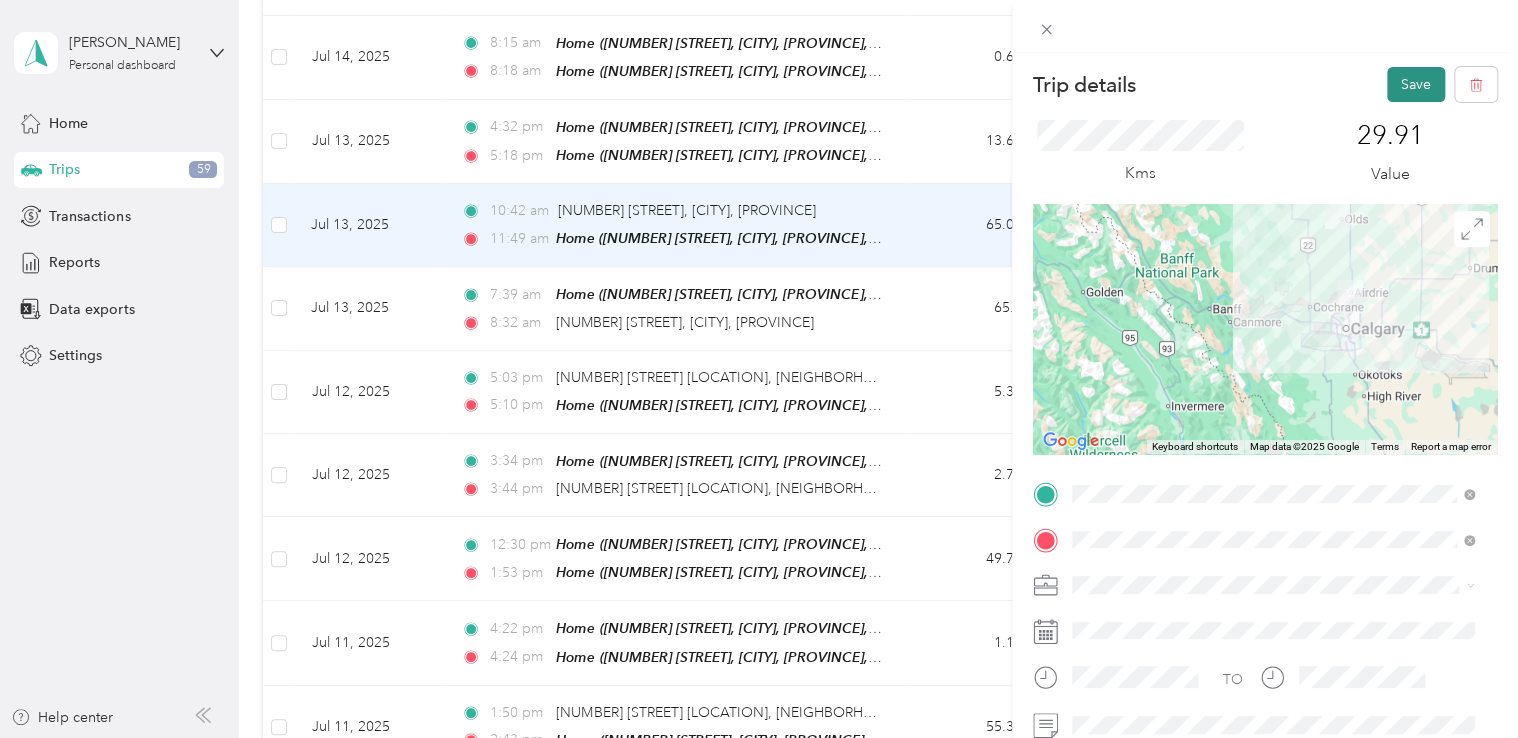 click on "Save" at bounding box center (1416, 84) 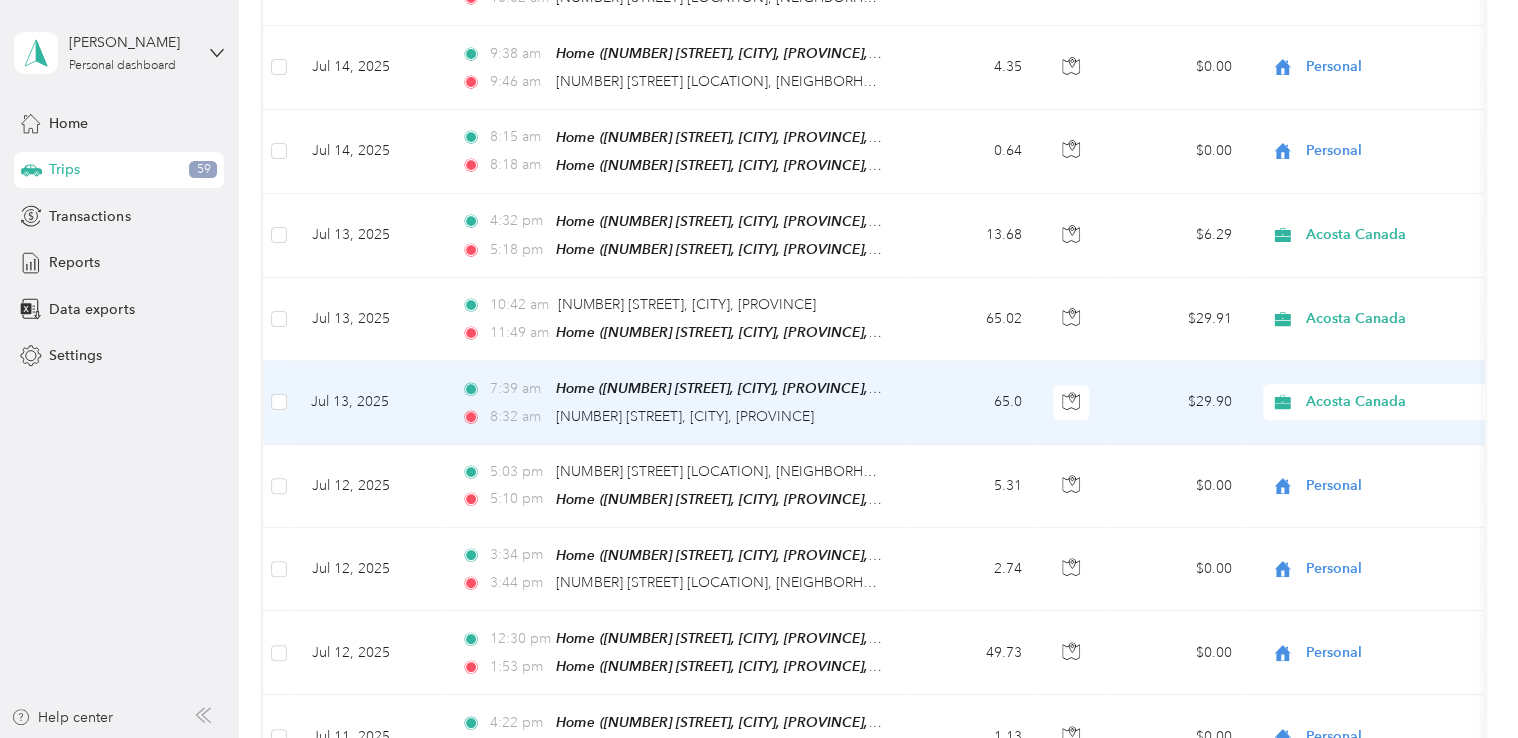 scroll, scrollTop: 8364, scrollLeft: 0, axis: vertical 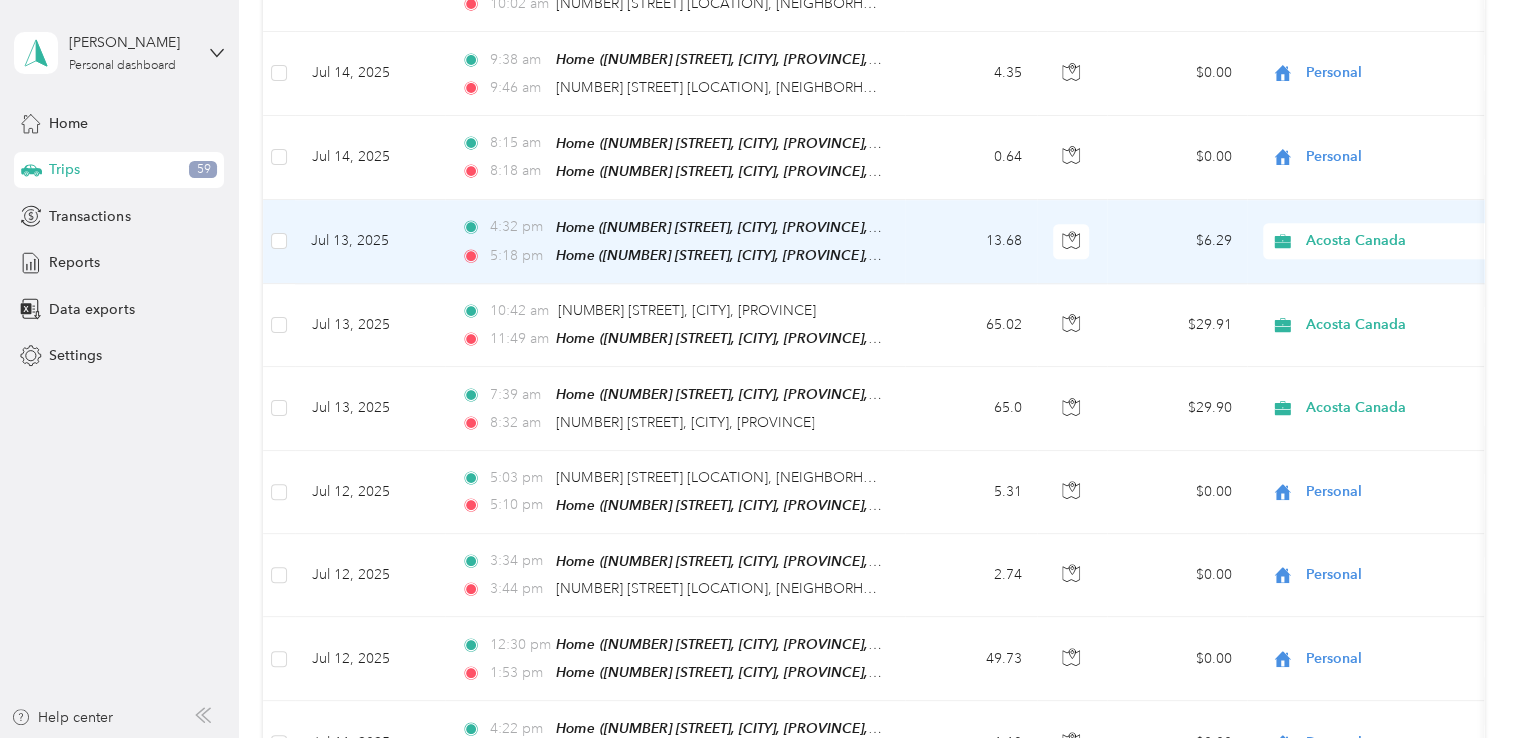 click on "Acosta Canada" at bounding box center (1397, 241) 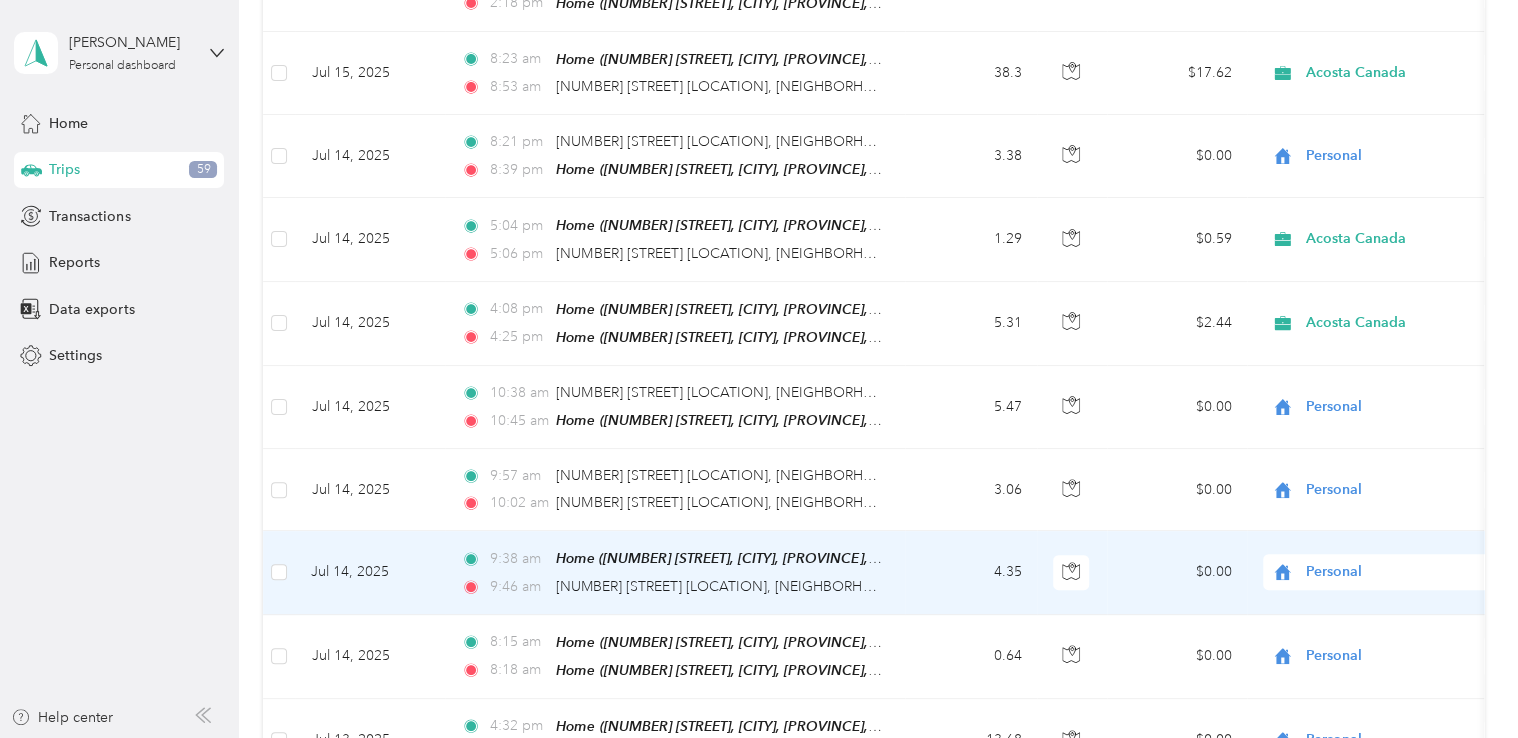 scroll, scrollTop: 7864, scrollLeft: 0, axis: vertical 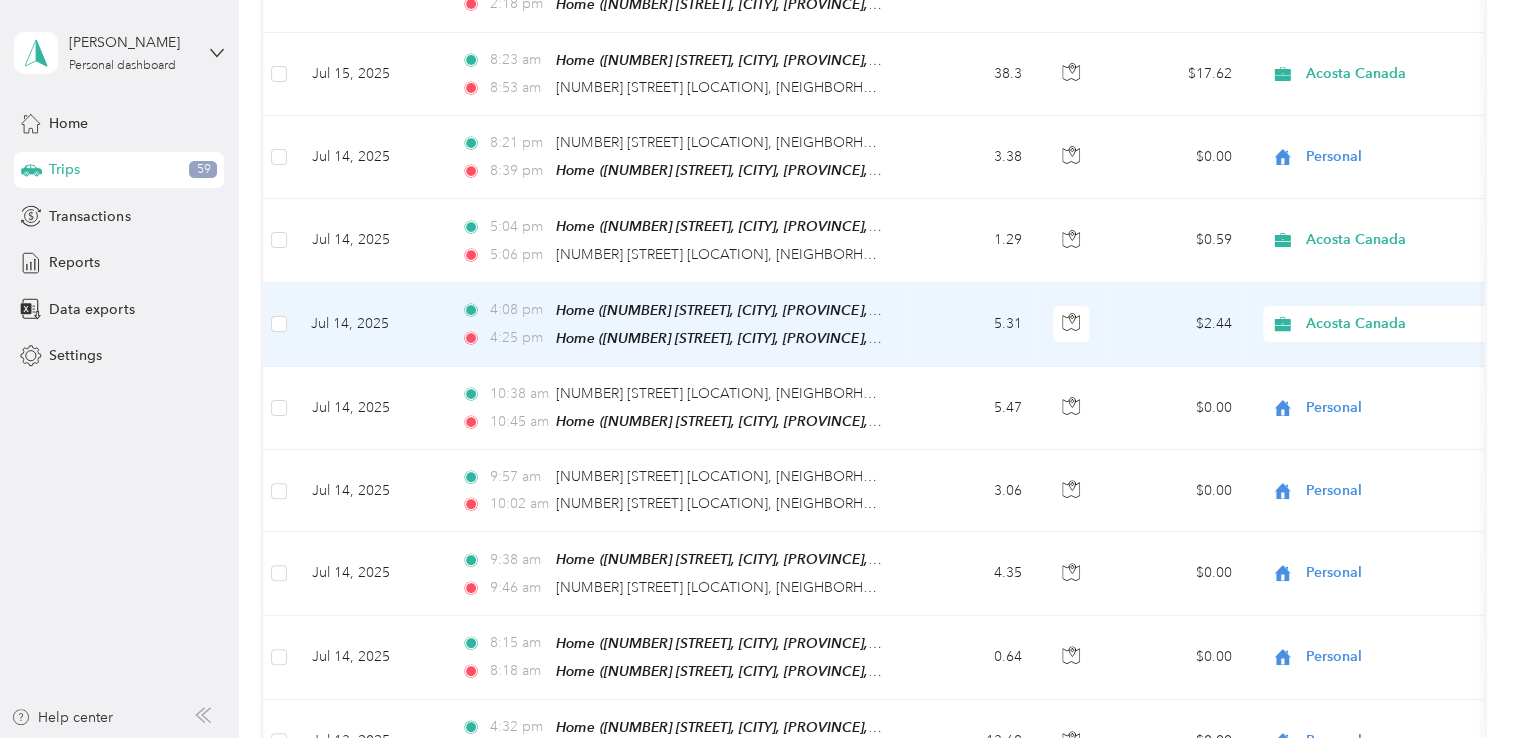 click on "5.31" at bounding box center (971, 325) 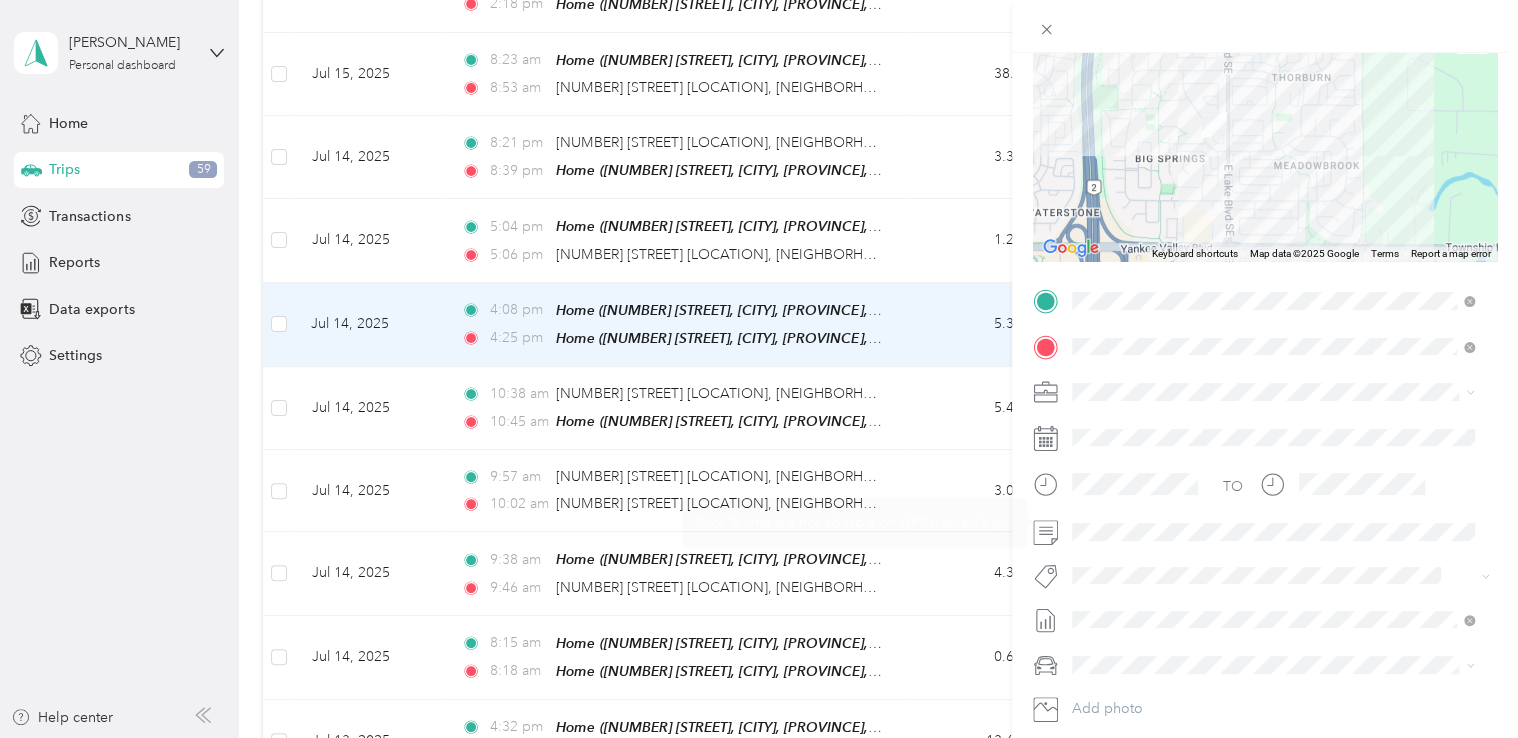 scroll, scrollTop: 100, scrollLeft: 0, axis: vertical 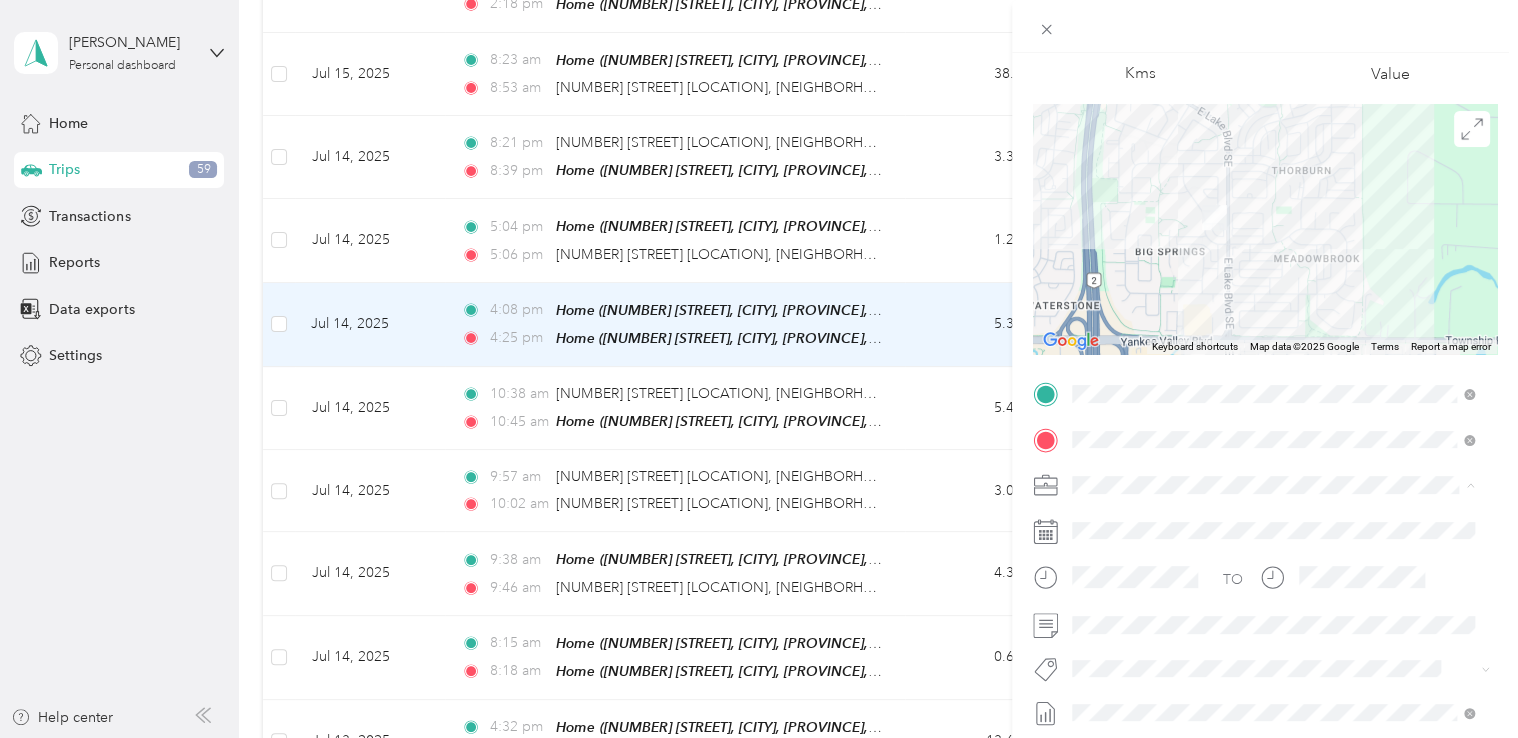 click on "Personal" at bounding box center (1273, 555) 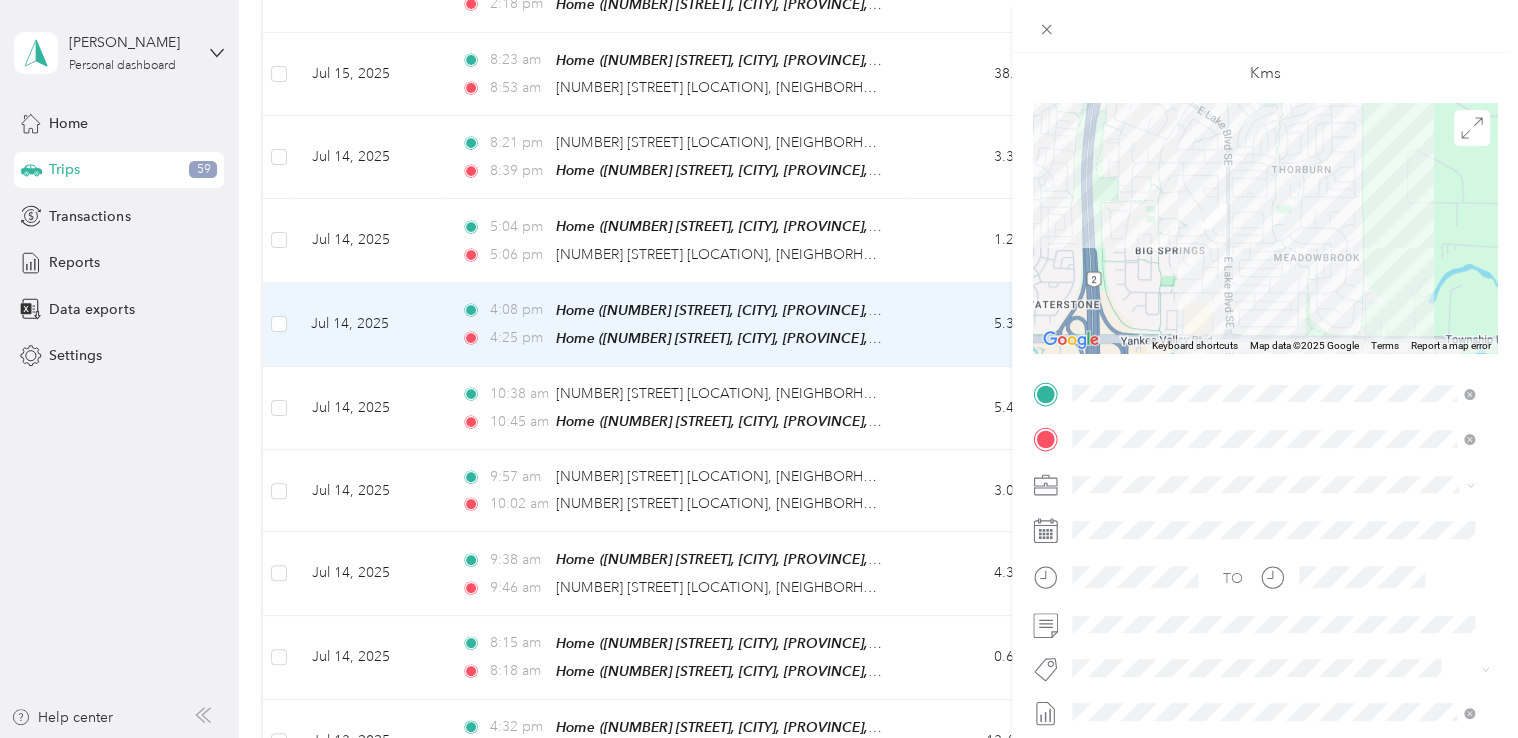 click on "Trip details Save This trip cannot be edited because it is either under review, approved, or paid. Contact your Team Manager to edit it. Kms ← Move left → Move right ↑ Move up ↓ Move down + Zoom in - Zoom out Home Jump left by 75% End Jump right by 75% Page Up Jump up by 75% Page Down Jump down by 75% Keyboard shortcuts Map Data Map data ©2025 Google Map data ©2025 Google 200 m  Click to toggle between metric and imperial units Terms Report a map error TO Add photo" at bounding box center (759, 369) 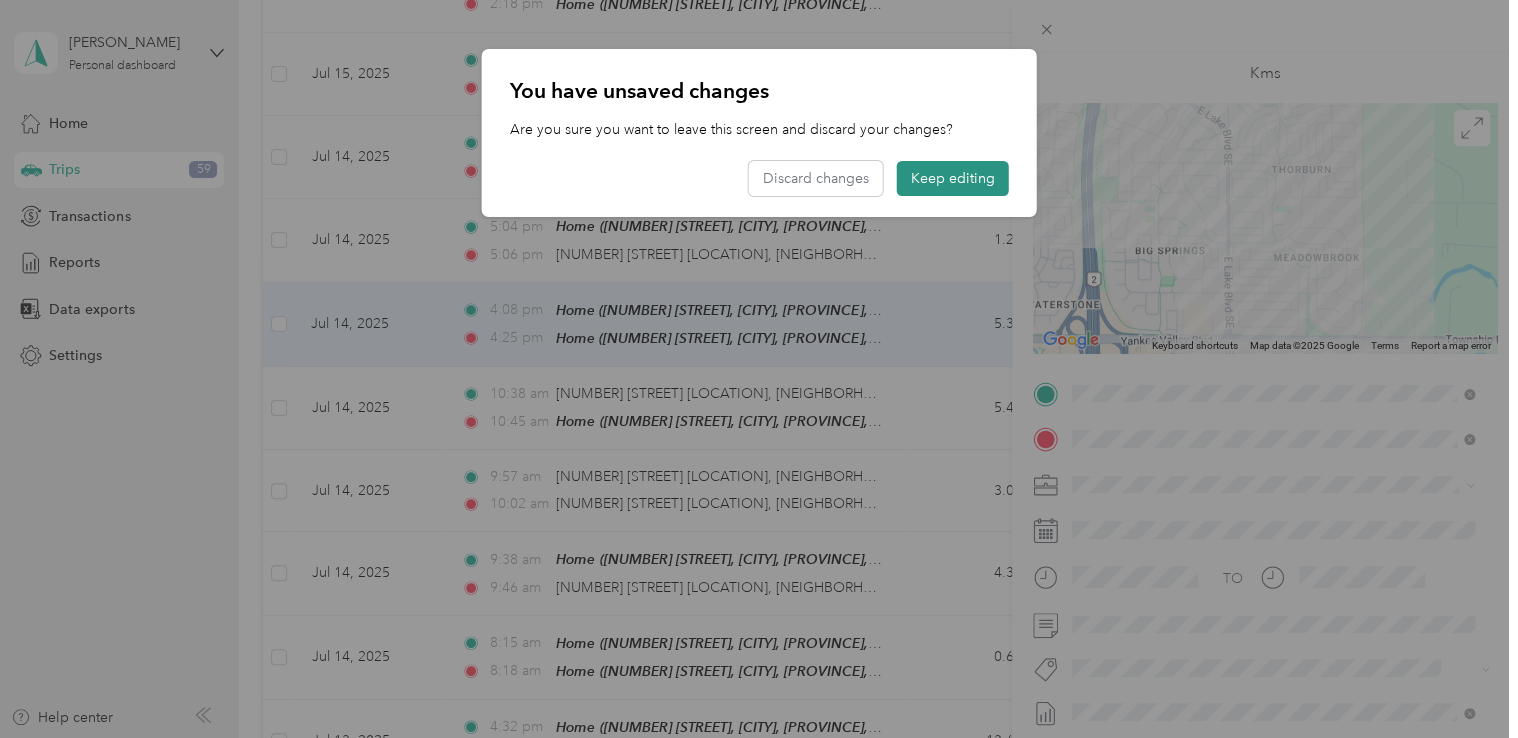 click on "Keep editing" at bounding box center [953, 178] 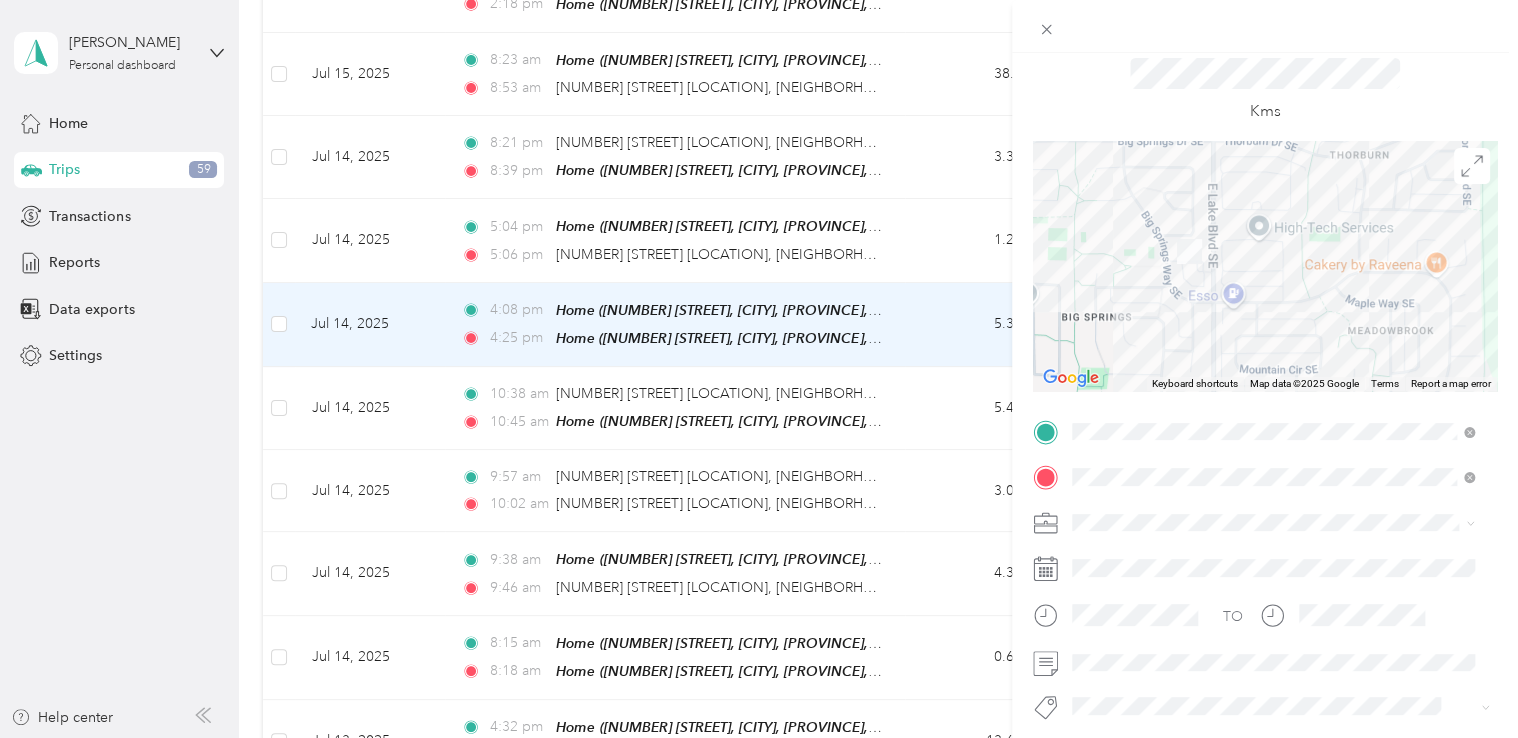 scroll, scrollTop: 0, scrollLeft: 0, axis: both 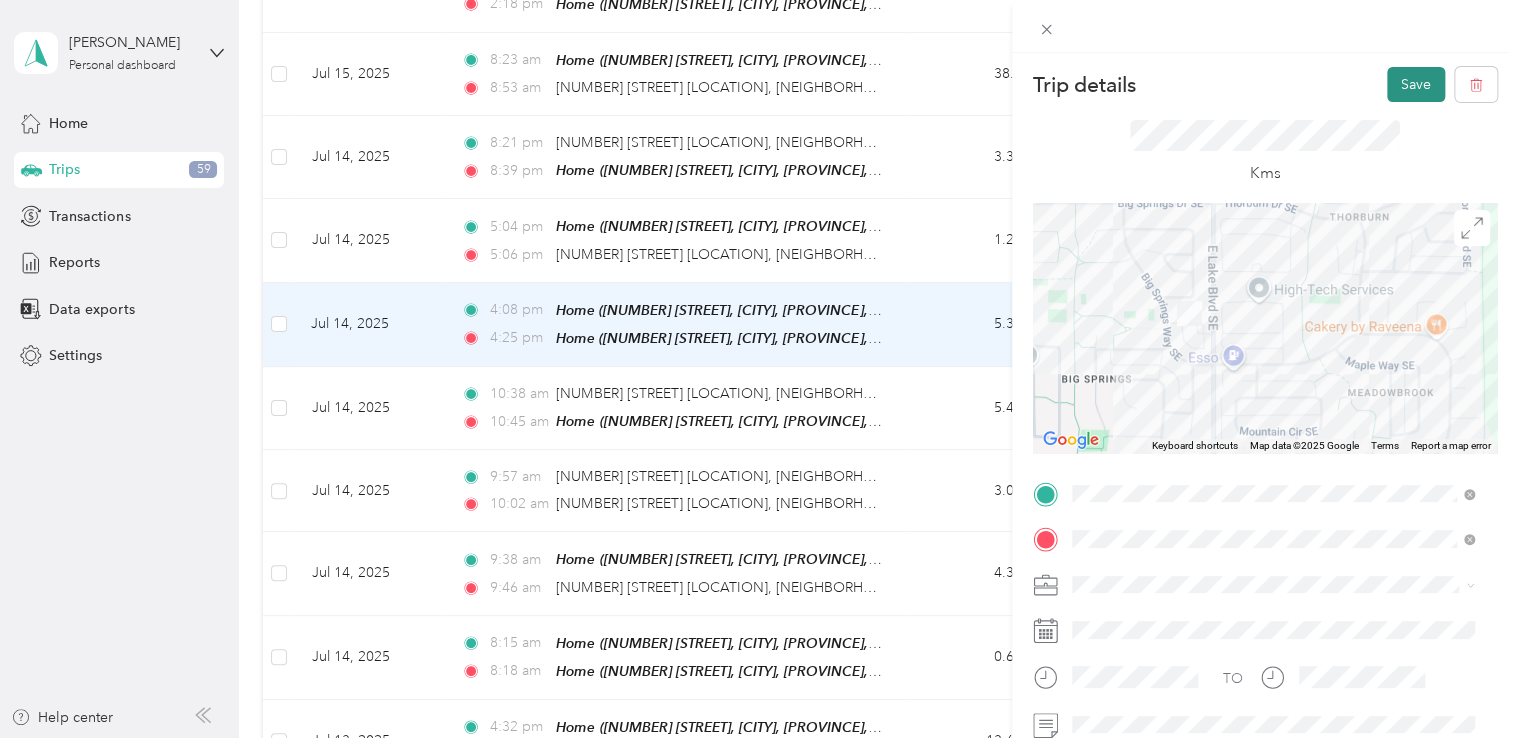 click on "Save" at bounding box center [1416, 84] 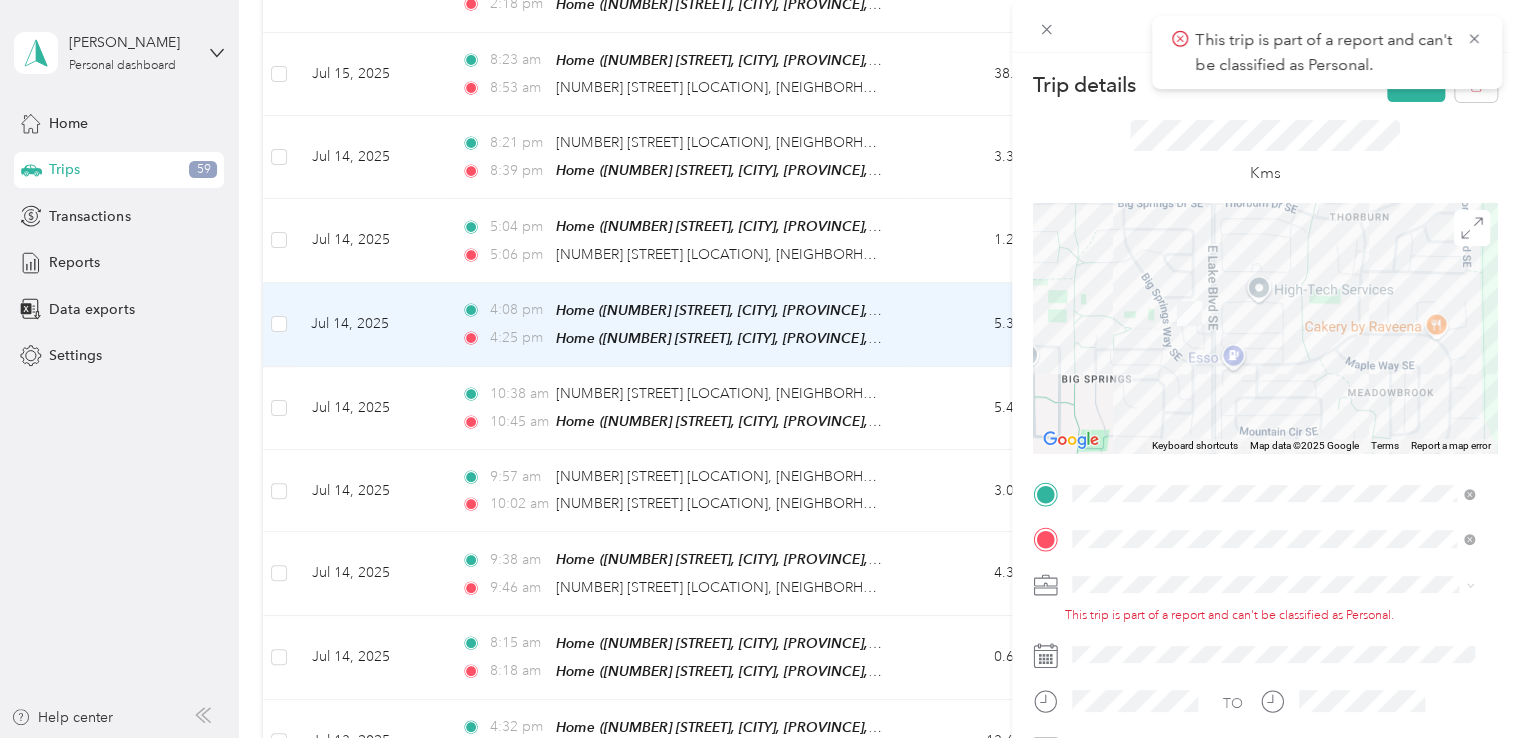 click on "Trip details Save This trip cannot be edited because it is either under review, approved, or paid. Contact your Team Manager to edit it. Kms ← Move left → Move right ↑ Move up ↓ Move down + Zoom in - Zoom out Home Jump left by 75% End Jump right by 75% Page Up Jump up by 75% Page Down Jump down by 75% Keyboard shortcuts Map Data Map data ©2025 Google Map data ©2025 Google 200 m  Click to toggle between metric and imperial units Terms Report a map error This trip is part of a report and can't be classified as Personal. TO Add photo" at bounding box center (759, 369) 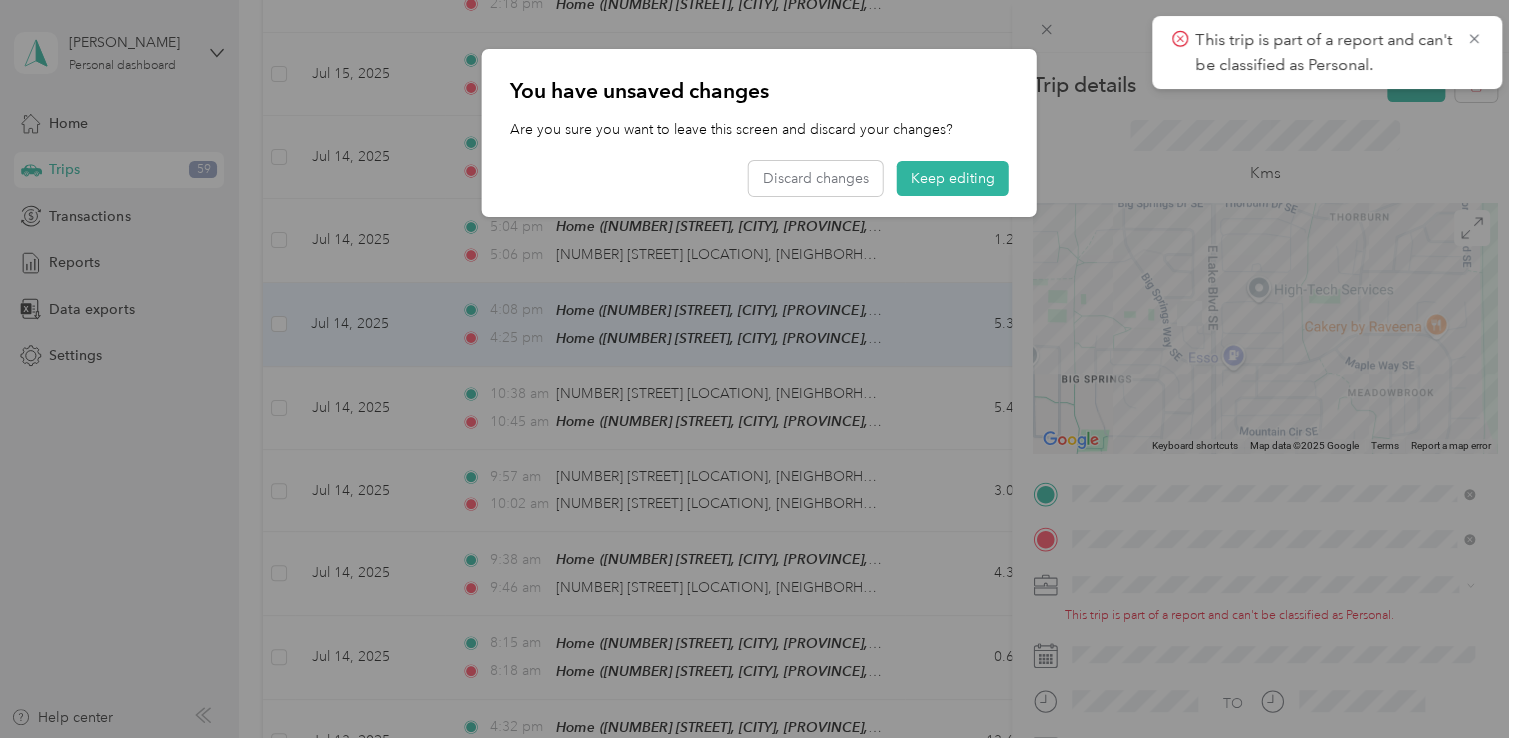 click at bounding box center (759, 369) 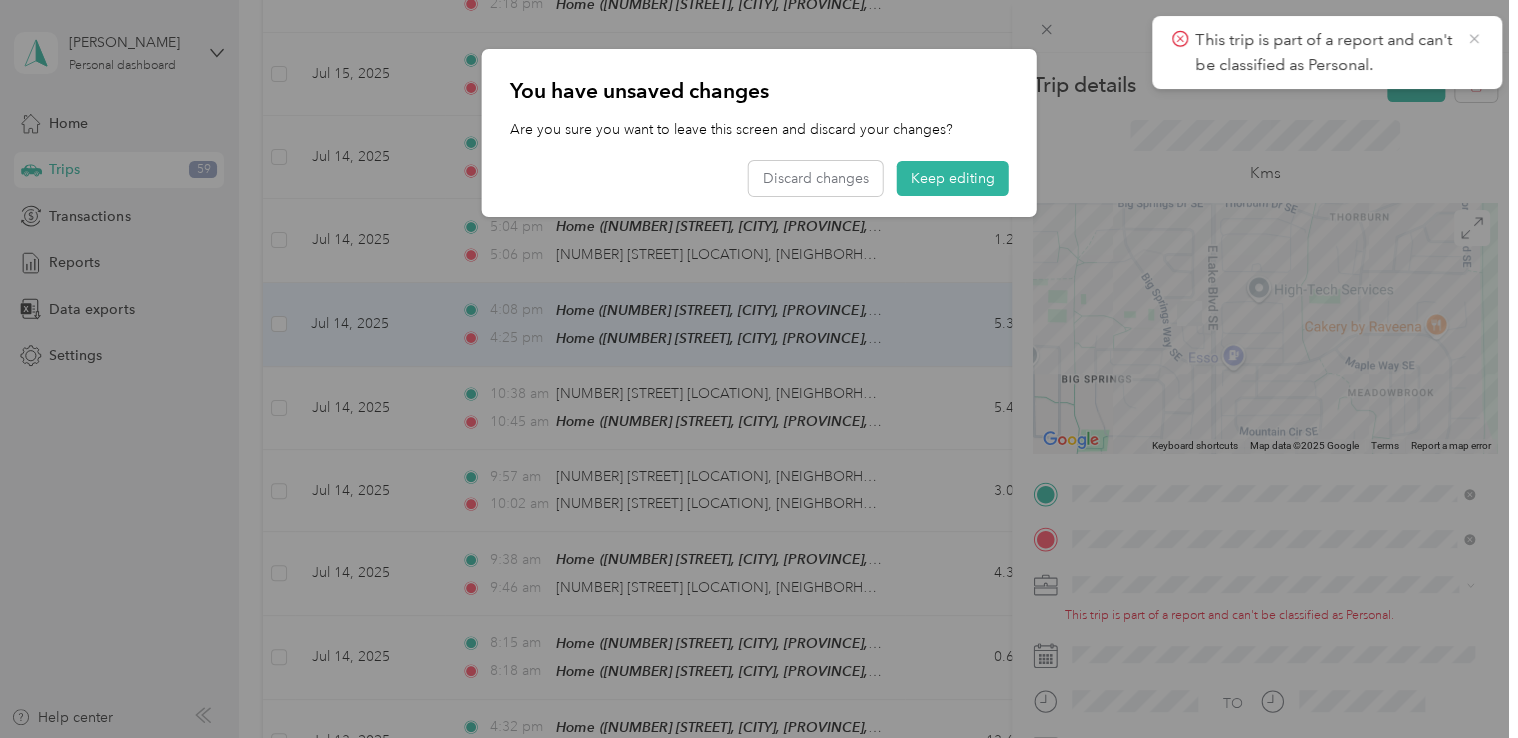 click 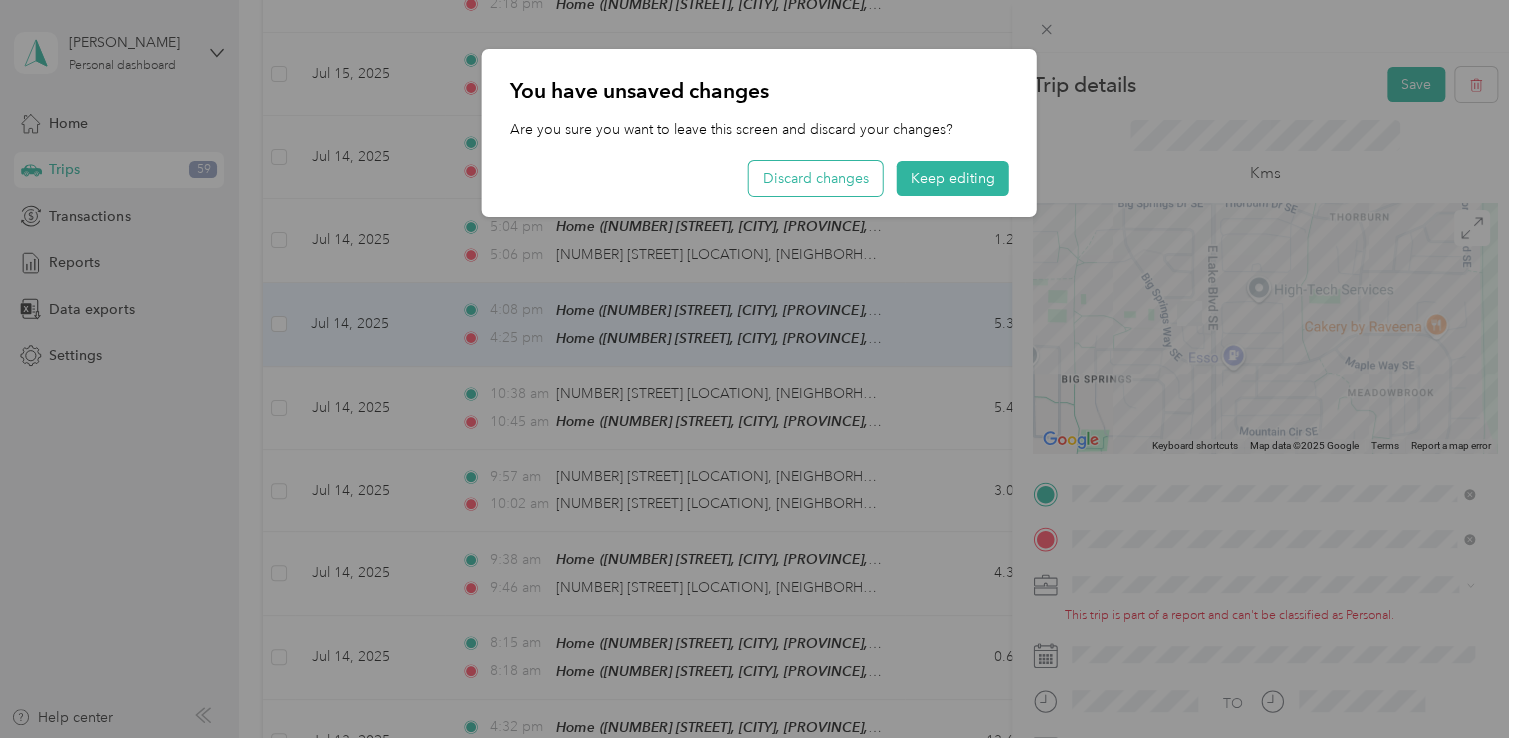 click on "Discard changes" at bounding box center [816, 178] 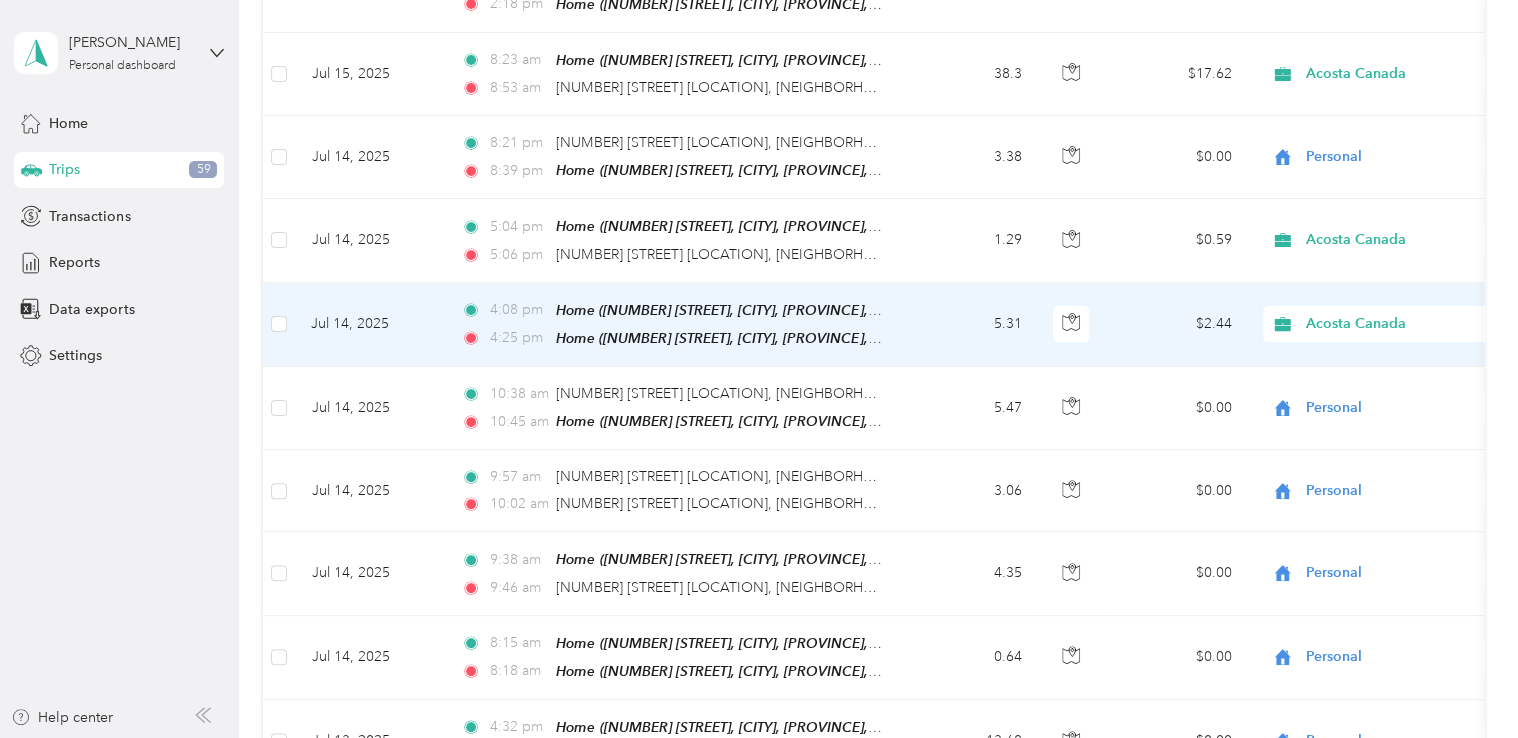 click on "Acosta Canada" at bounding box center (1397, 324) 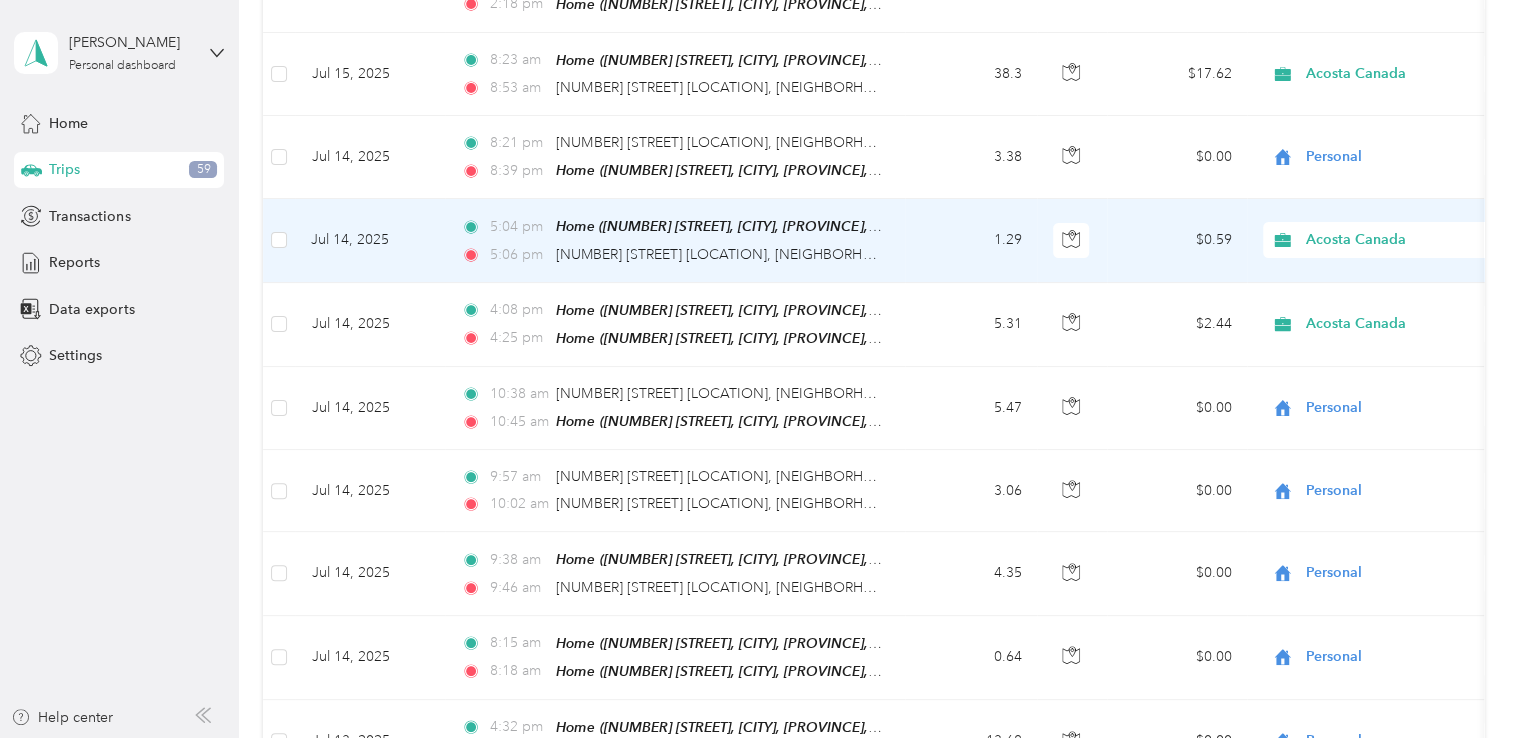 click on "Acosta Canada" at bounding box center [1379, 240] 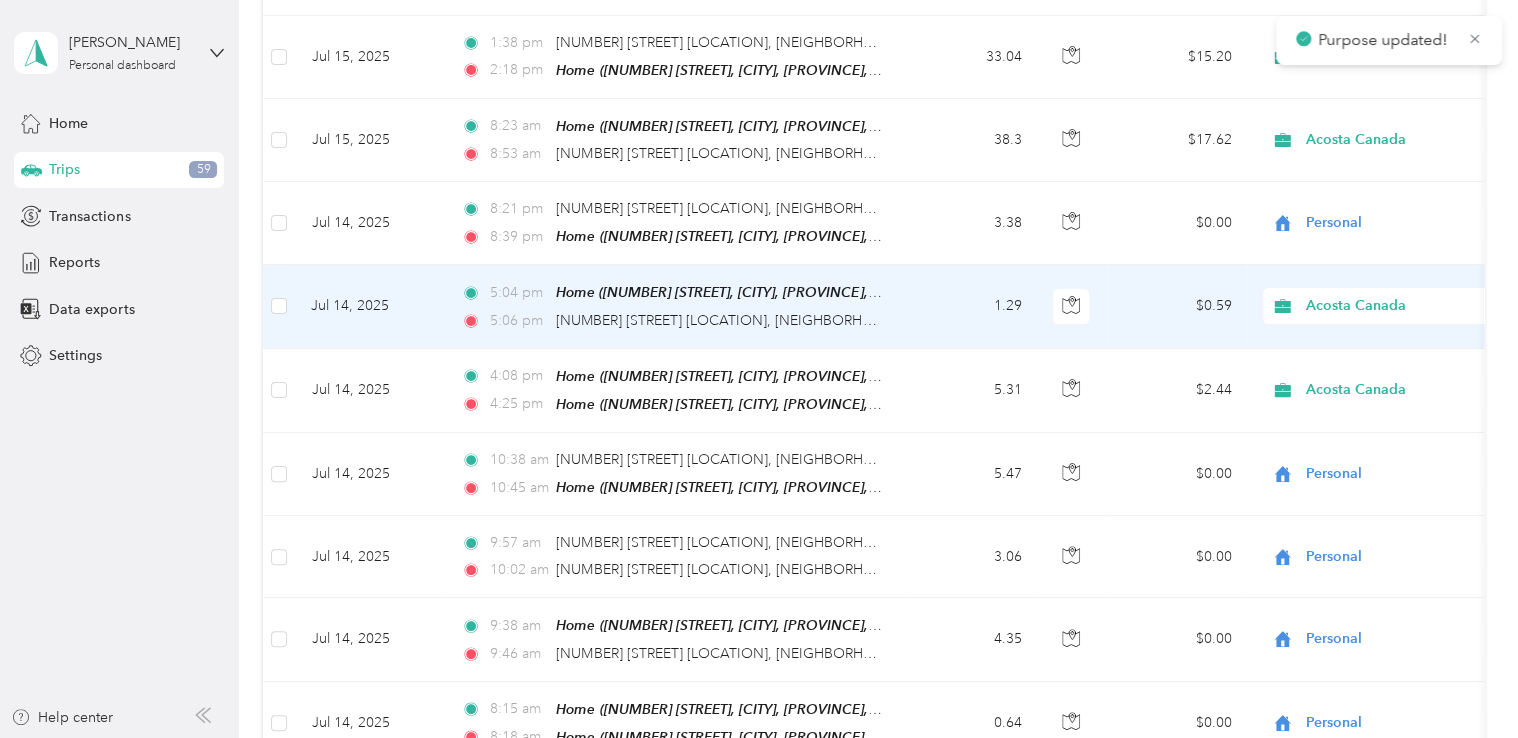 scroll, scrollTop: 7764, scrollLeft: 0, axis: vertical 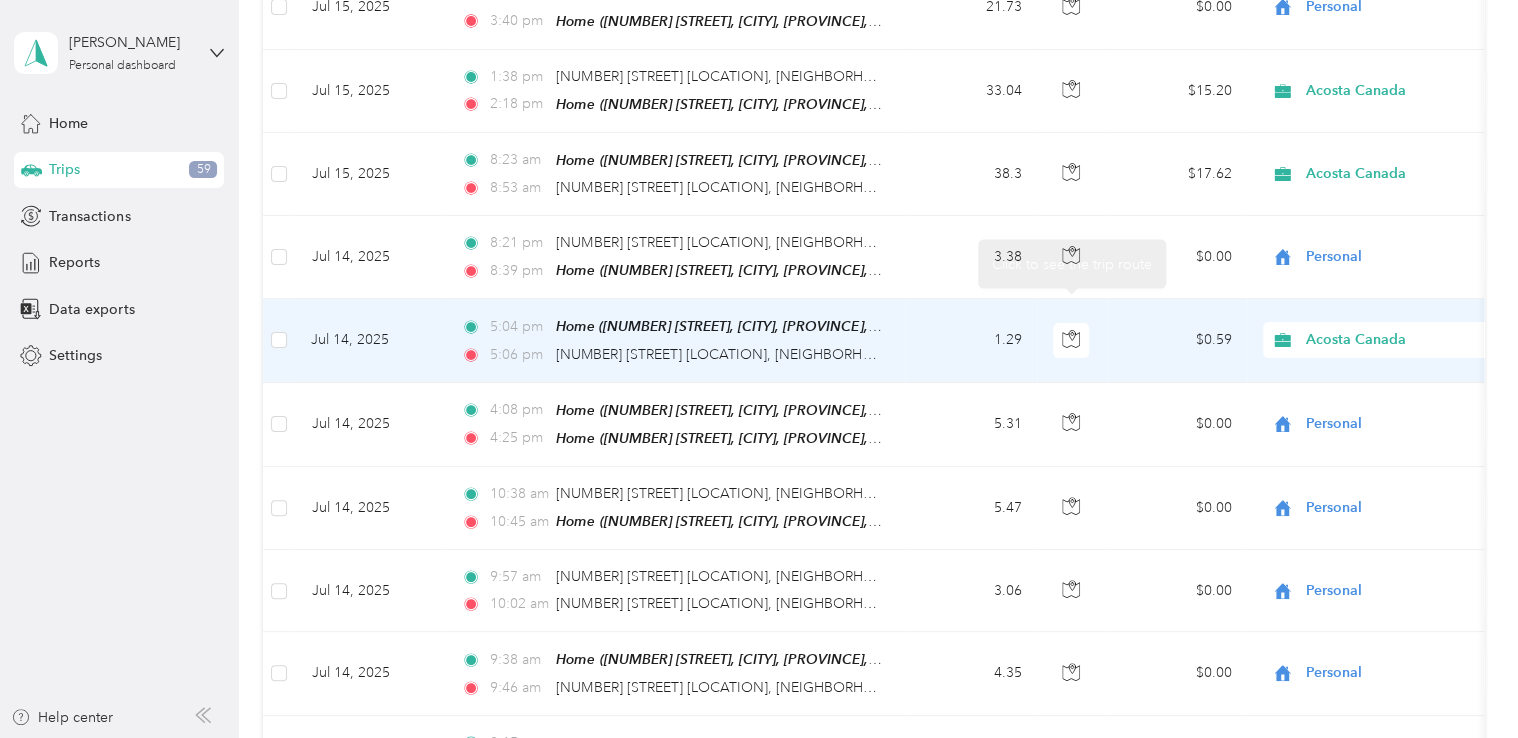 click on "Acosta Canada" at bounding box center [1397, 340] 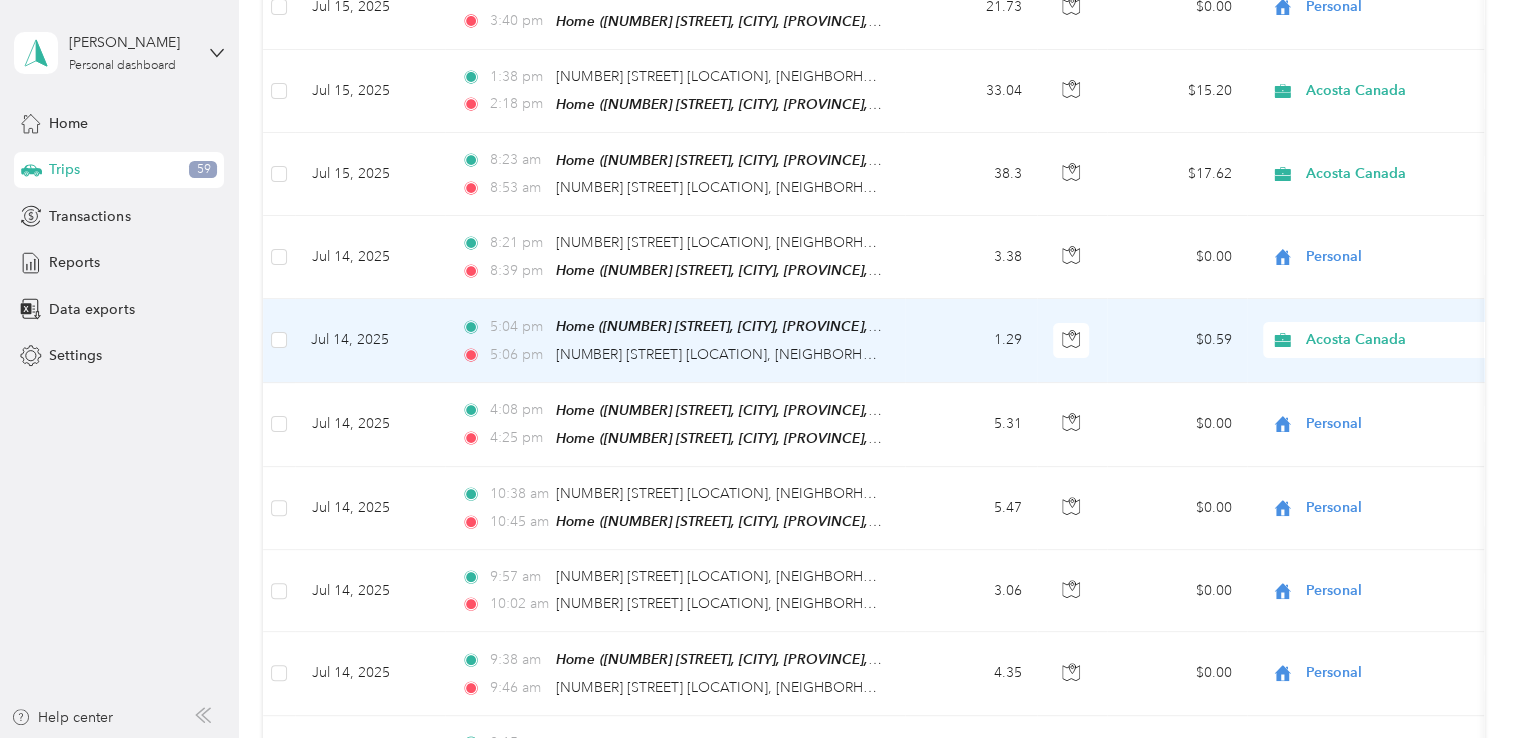 click on "Personal" at bounding box center [1388, 306] 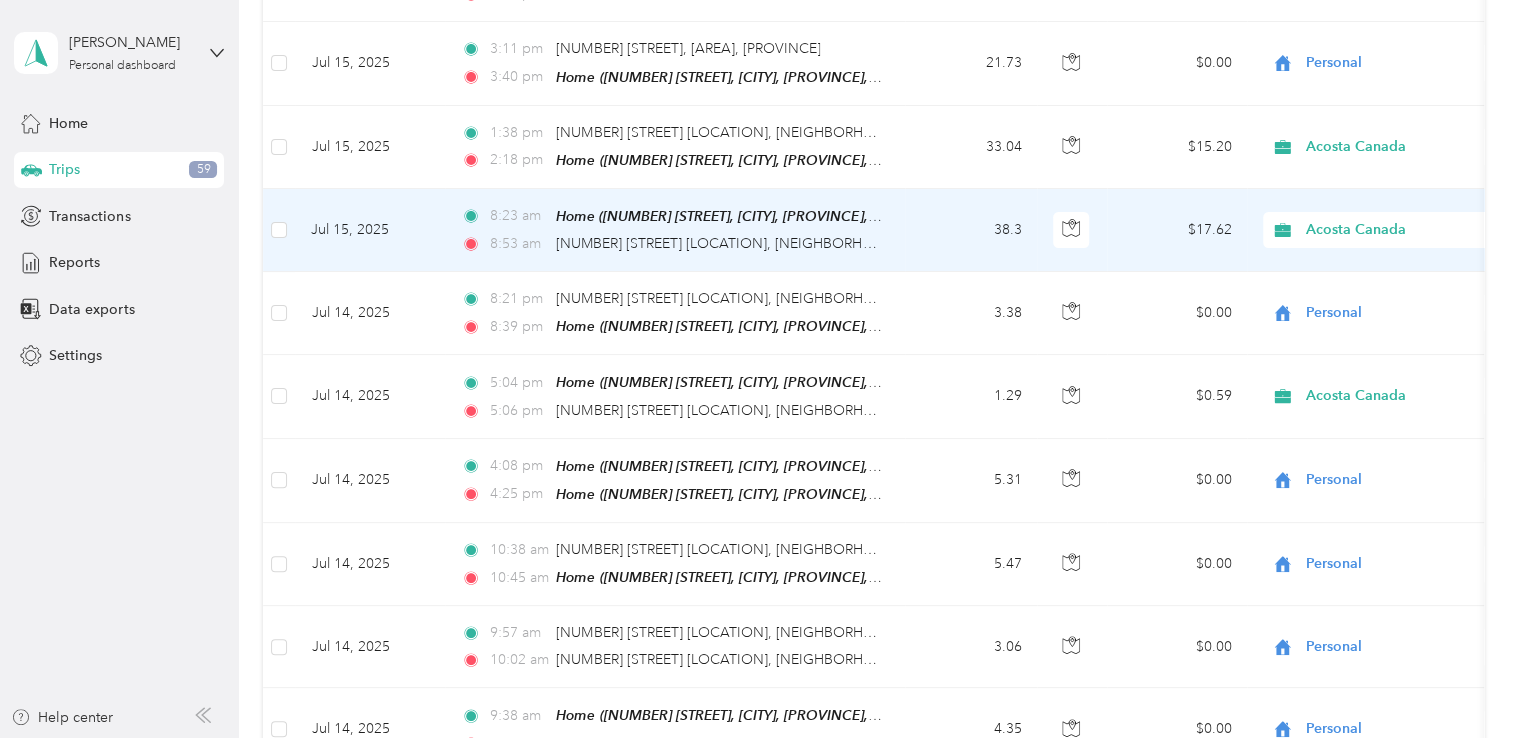 scroll, scrollTop: 7664, scrollLeft: 0, axis: vertical 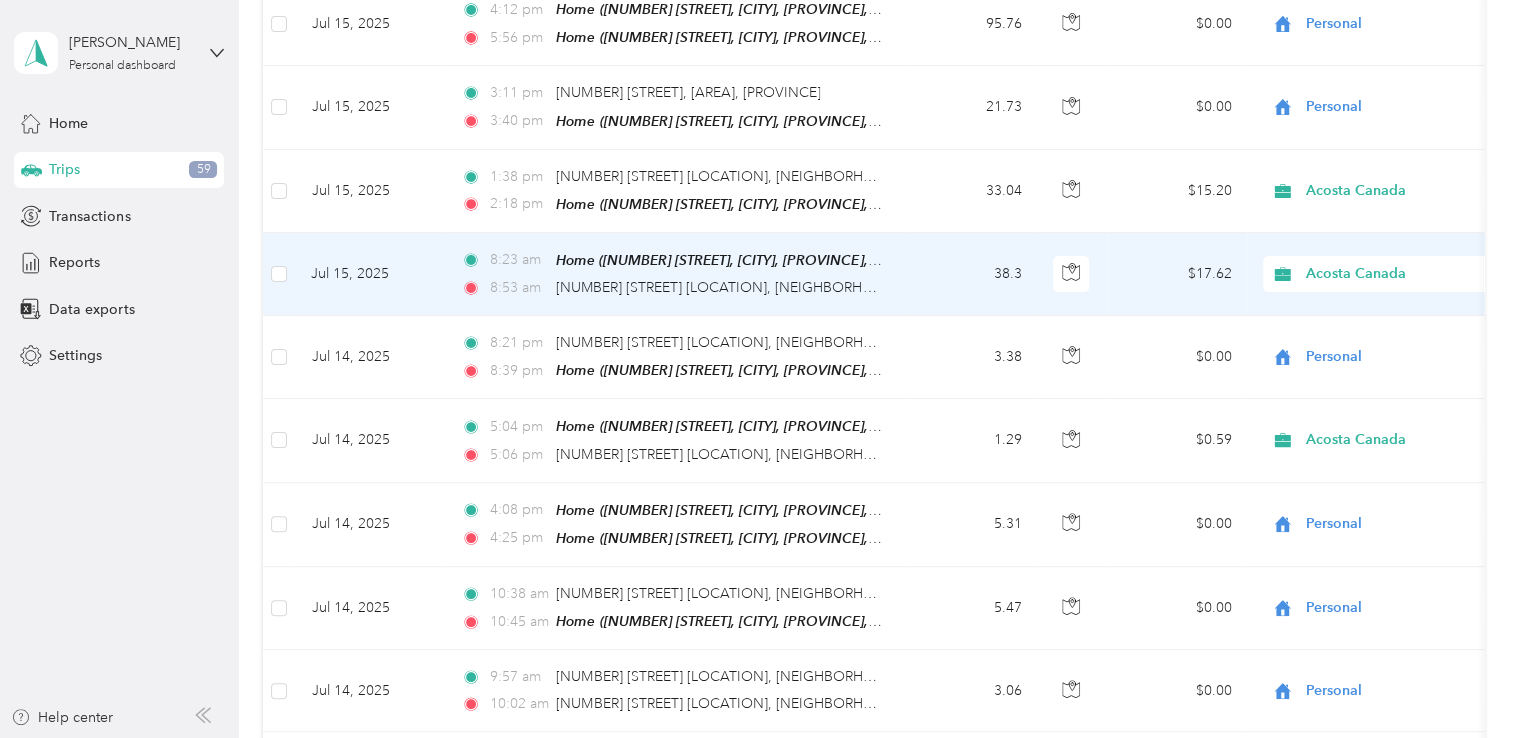 click on "38.3" at bounding box center (971, 274) 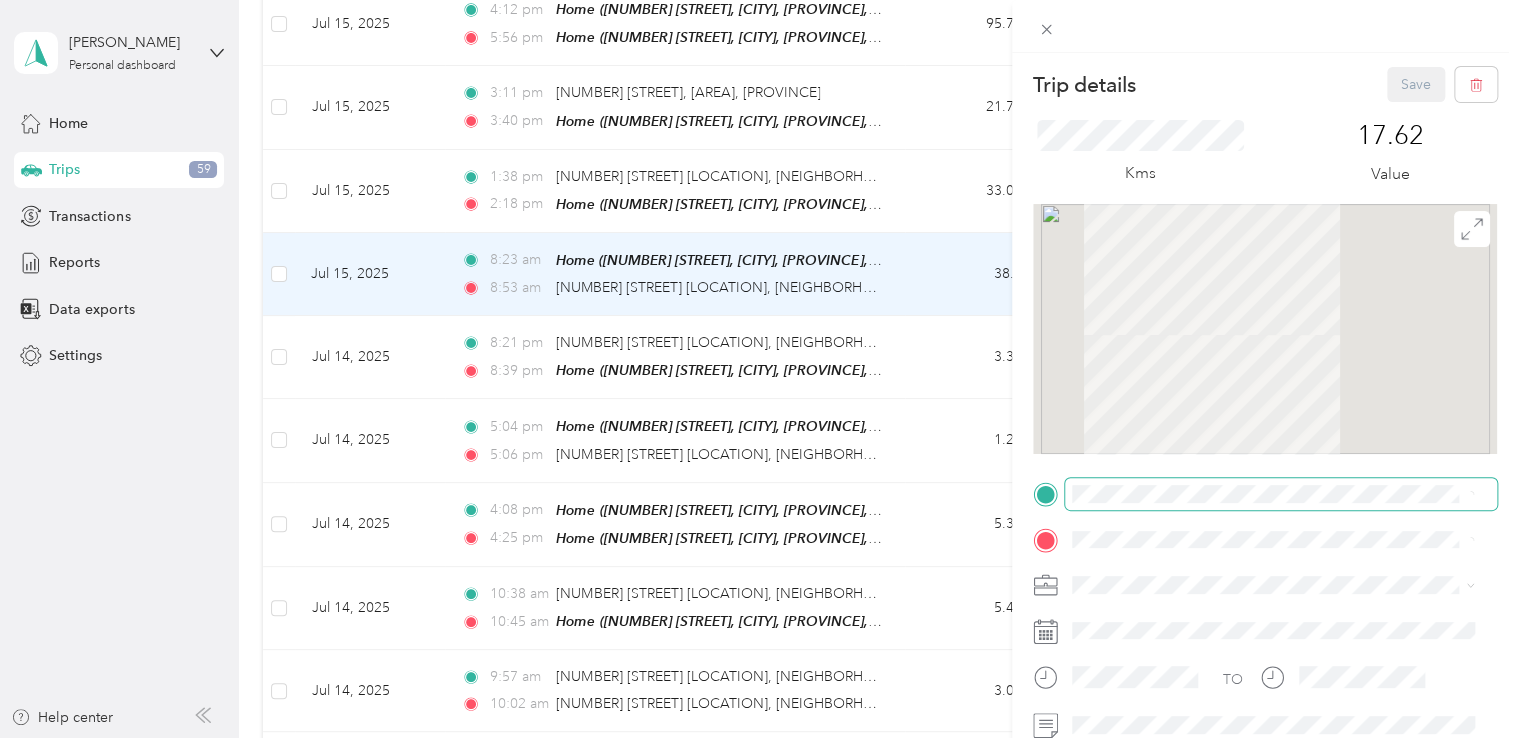 scroll, scrollTop: 300, scrollLeft: 0, axis: vertical 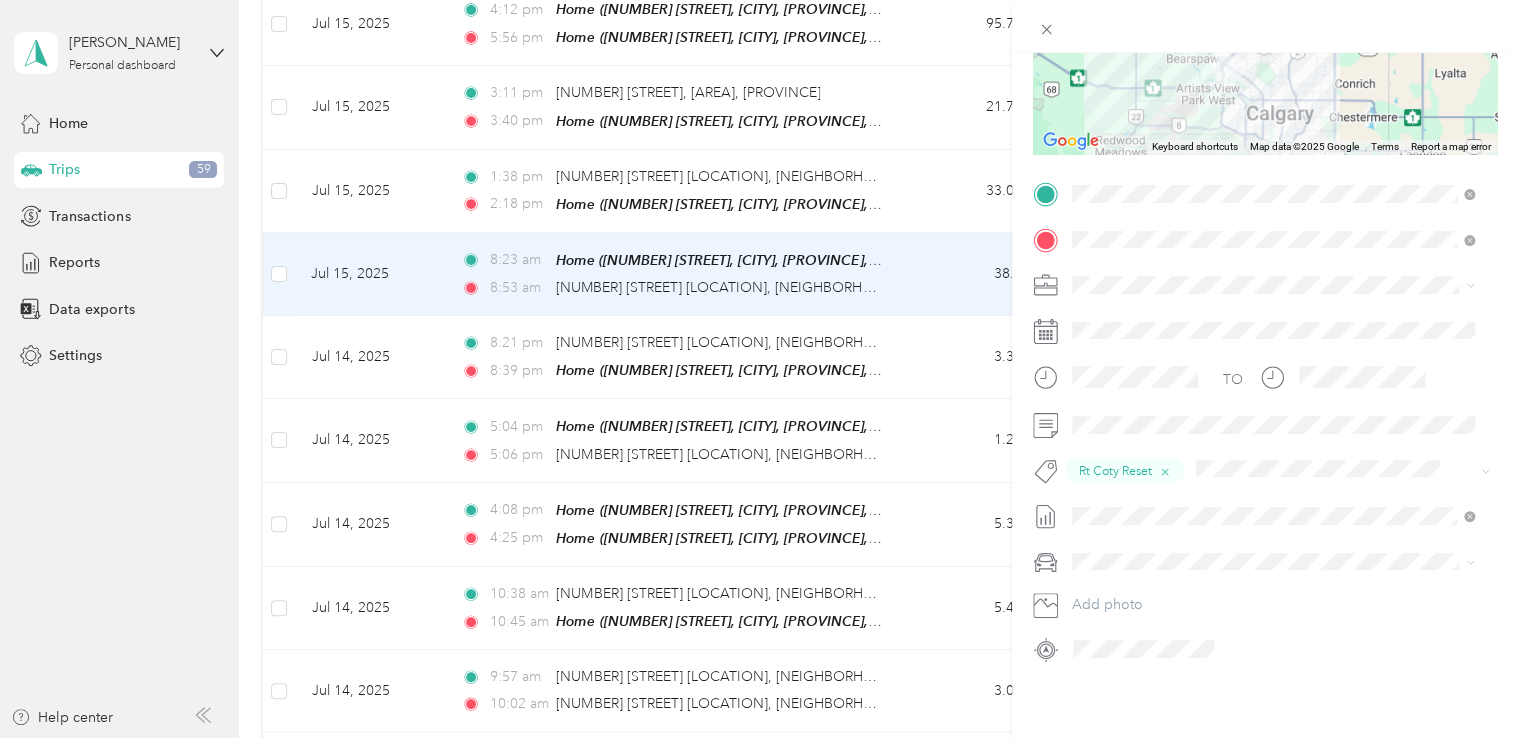 drag, startPoint x: 1054, startPoint y: 26, endPoint x: 966, endPoint y: 68, distance: 97.50897 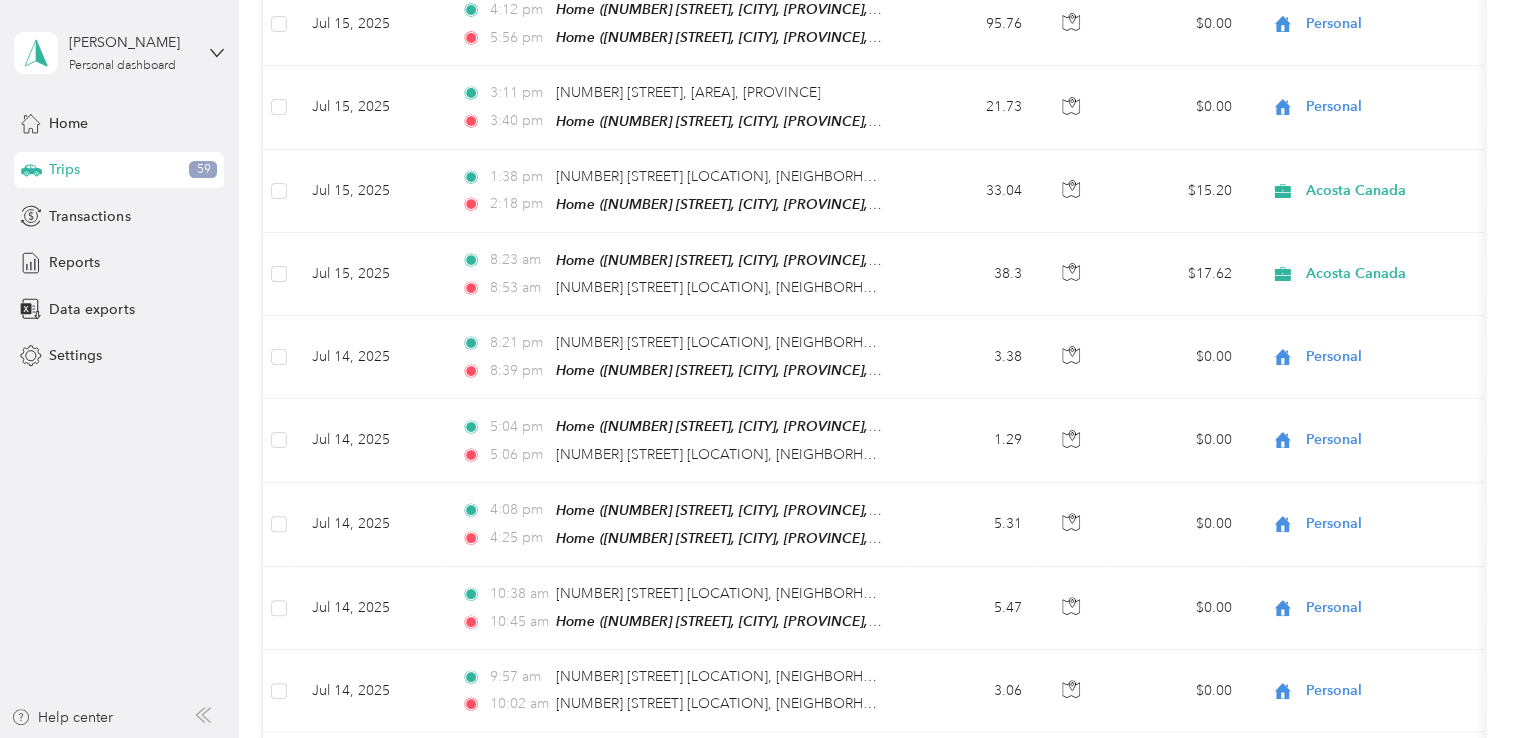 click at bounding box center (759, 369) 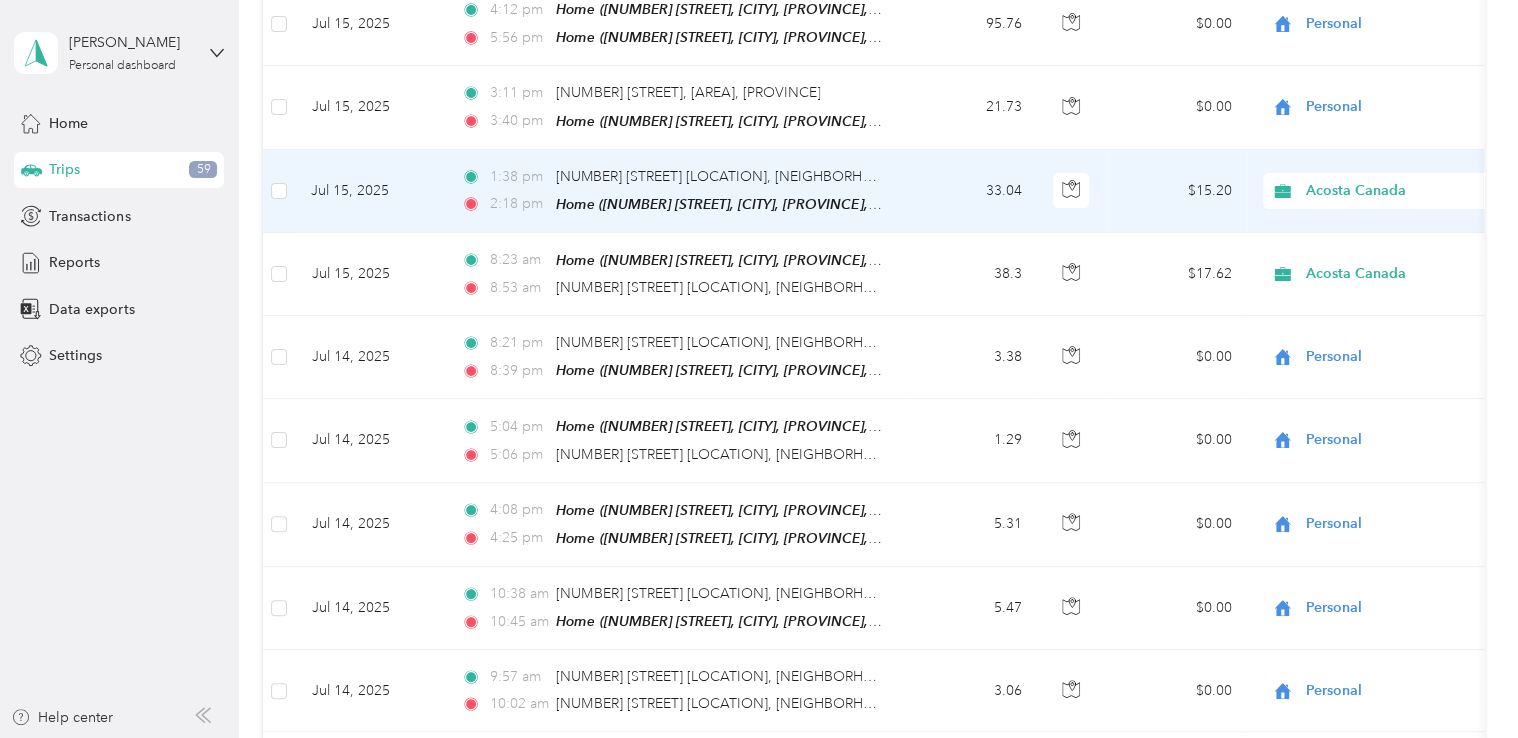 click on "33.04" at bounding box center [971, 191] 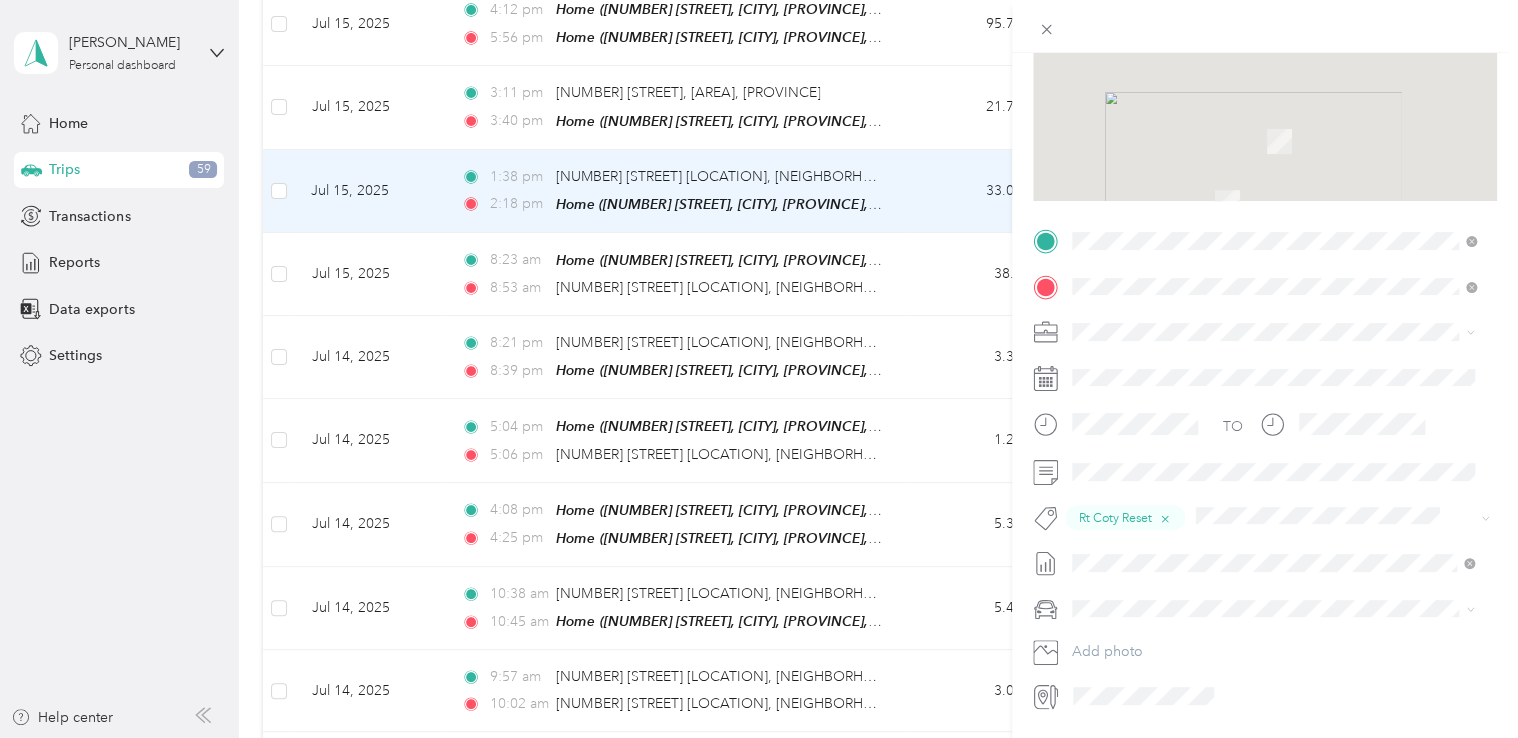 scroll, scrollTop: 300, scrollLeft: 0, axis: vertical 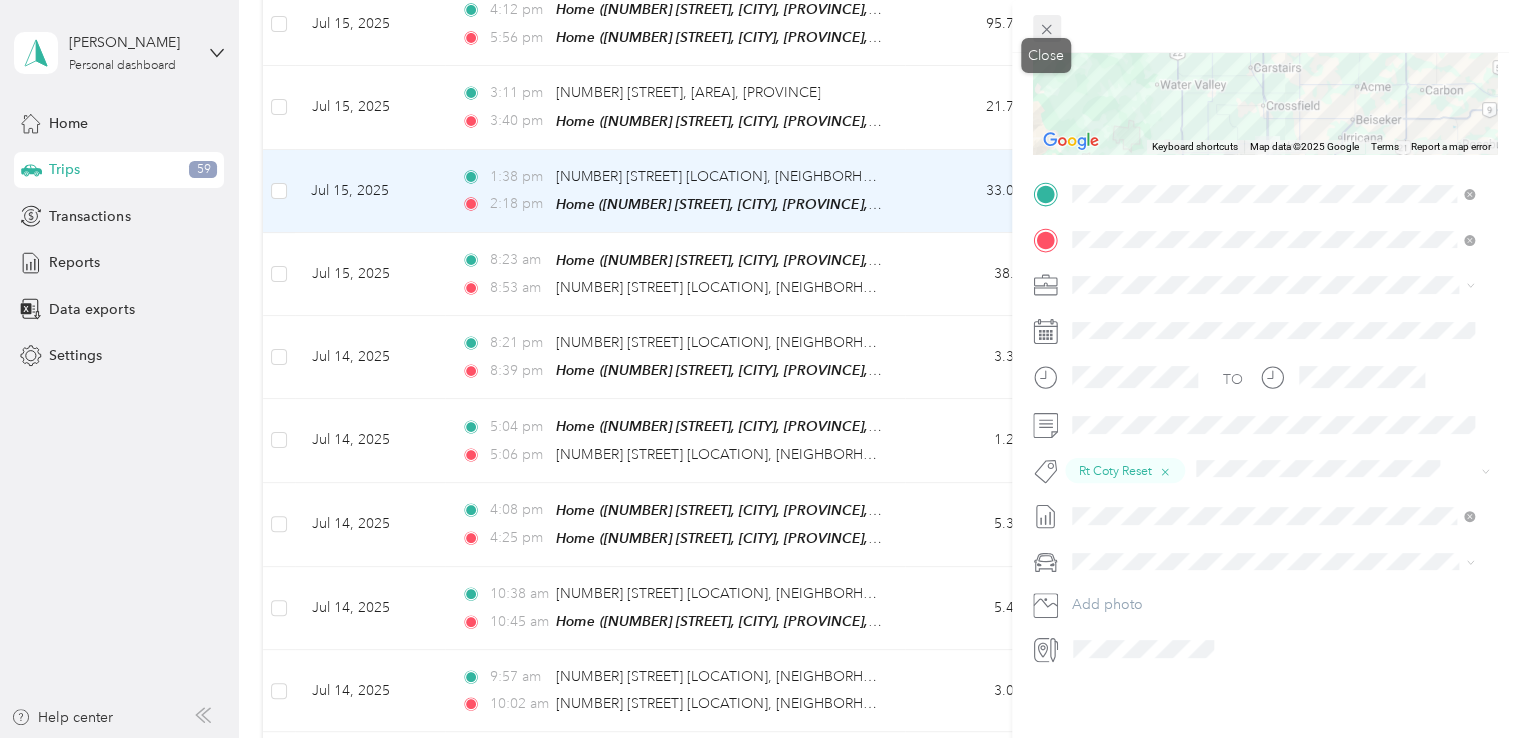 click 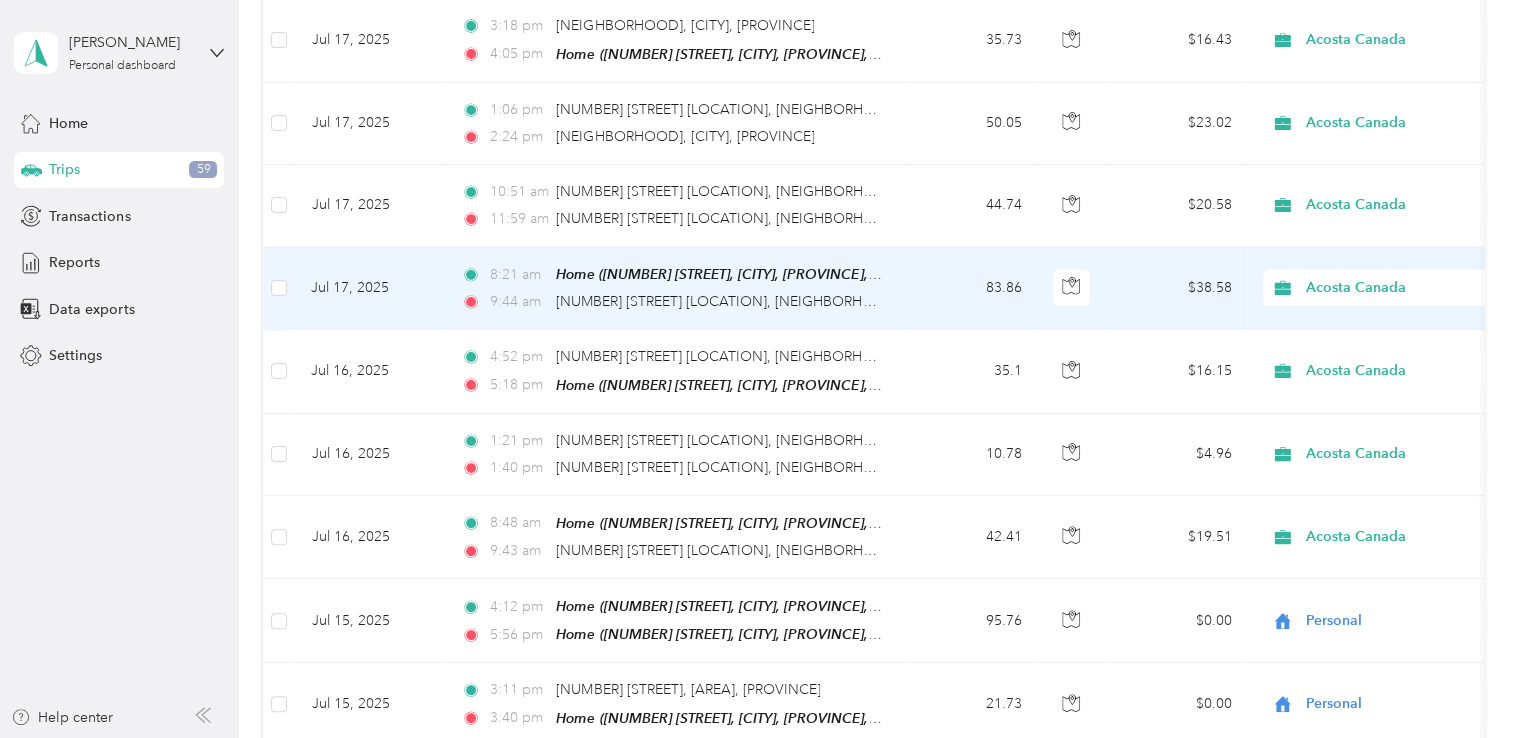 scroll, scrollTop: 7064, scrollLeft: 0, axis: vertical 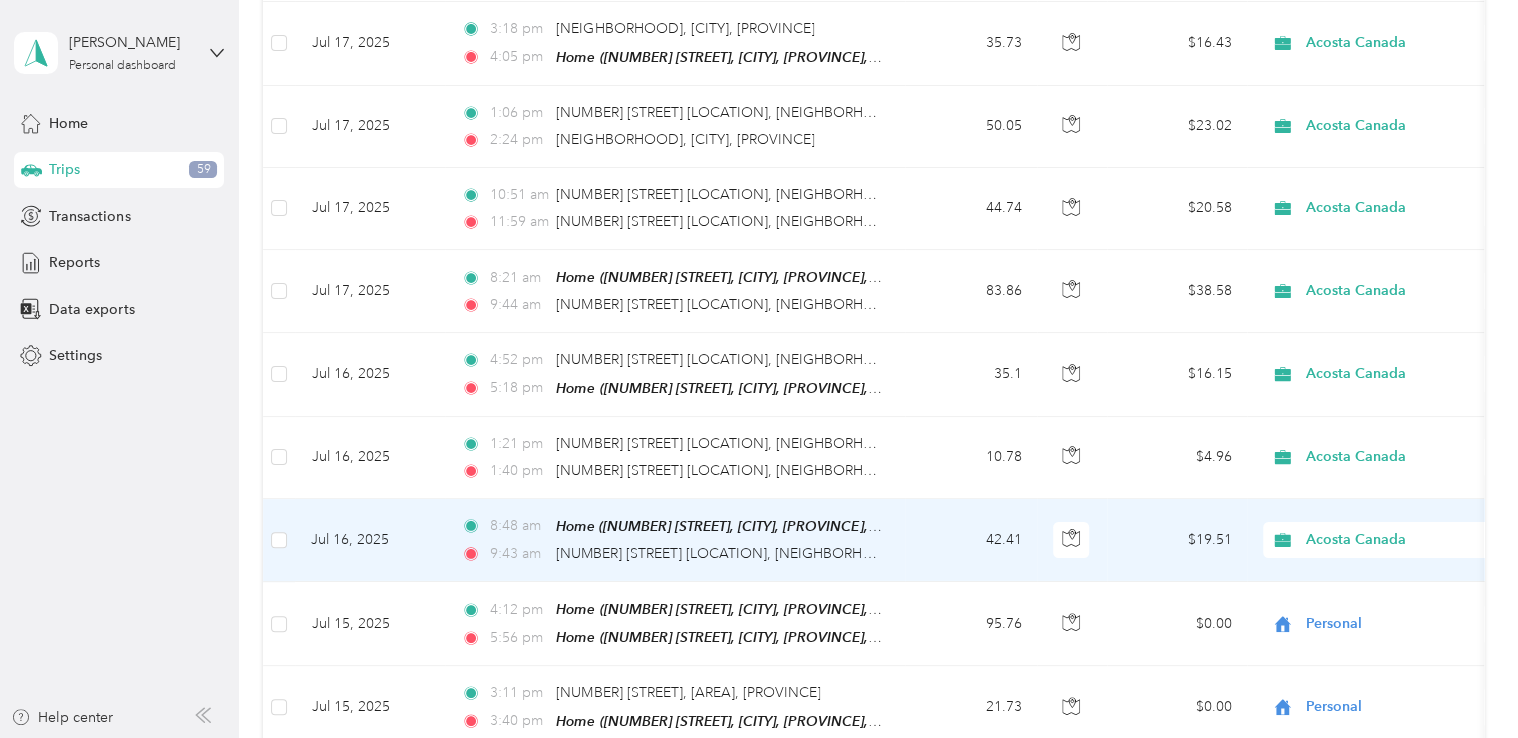 click on "8:48 am Home (112 Springs Crt SE, Airdrie, AB, Canada , Airdrie, AB) 9:43 am 1790 14th Ave NW, Hounsfield Heights/Briar Hill, Calgary, AB" at bounding box center [675, 540] 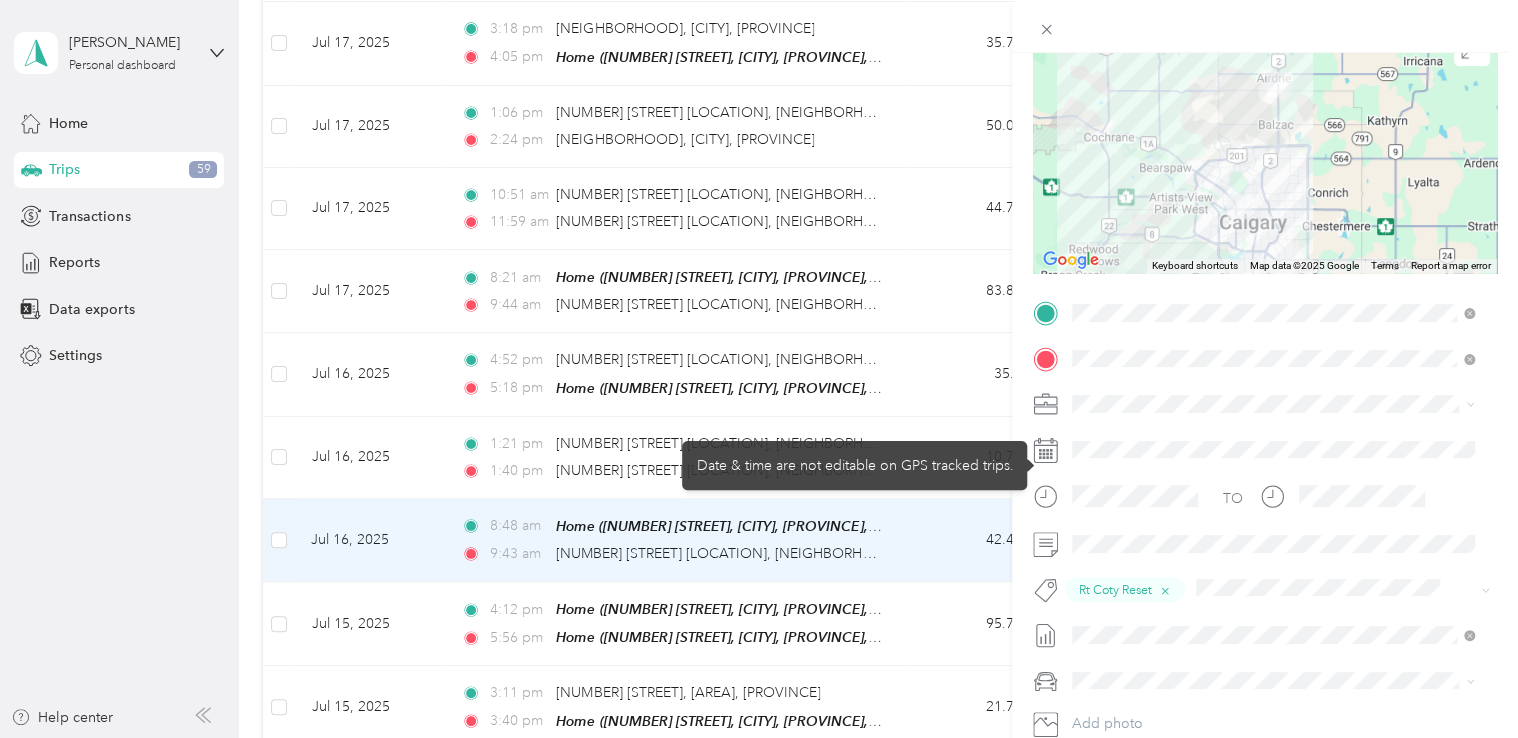 scroll, scrollTop: 200, scrollLeft: 0, axis: vertical 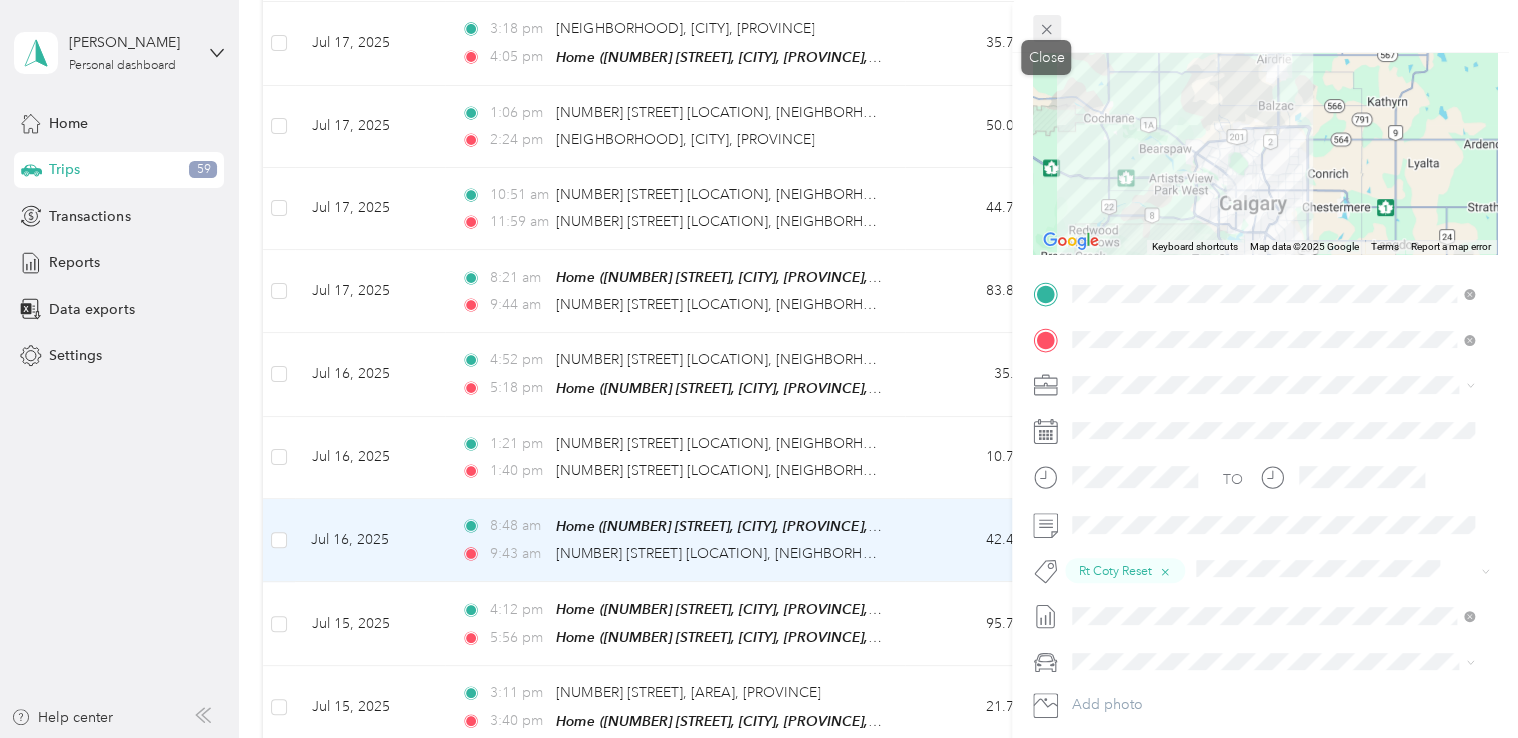 click 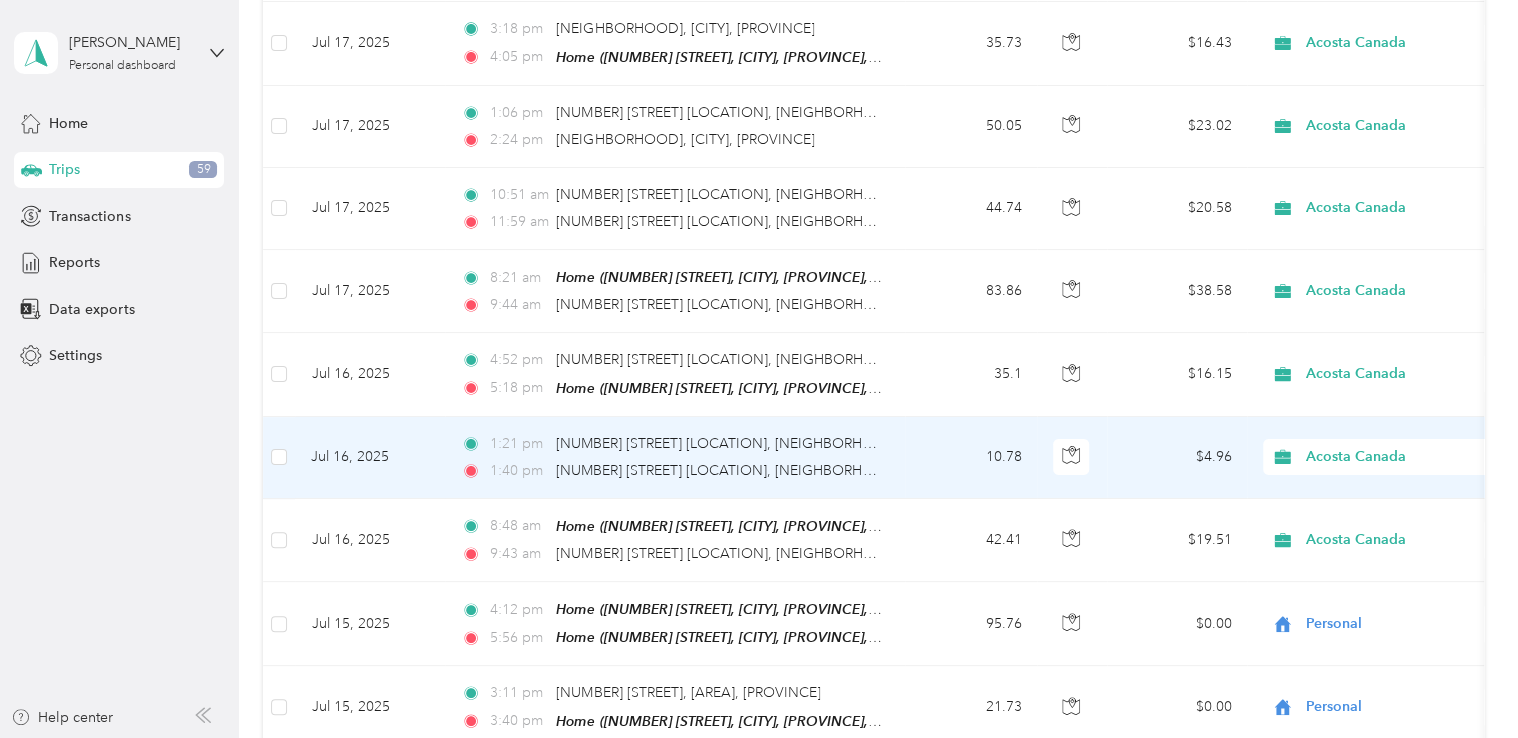 click on "10.78" at bounding box center [971, 458] 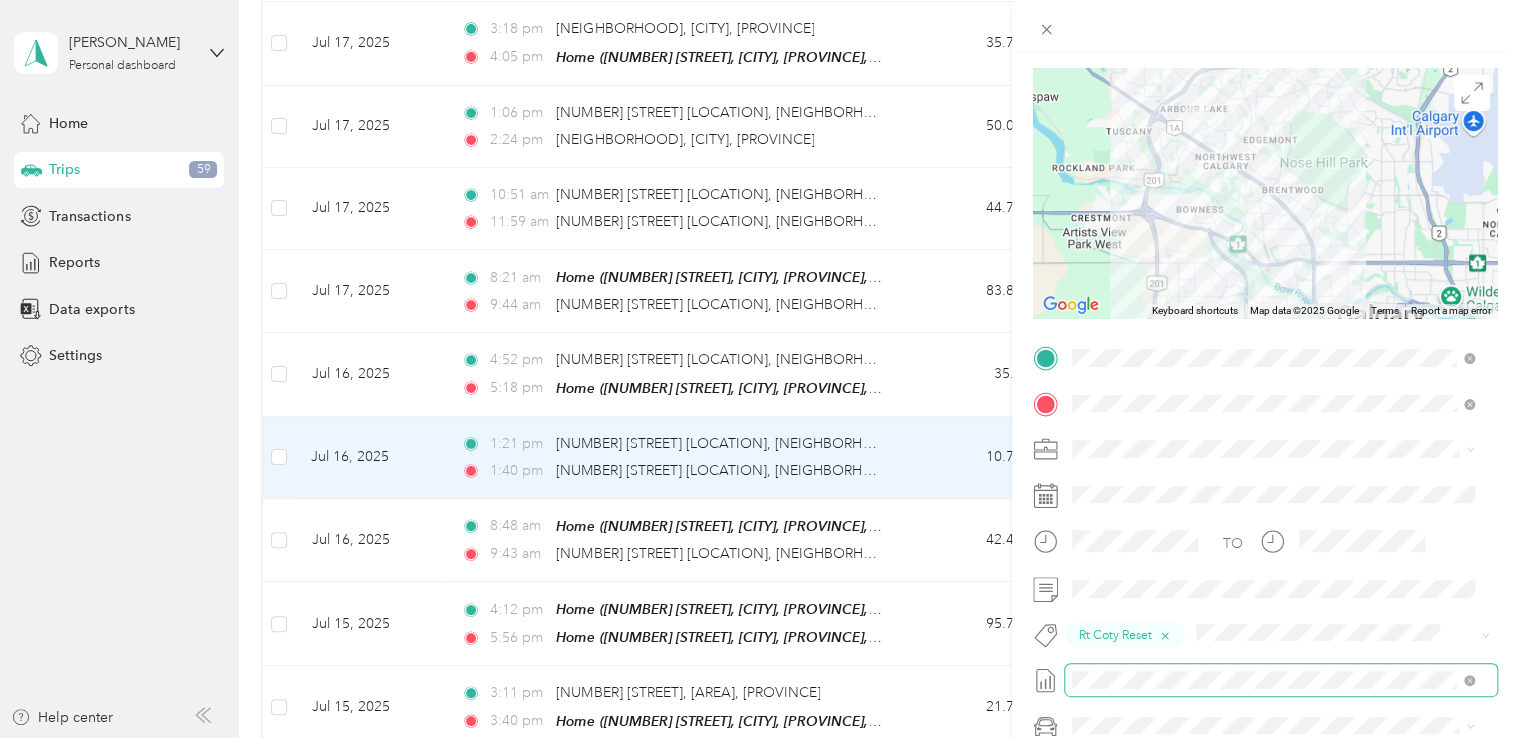 scroll, scrollTop: 200, scrollLeft: 0, axis: vertical 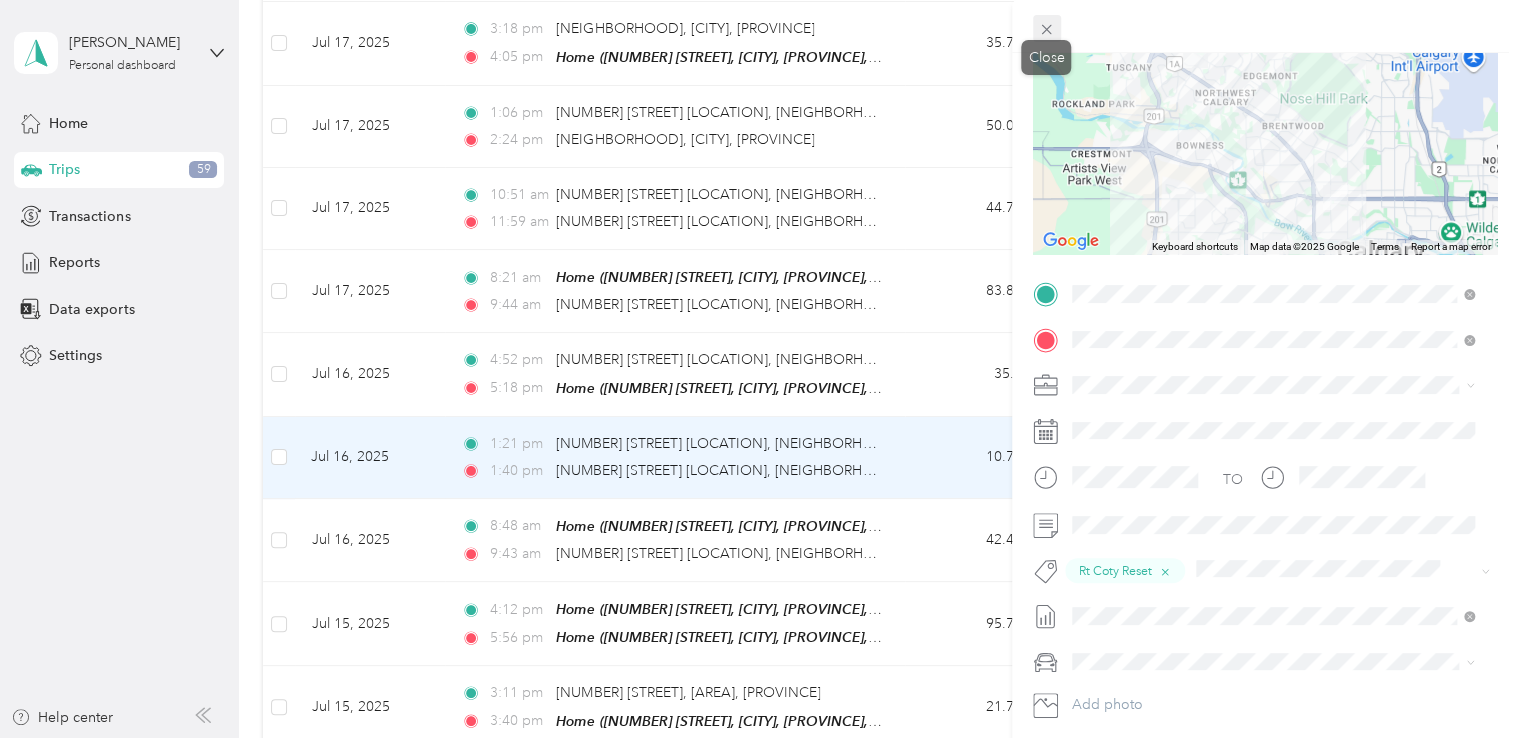 click 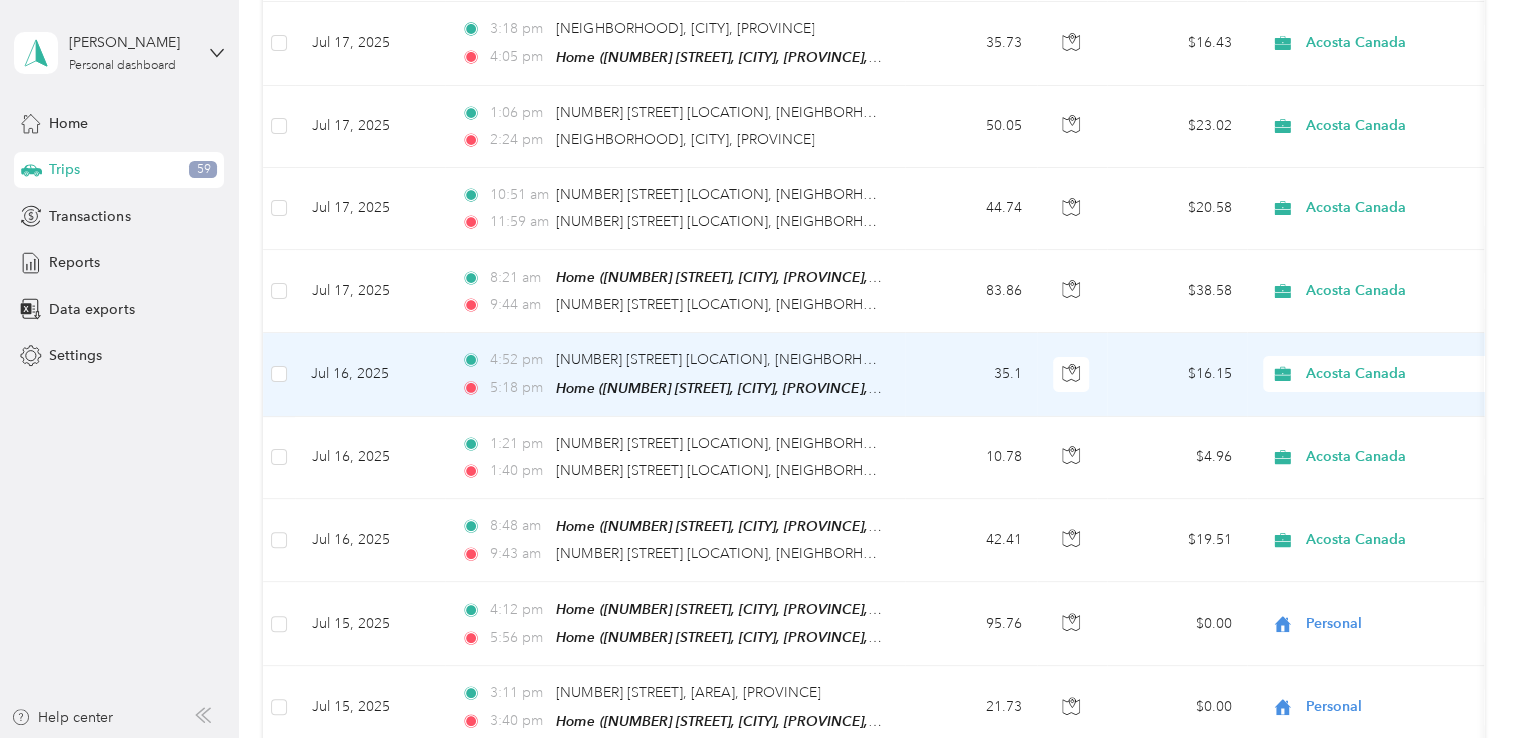 click on "35.1" at bounding box center [971, 374] 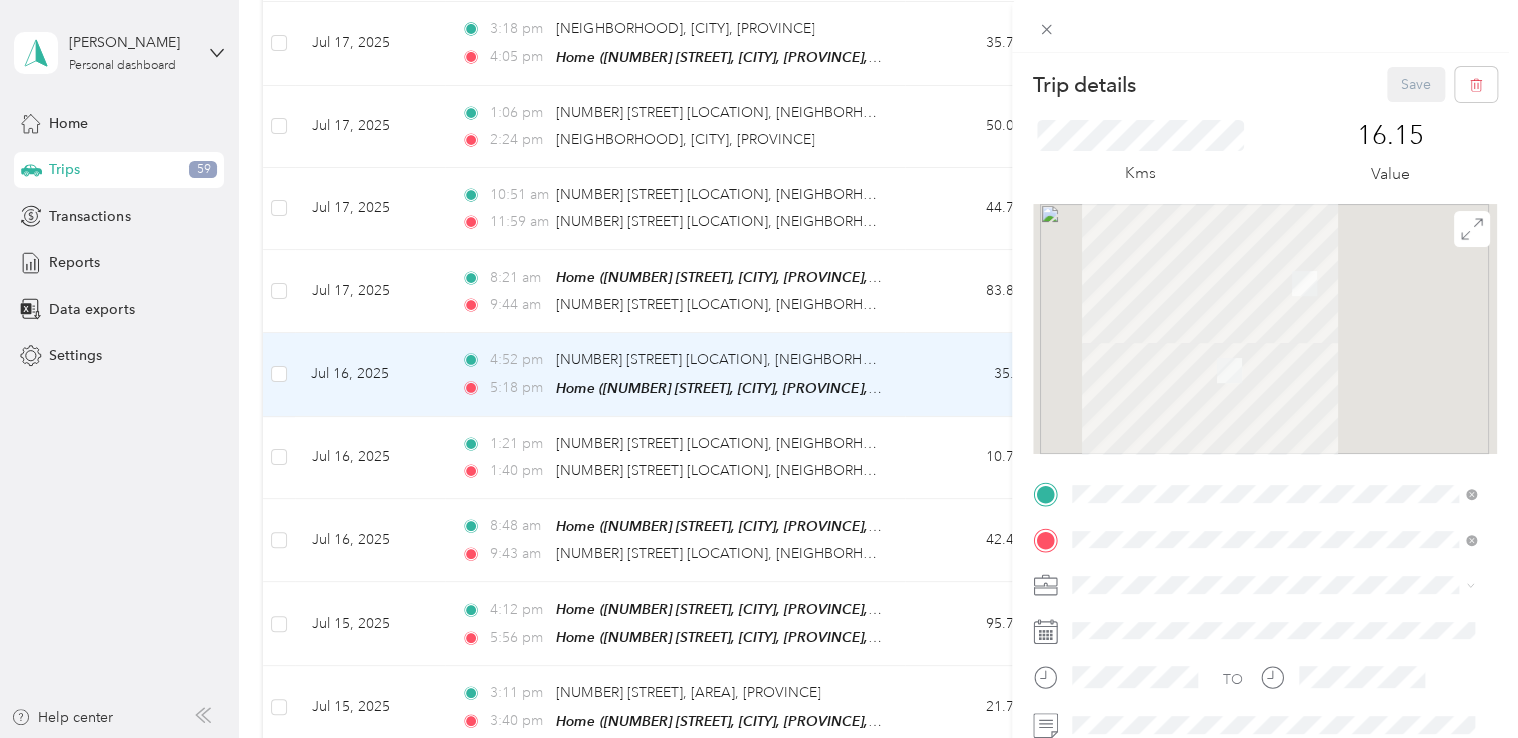 scroll, scrollTop: 200, scrollLeft: 0, axis: vertical 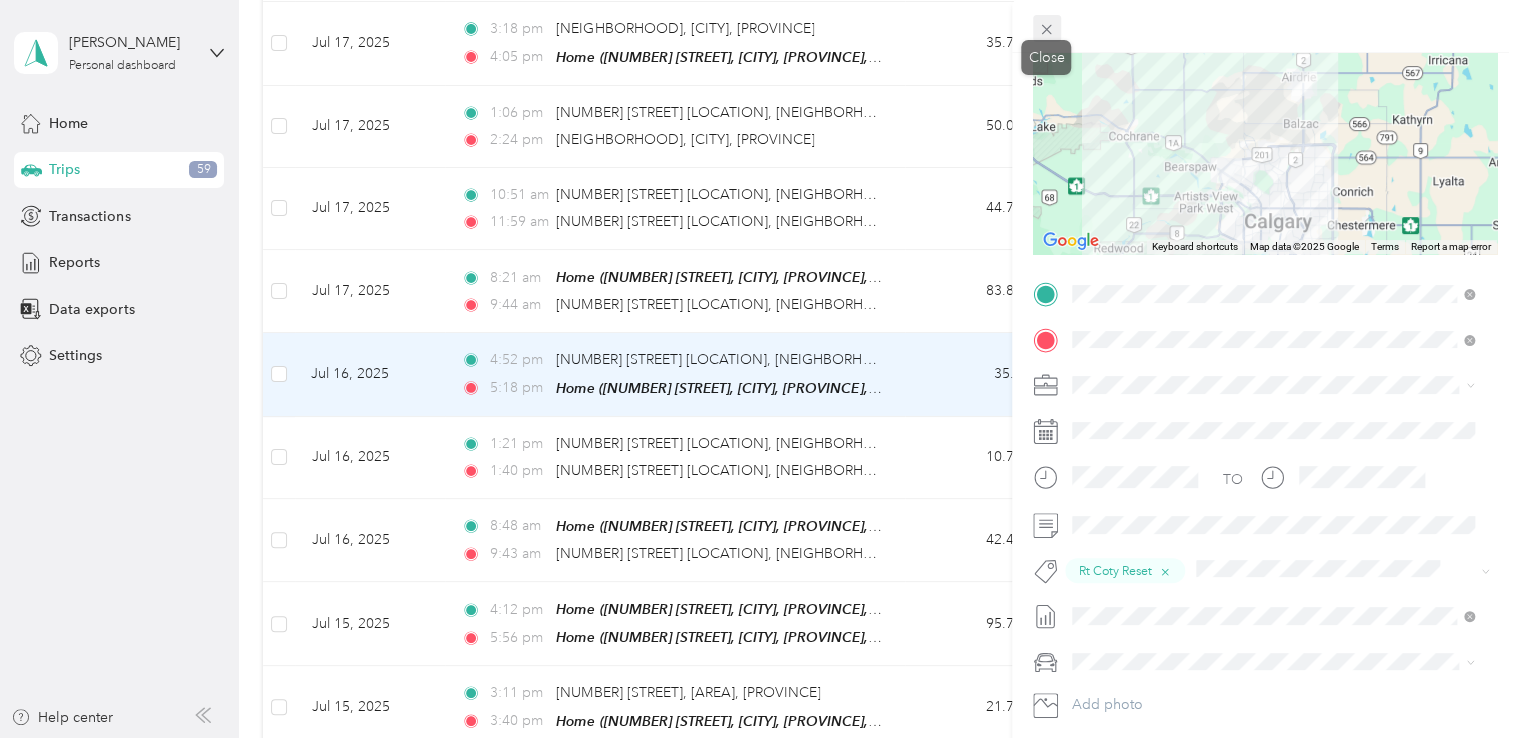click 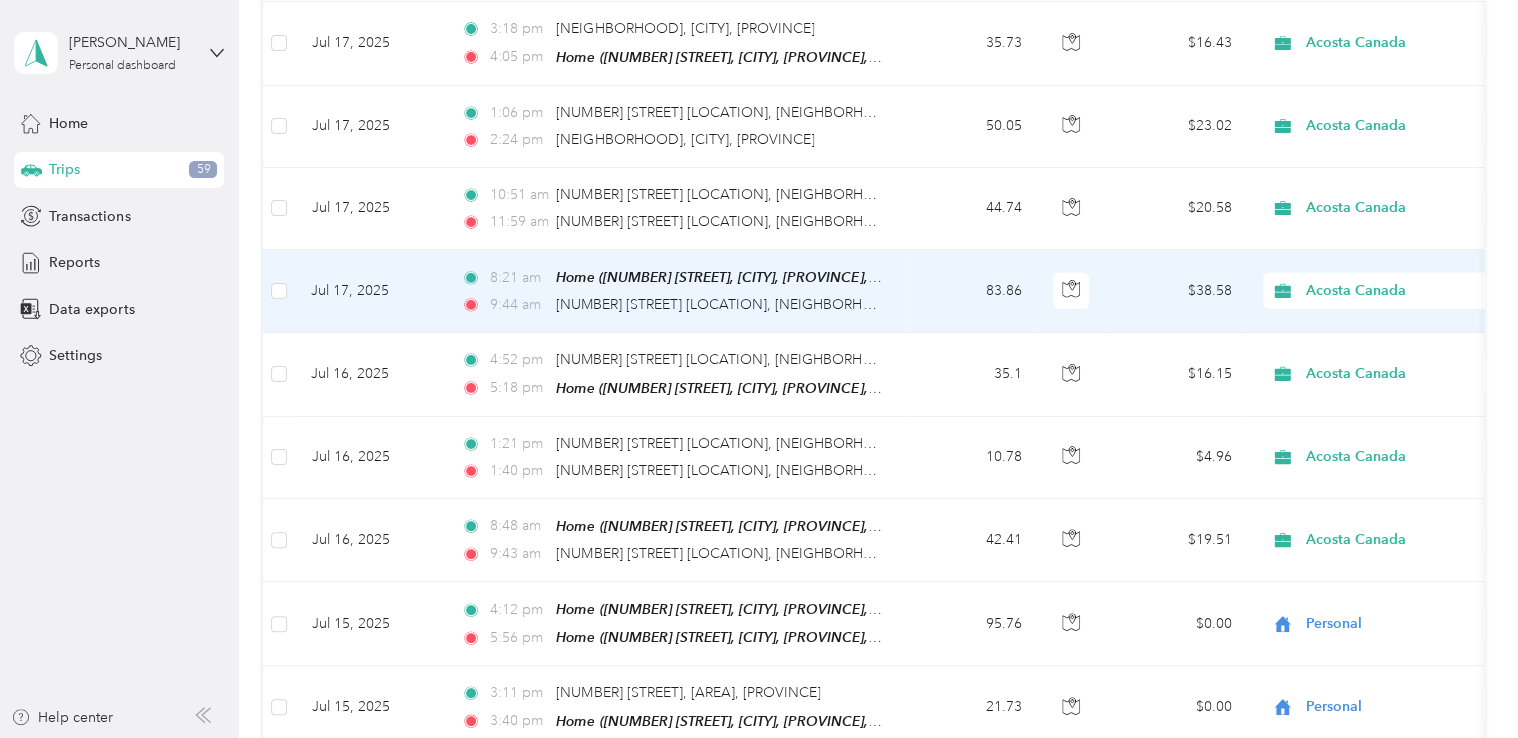 click on "83.86" at bounding box center [971, 291] 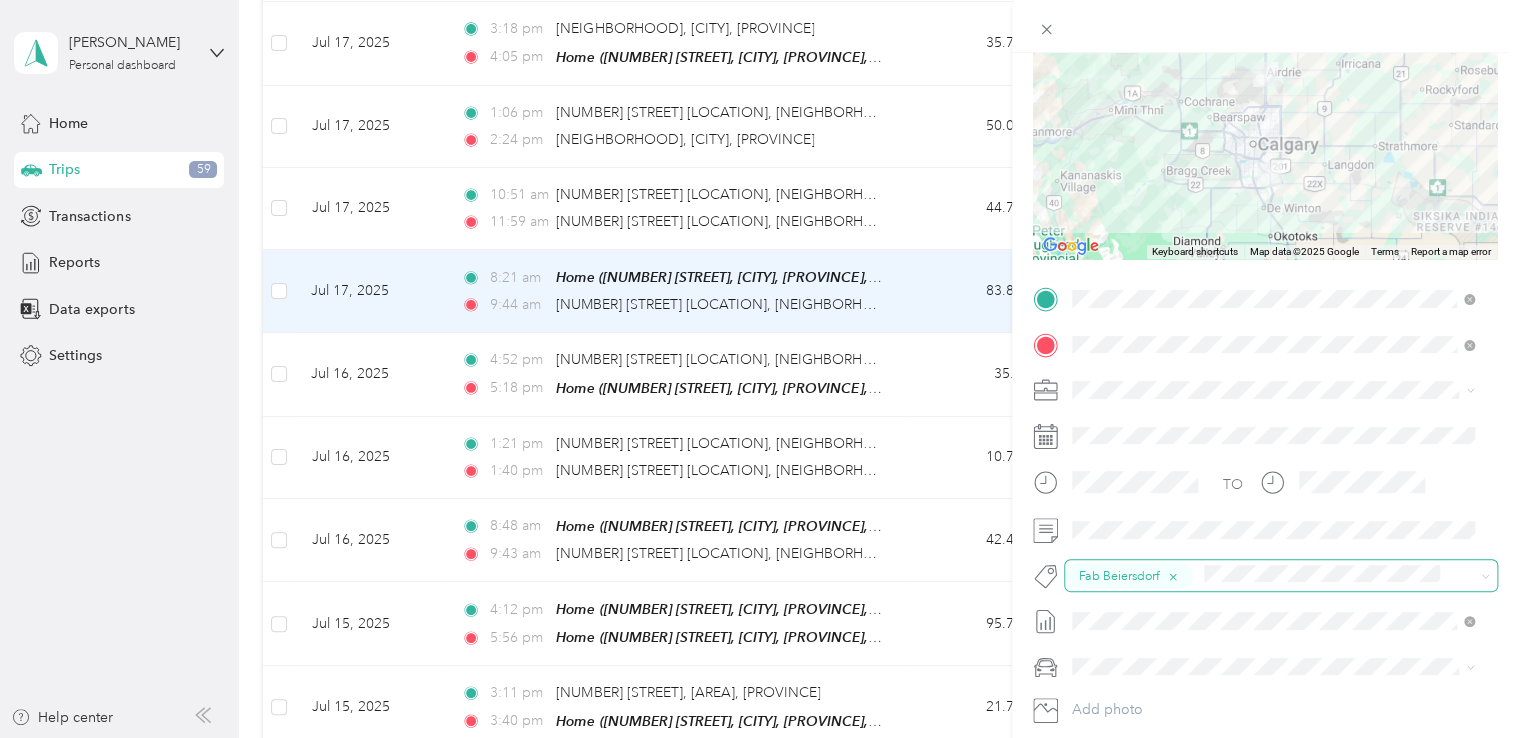 scroll, scrollTop: 200, scrollLeft: 0, axis: vertical 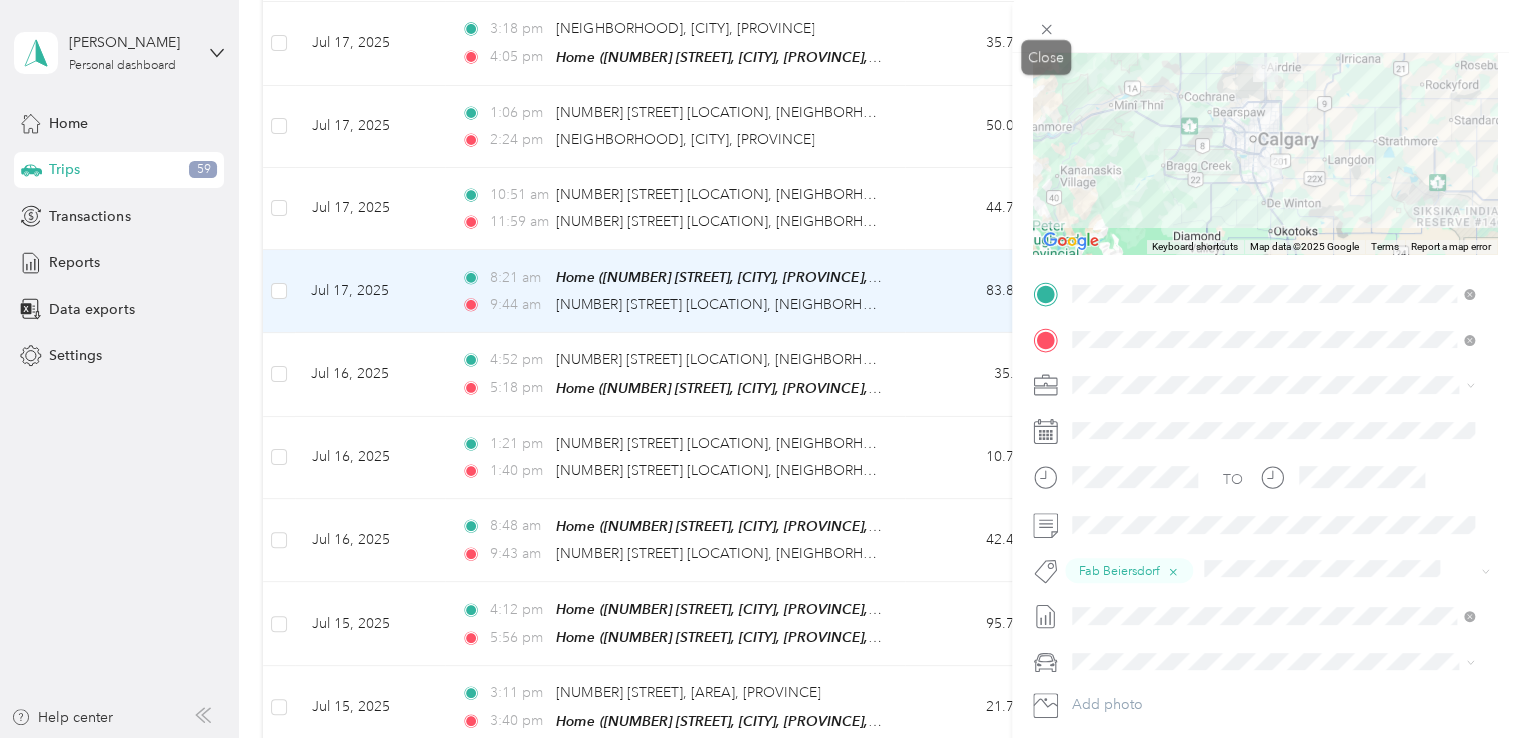drag, startPoint x: 1044, startPoint y: 36, endPoint x: 1527, endPoint y: 89, distance: 485.89917 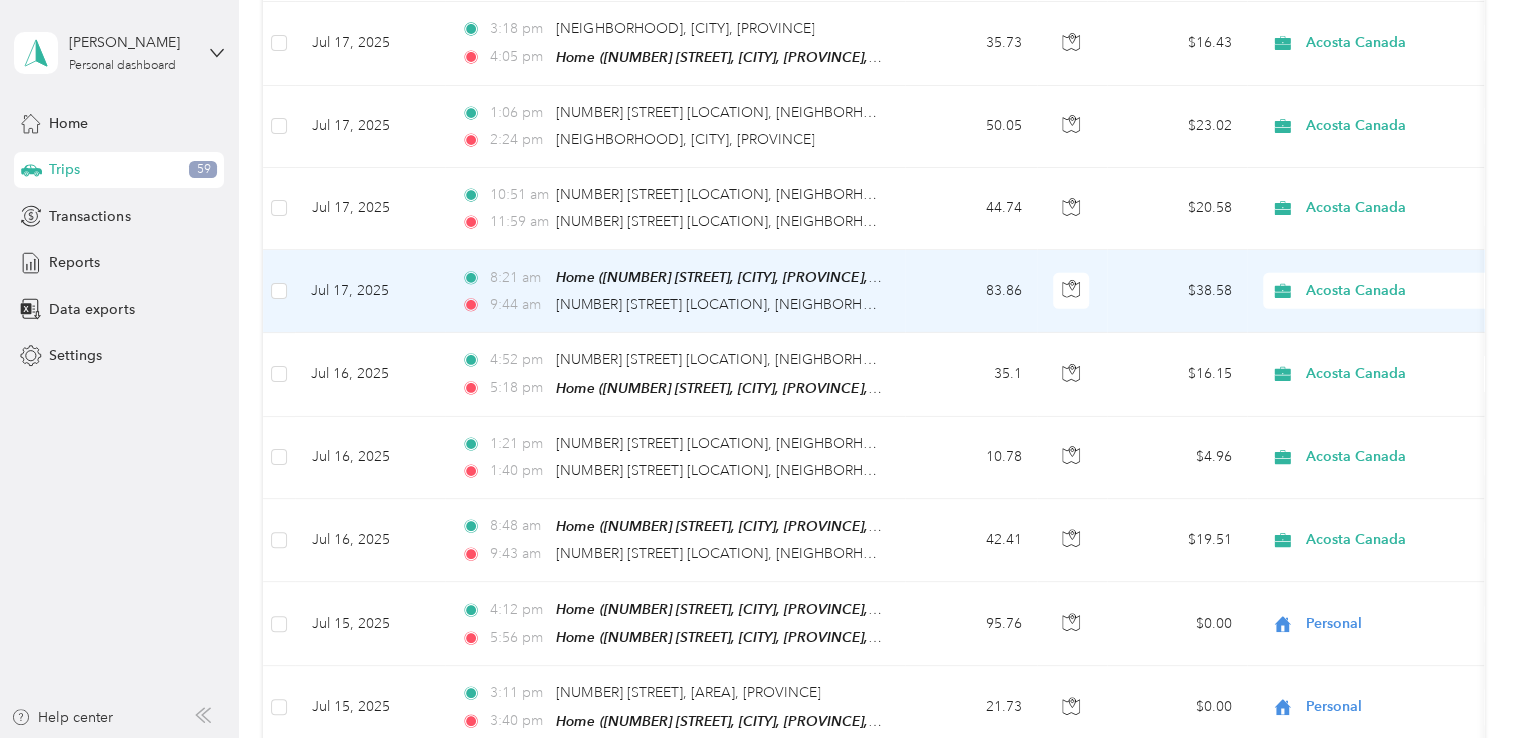 click on "8:21 am Home (112 Springs Crt SE, Airdrie, AB, Canada , Airdrie, AB) 9:44 am 4705 130th Ave SE, McKenzie Towne, Calgary, AB" at bounding box center [675, 291] 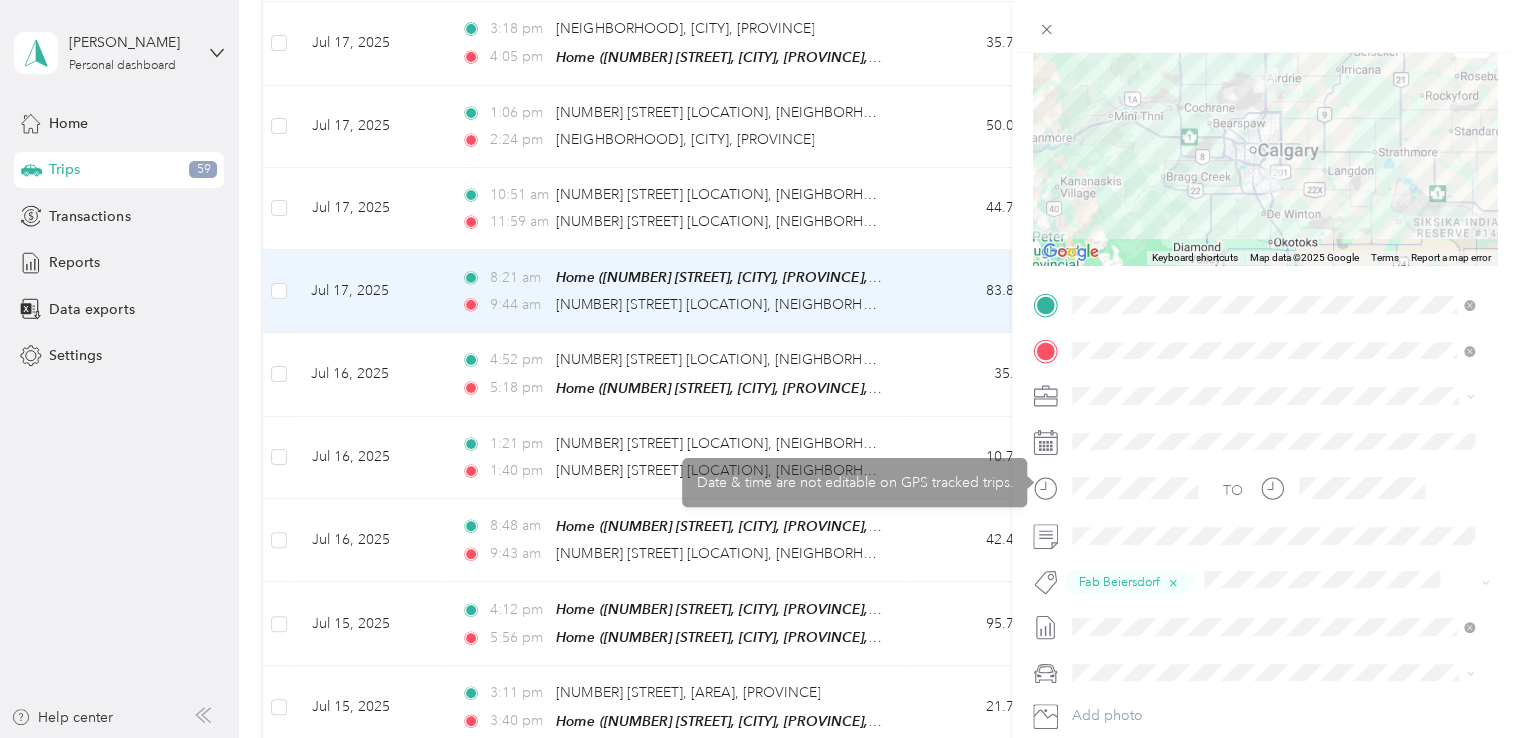 scroll, scrollTop: 200, scrollLeft: 0, axis: vertical 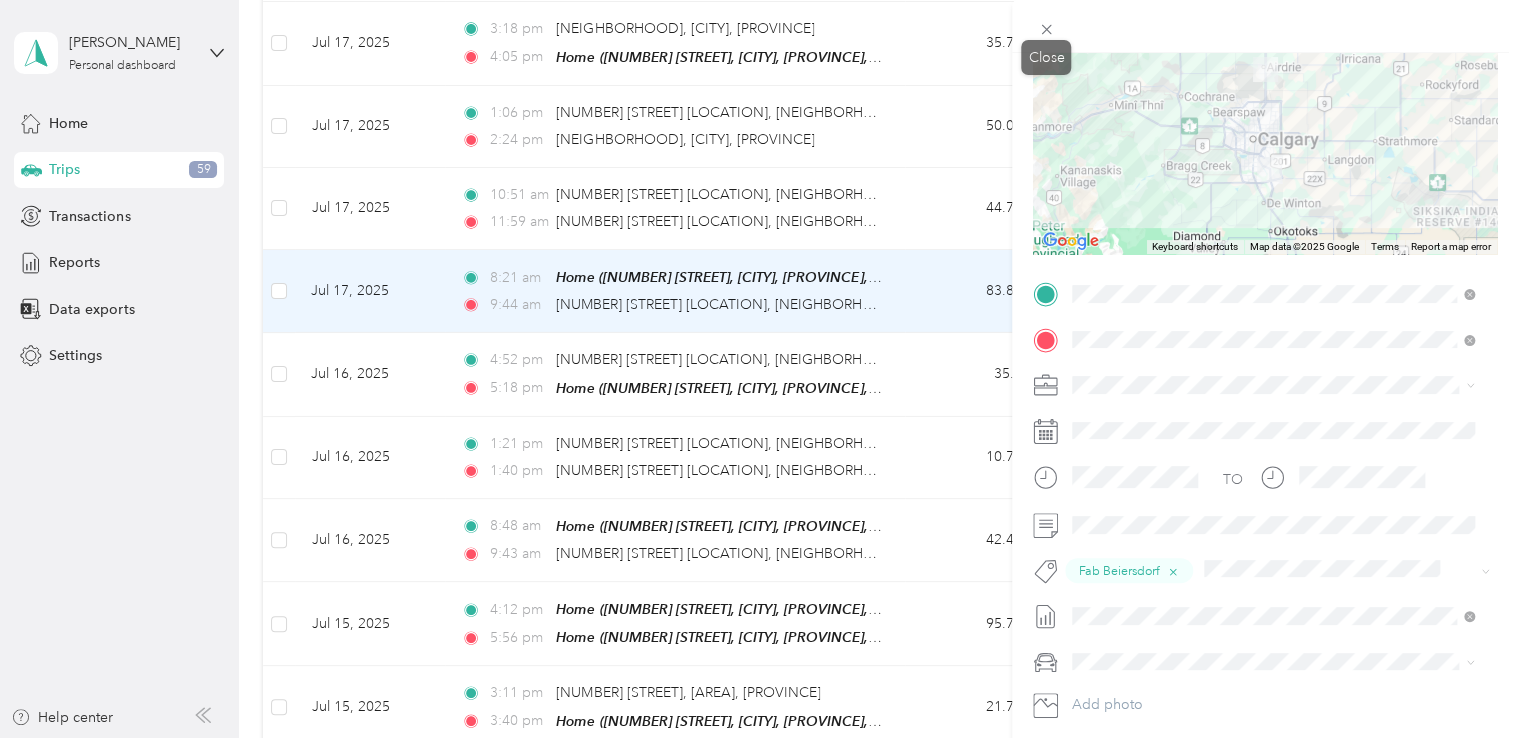 drag, startPoint x: 1042, startPoint y: 33, endPoint x: 875, endPoint y: 103, distance: 181.07733 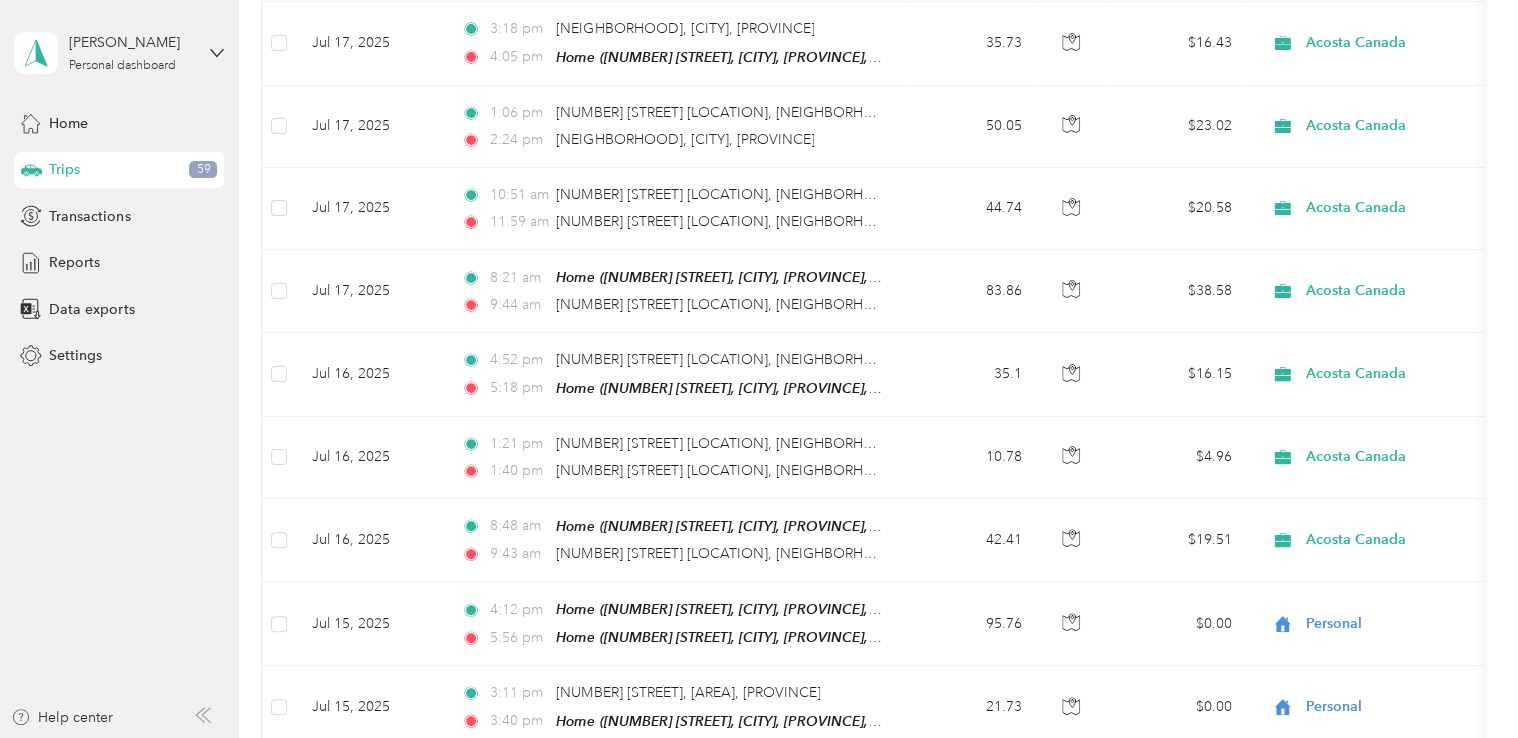 click at bounding box center (759, 369) 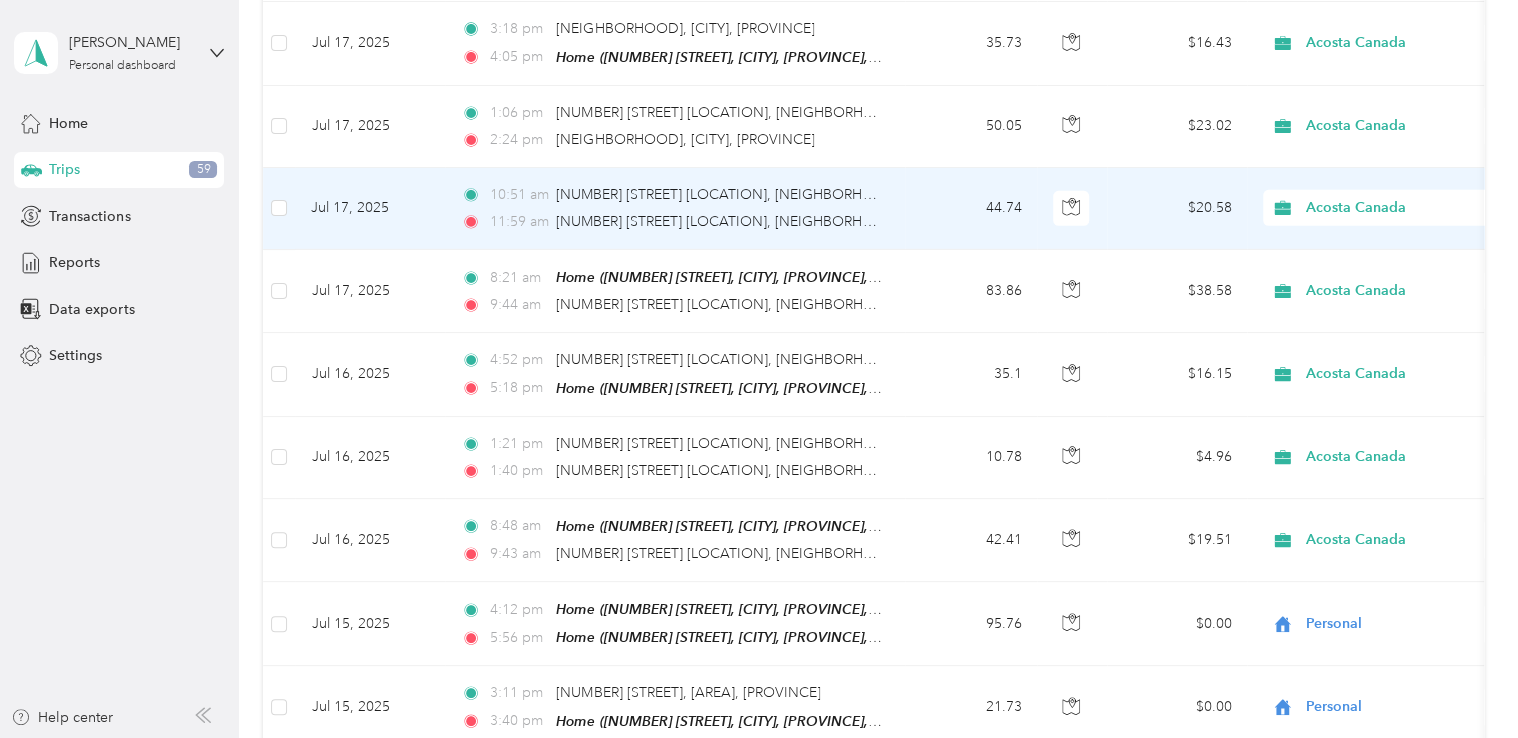 click on "44.74" at bounding box center (971, 209) 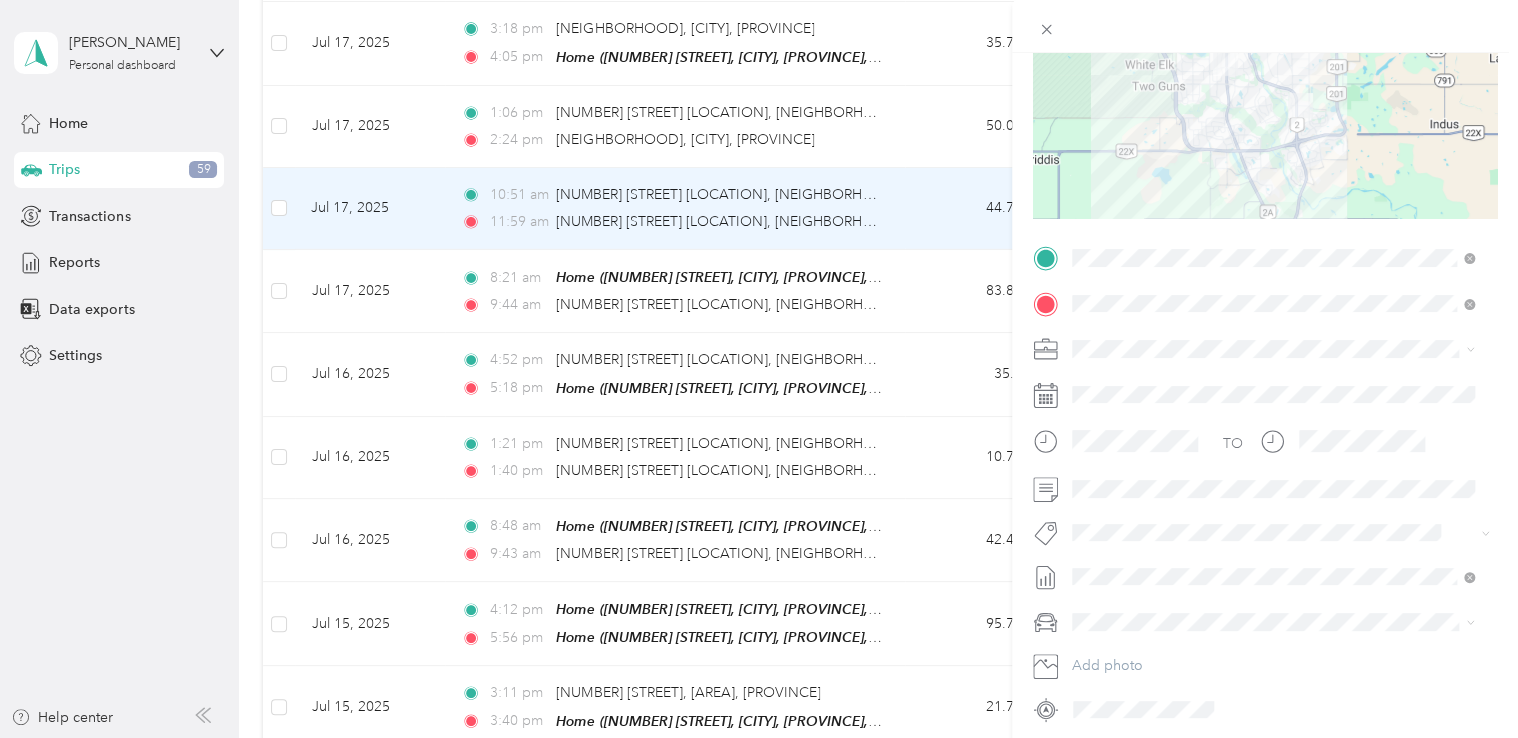scroll, scrollTop: 300, scrollLeft: 0, axis: vertical 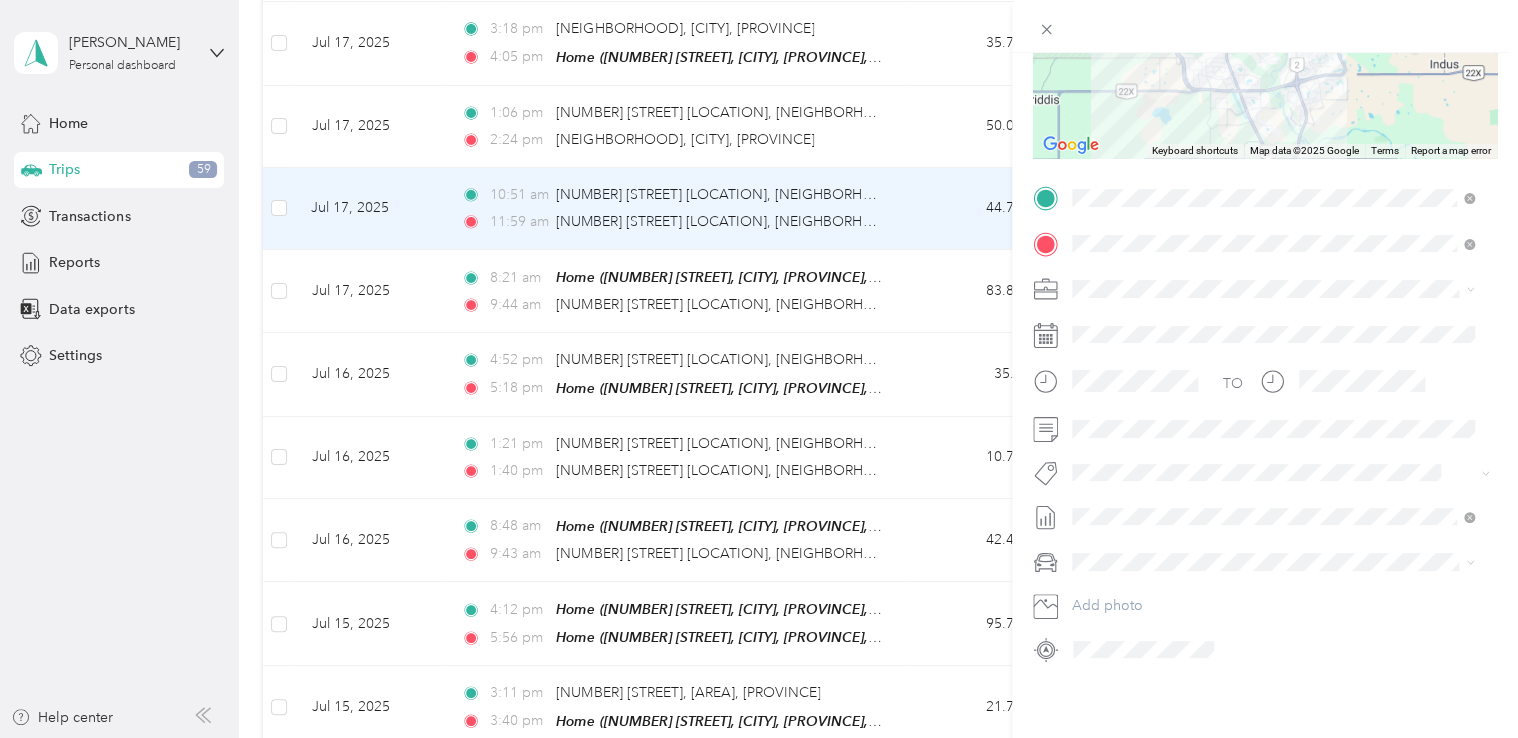 click on "Fab Beiersdorf" at bounding box center [1133, 496] 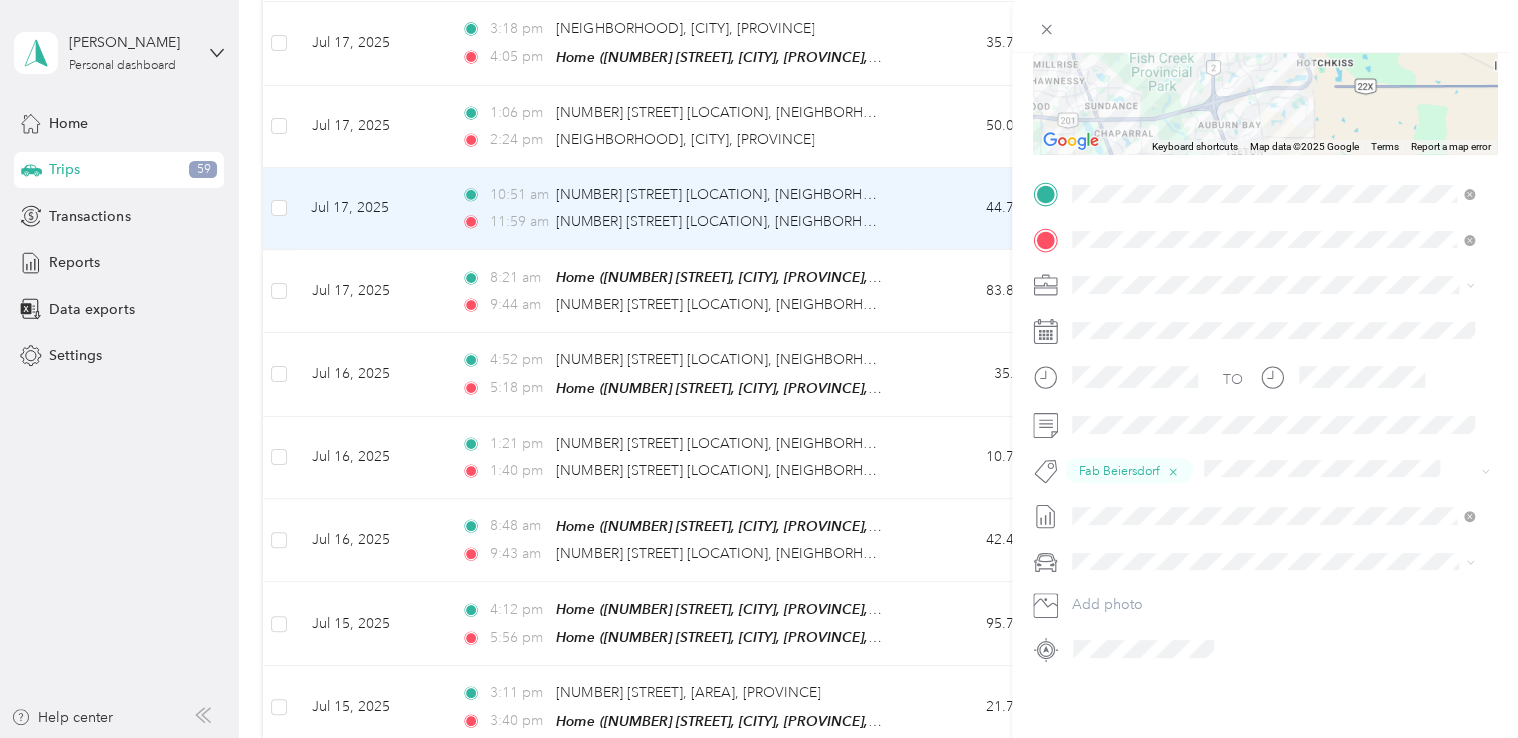 scroll, scrollTop: 100, scrollLeft: 0, axis: vertical 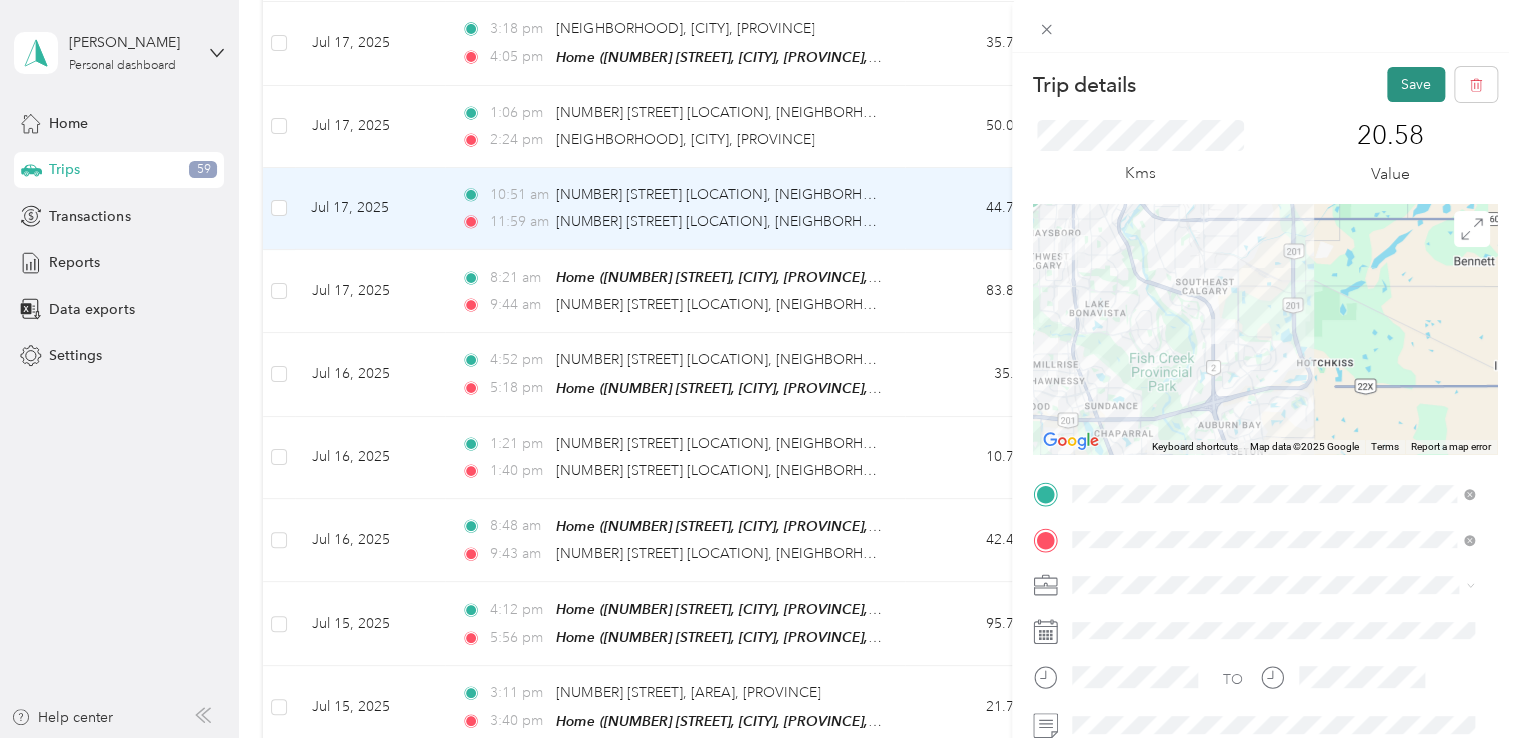 click on "Save" at bounding box center (1416, 84) 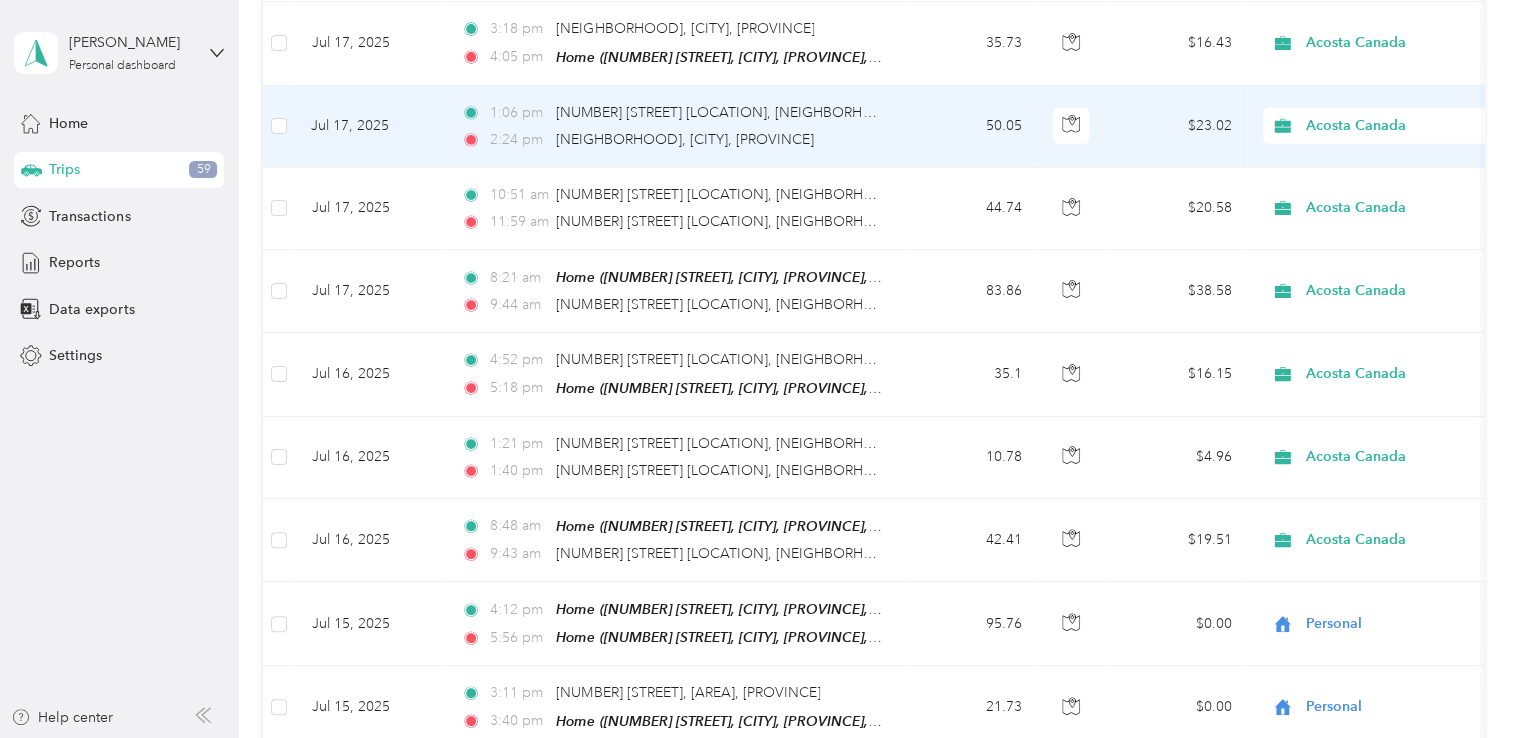 click on "50.05" at bounding box center (971, 127) 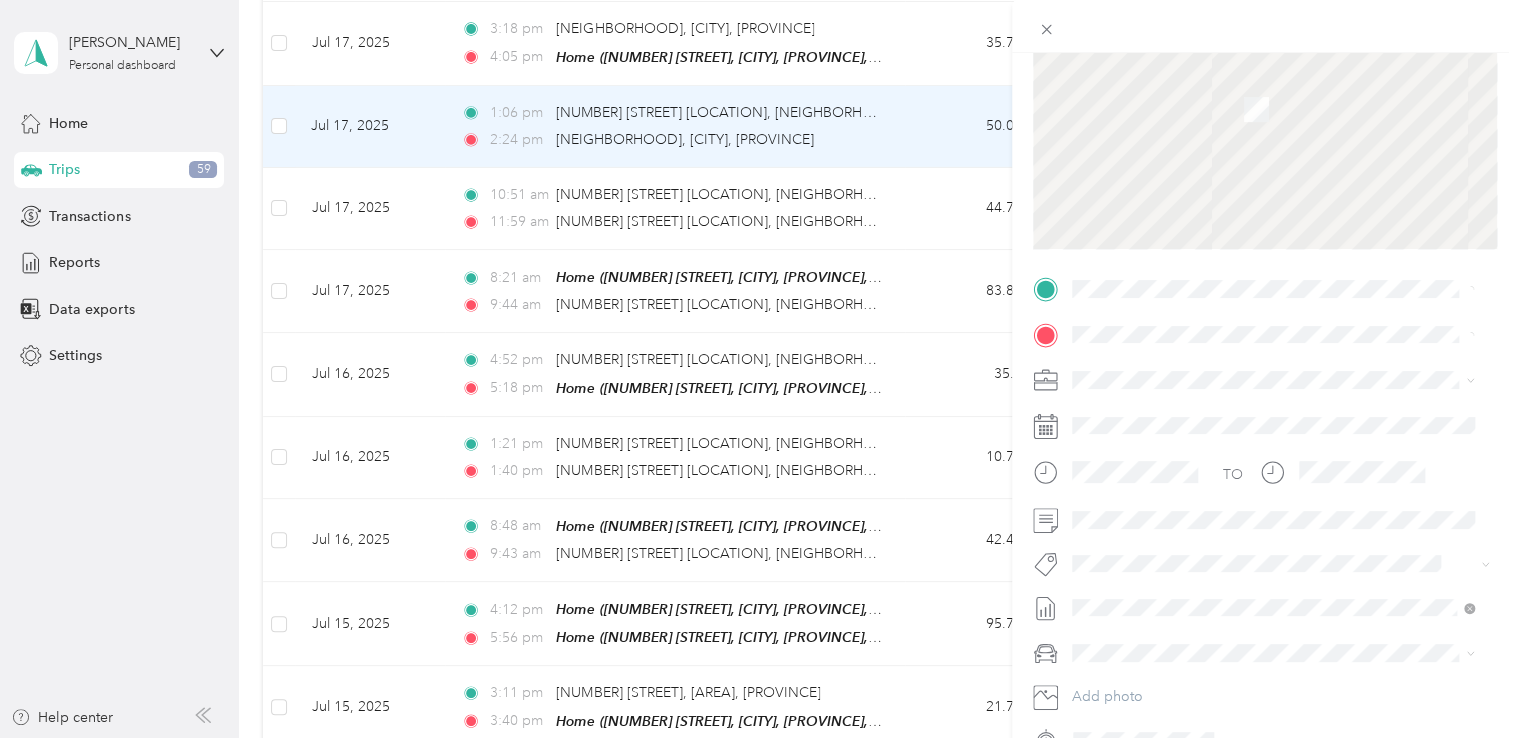 scroll, scrollTop: 300, scrollLeft: 0, axis: vertical 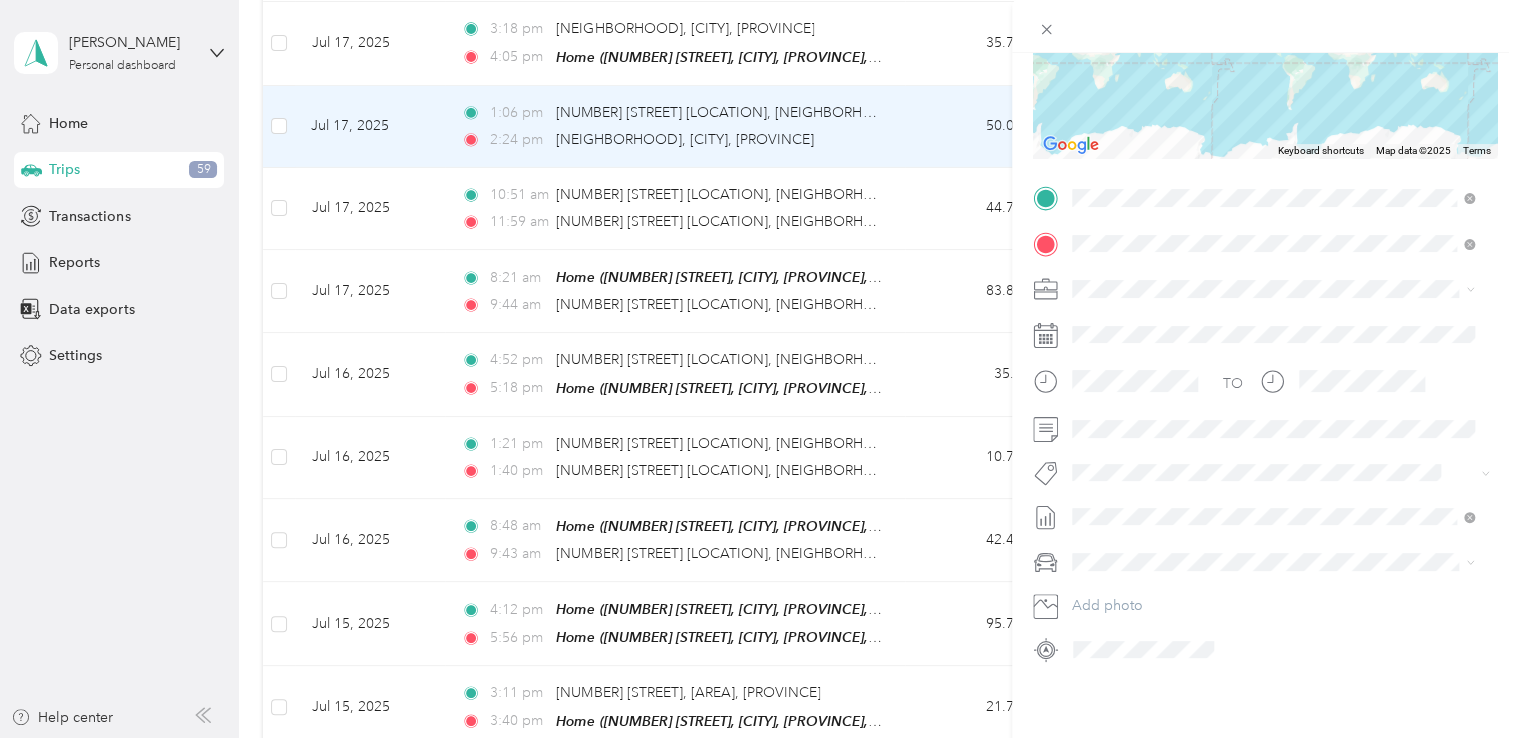 click on "Fab Beiersdorf" at bounding box center (1273, 495) 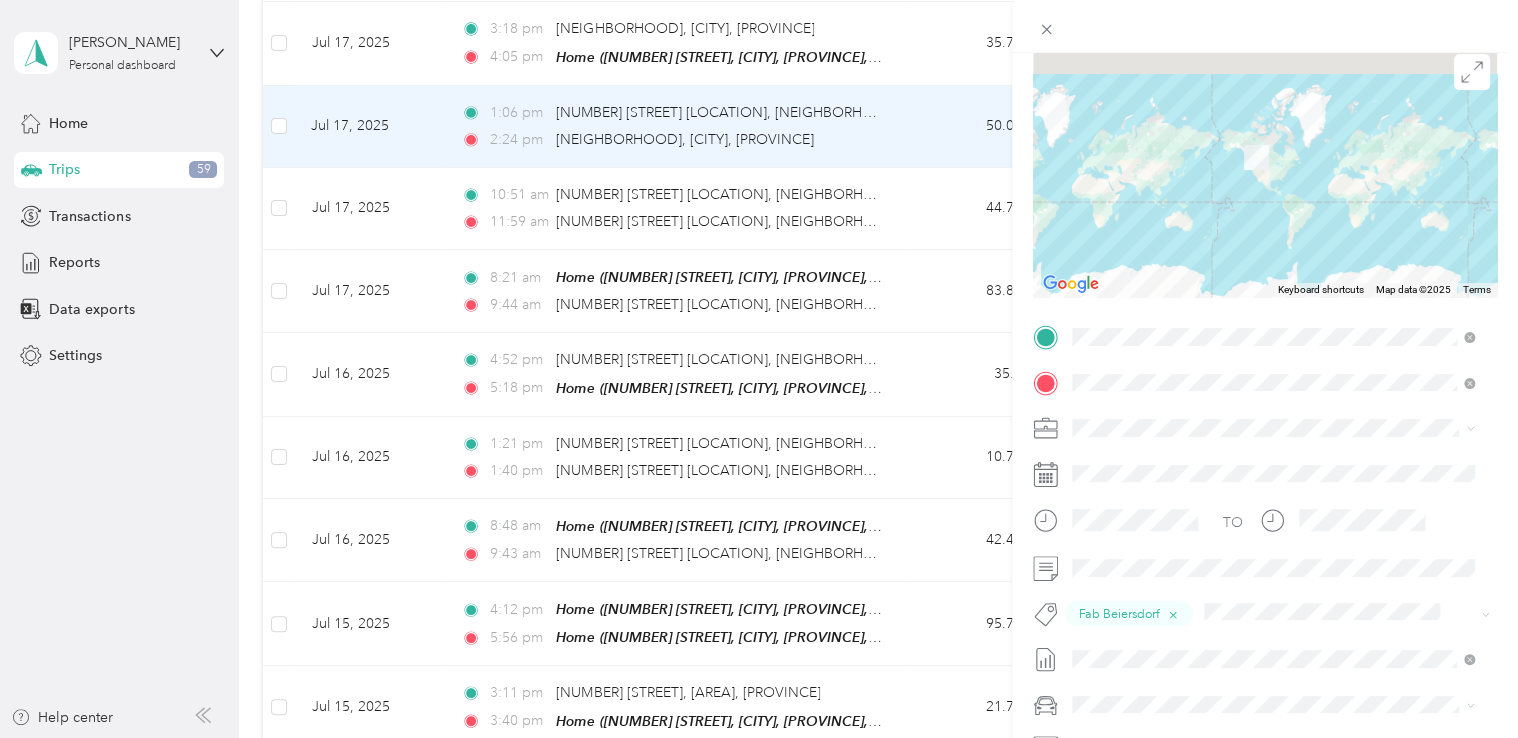 scroll, scrollTop: 0, scrollLeft: 0, axis: both 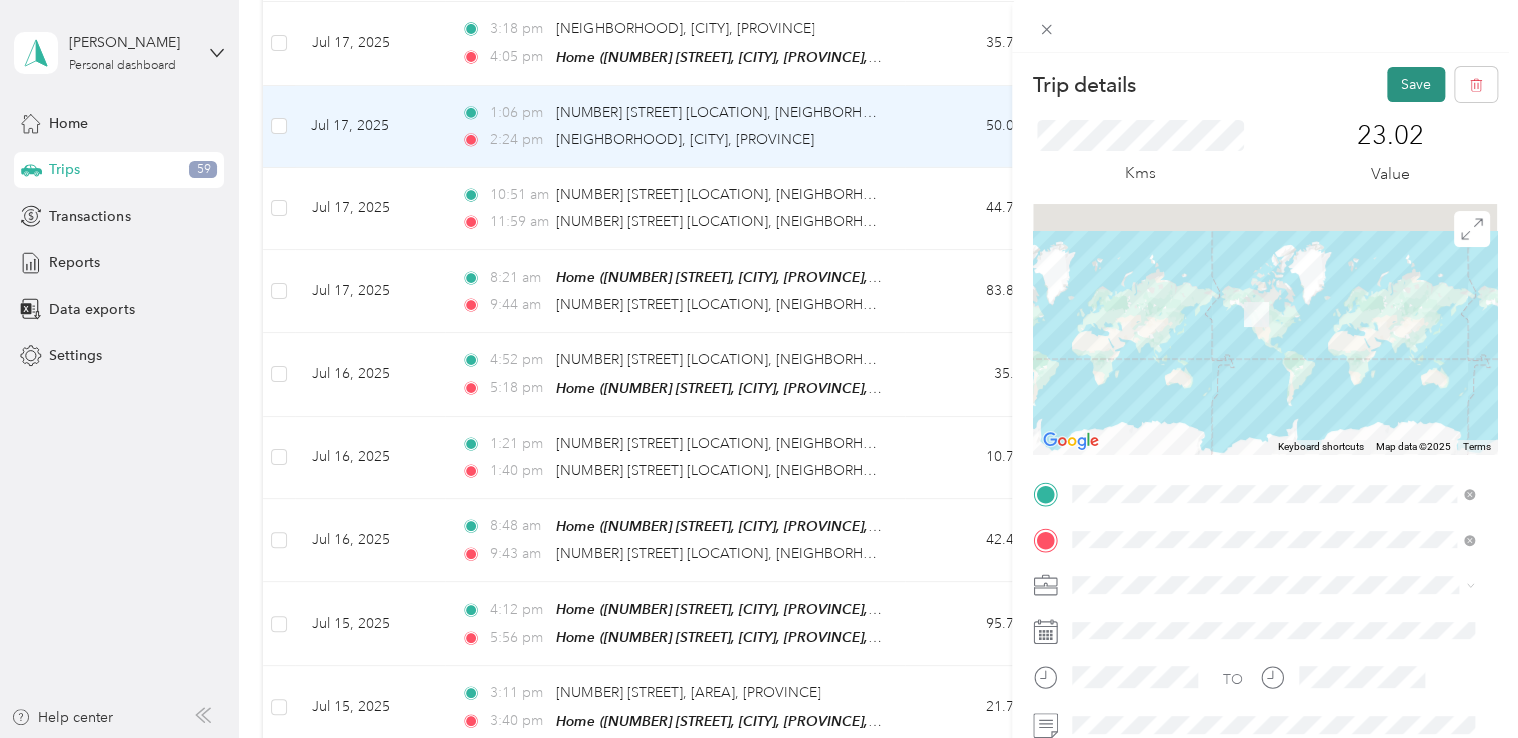 click on "Save" at bounding box center (1416, 84) 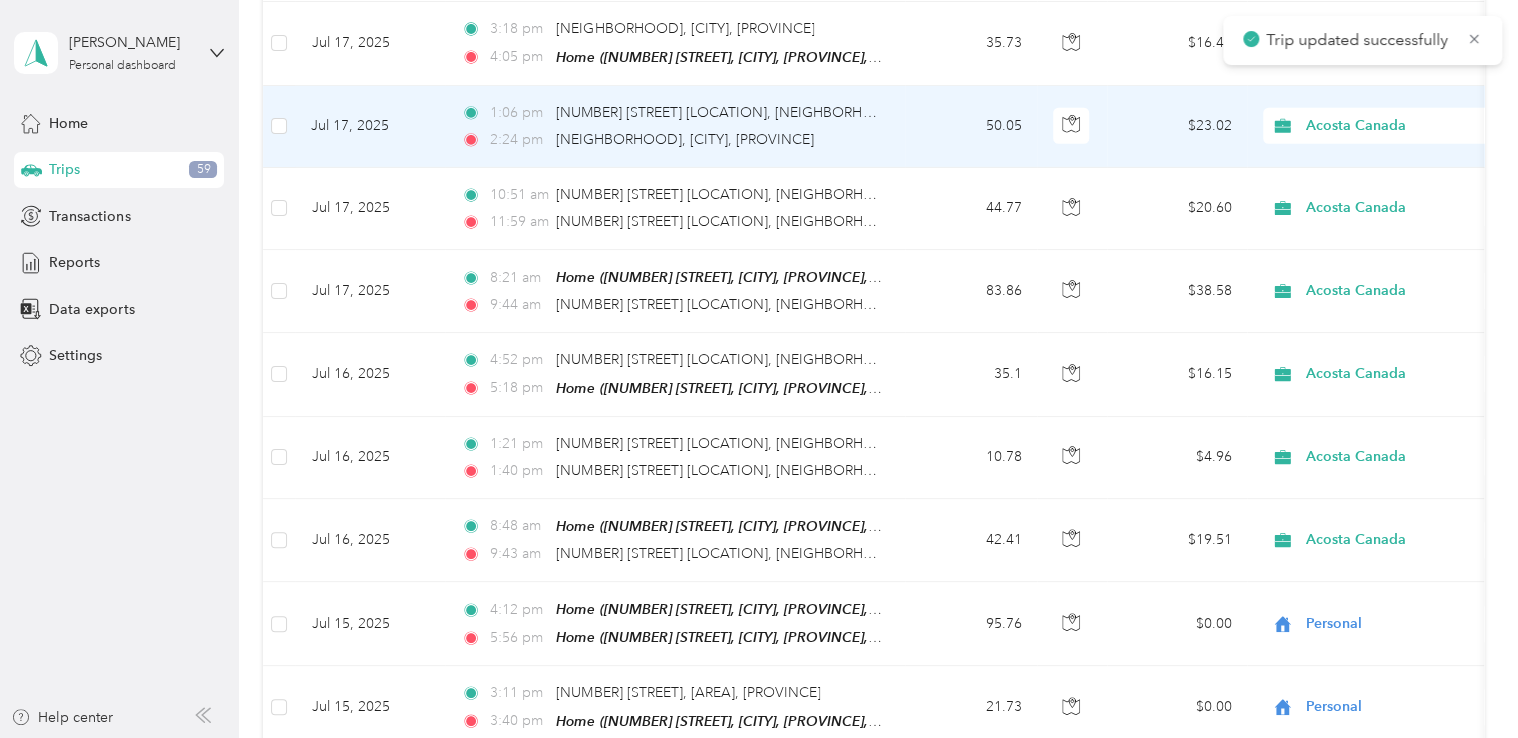 scroll, scrollTop: 6964, scrollLeft: 0, axis: vertical 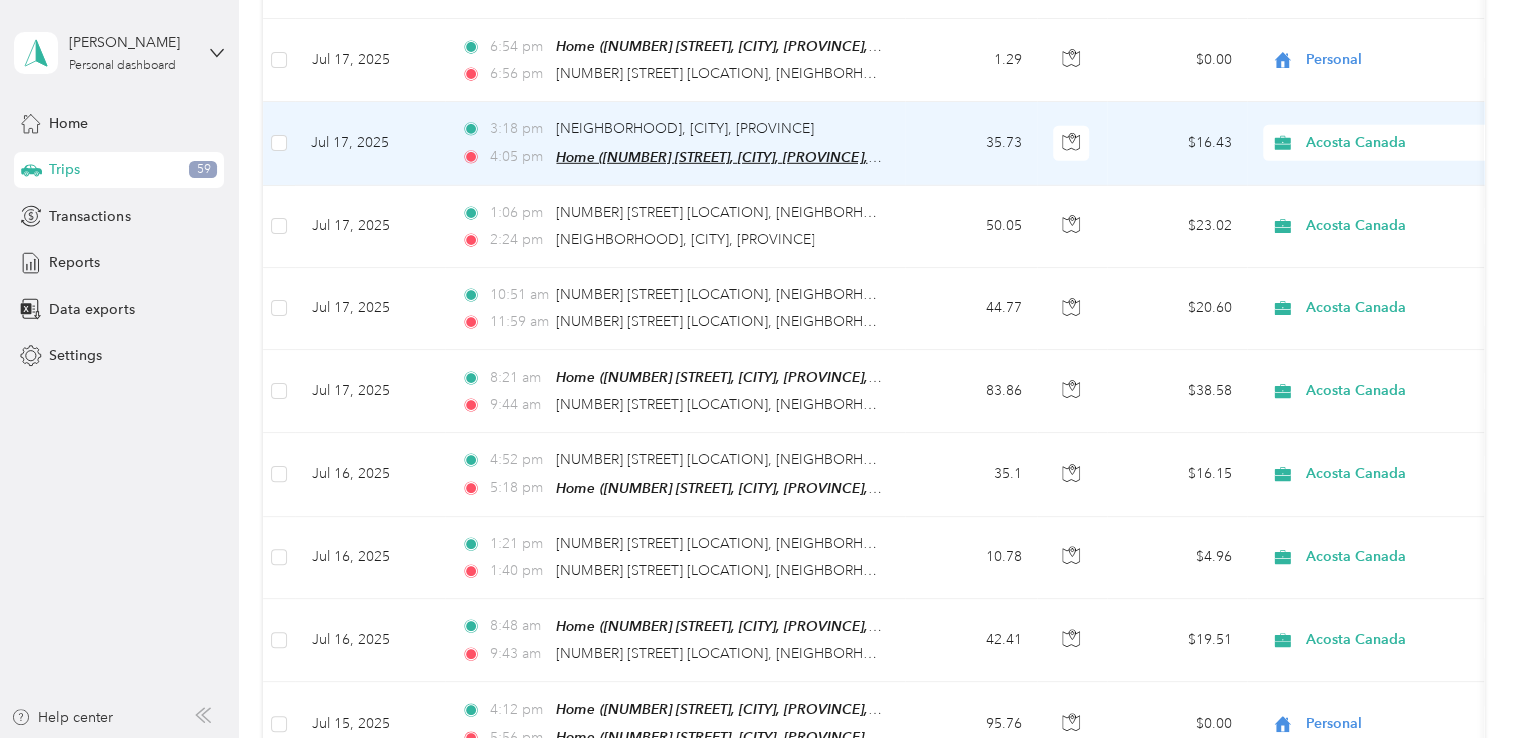 click on "Home ([NUMBER] [STREET] [NEIGHBORHOOD], [CITY], [PROVINCE], [COUNTRY], [CITY], [PROVINCE])" at bounding box center [821, 157] 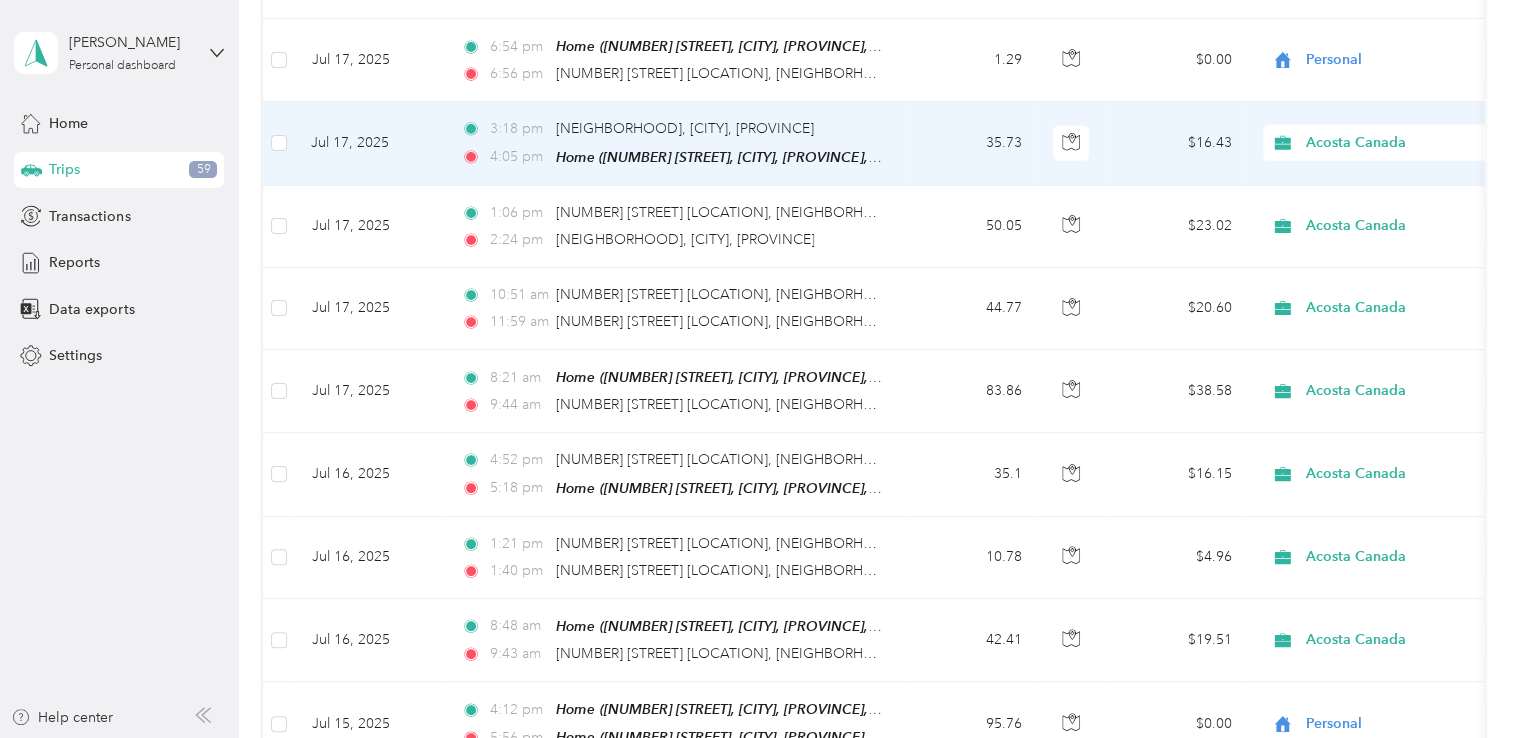 click on "Leslie Pepper Personal dashboard Home Trips 59 Transactions Reports Data exports Settings   Help center Trips New trip 3,599.37   kms Work 975.9   kms Personal 0   kms Unclassified $1,655.72 Value All purposes Filters Date Locations Kms (kms) Map Kms value Purpose Track Method Report                     Jul 31, 2025 6:04 pm Home (112 Springs Crt SE, Airdrie, AB, Canada , Airdrie, AB) 6:32 pm Home (112 Springs Crt SE, Airdrie, AB, Canada , Airdrie, AB) 6.6 $0.00 Personal GPS -- Jul 31, 2025 3:21 pm 10513 Southport Rd SW, Southwood, Calgary, AB 4:24 pm Home (112 Springs Crt SE, Airdrie, AB, Canada , Airdrie, AB) 65.18 $29.98 Acosta Canada GPS Jul 1 - 31, 2025 Jul 31, 2025 8:24 am Home (112 Springs Crt SE, Airdrie, AB, Canada , Airdrie, AB) 9:11 am 10455 Southport Rd SW, Southwood, Calgary, AB 44.1 $20.28 Acosta Canada GPS Jul 1 - 31, 2025 Jul 30, 2025 10:28 pm 1415 14th Ave NW, Hounsfield Heights, Calgary, AB 11:05 pm Home (112 Springs Crt SE, Airdrie, AB, Canada , Airdrie, AB) 35.08 $0.00 Personal --" at bounding box center [754, 369] 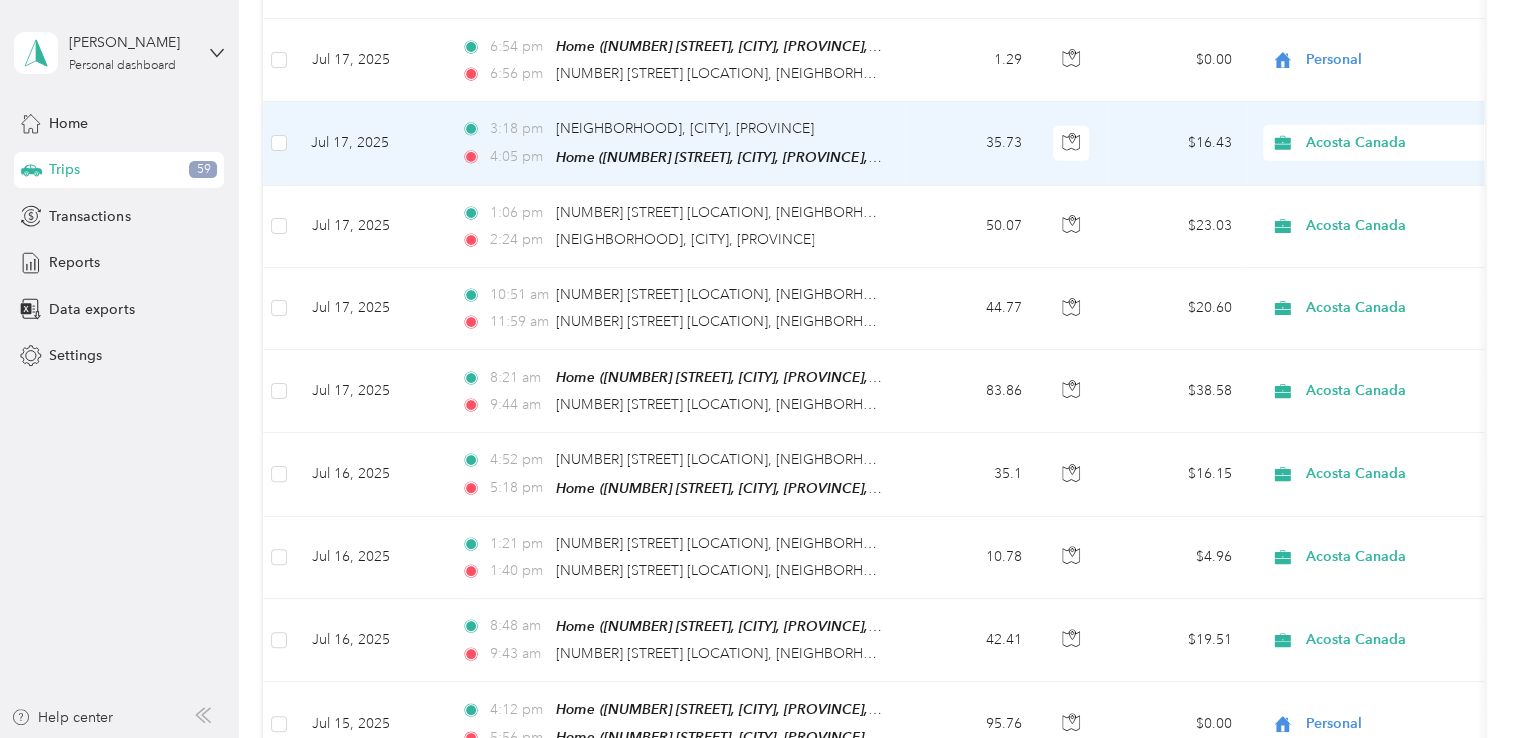 click on "35.73" at bounding box center (971, 143) 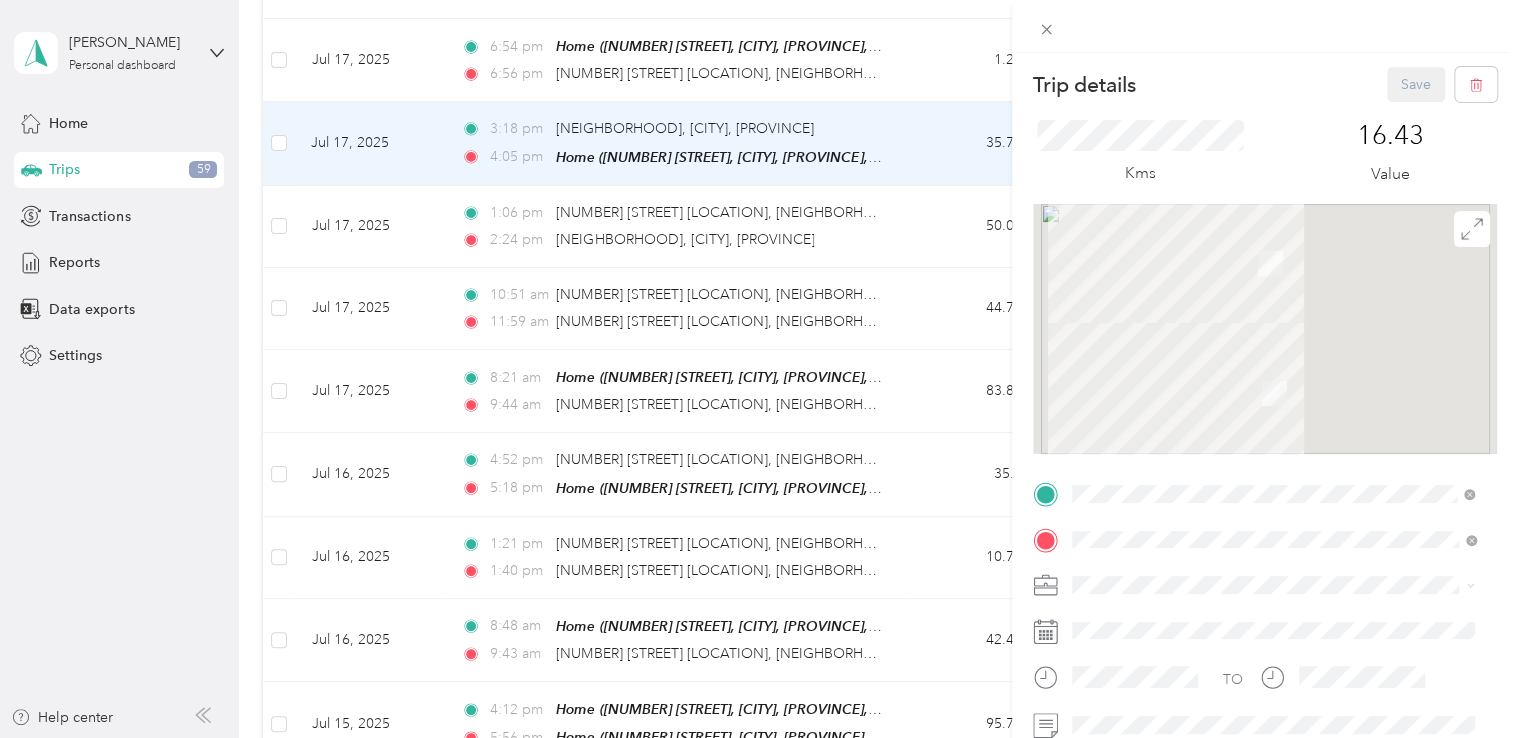 scroll, scrollTop: 100, scrollLeft: 0, axis: vertical 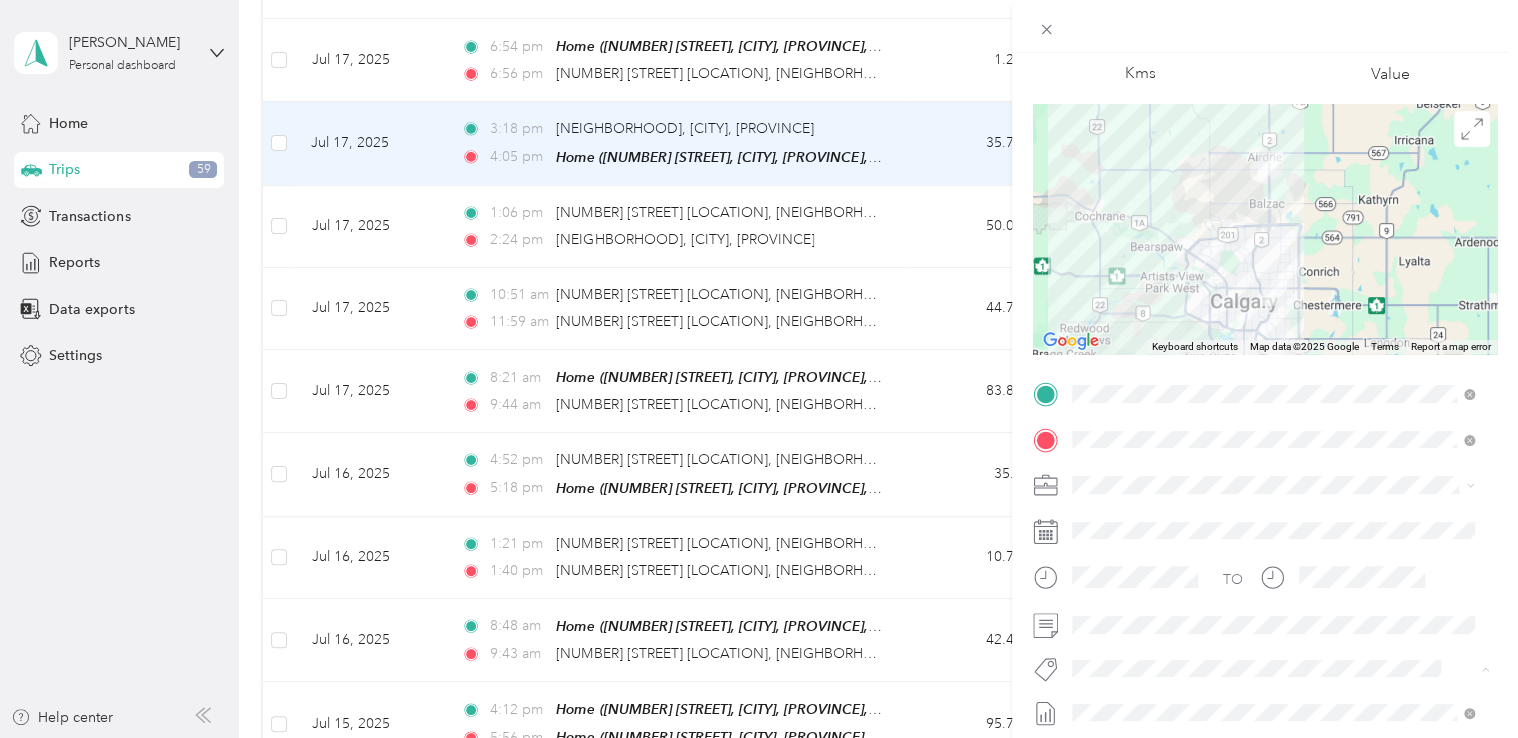 click on "Fab Beiersdorf" at bounding box center [1133, 479] 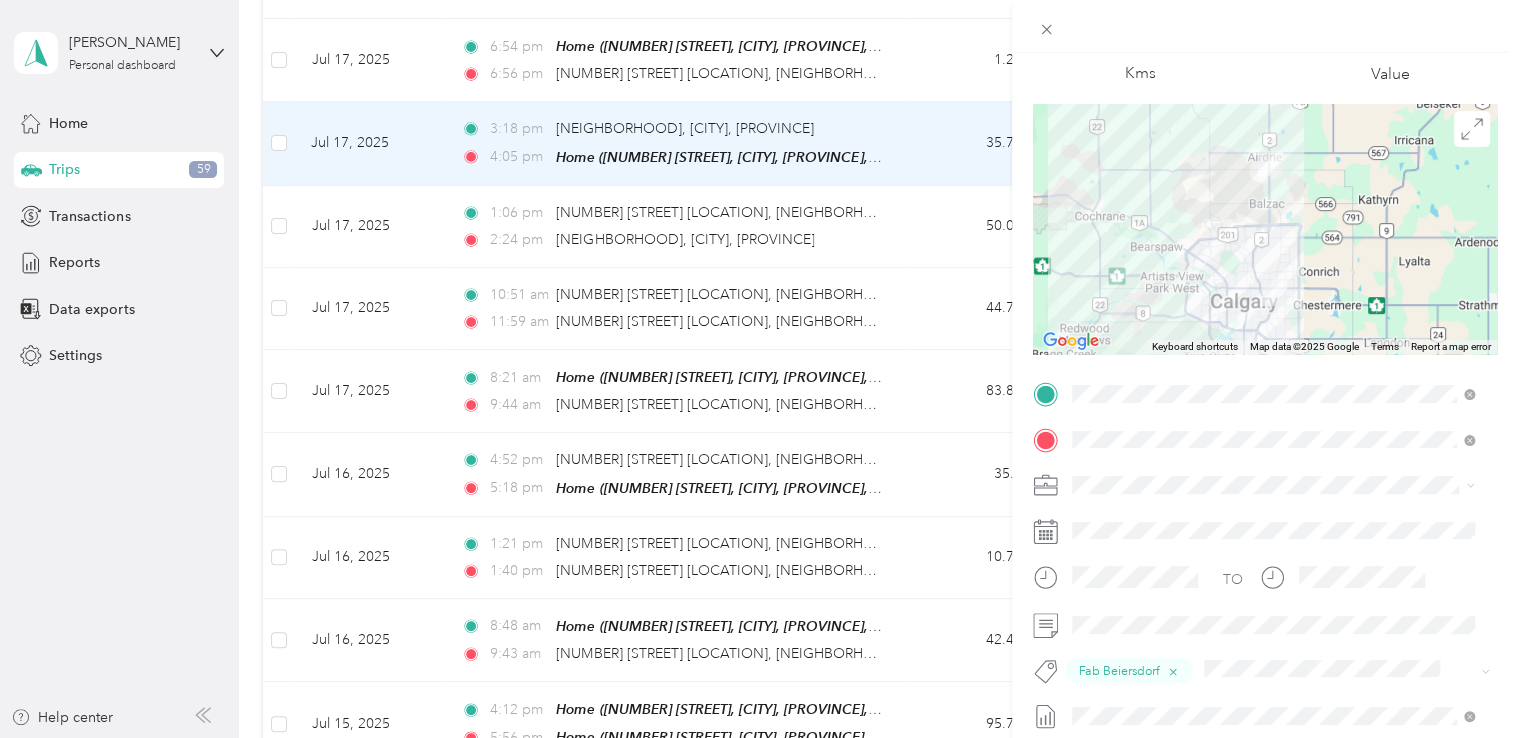 scroll, scrollTop: 0, scrollLeft: 0, axis: both 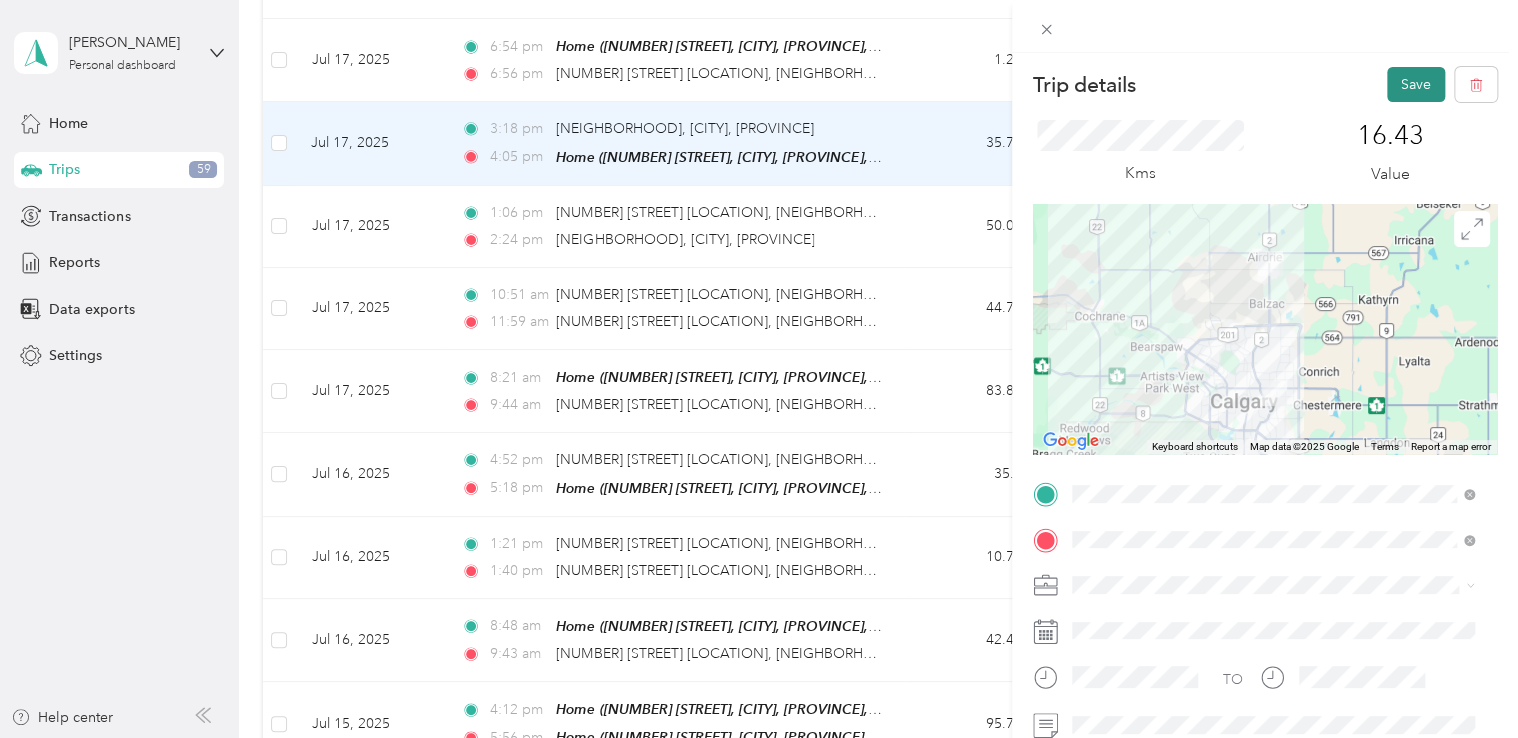 click on "Save" at bounding box center (1416, 84) 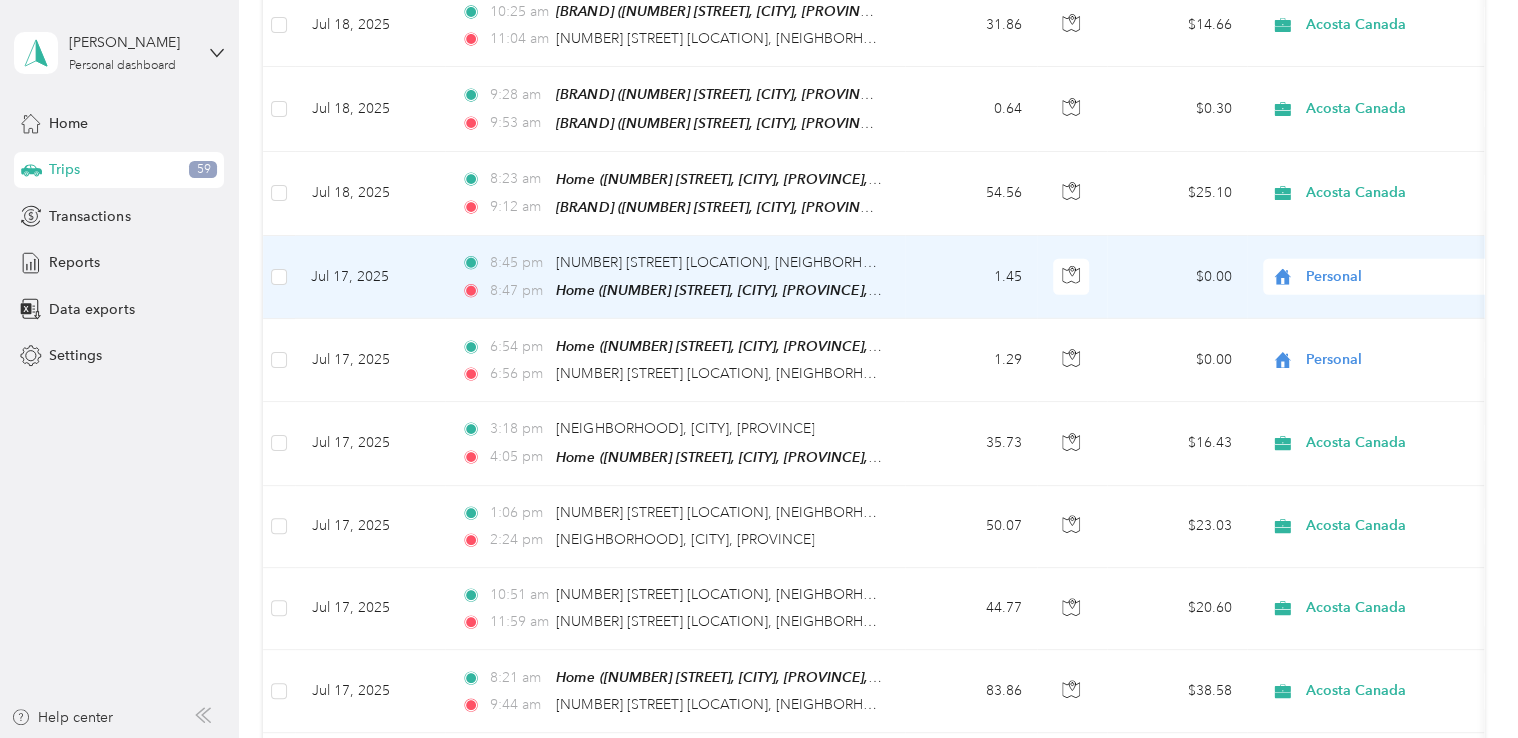 scroll, scrollTop: 6564, scrollLeft: 0, axis: vertical 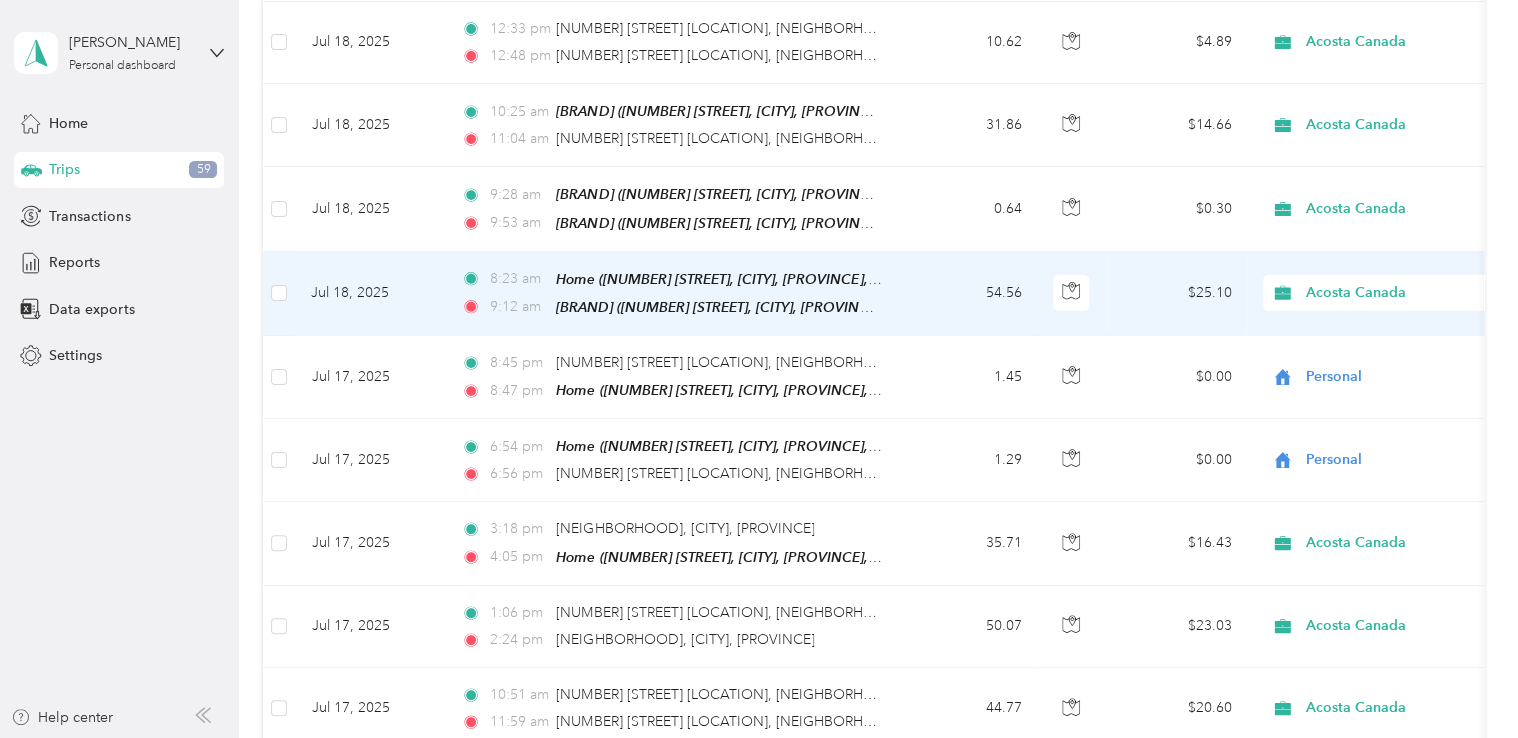 click on "54.56" at bounding box center (971, 294) 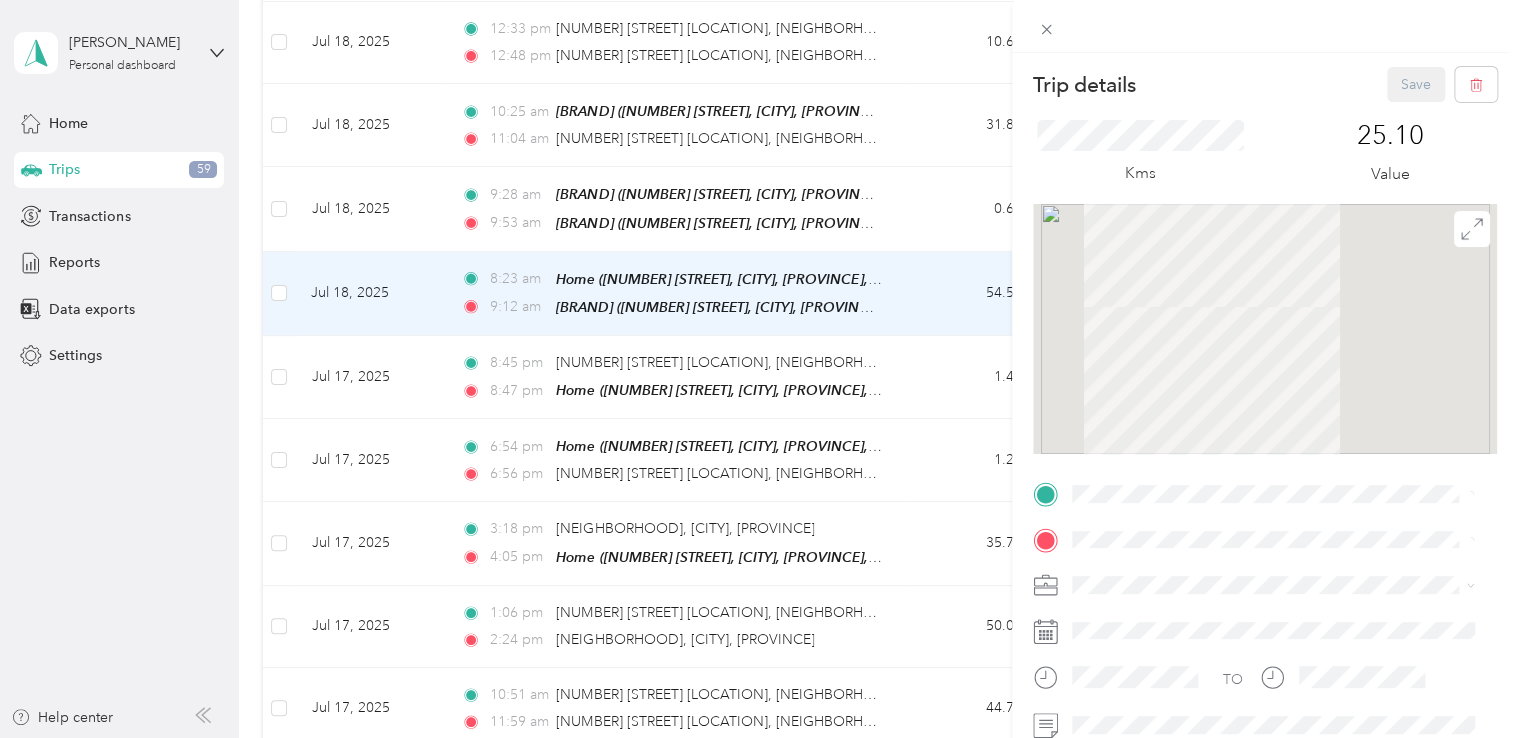 scroll, scrollTop: 200, scrollLeft: 0, axis: vertical 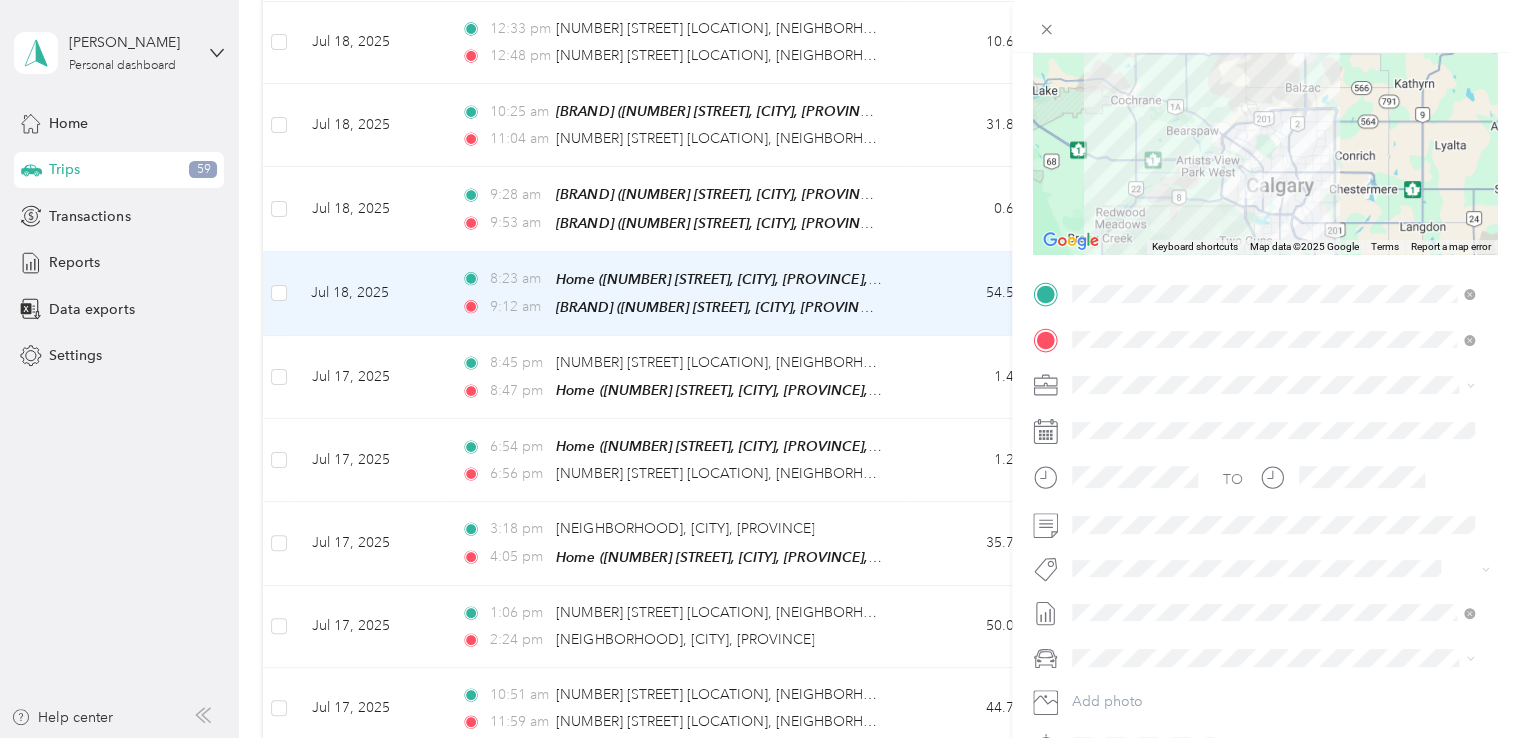 click on "Fab Beiersdorf" at bounding box center [1133, 595] 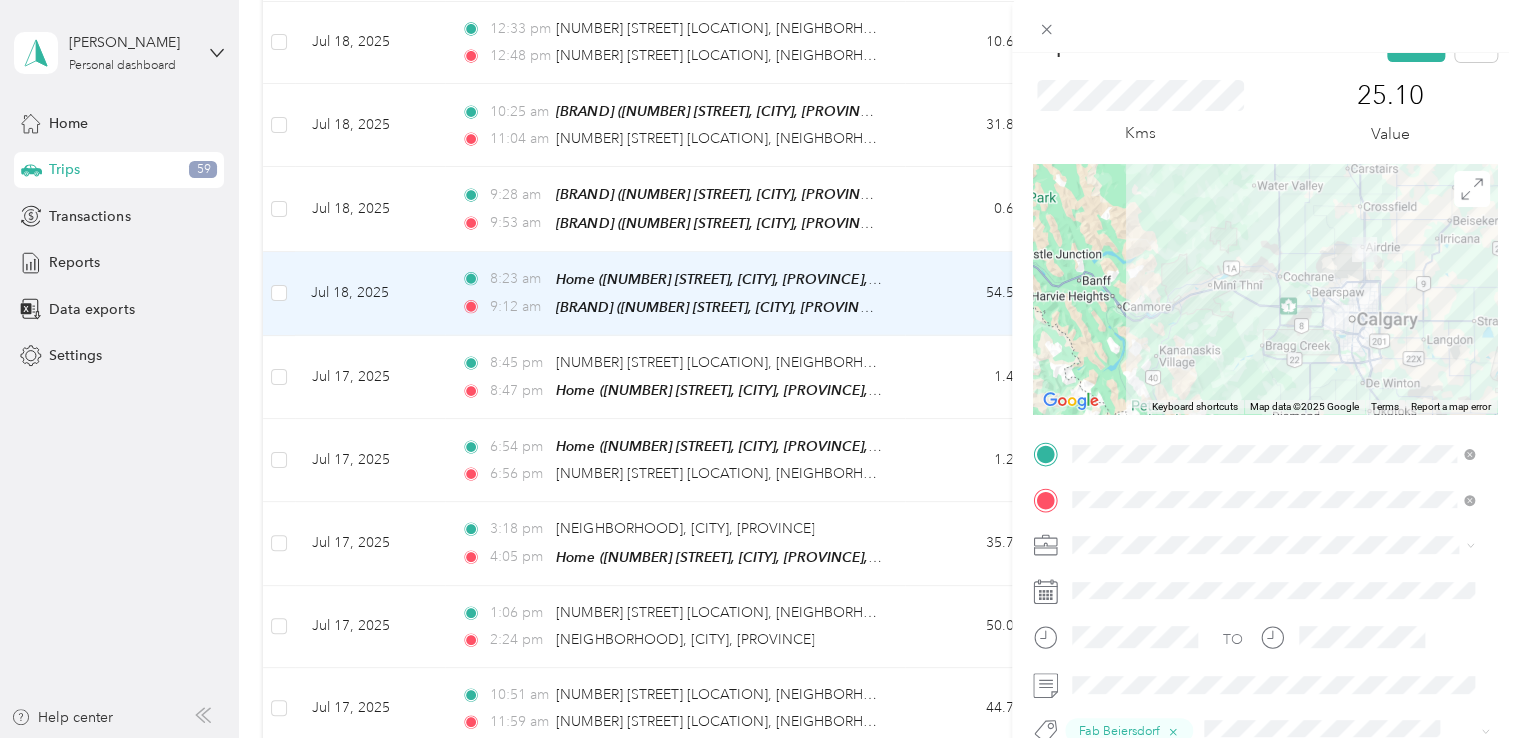 scroll, scrollTop: 0, scrollLeft: 0, axis: both 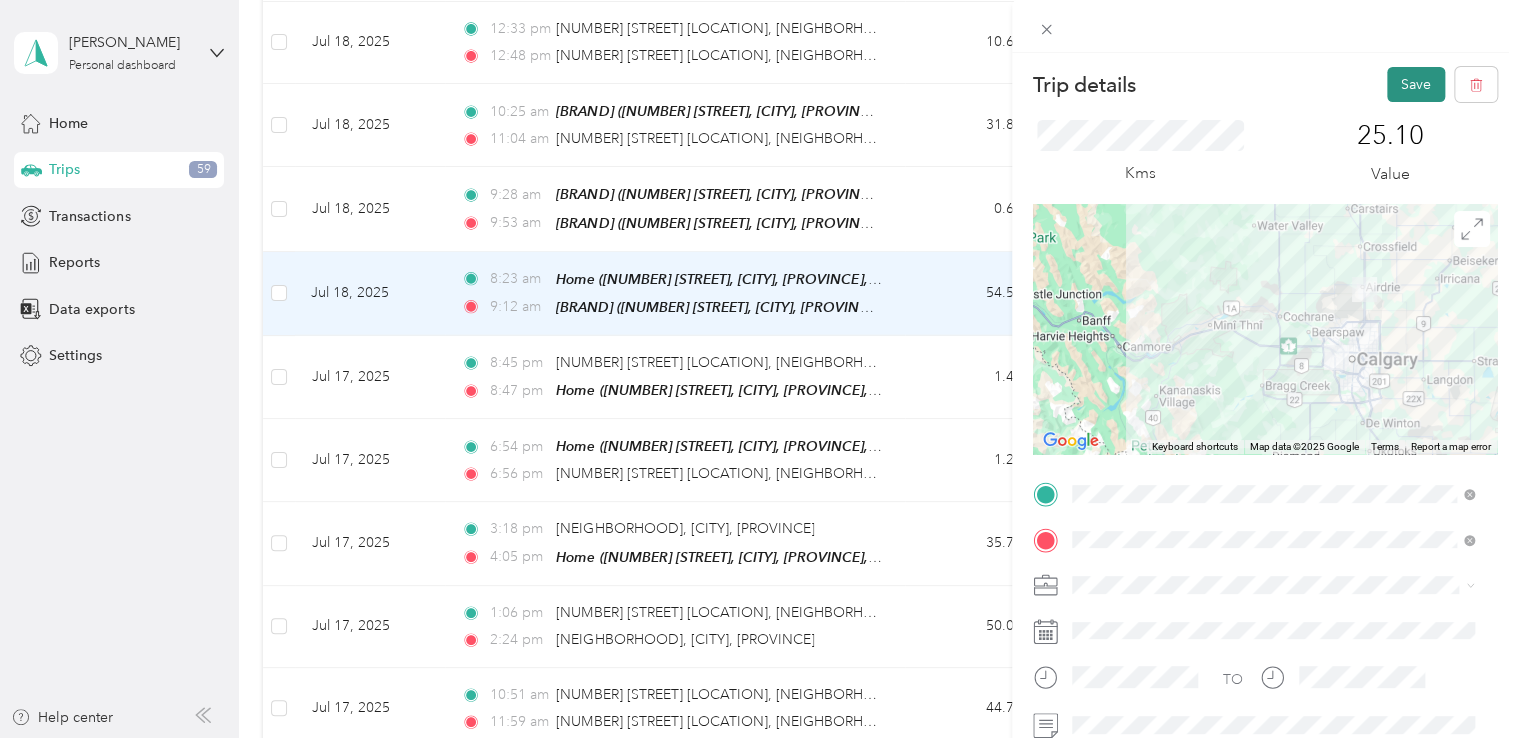 click on "Save" at bounding box center (1416, 84) 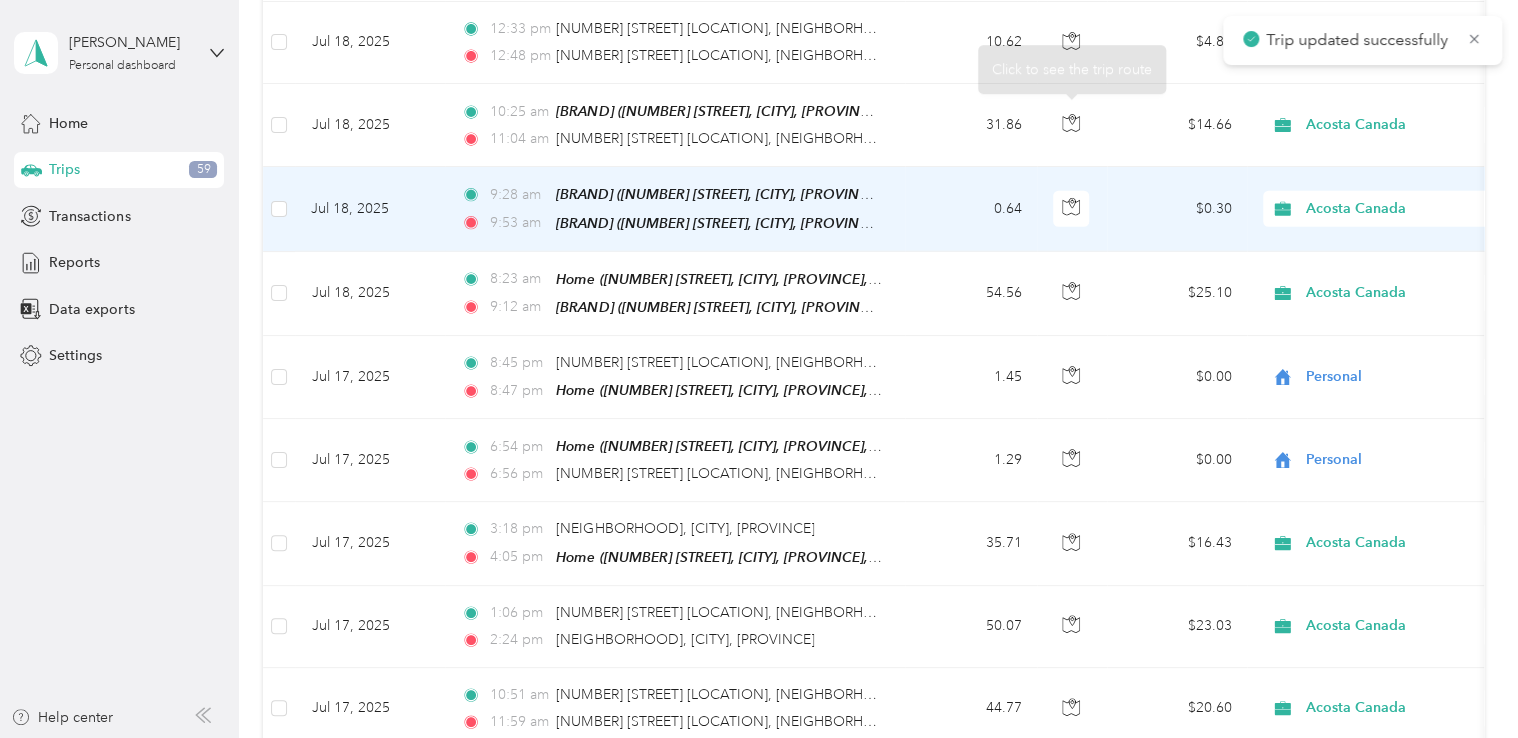 click on "0.64" at bounding box center [971, 209] 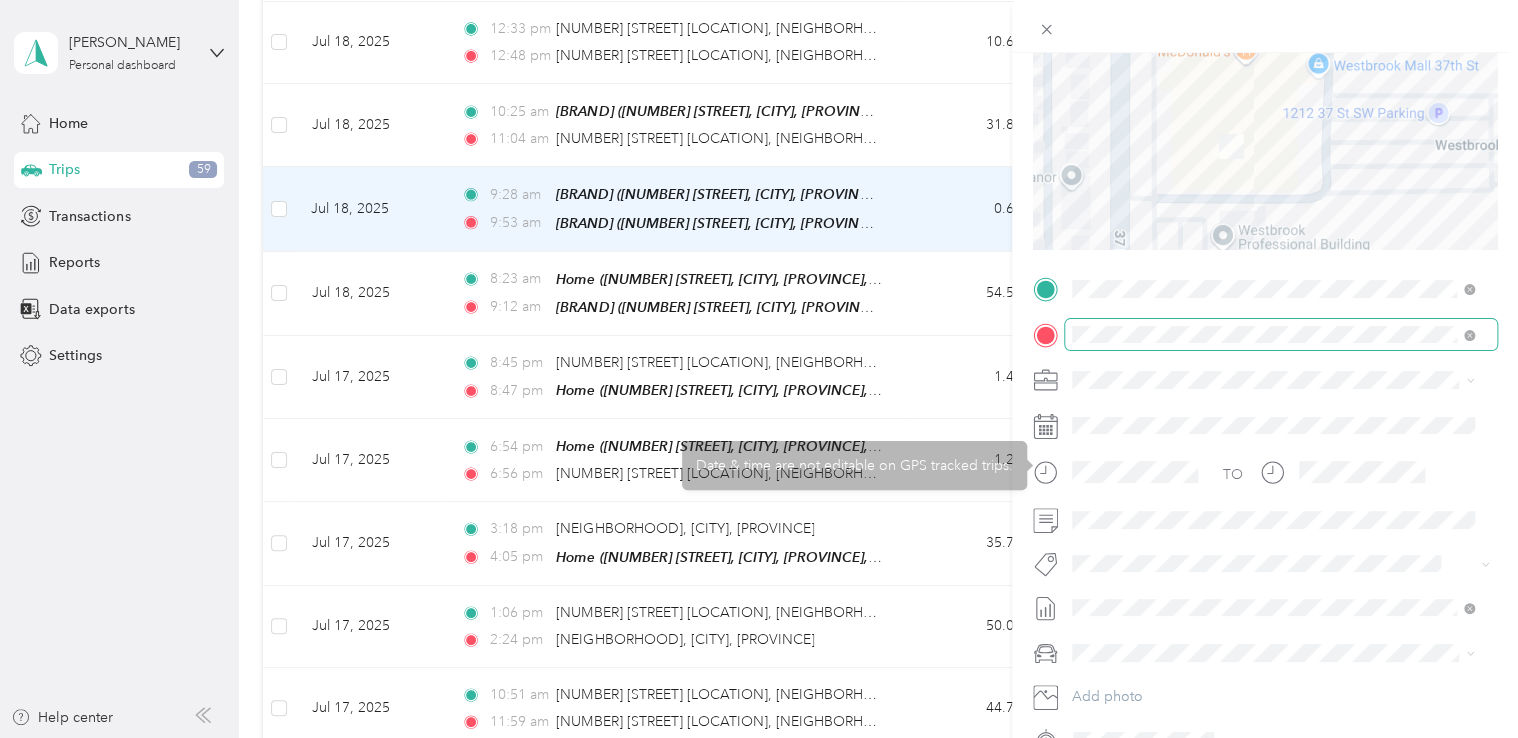 scroll, scrollTop: 300, scrollLeft: 0, axis: vertical 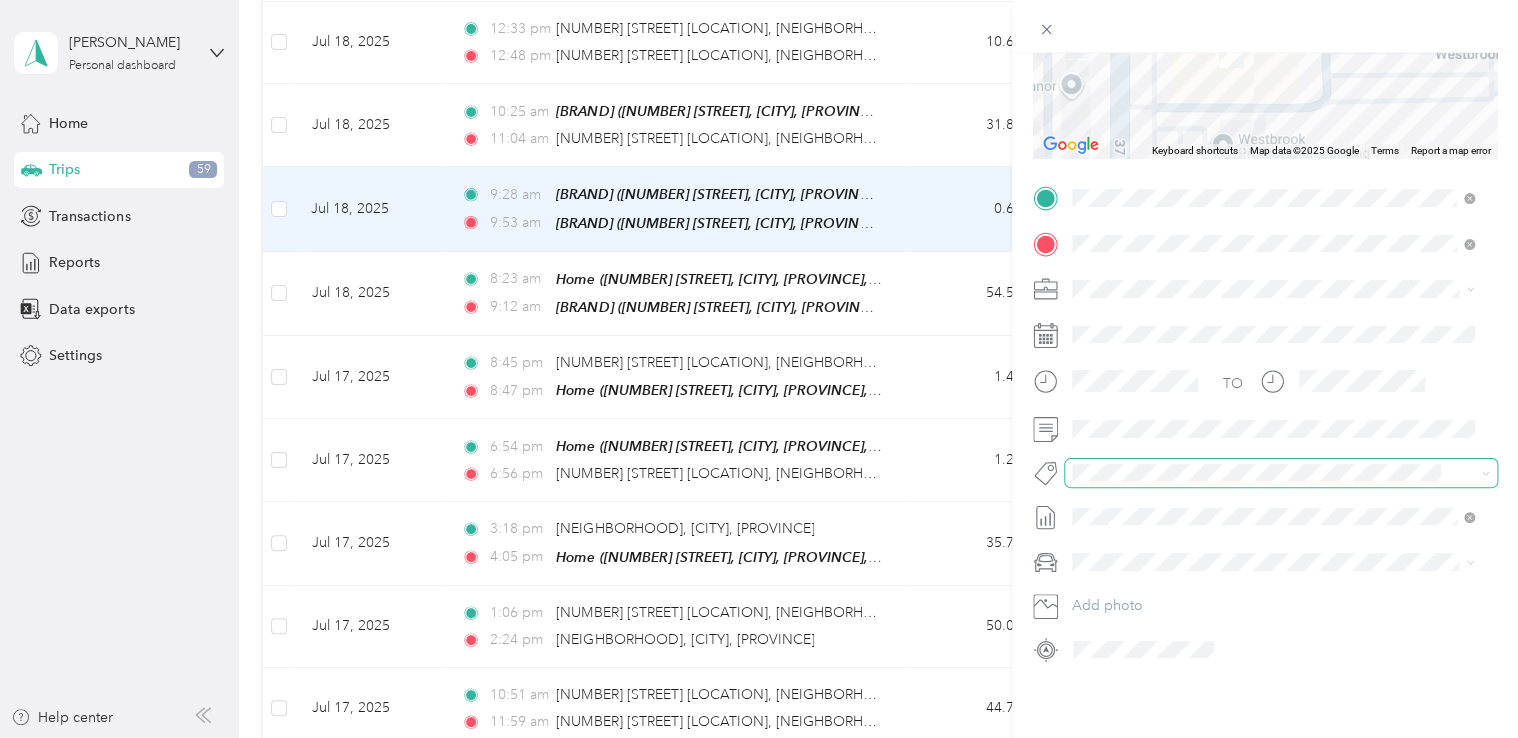 click at bounding box center (1281, 473) 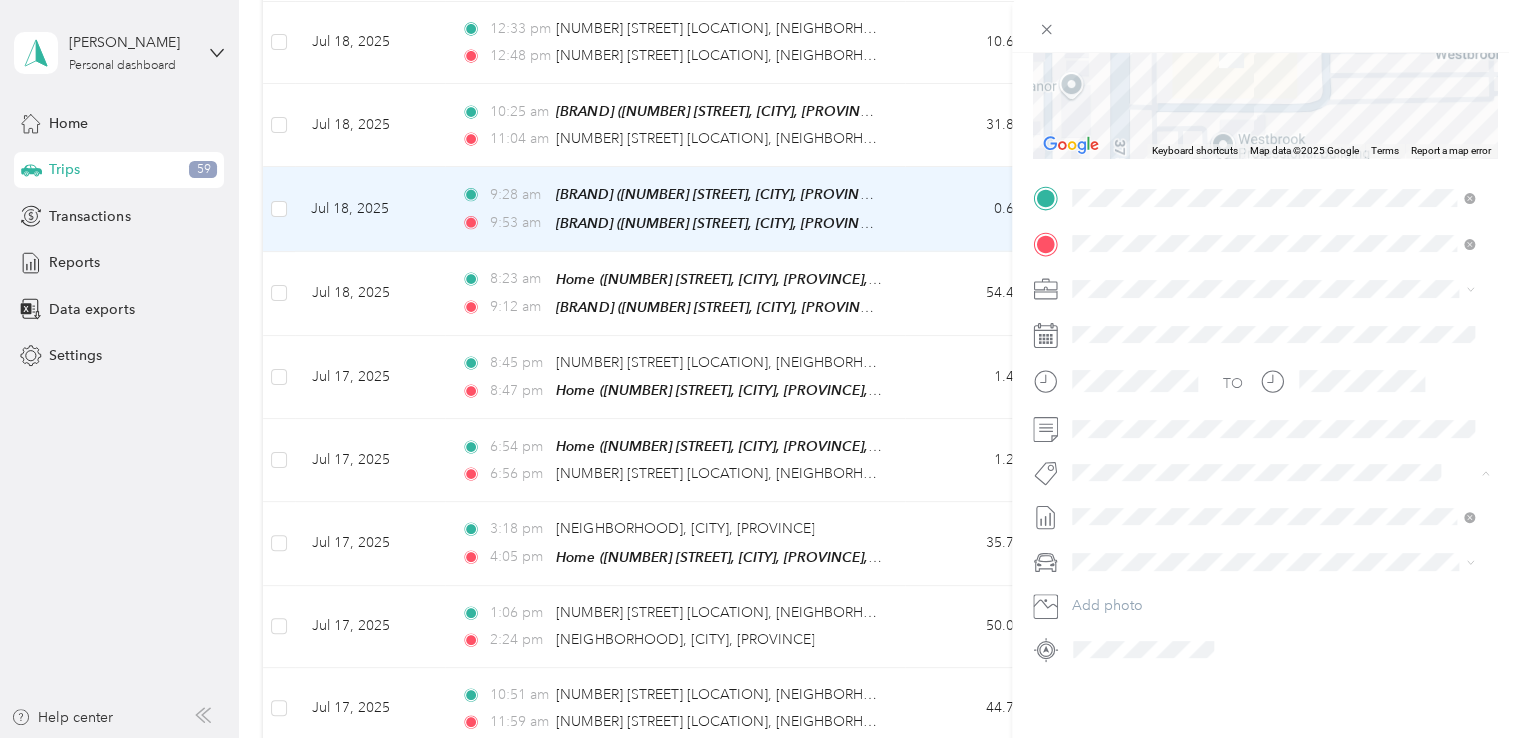 click on "Trip details Save This trip cannot be edited because it is either under review, approved, or paid. Contact your Team Manager to edit it. Kms 0.30 Value  ← Move left → Move right ↑ Move up ↓ Move down + Zoom in - Zoom out Home Jump left by 75% End Jump right by 75% Page Up Jump up by 75% Page Down Jump down by 75% Keyboard shortcuts Map Data Map data ©2025 Google Map data ©2025 Google 50 m  Click to toggle between metric and imperial units Terms Report a map error TO Add photo Fab Beiersdorf Fab Team - C Fab Team - R" at bounding box center [754, 738] 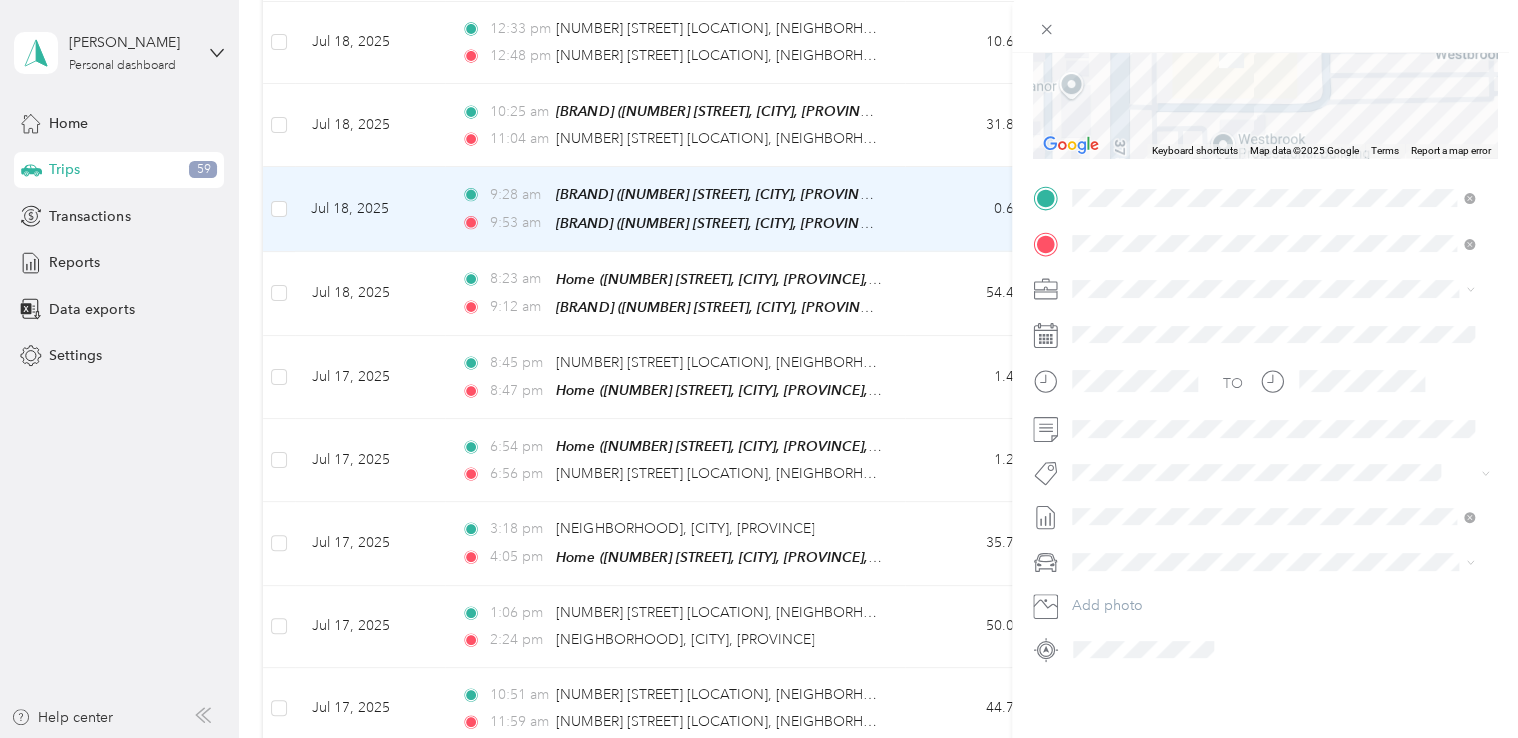 click on "Fab Beiersdorf" at bounding box center [1273, 492] 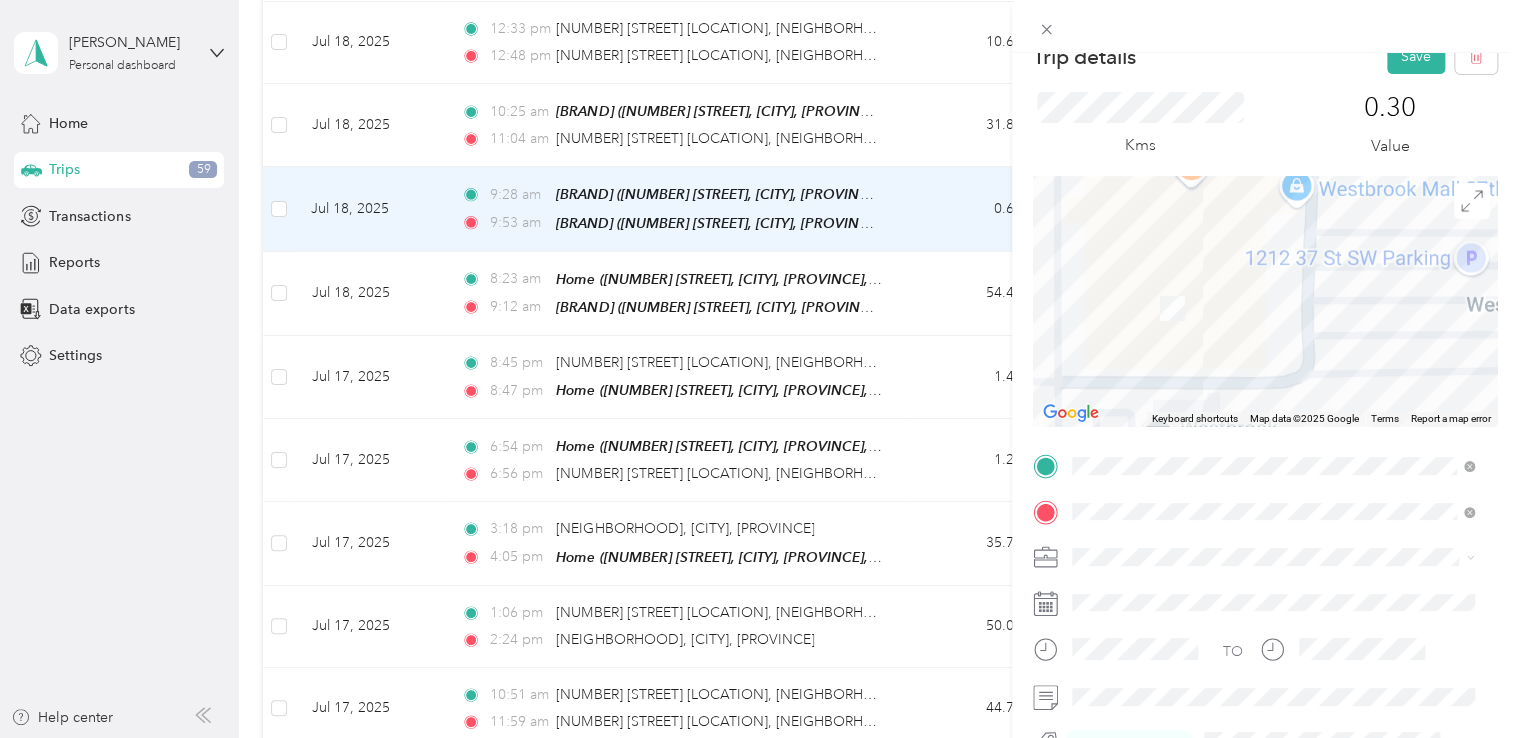 scroll, scrollTop: 0, scrollLeft: 0, axis: both 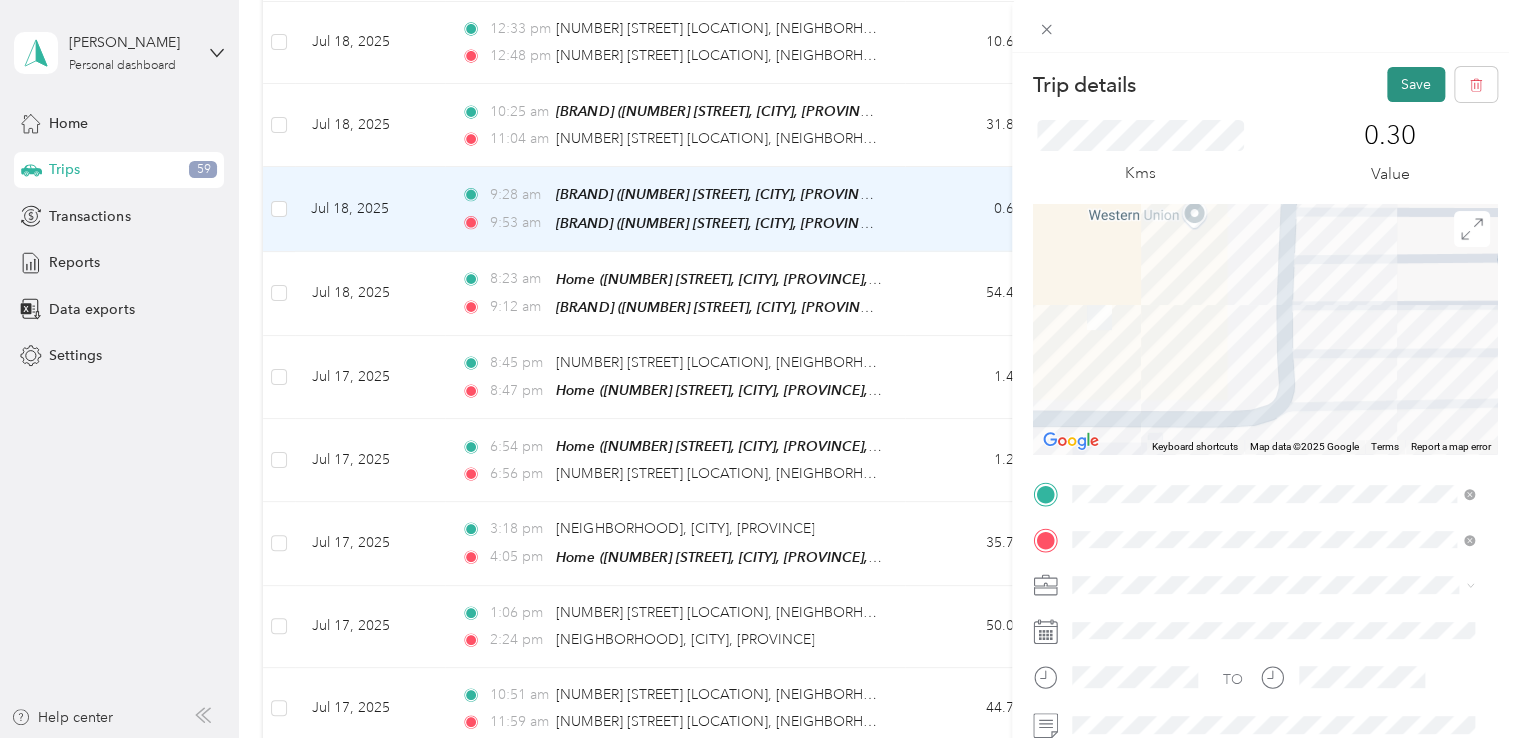click on "Save" at bounding box center [1416, 84] 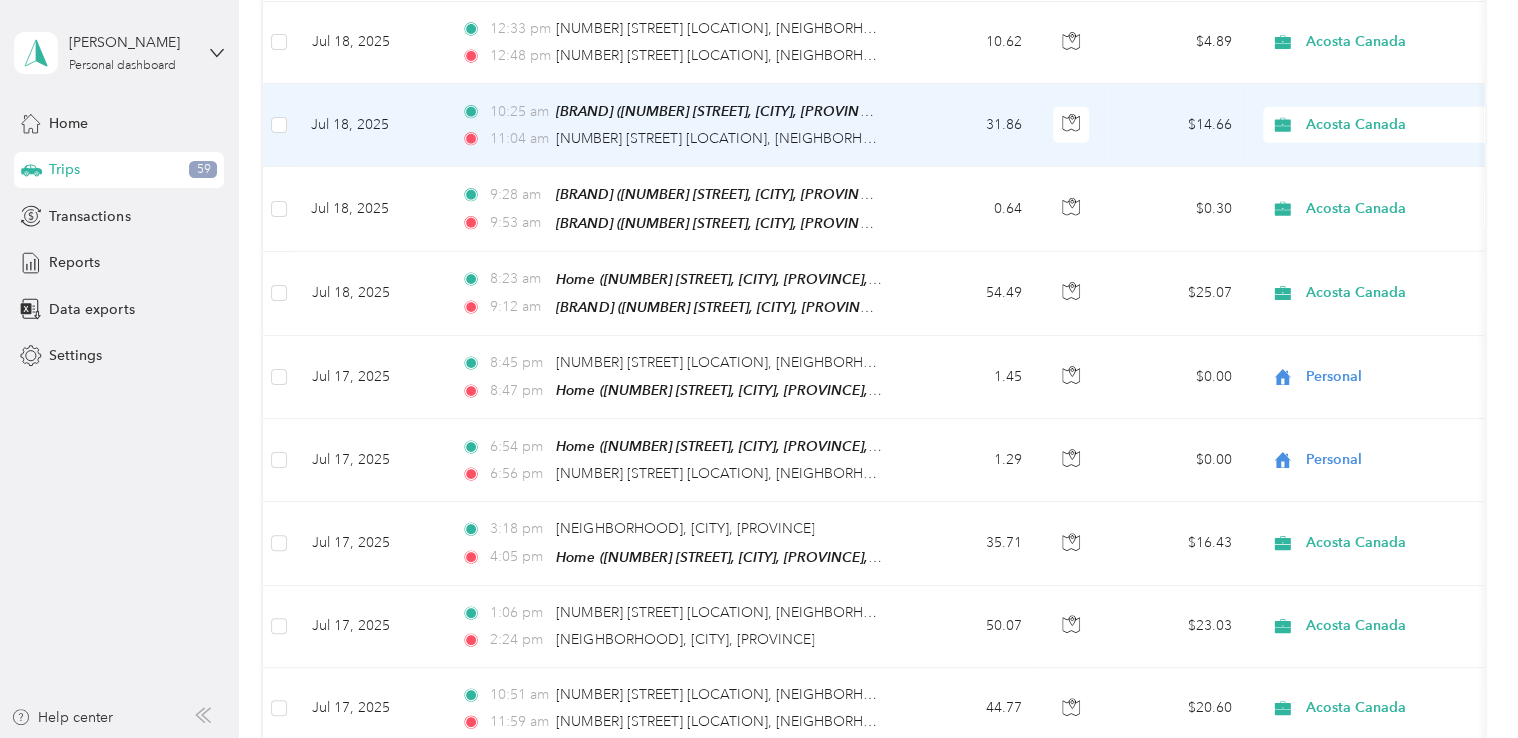 click on "31.86" at bounding box center (971, 125) 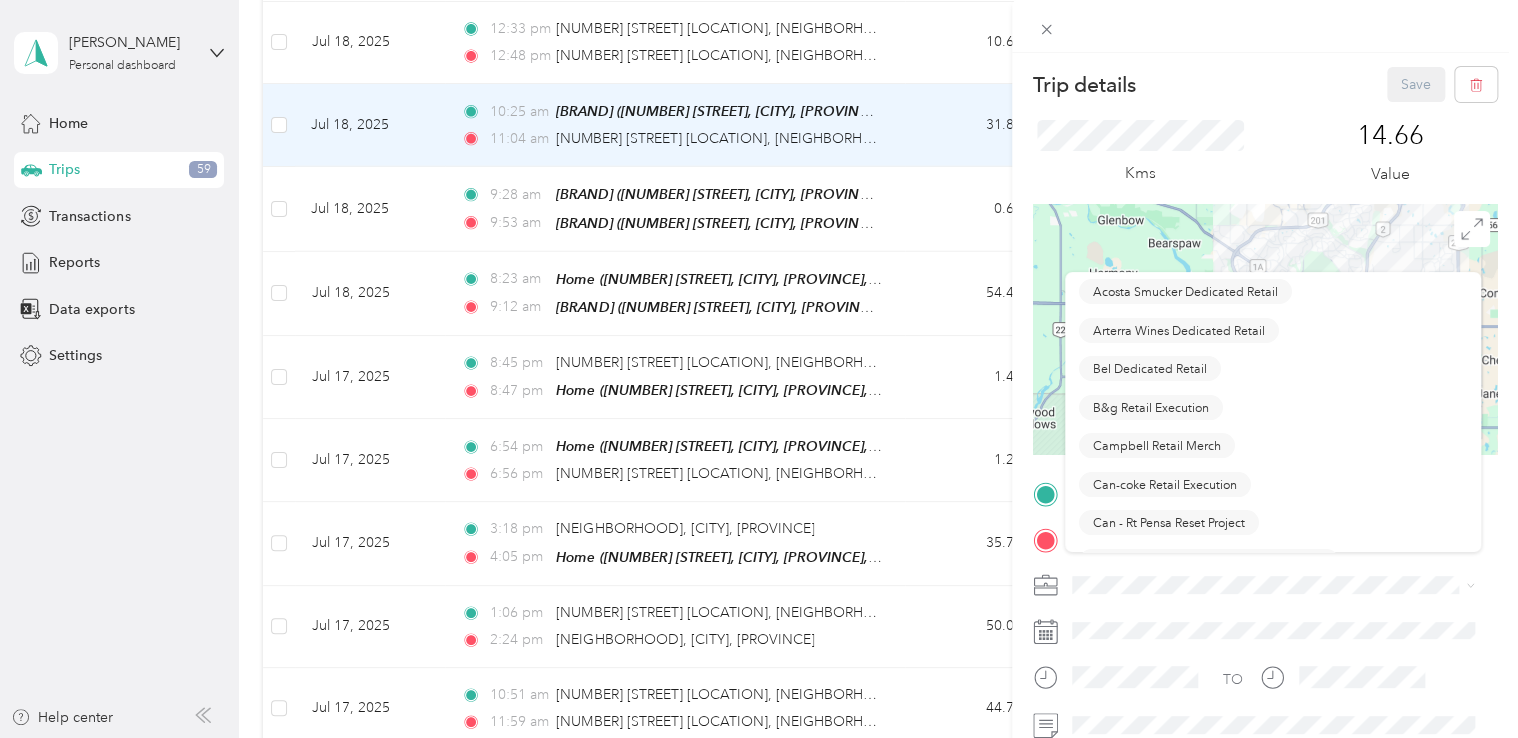 scroll, scrollTop: 200, scrollLeft: 0, axis: vertical 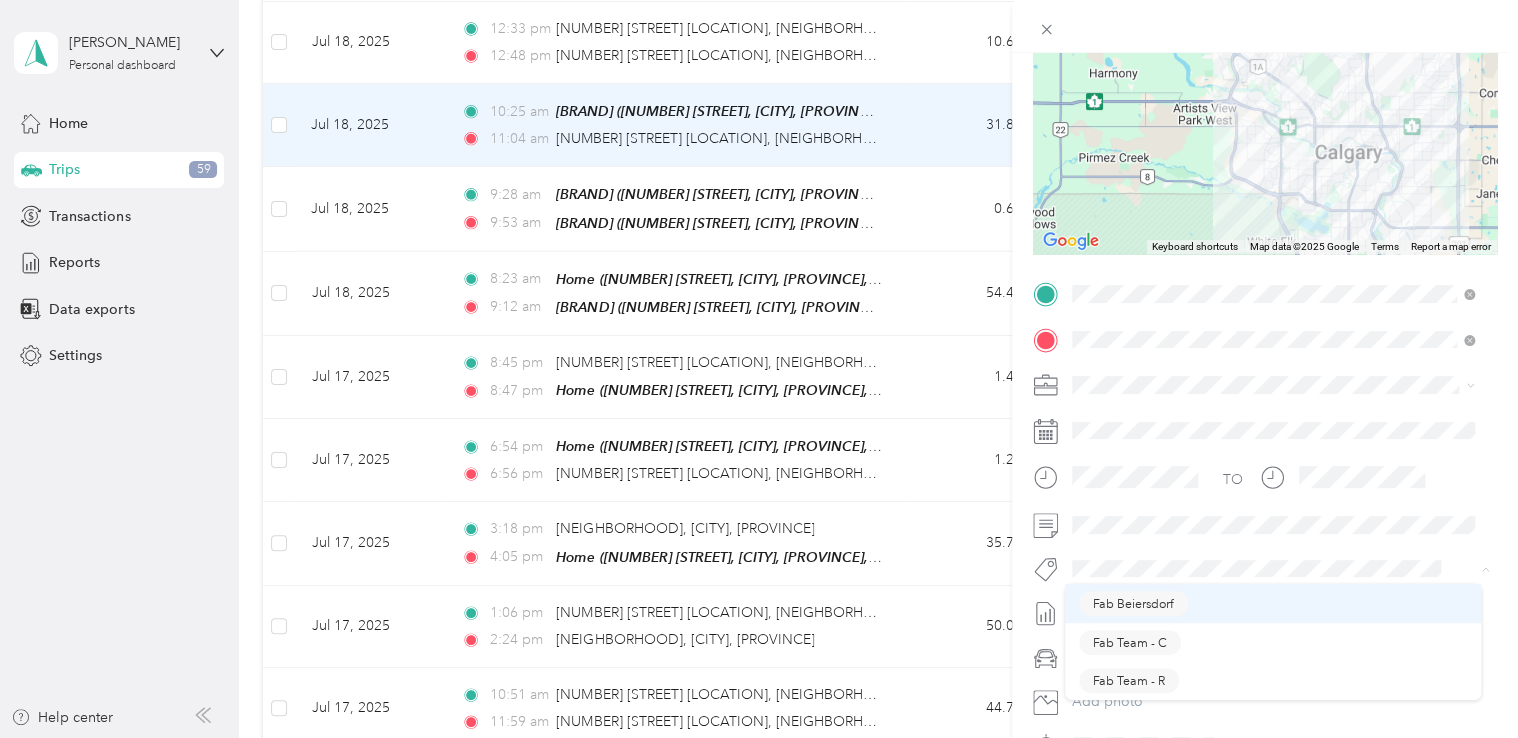 click on "Fab Beiersdorf" at bounding box center [1133, 604] 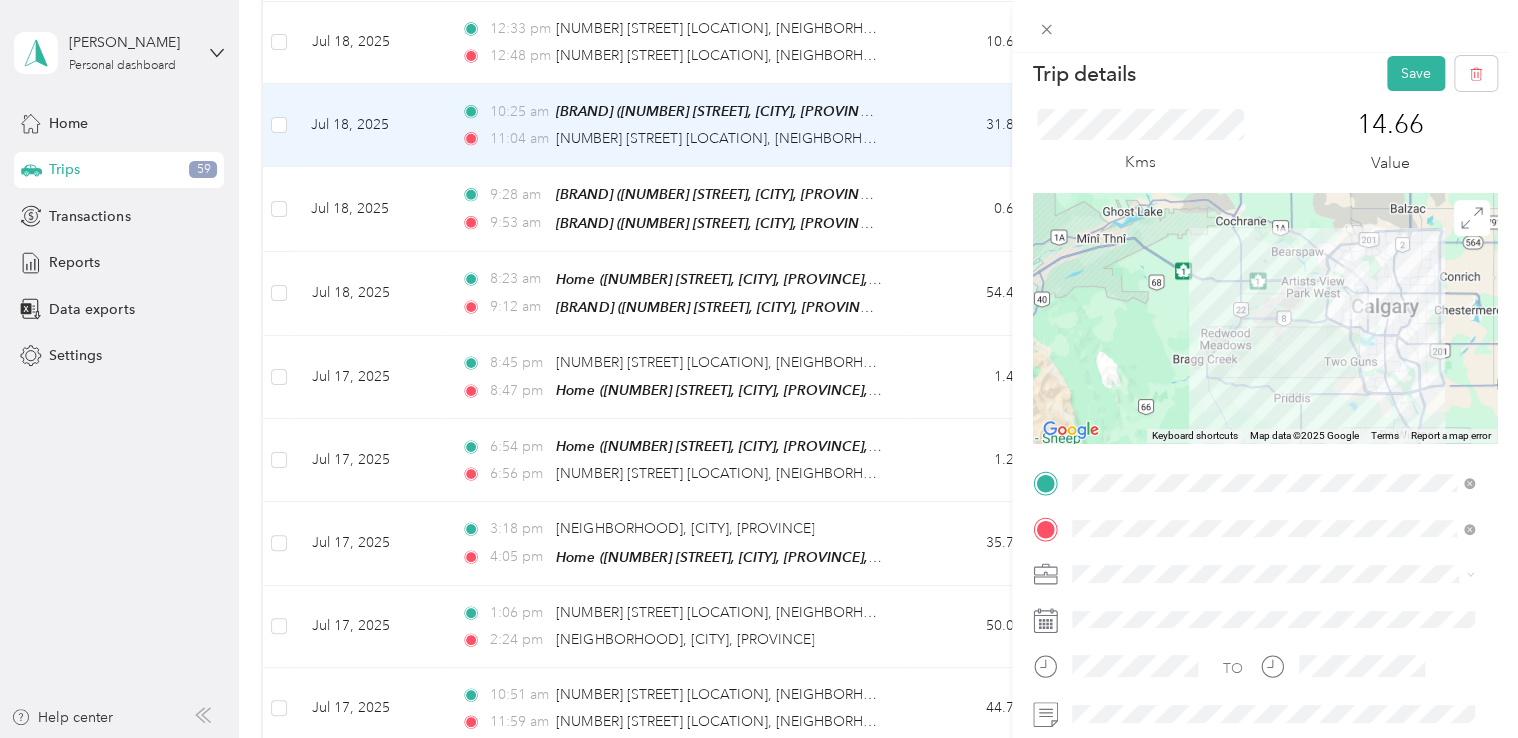 scroll, scrollTop: 0, scrollLeft: 0, axis: both 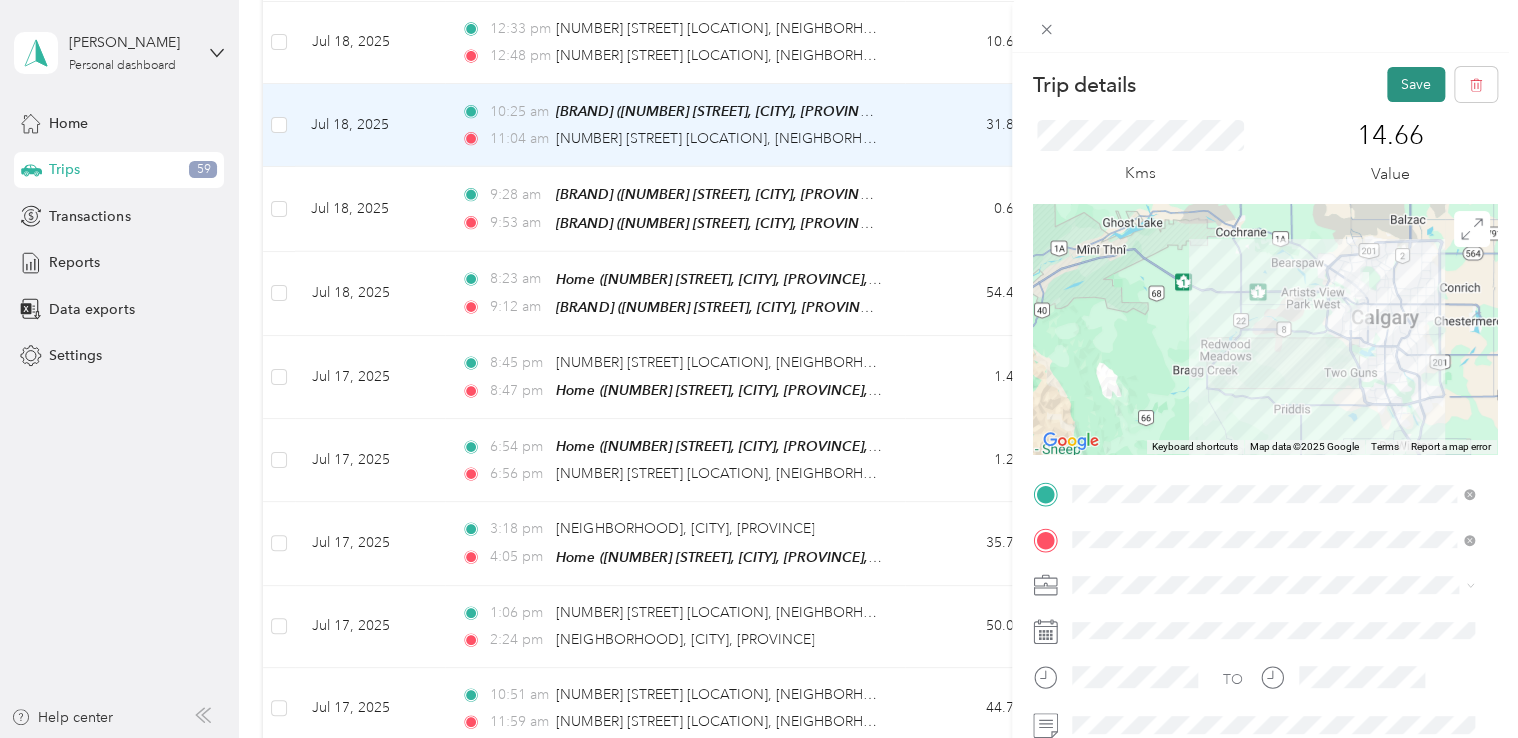 click on "Save" at bounding box center (1416, 84) 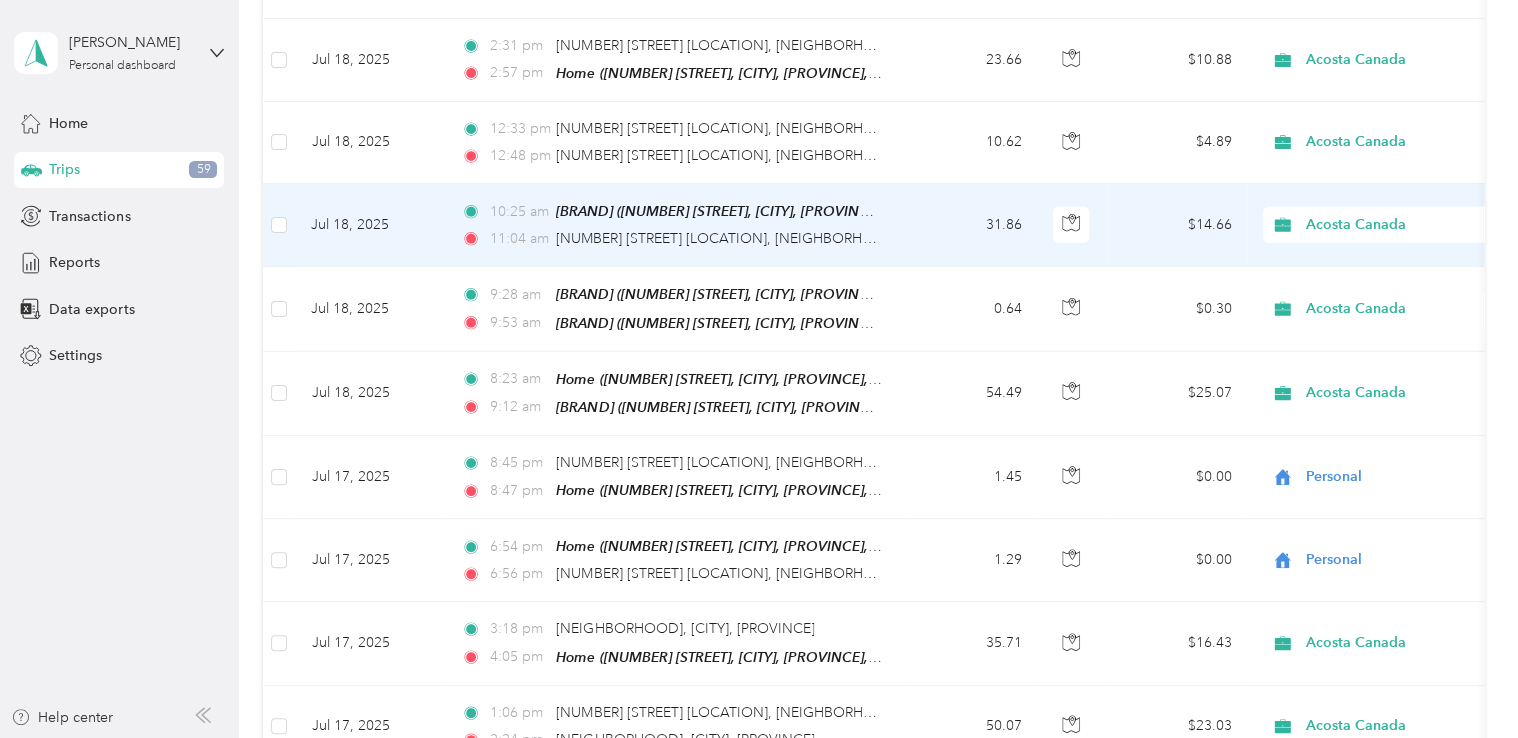 scroll, scrollTop: 6364, scrollLeft: 0, axis: vertical 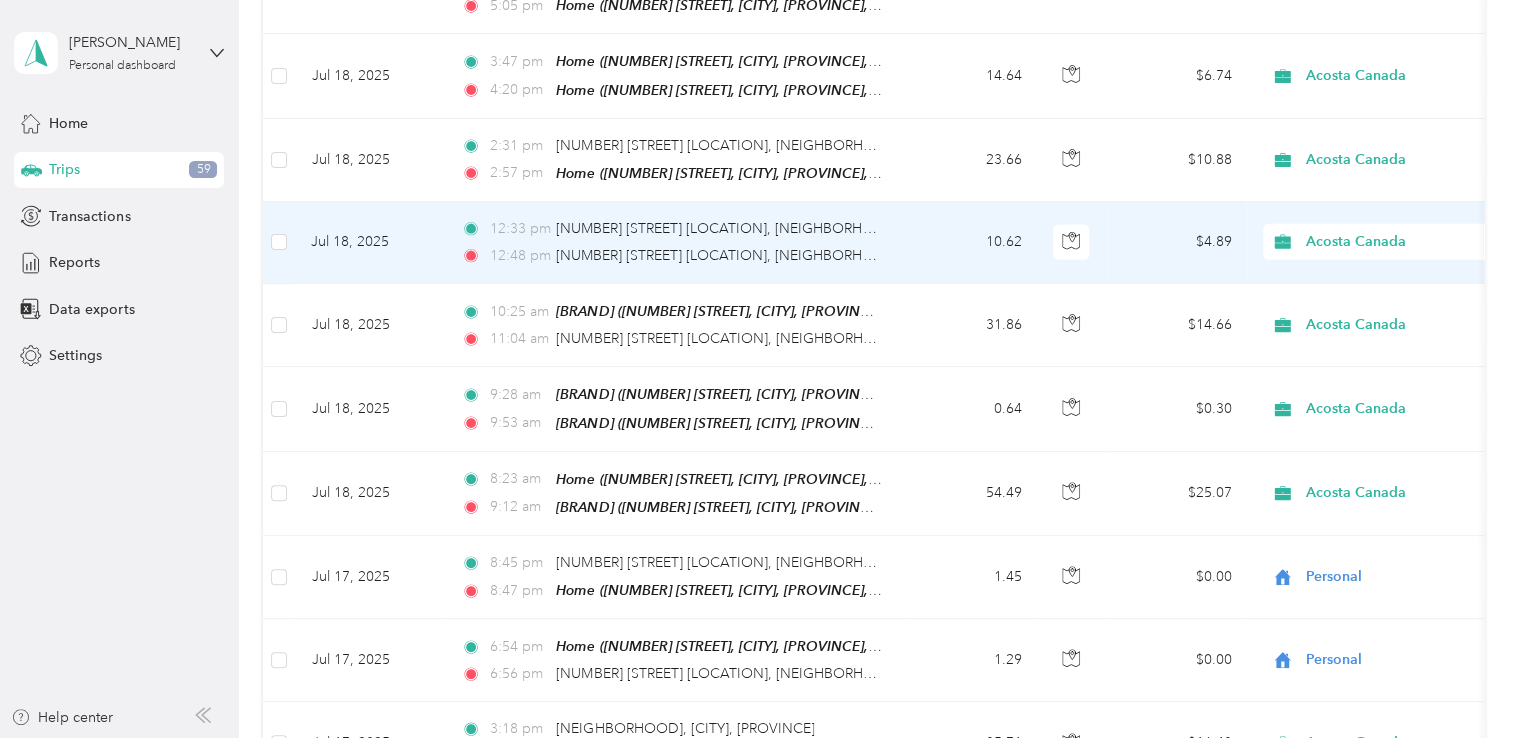 click on "10.62" at bounding box center (971, 243) 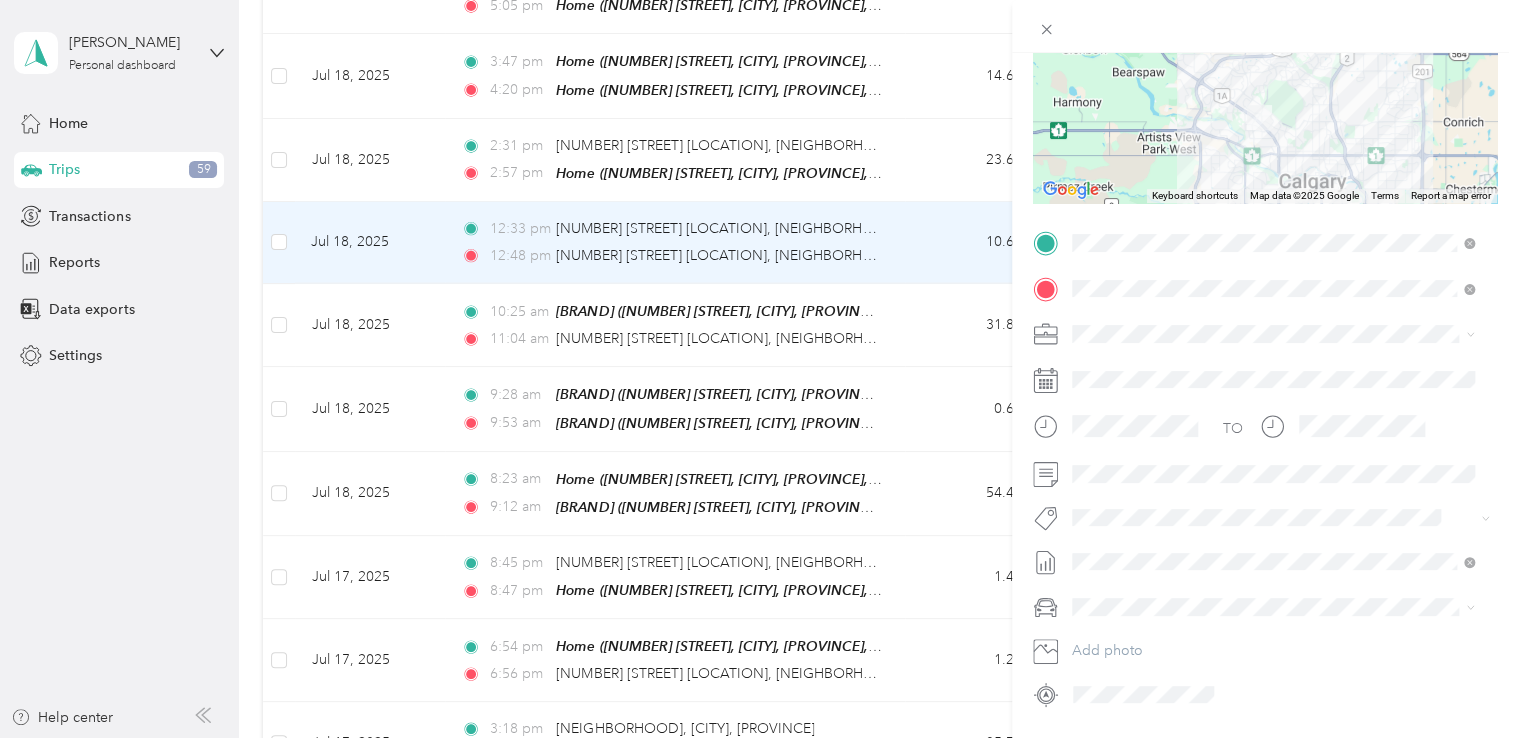 scroll, scrollTop: 300, scrollLeft: 0, axis: vertical 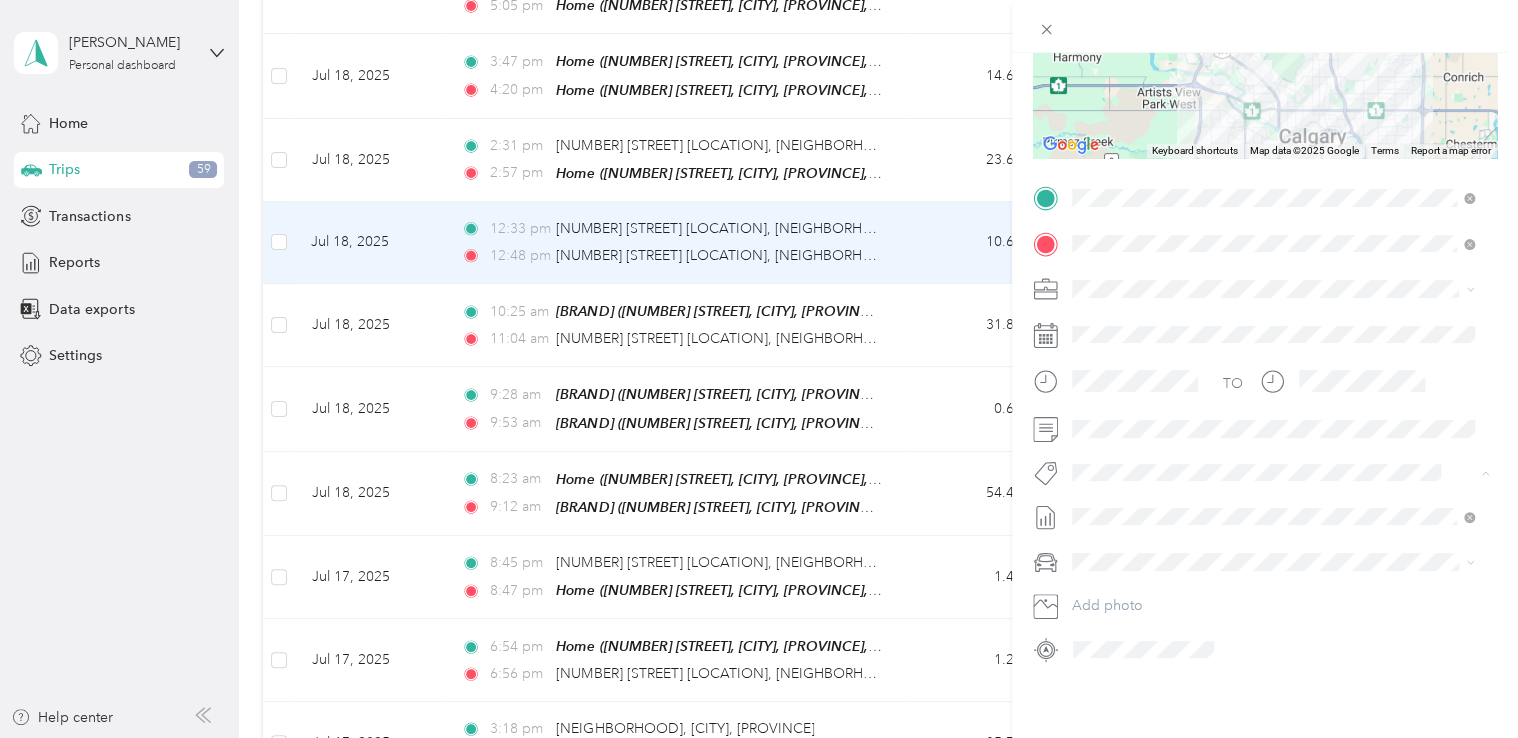 click on "Fab Beiersdorf" at bounding box center [1133, 504] 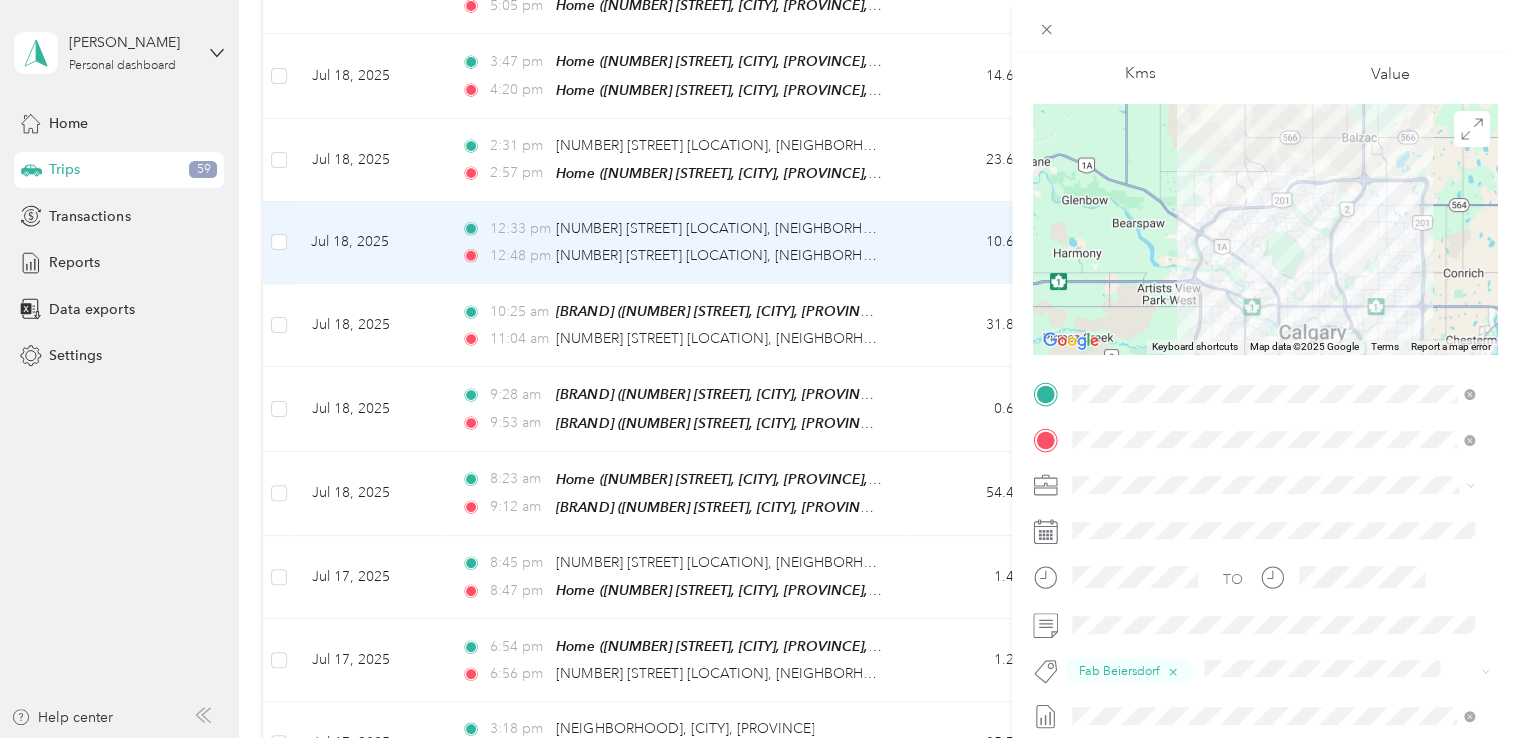 scroll, scrollTop: 0, scrollLeft: 0, axis: both 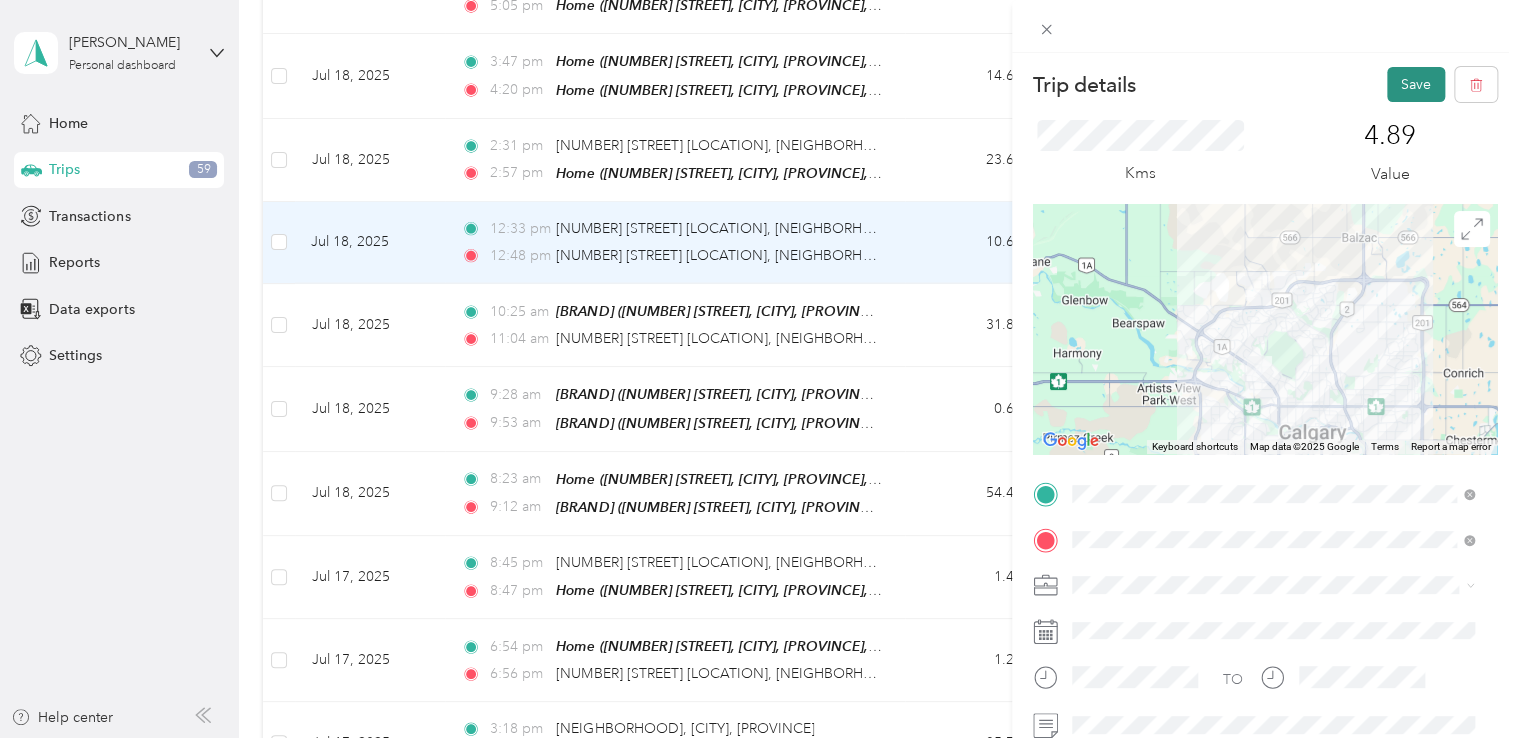 click on "Save" at bounding box center [1416, 84] 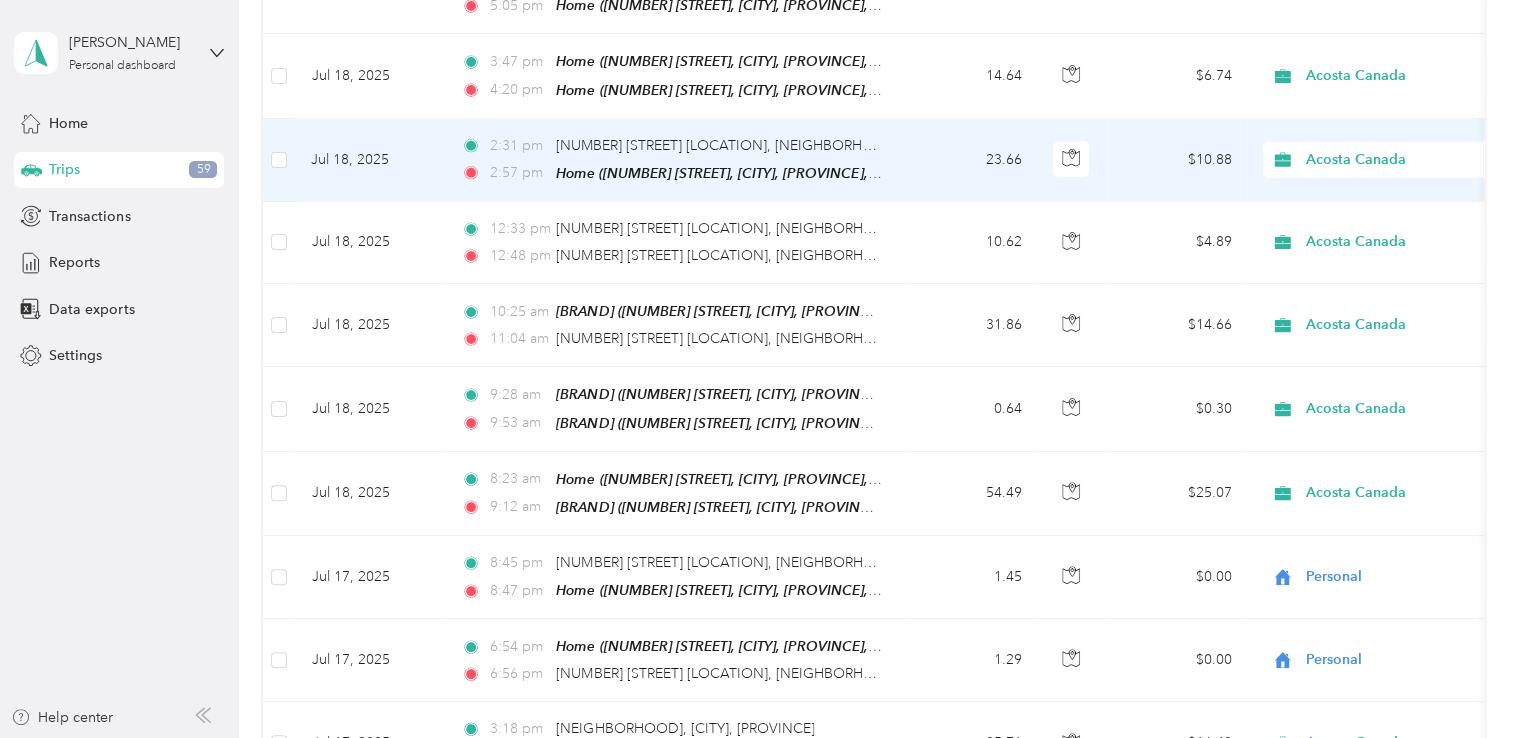 scroll, scrollTop: 6264, scrollLeft: 0, axis: vertical 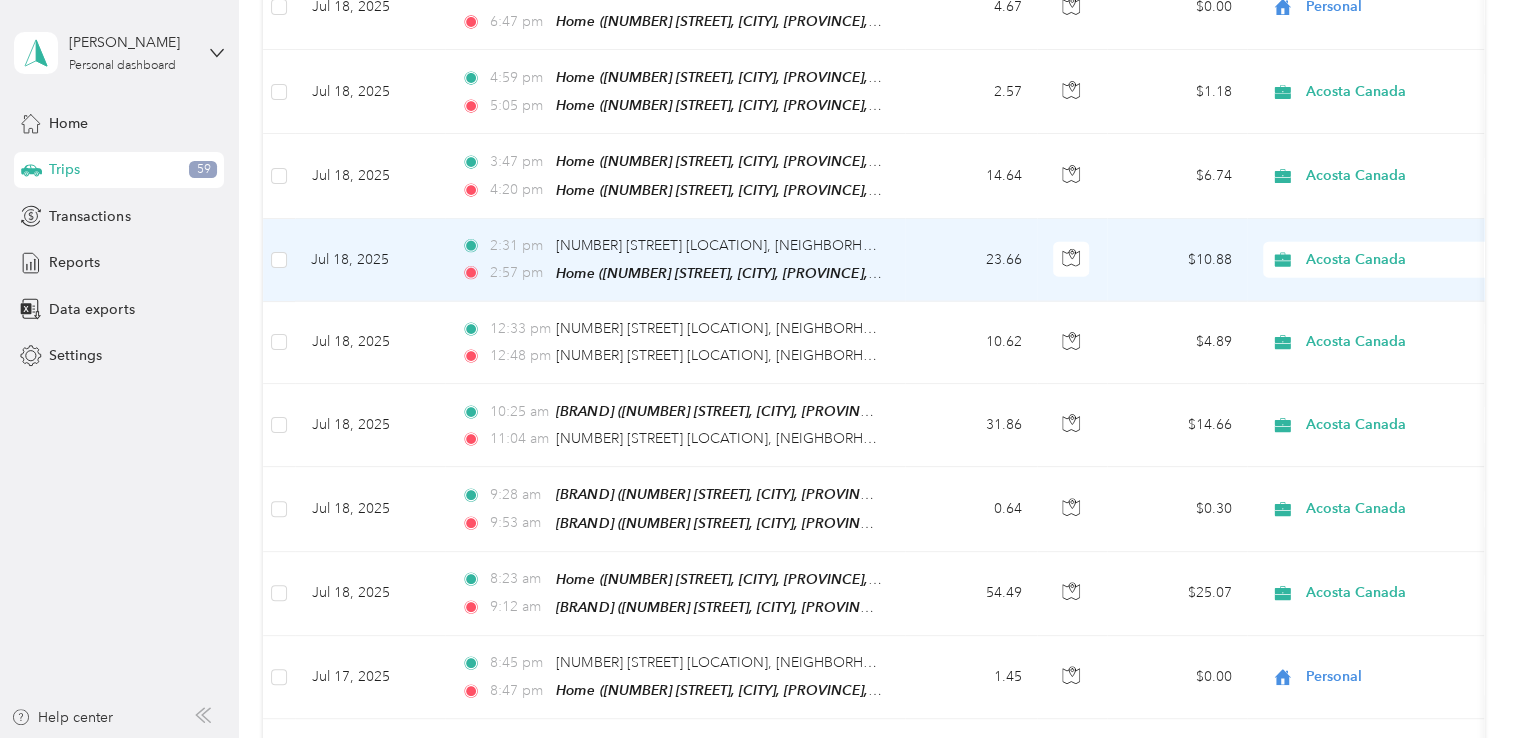 click on "2:31 pm 74 Sage Hill Plaza NW, Sage Hill, Calgary, AB 2:57 pm Home (112 Springs Crt SE, Airdrie, AB, Canada , Airdrie, AB)" at bounding box center [675, 260] 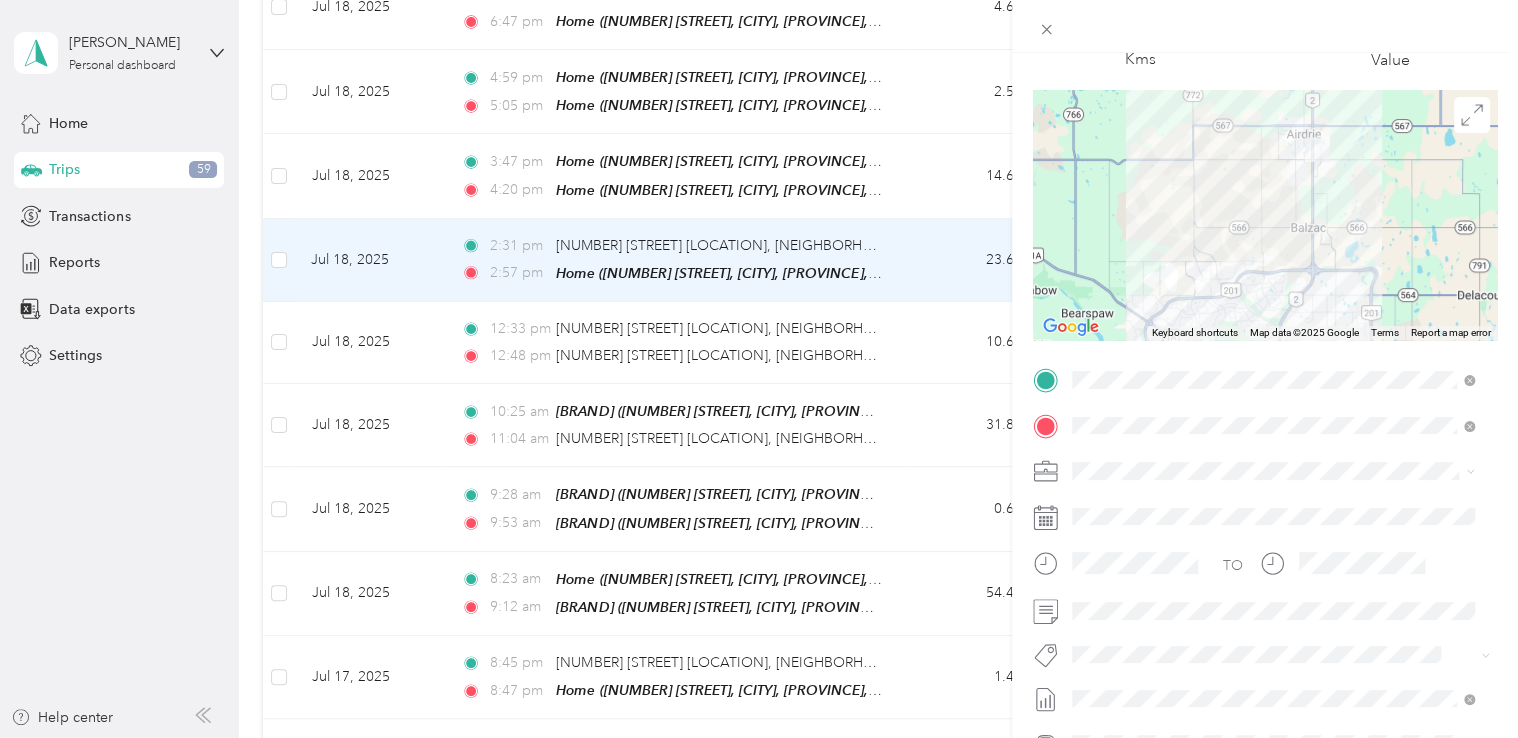 scroll, scrollTop: 200, scrollLeft: 0, axis: vertical 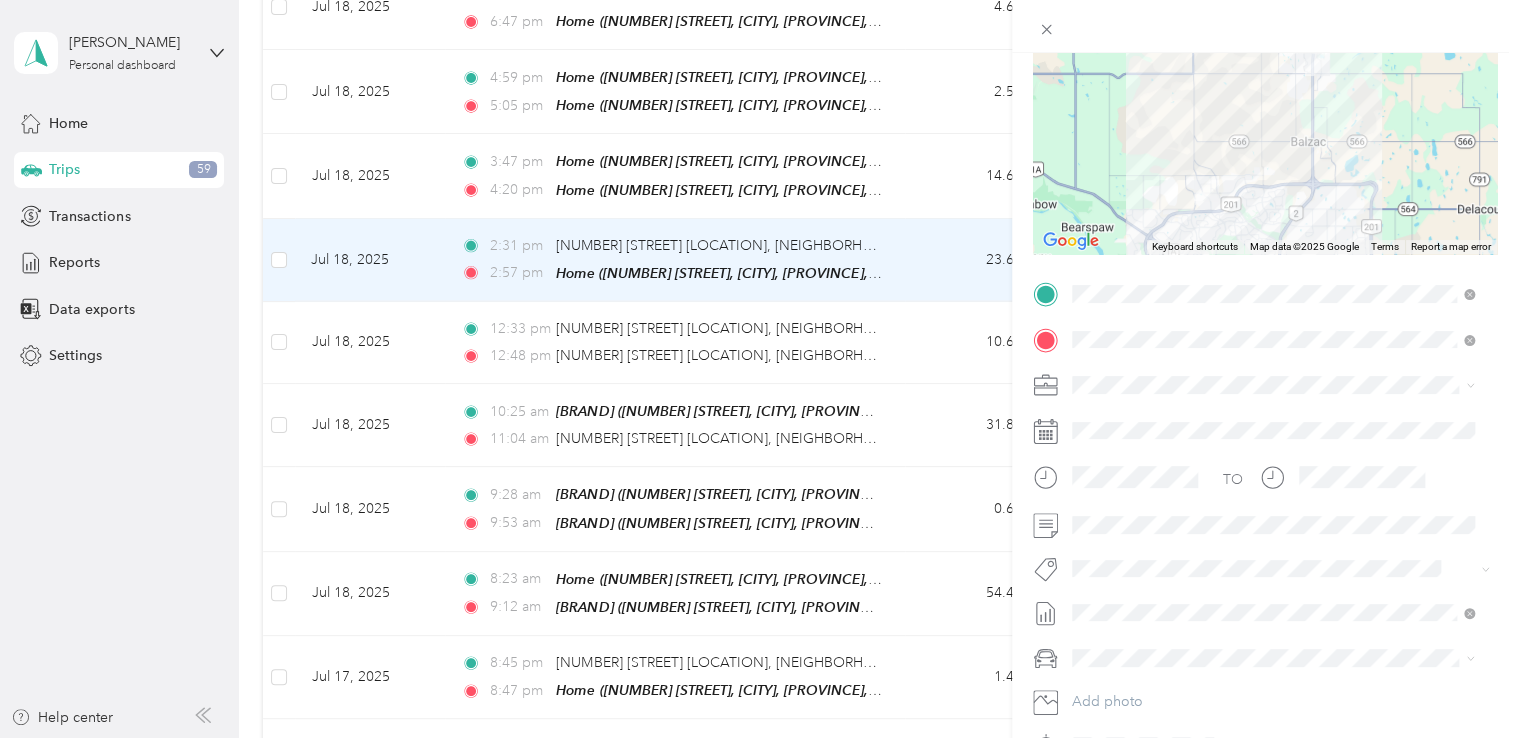 click on "Fab Beiersdorf" at bounding box center (1133, 598) 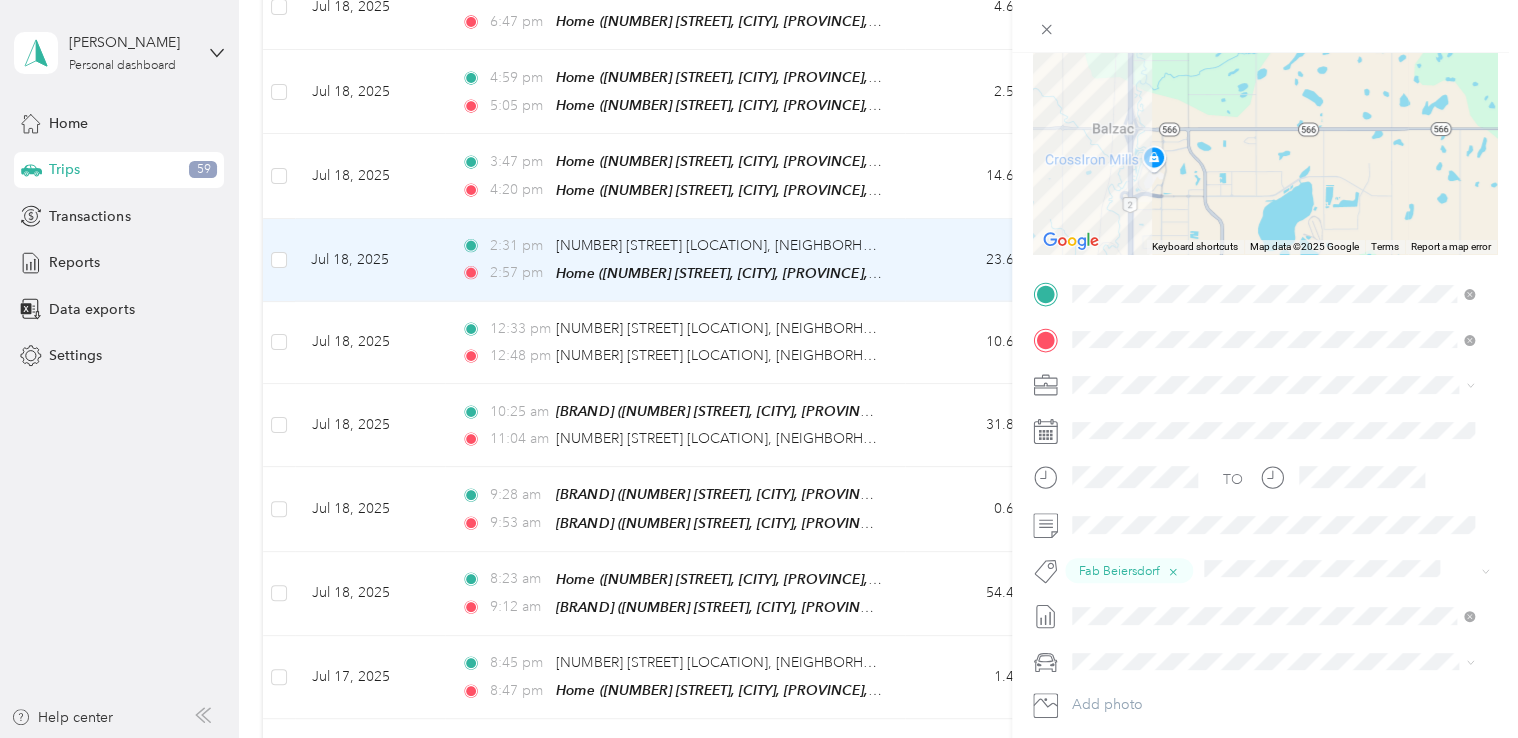 scroll, scrollTop: 105, scrollLeft: 0, axis: vertical 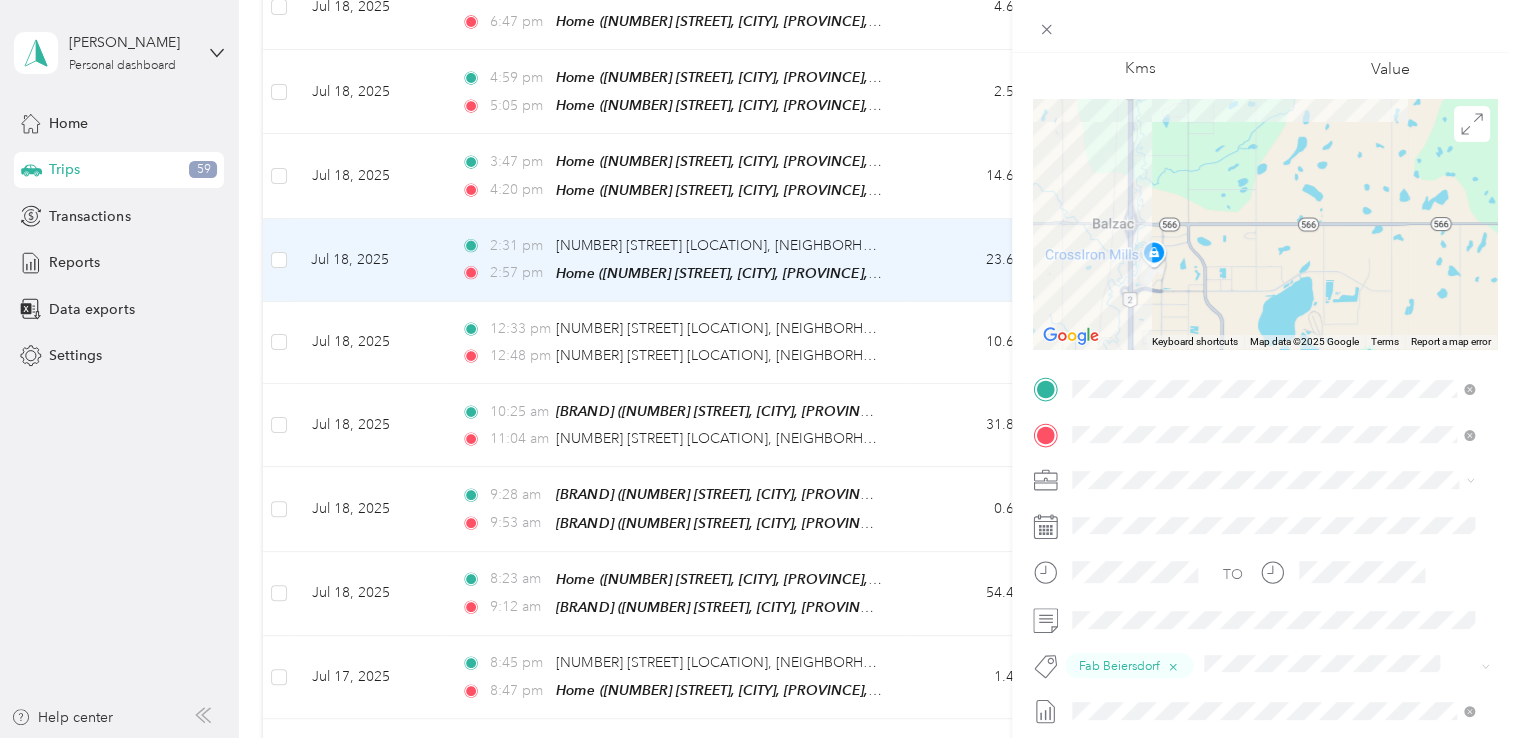 click on "Save" at bounding box center (1416, -21) 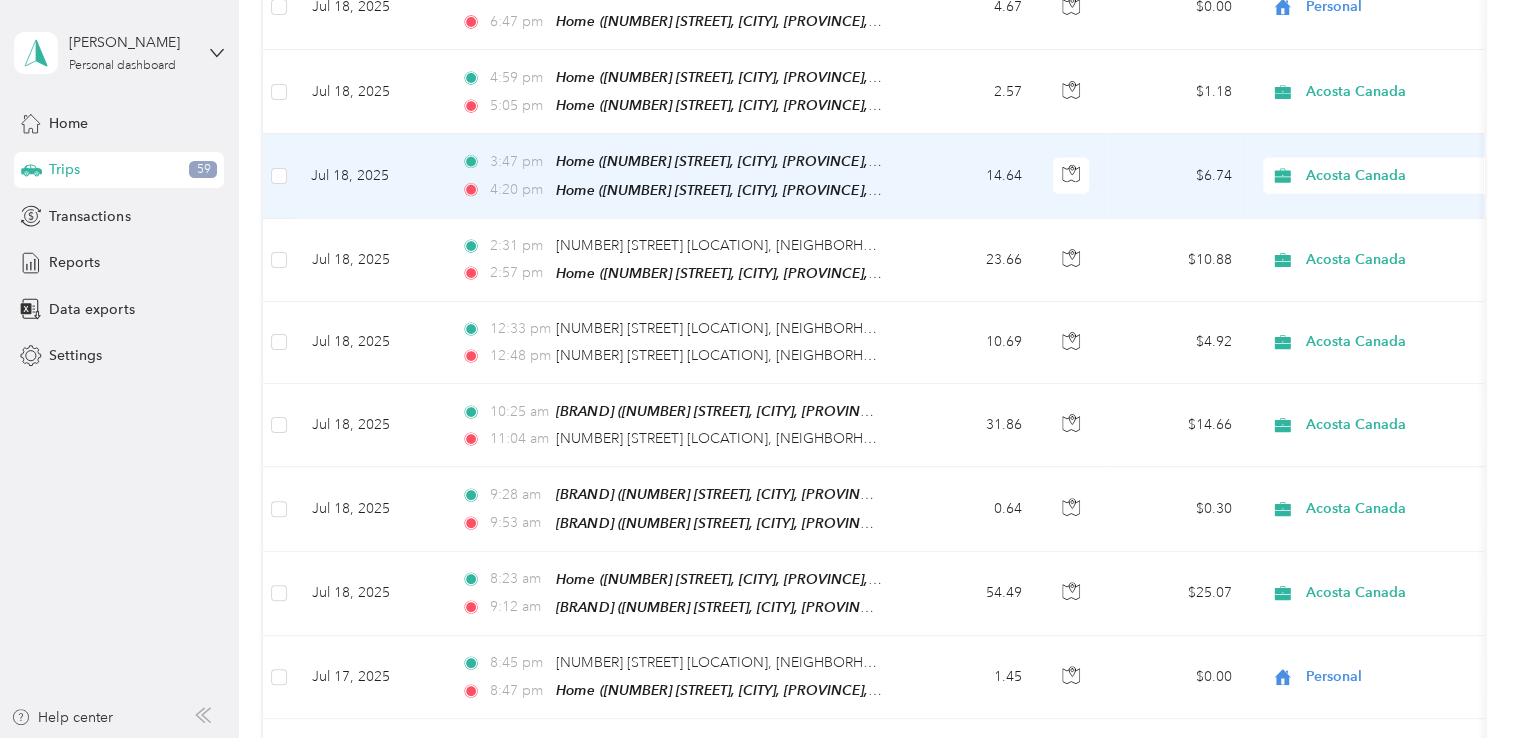 click on "Acosta Canada" at bounding box center (1397, 176) 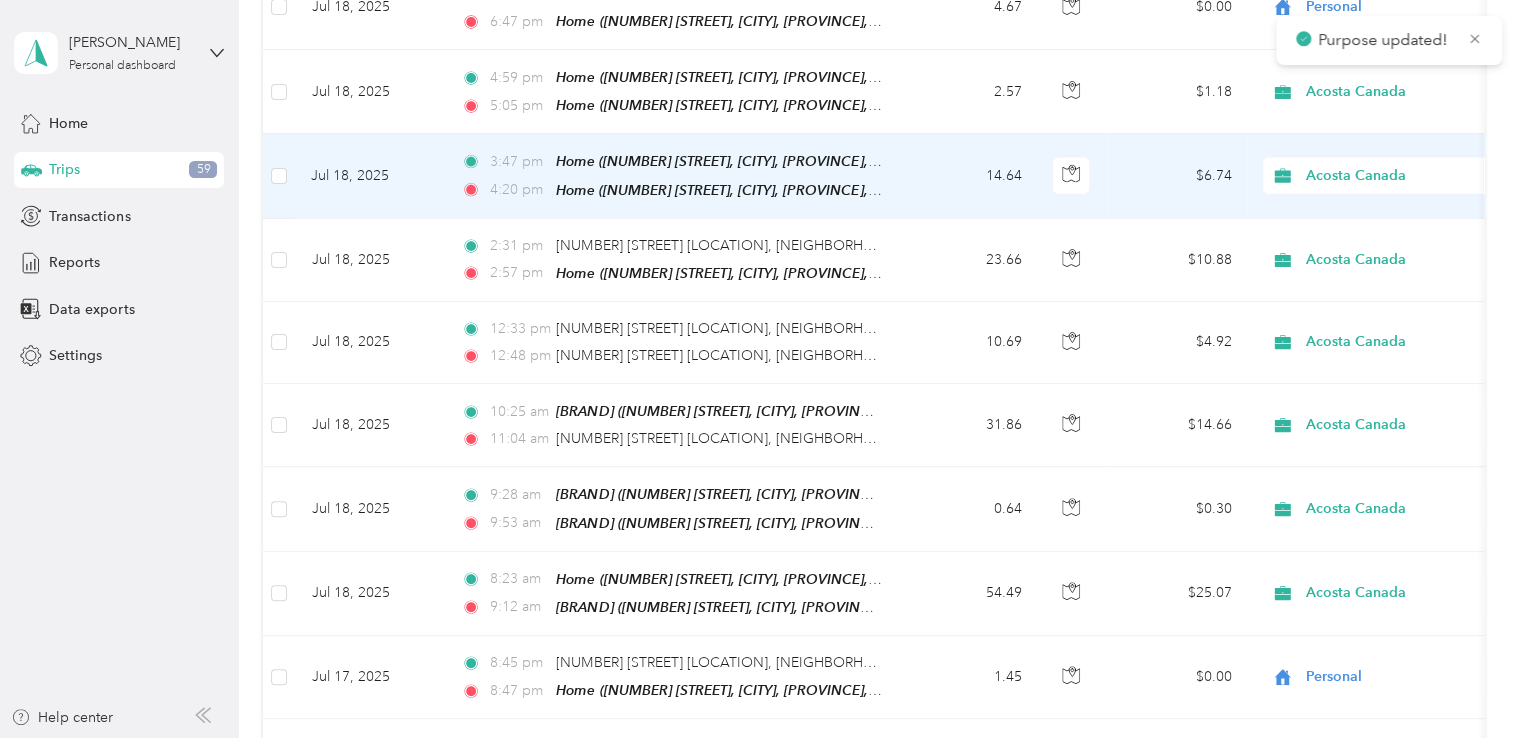 scroll, scrollTop: 6064, scrollLeft: 0, axis: vertical 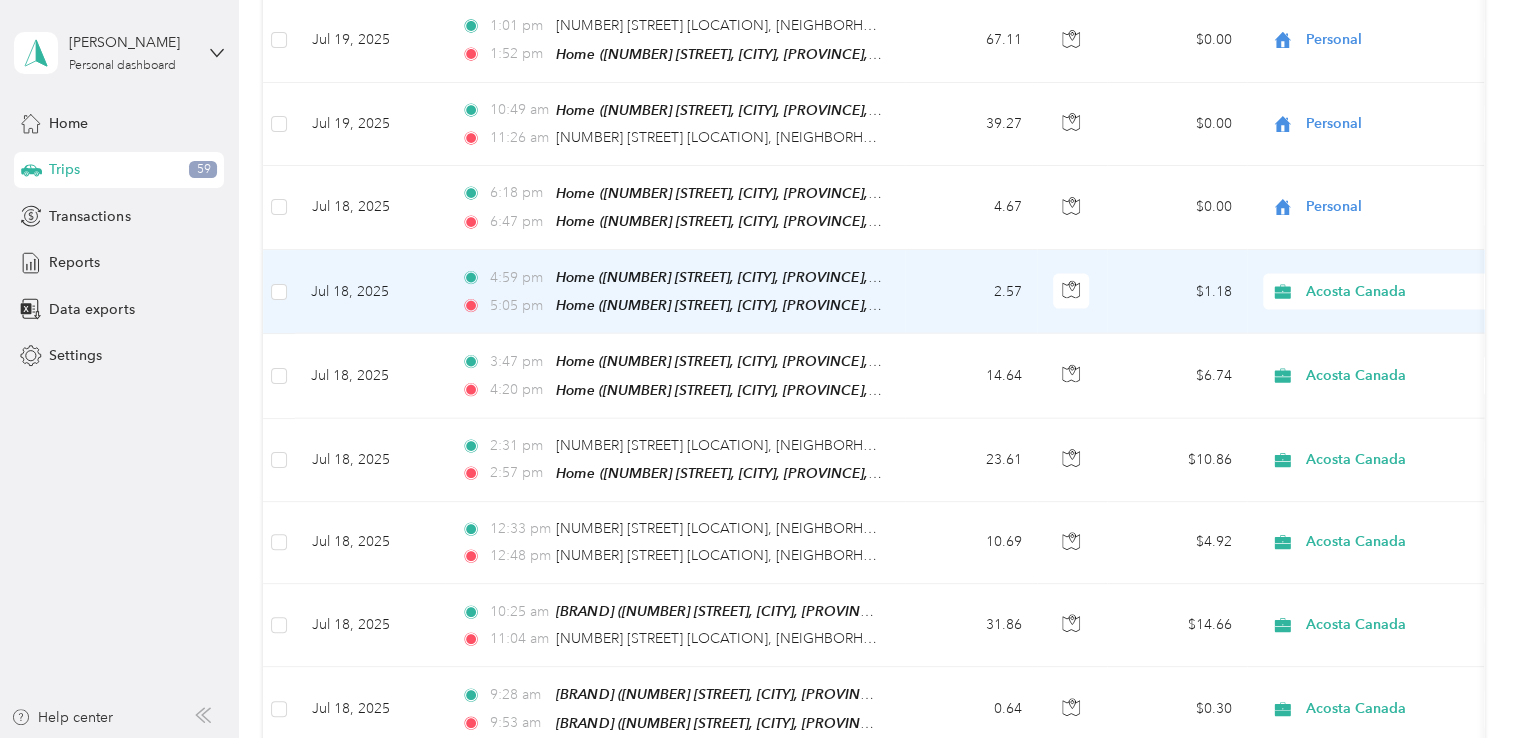 click on "Acosta Canada" at bounding box center [1397, 292] 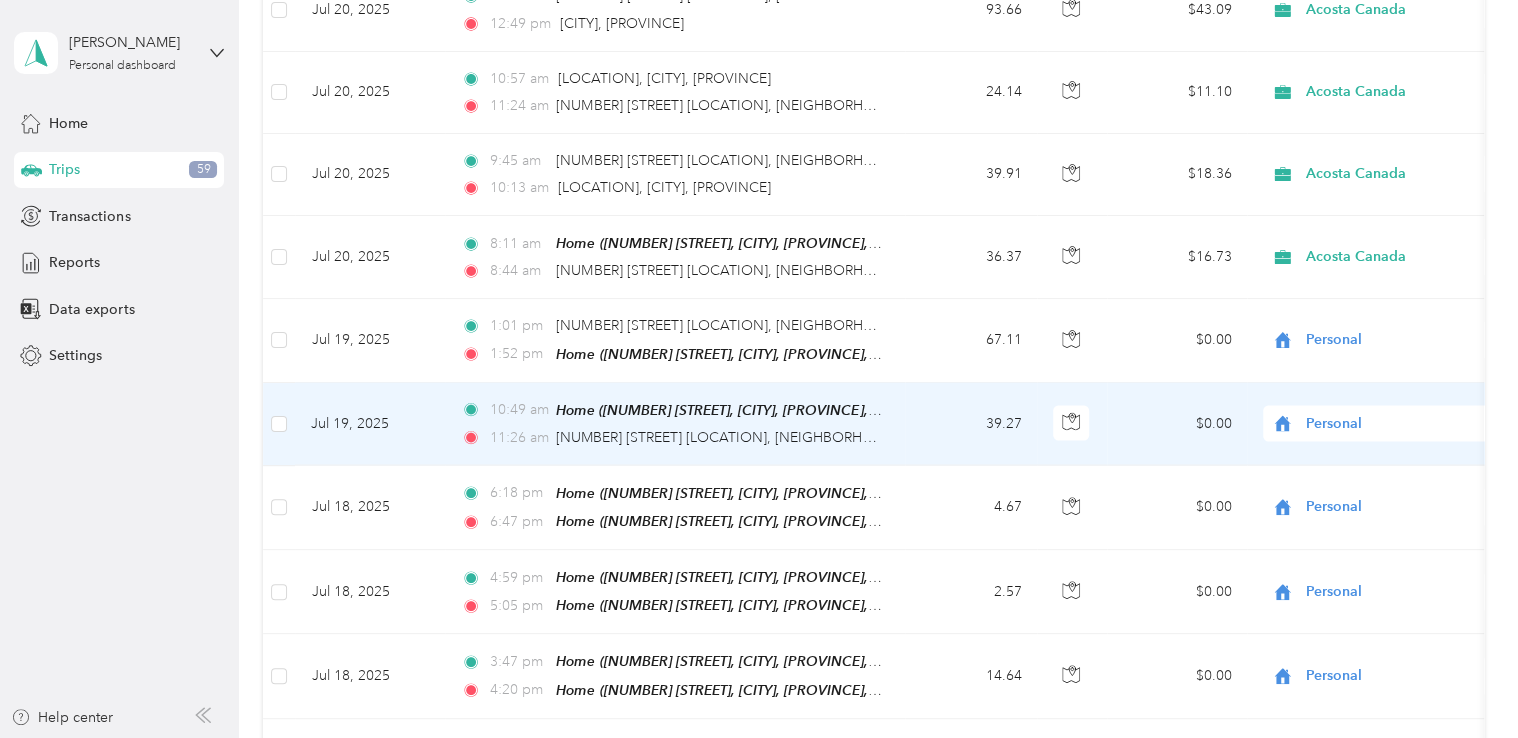 scroll, scrollTop: 5664, scrollLeft: 0, axis: vertical 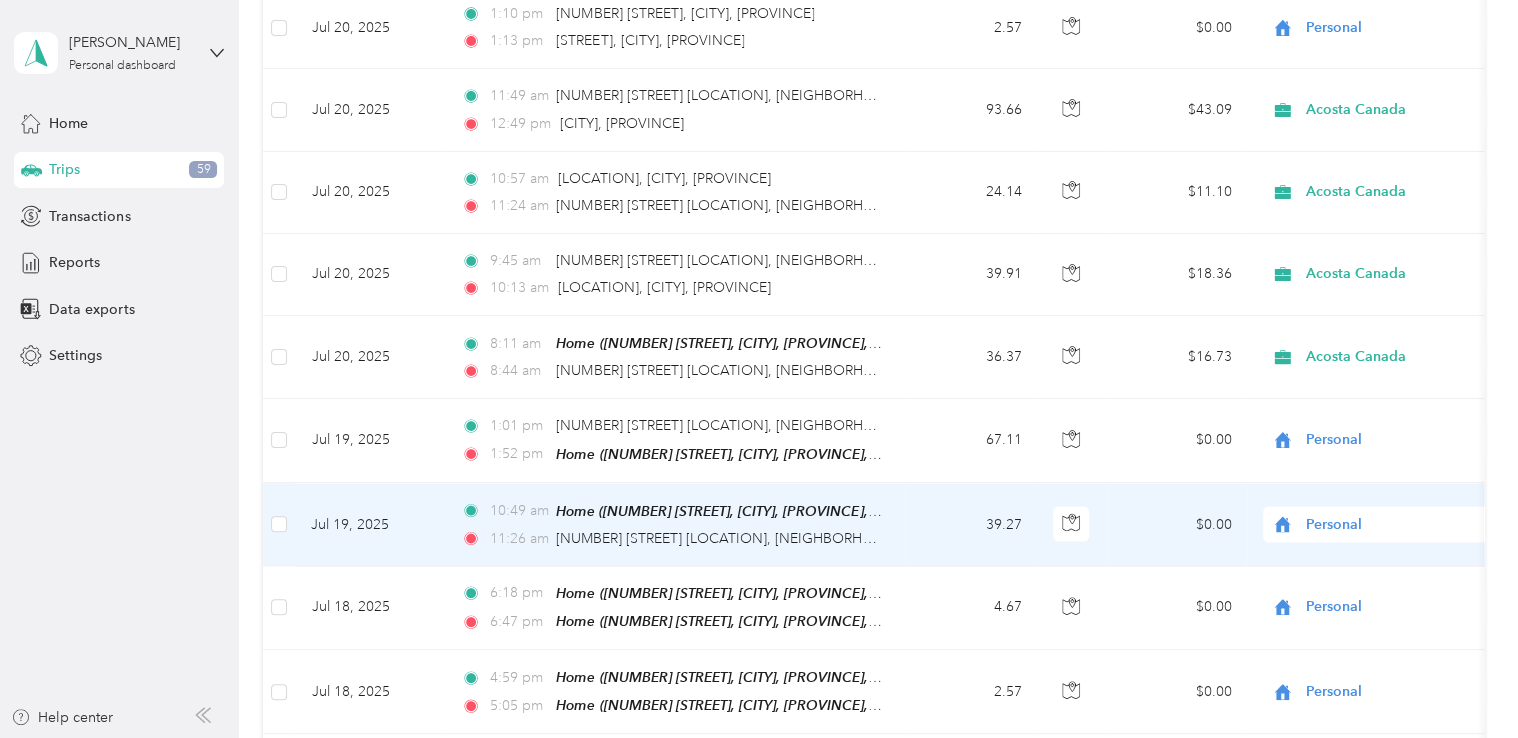 click on "Personal" at bounding box center (1387, 524) 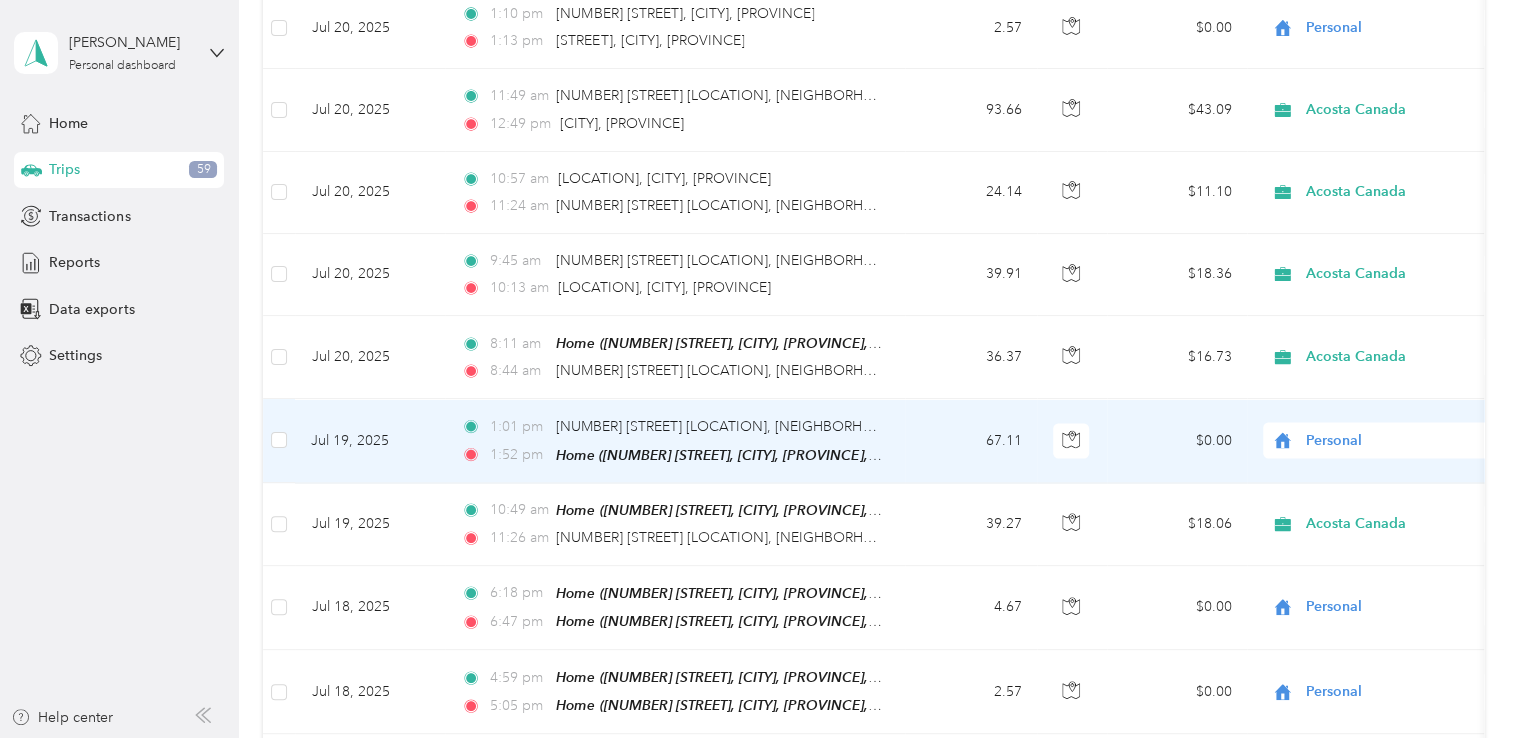 click on "Personal" at bounding box center [1397, 440] 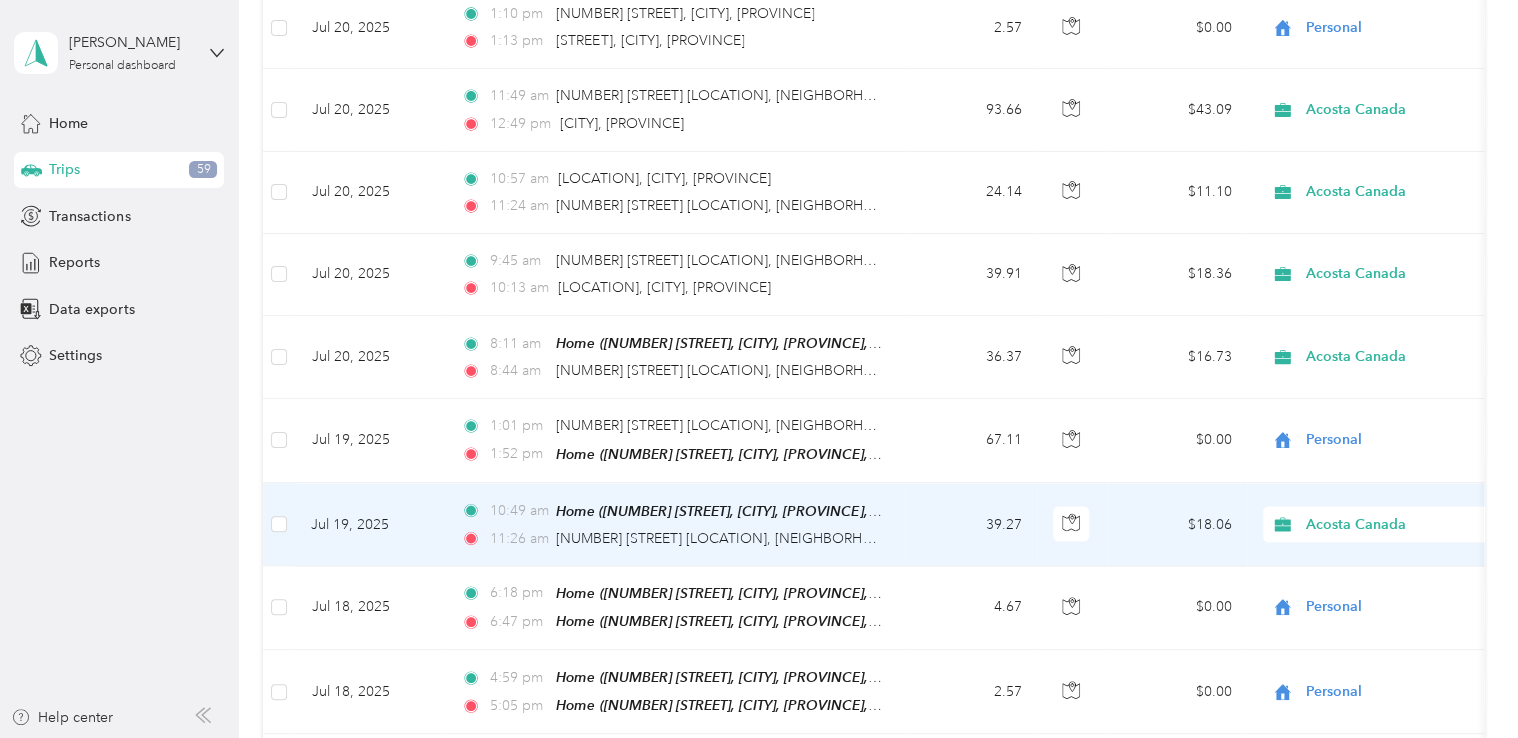 click at bounding box center [1072, 524] 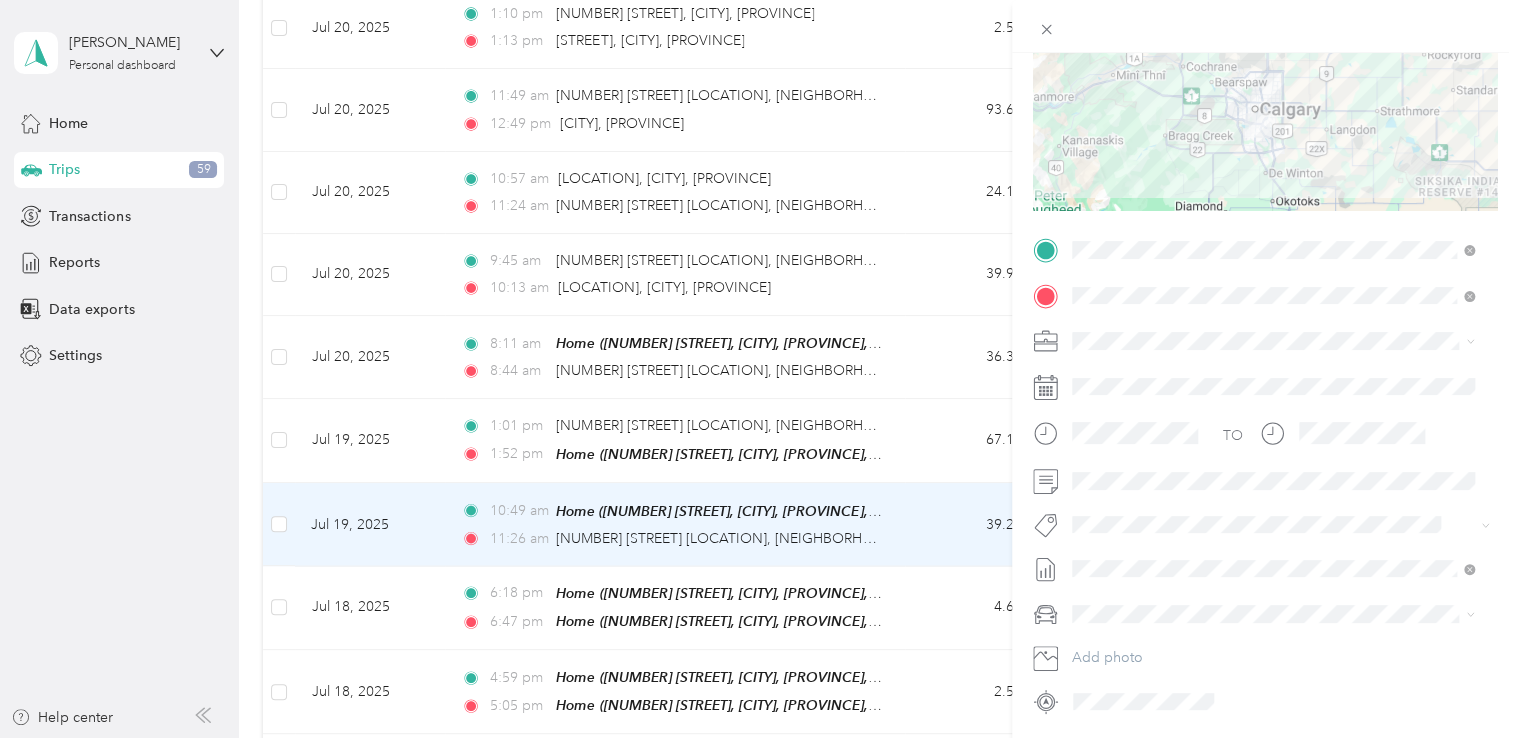 scroll, scrollTop: 300, scrollLeft: 0, axis: vertical 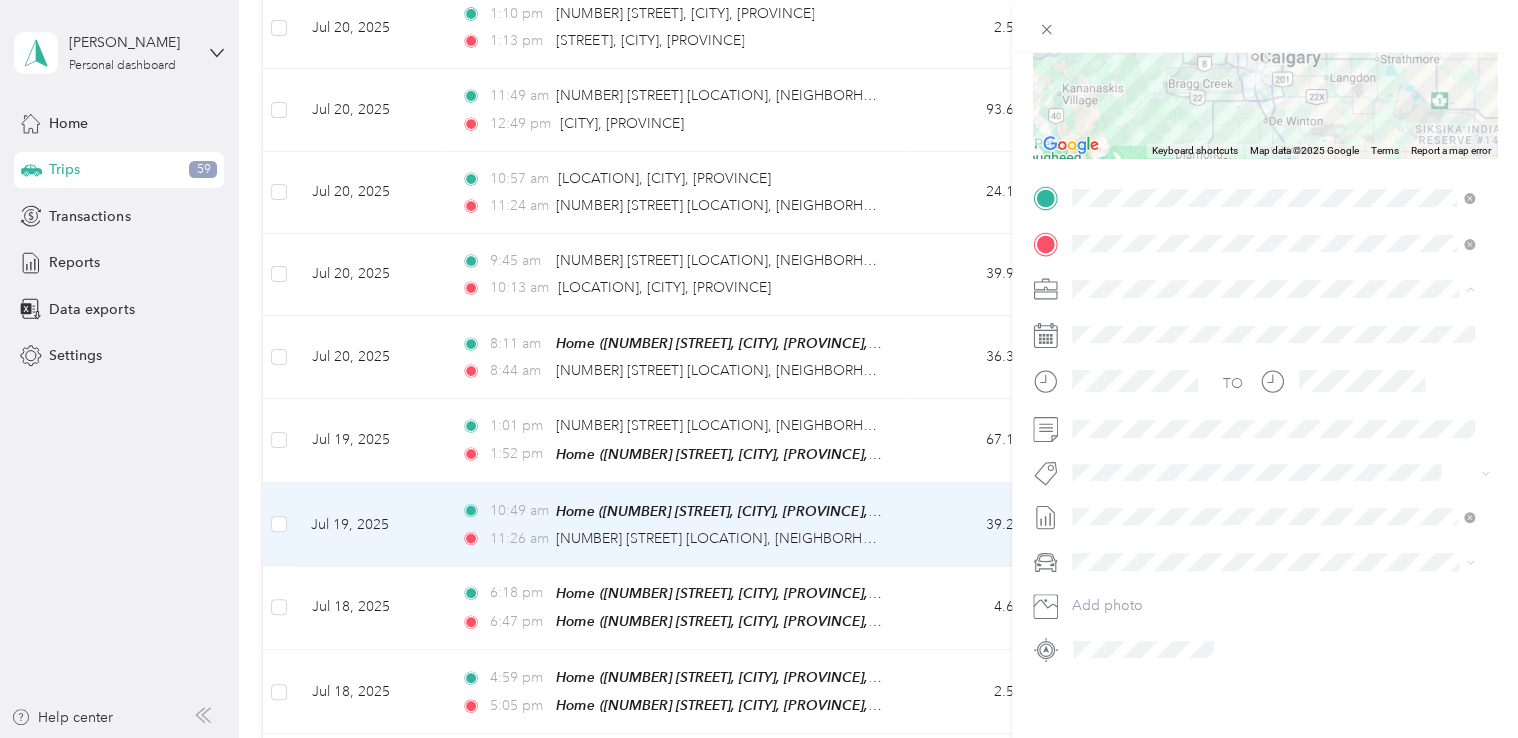 click on "Personal" at bounding box center [1105, 355] 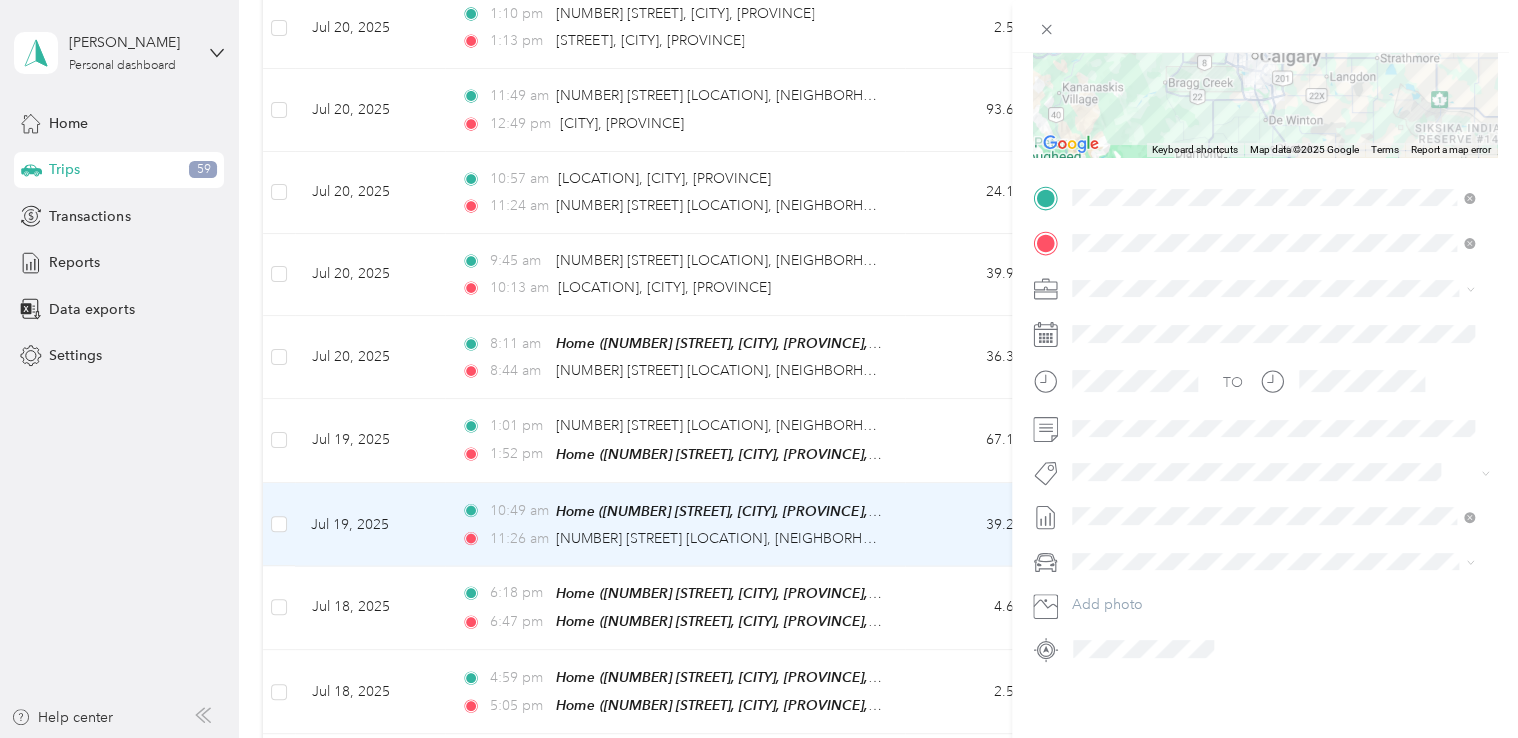 click on "Trip details Save This trip cannot be edited because it is either under review, approved, or paid. Contact your Team Manager to edit it. Kms ← Move left → Move right ↑ Move up ↓ Move down + Zoom in - Zoom out Home Jump left by 75% End Jump right by 75% Page Up Jump up by 75% Page Down Jump down by 75% Keyboard shortcuts Map Data Map data ©2025 Google Map data ©2025 Google 20 km  Click to toggle between metric and imperial units Terms Report a map error TO Add photo" at bounding box center (759, 369) 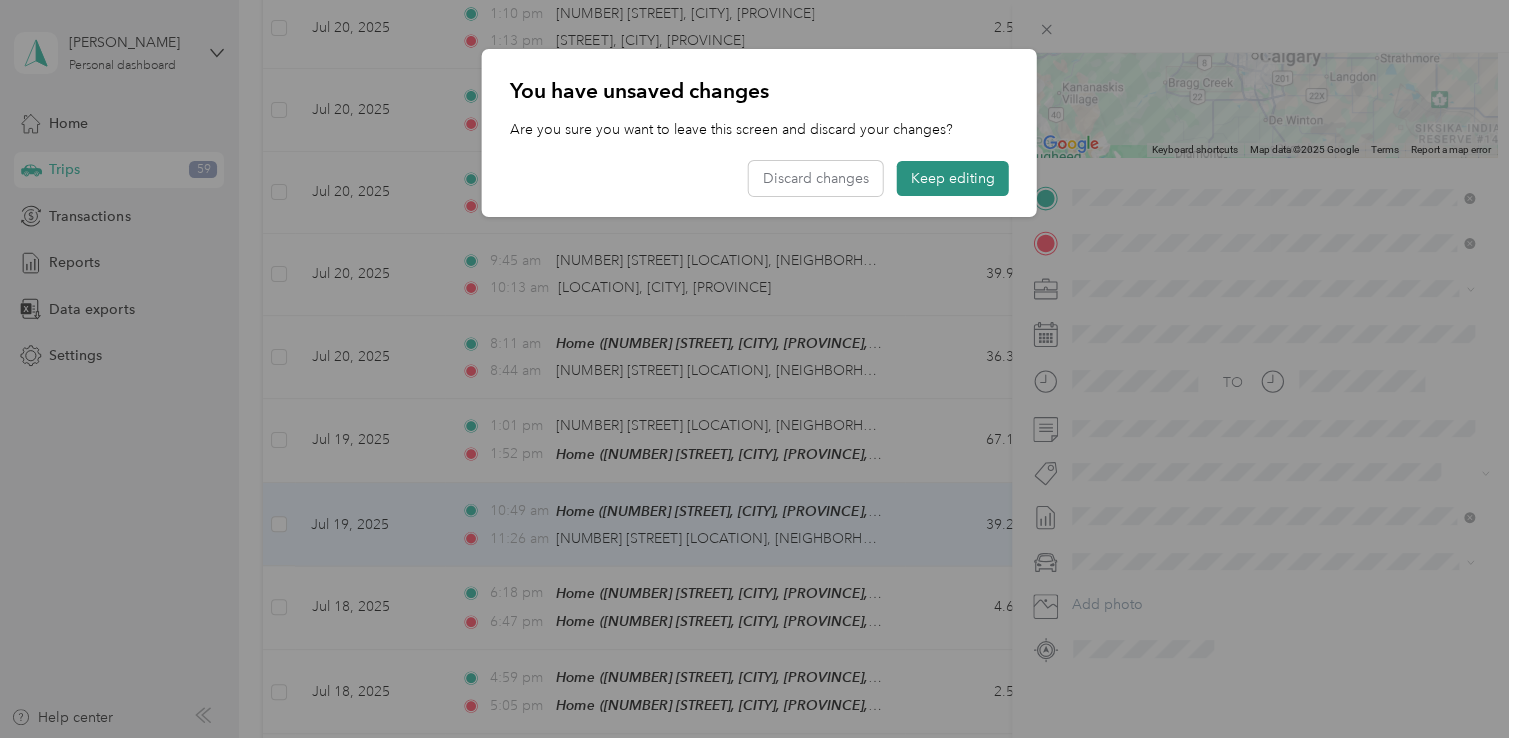 click on "Keep editing" at bounding box center (953, 178) 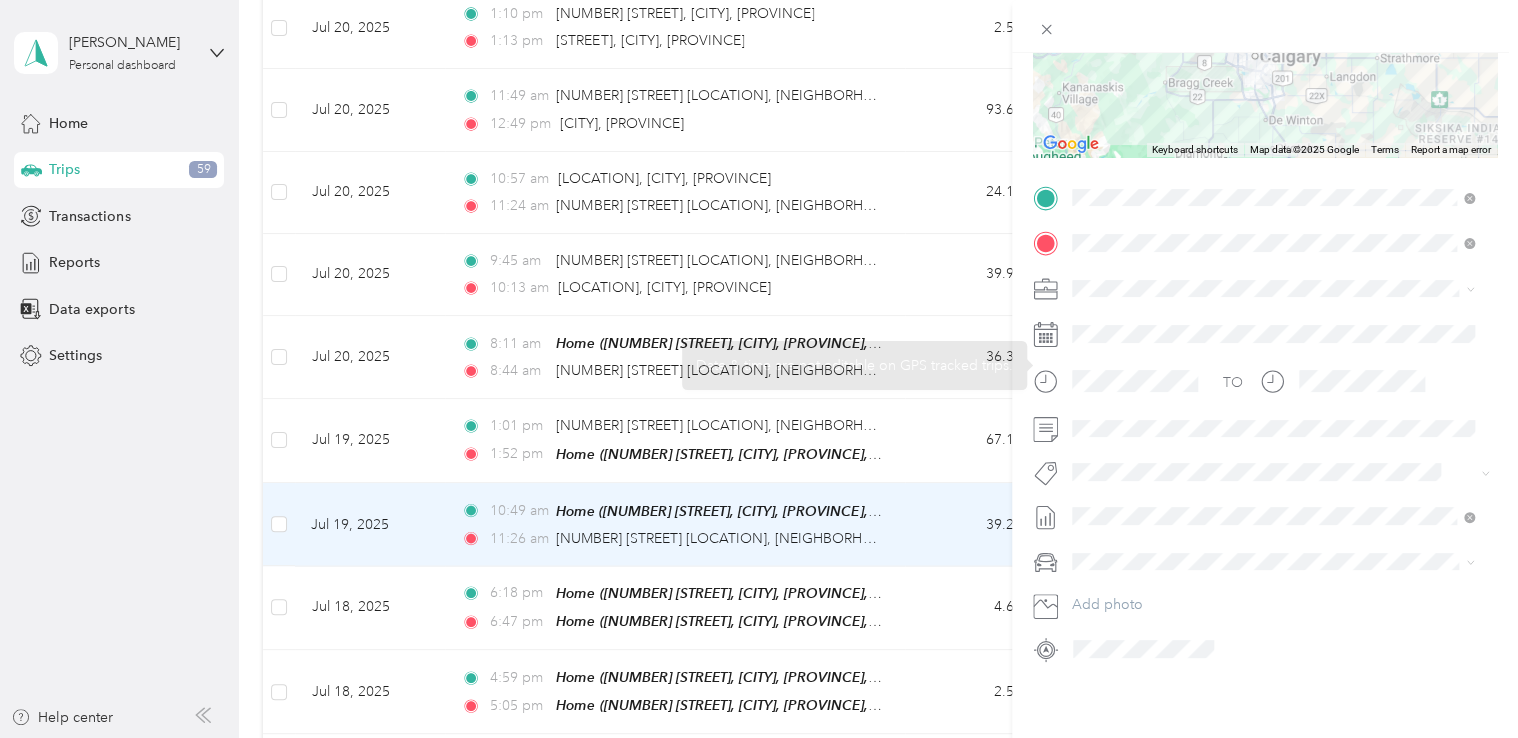 scroll, scrollTop: 0, scrollLeft: 0, axis: both 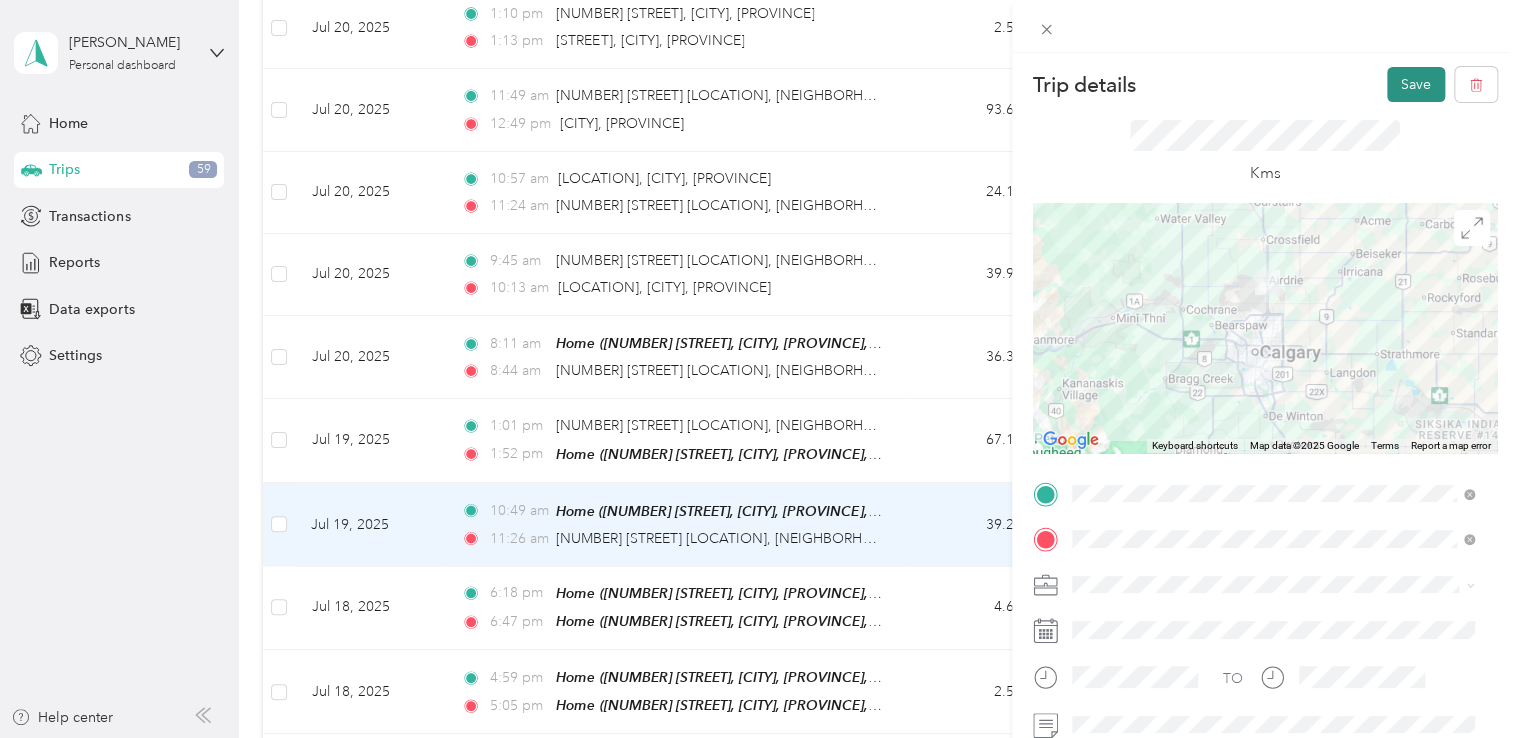 click on "Save" at bounding box center [1416, 84] 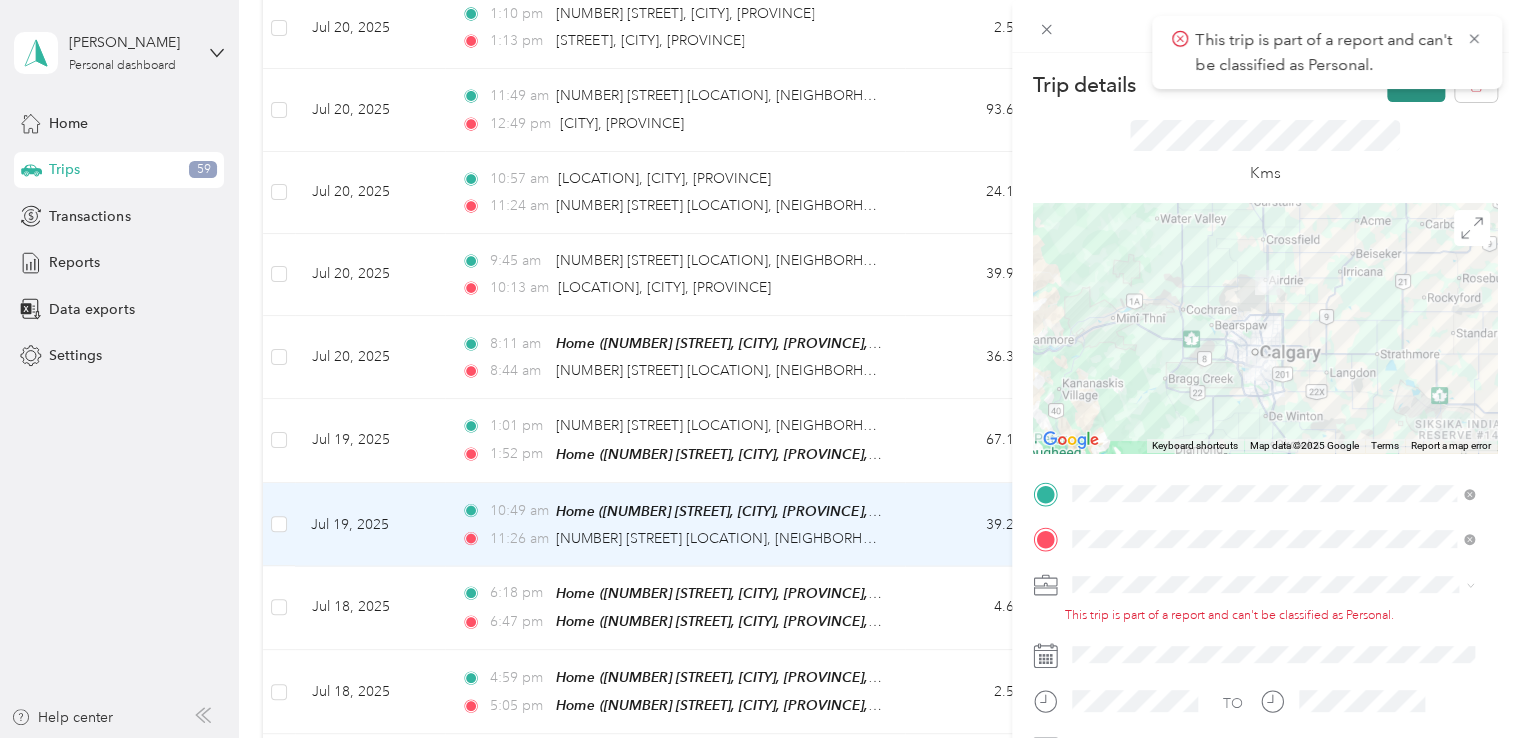 click on "Save" at bounding box center [1416, 84] 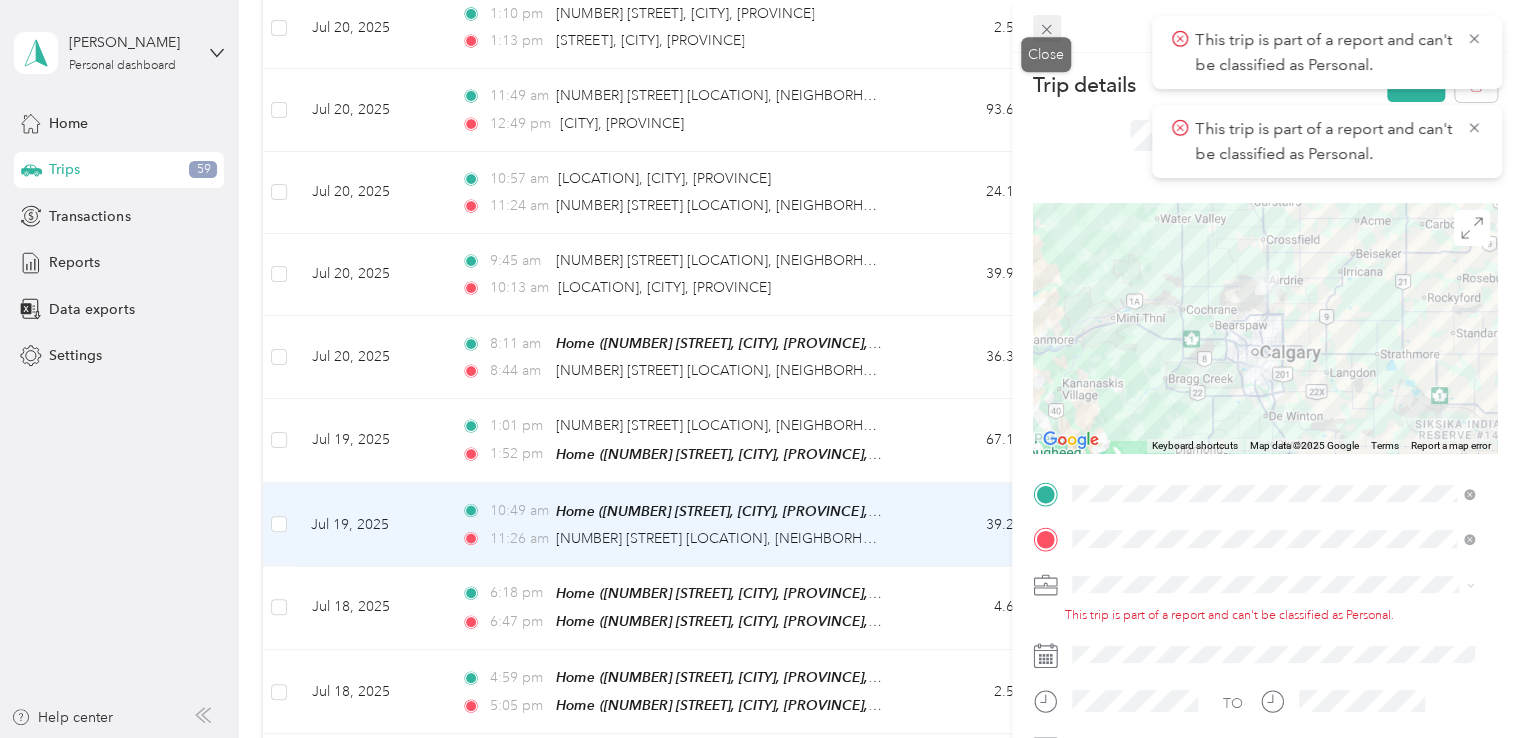 click 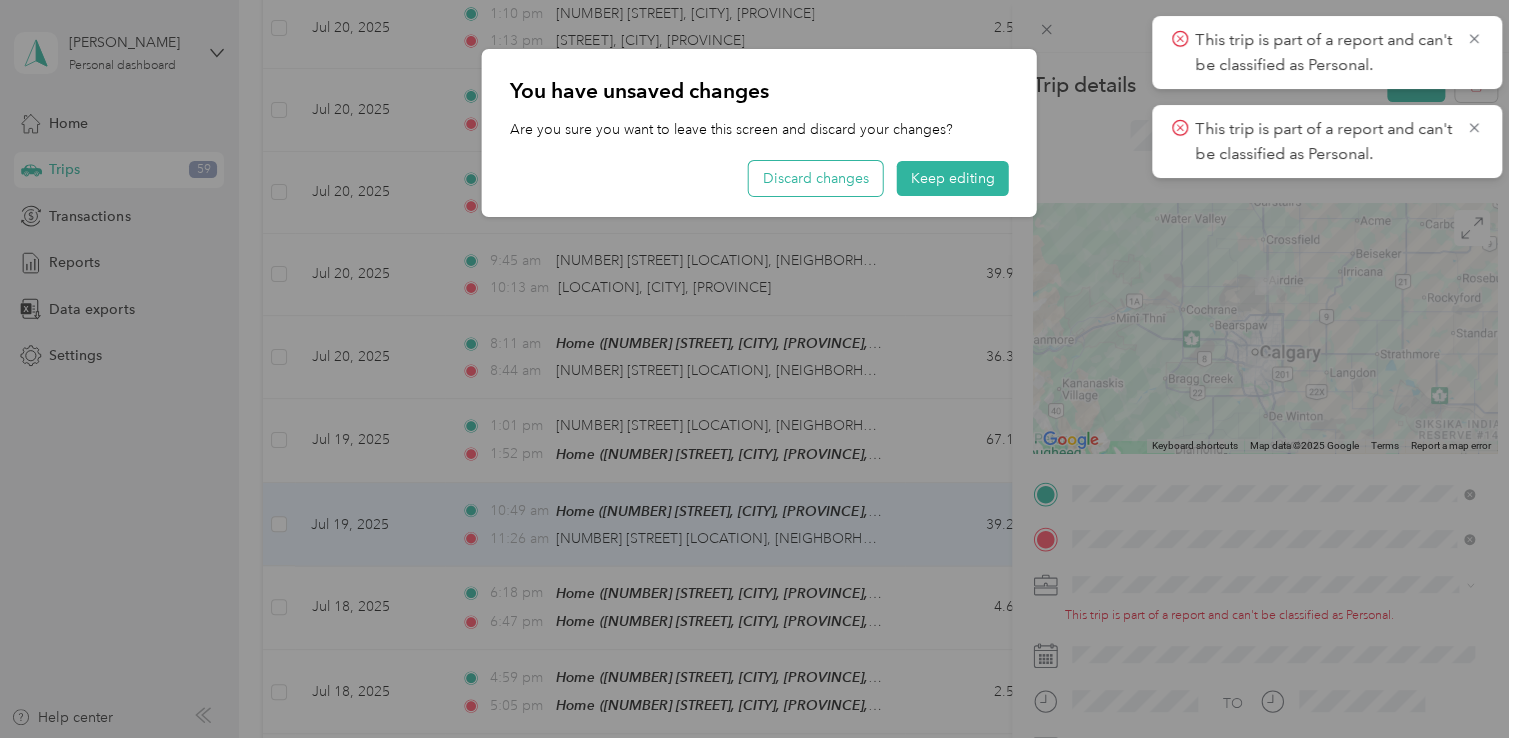 click on "Discard changes" at bounding box center (816, 178) 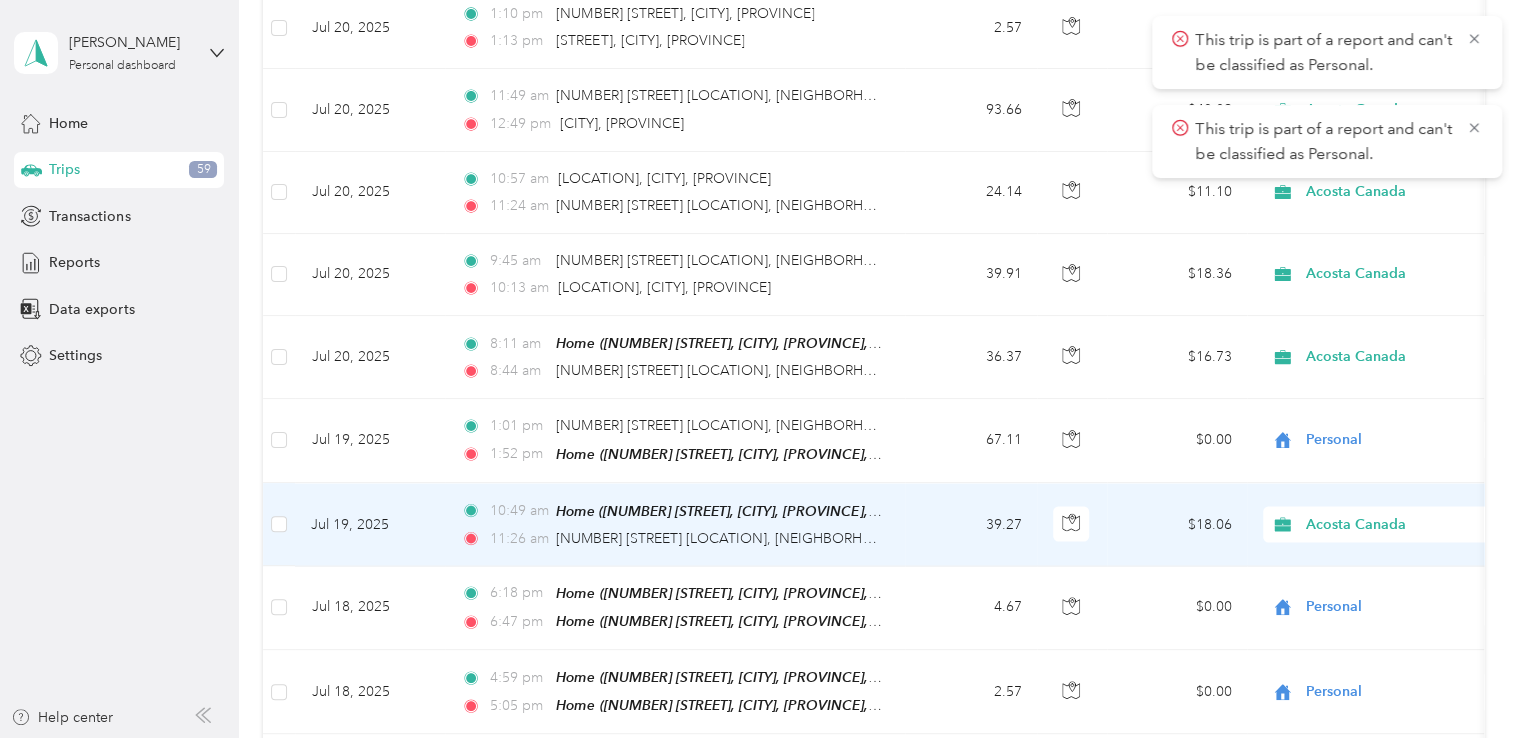 click on "Acosta Canada" at bounding box center [1397, 524] 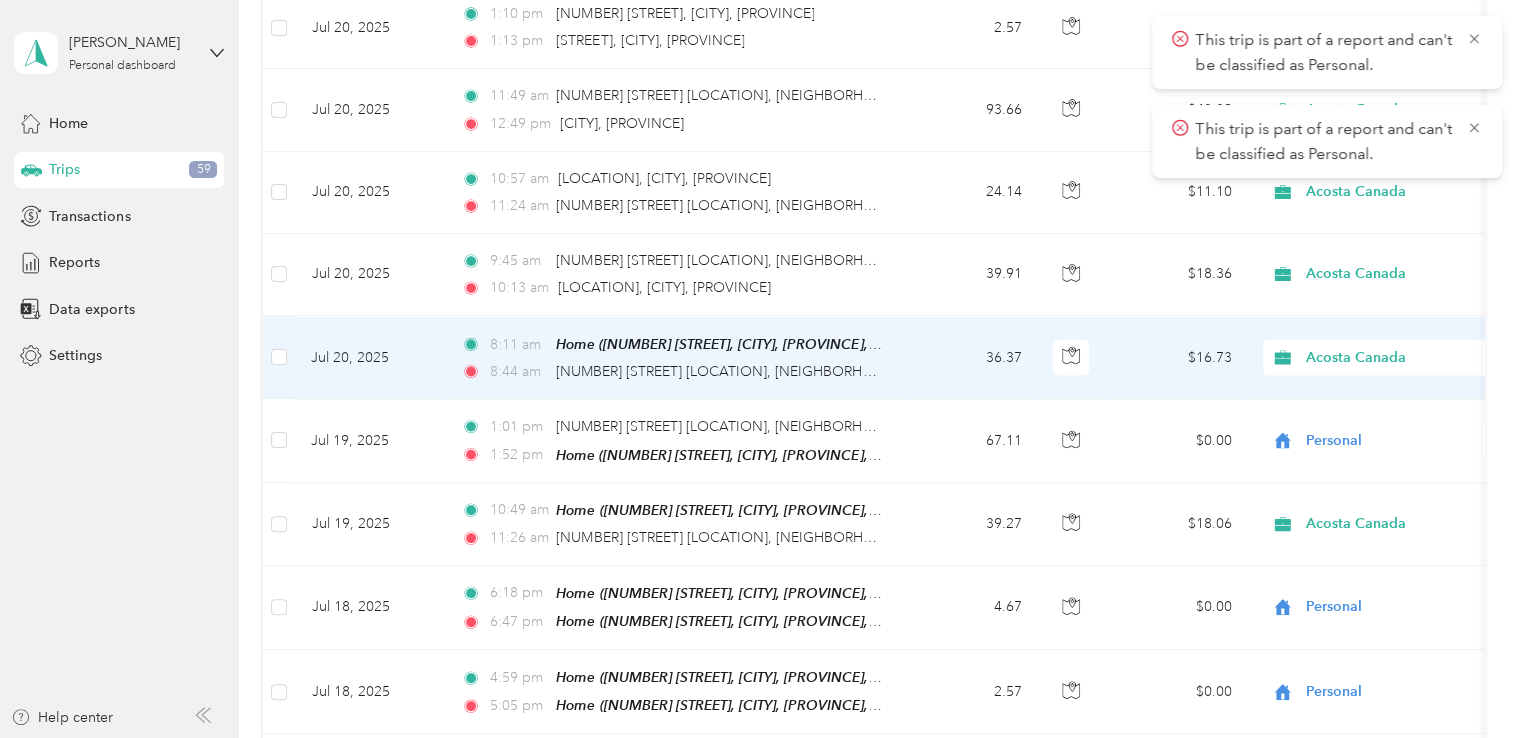 click on "Acosta Canada" at bounding box center (1397, 357) 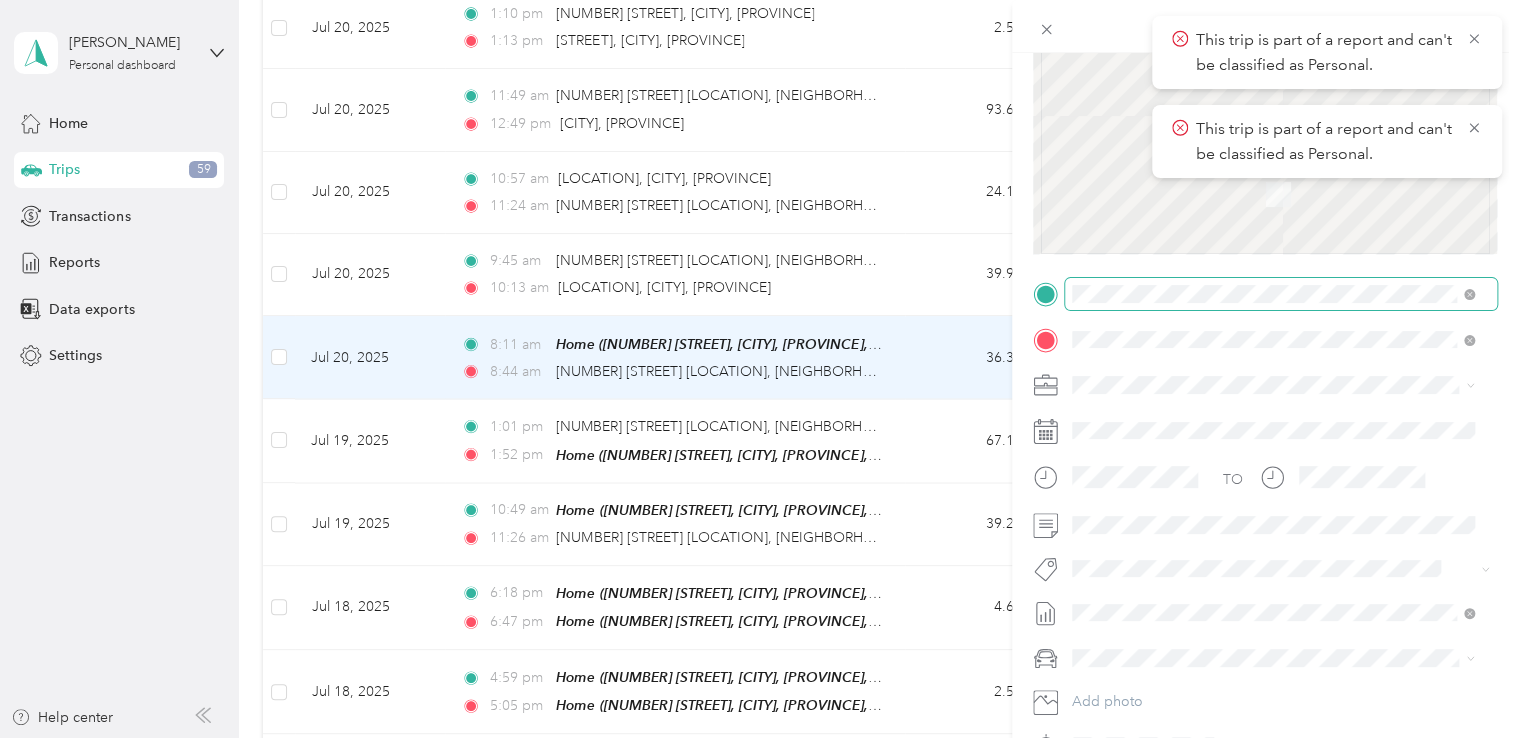 scroll, scrollTop: 300, scrollLeft: 0, axis: vertical 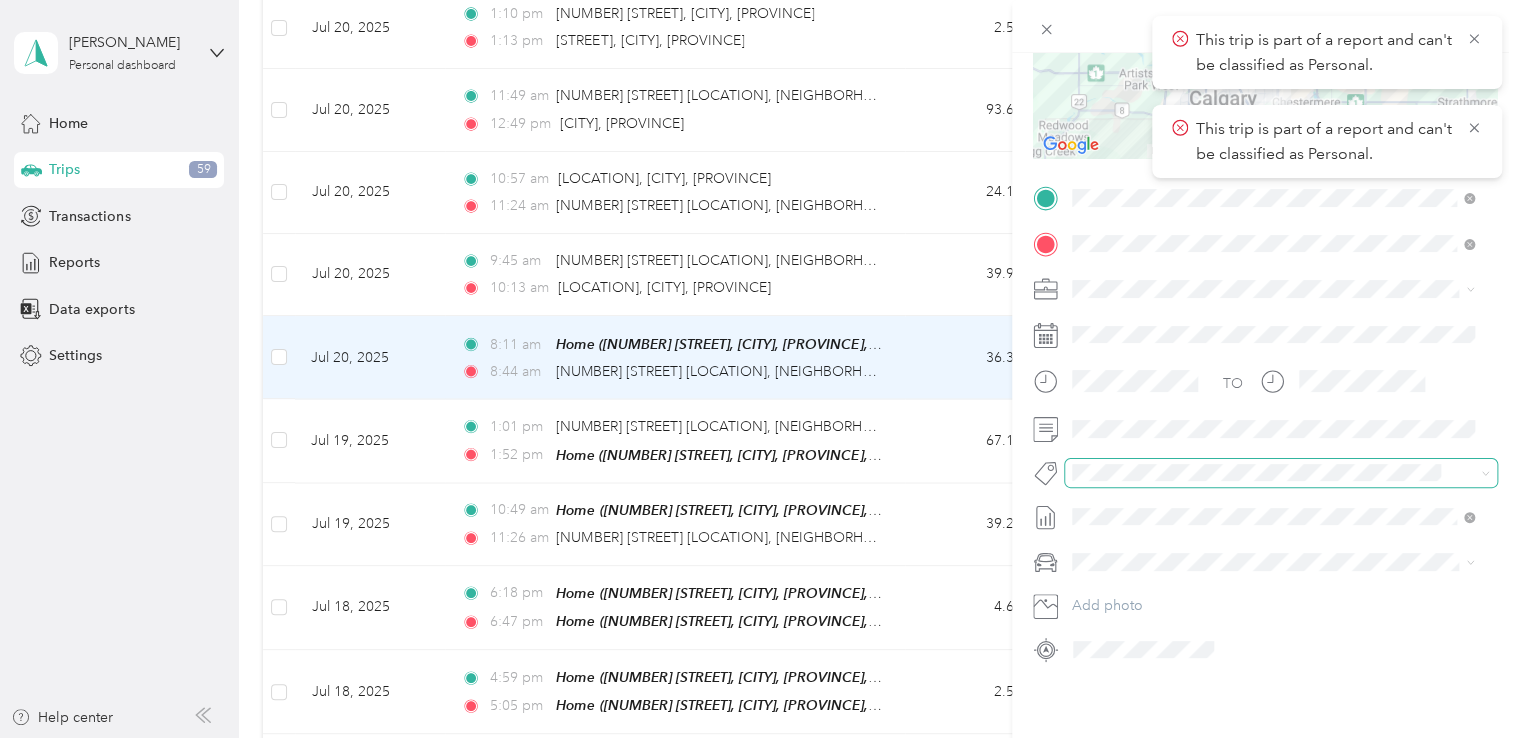 click at bounding box center [1281, 473] 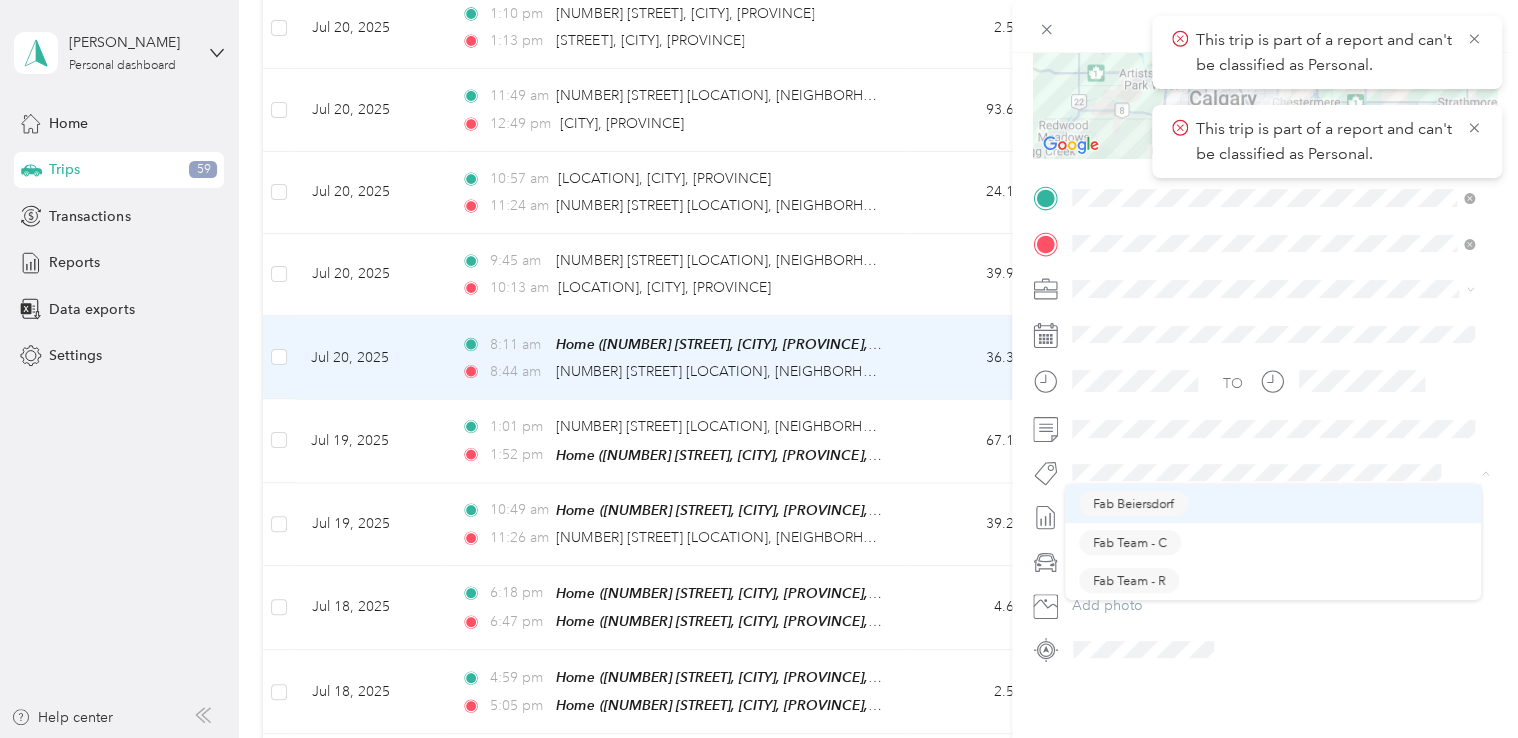 click on "Trip details Save This trip cannot be edited because it is either under review, approved, or paid. Contact your Team Manager to edit it. Kms 16.73 Value  ← Move left → Move right ↑ Move up ↓ Move down + Zoom in - Zoom out Home Jump left by 75% End Jump right by 75% Page Up Jump up by 75% Page Down Jump down by 75% Keyboard shortcuts Map Data Map data ©2025 Google Map data ©2025 Google 10 km  Click to toggle between metric and imperial units Terms Report a map error TO Add photo Fab Beiersdorf Fab Team - C Fab Team - R" at bounding box center (754, 738) 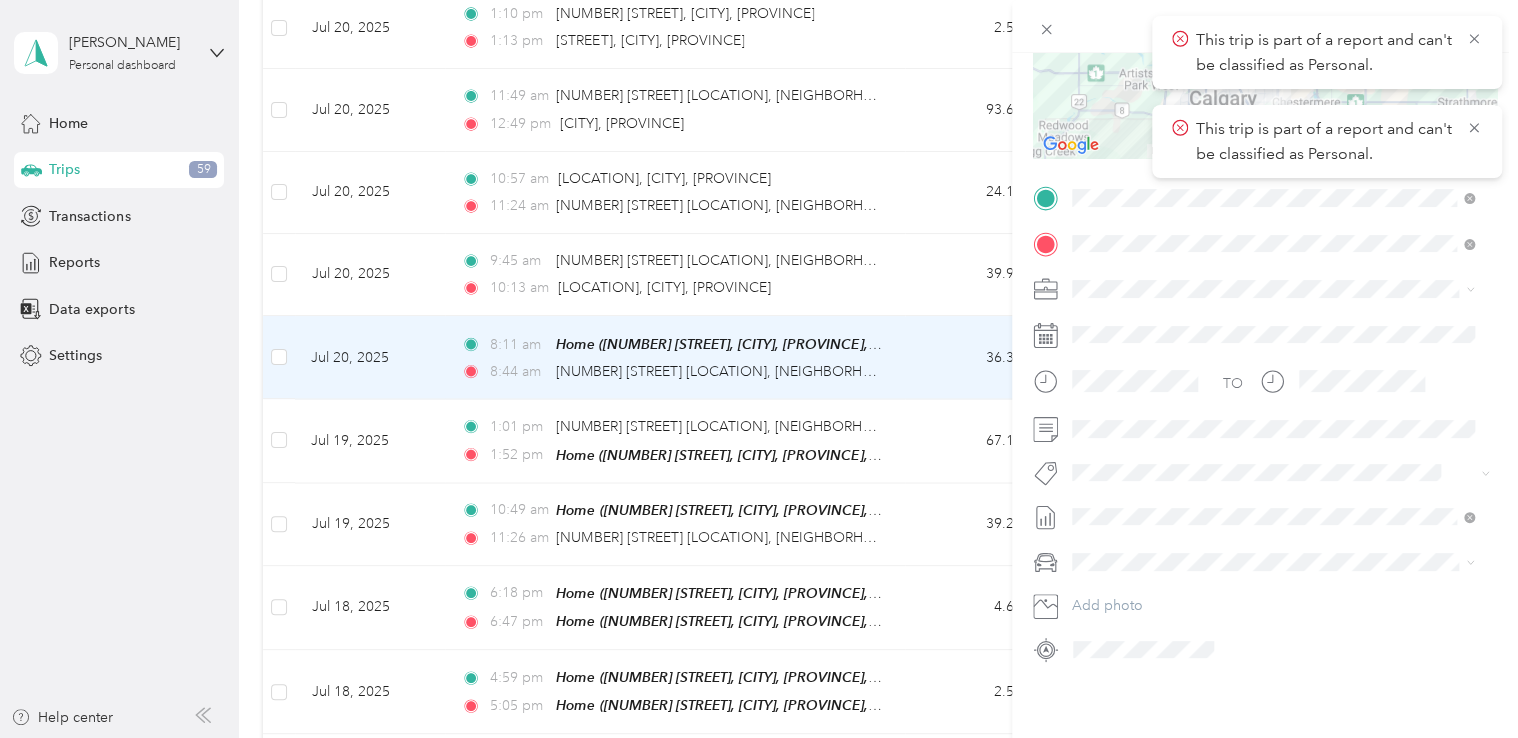click on "Fab Beiersdorf" at bounding box center [1133, 498] 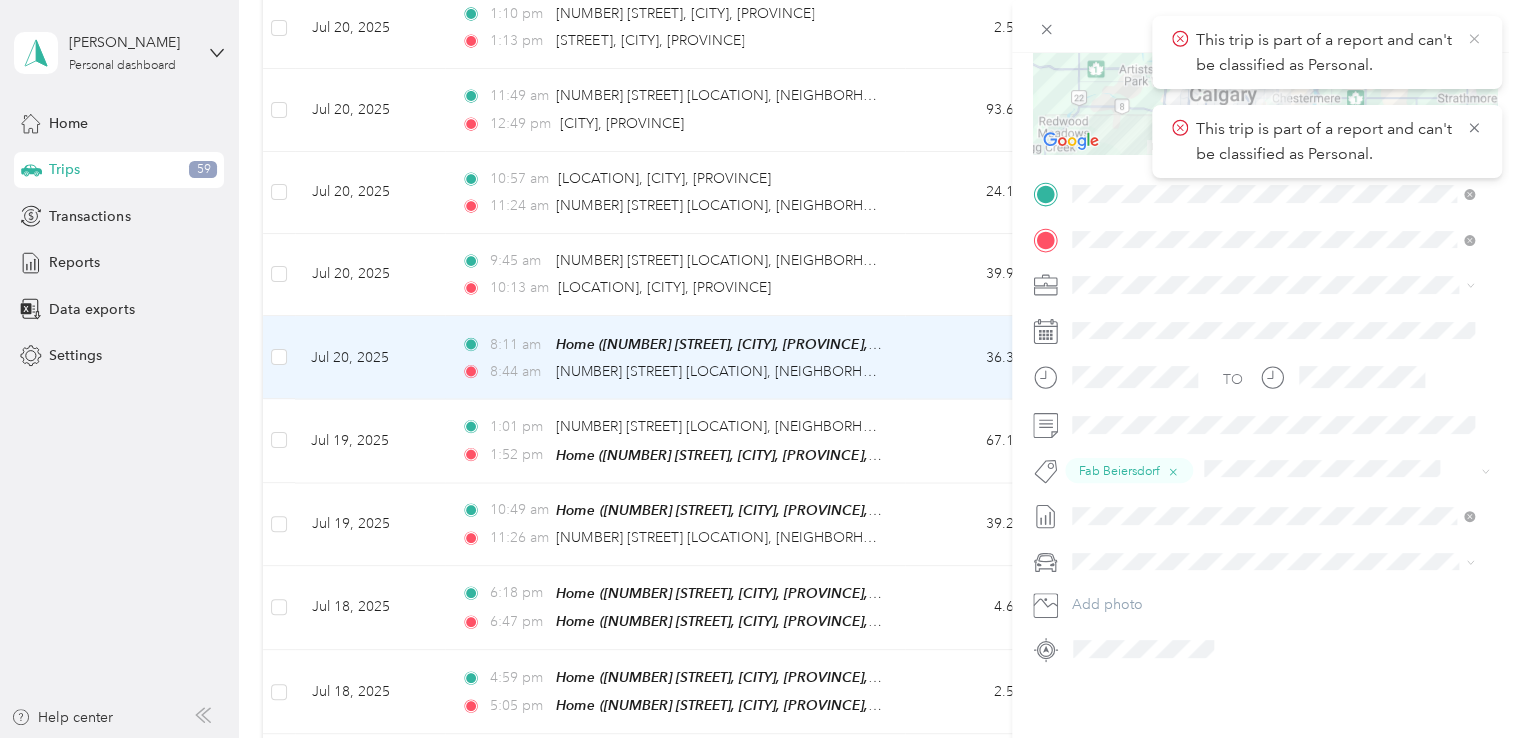 click 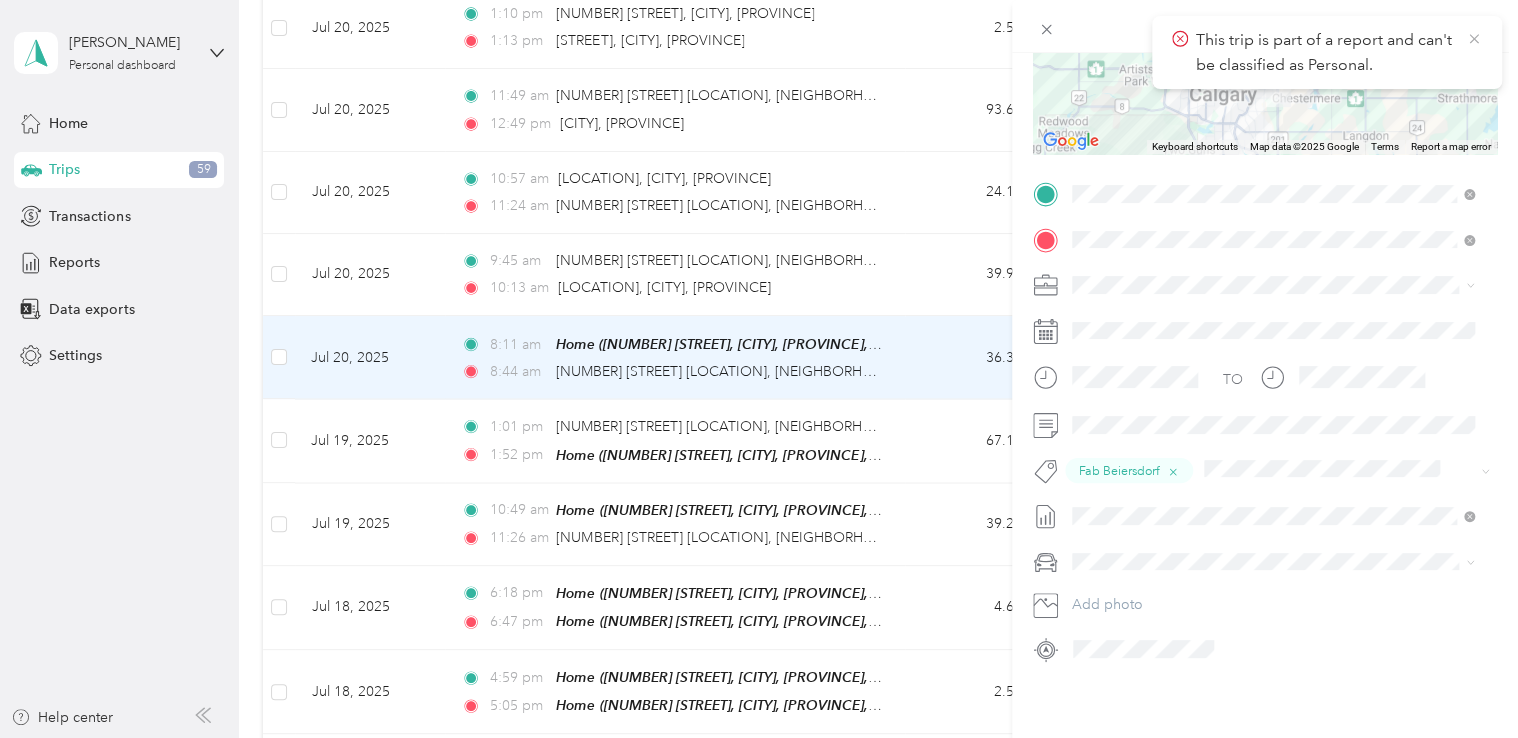 click 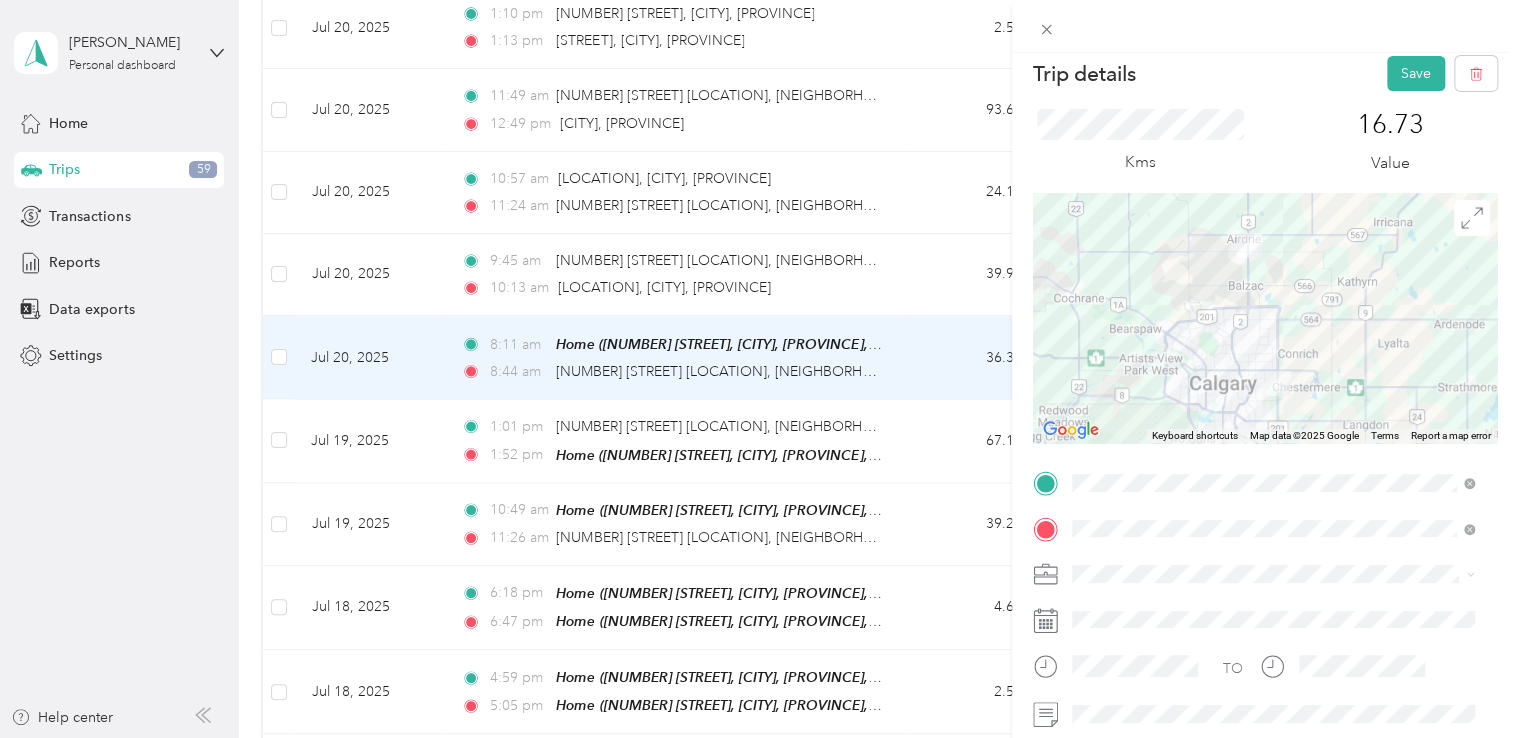 scroll, scrollTop: 0, scrollLeft: 0, axis: both 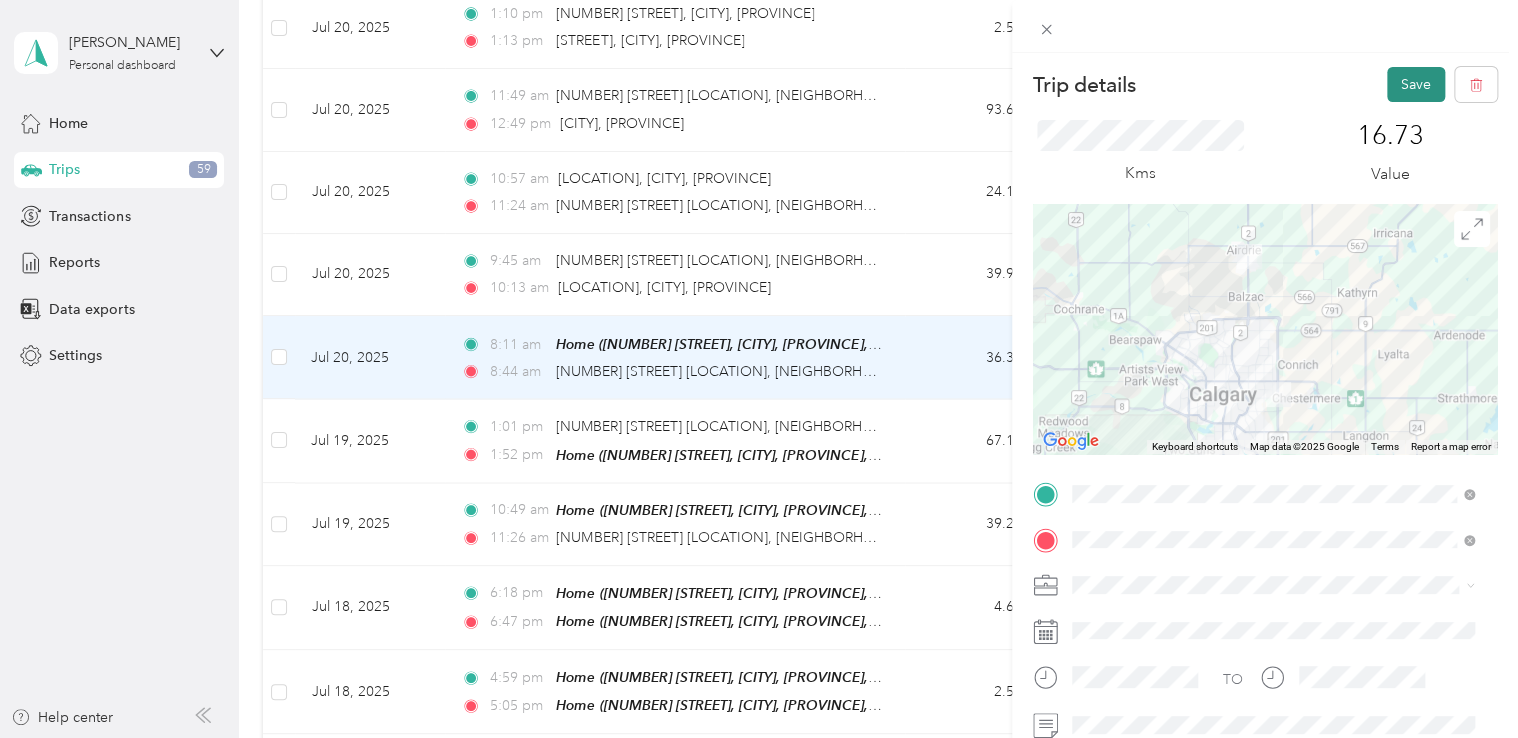click on "Save" at bounding box center (1416, 84) 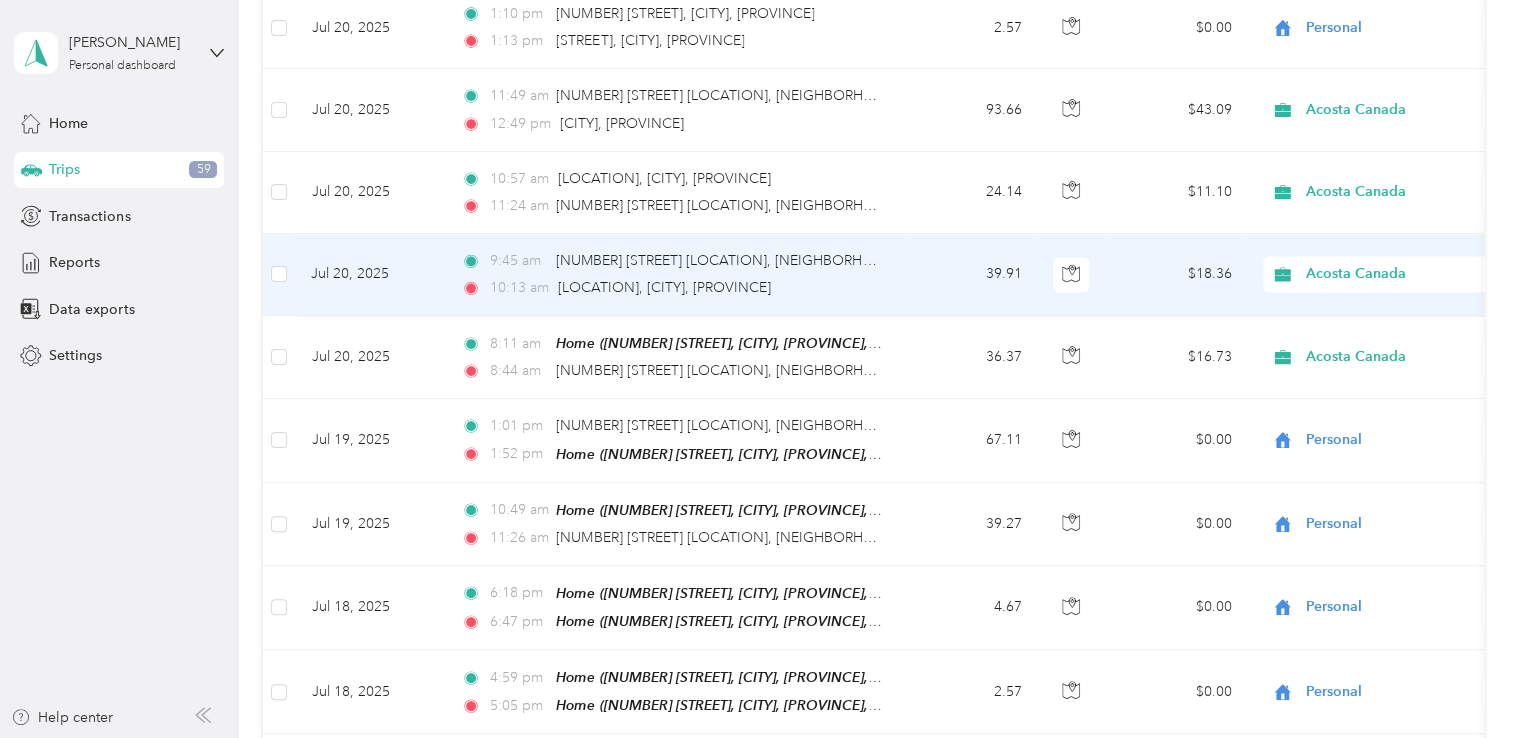 click on "39.91" at bounding box center [971, 275] 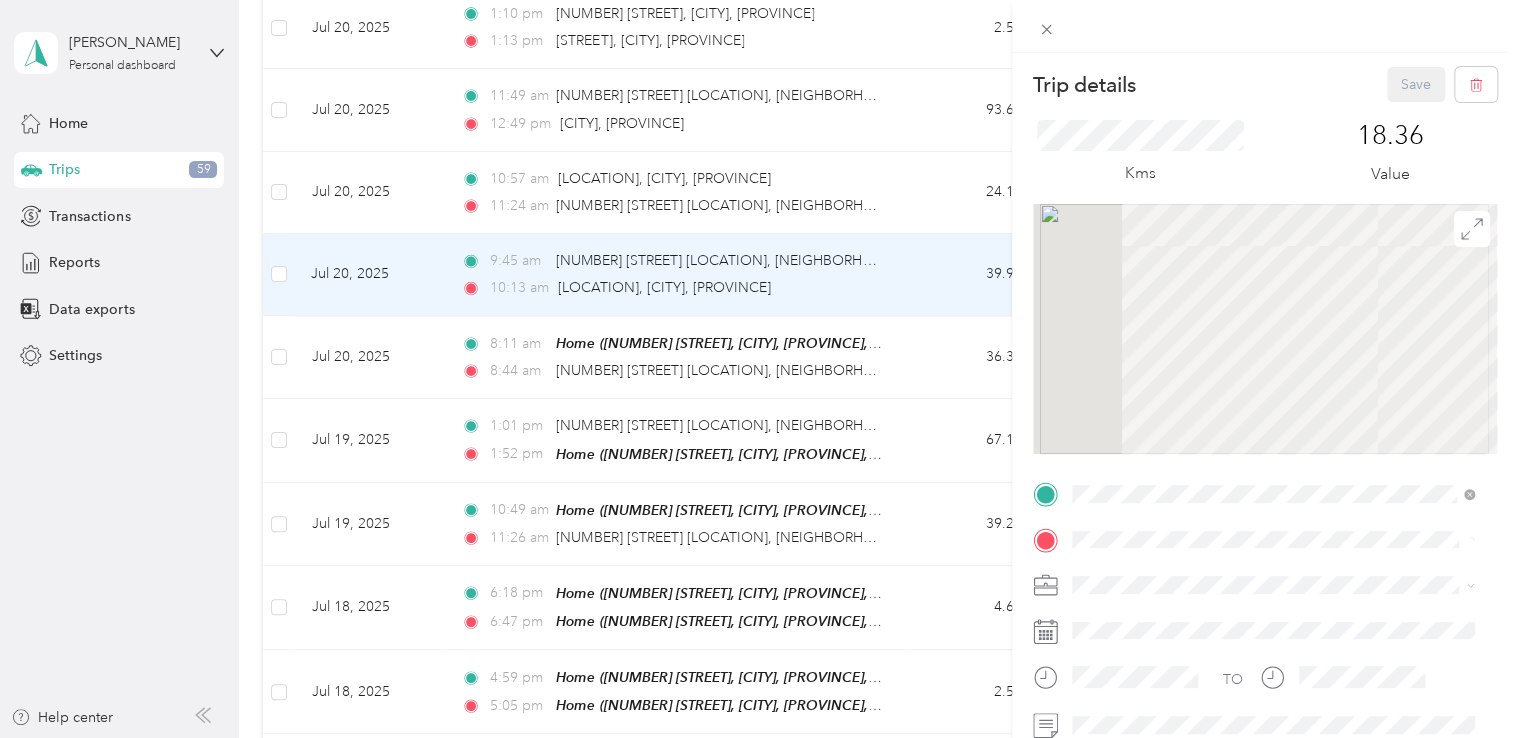 scroll, scrollTop: 200, scrollLeft: 0, axis: vertical 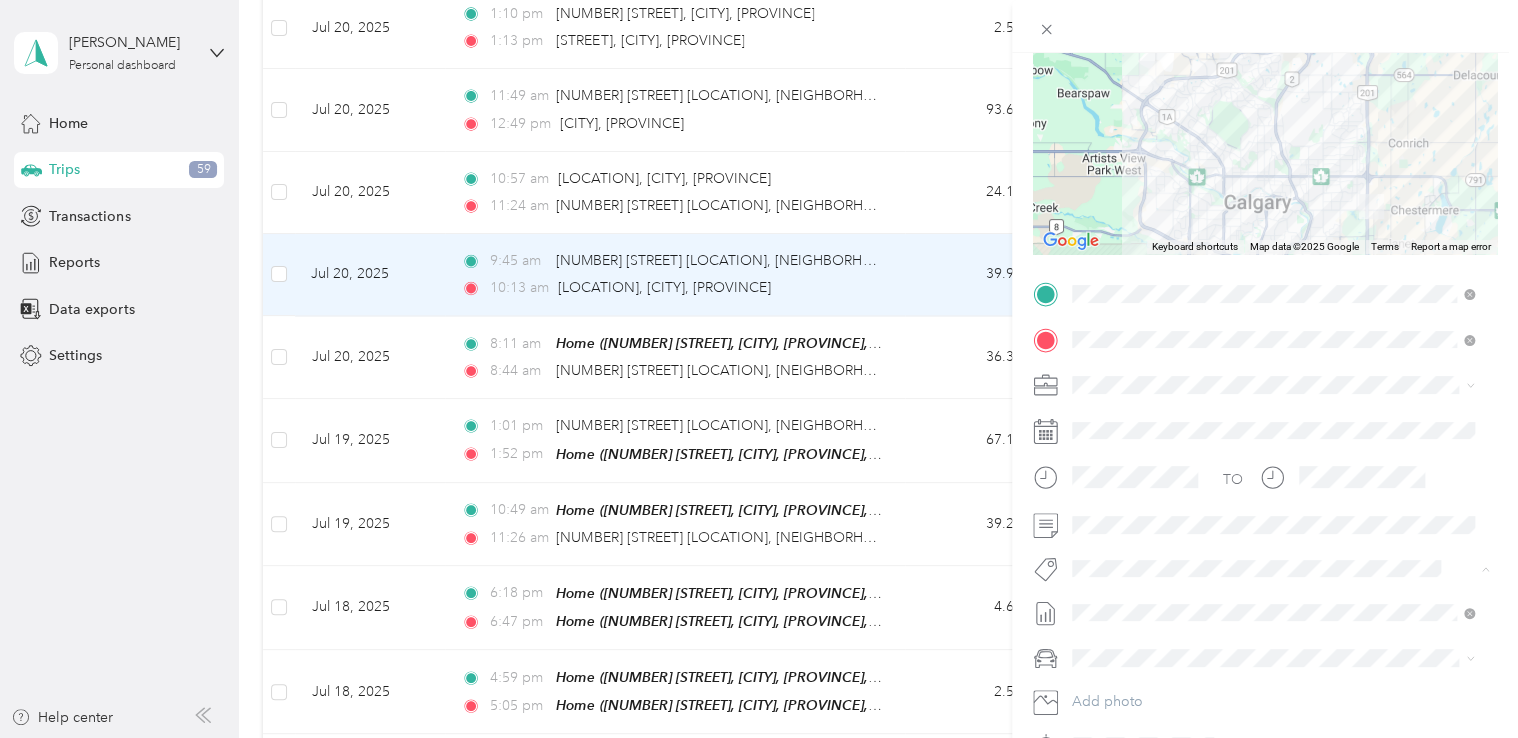 click on "Fab Beiersdorf" at bounding box center (1133, 604) 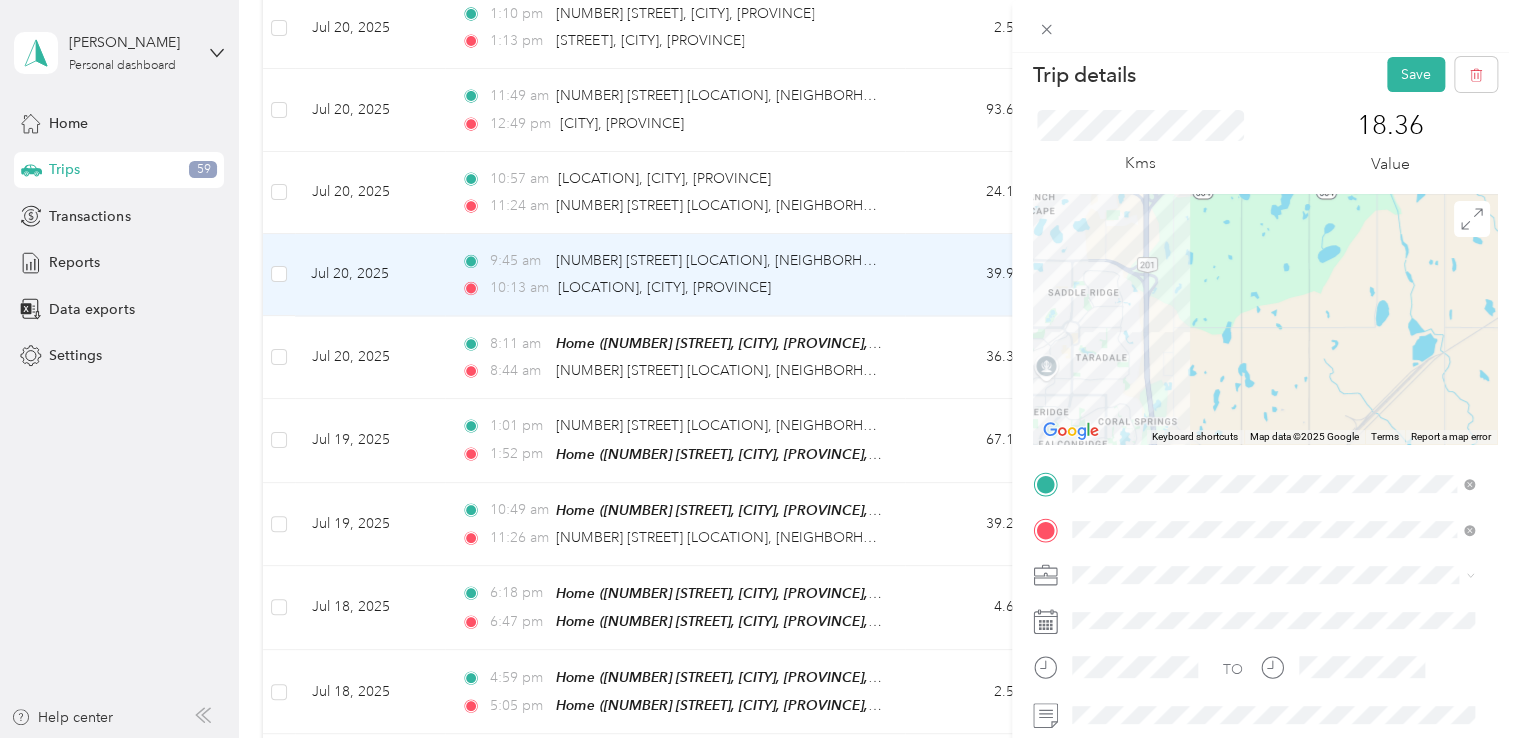 scroll, scrollTop: 0, scrollLeft: 0, axis: both 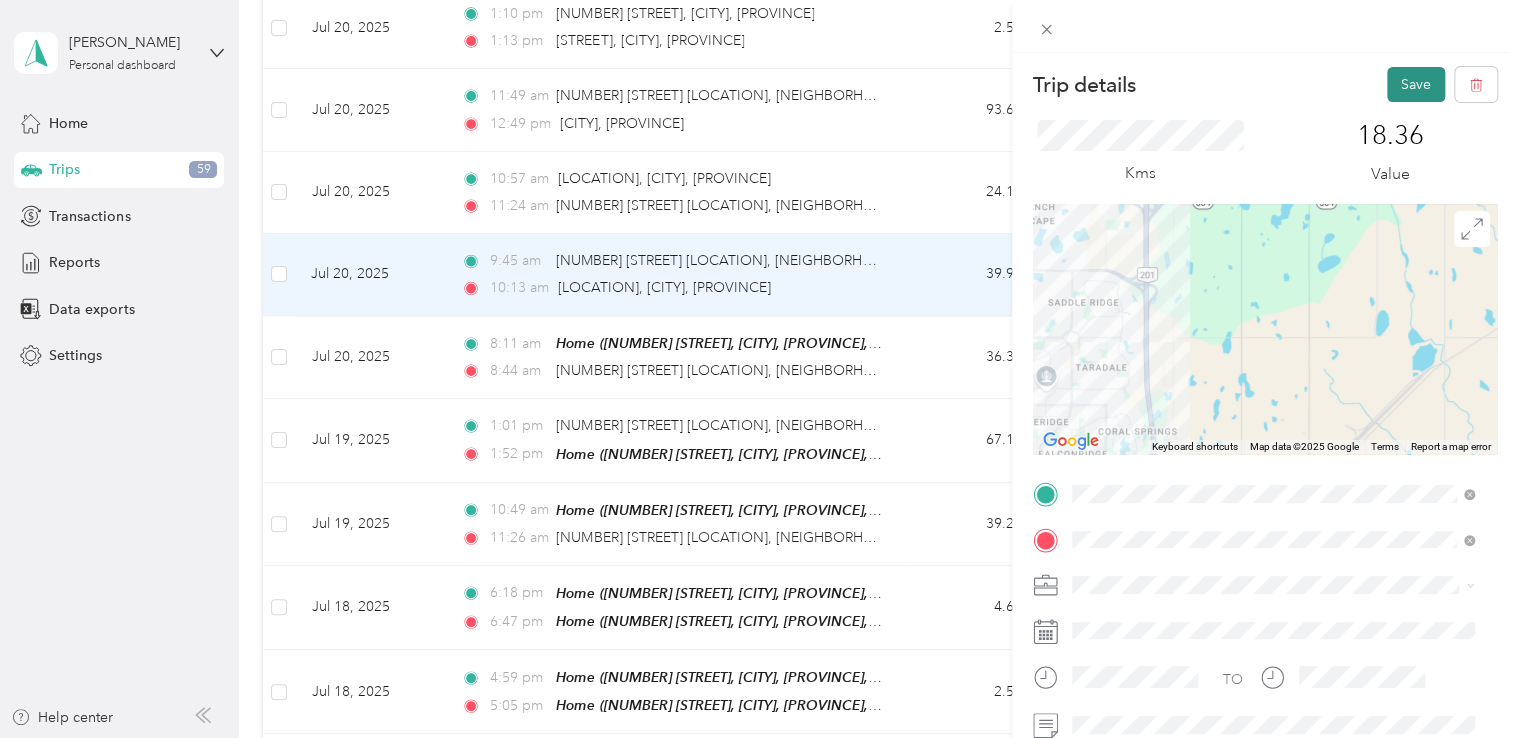 click on "Save" at bounding box center (1416, 84) 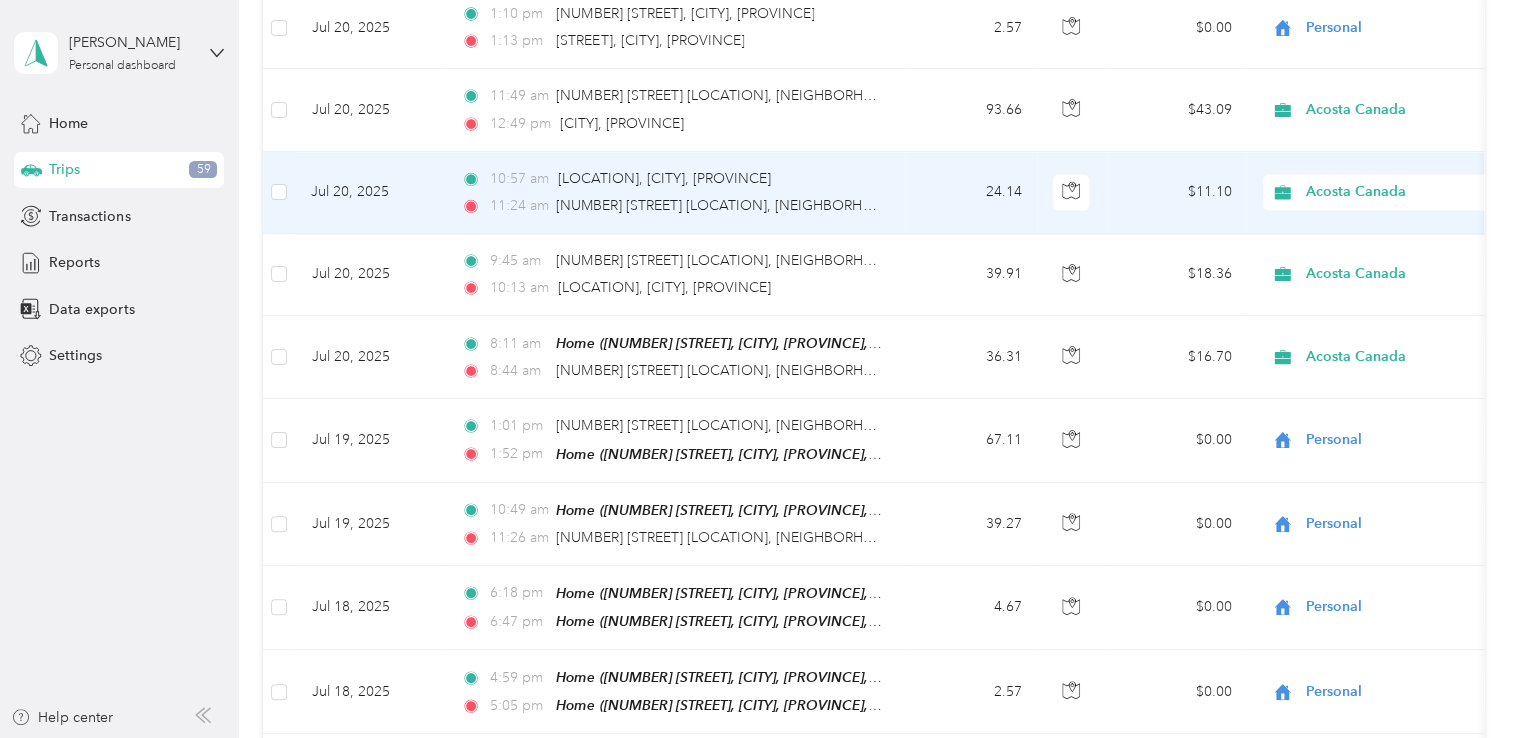 click on "24.14" at bounding box center (971, 193) 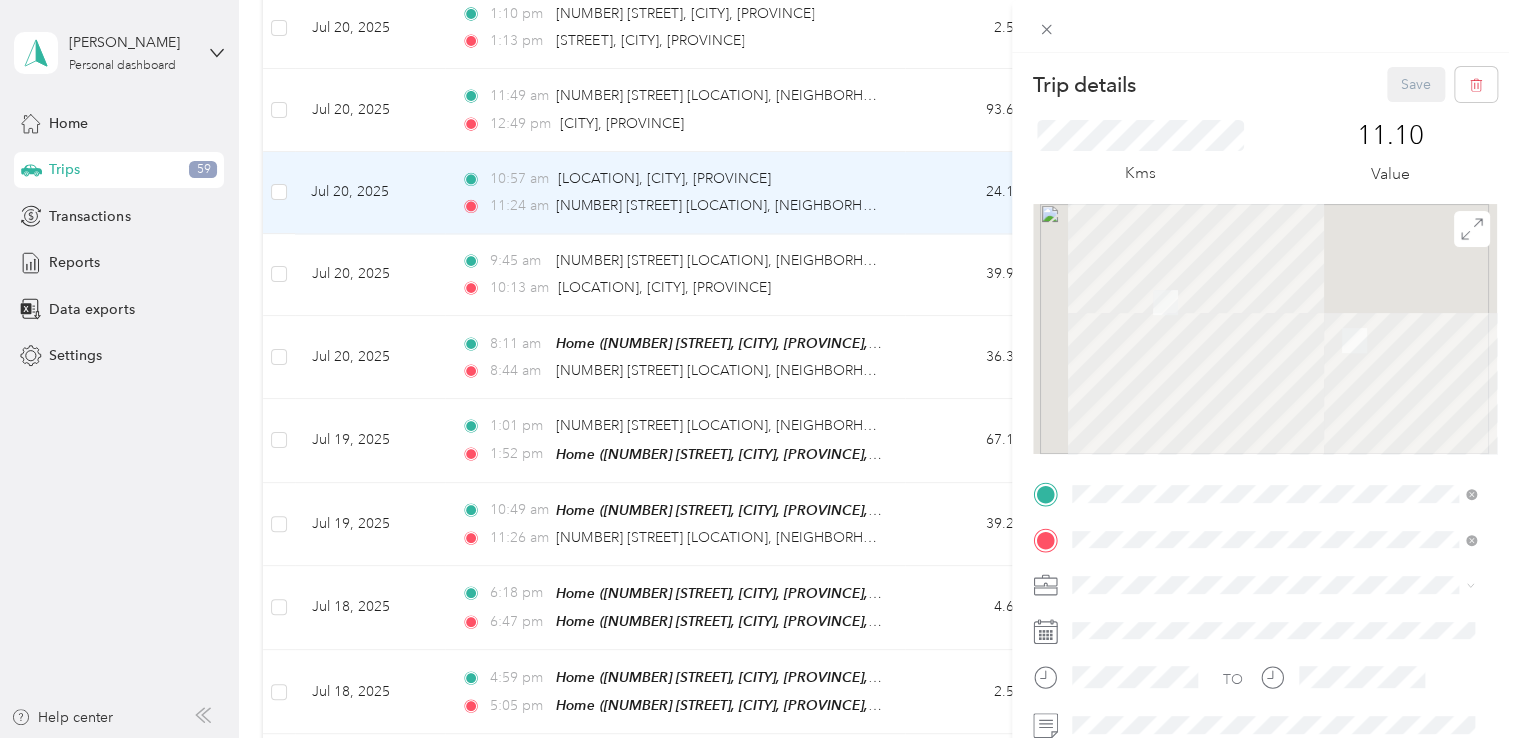 scroll, scrollTop: 300, scrollLeft: 0, axis: vertical 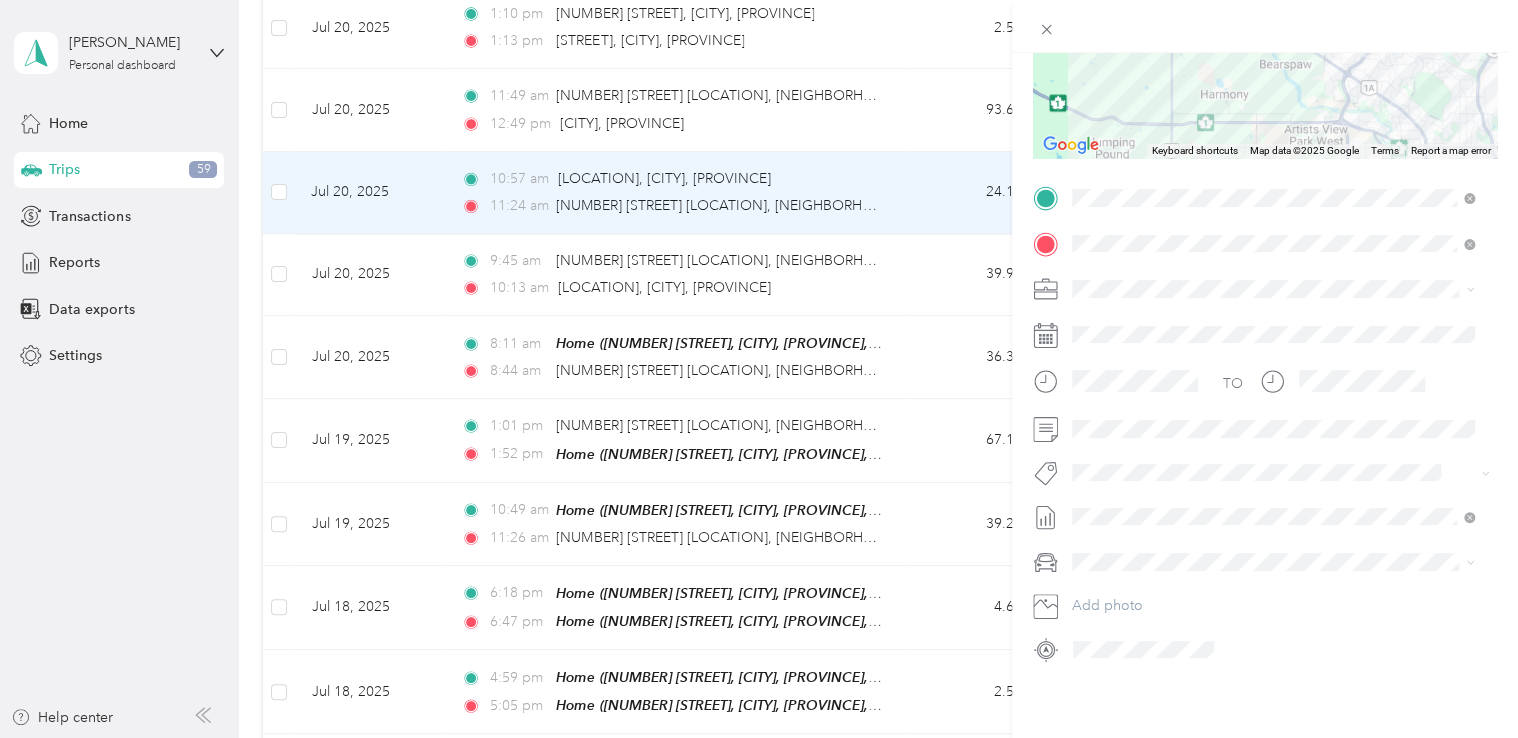 click on "TO Add photo" at bounding box center [1265, 423] 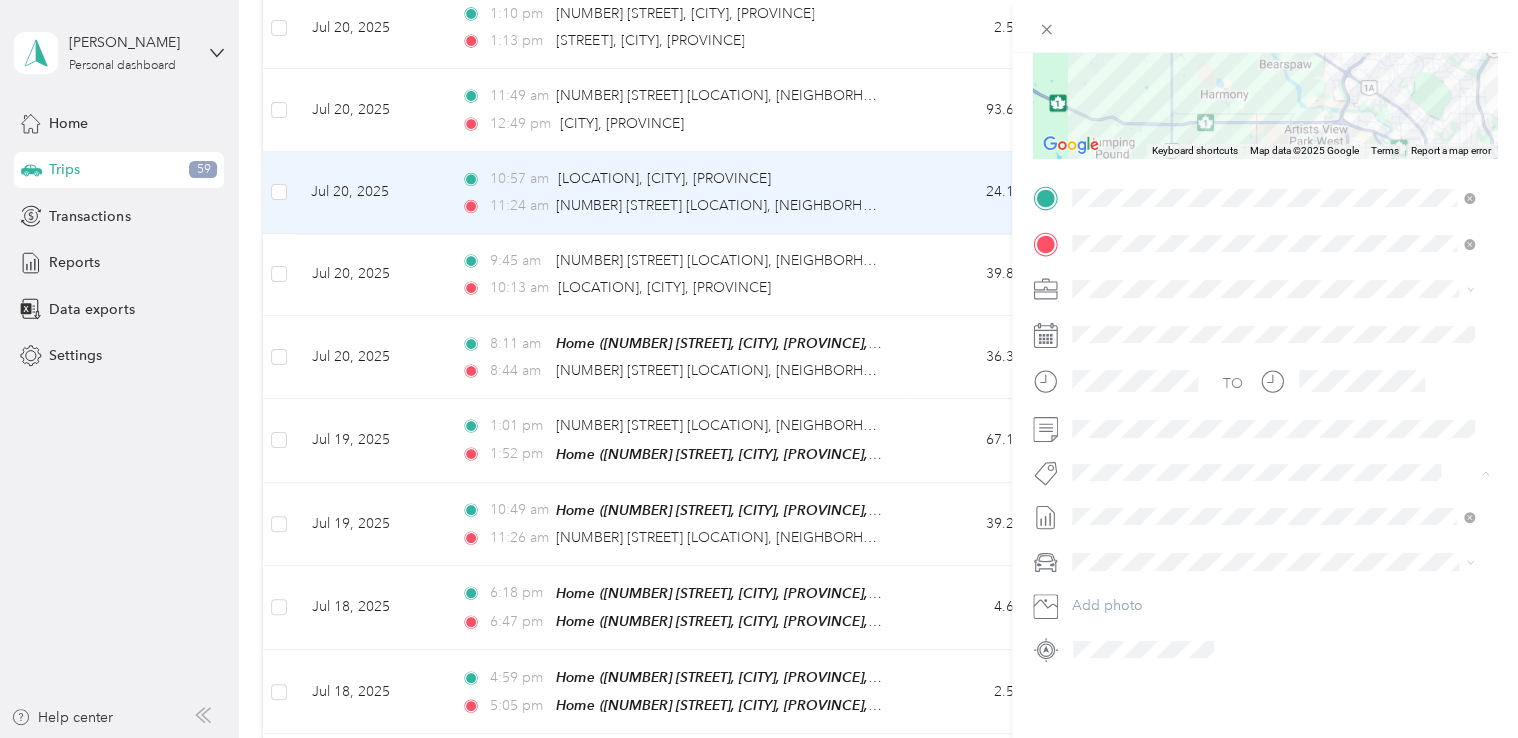 click on "Fab Team - C" at bounding box center [1130, 542] 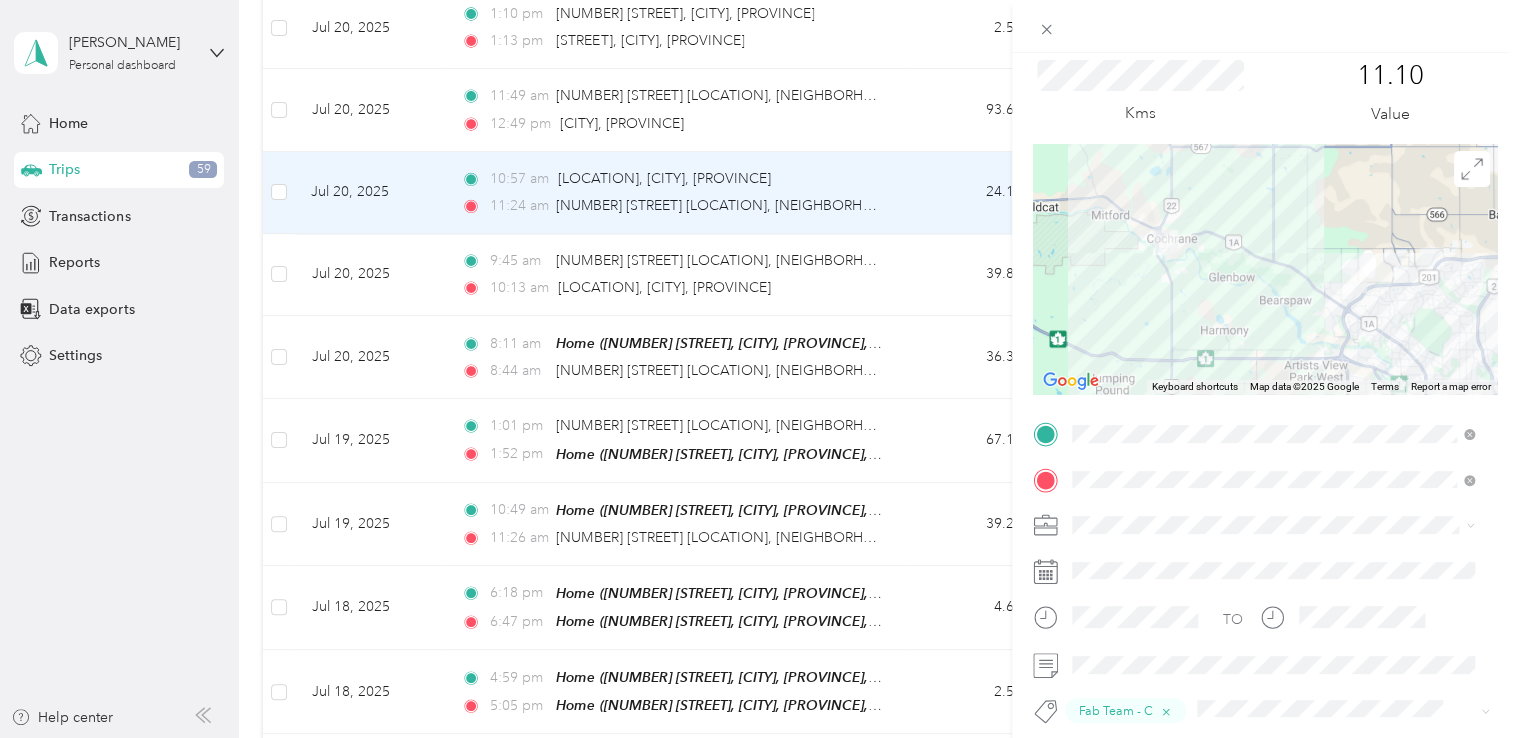 scroll, scrollTop: 0, scrollLeft: 0, axis: both 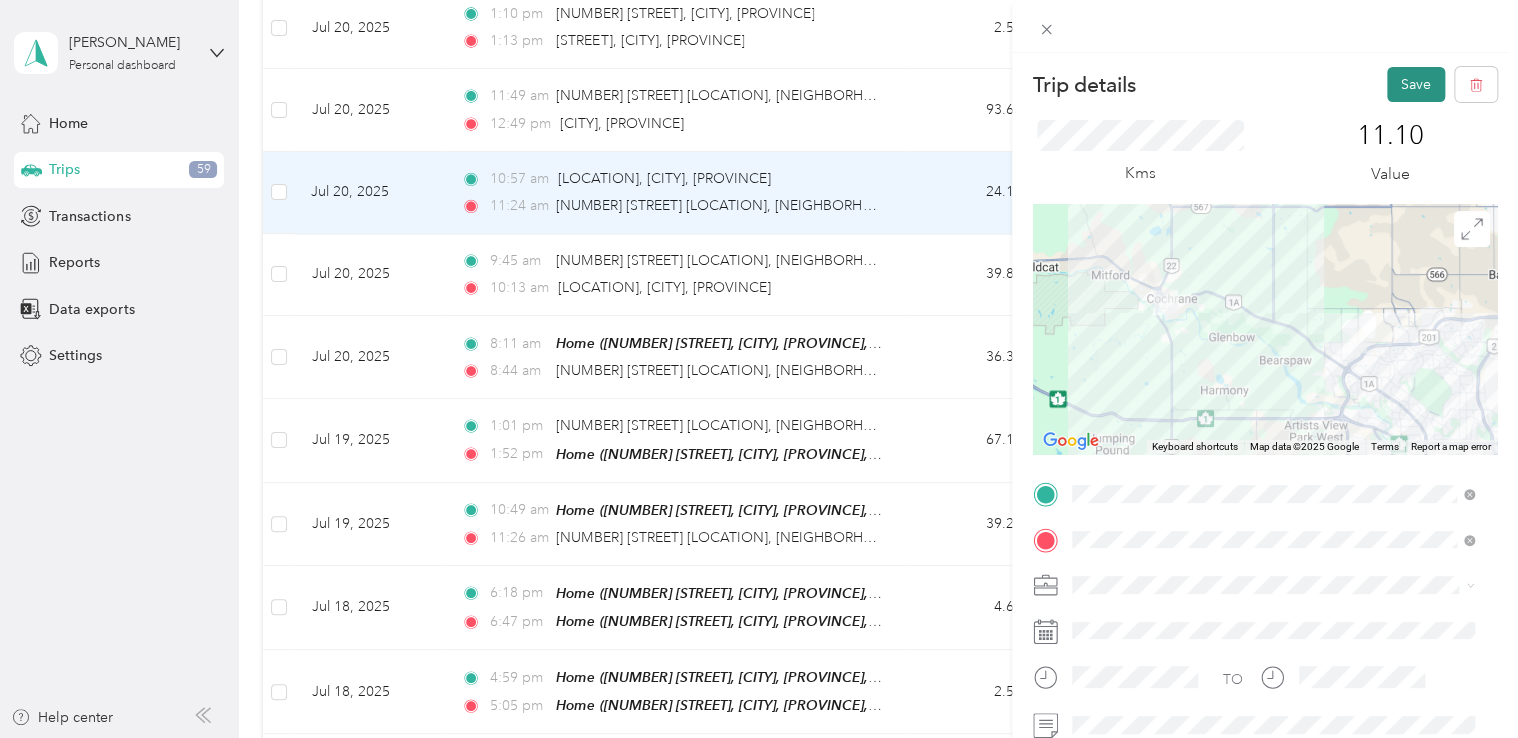 click on "Save" at bounding box center (1416, 84) 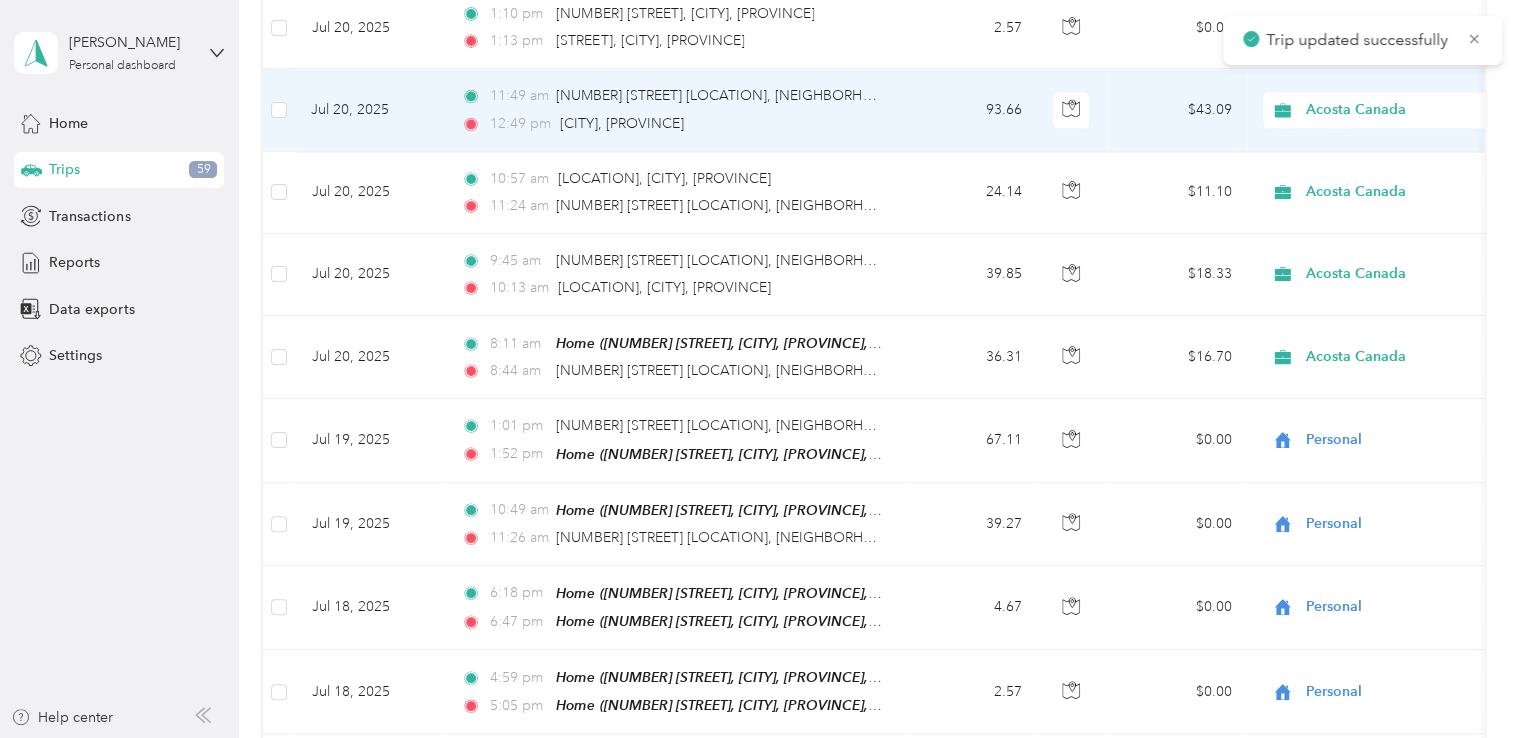 click on "12:49 pm Olds, AB" at bounding box center (671, 124) 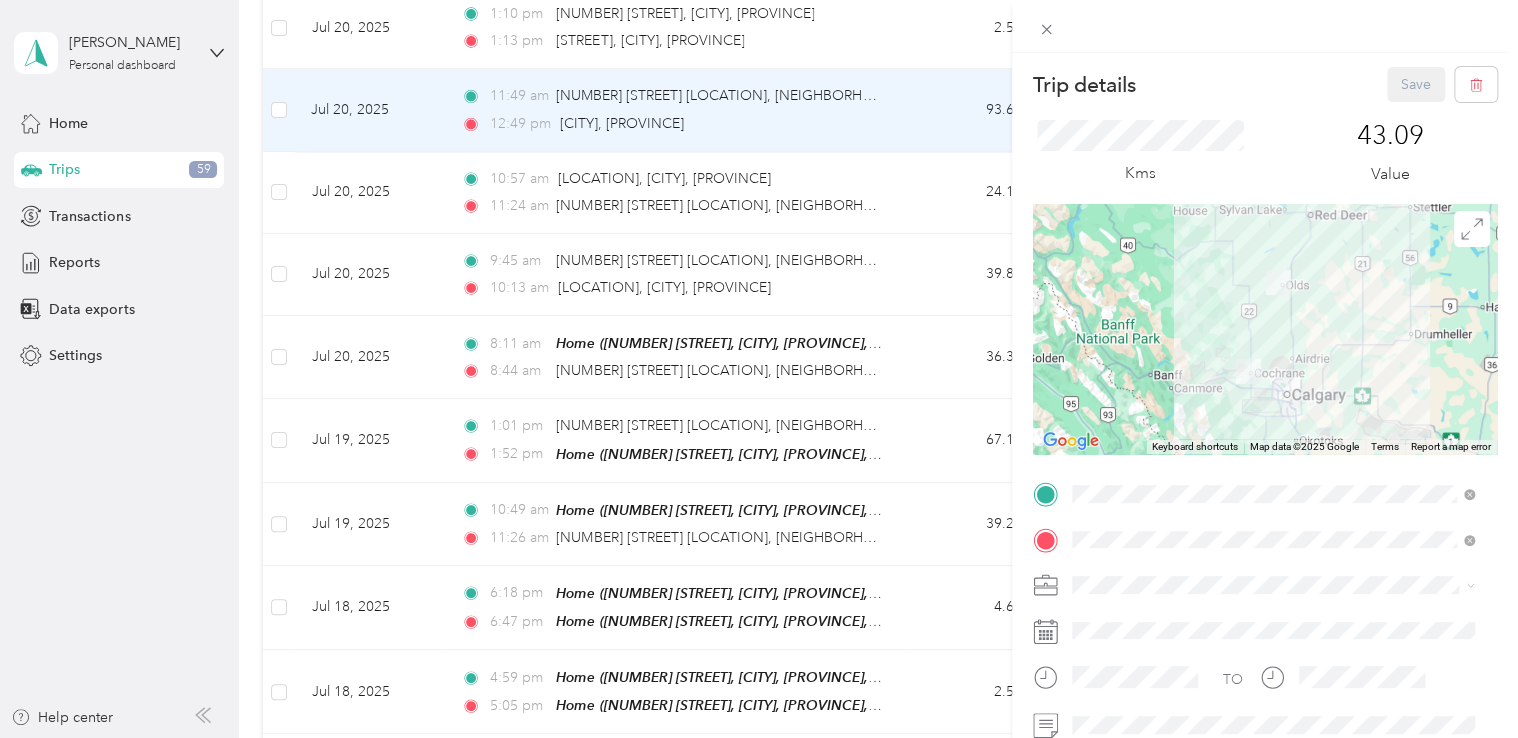 scroll, scrollTop: 200, scrollLeft: 0, axis: vertical 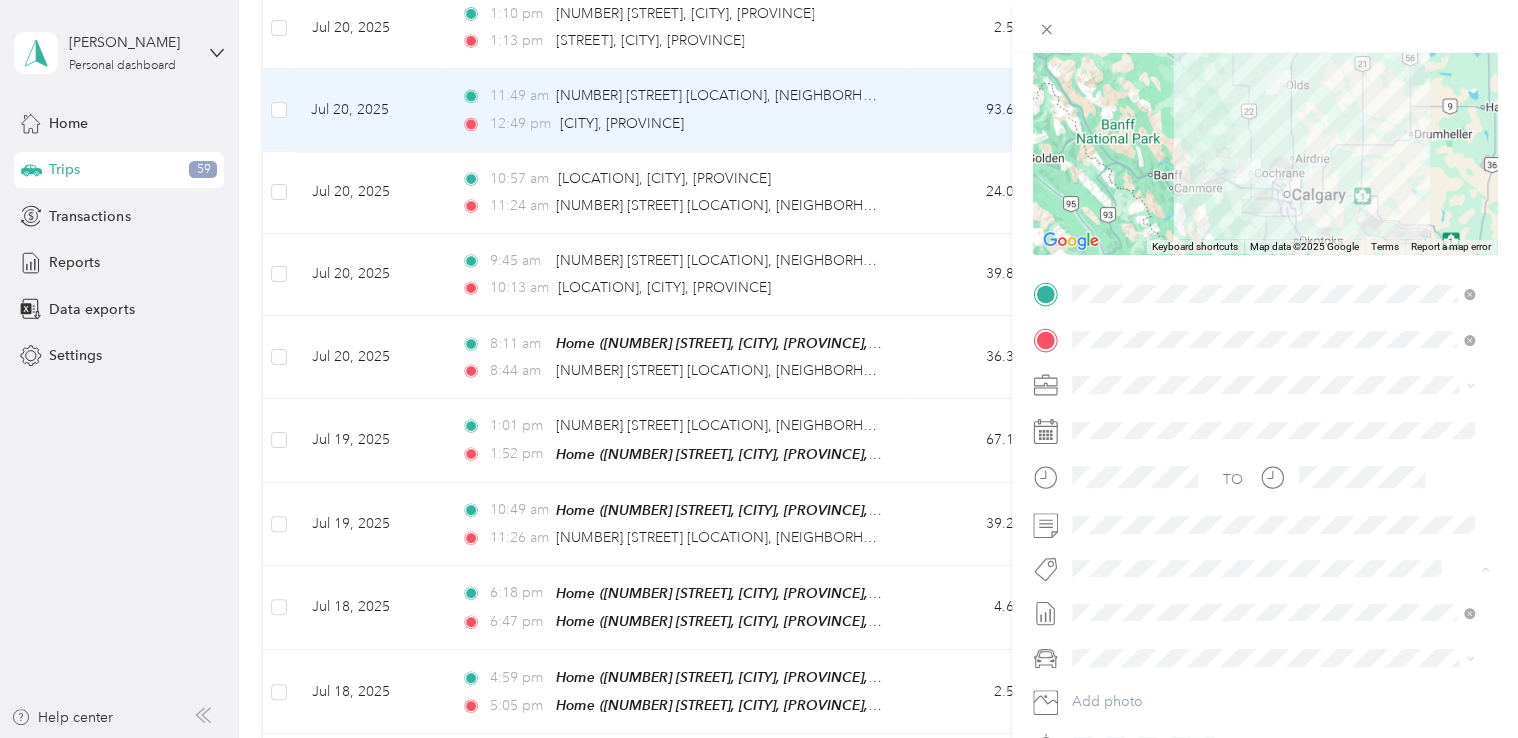 click on "Fab Team - C" at bounding box center (1130, 642) 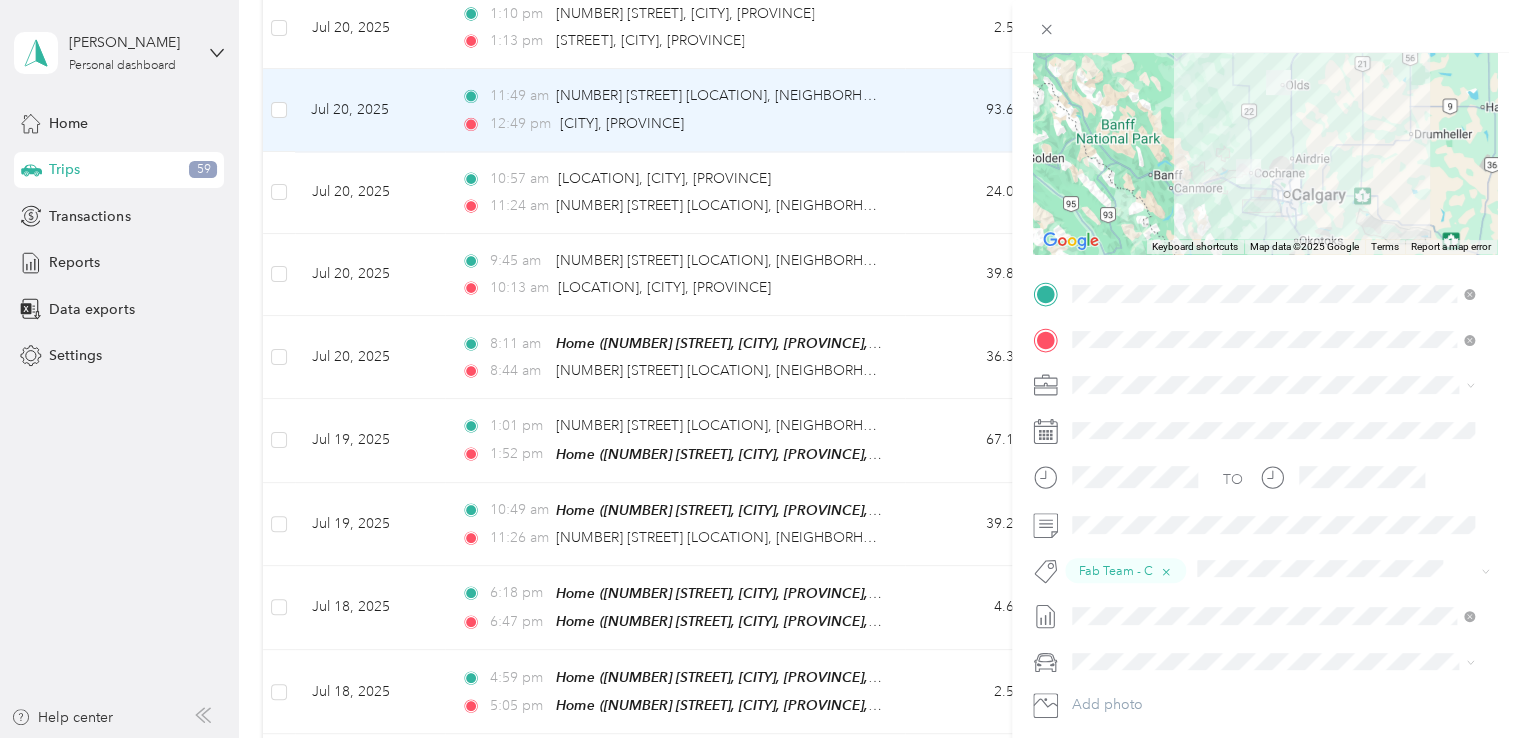 scroll, scrollTop: 0, scrollLeft: 0, axis: both 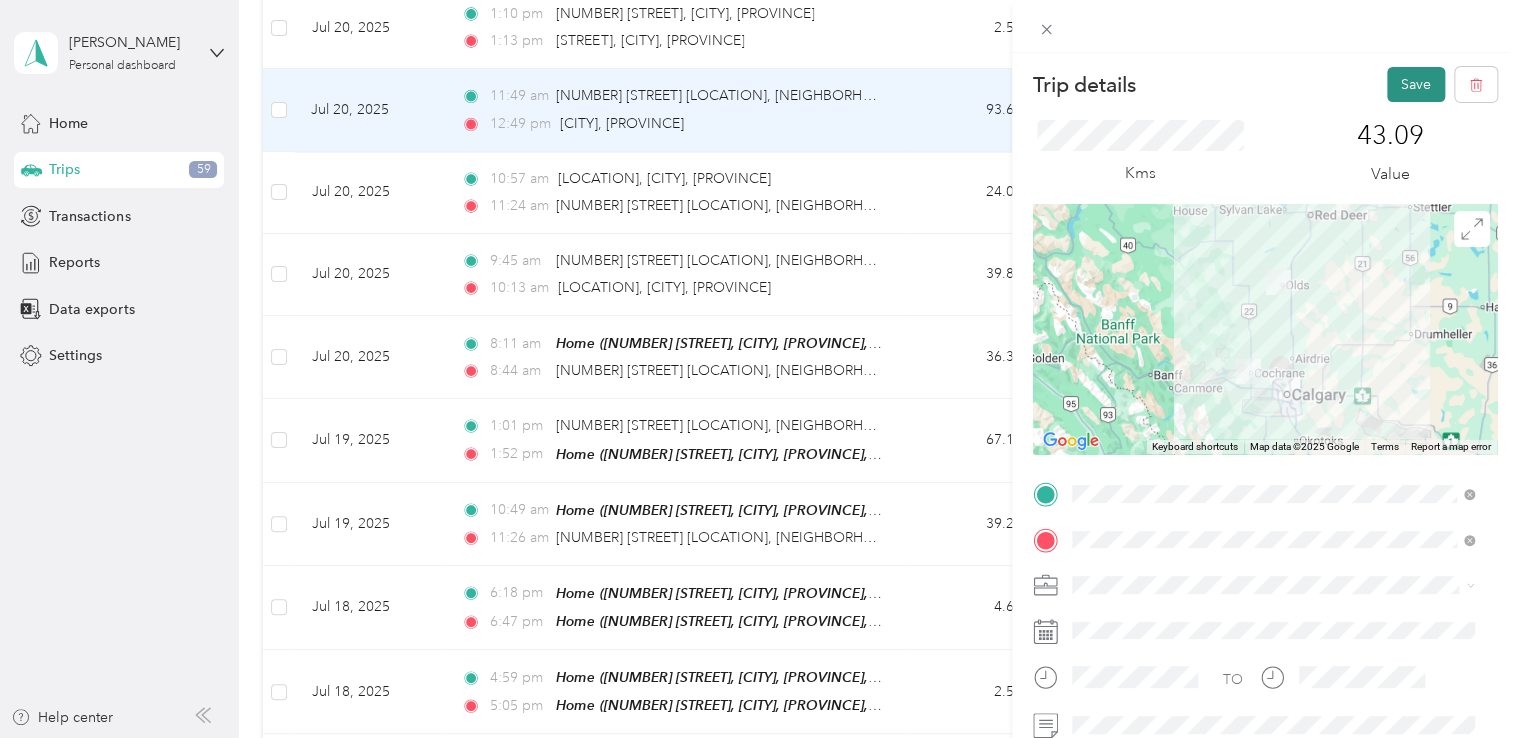 click on "Save" at bounding box center (1416, 84) 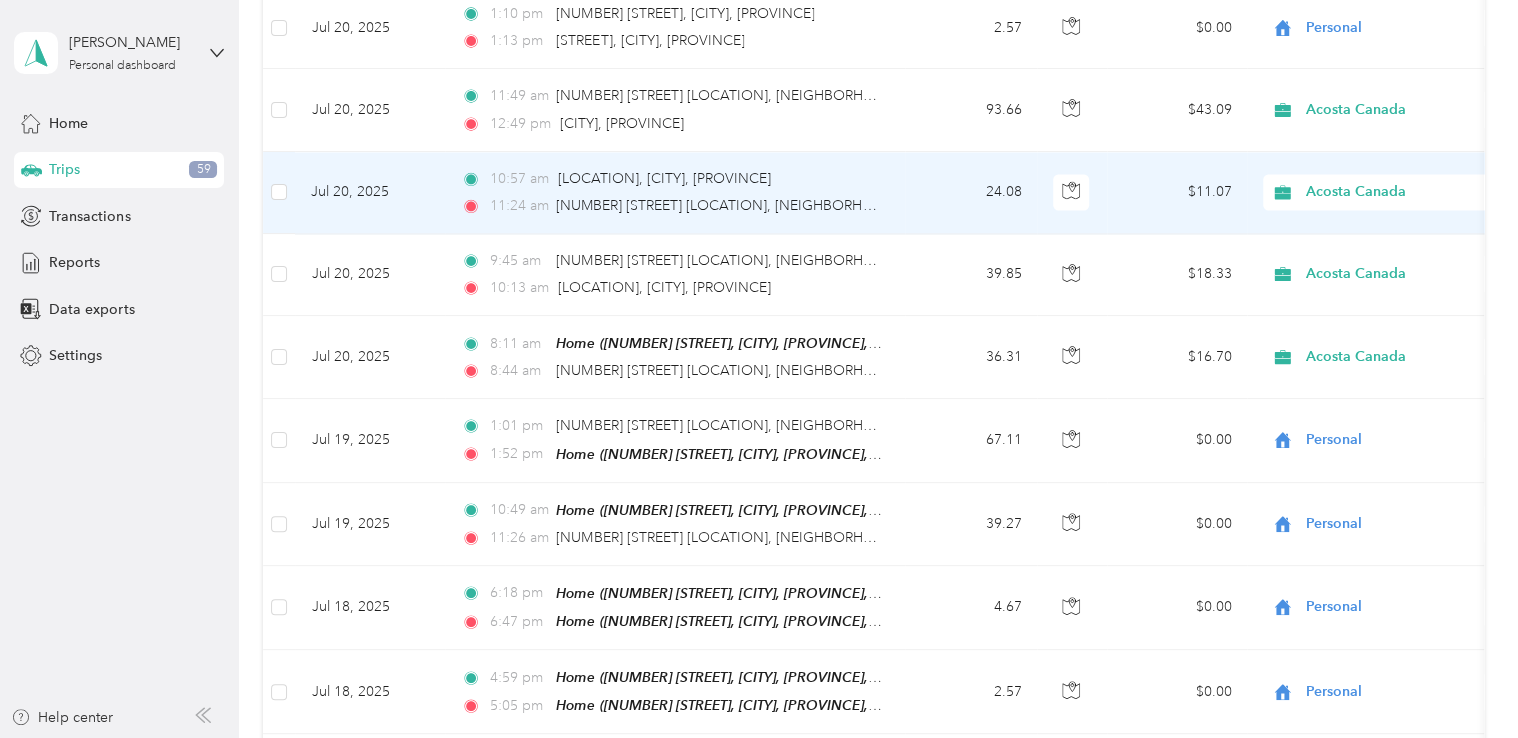 scroll, scrollTop: 5564, scrollLeft: 0, axis: vertical 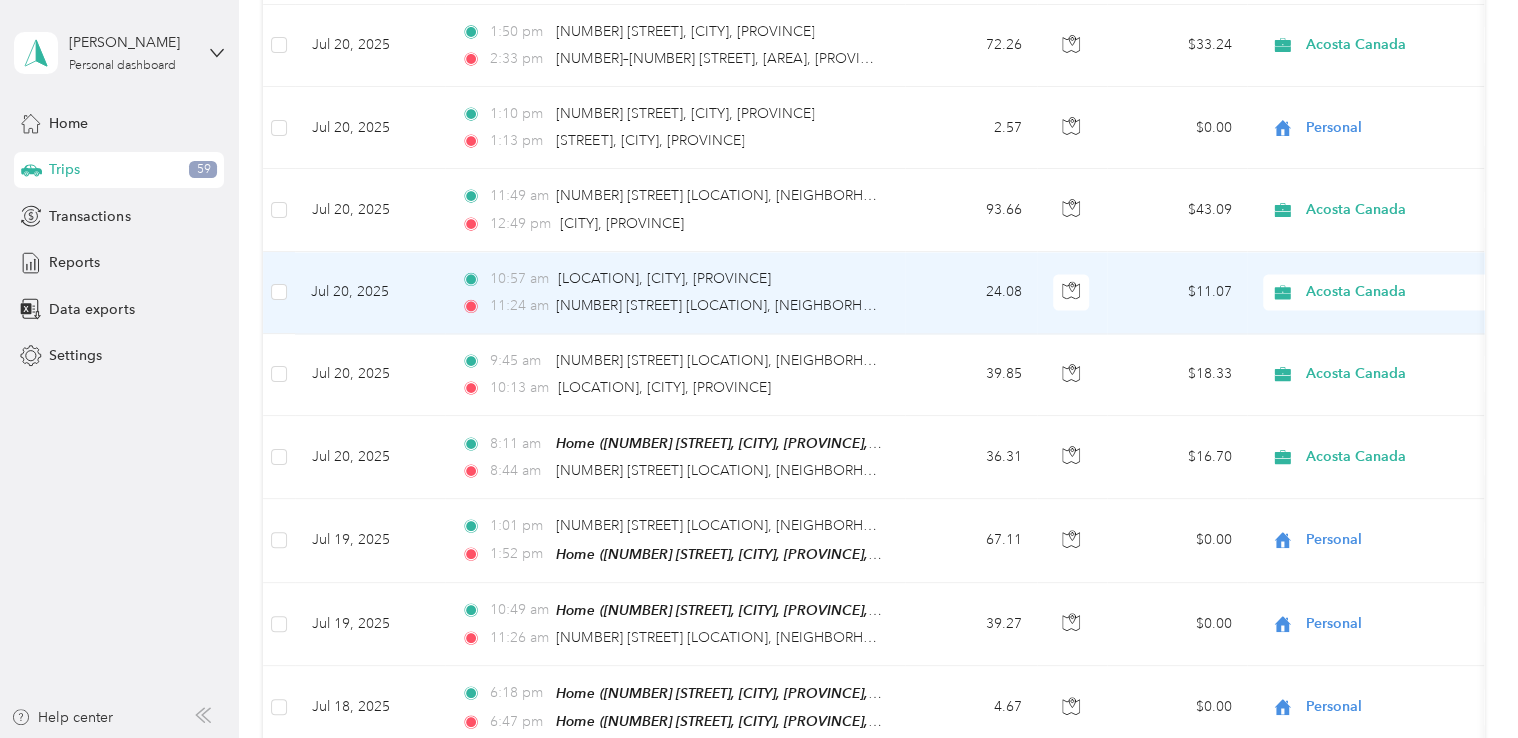 click on "10:57 am Royal Vista, Calgary, AB" at bounding box center (671, 279) 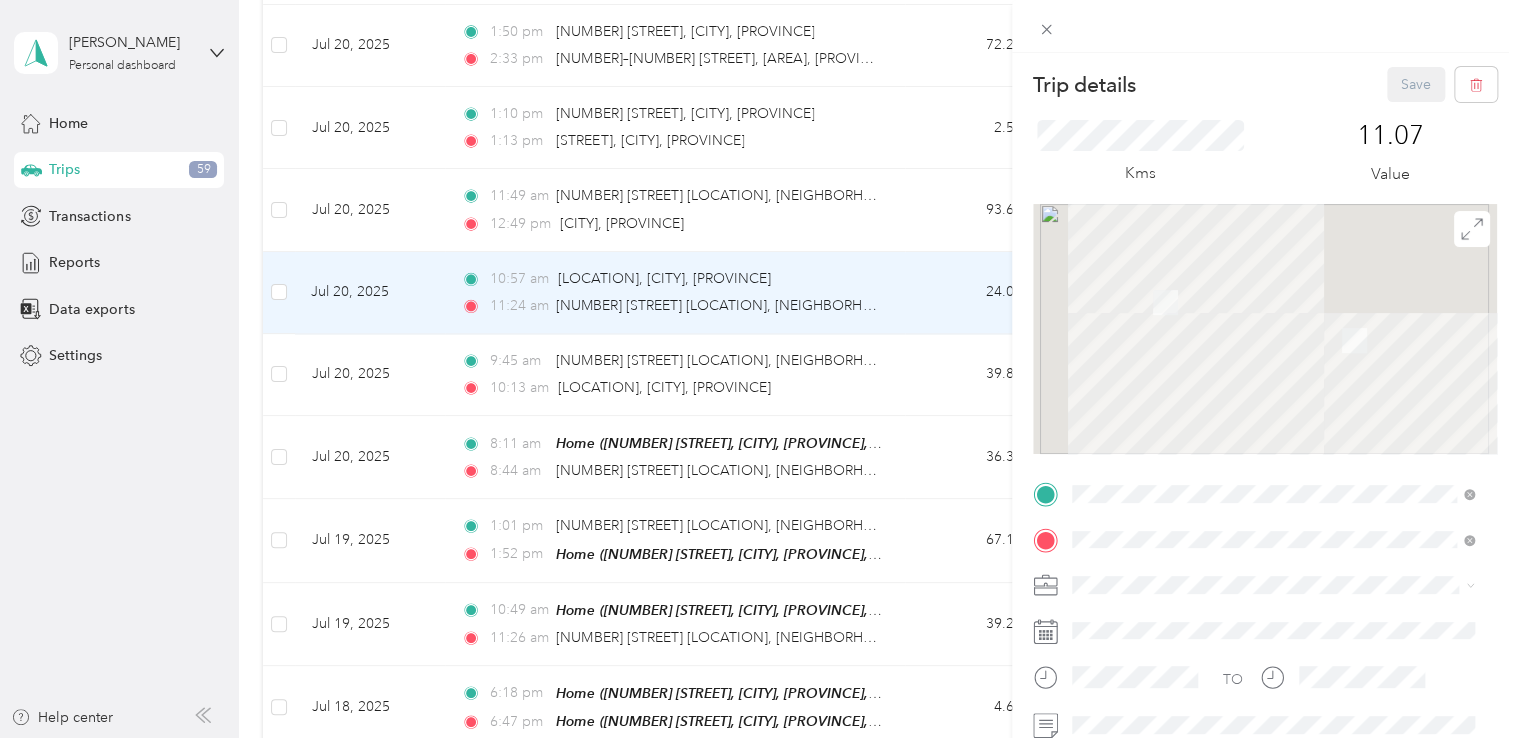 scroll, scrollTop: 300, scrollLeft: 0, axis: vertical 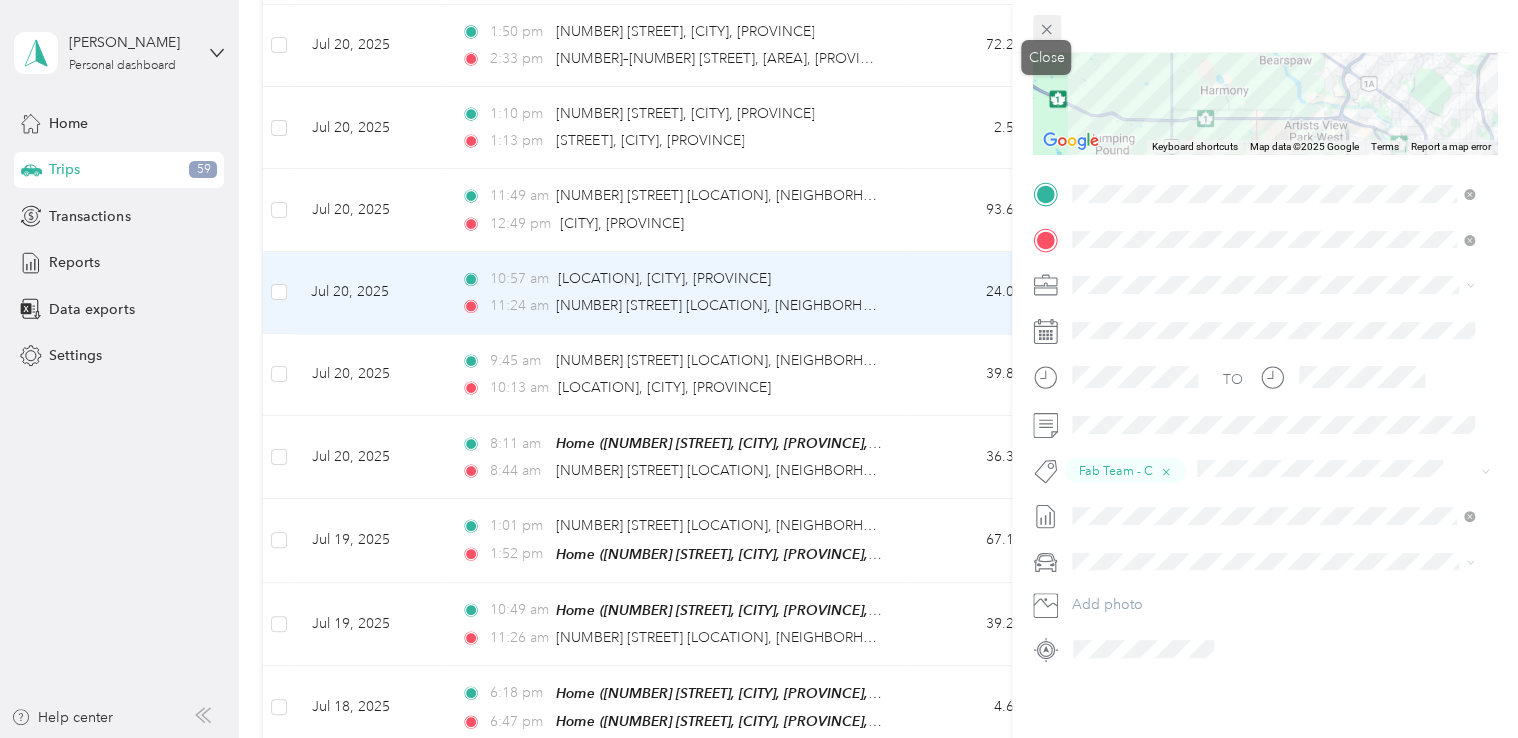 click 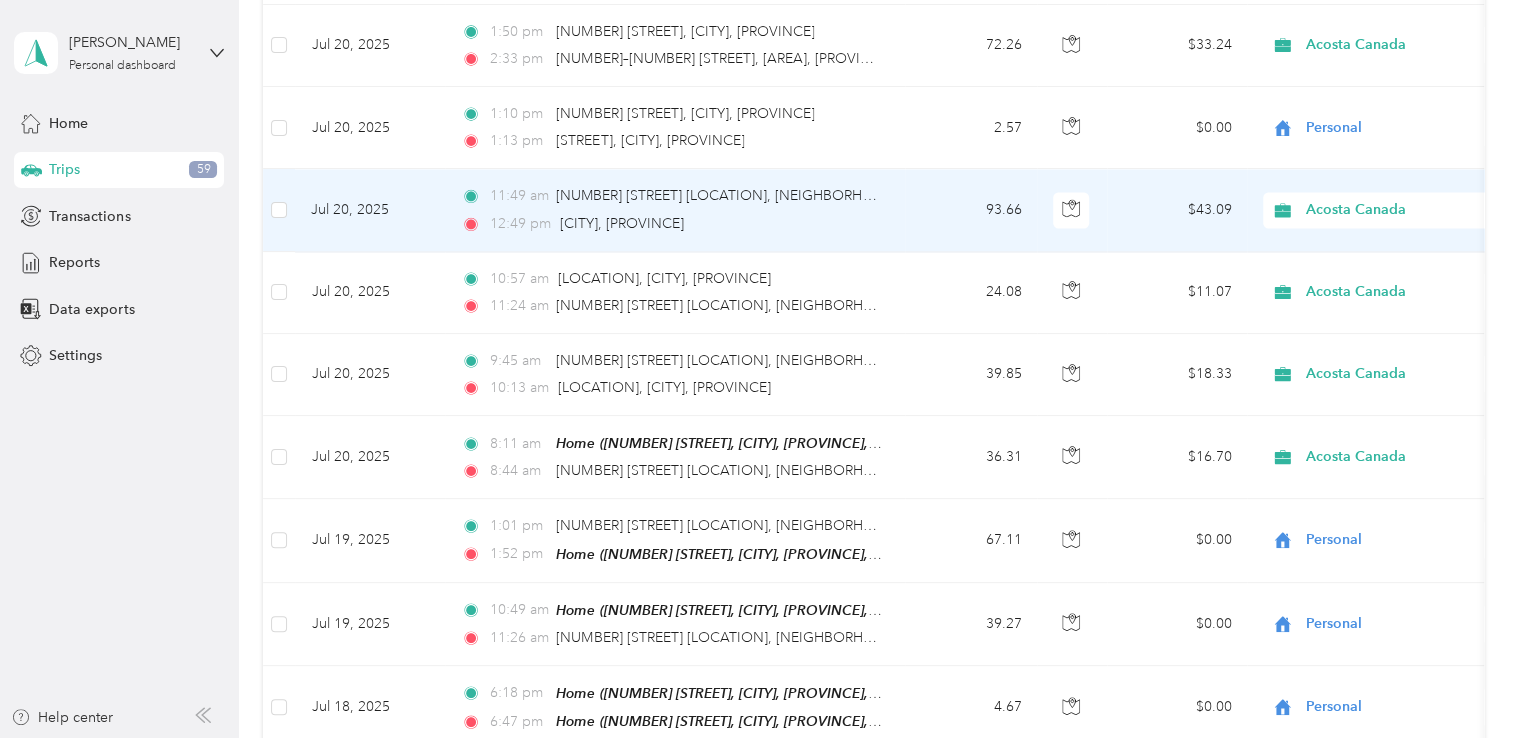 click on "12:49 pm Olds, AB" at bounding box center (671, 224) 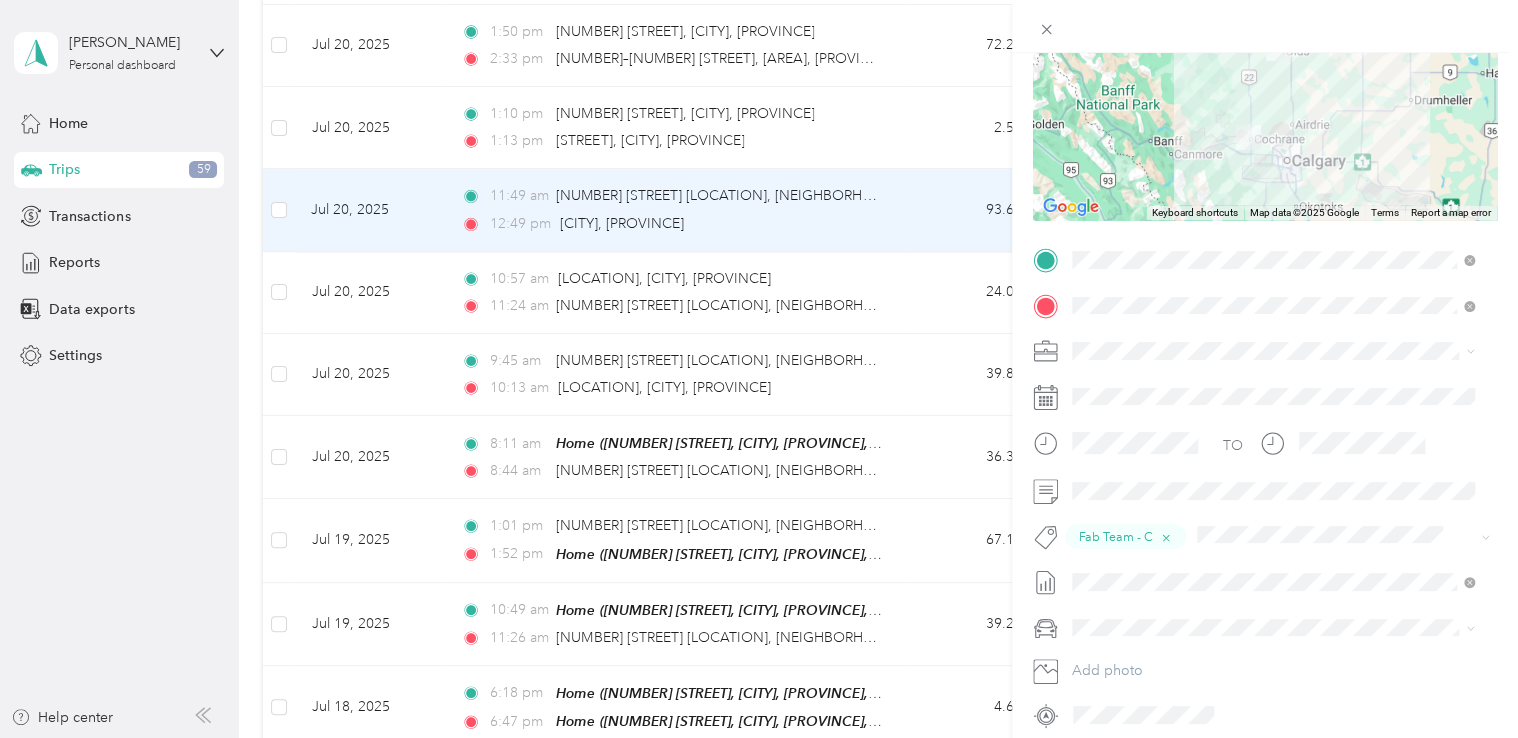 scroll, scrollTop: 300, scrollLeft: 0, axis: vertical 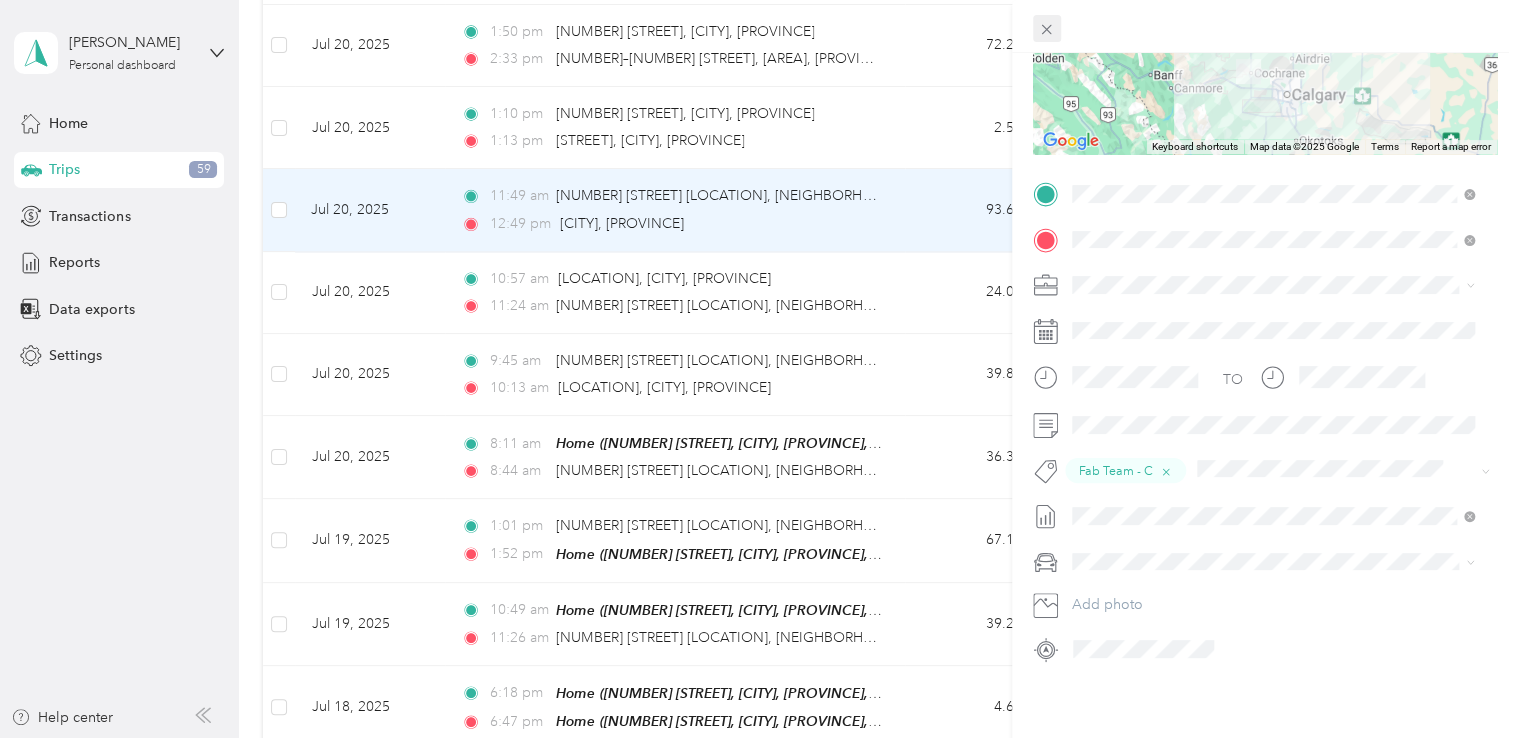 click 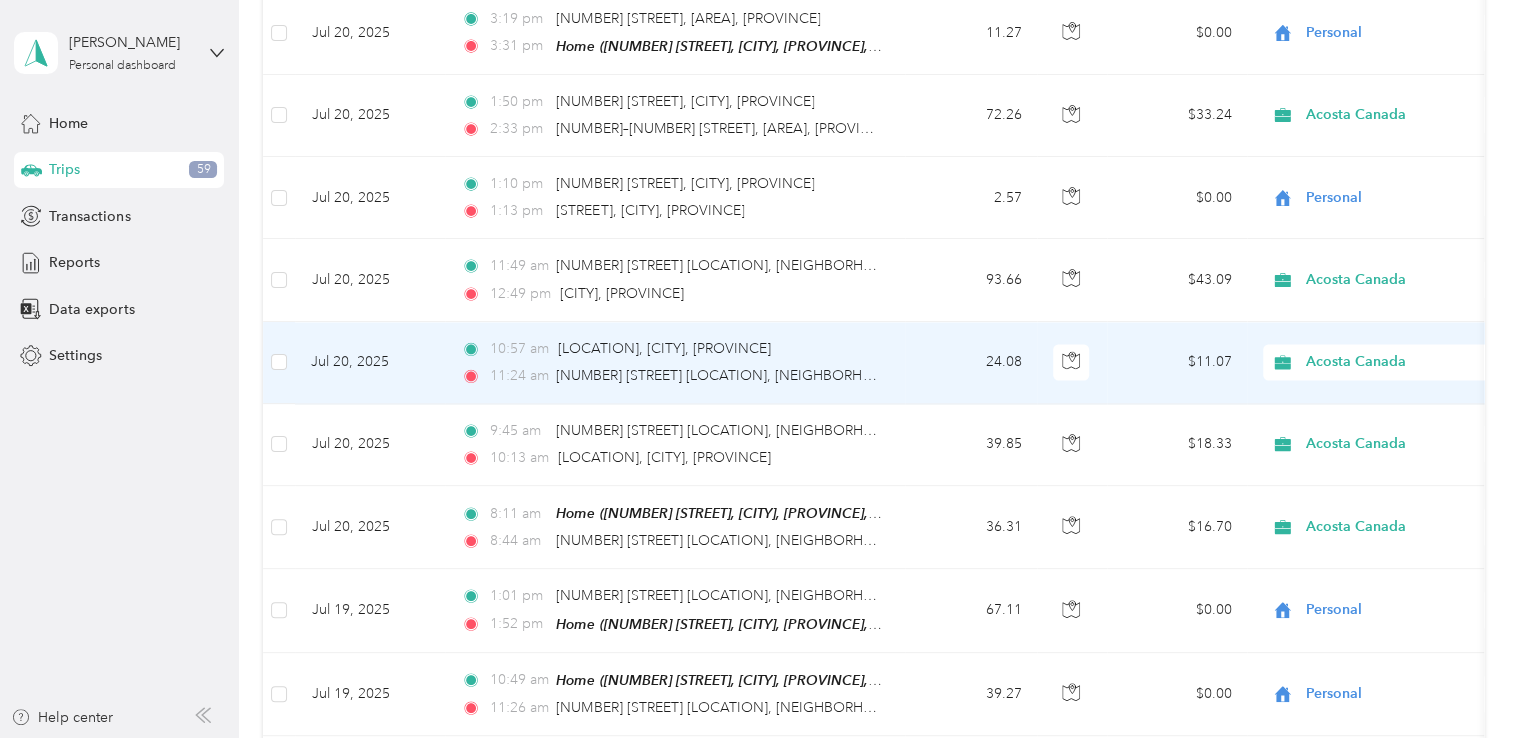 scroll, scrollTop: 5464, scrollLeft: 0, axis: vertical 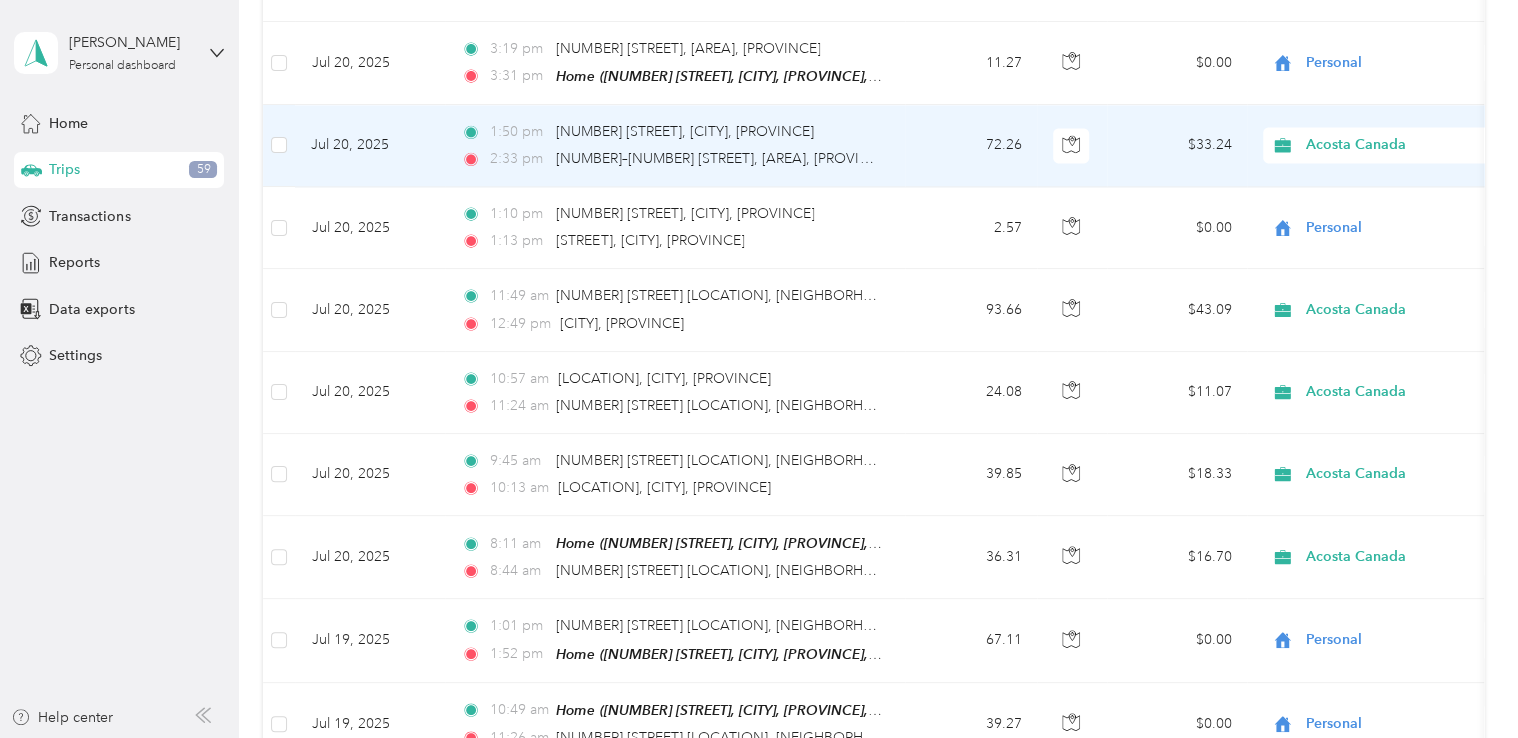 click on "1:50 pm 5036 46 St, Olds, AB 2:33 pm 293088–293114 Crossiron Common, Rocky View County, AB" at bounding box center (675, 146) 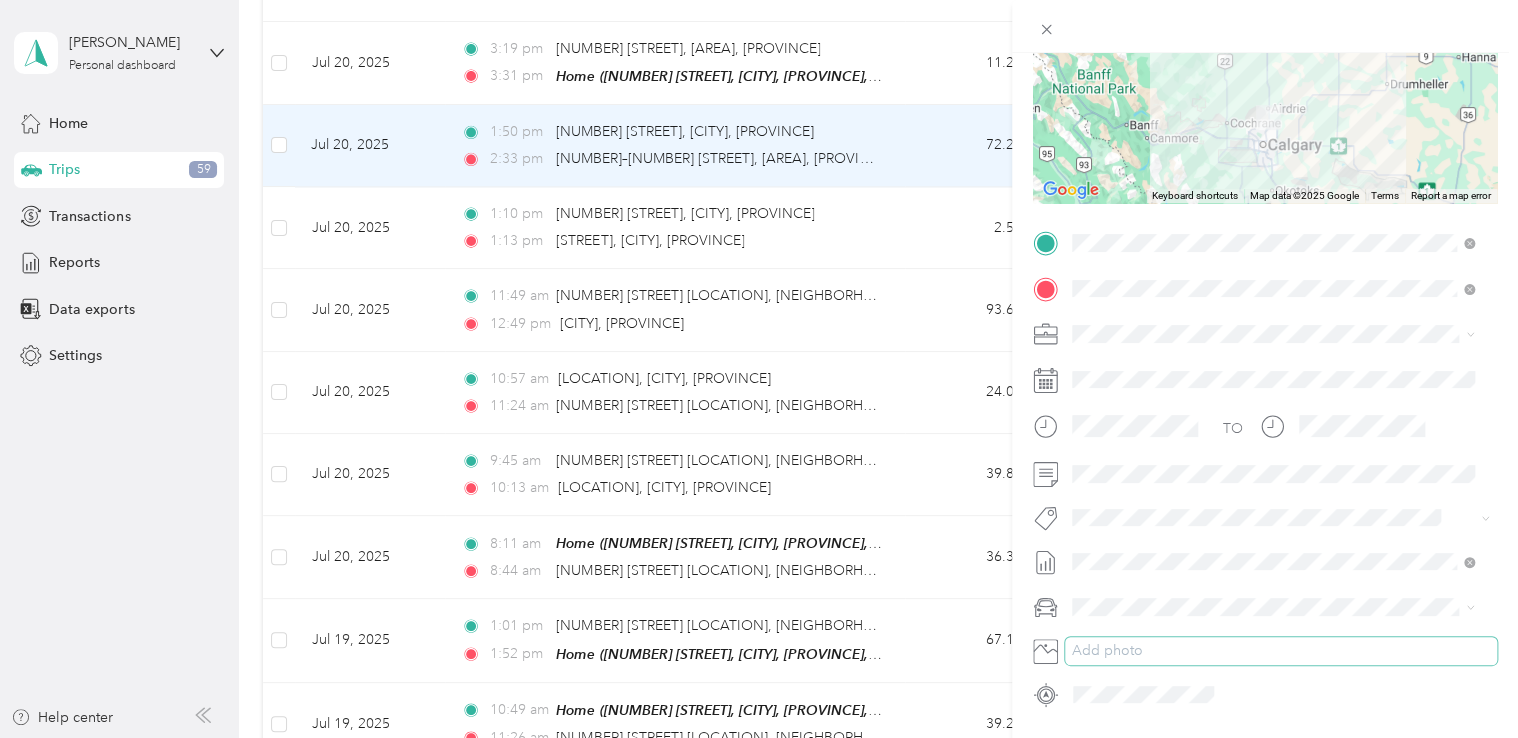 scroll, scrollTop: 300, scrollLeft: 0, axis: vertical 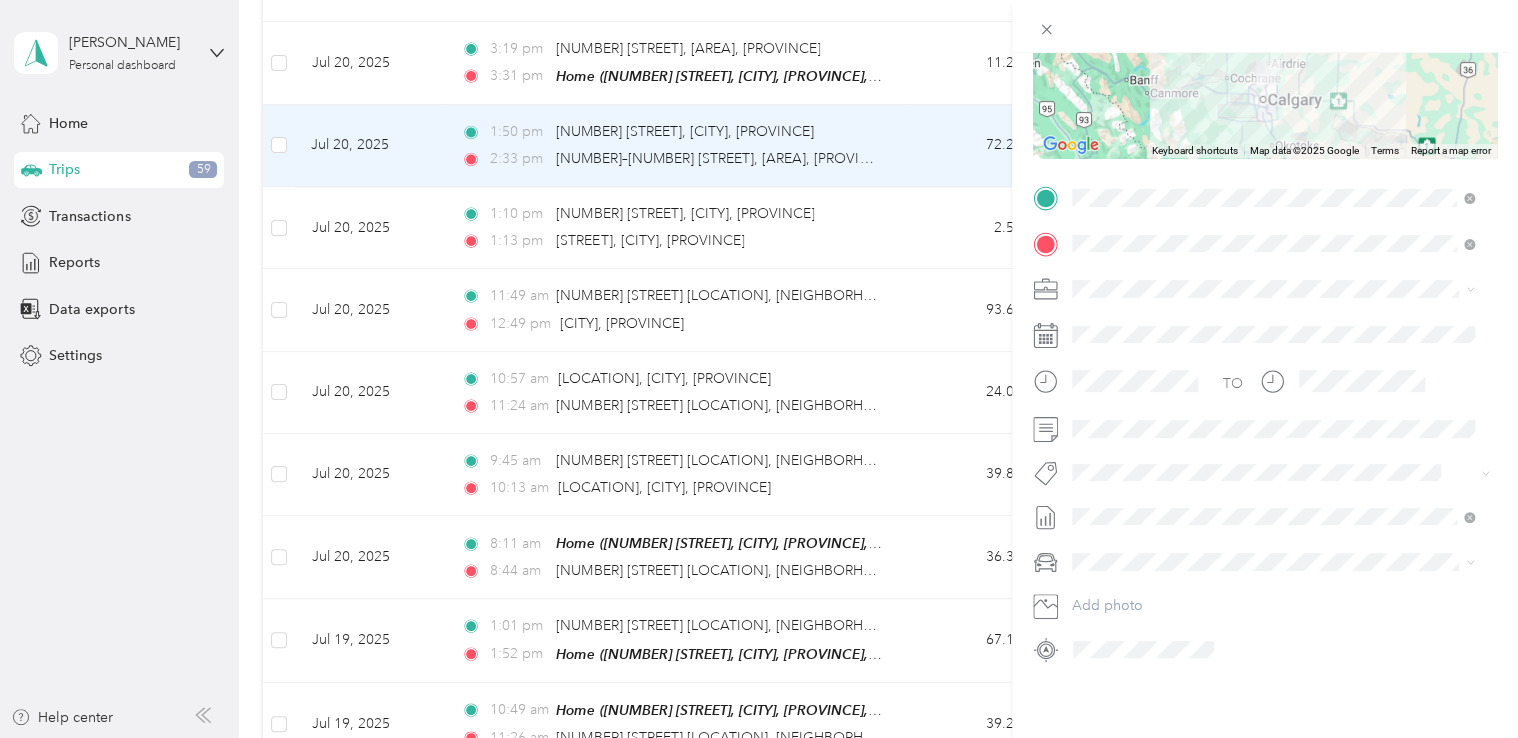 click on "Fab Beiersdorf" at bounding box center (1273, 496) 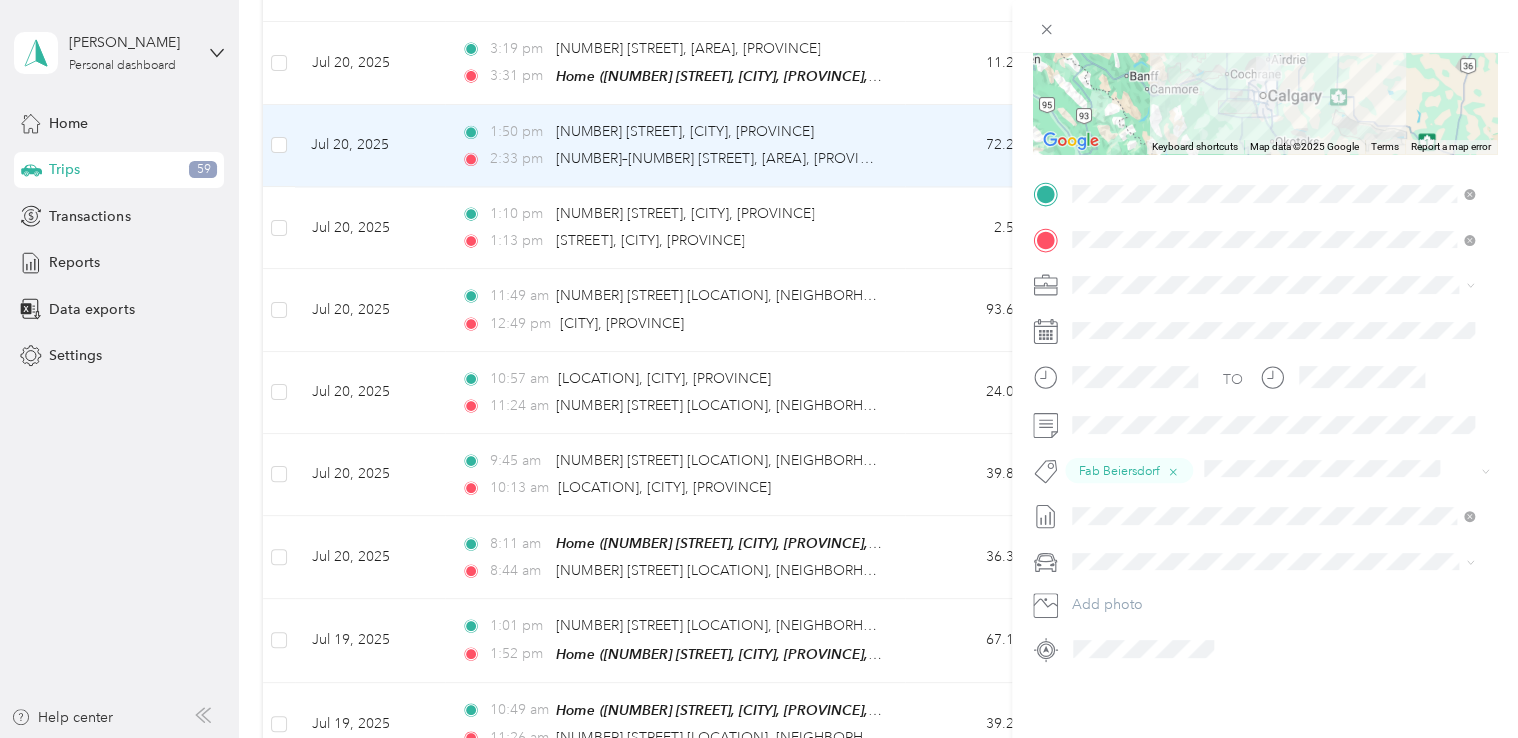 scroll, scrollTop: 200, scrollLeft: 0, axis: vertical 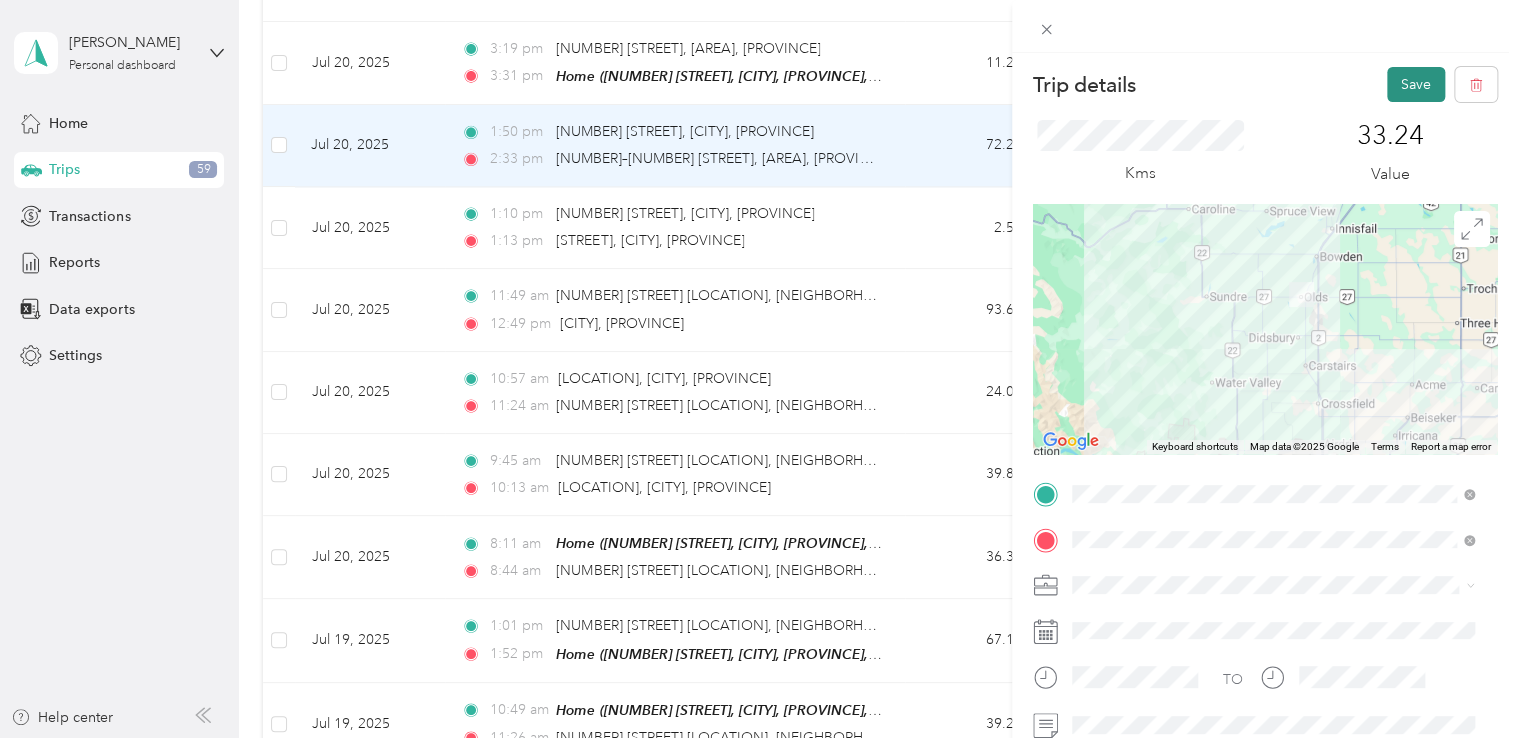 click on "Save" at bounding box center (1416, 84) 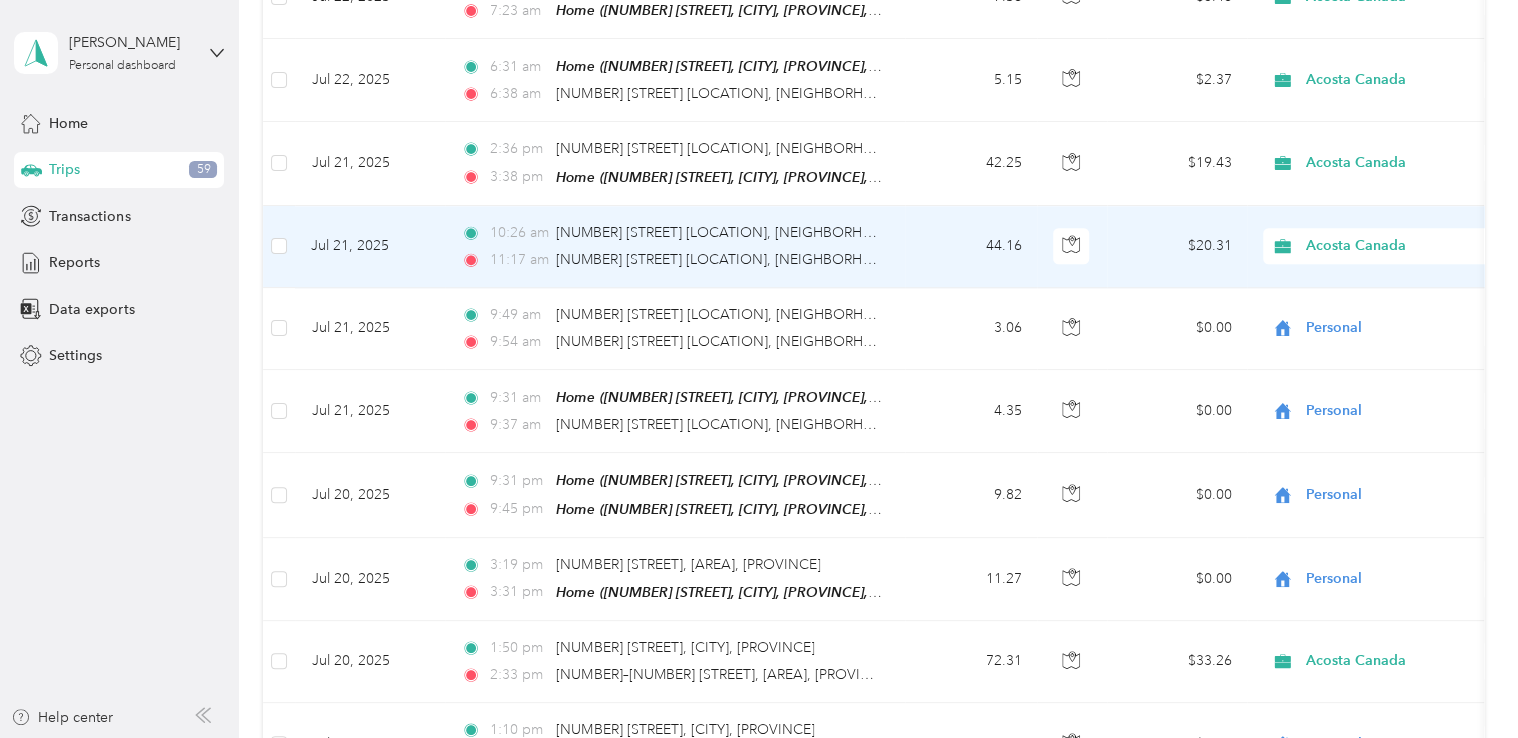 scroll, scrollTop: 4864, scrollLeft: 0, axis: vertical 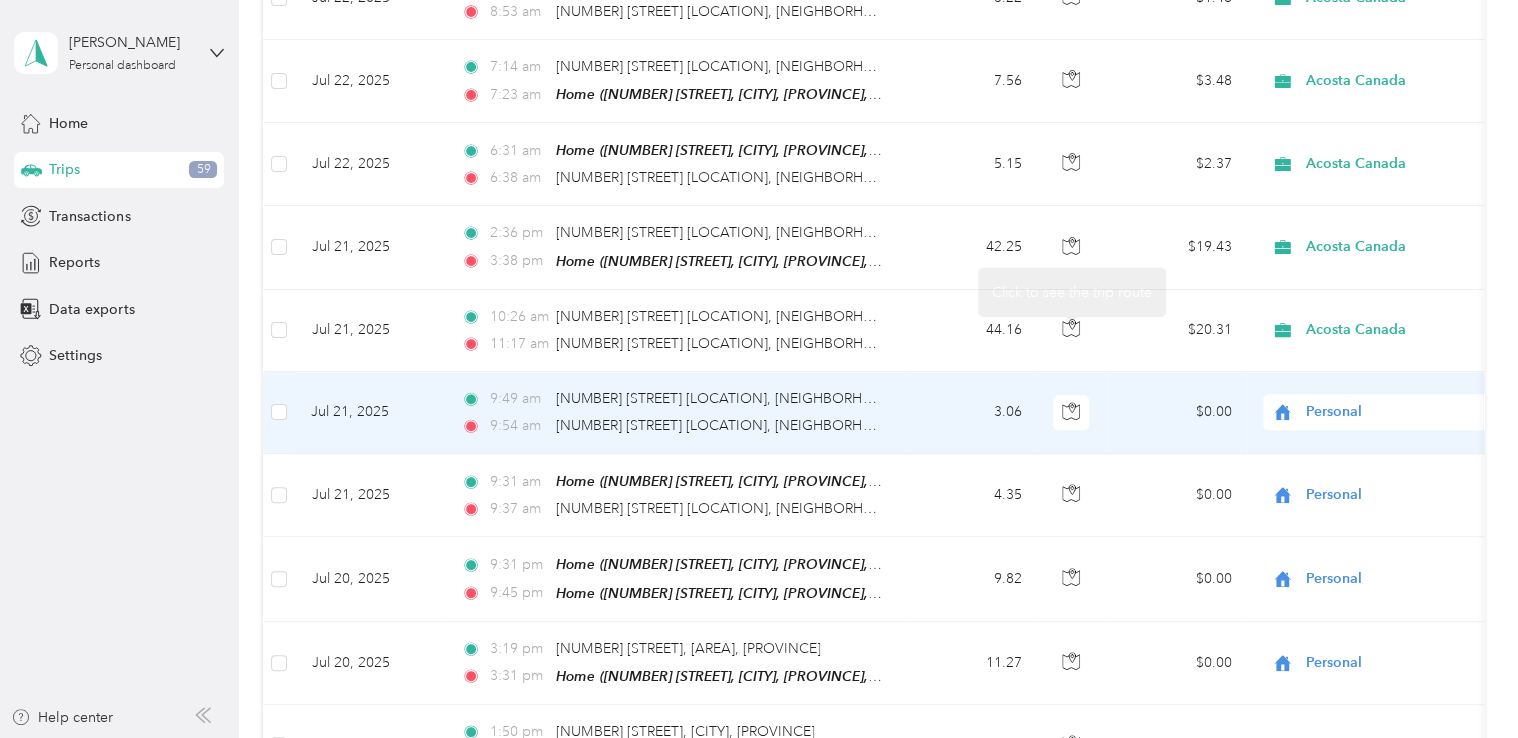 click on "Personal" at bounding box center (1397, 412) 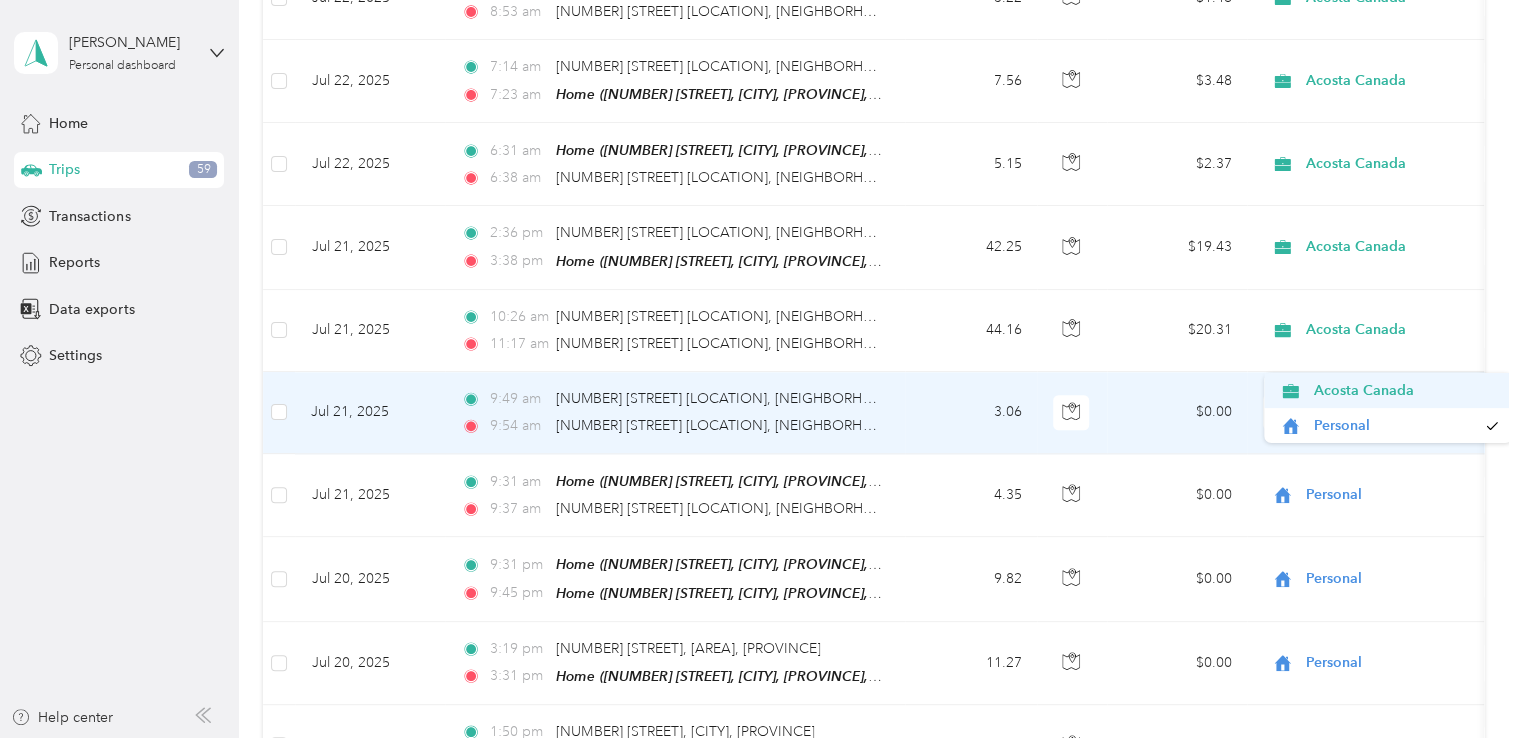 click on "Acosta Canada" at bounding box center [1405, 390] 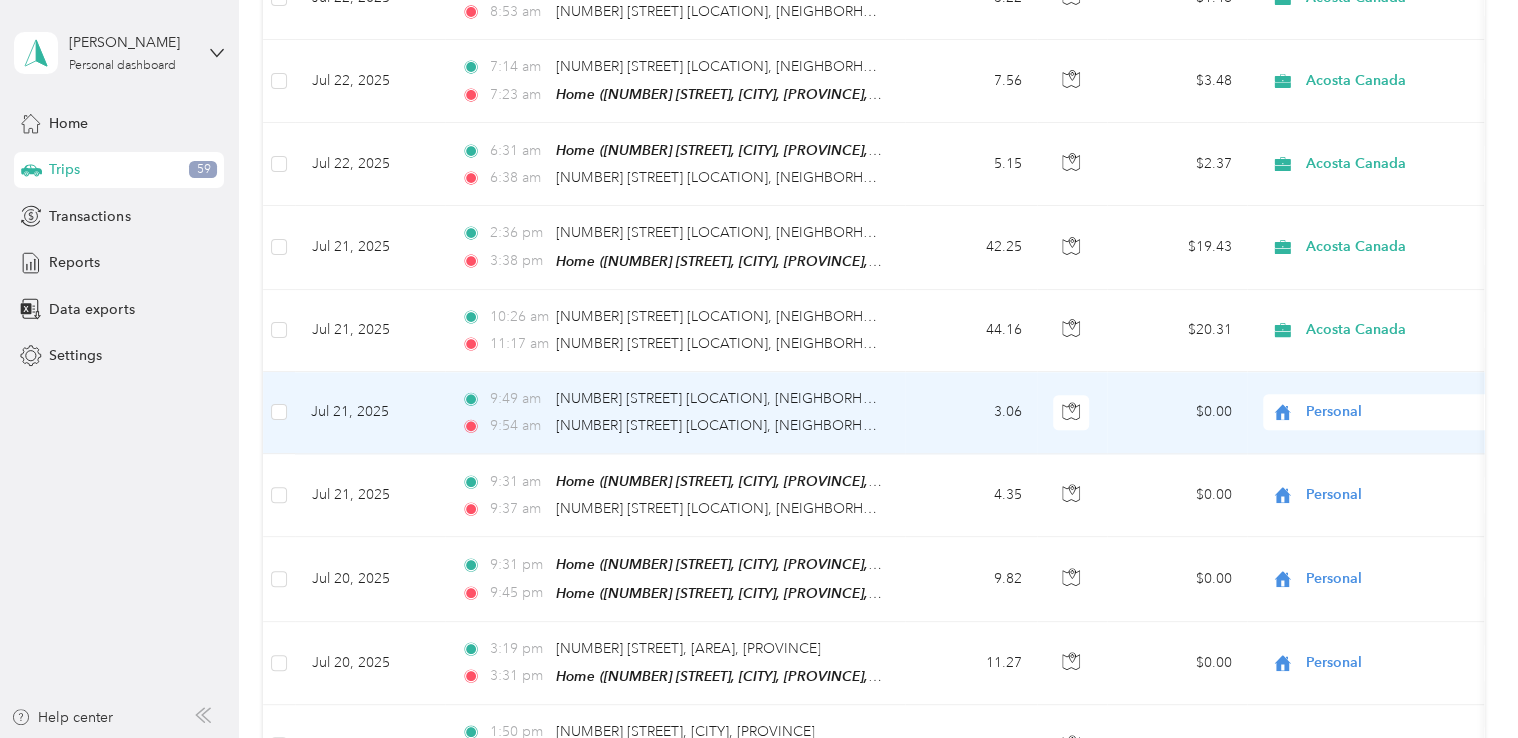 click on "3.06" at bounding box center (971, 413) 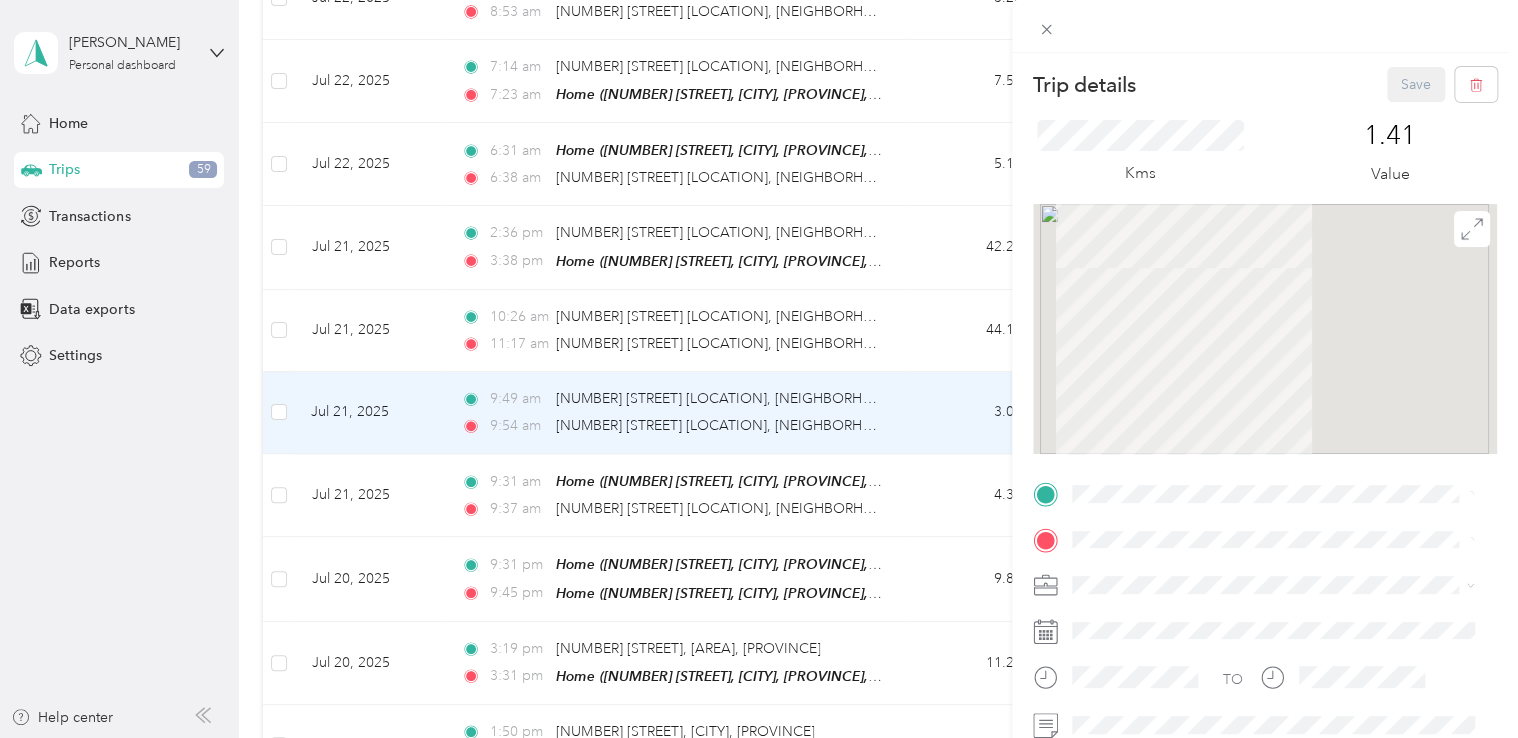 scroll, scrollTop: 300, scrollLeft: 0, axis: vertical 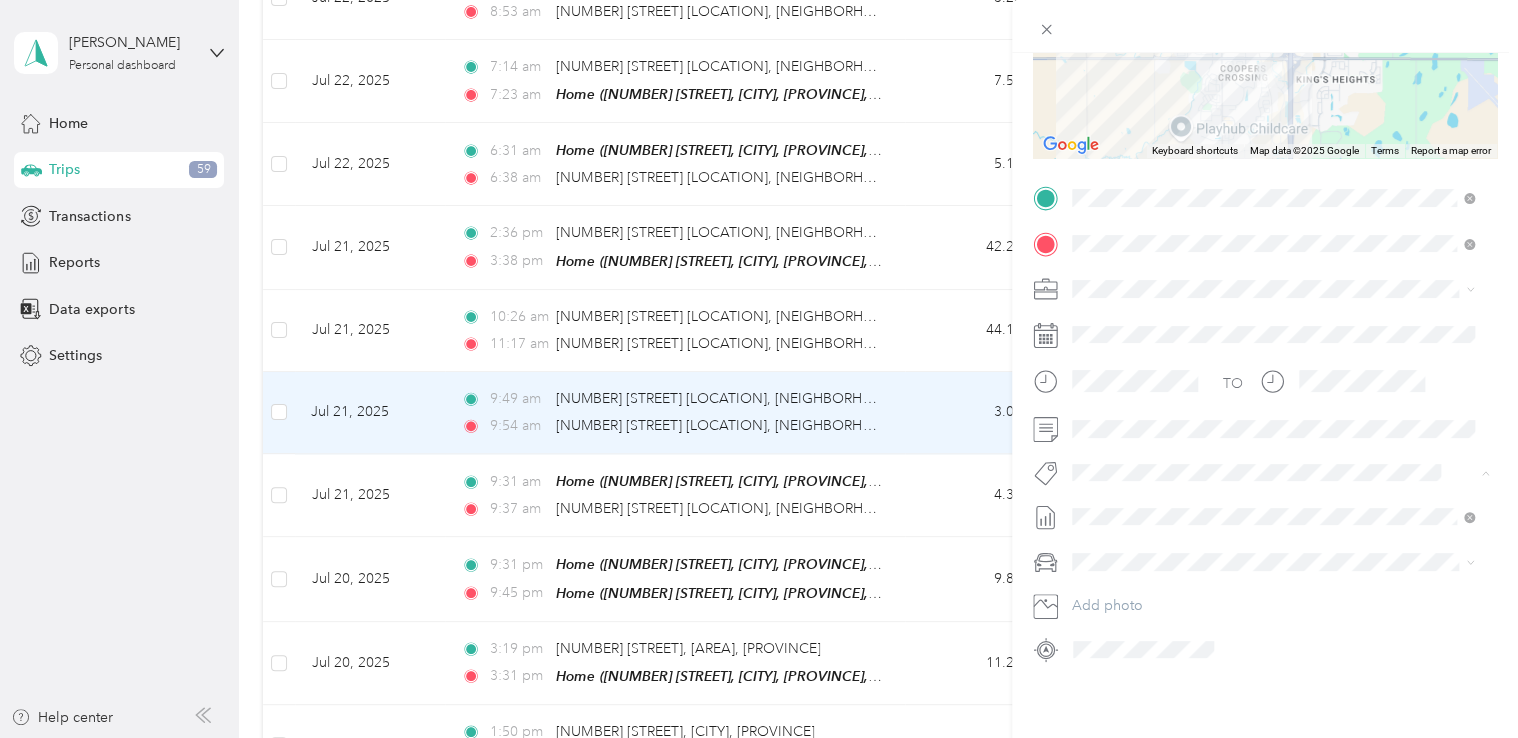 click on "Rt Coty Reset" at bounding box center (1273, 542) 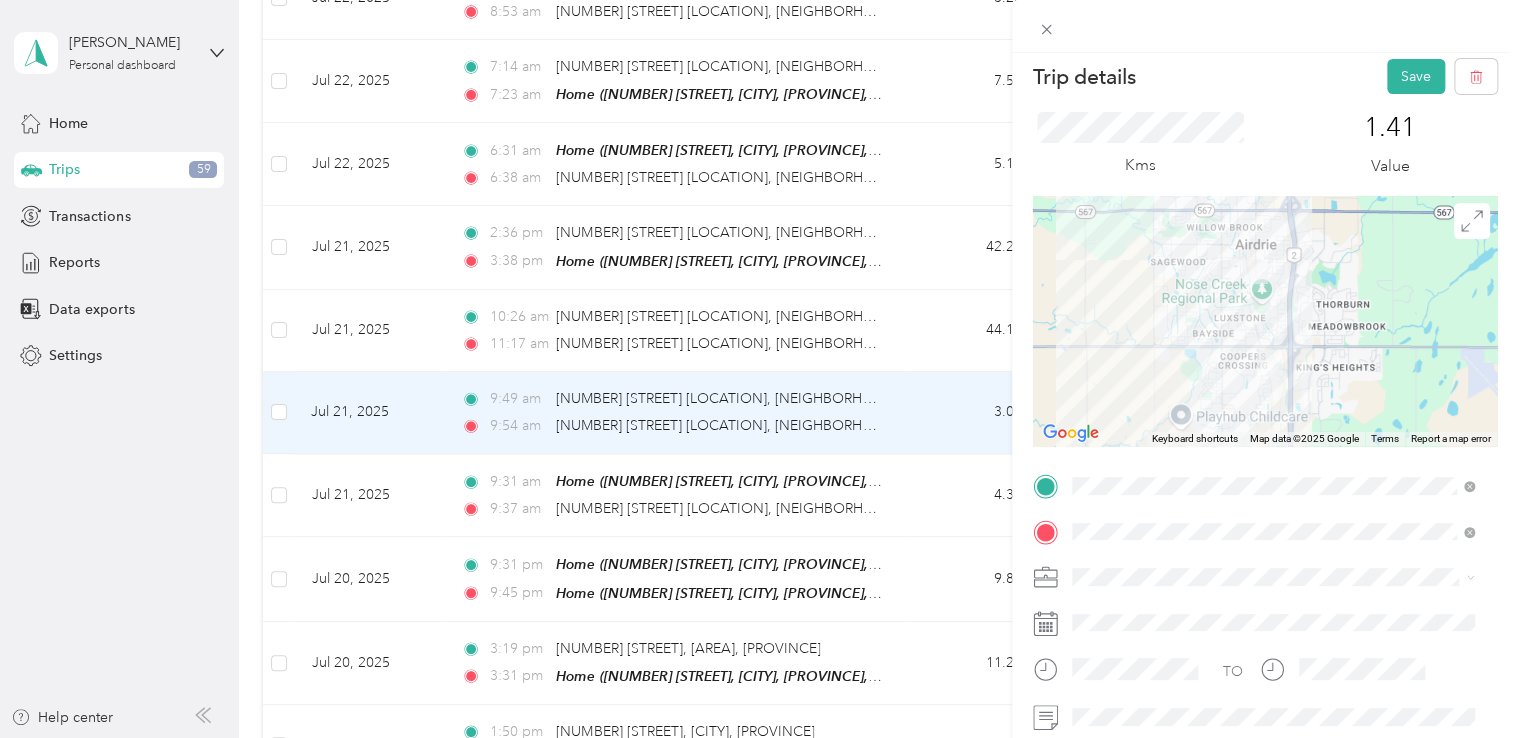 scroll, scrollTop: 0, scrollLeft: 0, axis: both 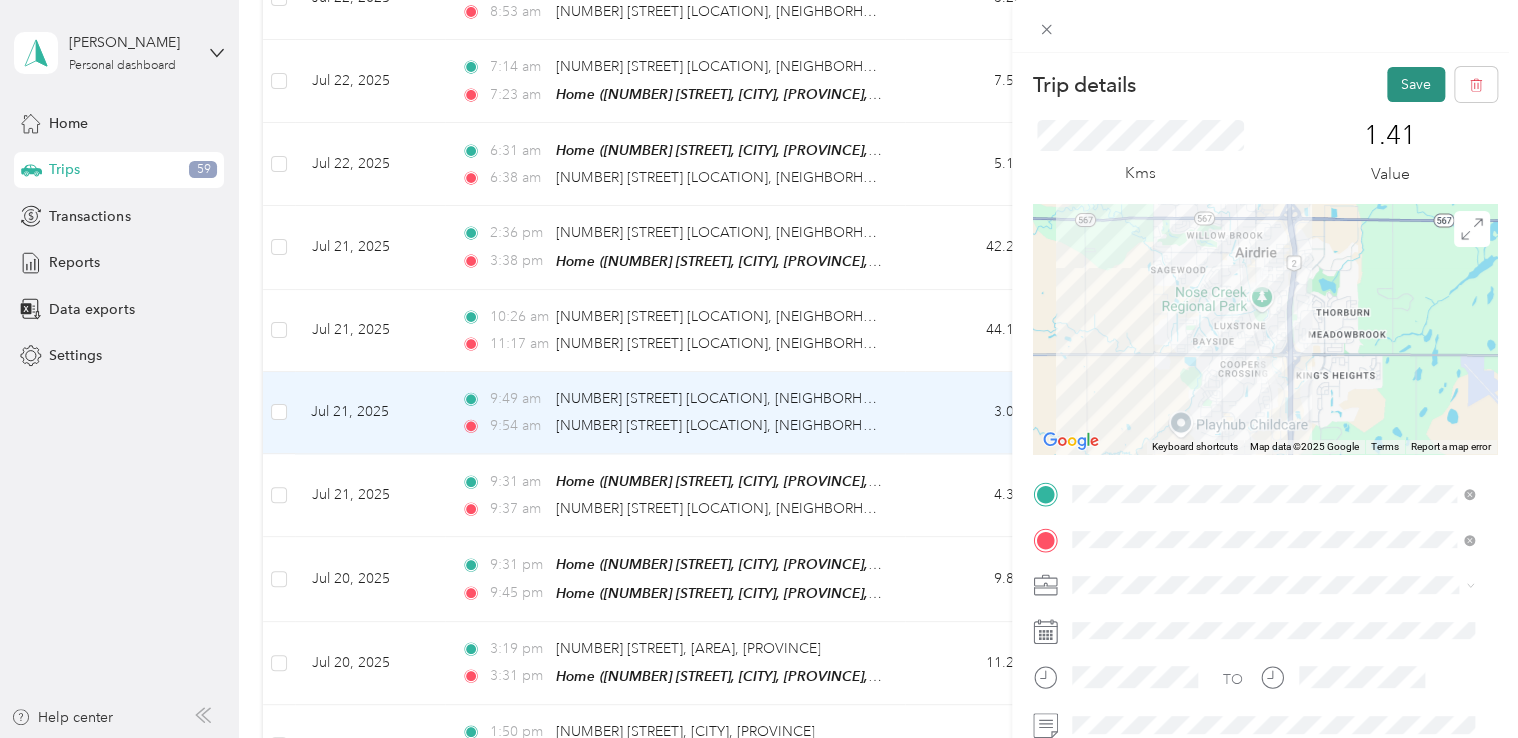 click on "Save" at bounding box center (1416, 84) 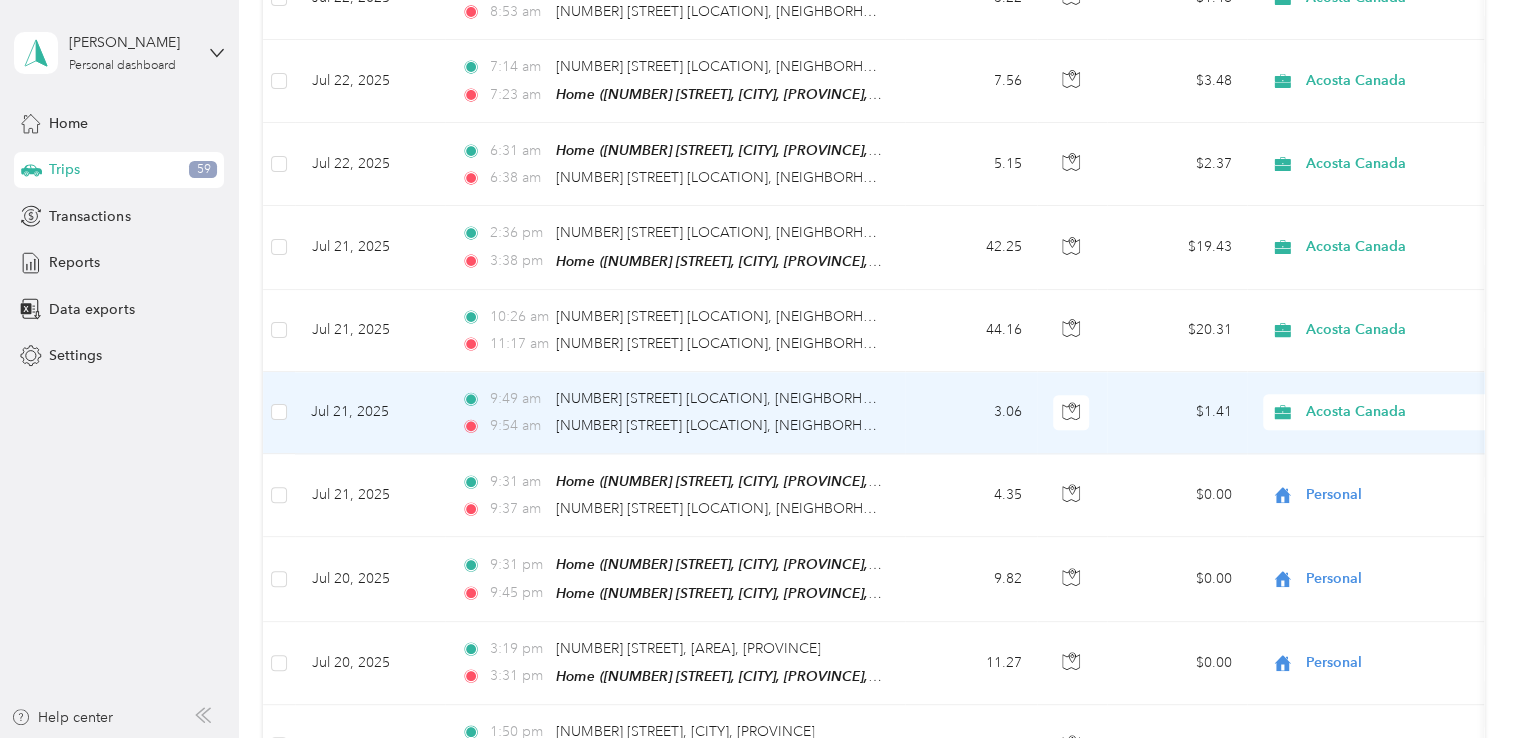 click on "Acosta Canada" at bounding box center [1397, 412] 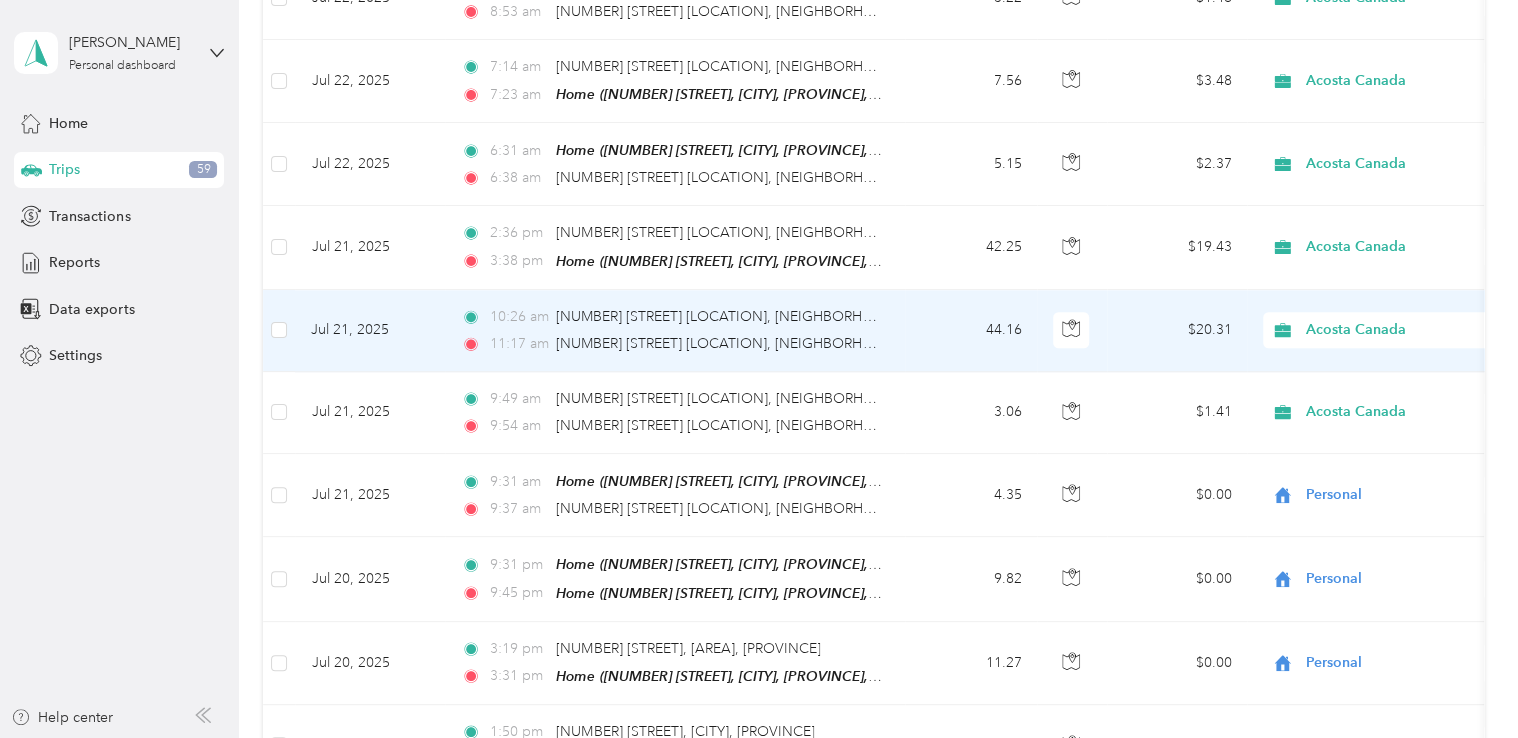 click on "44.16" at bounding box center (971, 331) 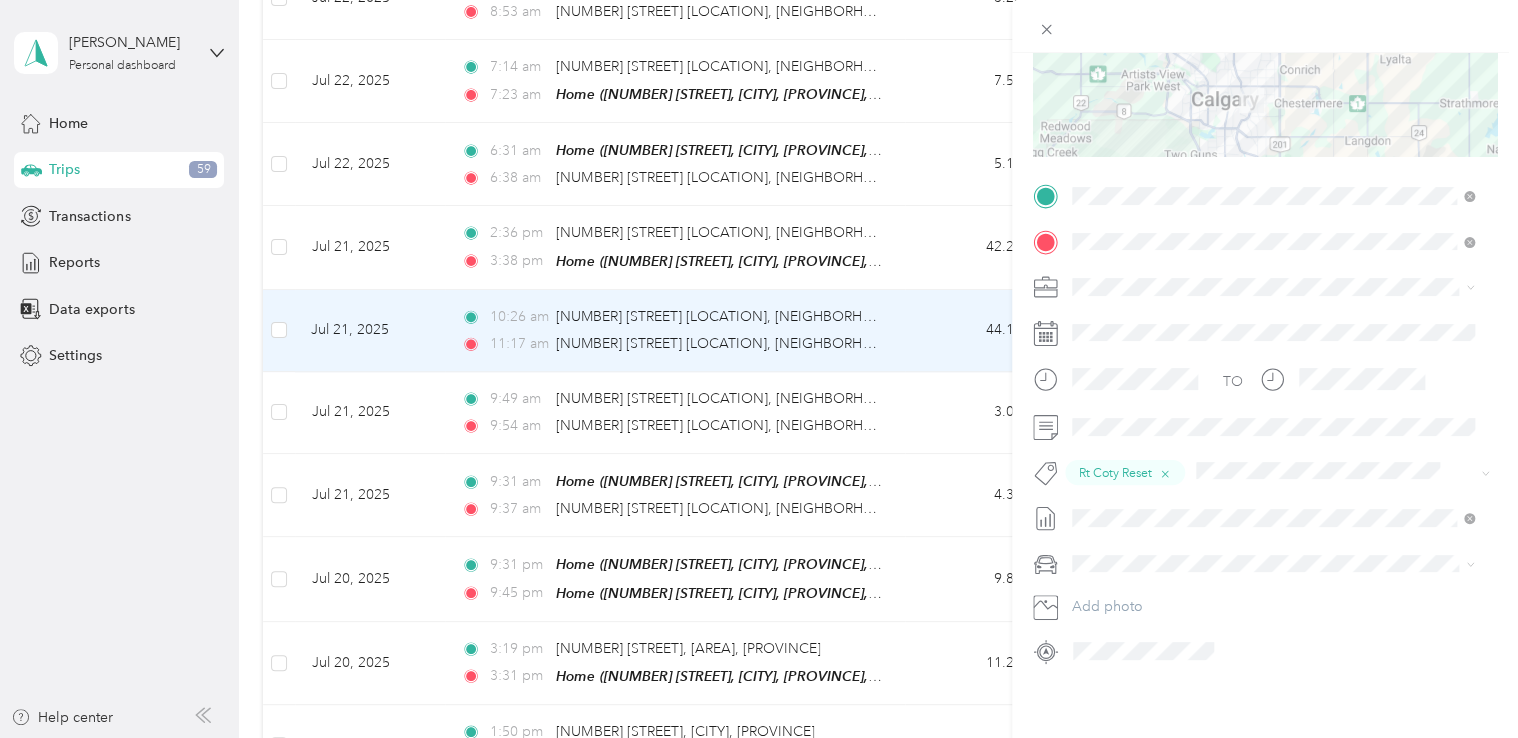 scroll, scrollTop: 300, scrollLeft: 0, axis: vertical 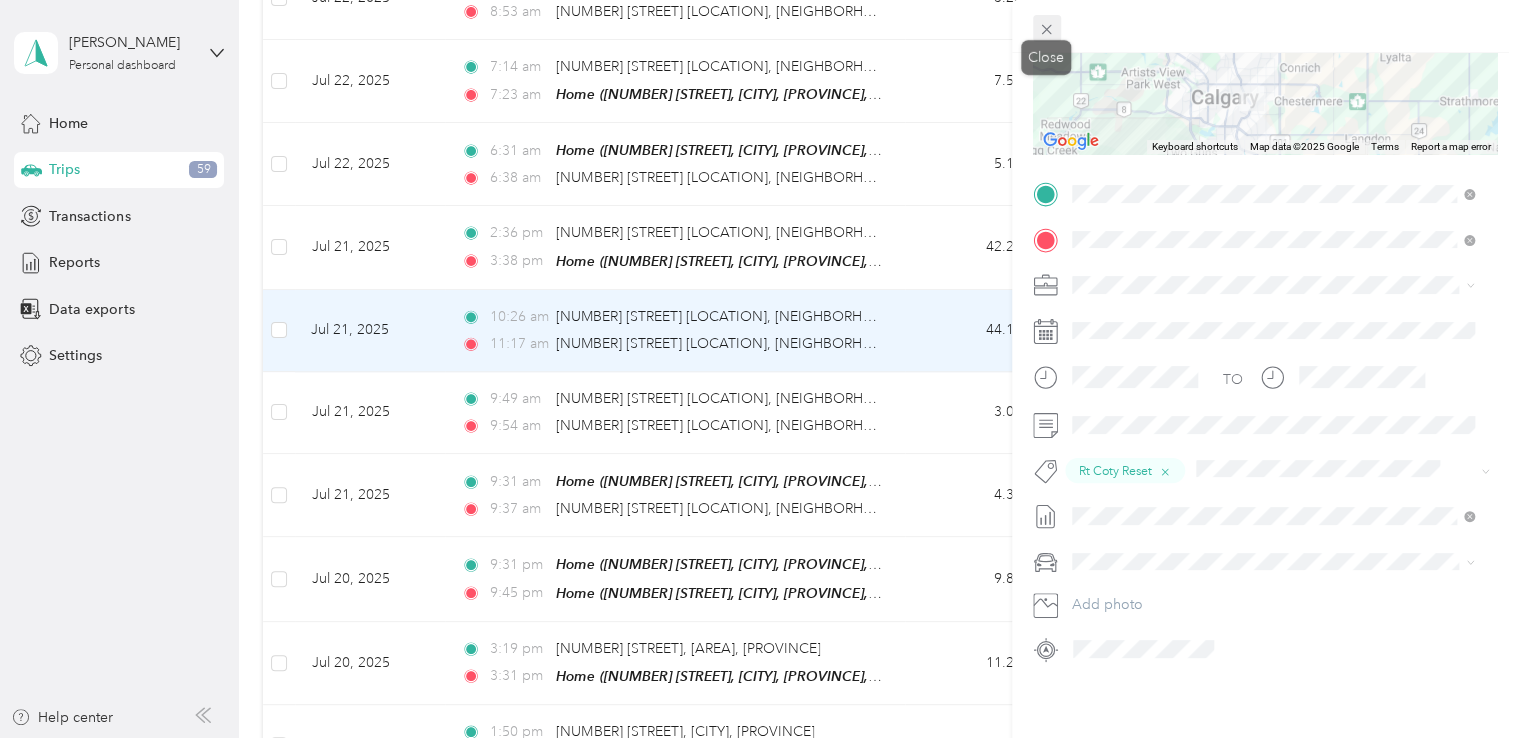 click 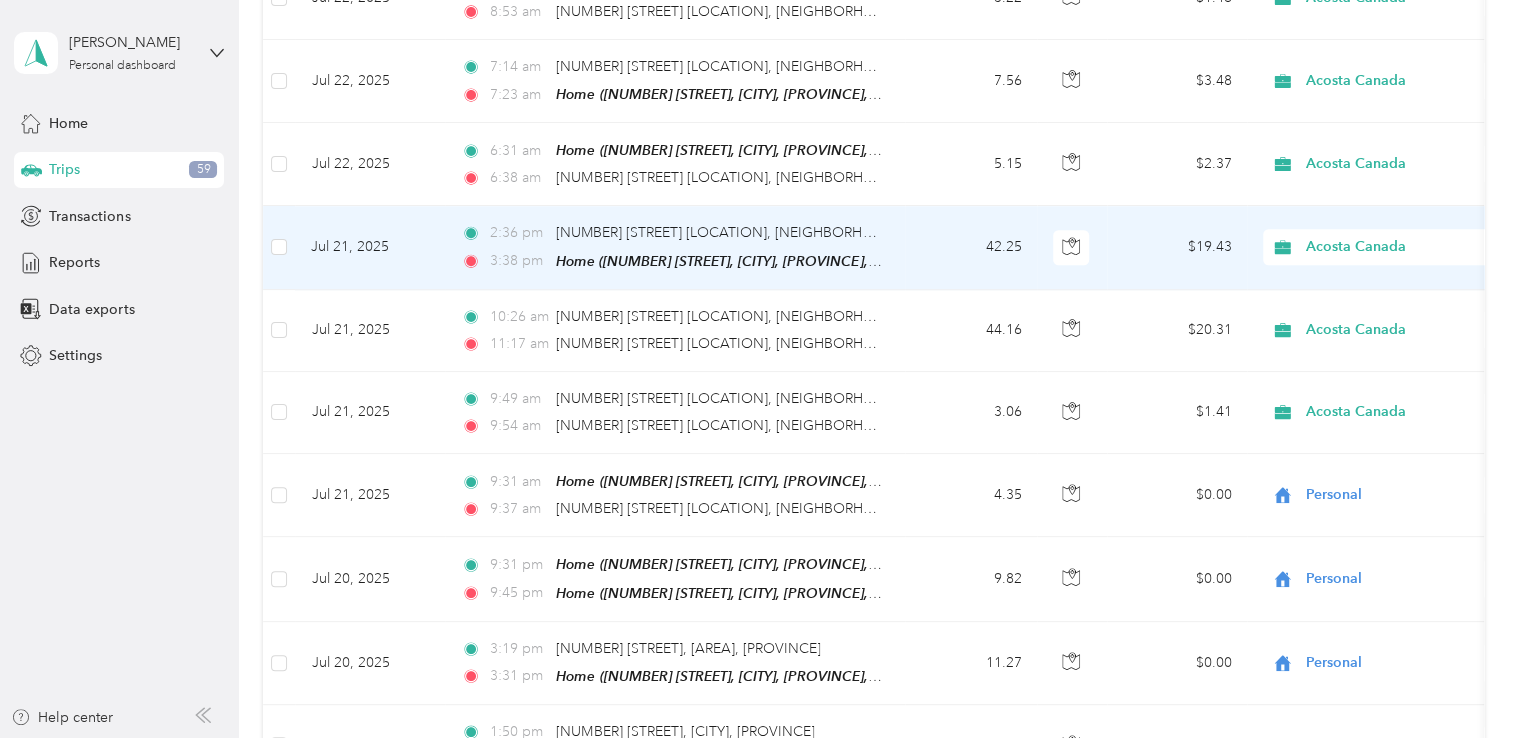 click on "2:36 pm 3072 17th Ave SE, Albert Park, Calgary, AB 3:38 pm Home (112 Springs Crt SE, Airdrie, AB, Canada , Airdrie, AB)" at bounding box center (675, 247) 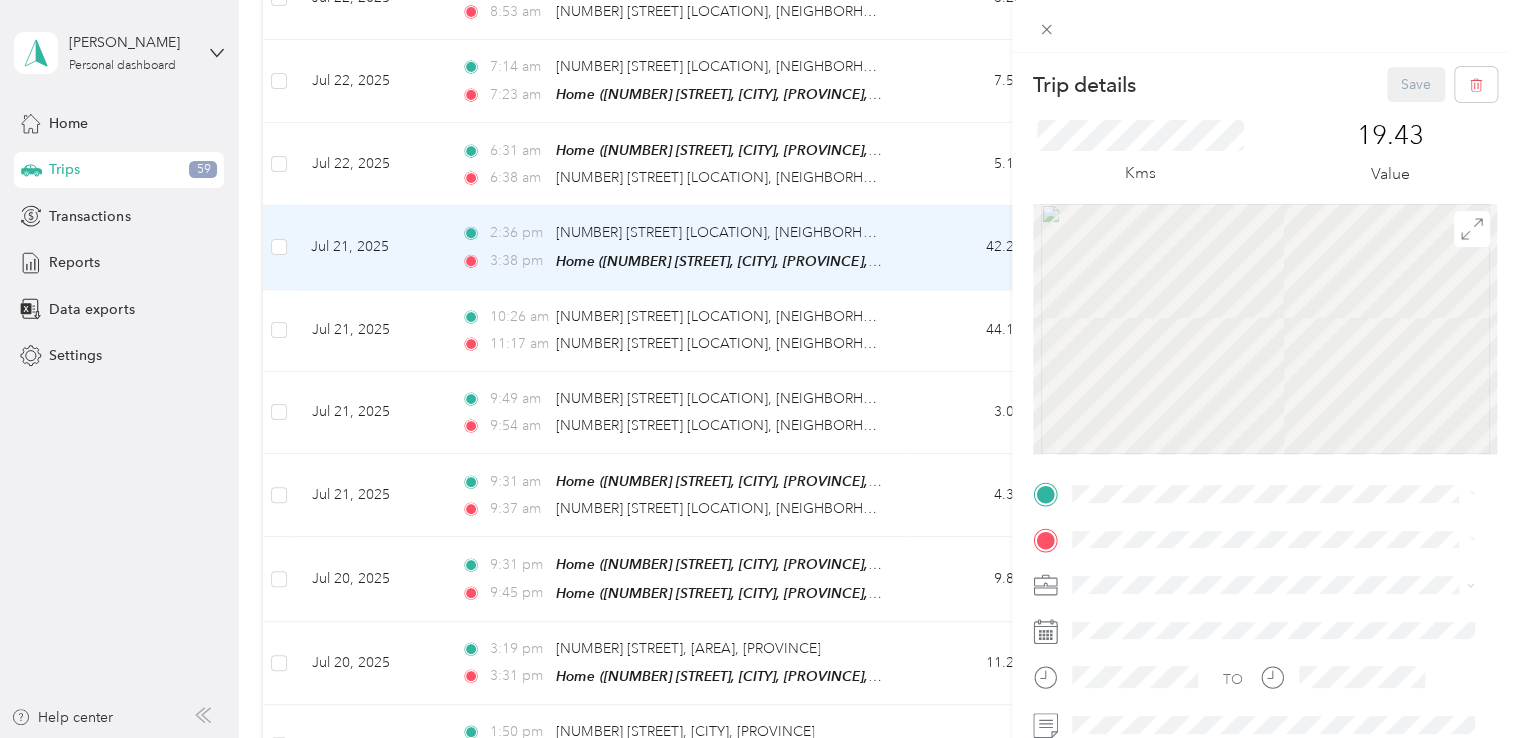 scroll, scrollTop: 200, scrollLeft: 0, axis: vertical 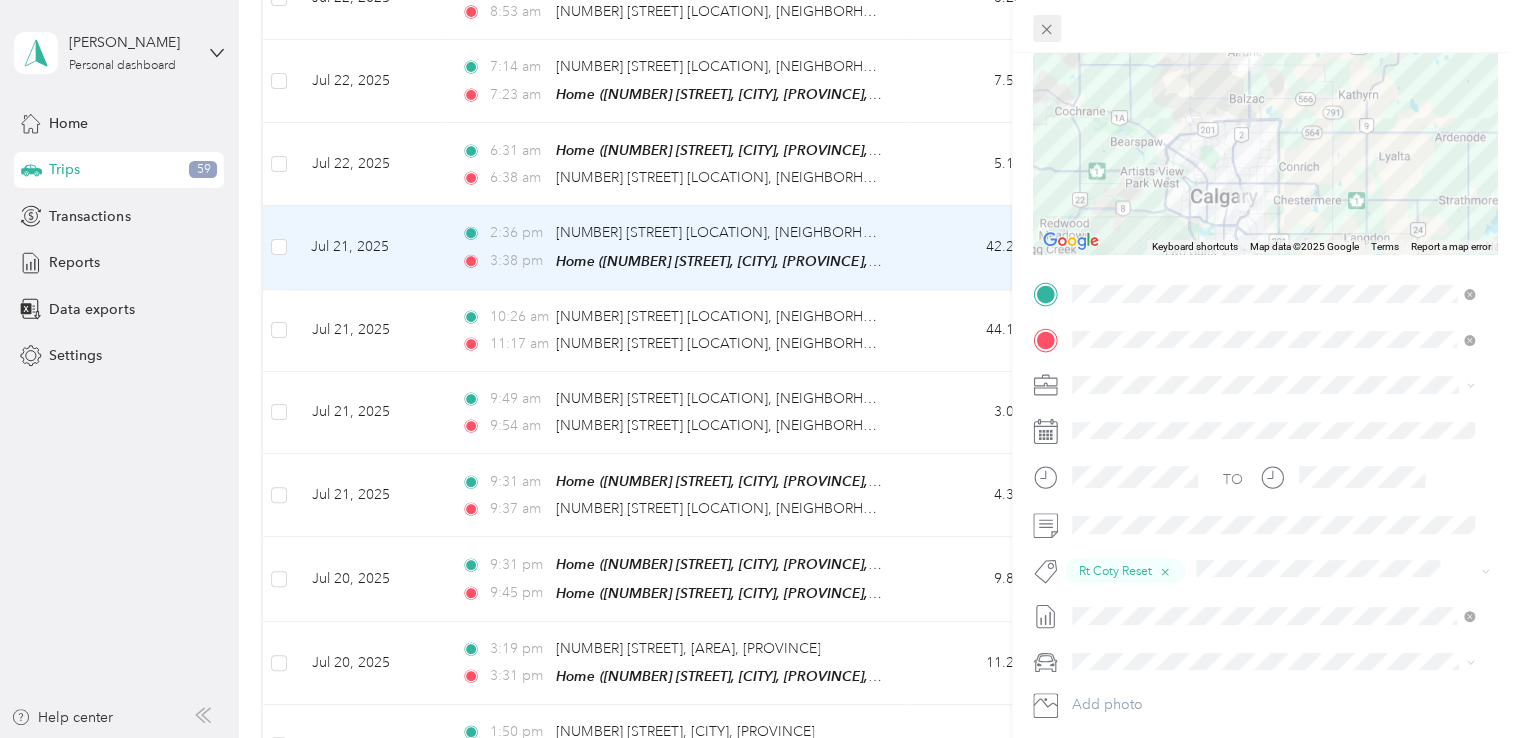 click 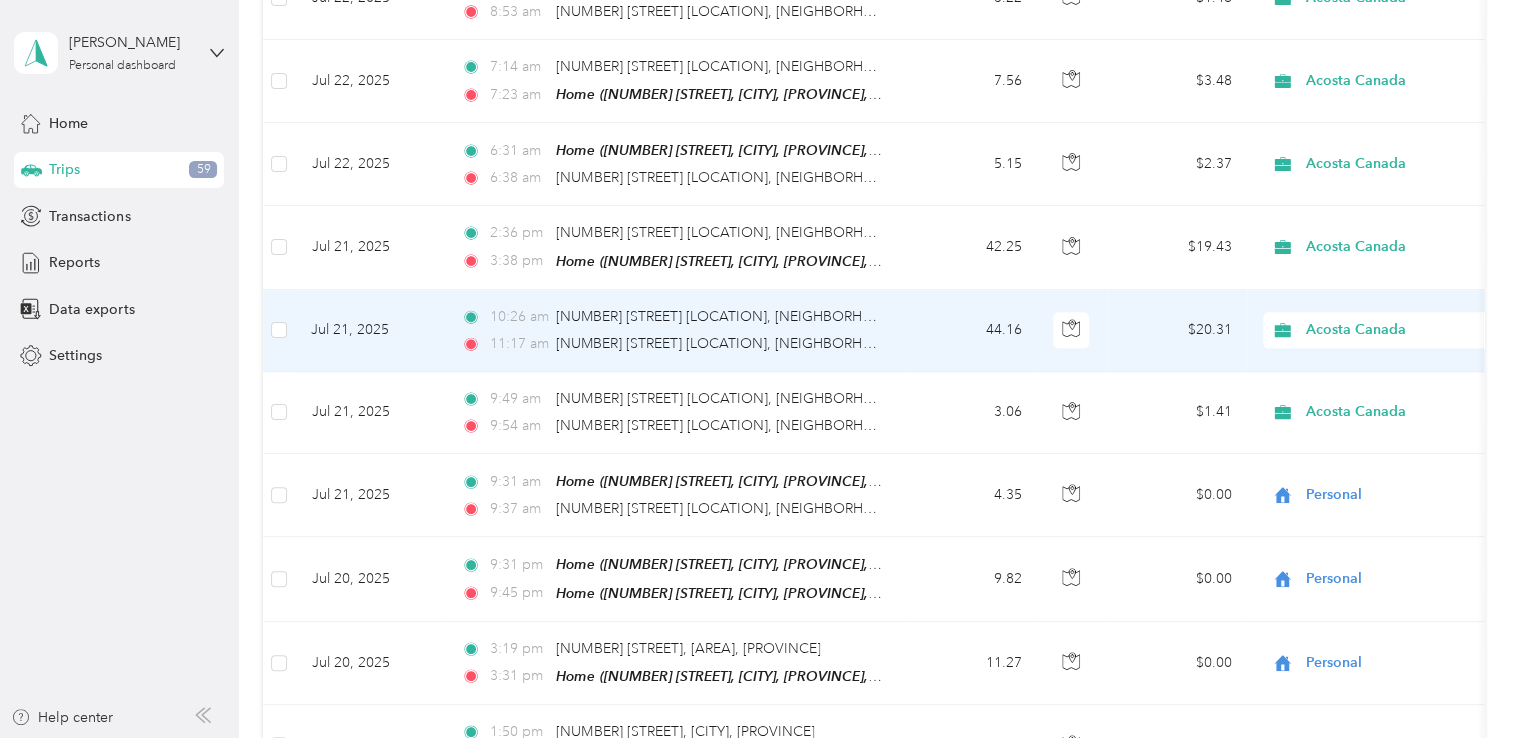 scroll, scrollTop: 4764, scrollLeft: 0, axis: vertical 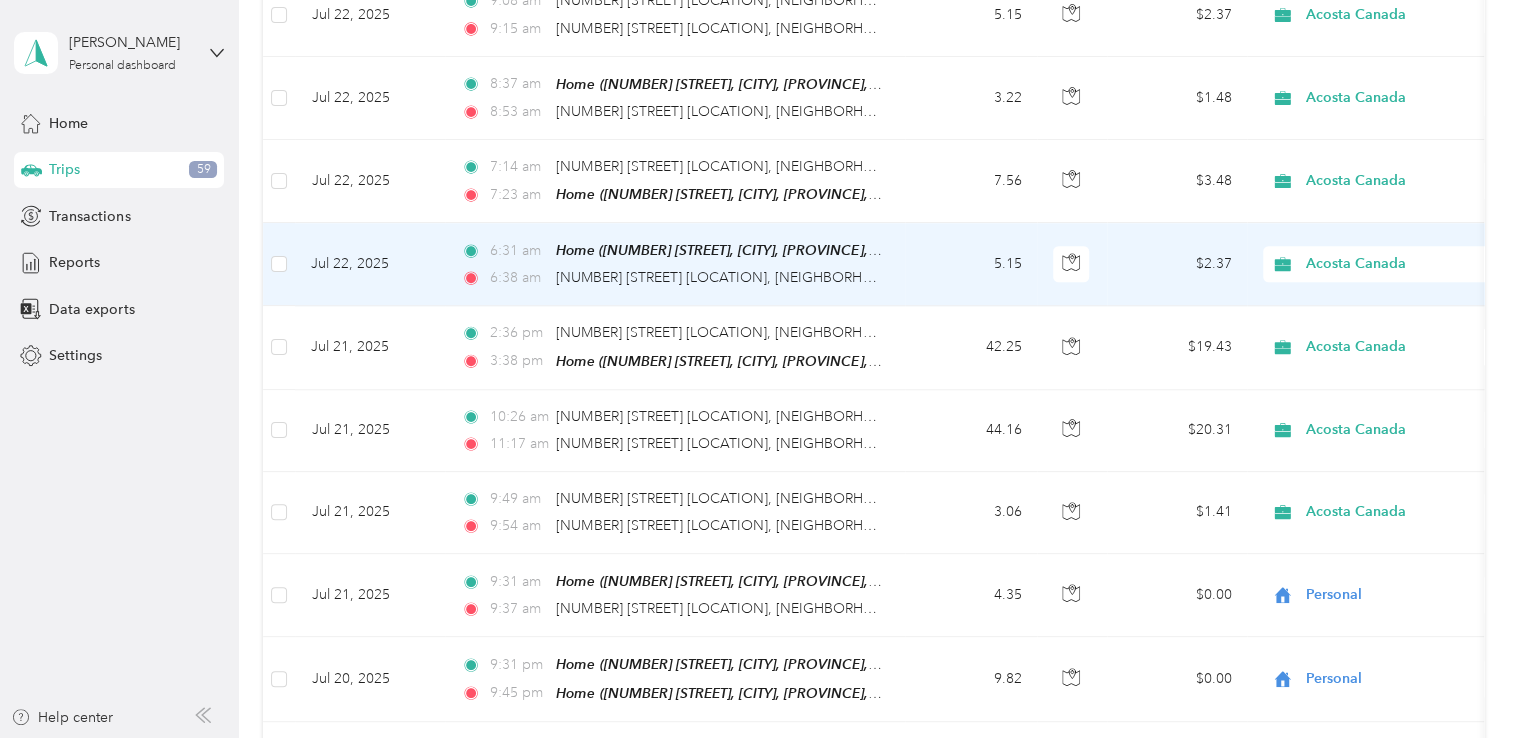 click on "5.15" at bounding box center [971, 264] 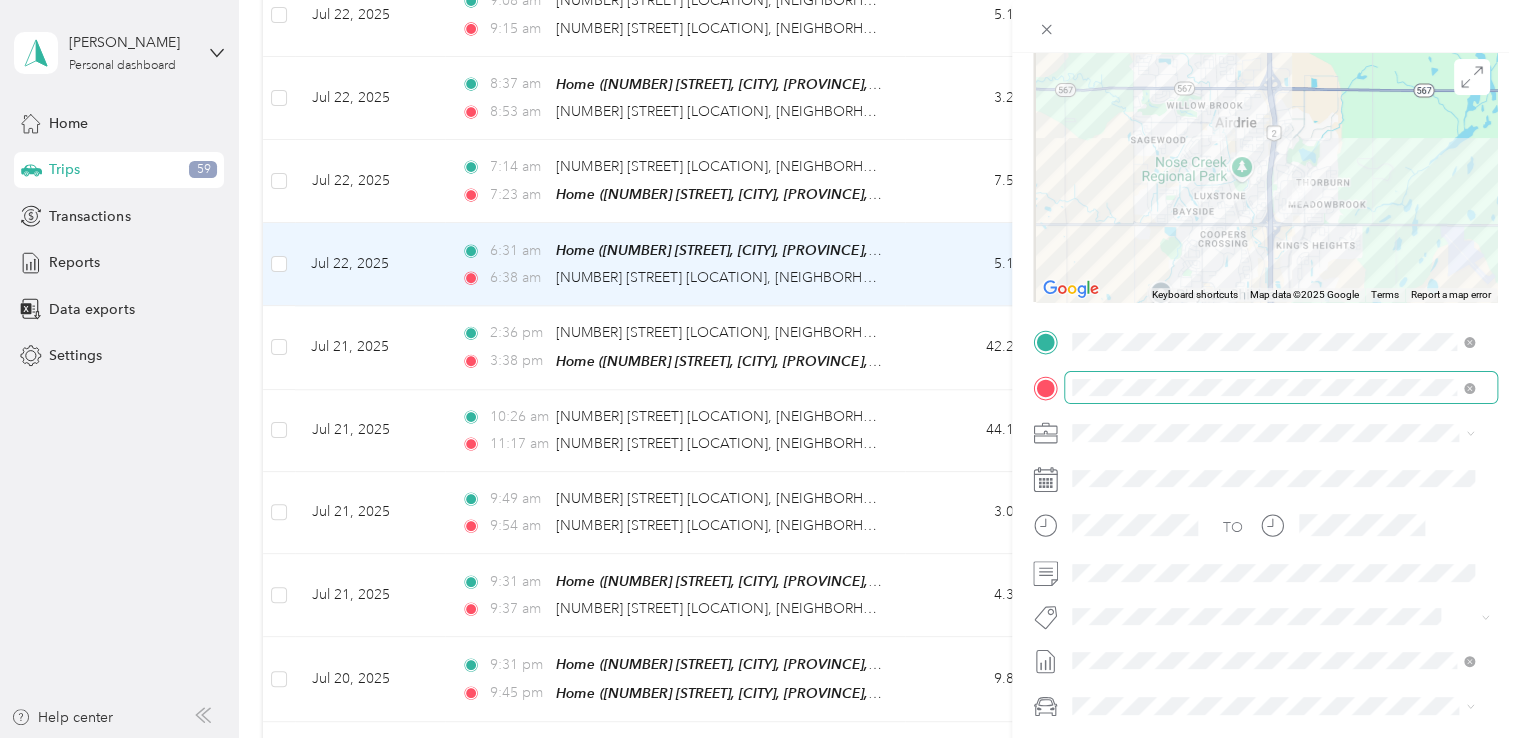 scroll, scrollTop: 200, scrollLeft: 0, axis: vertical 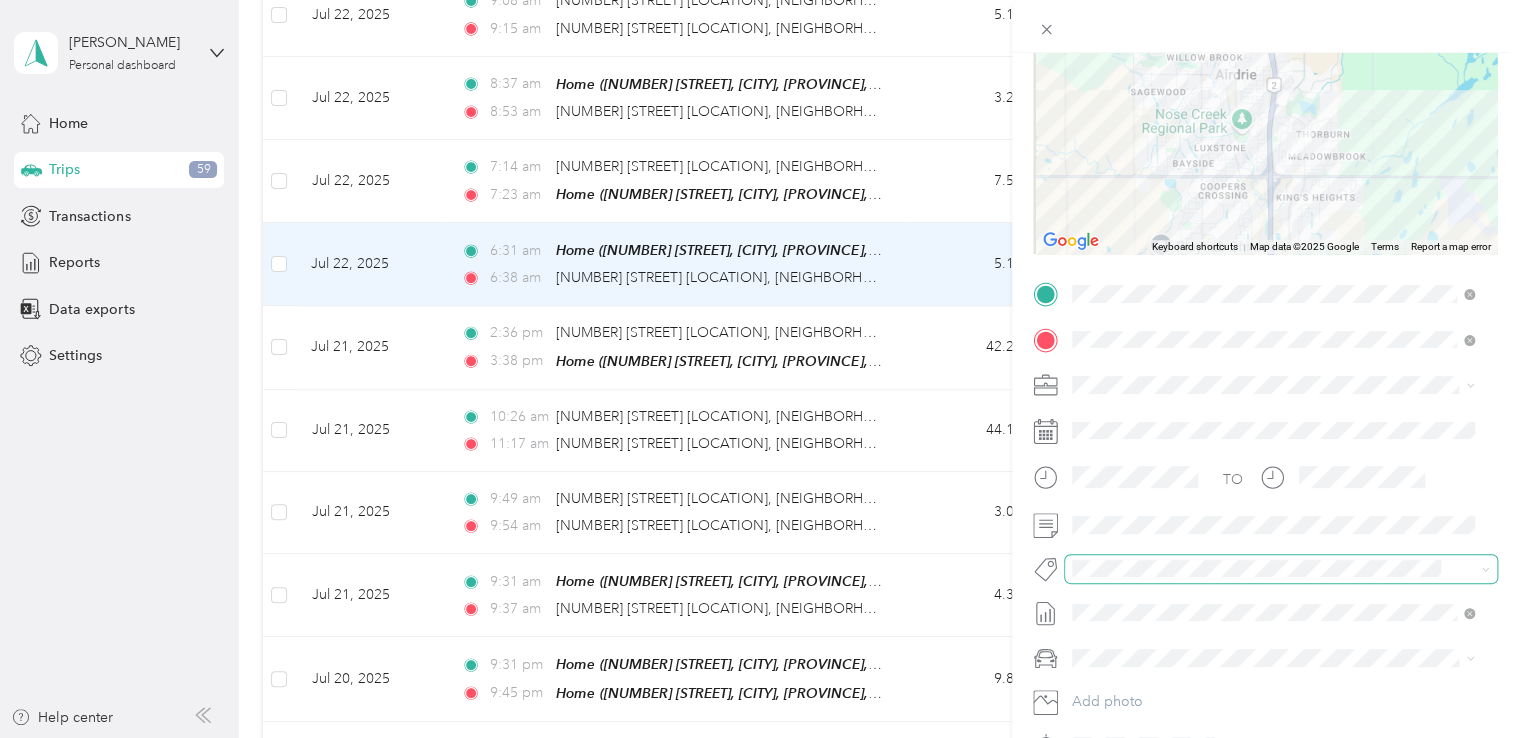 click at bounding box center (1264, 568) 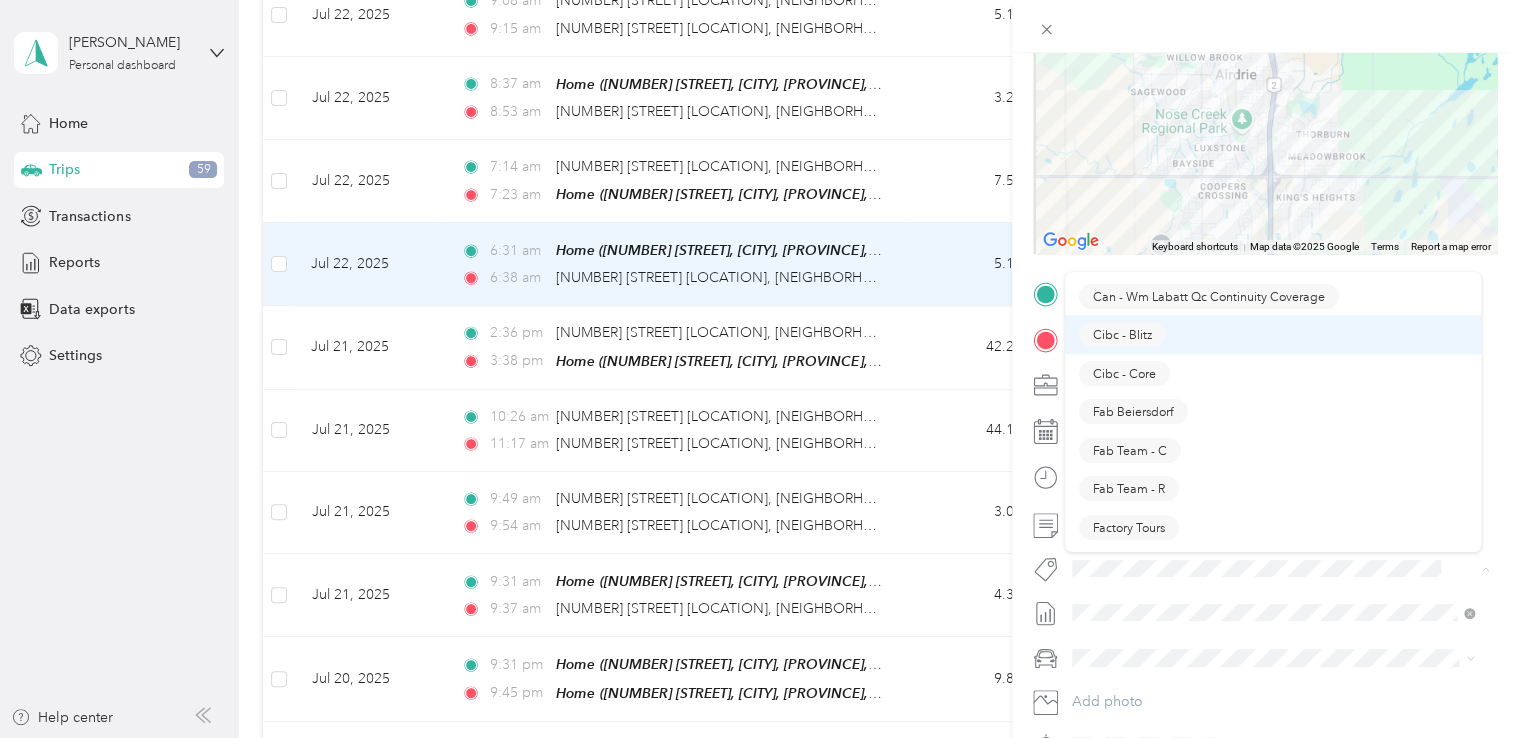 scroll, scrollTop: 300, scrollLeft: 0, axis: vertical 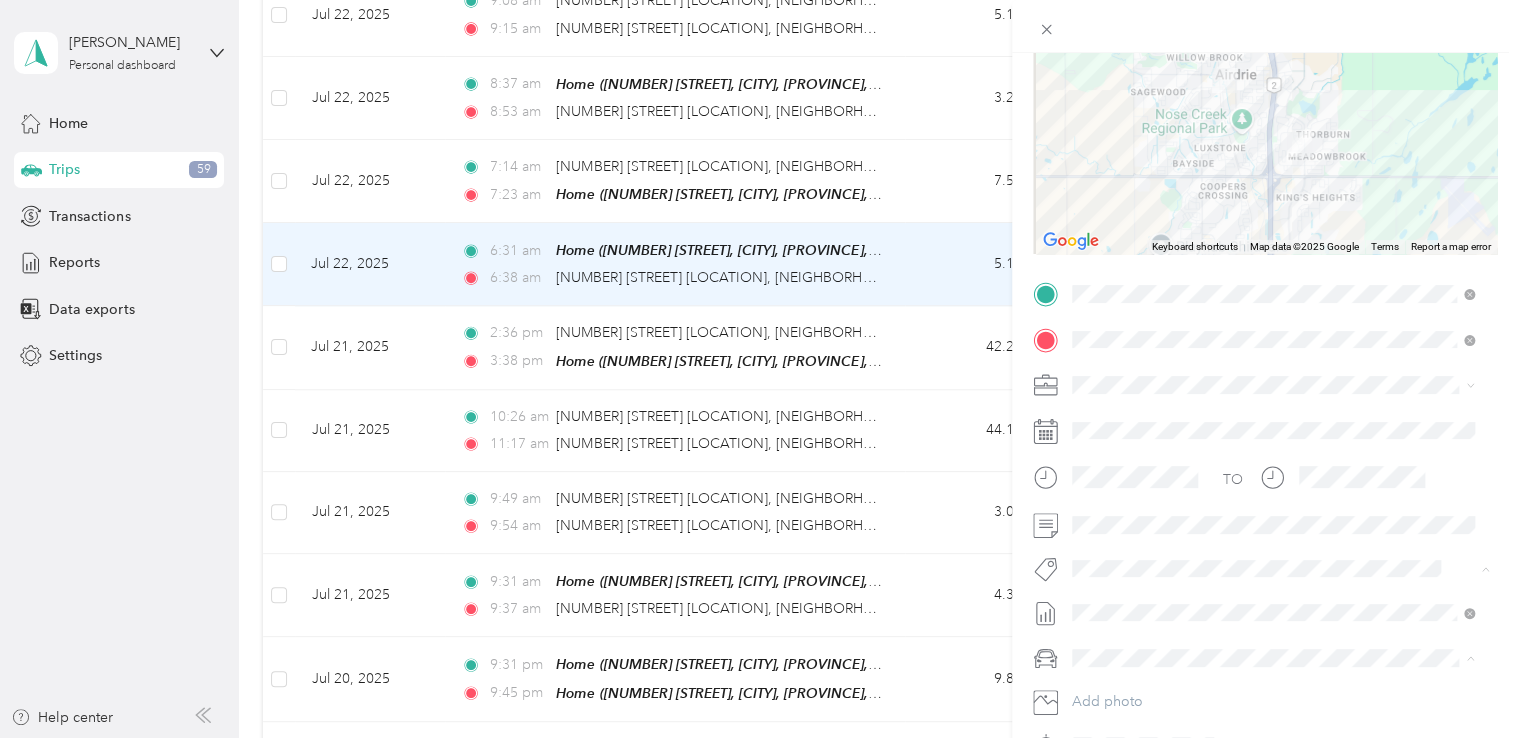 click on "Rt Coty Reset" at bounding box center [1129, 642] 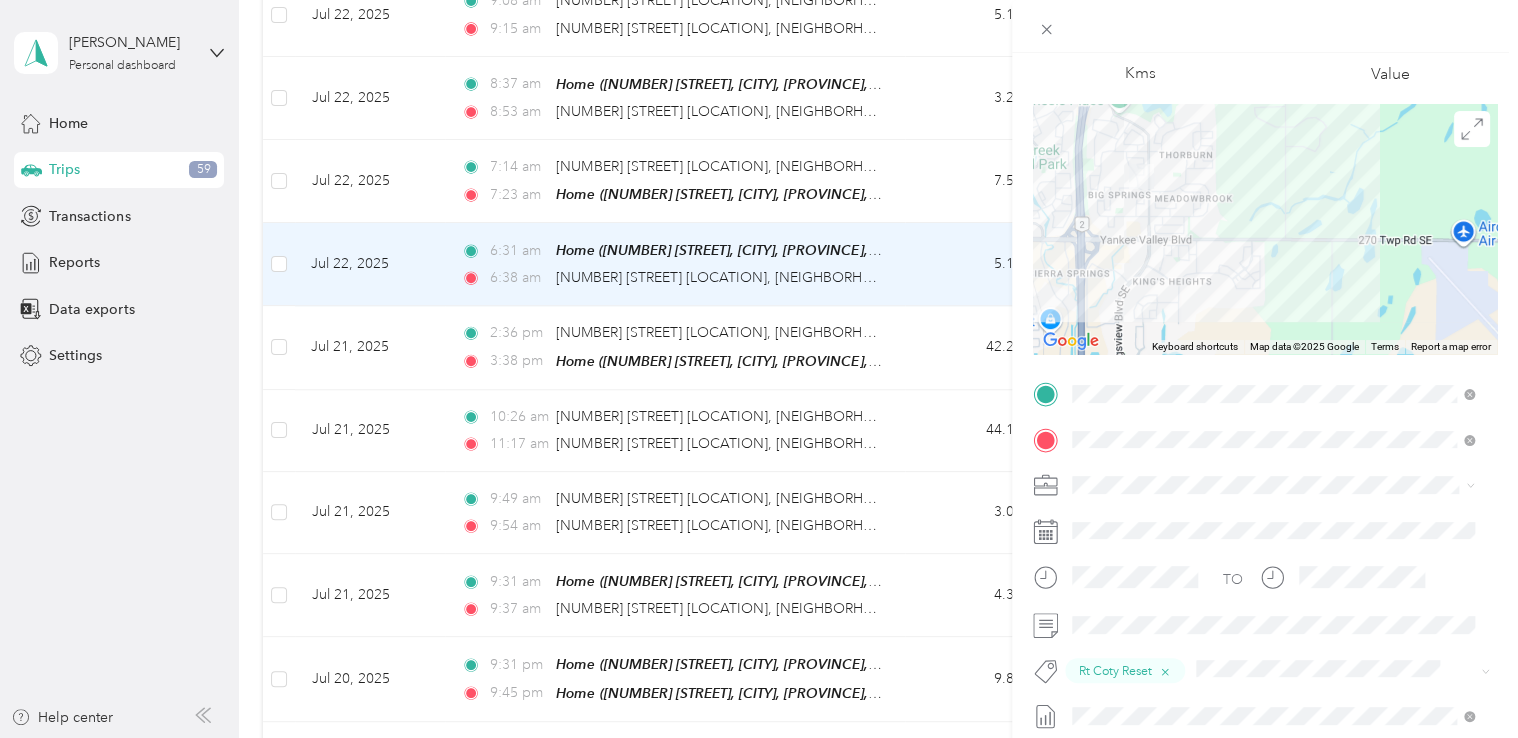 scroll, scrollTop: 0, scrollLeft: 0, axis: both 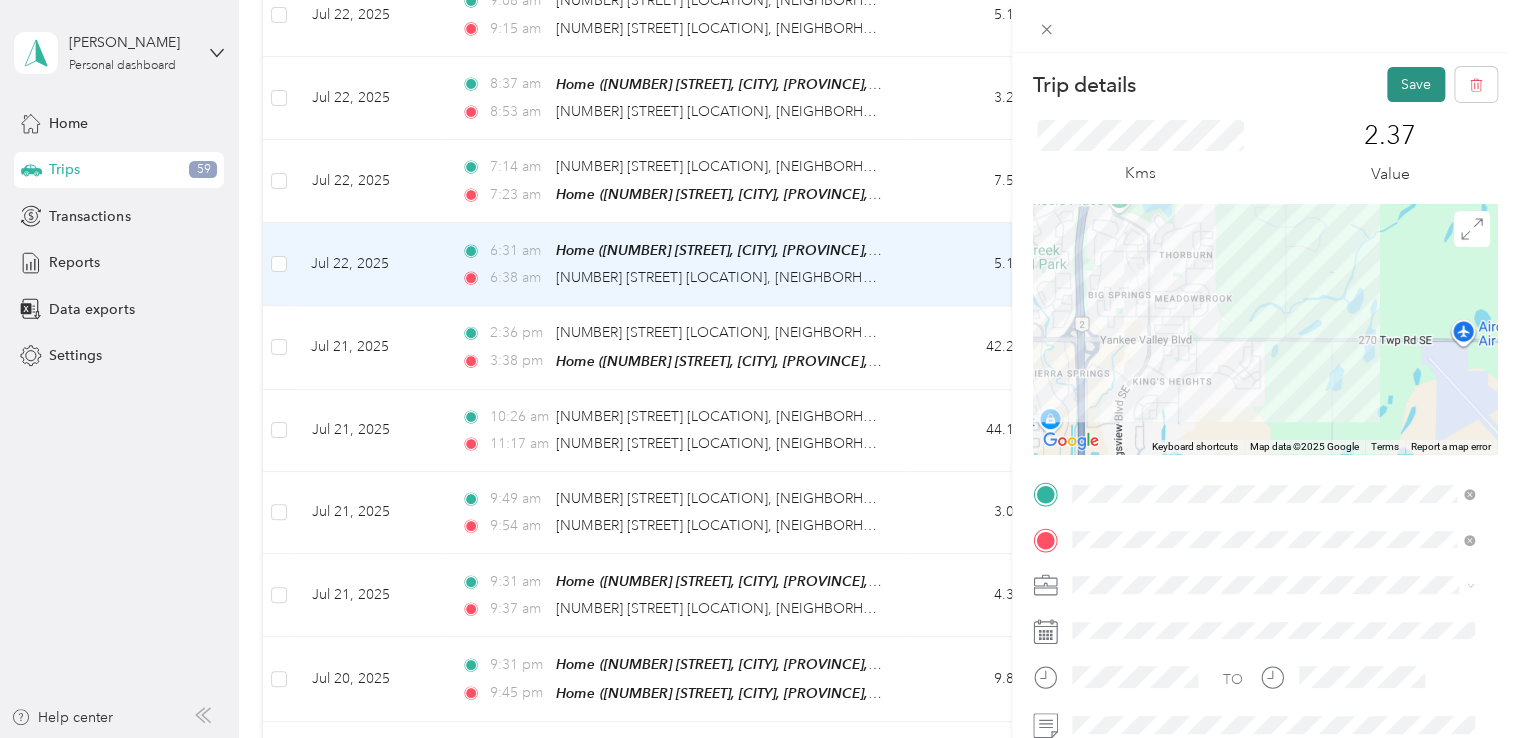 click on "Save" at bounding box center (1416, 84) 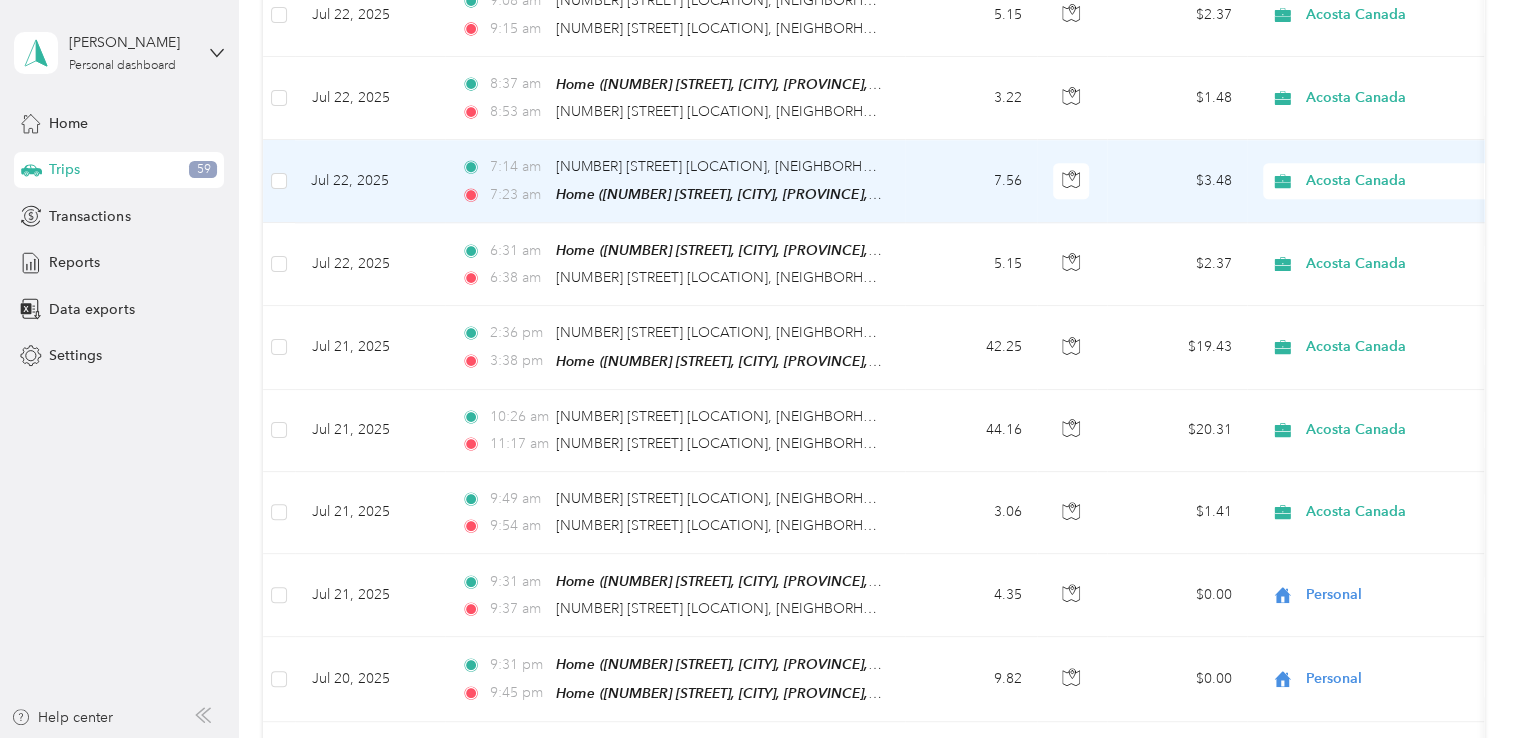 click on "7:14 am 217 Centre Ave W, Downtown, Airdrie, AB 7:23 am Home (112 Springs Crt SE, Airdrie, AB, Canada , Airdrie, AB)" at bounding box center (675, 181) 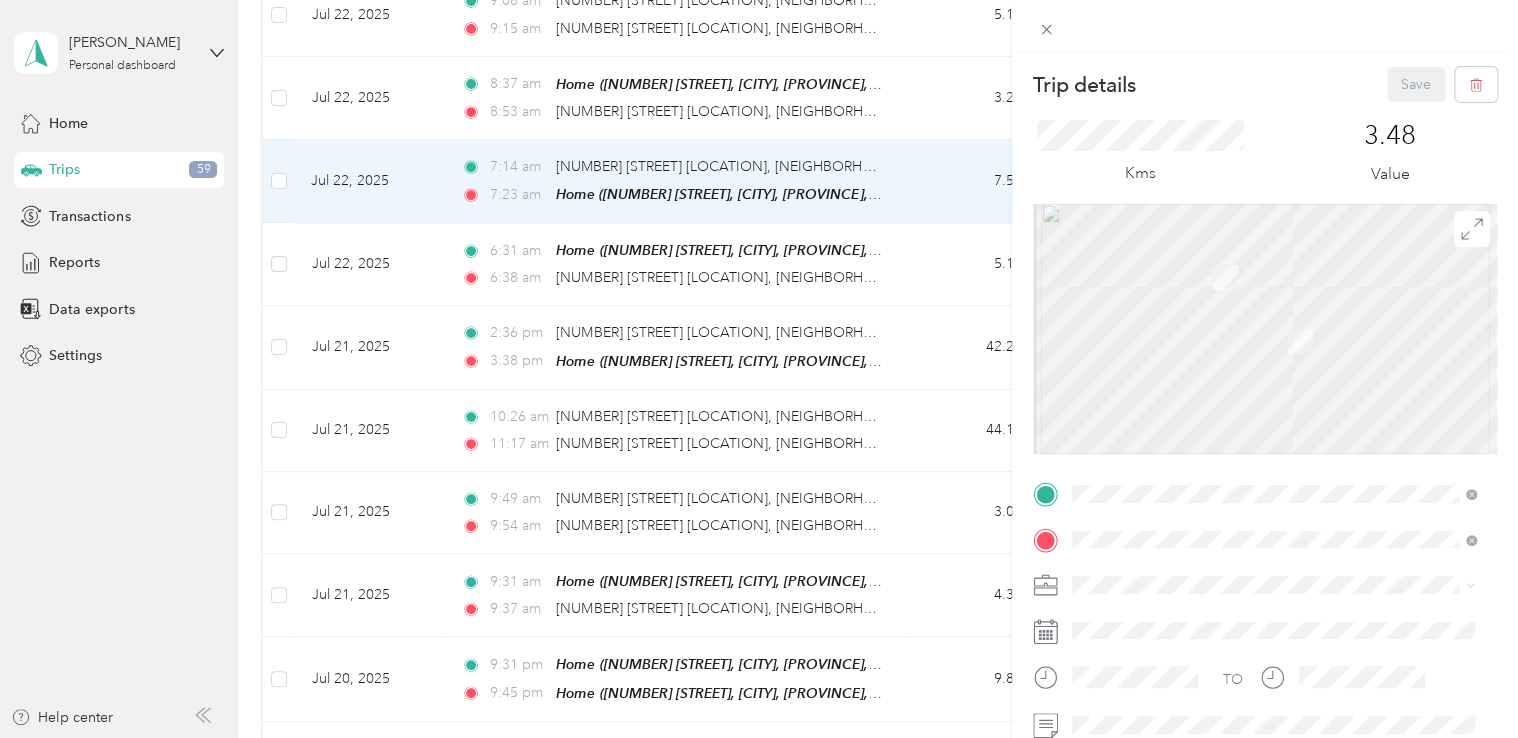 scroll, scrollTop: 311, scrollLeft: 0, axis: vertical 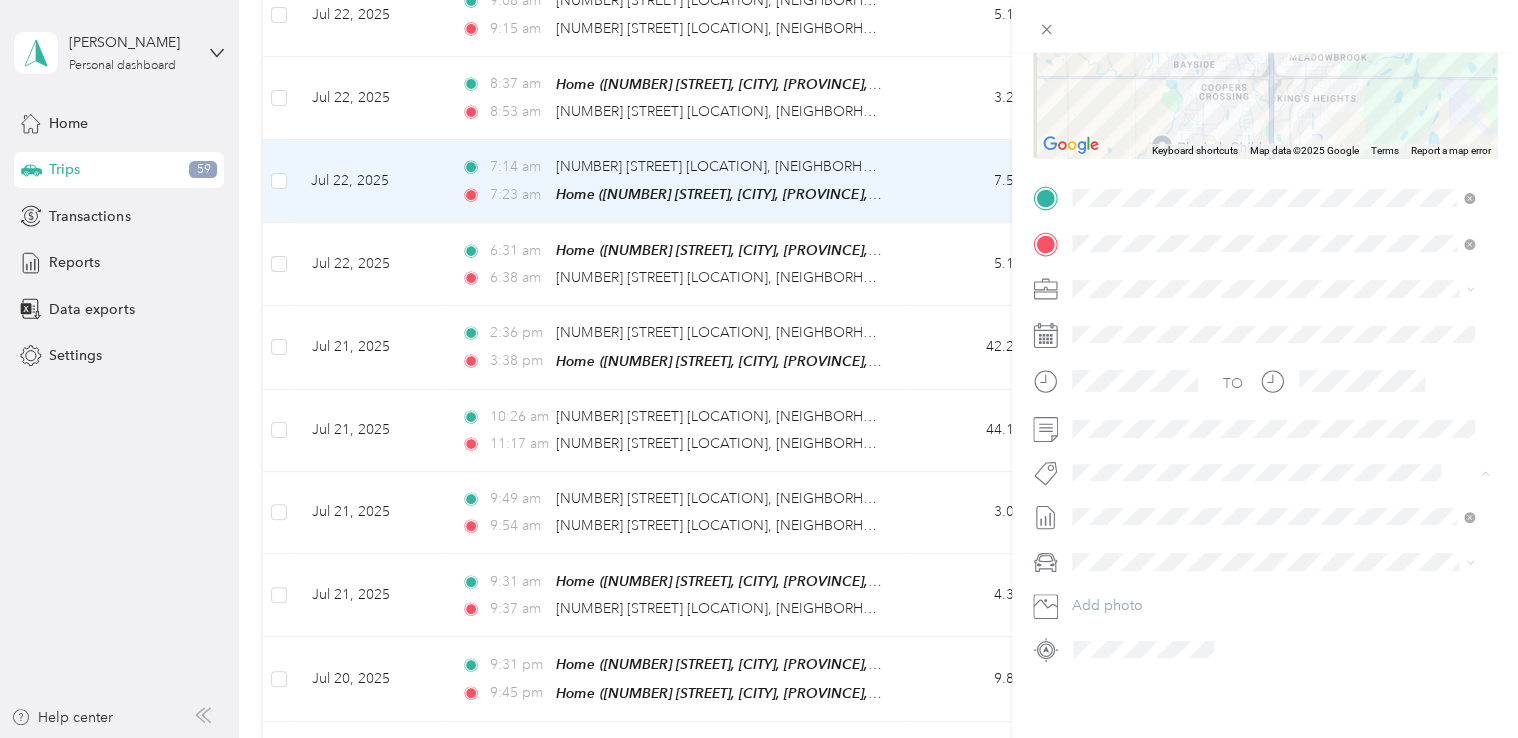 click on "Rt Coty Reset" at bounding box center [1273, 531] 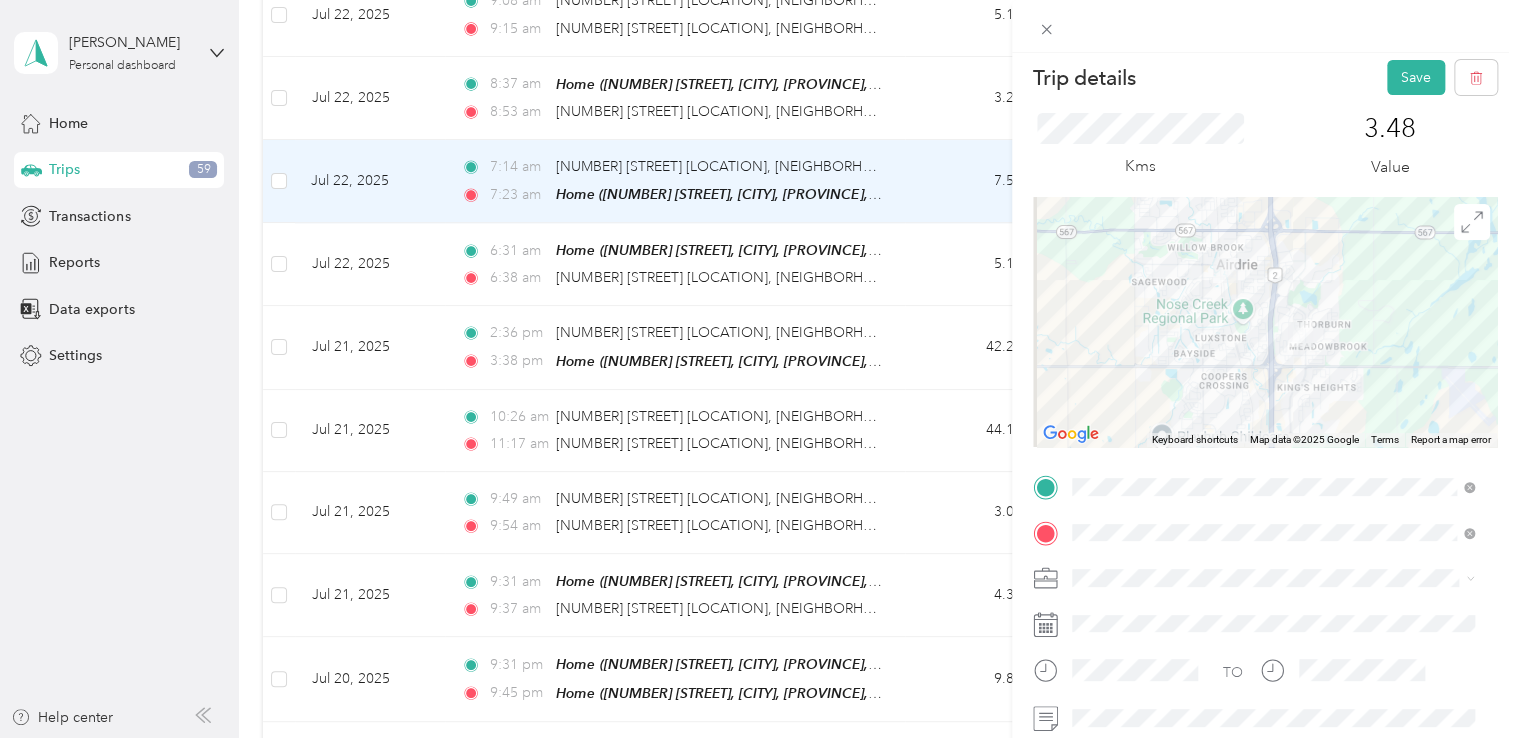 scroll, scrollTop: 0, scrollLeft: 0, axis: both 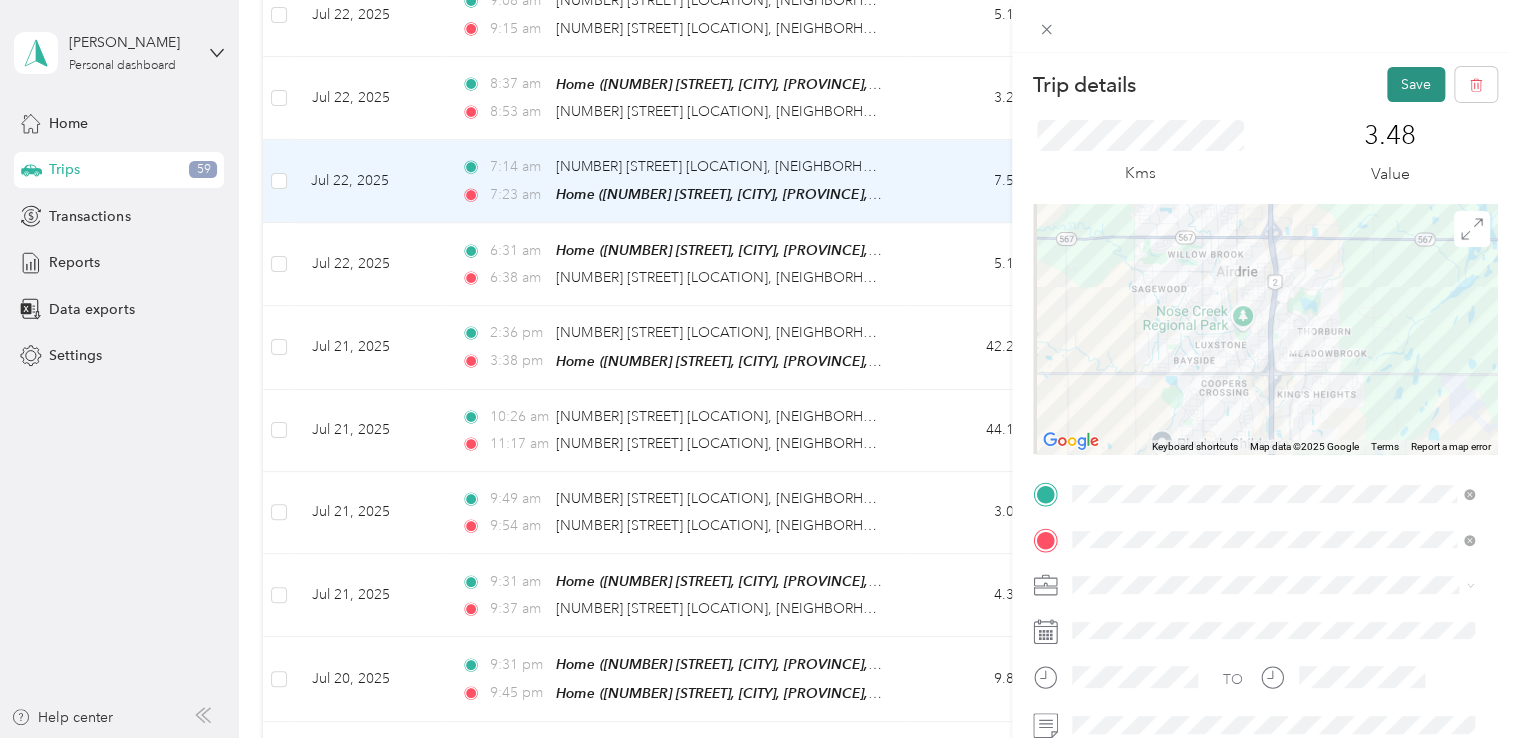 click on "Save" at bounding box center (1416, 84) 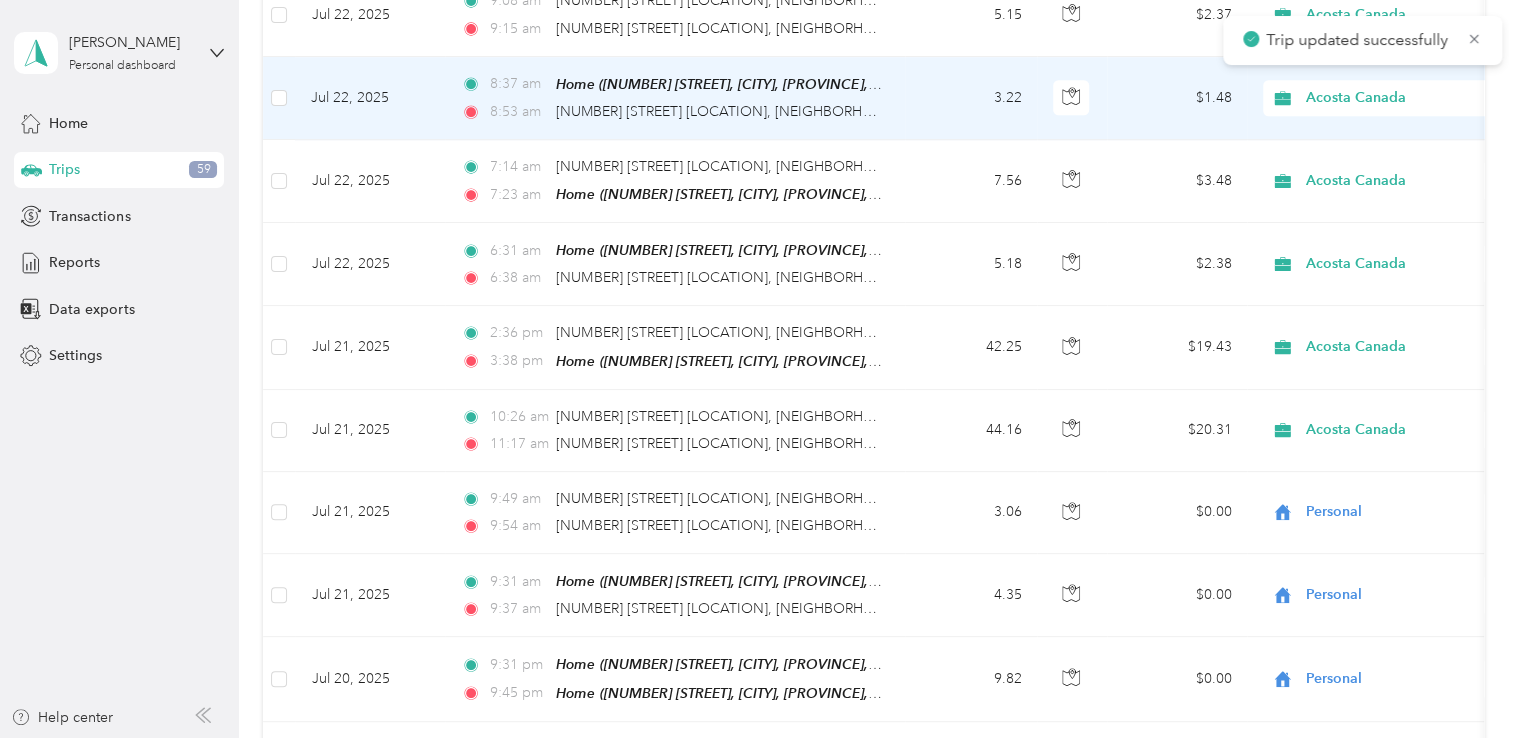 click on "3.22" at bounding box center [971, 98] 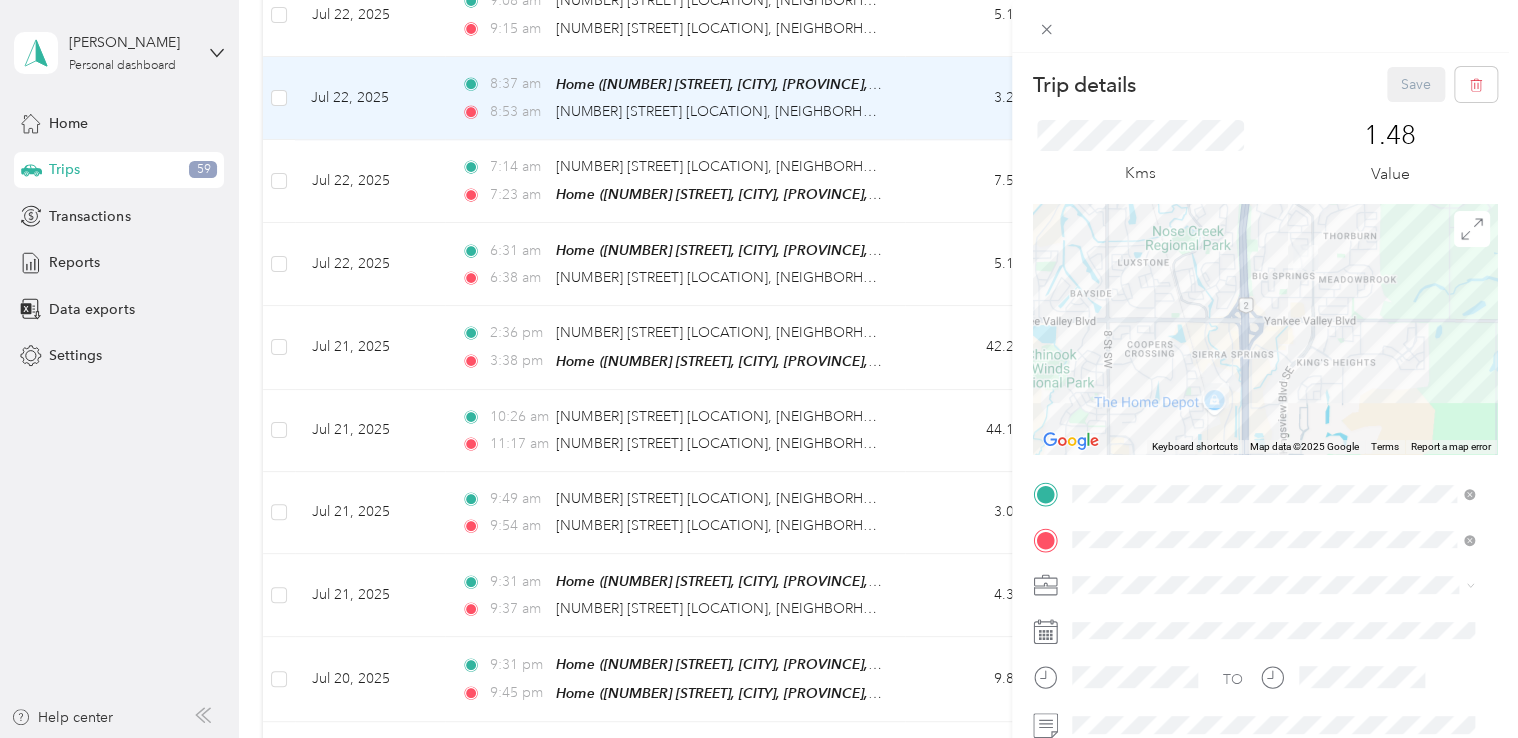 scroll, scrollTop: 100, scrollLeft: 0, axis: vertical 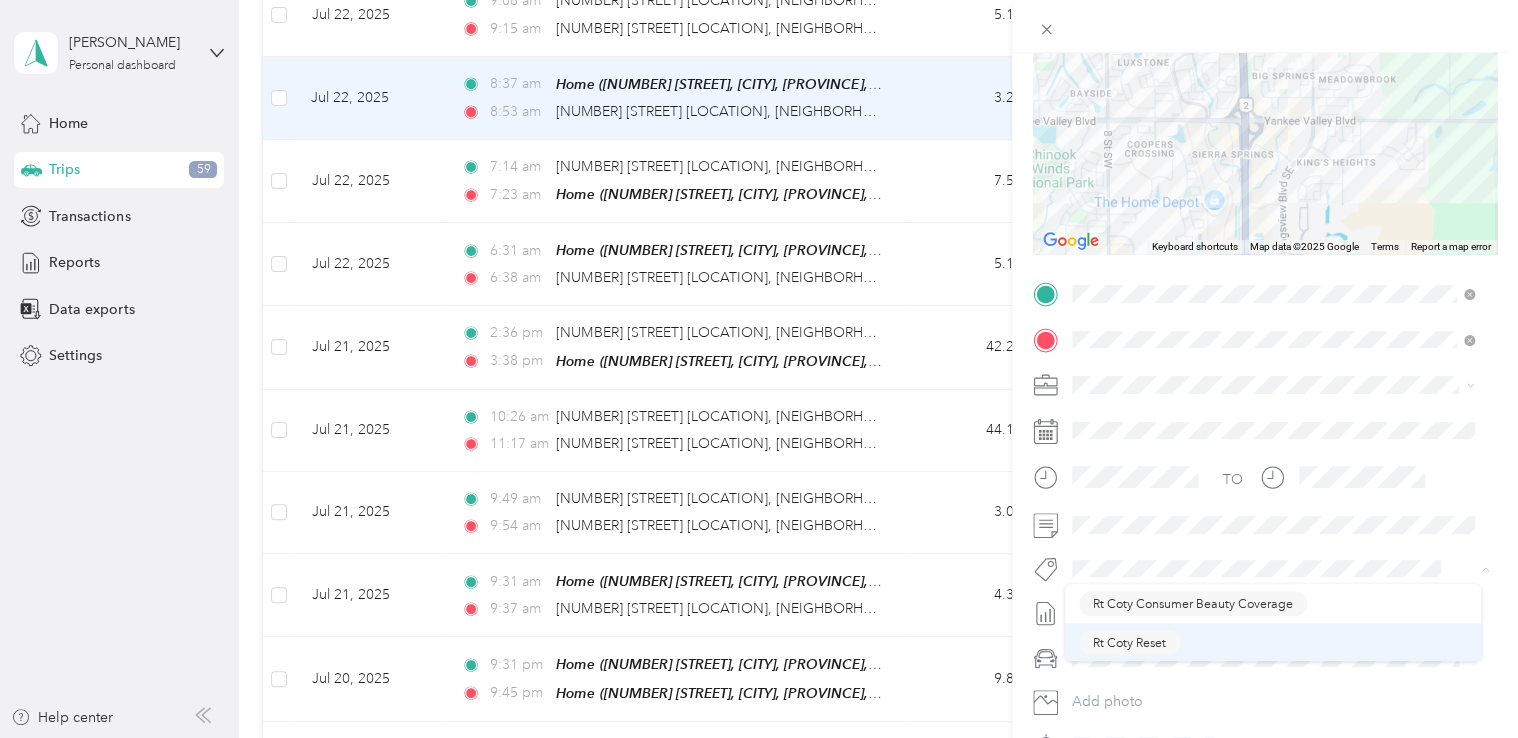 click on "Rt Coty Reset" at bounding box center (1129, 642) 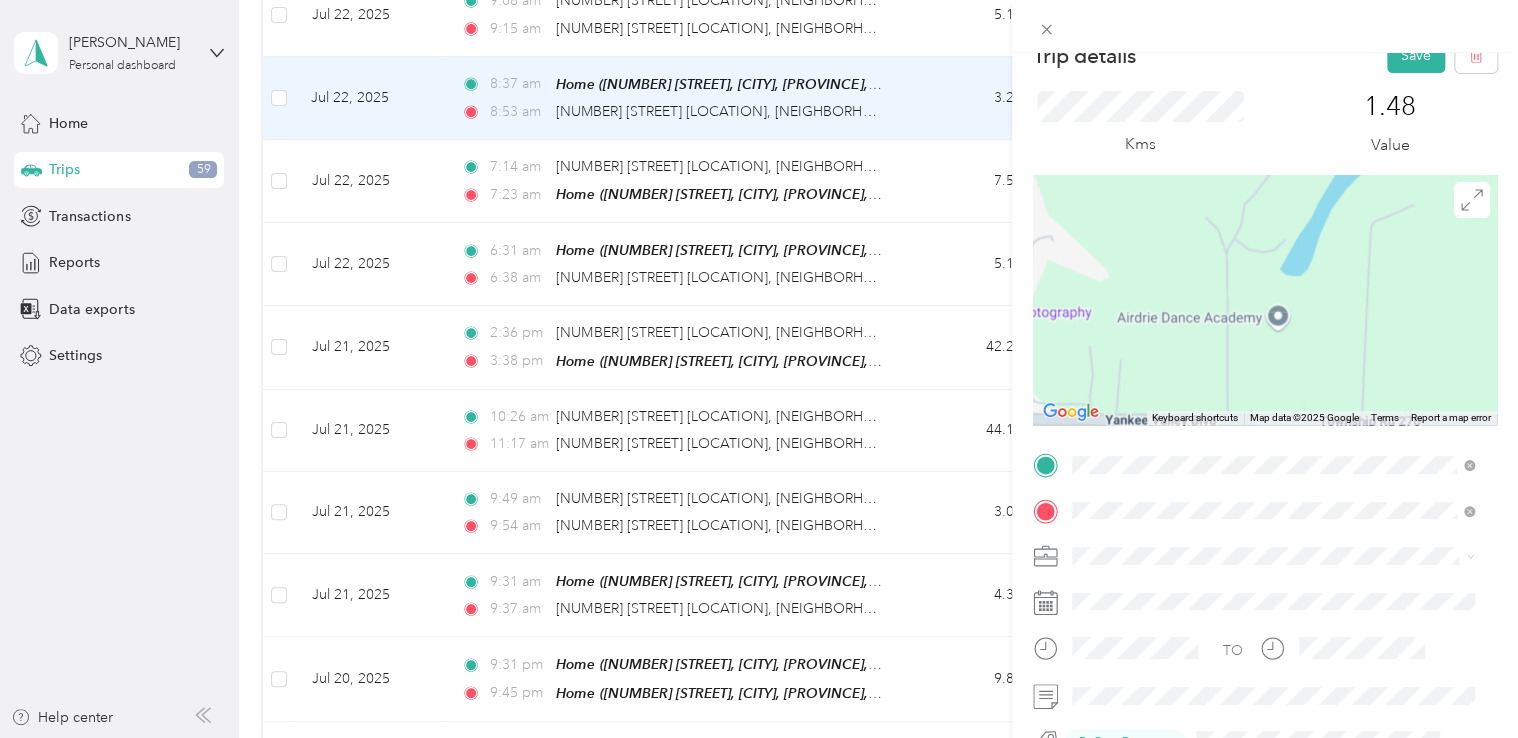 scroll, scrollTop: 0, scrollLeft: 0, axis: both 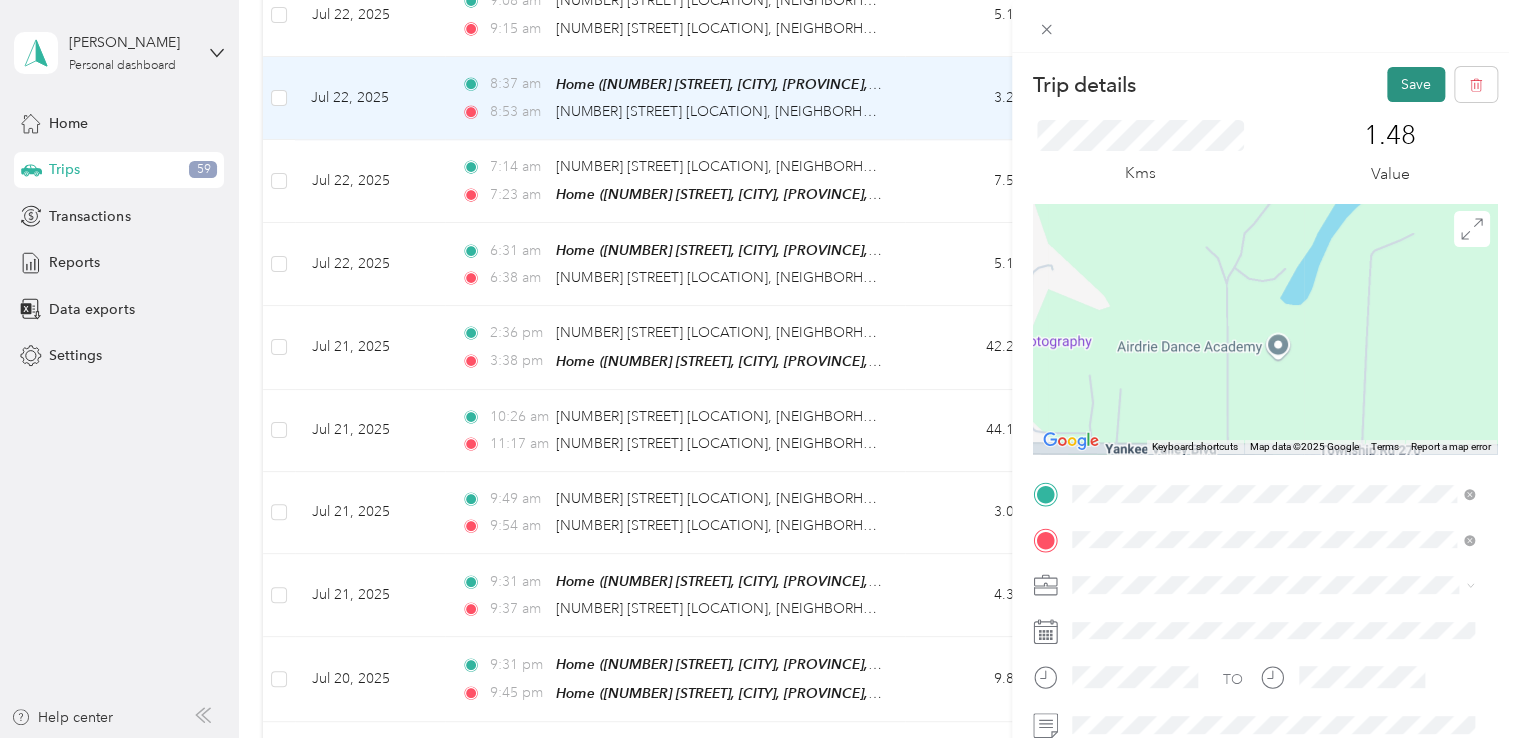 click on "Save" at bounding box center [1416, 84] 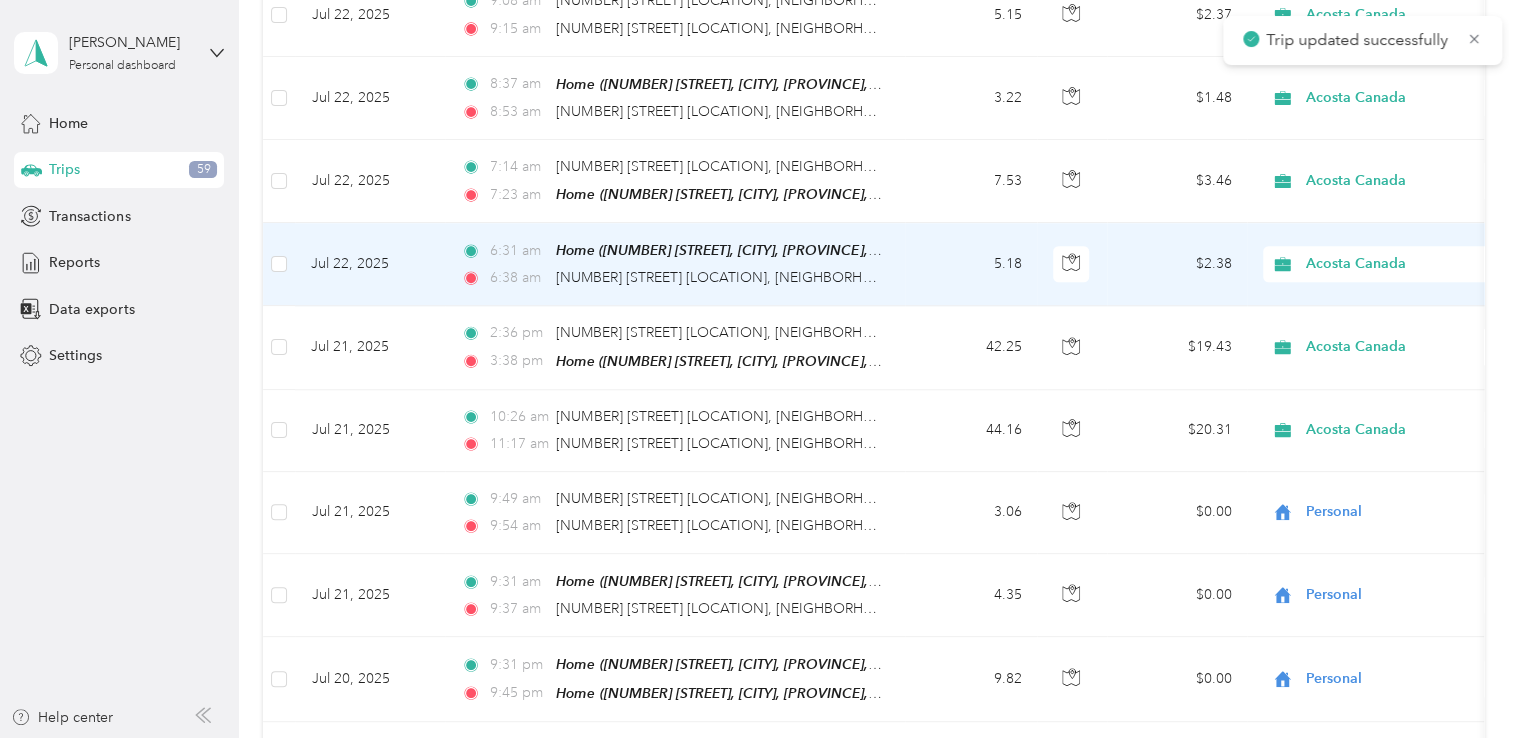 scroll, scrollTop: 4664, scrollLeft: 0, axis: vertical 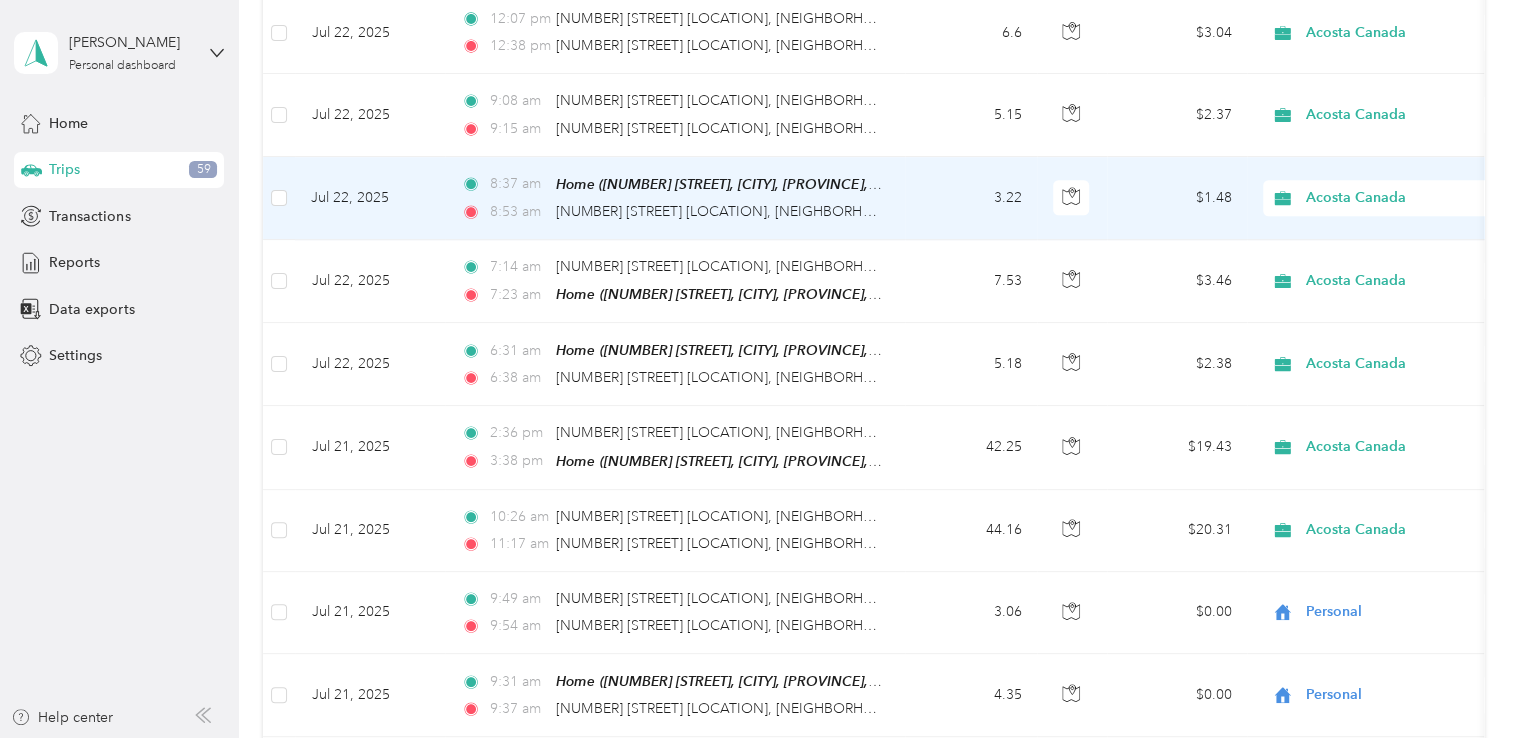 click on "3.22" at bounding box center [971, 198] 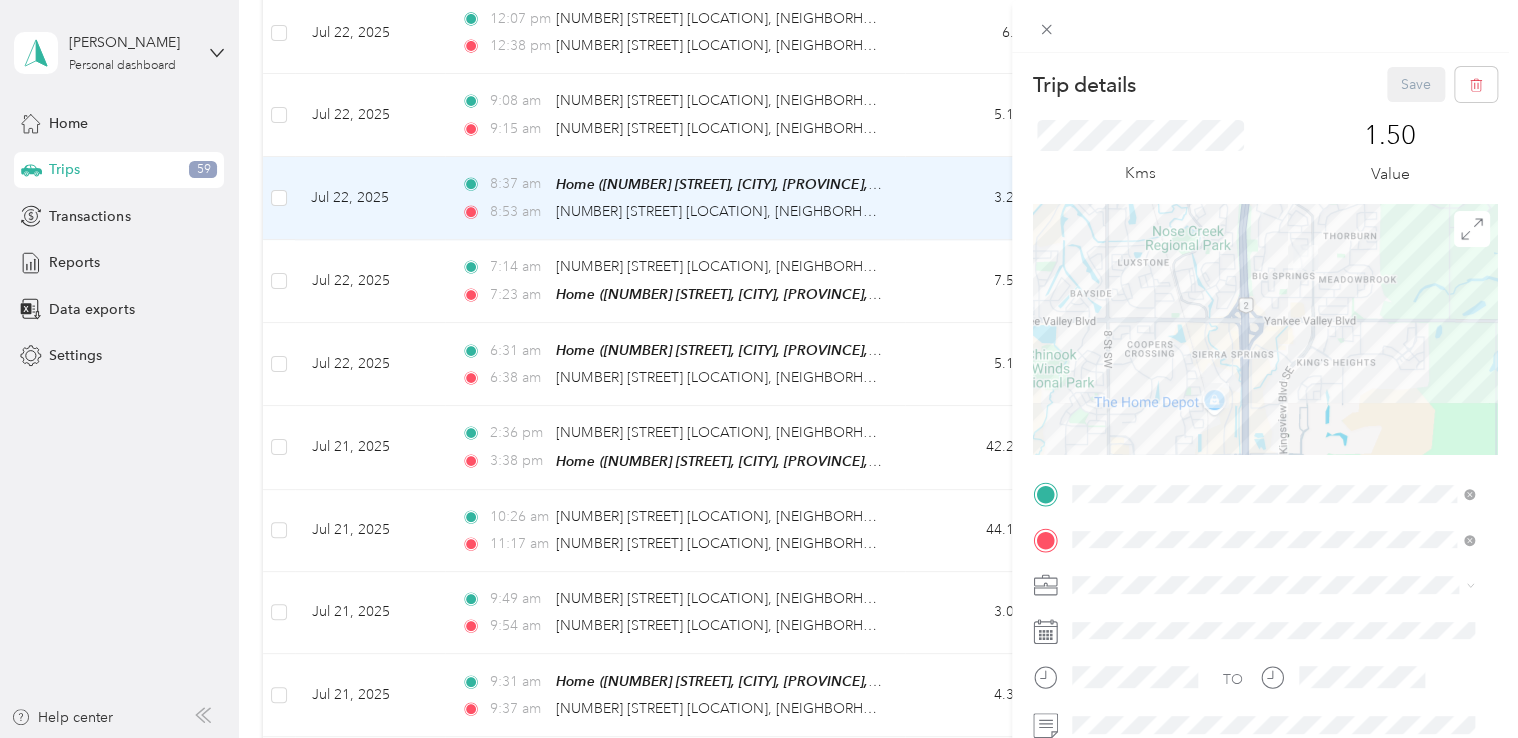 scroll, scrollTop: 100, scrollLeft: 0, axis: vertical 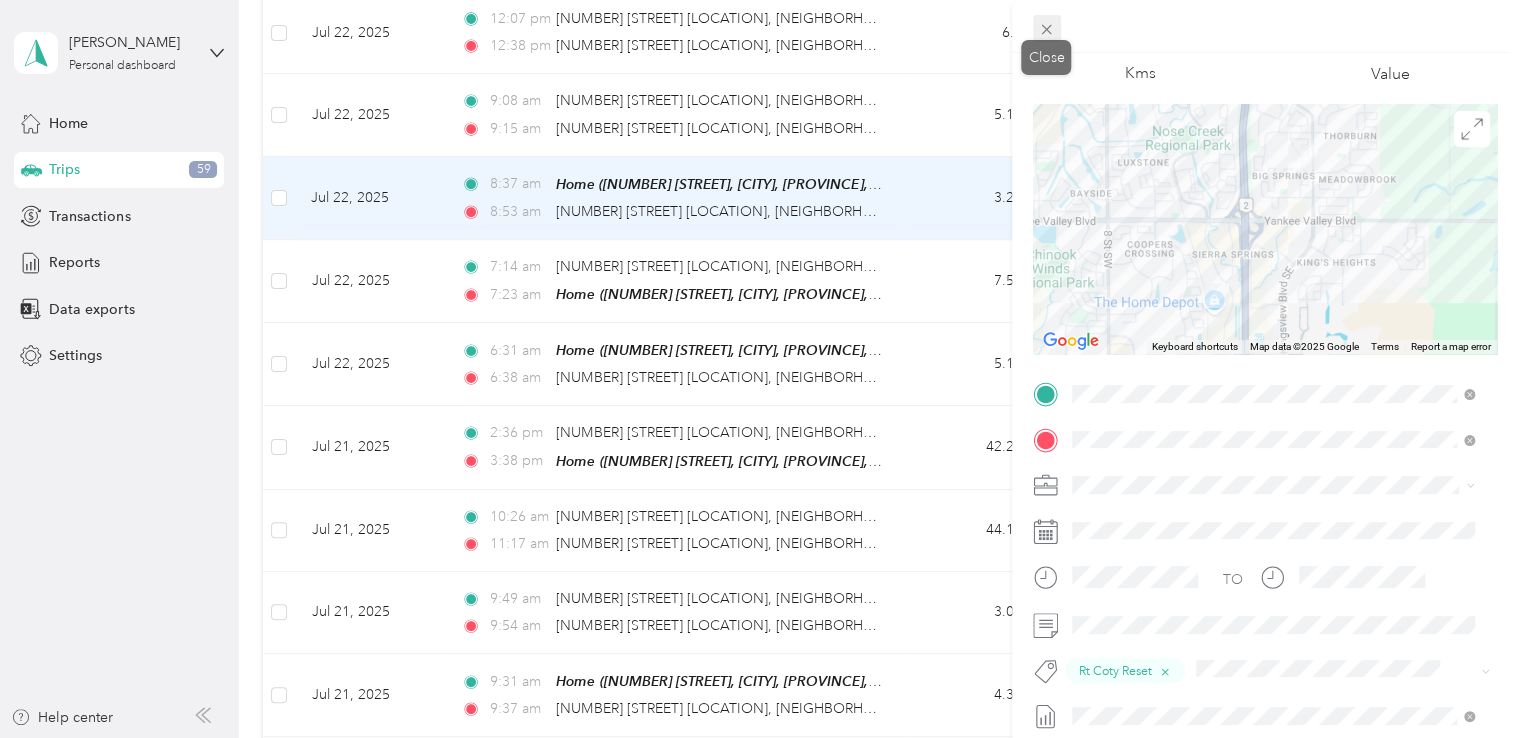 click 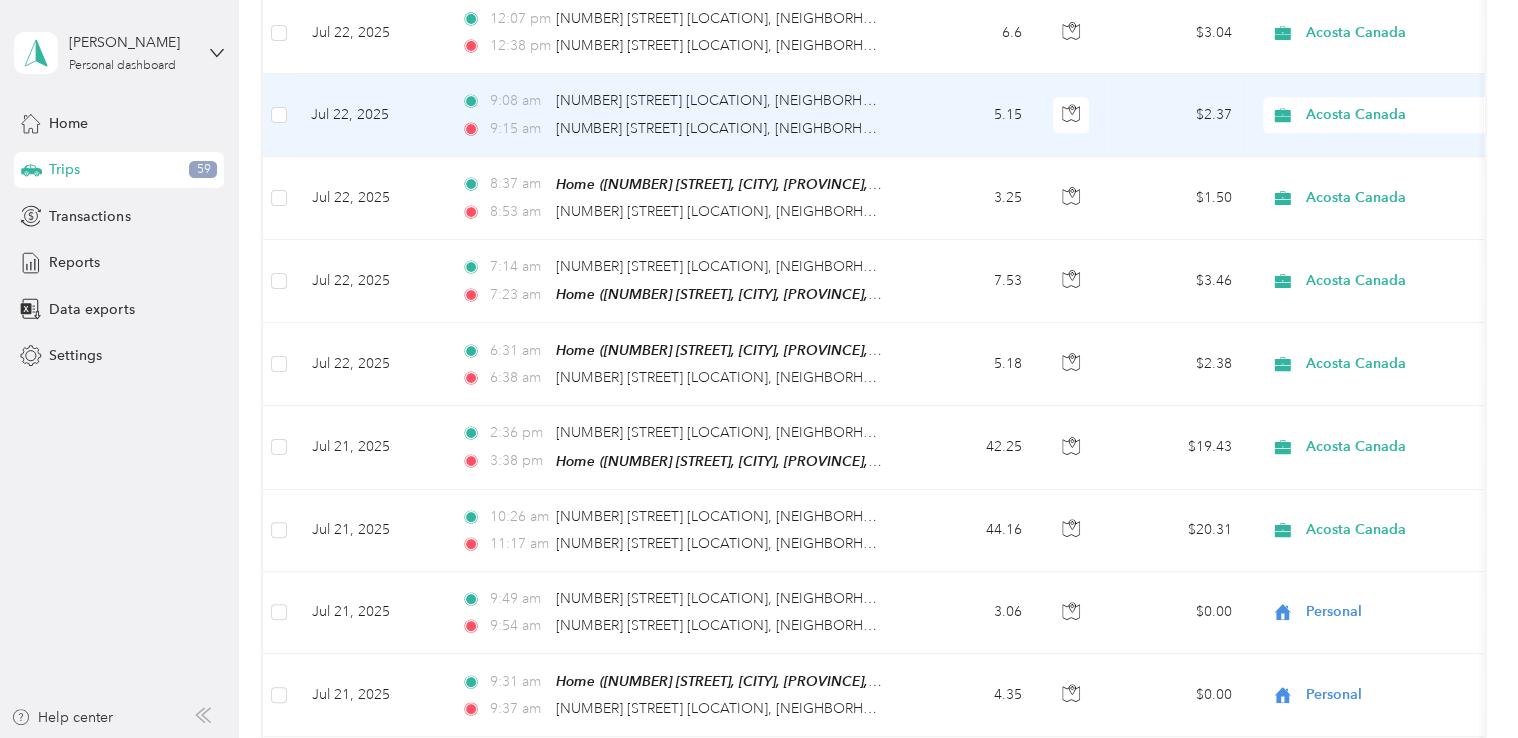 click on "9:08 am 2871 Main St SE, Sierra Springs, Airdrie, AB 9:15 am 836 1 Ave NW, Willow Brook, Airdrie, AB" at bounding box center [675, 115] 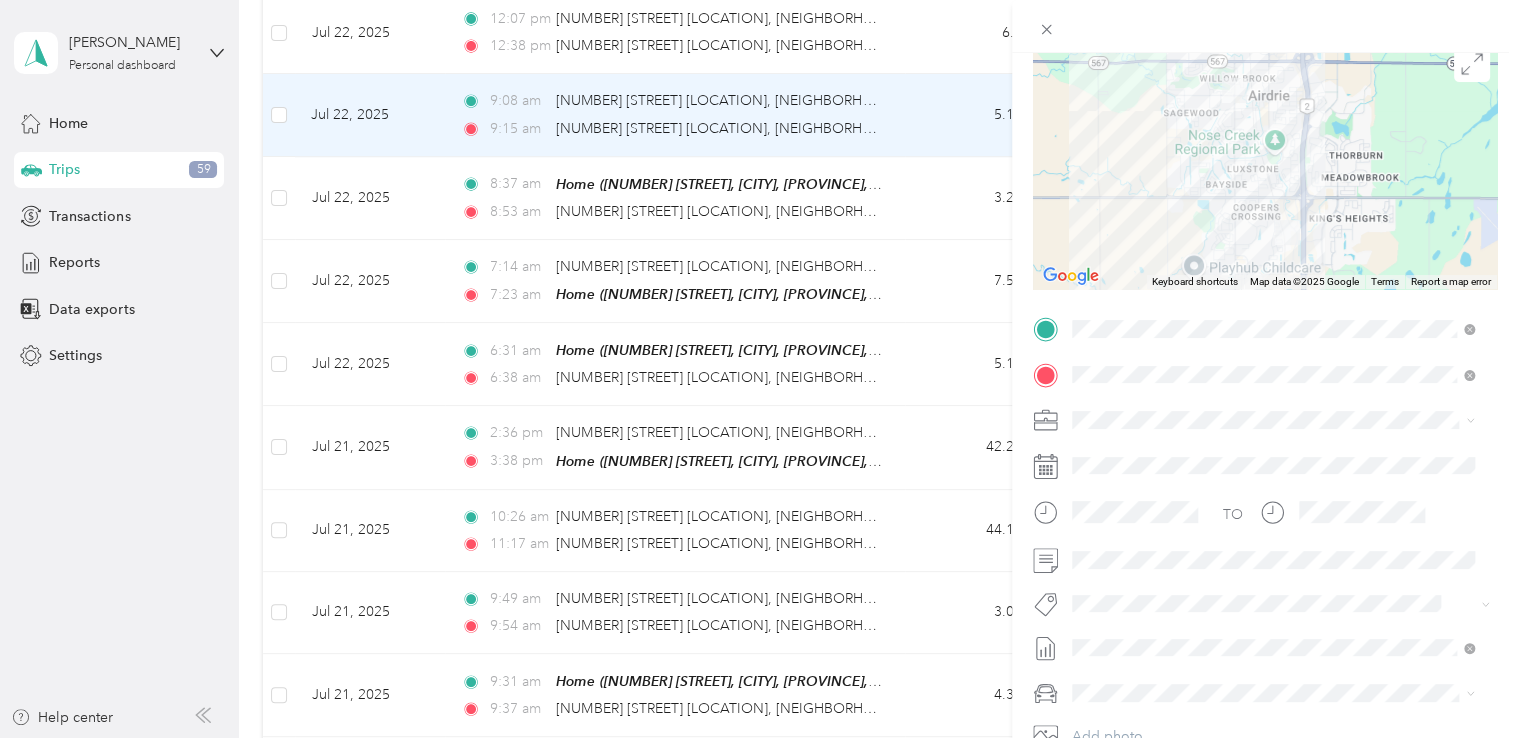scroll, scrollTop: 200, scrollLeft: 0, axis: vertical 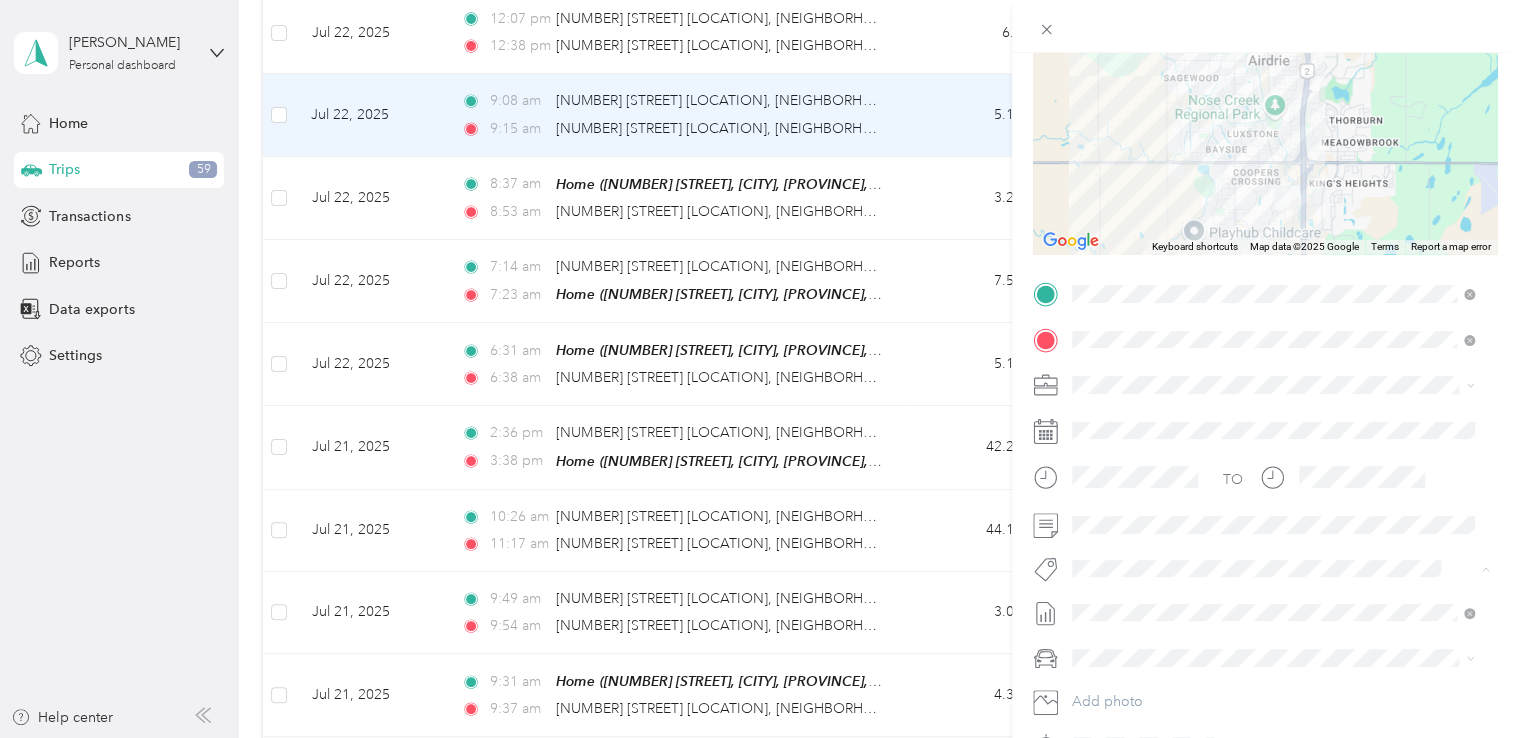 click on "Rt Coty Reset" at bounding box center (1129, 642) 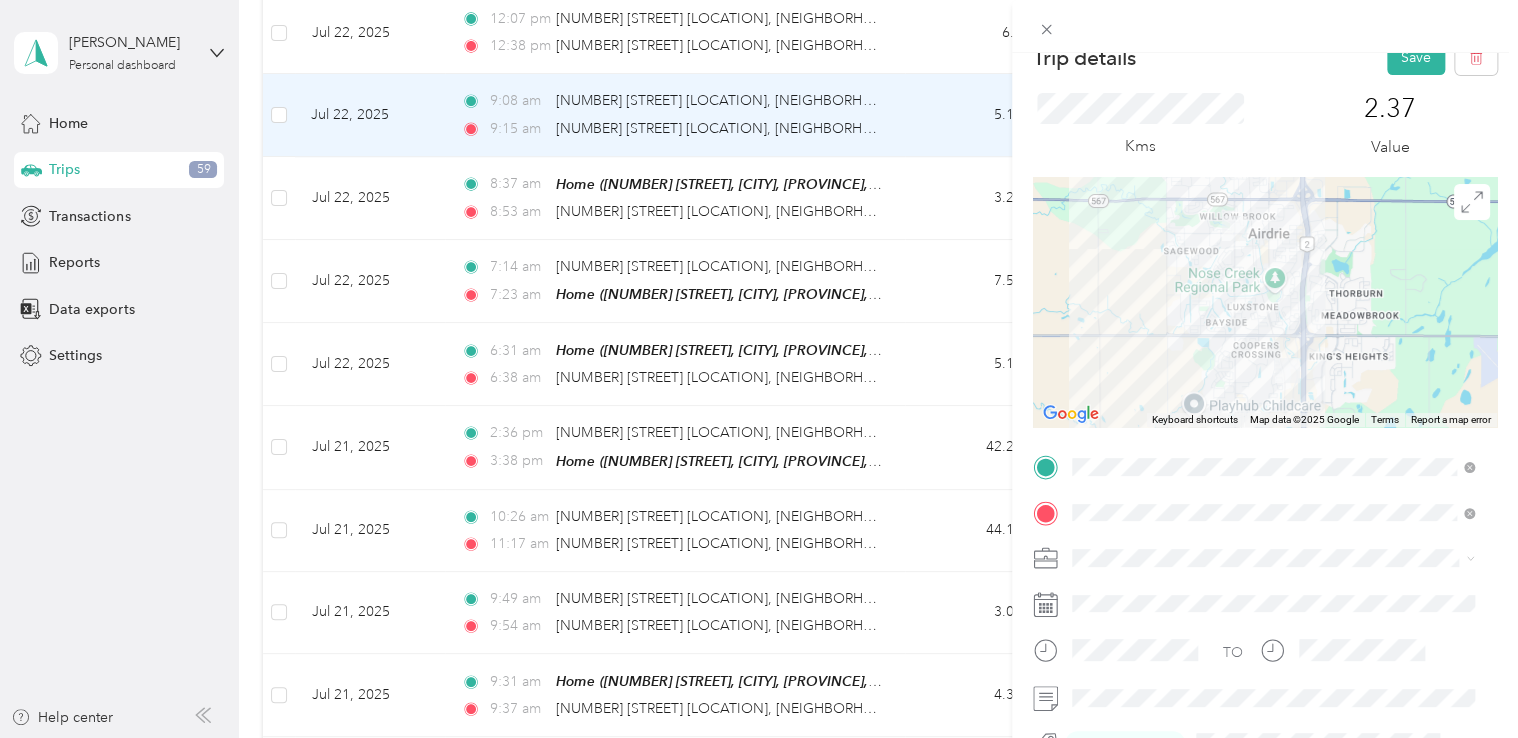 scroll, scrollTop: 0, scrollLeft: 0, axis: both 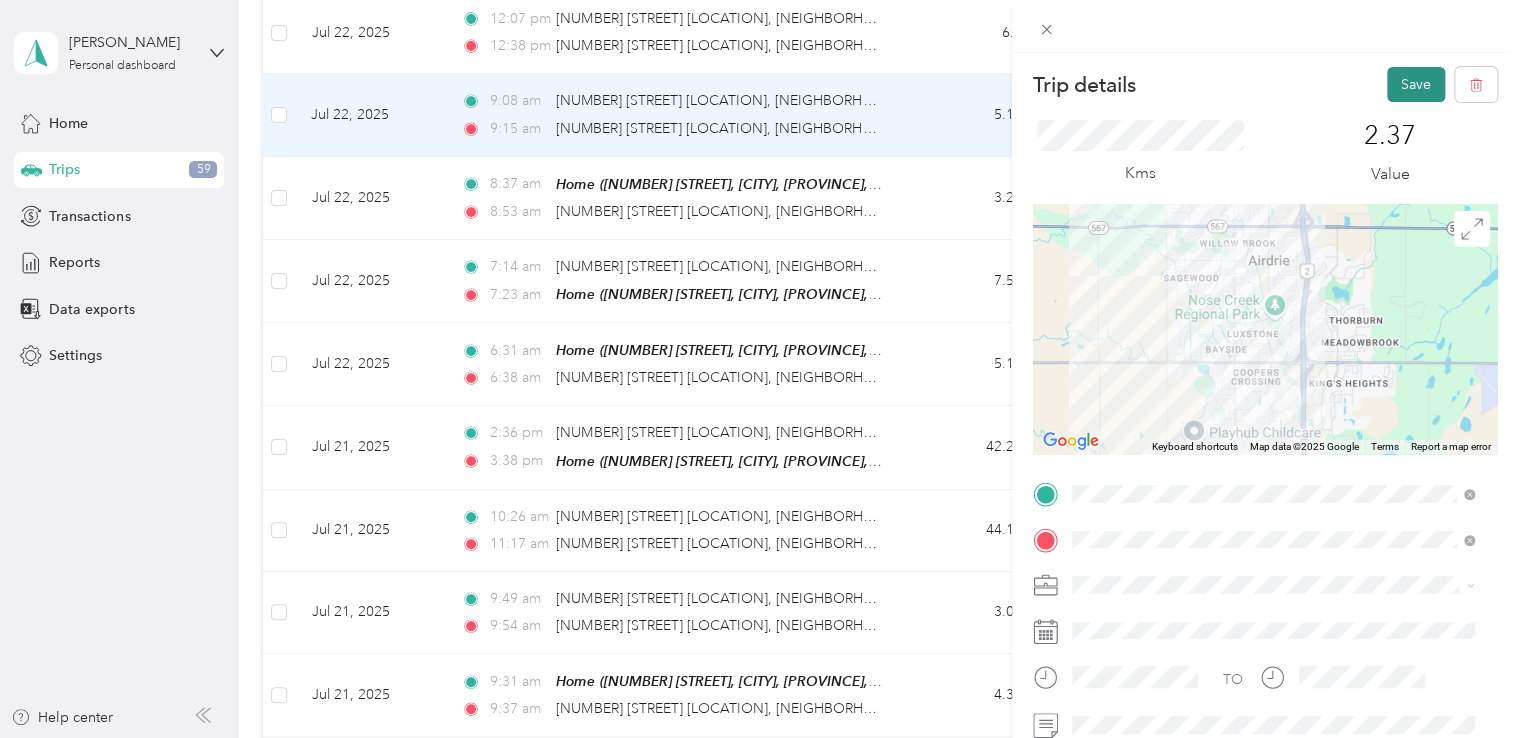 click on "Save" at bounding box center [1416, 84] 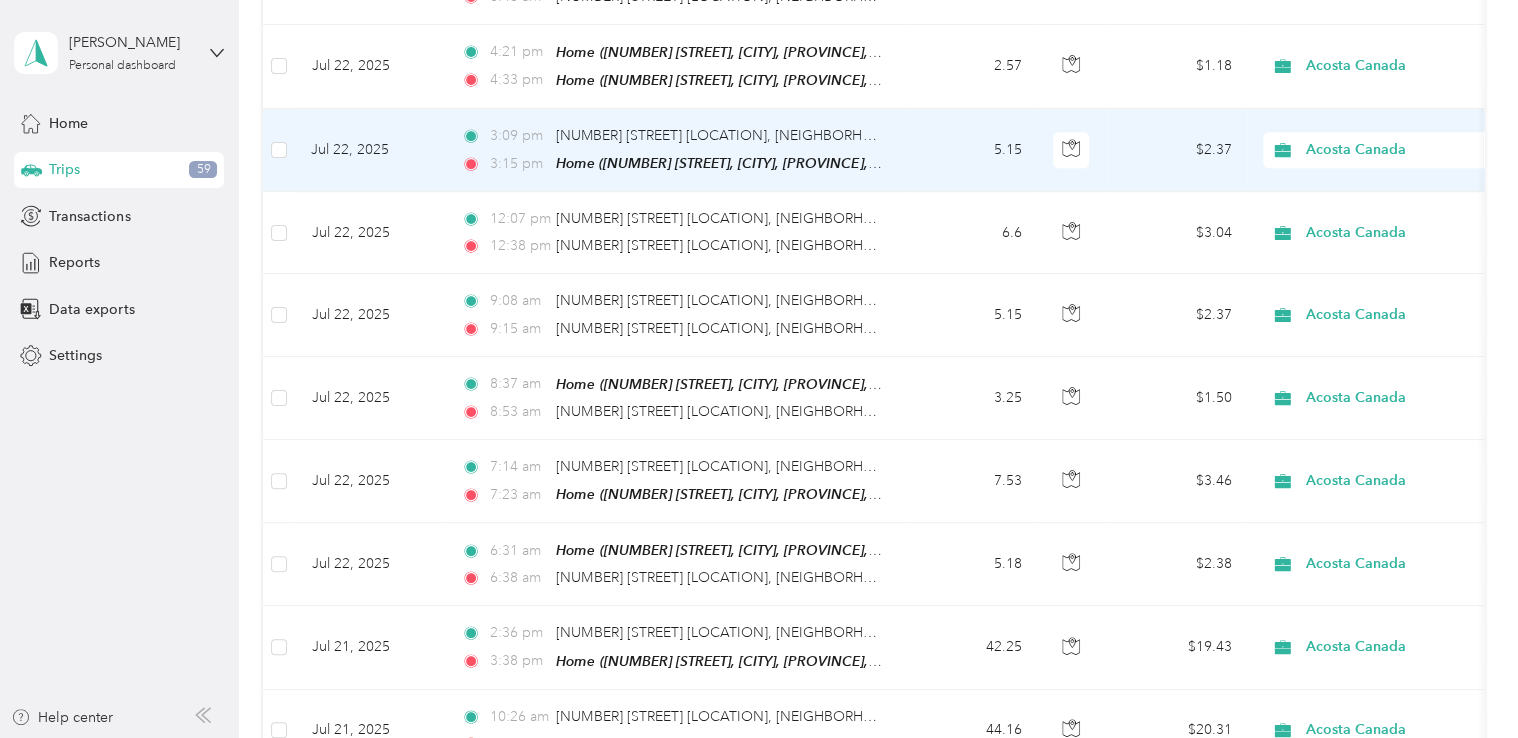 scroll, scrollTop: 4364, scrollLeft: 0, axis: vertical 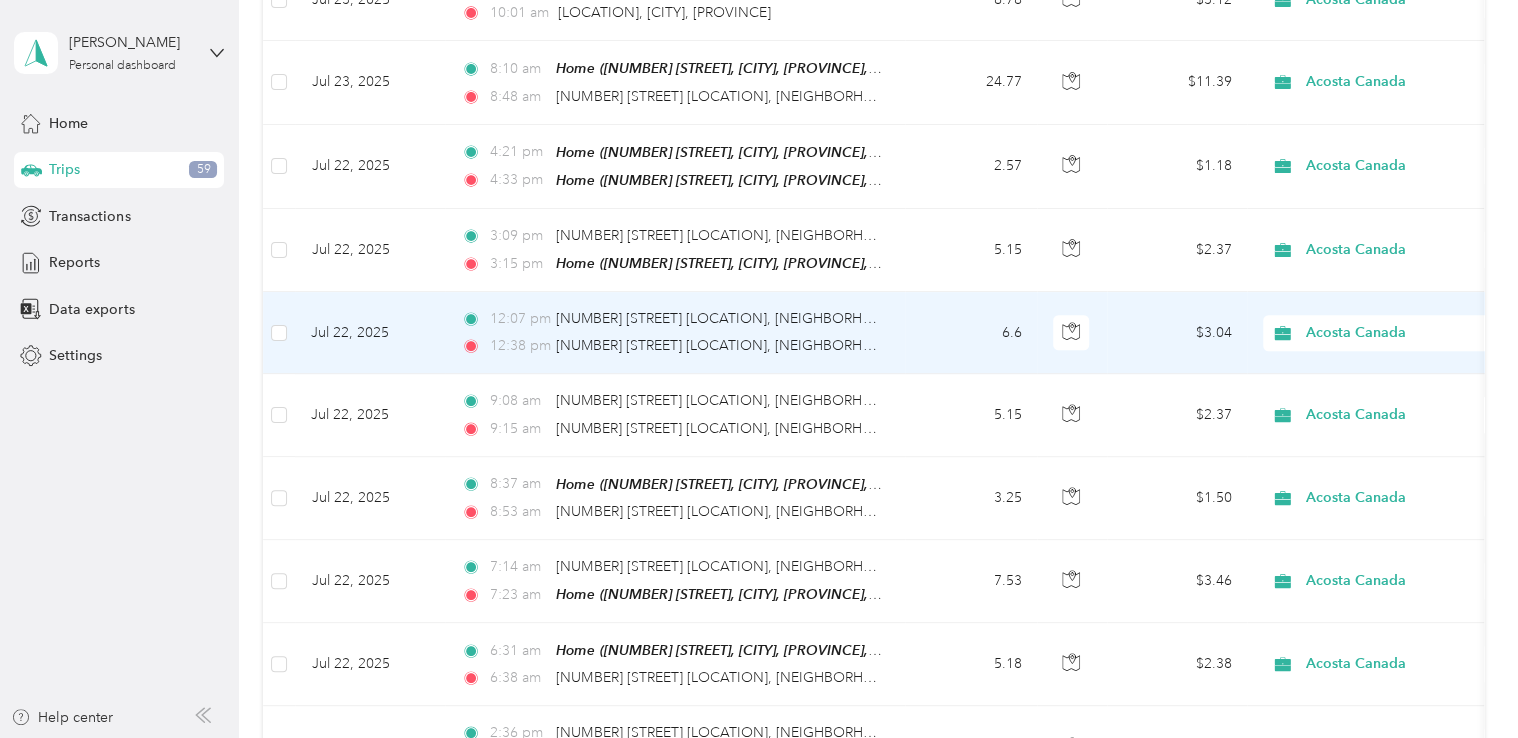 click on "12:07 pm 836 1 Ave NW, Willow Brook, Airdrie, AB 12:38 pm 2871 Main St SE, Sierra Springs, Airdrie, AB" at bounding box center (675, 333) 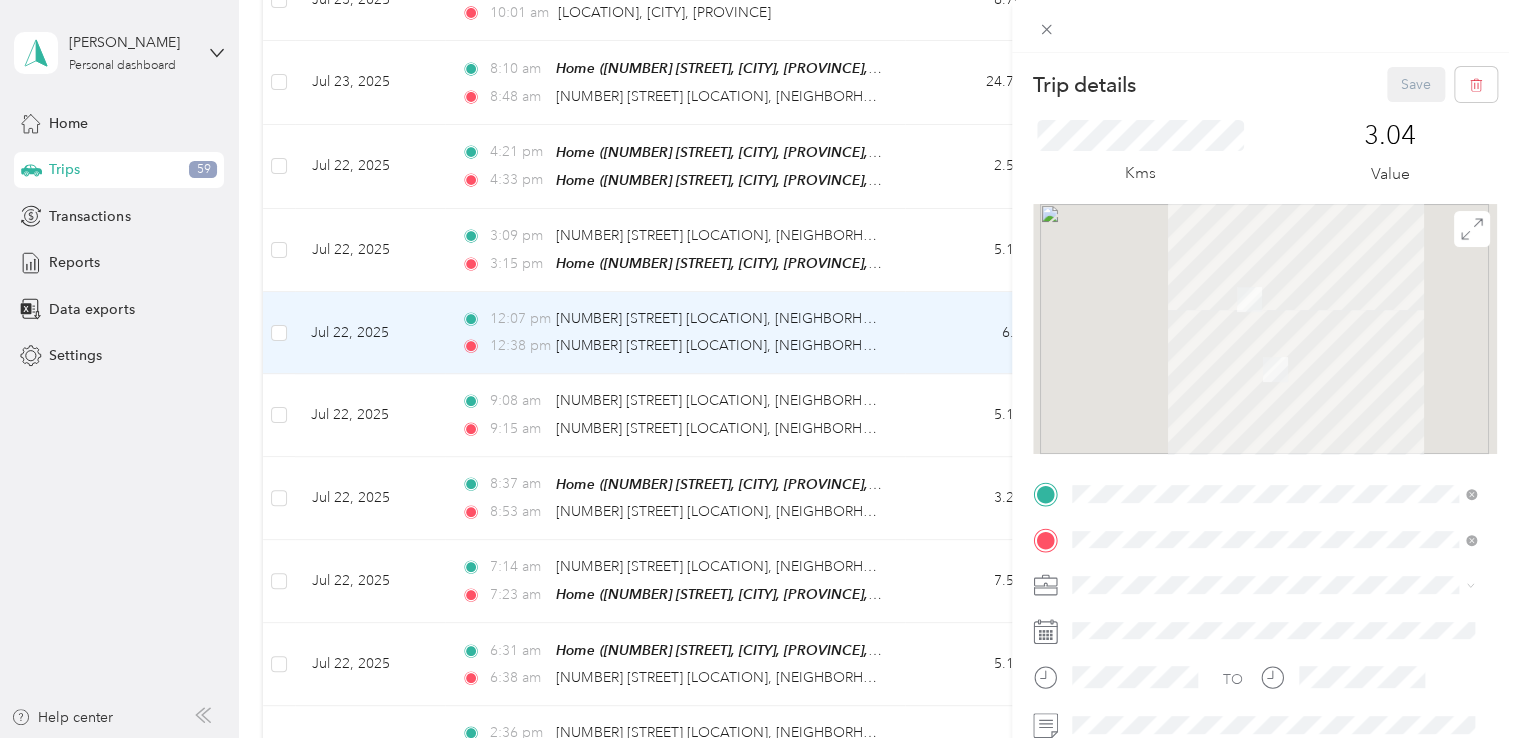 scroll, scrollTop: 300, scrollLeft: 0, axis: vertical 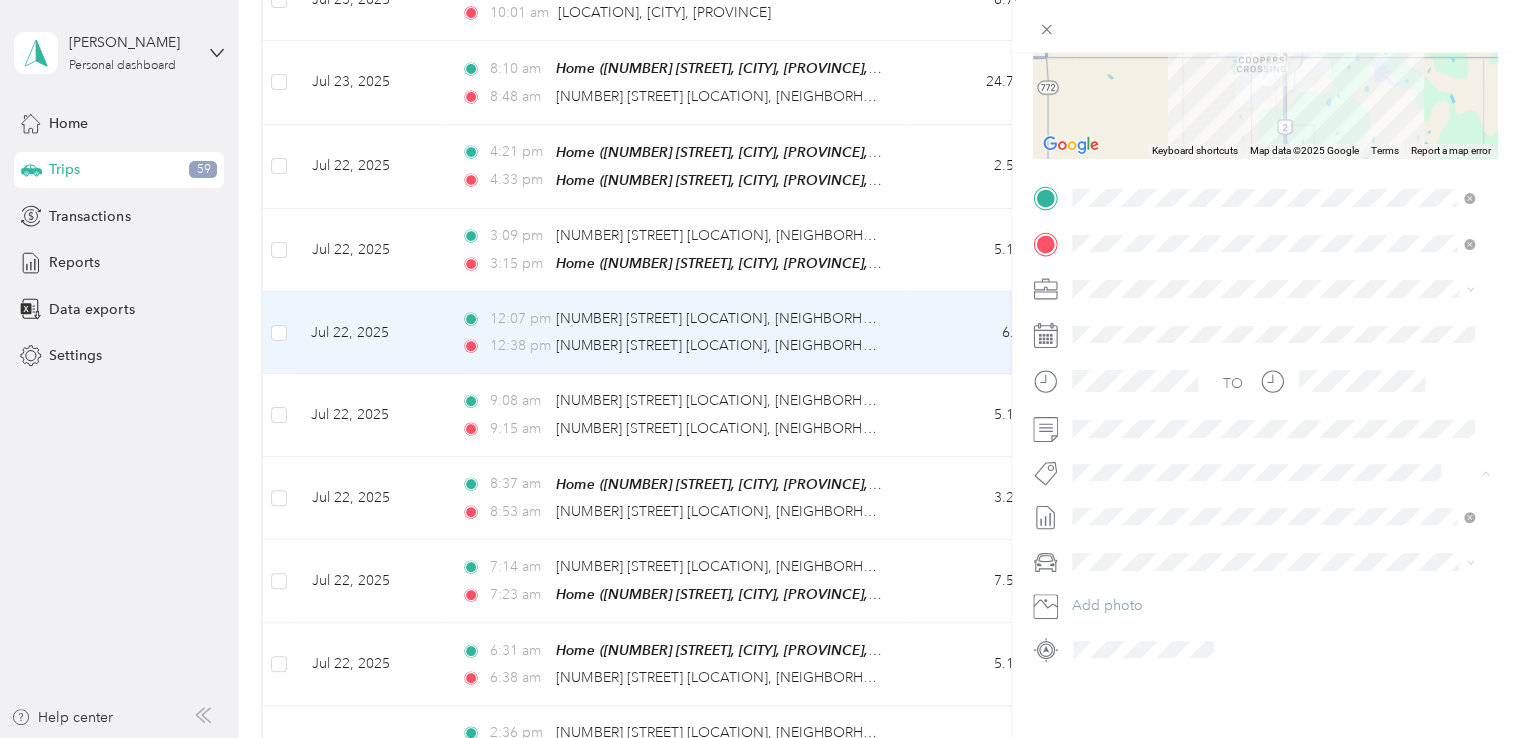 drag, startPoint x: 1161, startPoint y: 550, endPoint x: 1381, endPoint y: 322, distance: 316.83435 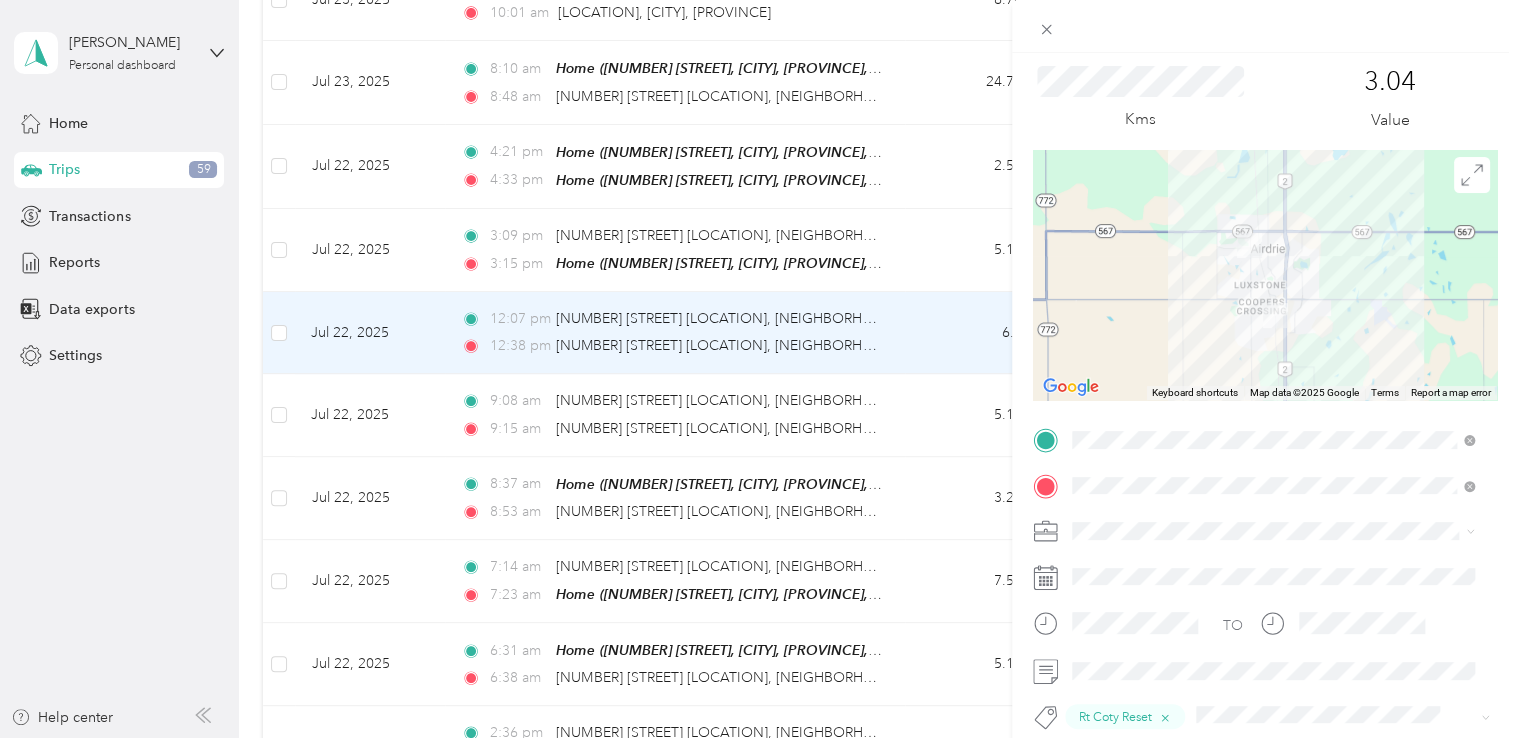 scroll, scrollTop: 0, scrollLeft: 0, axis: both 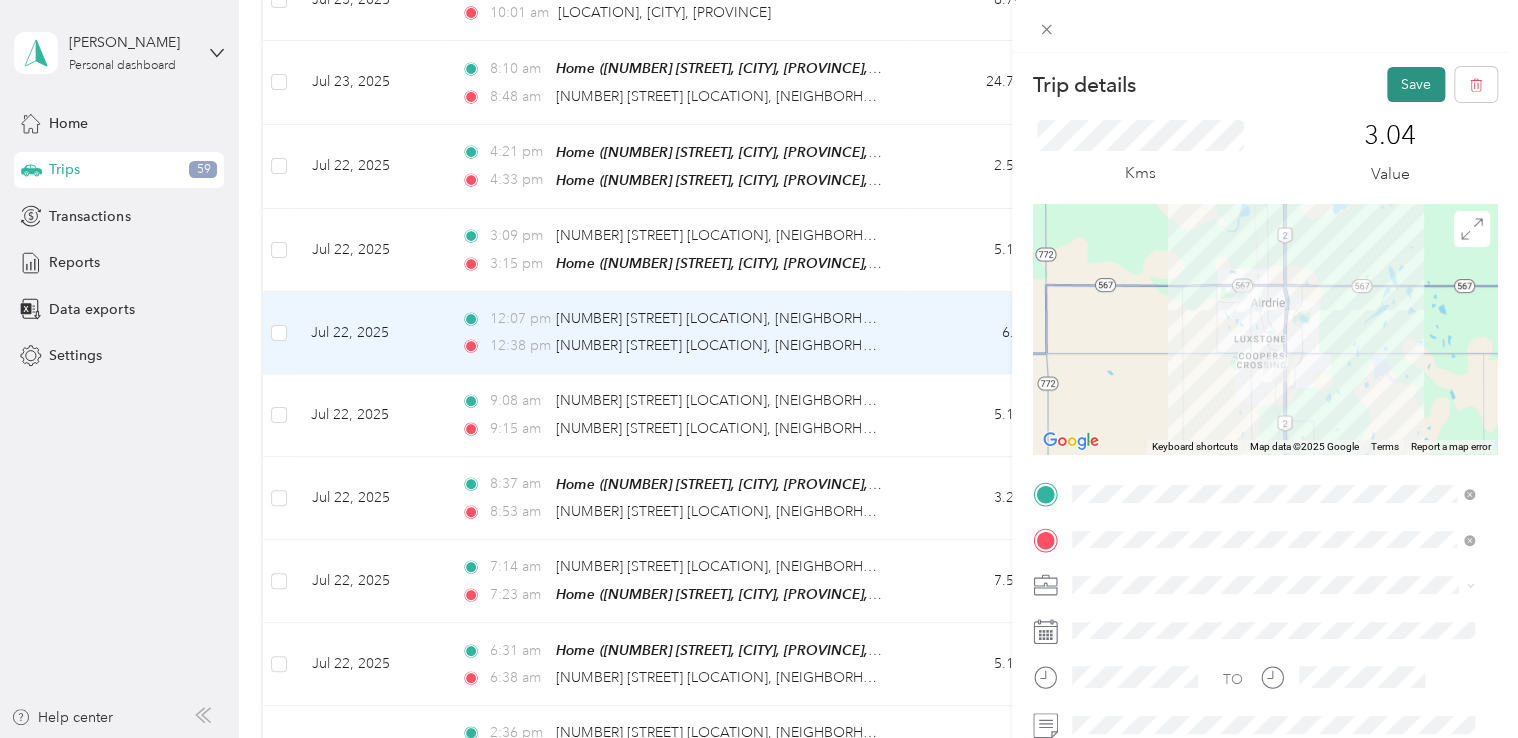 click on "Save" at bounding box center [1416, 84] 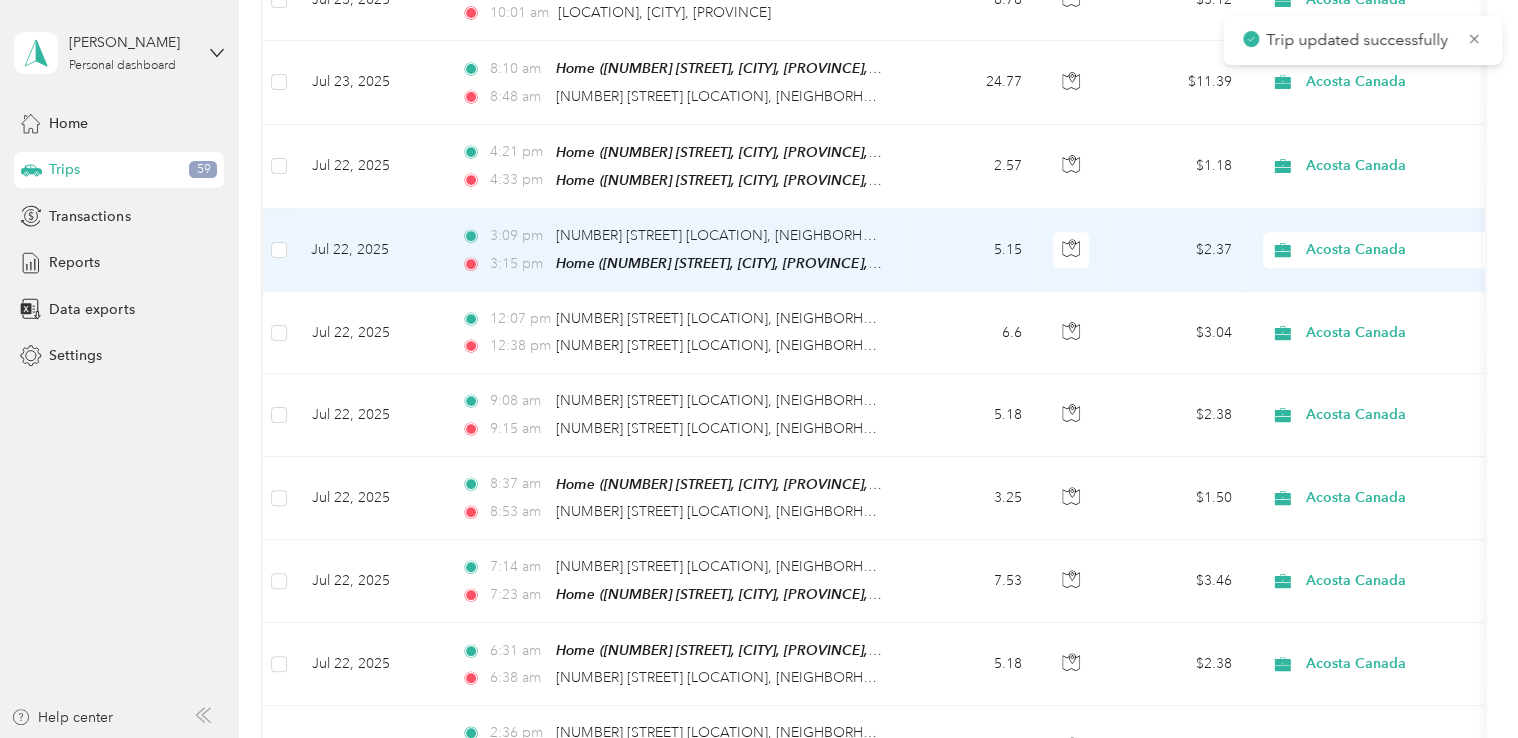 click on "3:09 pm 2871 Main St SE, Sierra Springs, Airdrie, AB 3:15 pm Home (112 Springs Crt SE, Airdrie, AB, Canada , Airdrie, AB)" at bounding box center [675, 250] 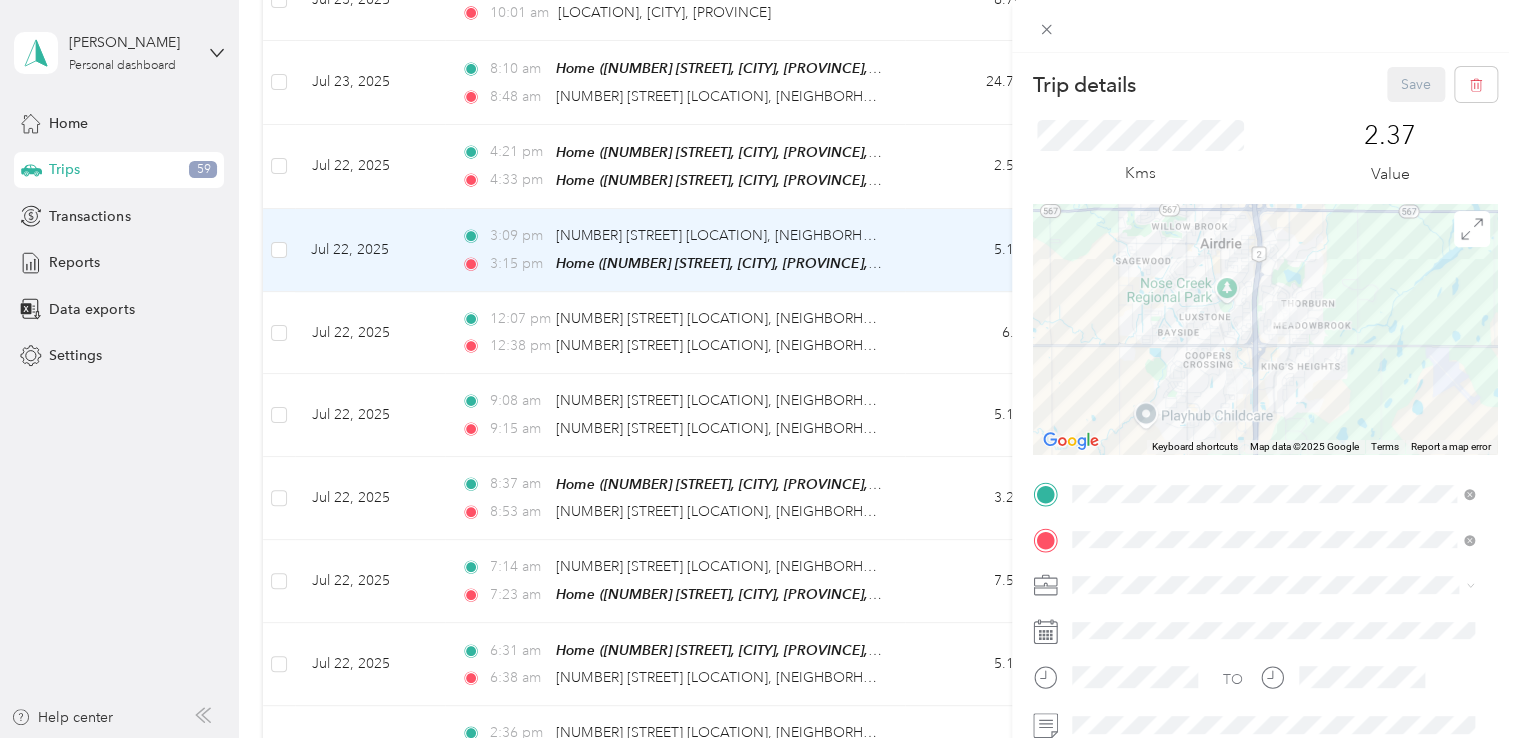 scroll, scrollTop: 200, scrollLeft: 0, axis: vertical 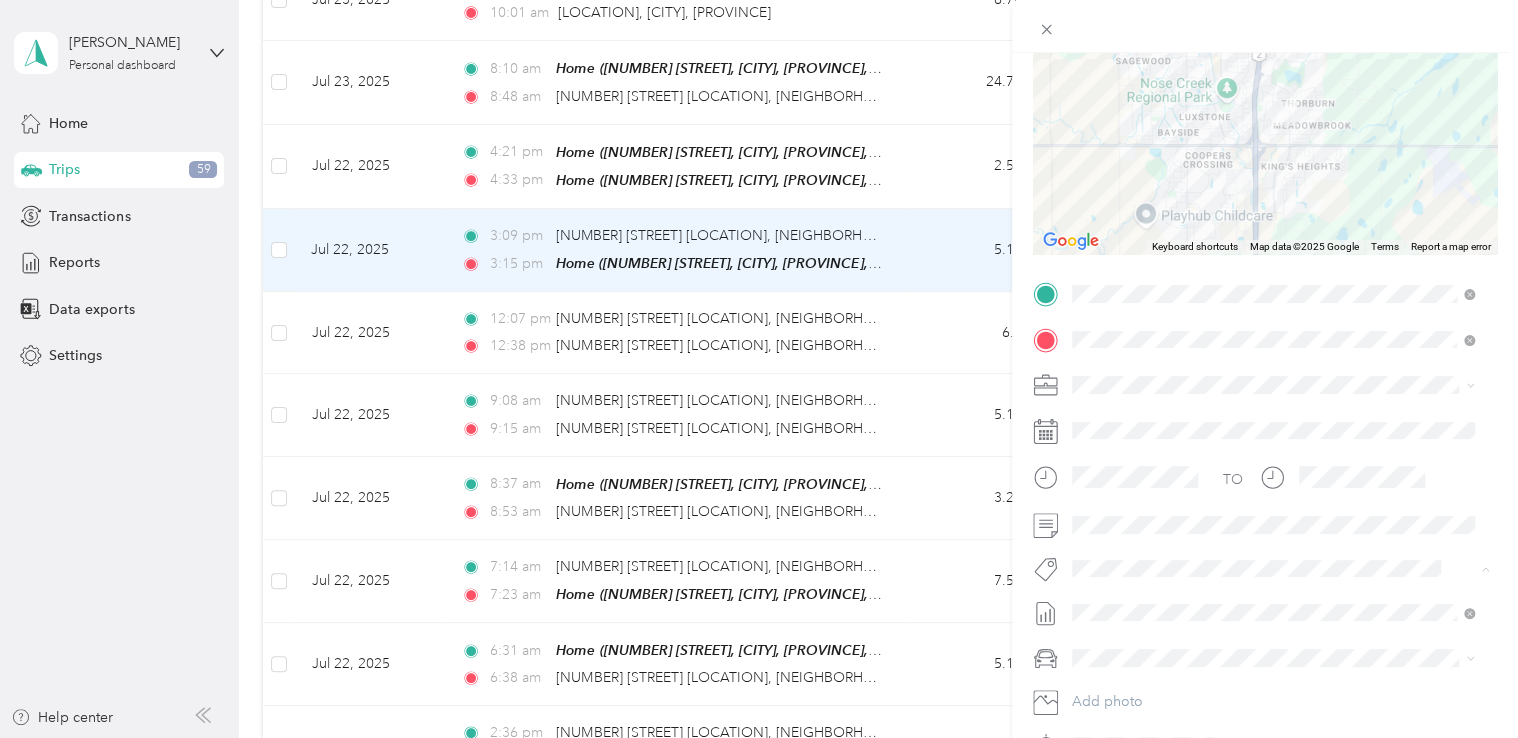 click on "Rt Coty Reset" at bounding box center [1273, 642] 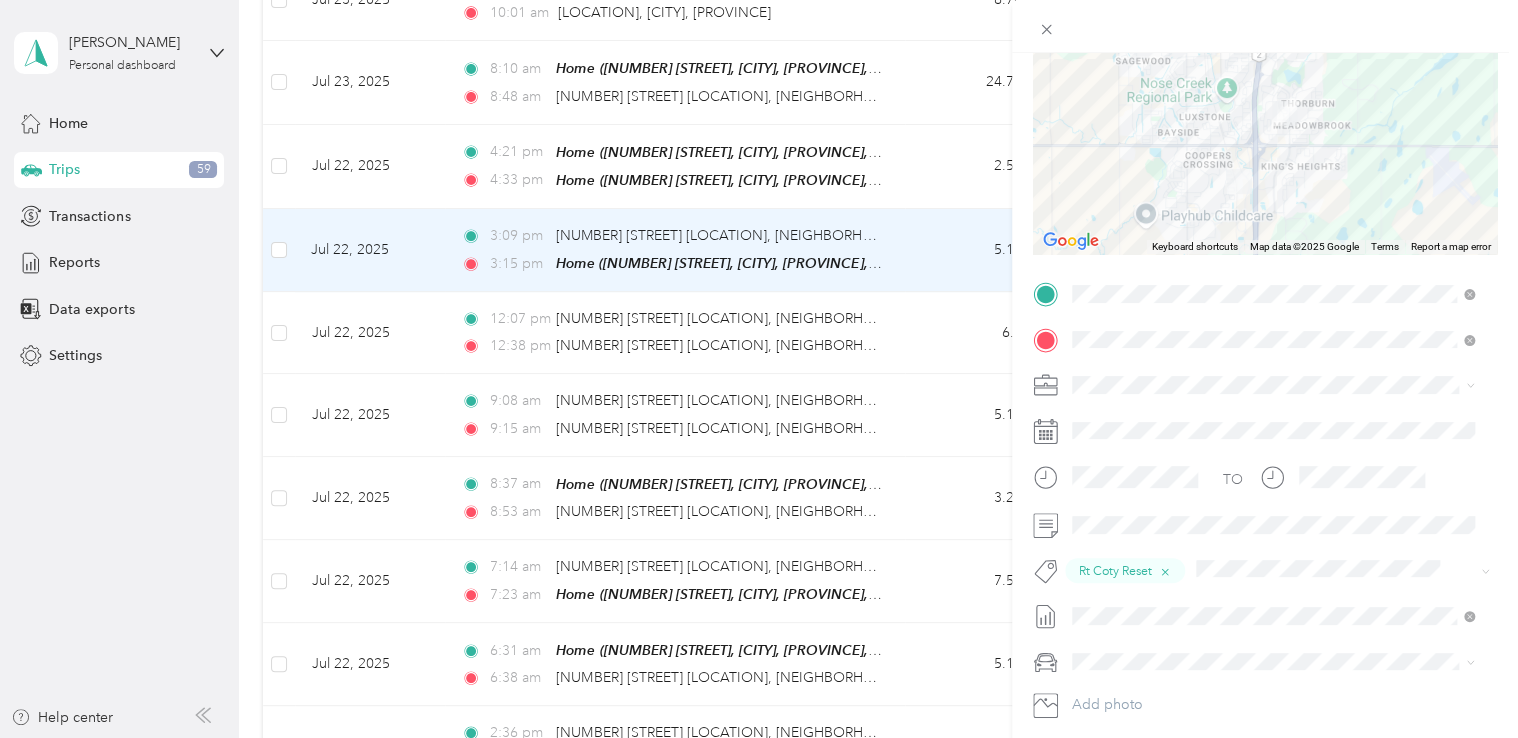 scroll, scrollTop: 0, scrollLeft: 0, axis: both 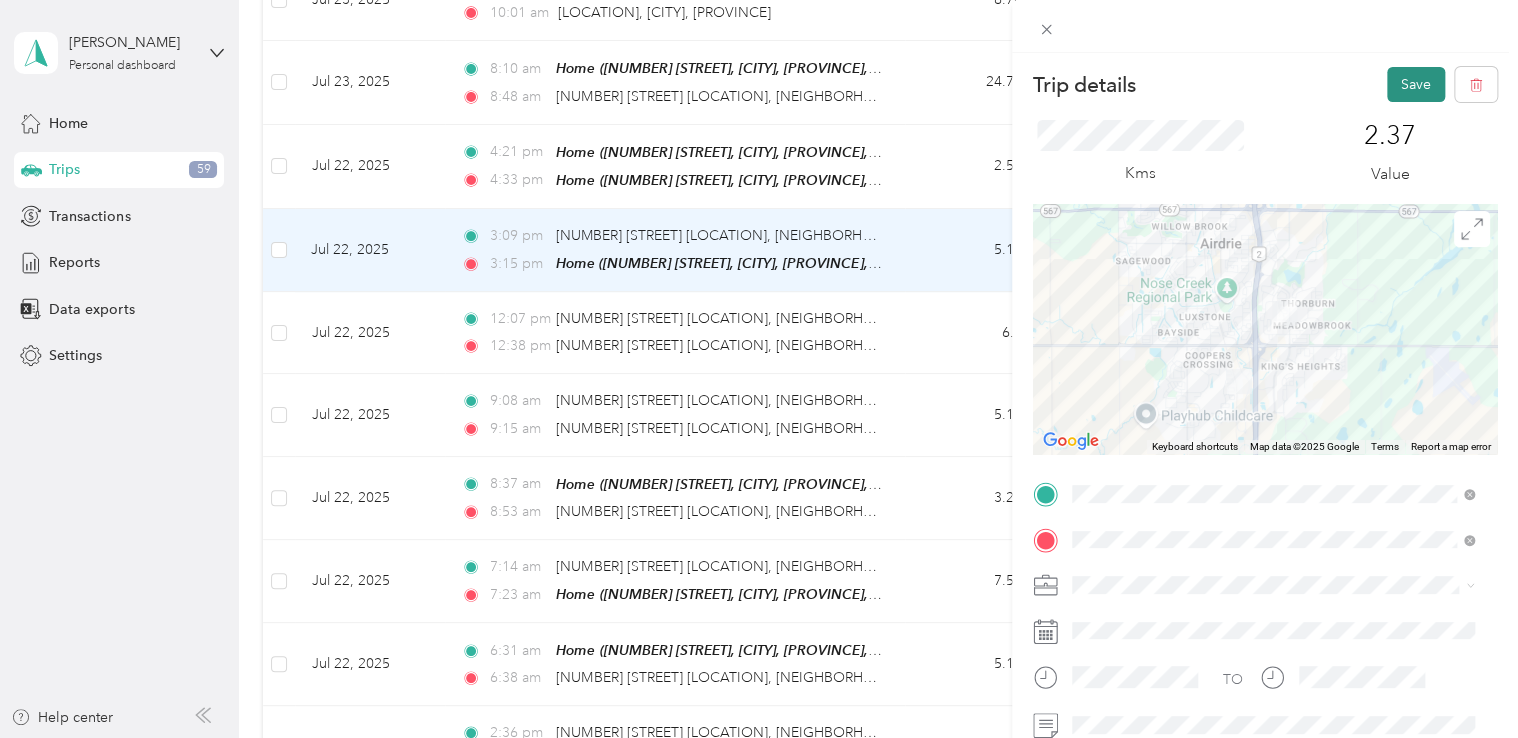 click on "Save" at bounding box center [1416, 84] 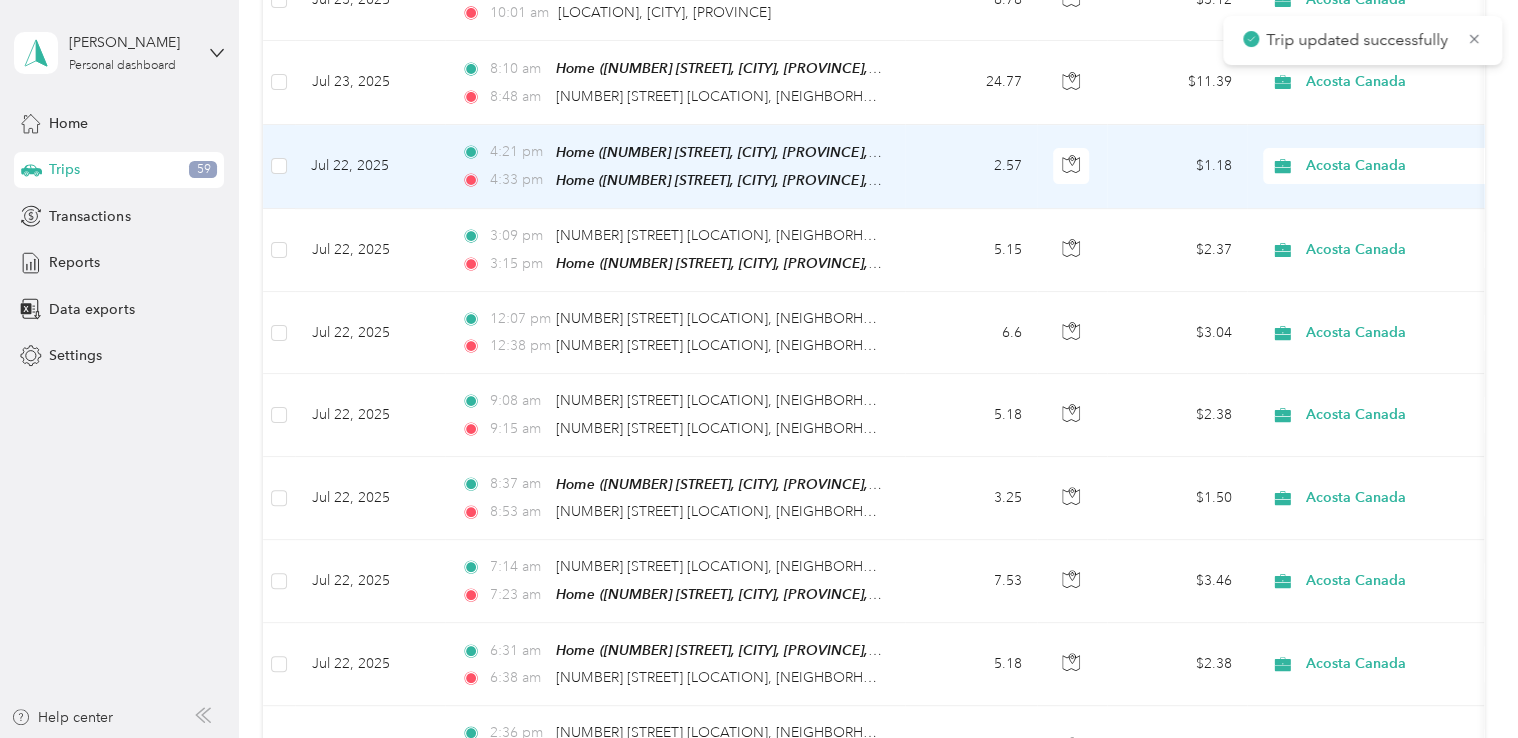 click on "Acosta Canada" at bounding box center (1397, 166) 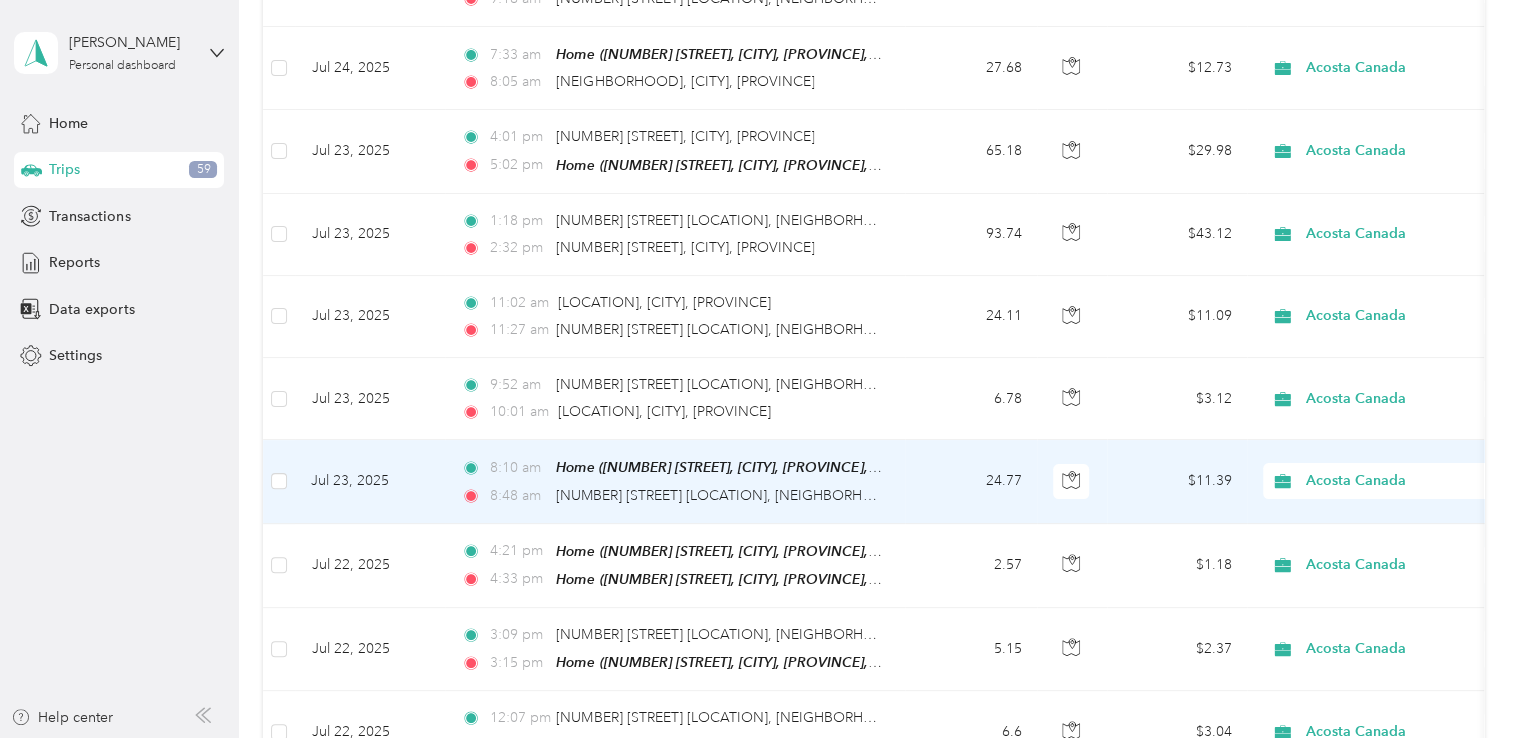 scroll, scrollTop: 3964, scrollLeft: 0, axis: vertical 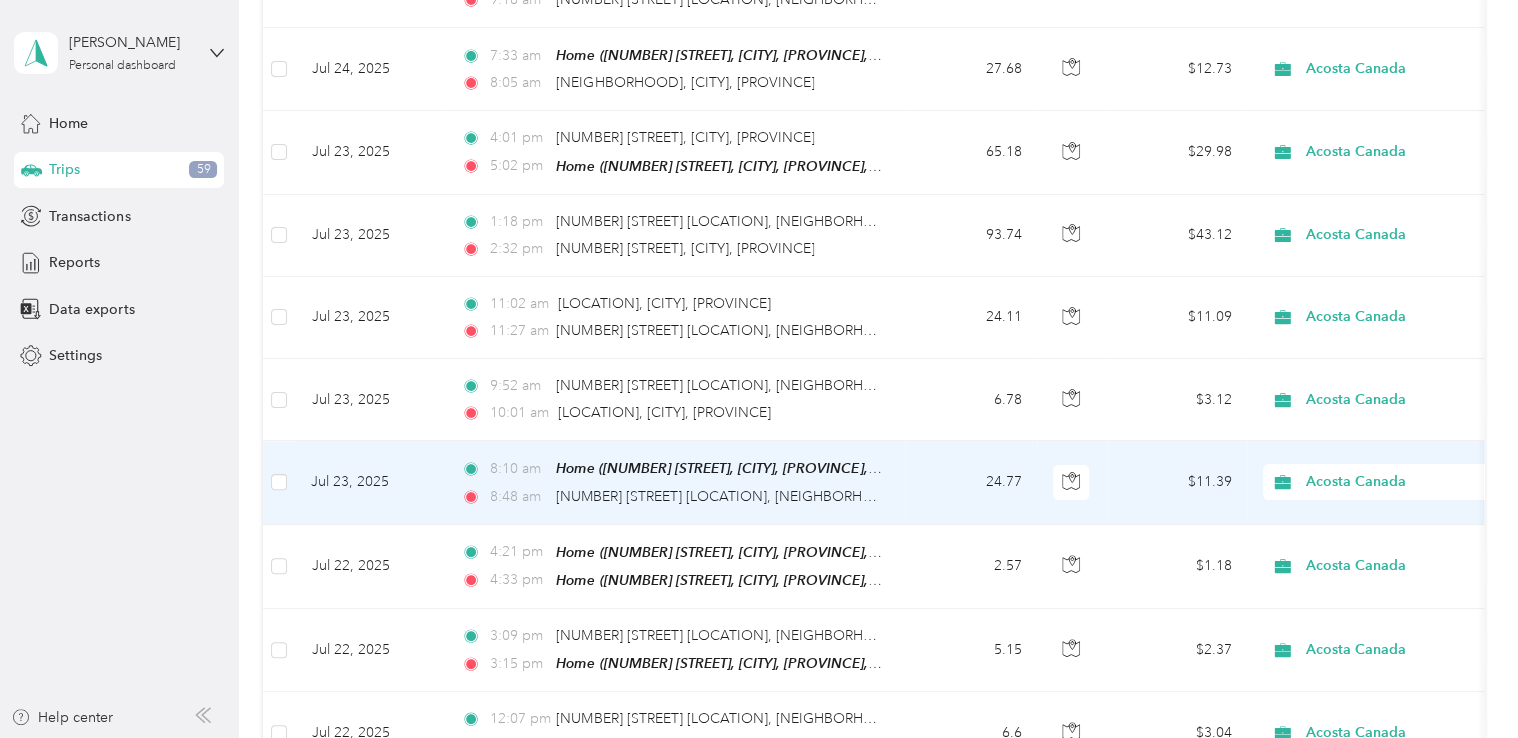 click on "8:10 am Home (112 Springs Crt SE, Airdrie, AB, Canada , Airdrie, AB) 8:48 am 35 Sage Hill Gate NW, Sage Hill, Calgary, AB" at bounding box center [675, 482] 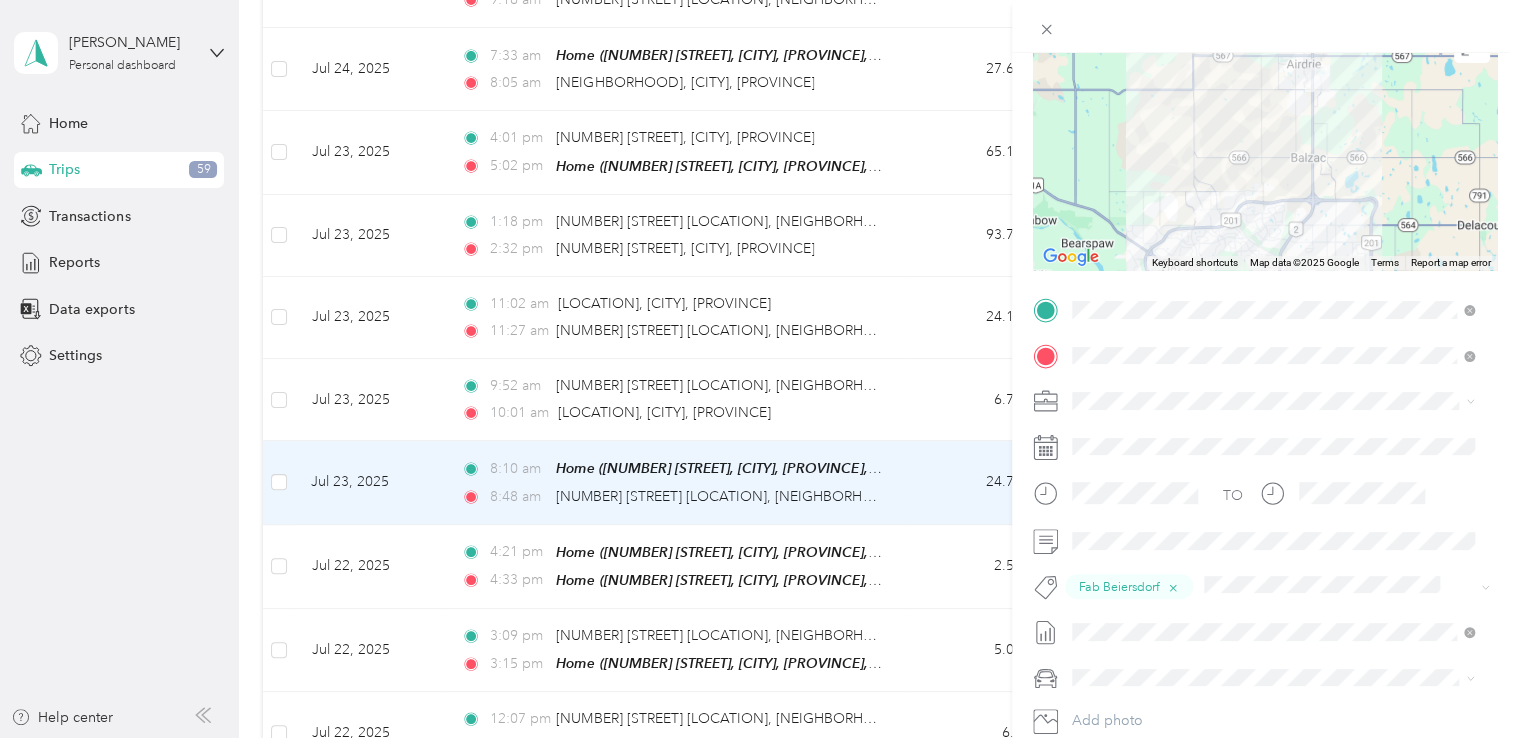 scroll, scrollTop: 300, scrollLeft: 0, axis: vertical 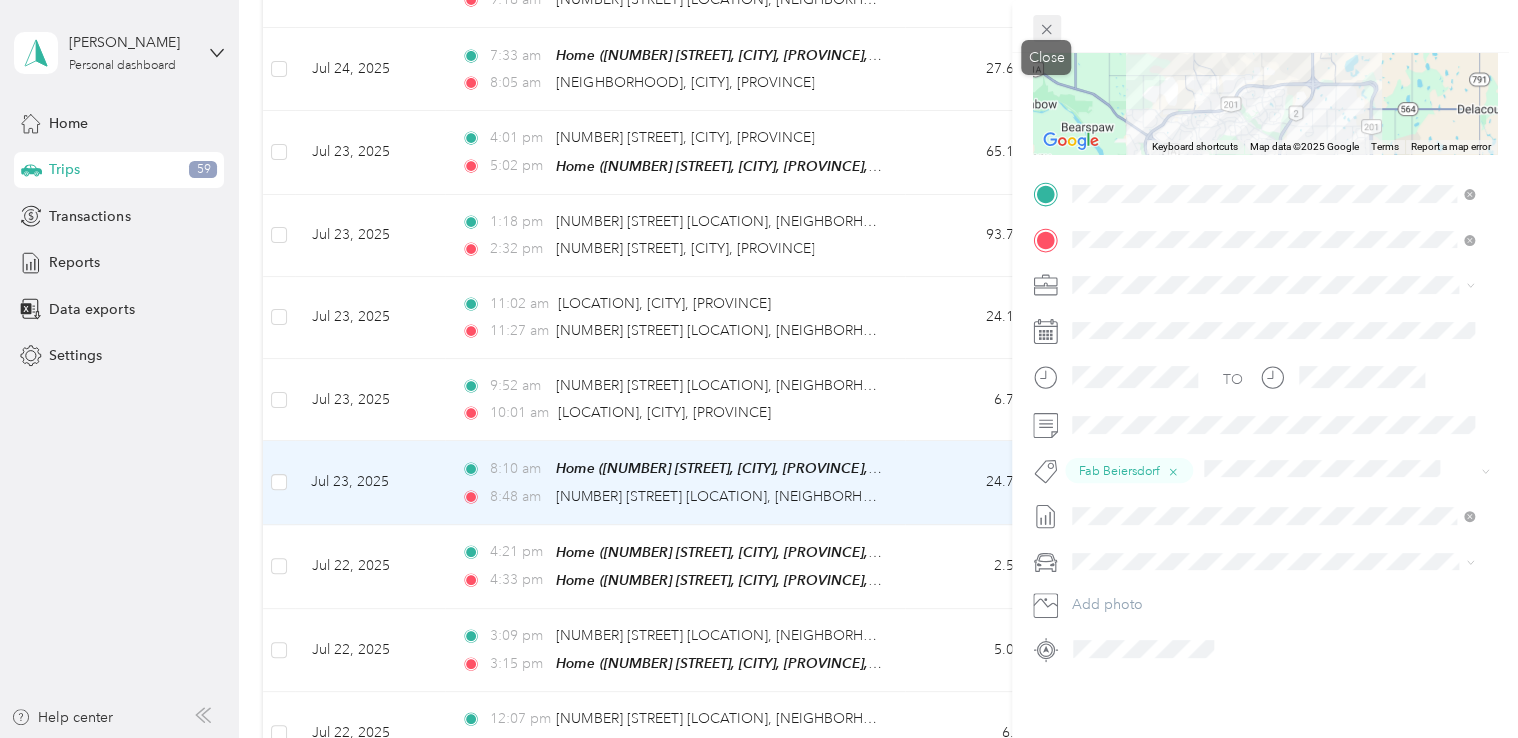 click 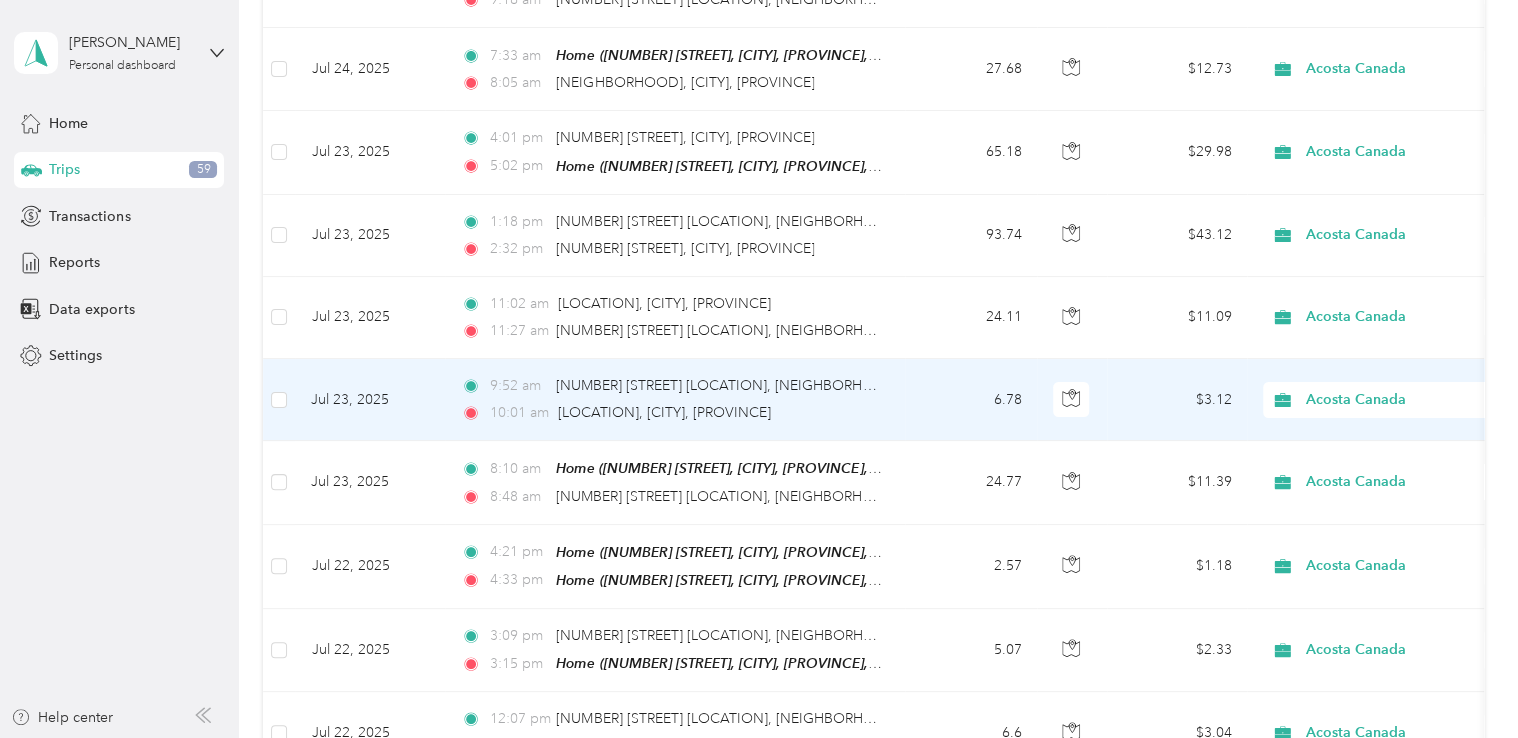 click on "9:52 am 35 Sage Hill Gate NW, Sage Hill, Calgary, AB" at bounding box center (671, 386) 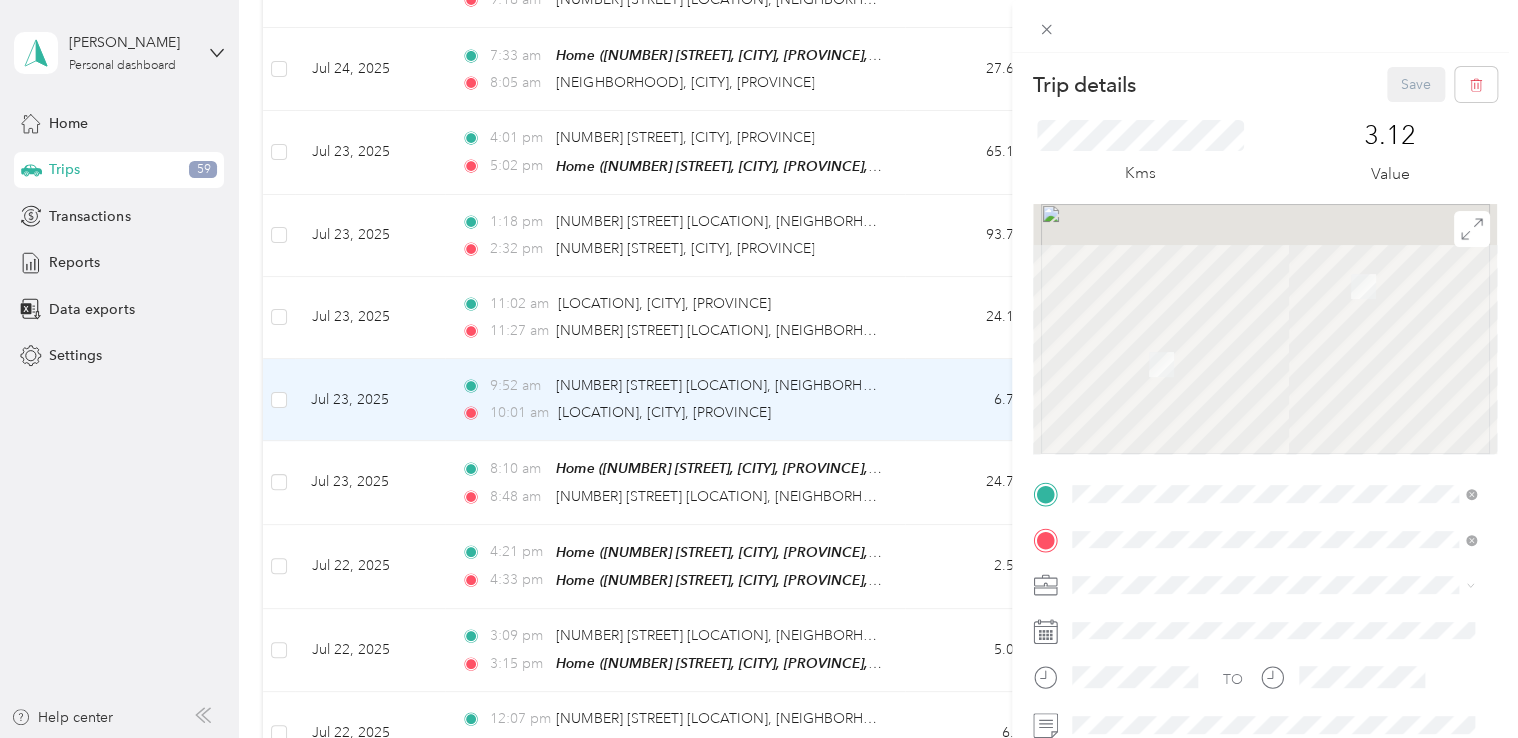 scroll, scrollTop: 200, scrollLeft: 0, axis: vertical 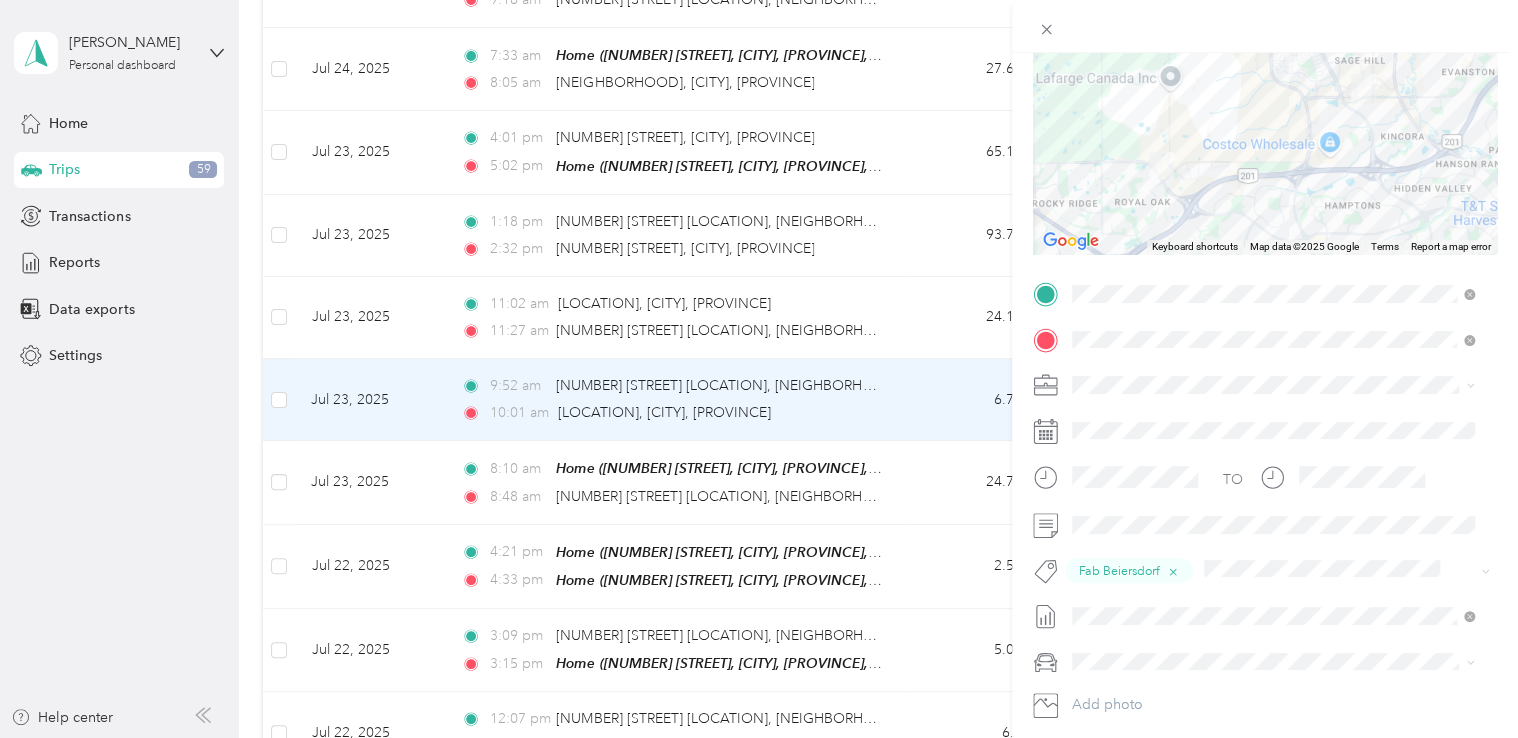 drag, startPoint x: 1052, startPoint y: 26, endPoint x: 931, endPoint y: 242, distance: 247.5823 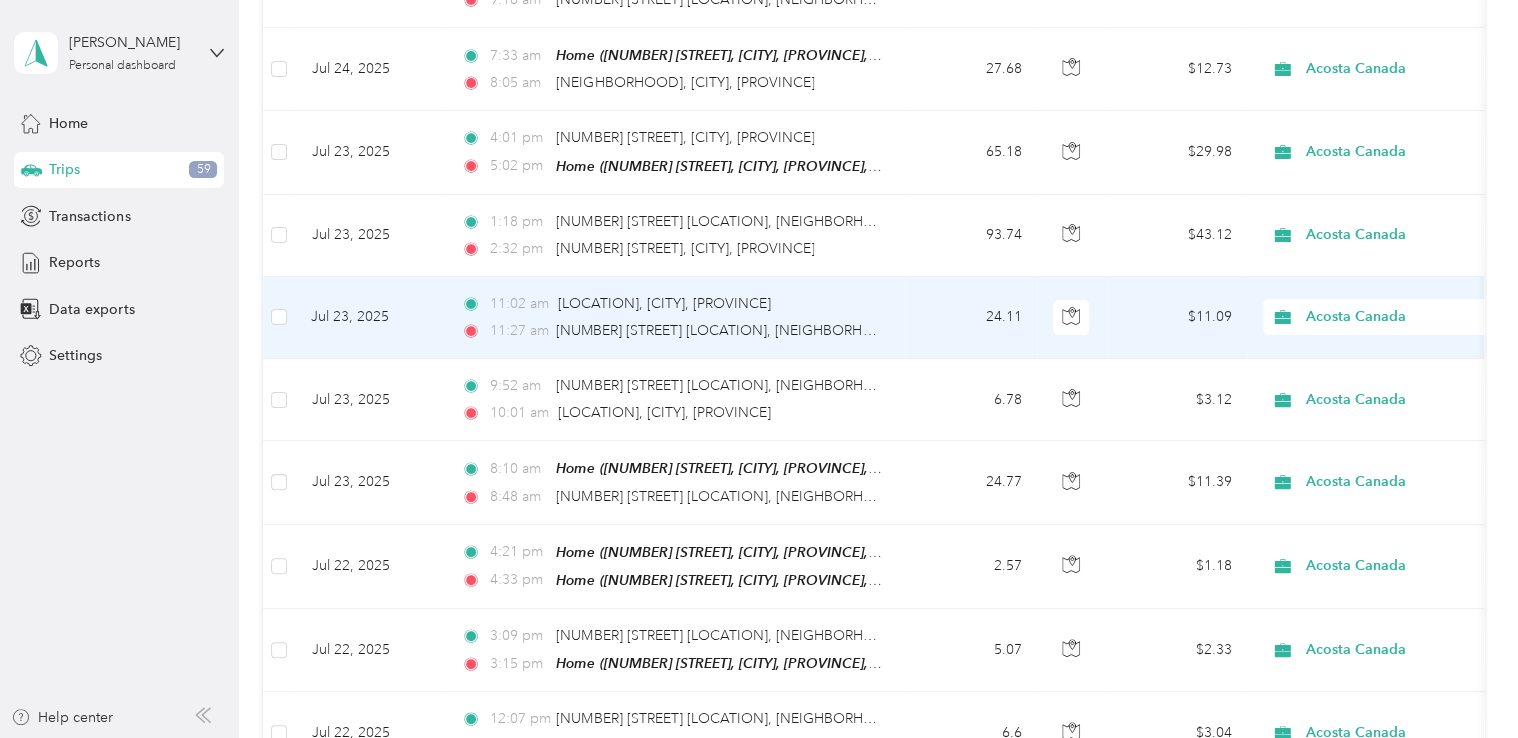 click on "24.11" at bounding box center (971, 318) 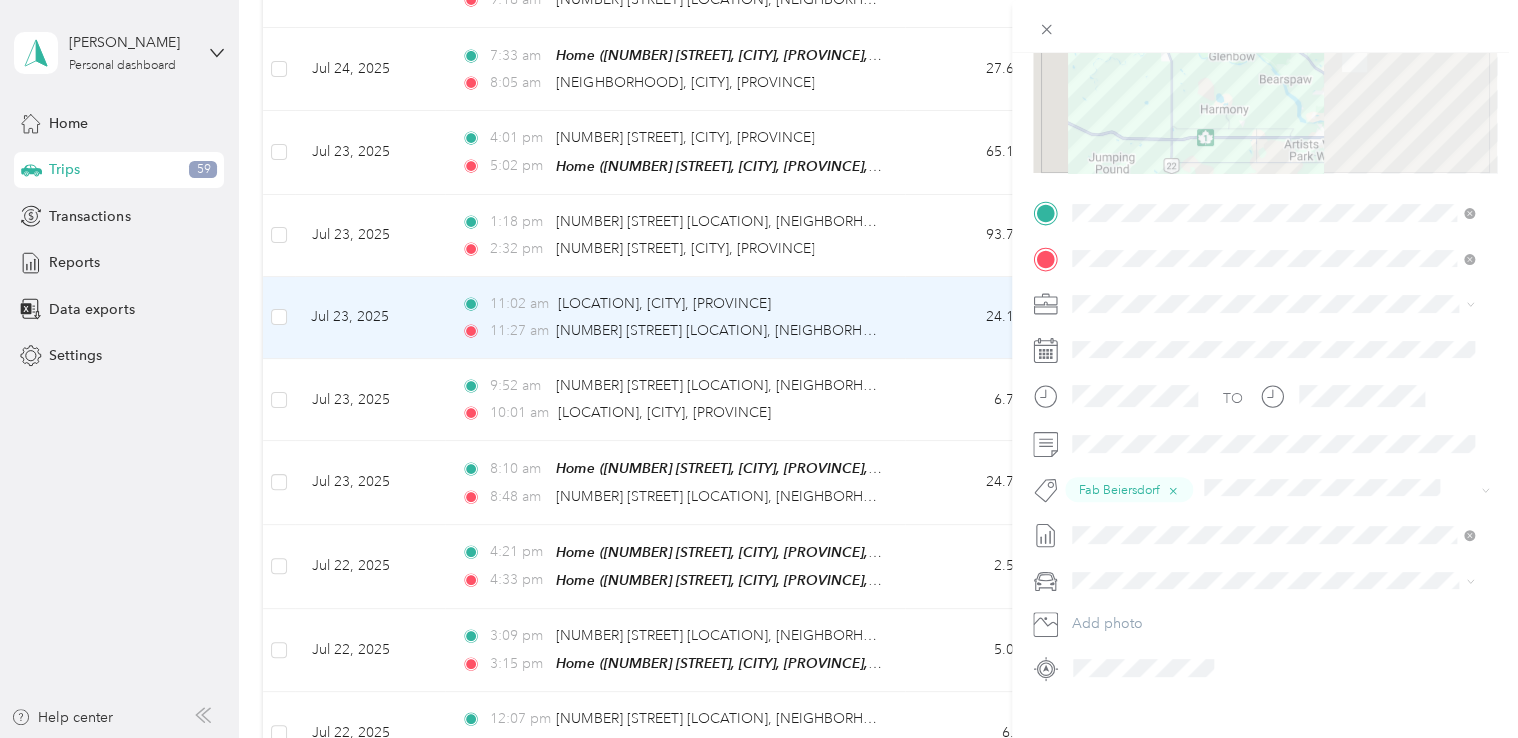 scroll, scrollTop: 300, scrollLeft: 0, axis: vertical 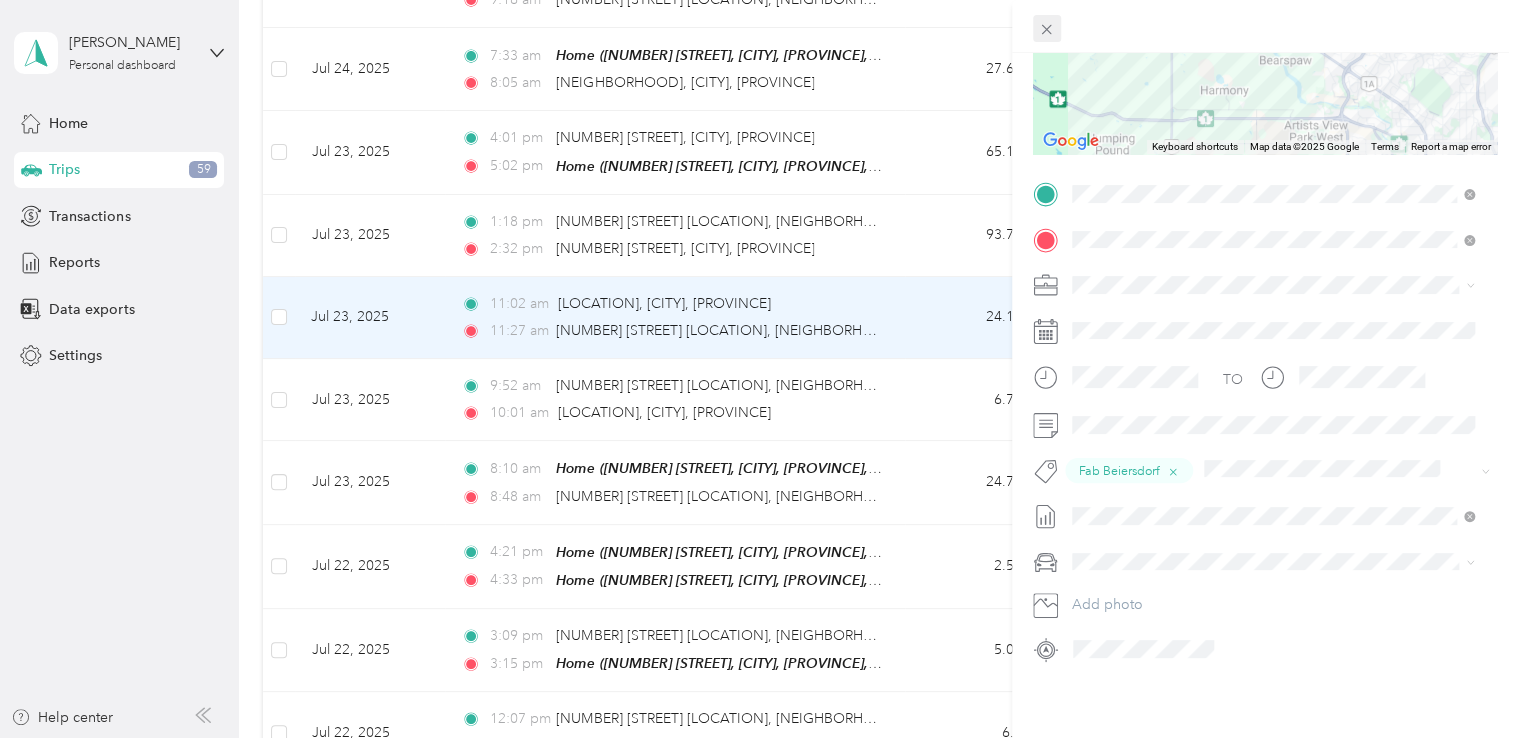 click 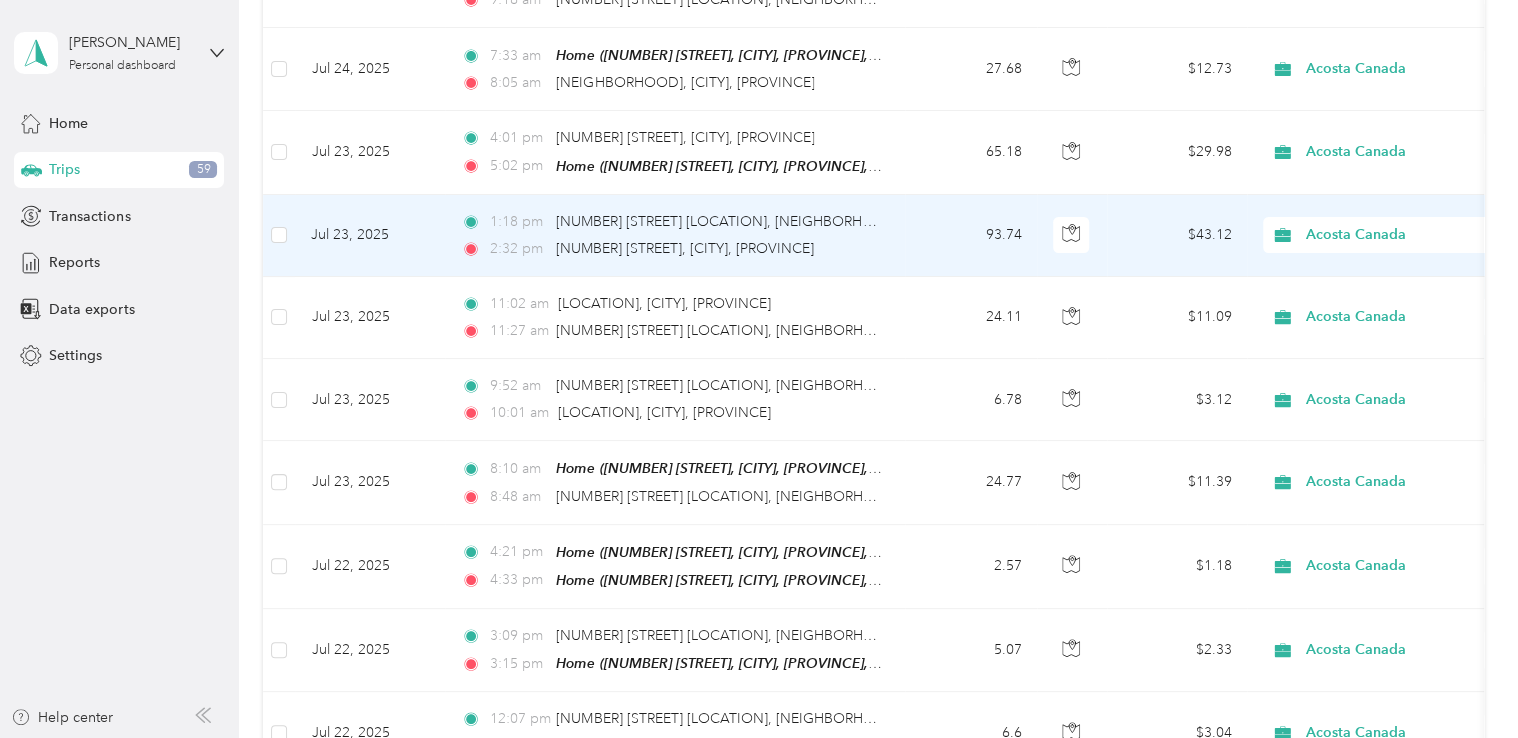 click on "93.74" at bounding box center (971, 236) 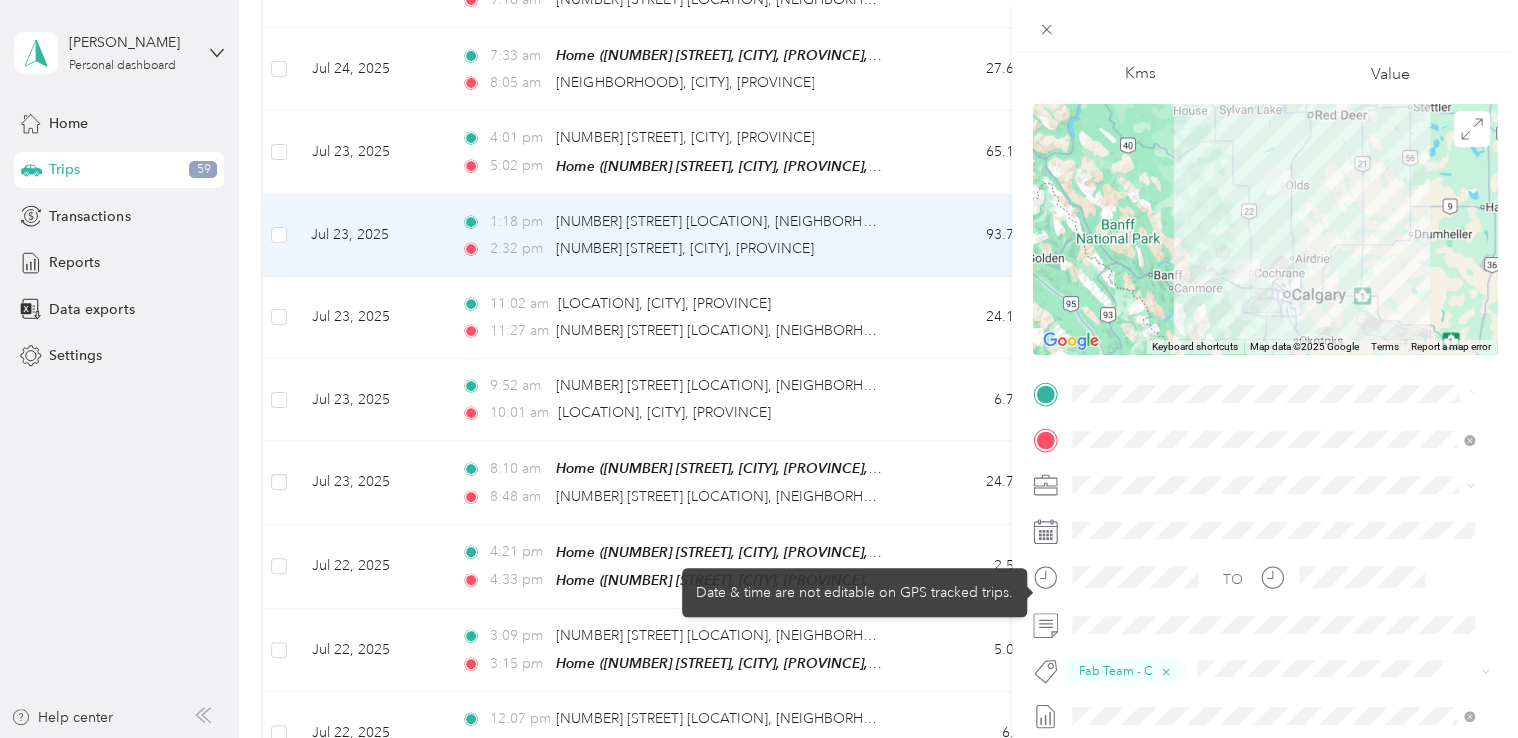 scroll, scrollTop: 200, scrollLeft: 0, axis: vertical 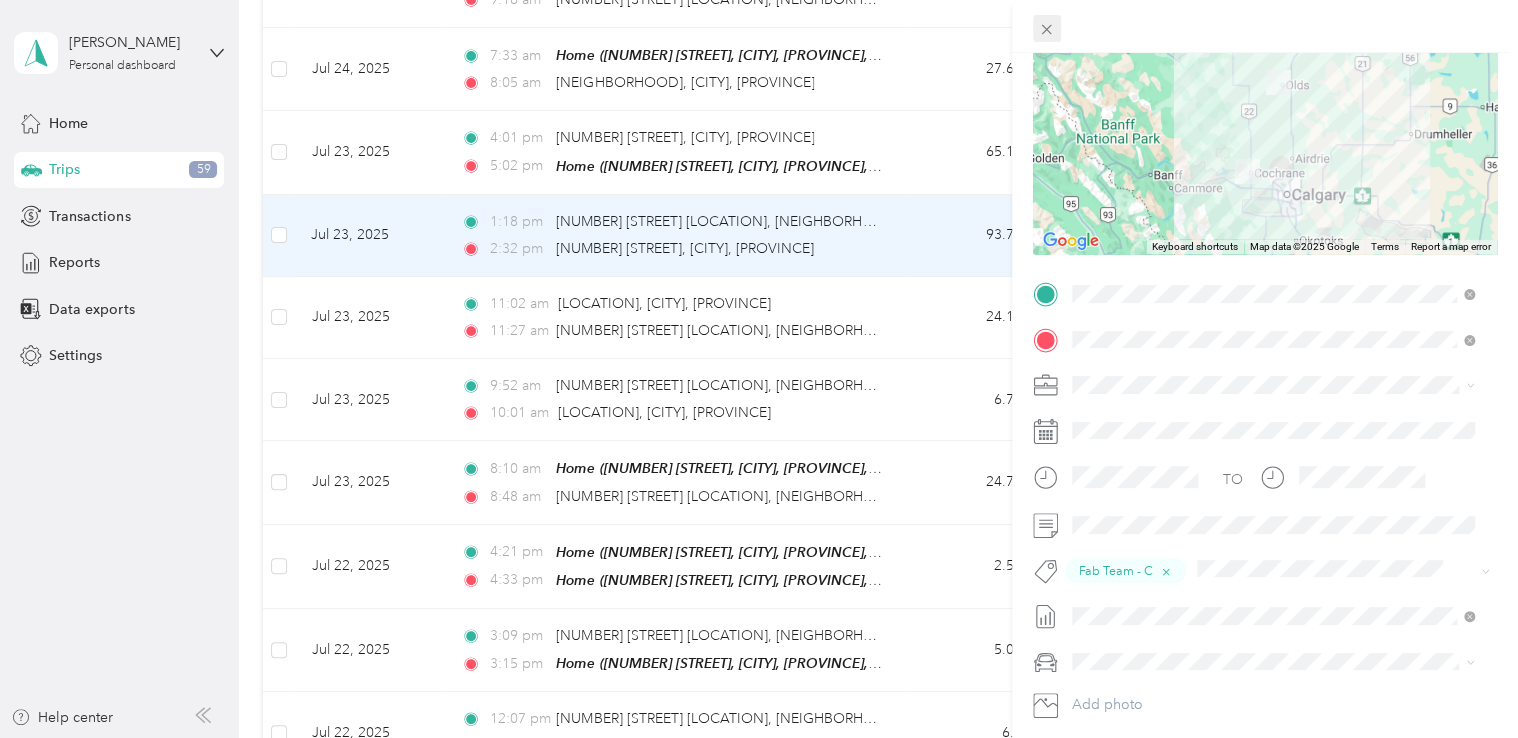 drag, startPoint x: 1041, startPoint y: 26, endPoint x: 978, endPoint y: 83, distance: 84.95882 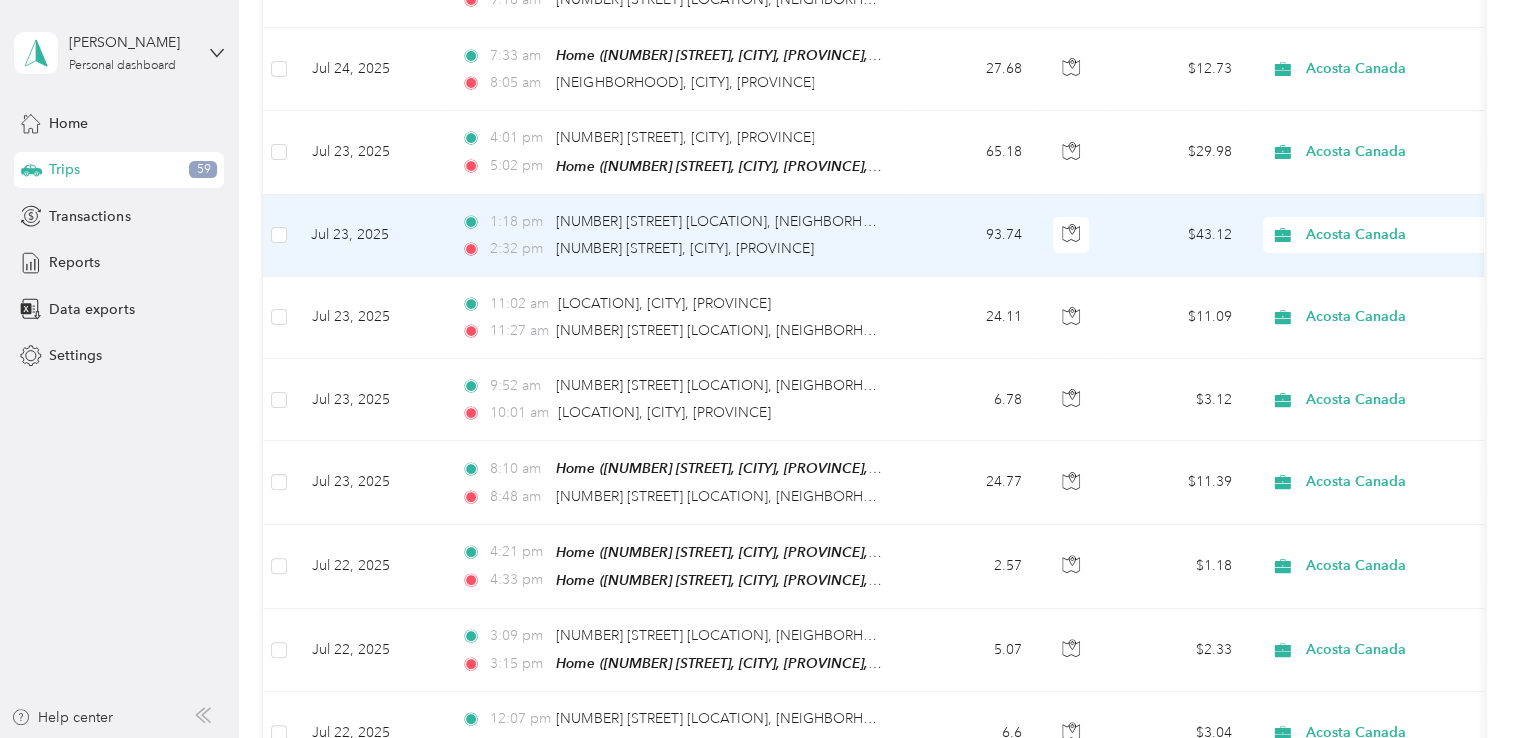 click at bounding box center [759, 369] 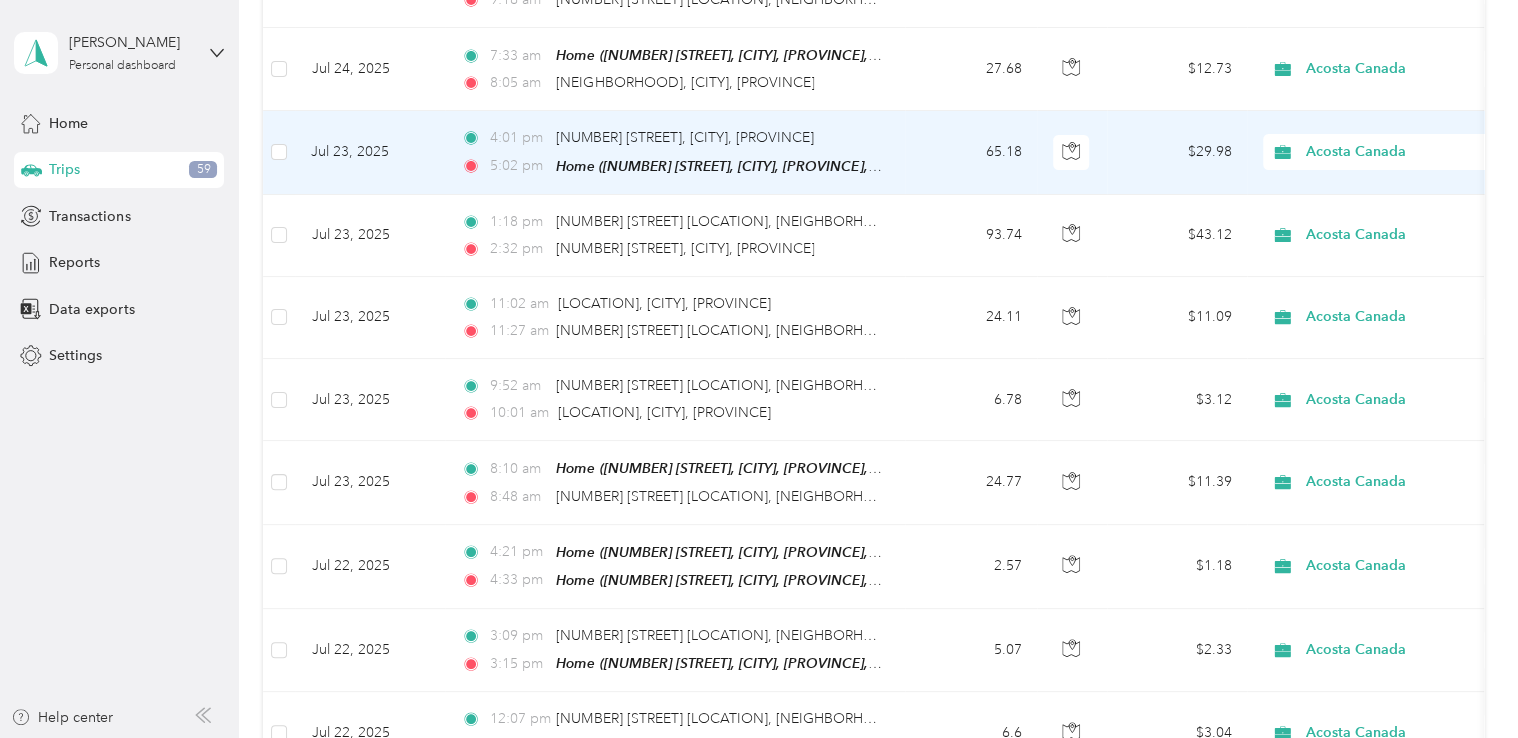 click on "65.18" at bounding box center [971, 152] 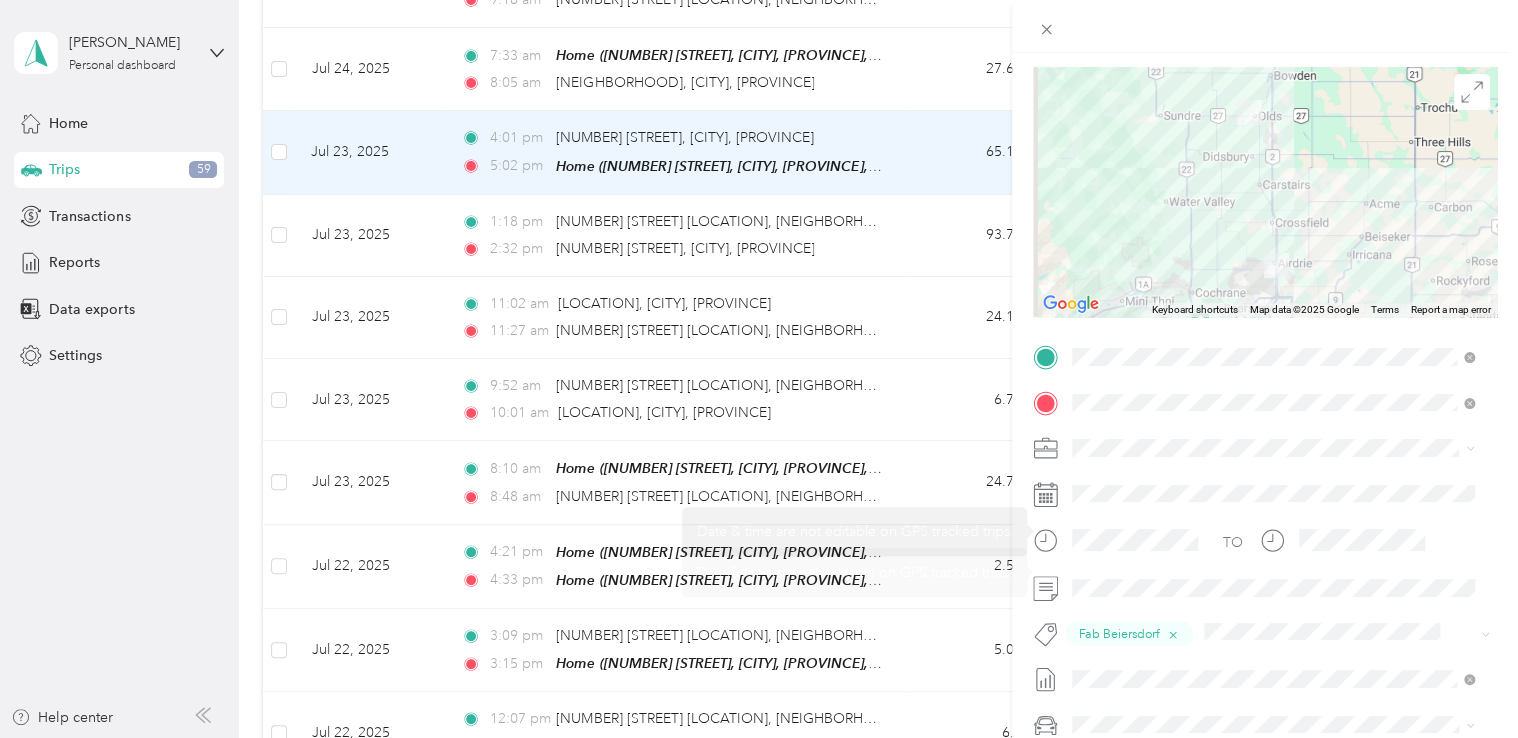 scroll, scrollTop: 200, scrollLeft: 0, axis: vertical 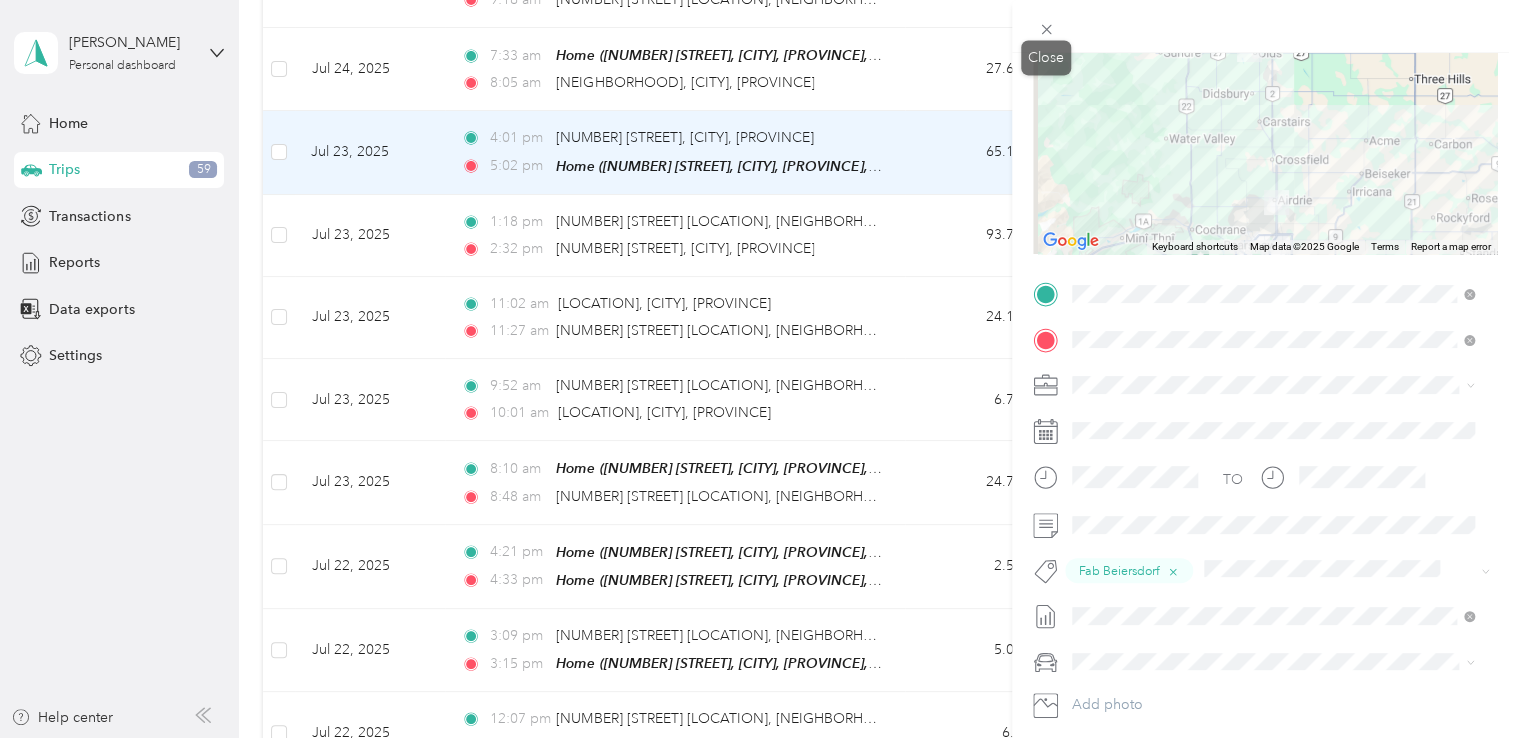 click 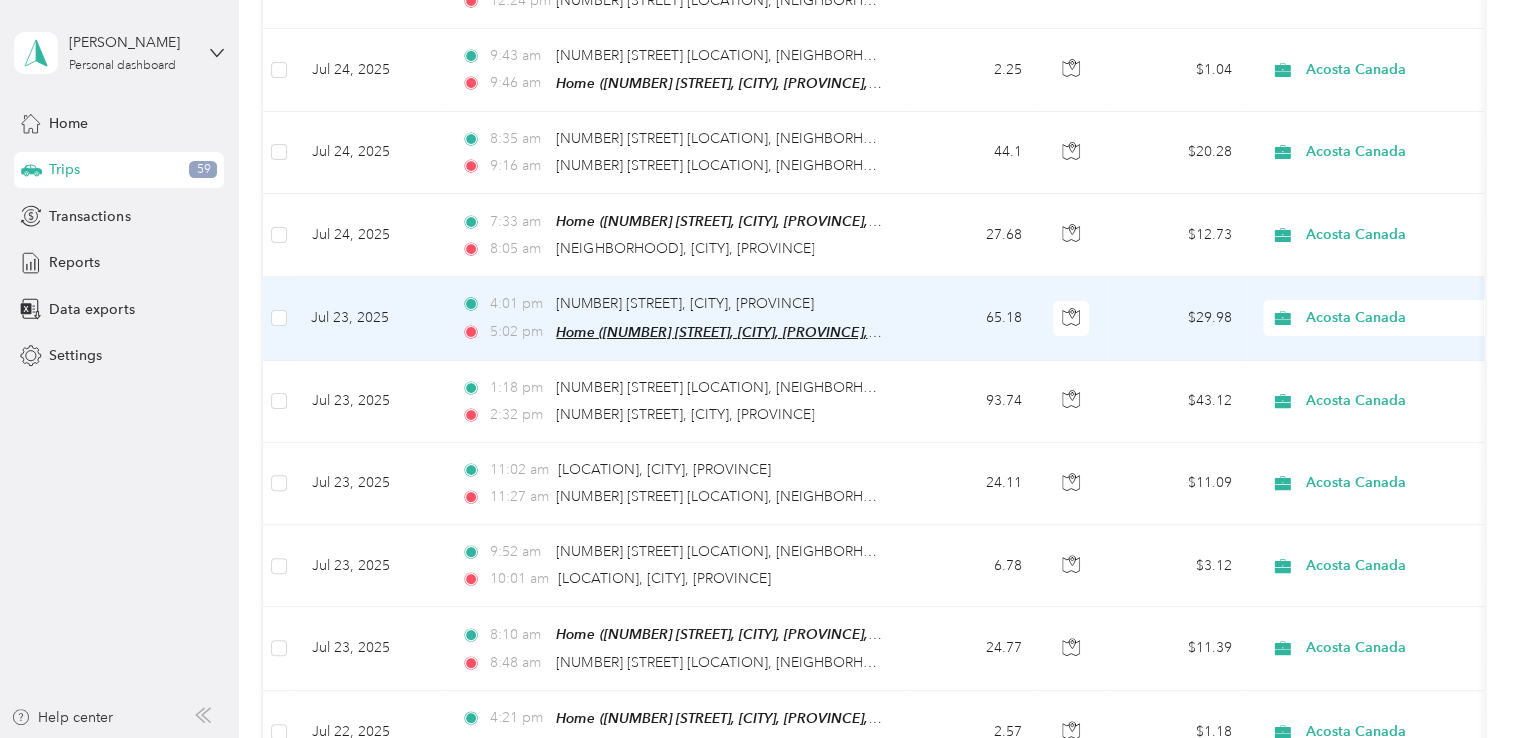 scroll, scrollTop: 3764, scrollLeft: 0, axis: vertical 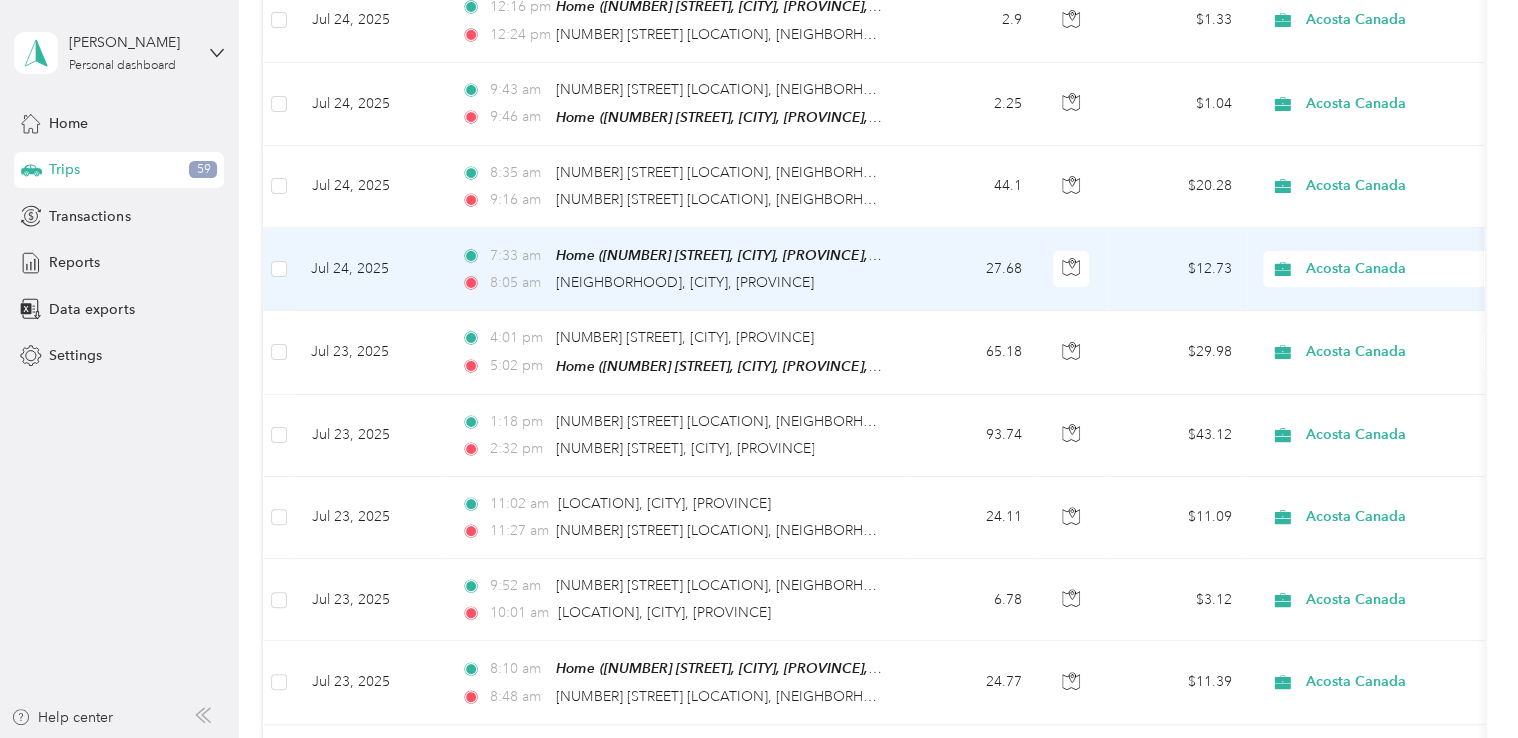 click on "27.68" at bounding box center (971, 269) 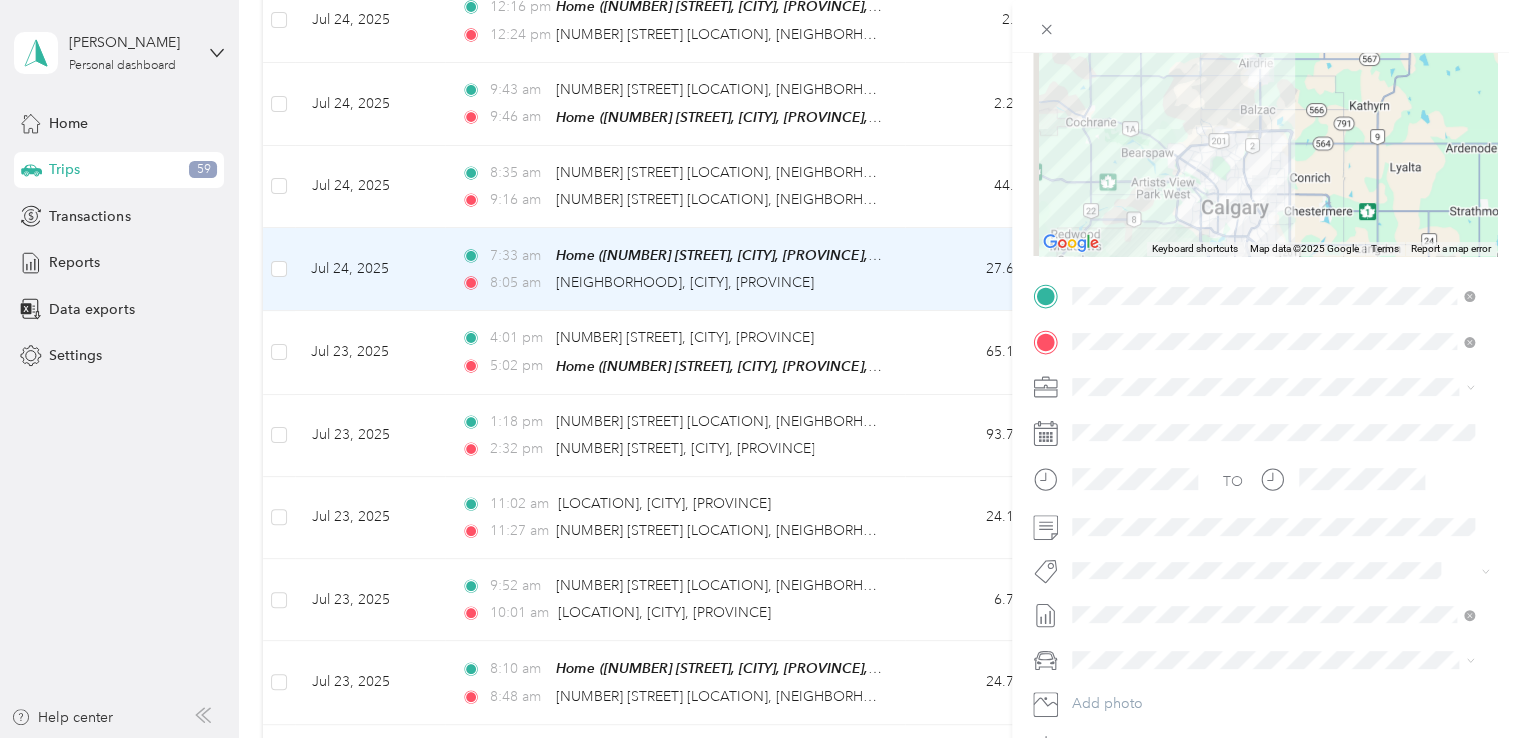 scroll, scrollTop: 200, scrollLeft: 0, axis: vertical 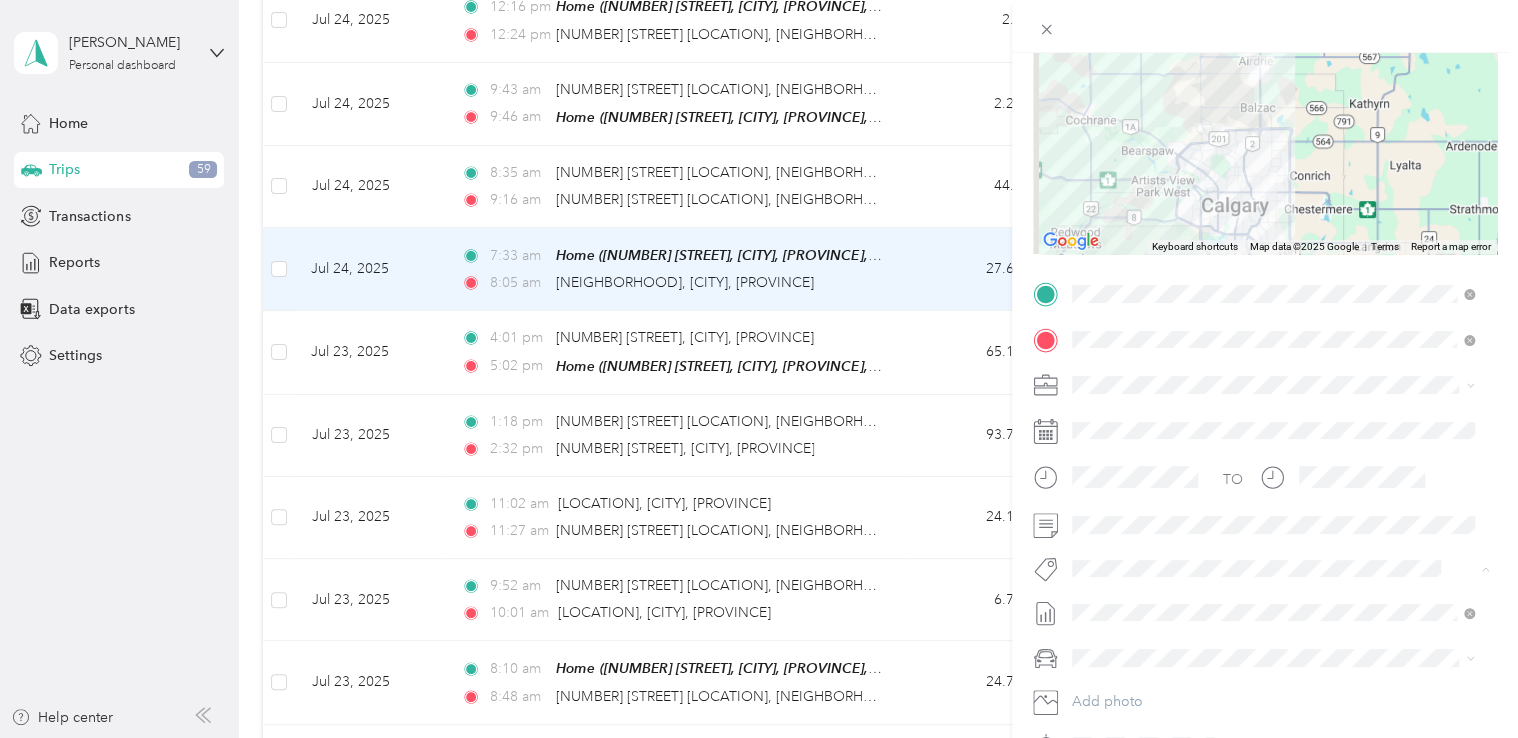 click on "Fab Team - R" at bounding box center (1273, 680) 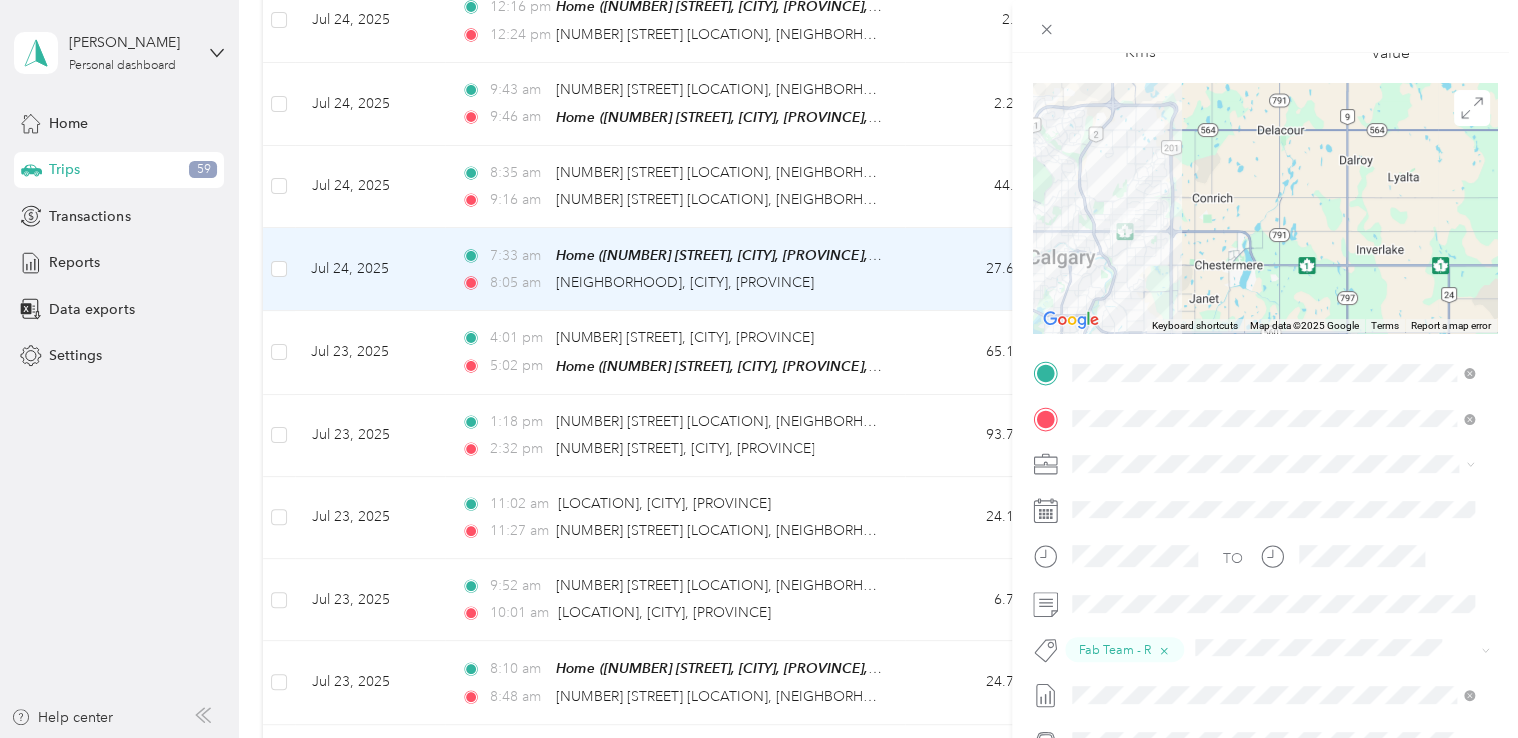 scroll, scrollTop: 0, scrollLeft: 0, axis: both 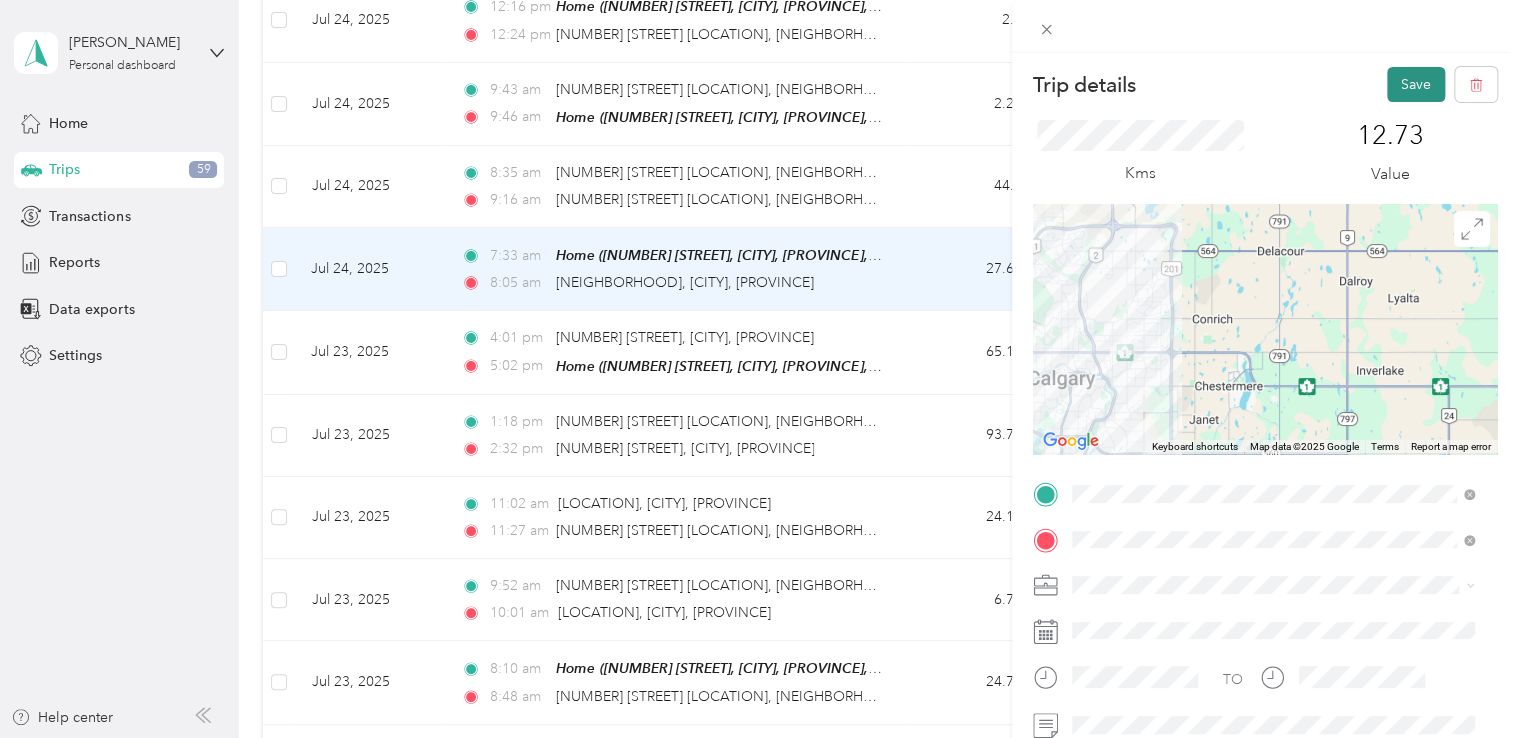 click on "Save" at bounding box center (1416, 84) 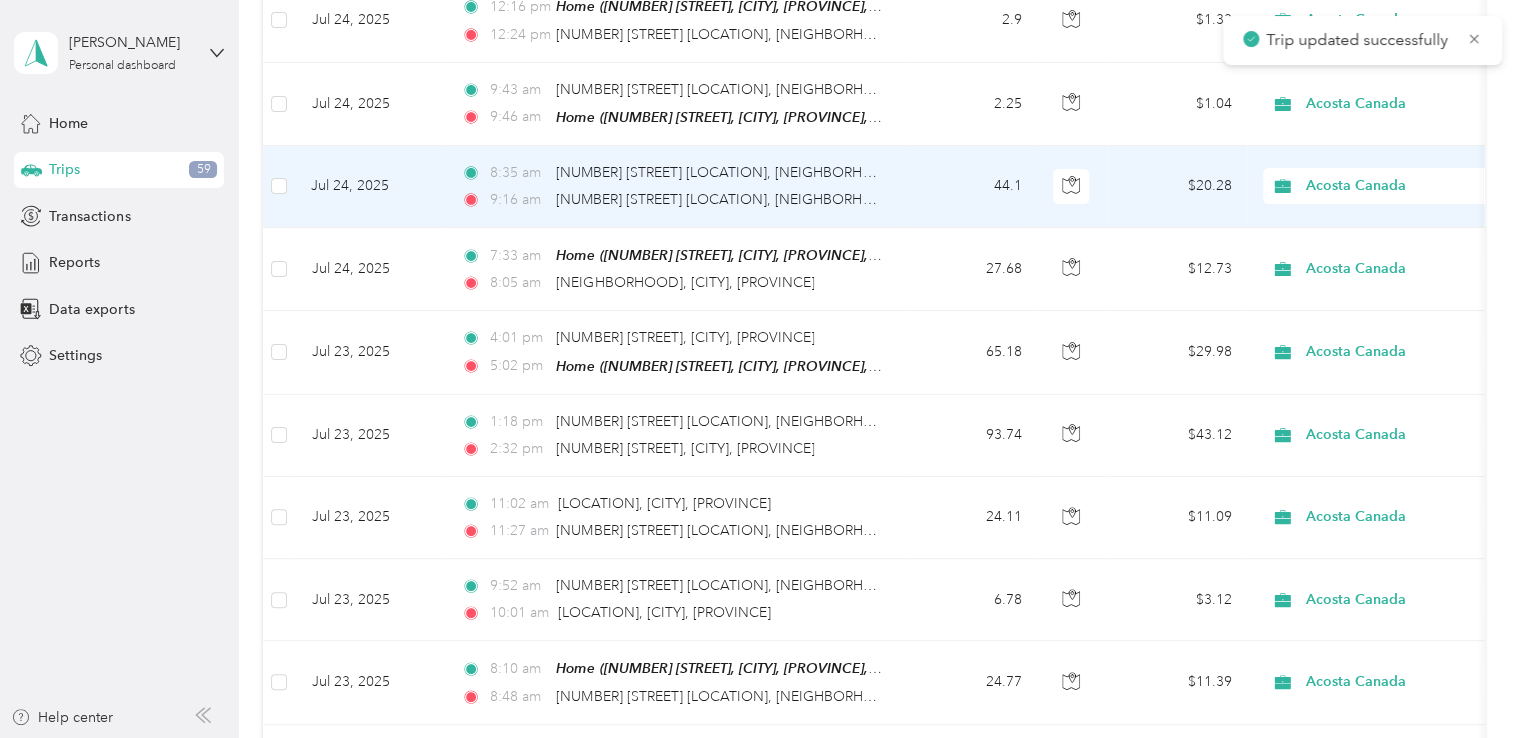 click on "9:16 am 143 E Lake Blvd, East Lake Industrial, Airdrie, AB" at bounding box center [671, 200] 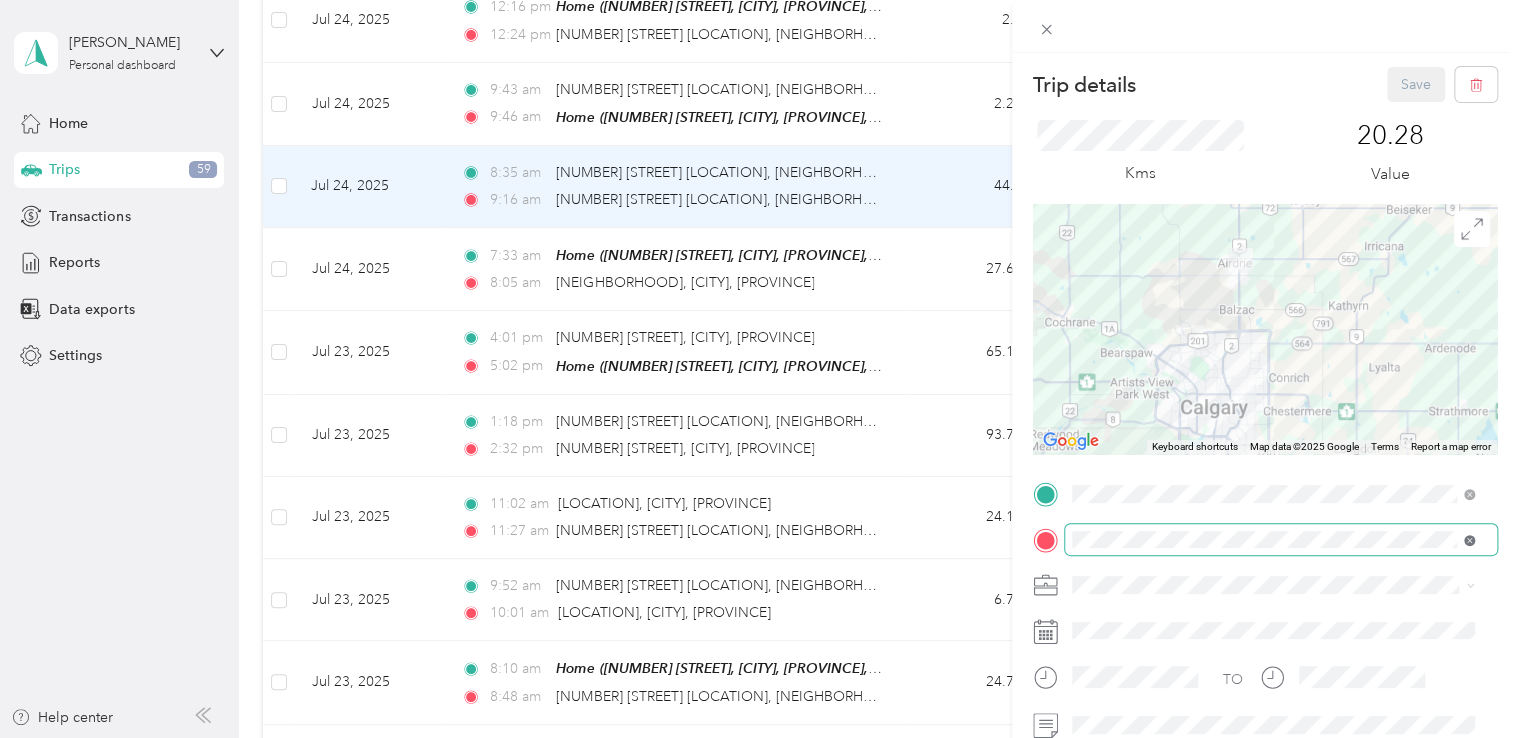 click 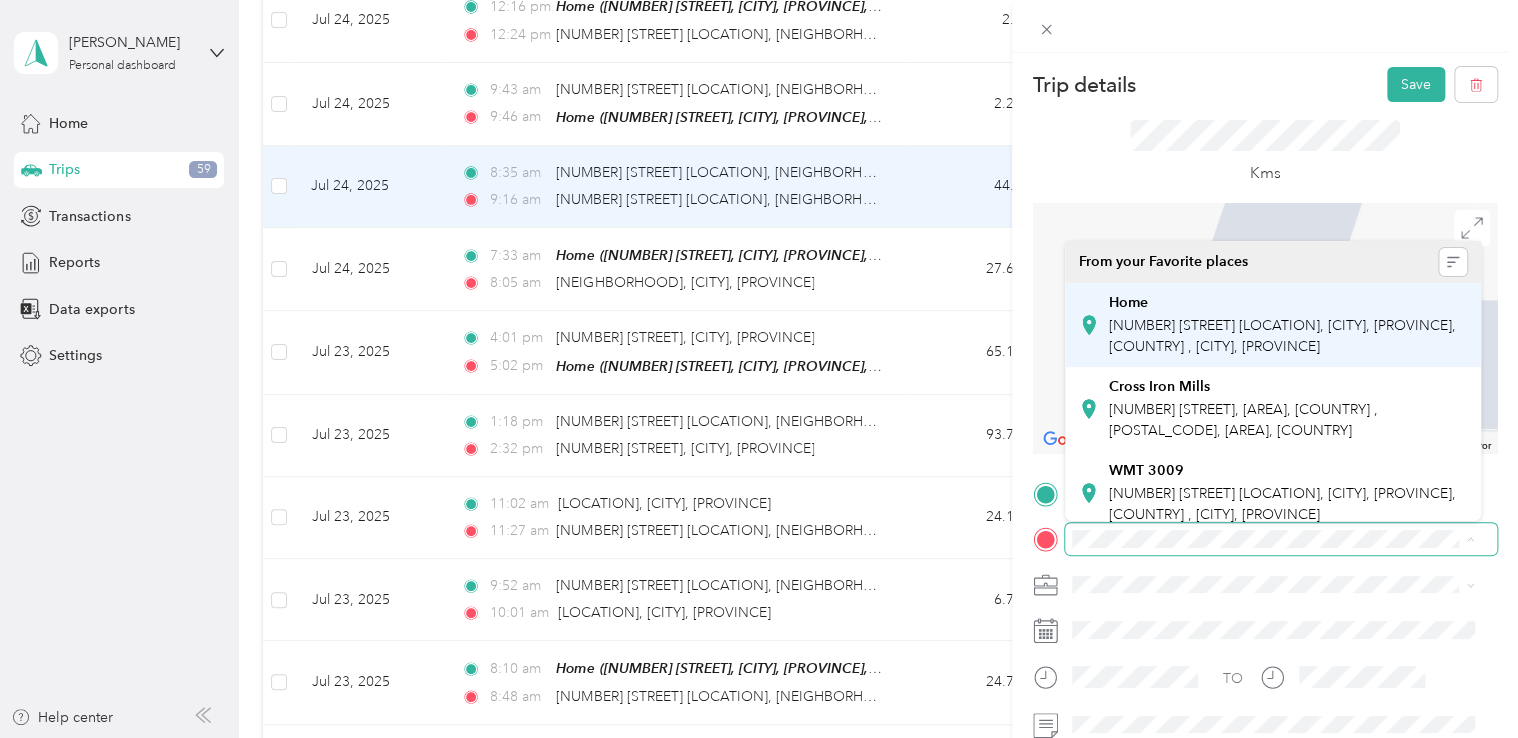 click on "112 Springs Crt SE, Airdrie, AB, Canada , T4A 2B7, Airdrie, AB, Canada" at bounding box center [1282, 336] 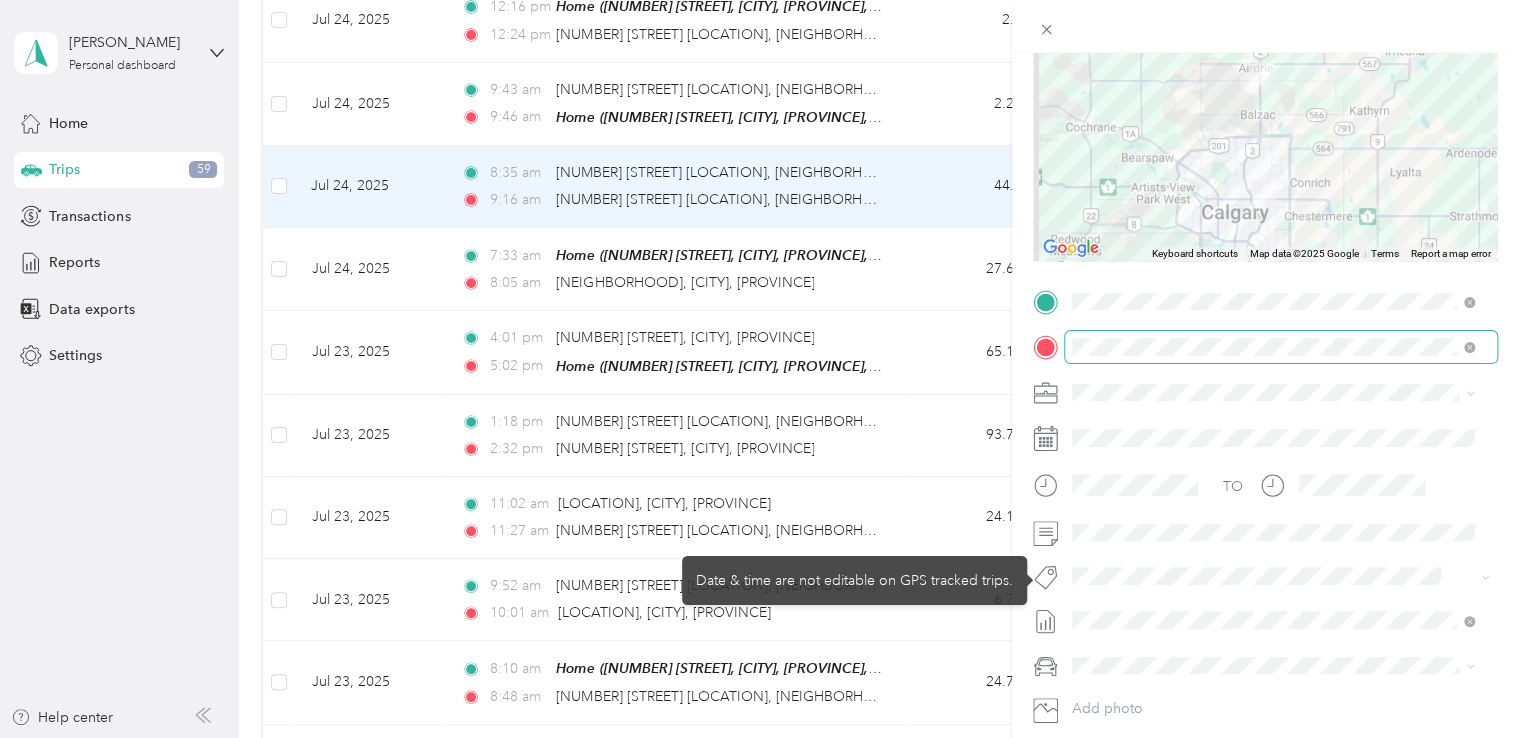scroll, scrollTop: 200, scrollLeft: 0, axis: vertical 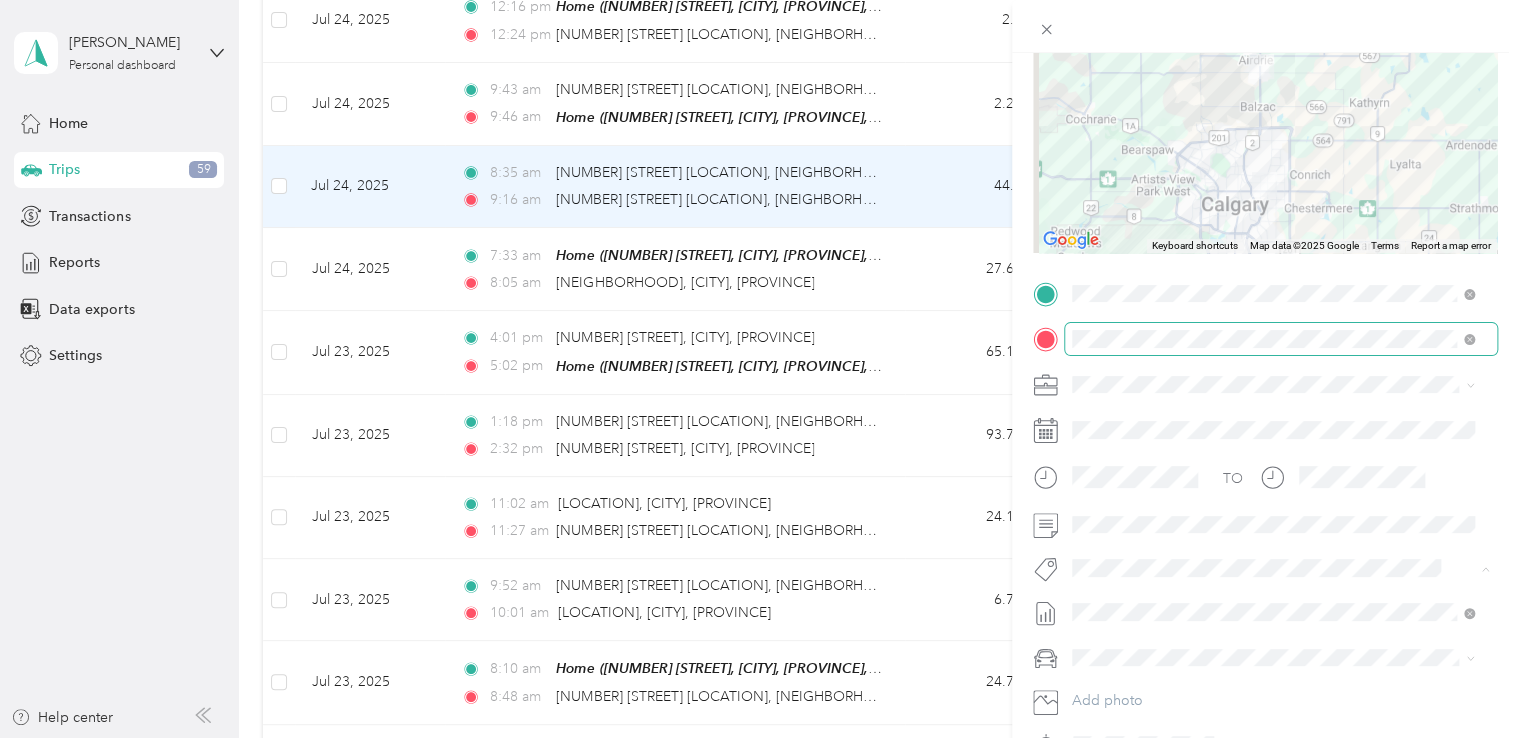 click on "Fab Team - R" at bounding box center (1129, 680) 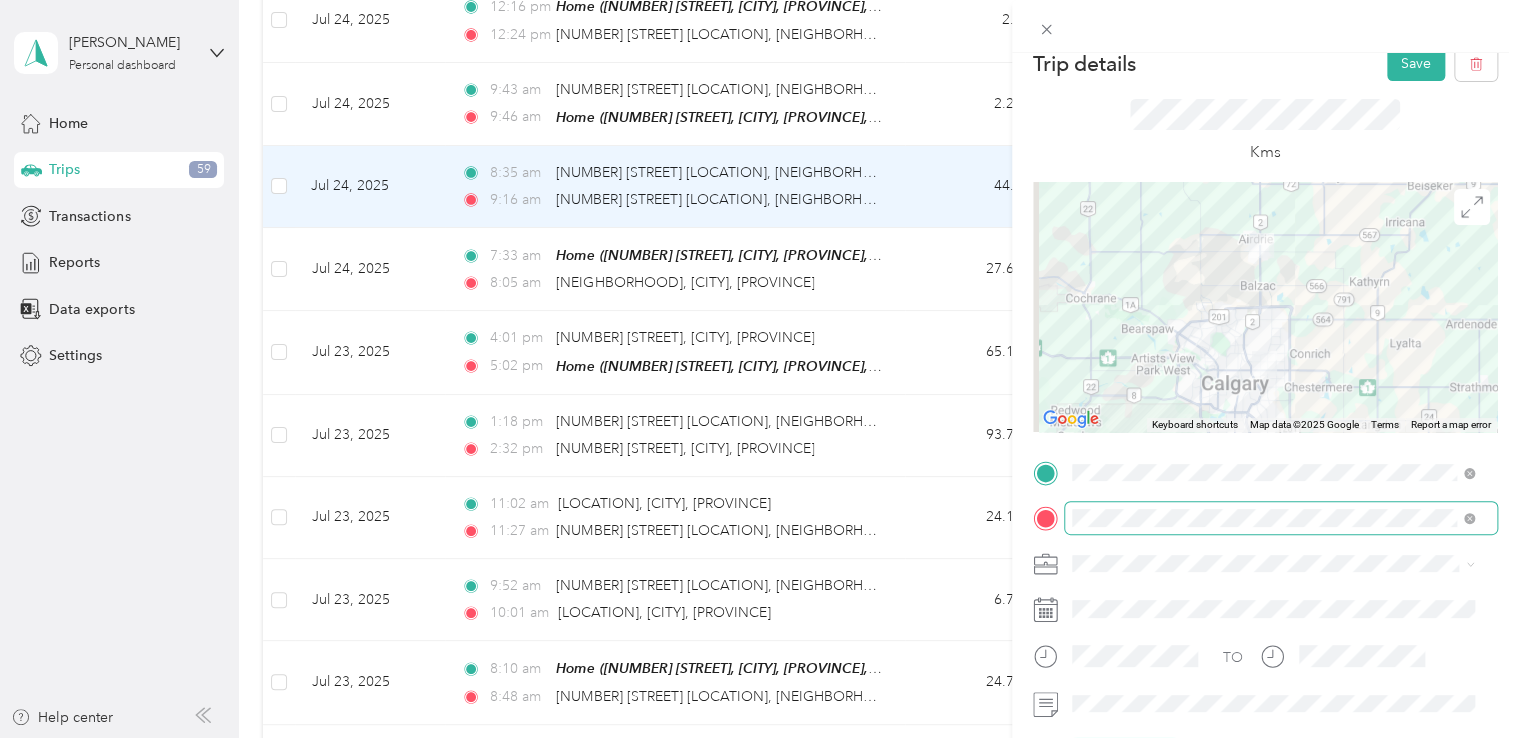 scroll, scrollTop: 0, scrollLeft: 0, axis: both 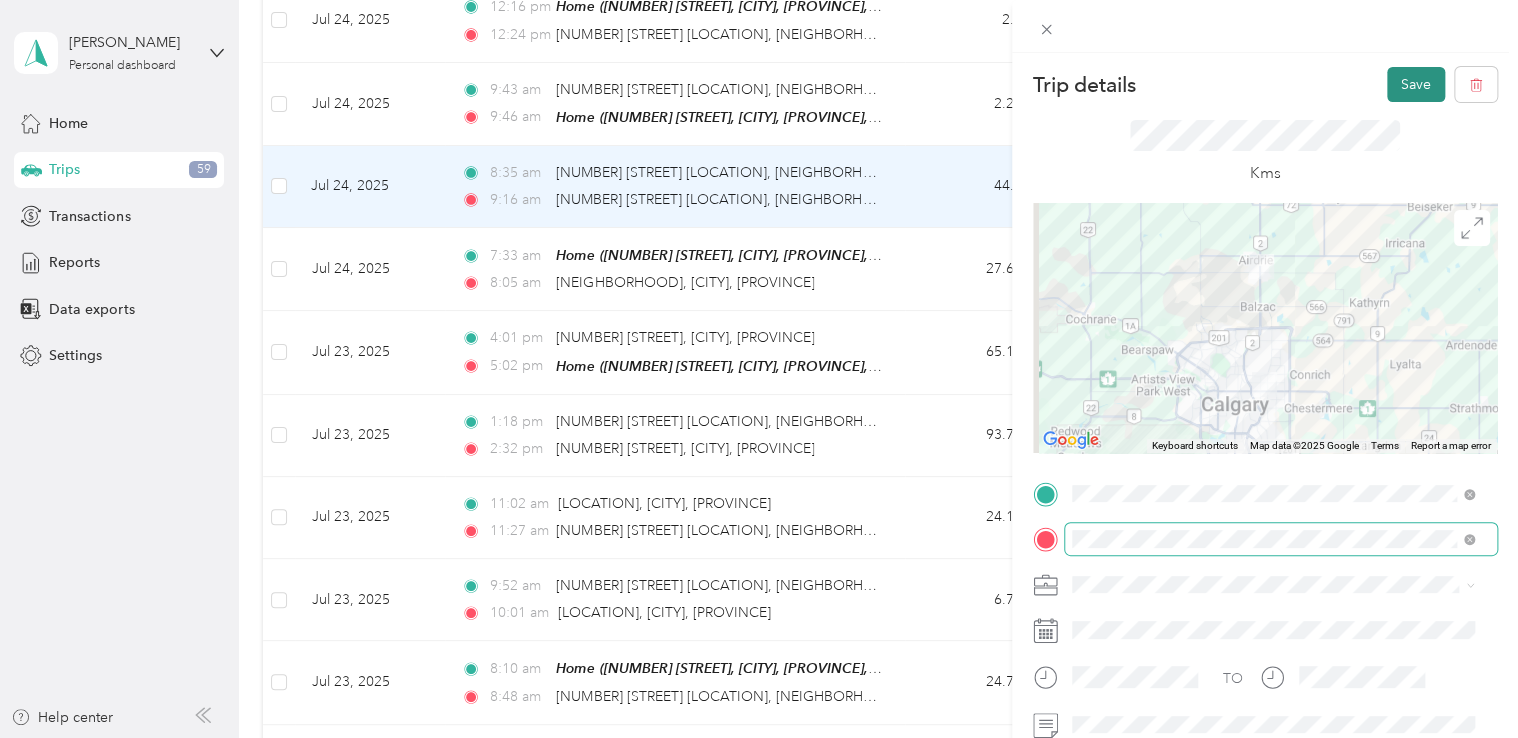 click on "Save" at bounding box center (1416, 84) 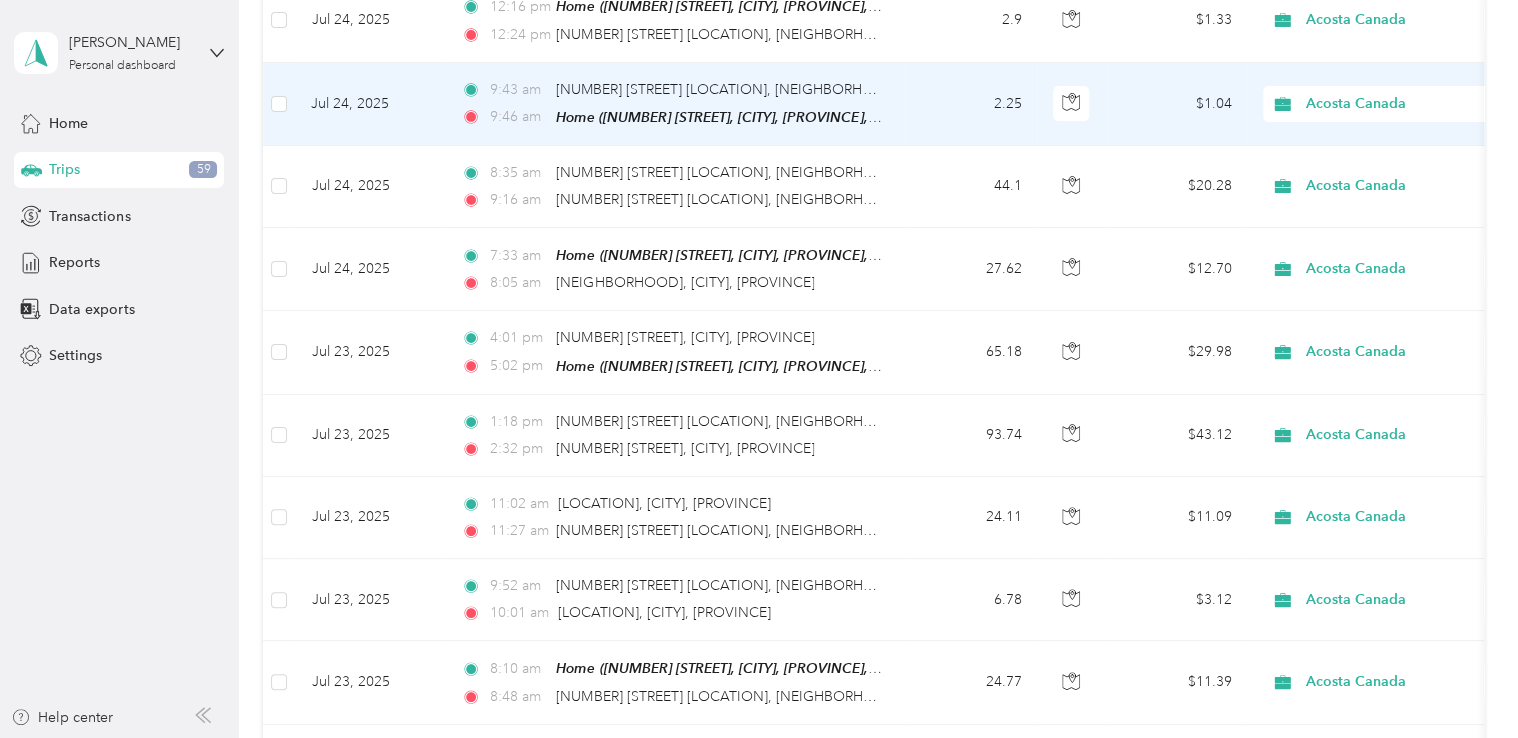 click on "Acosta Canada" at bounding box center (1397, 104) 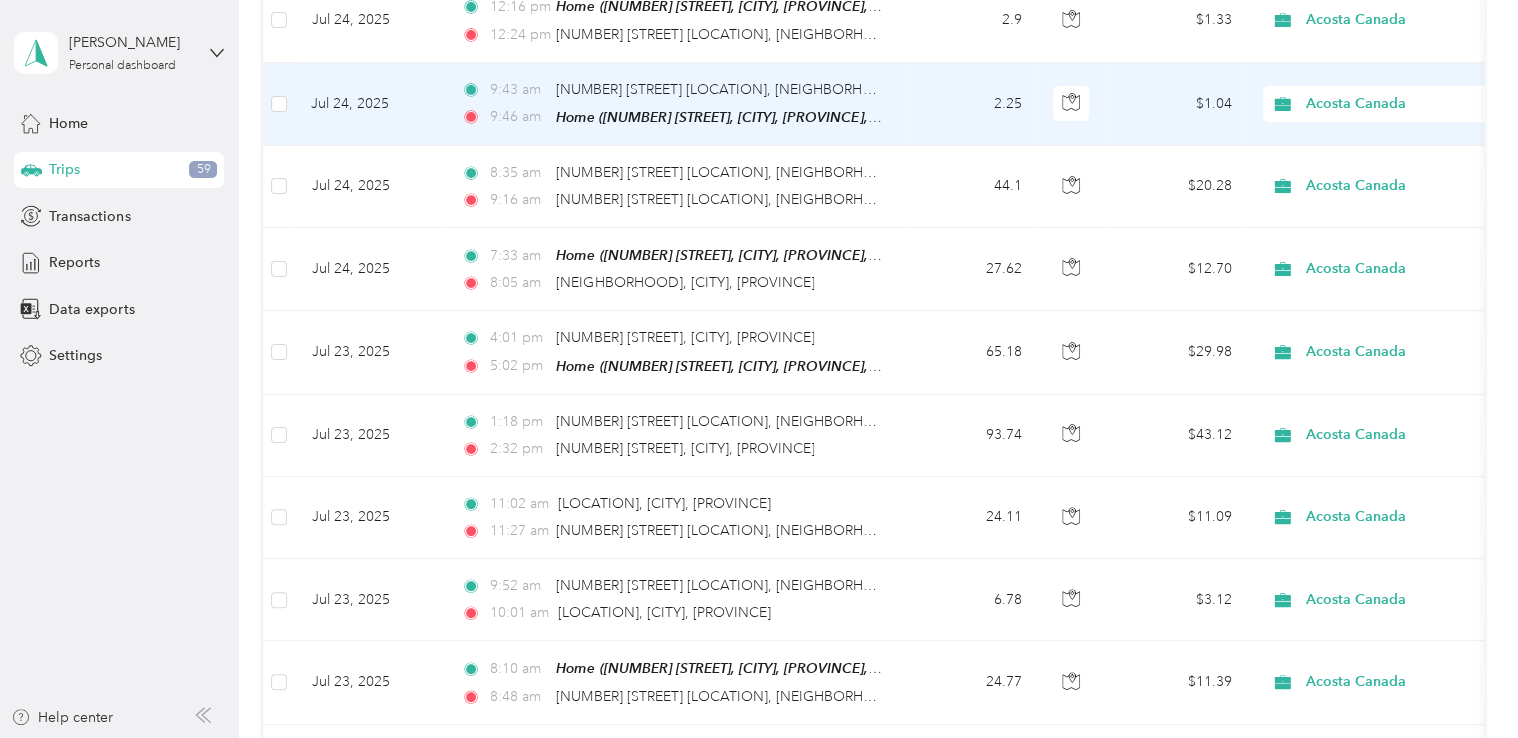 click on "Personal" at bounding box center [1405, 130] 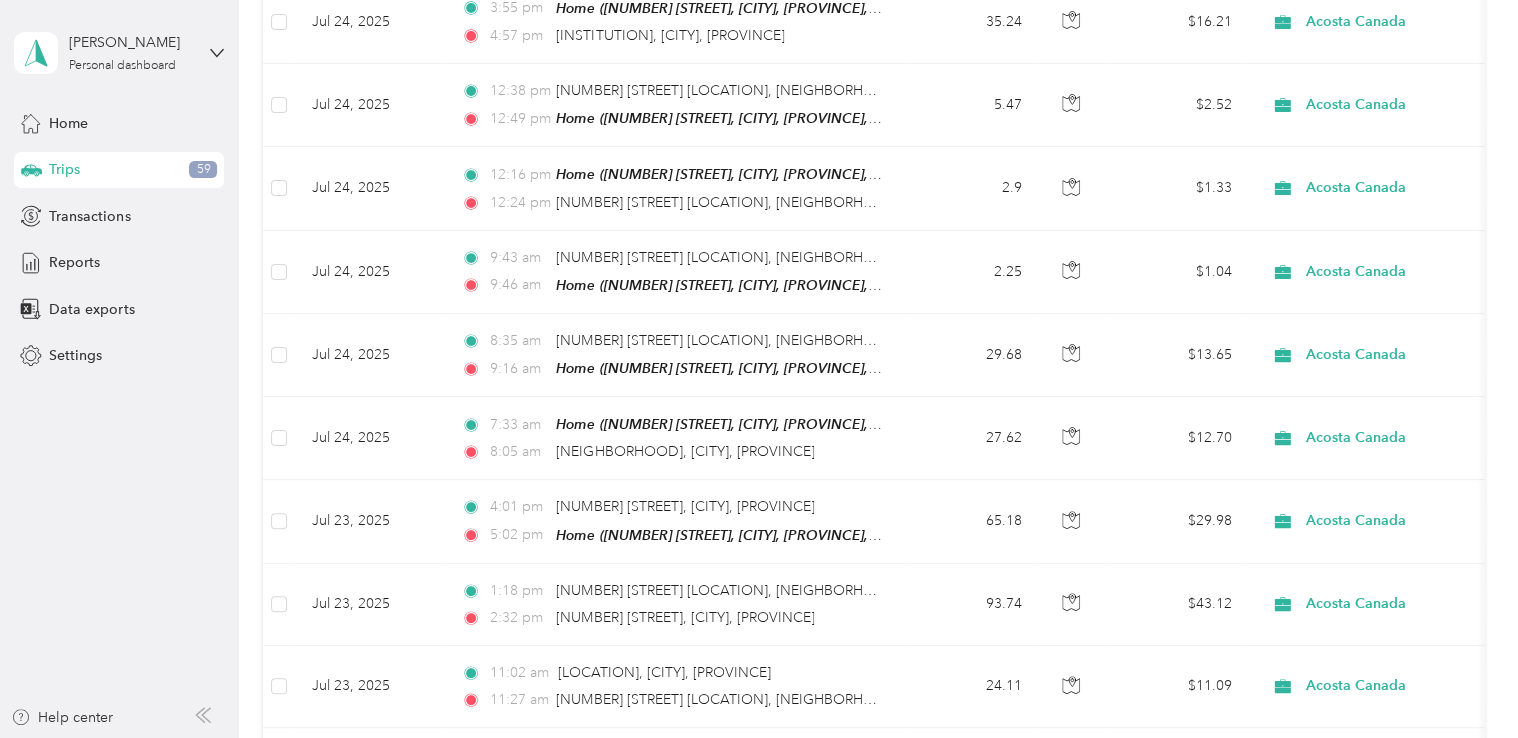 scroll, scrollTop: 3364, scrollLeft: 0, axis: vertical 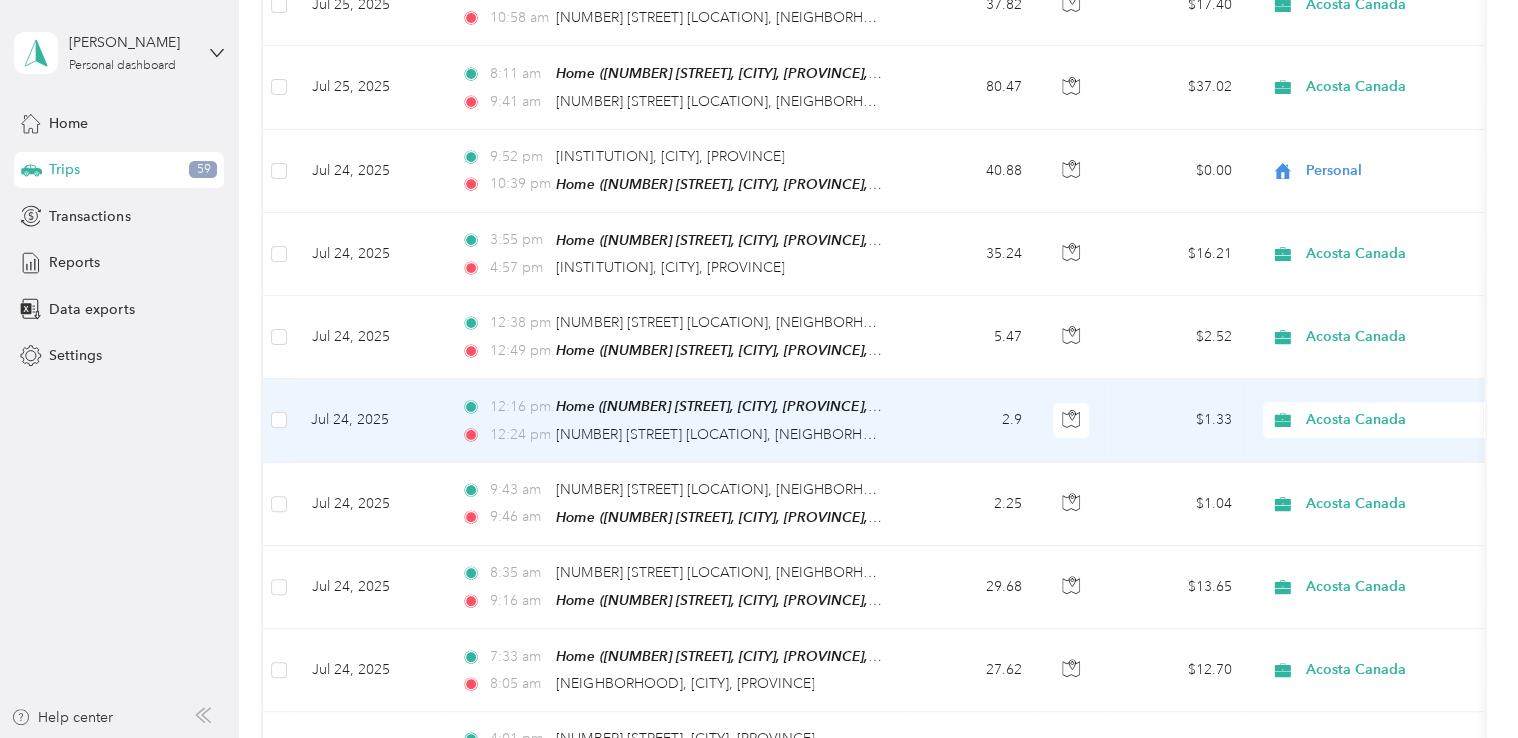 click on "Acosta Canada" at bounding box center (1397, 420) 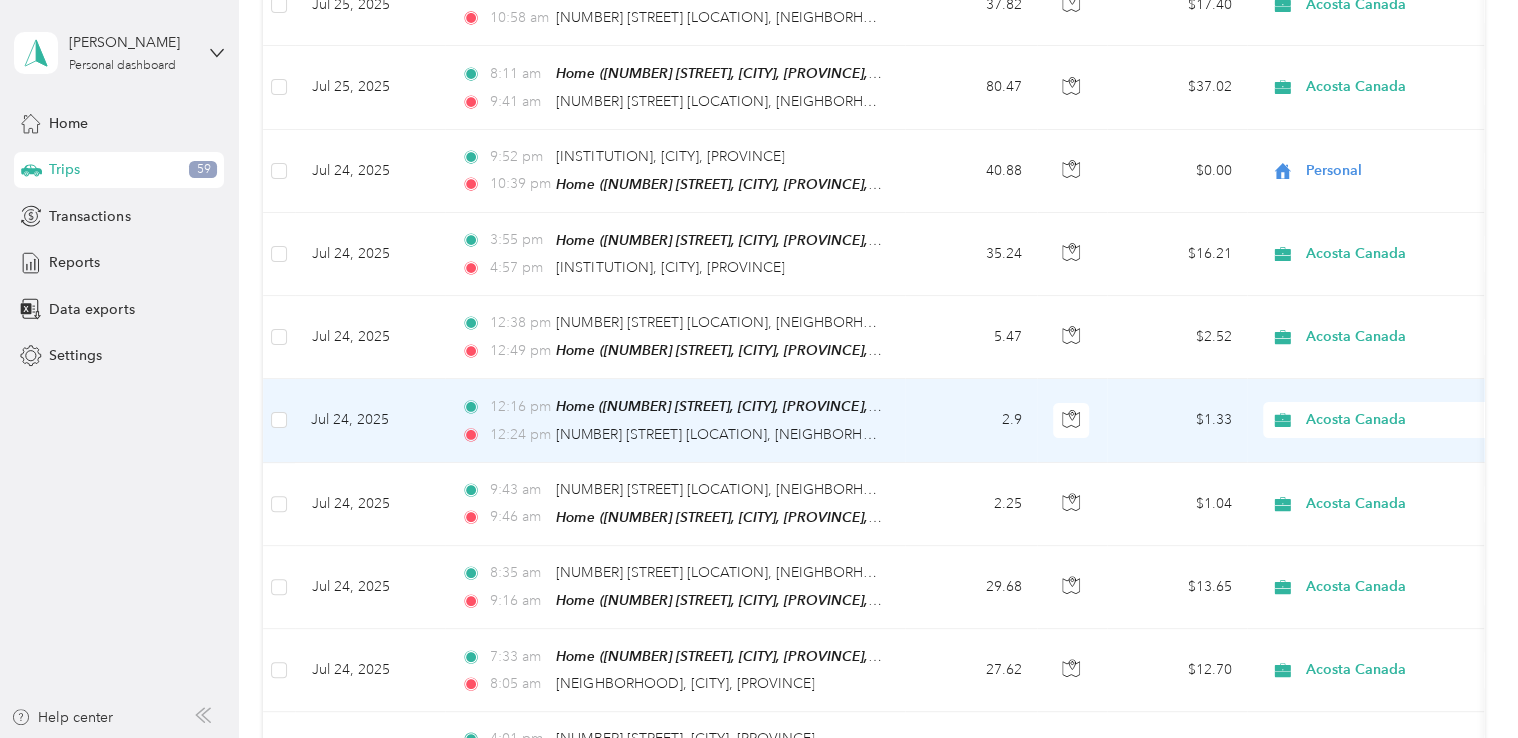 click on "Personal" at bounding box center (1405, 448) 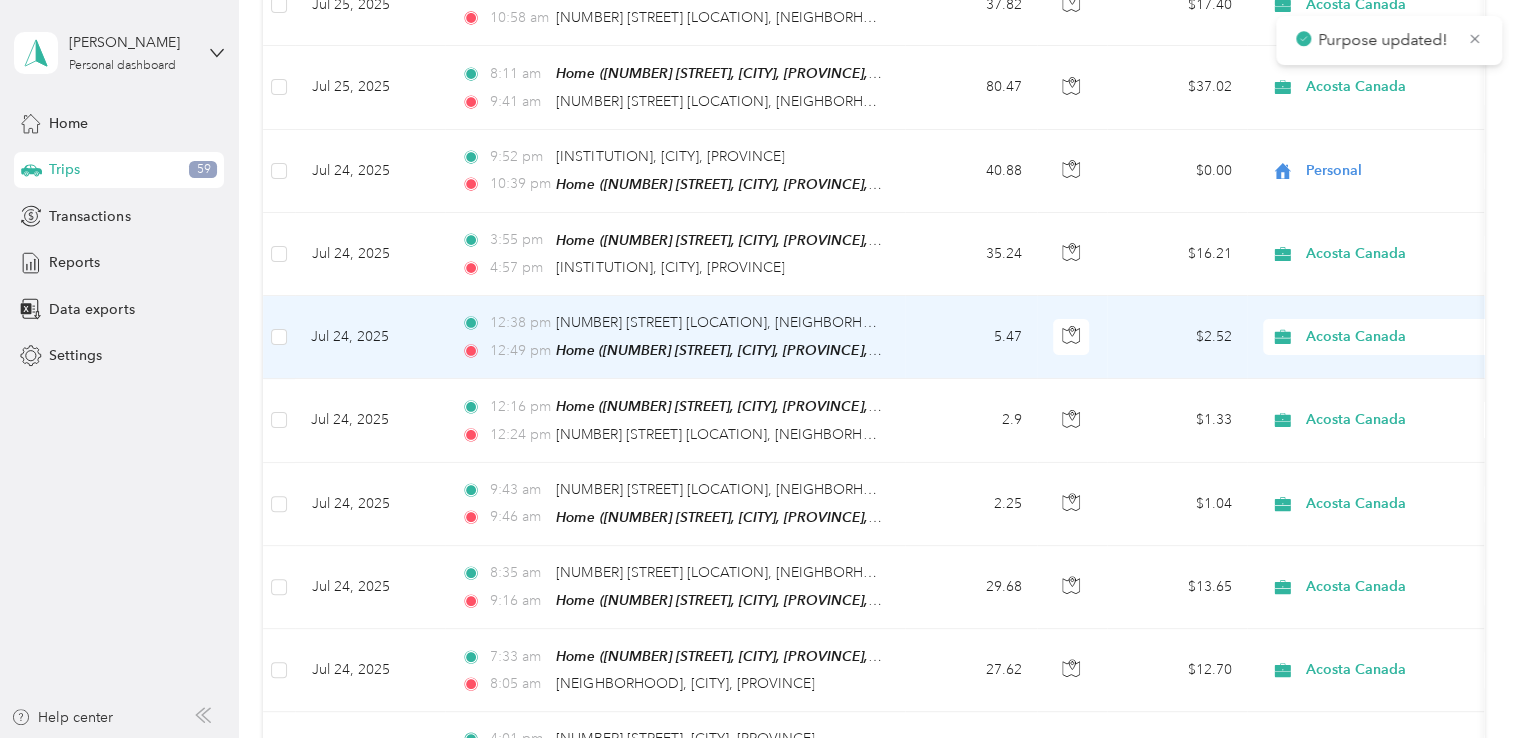 click on "Acosta Canada" at bounding box center (1397, 337) 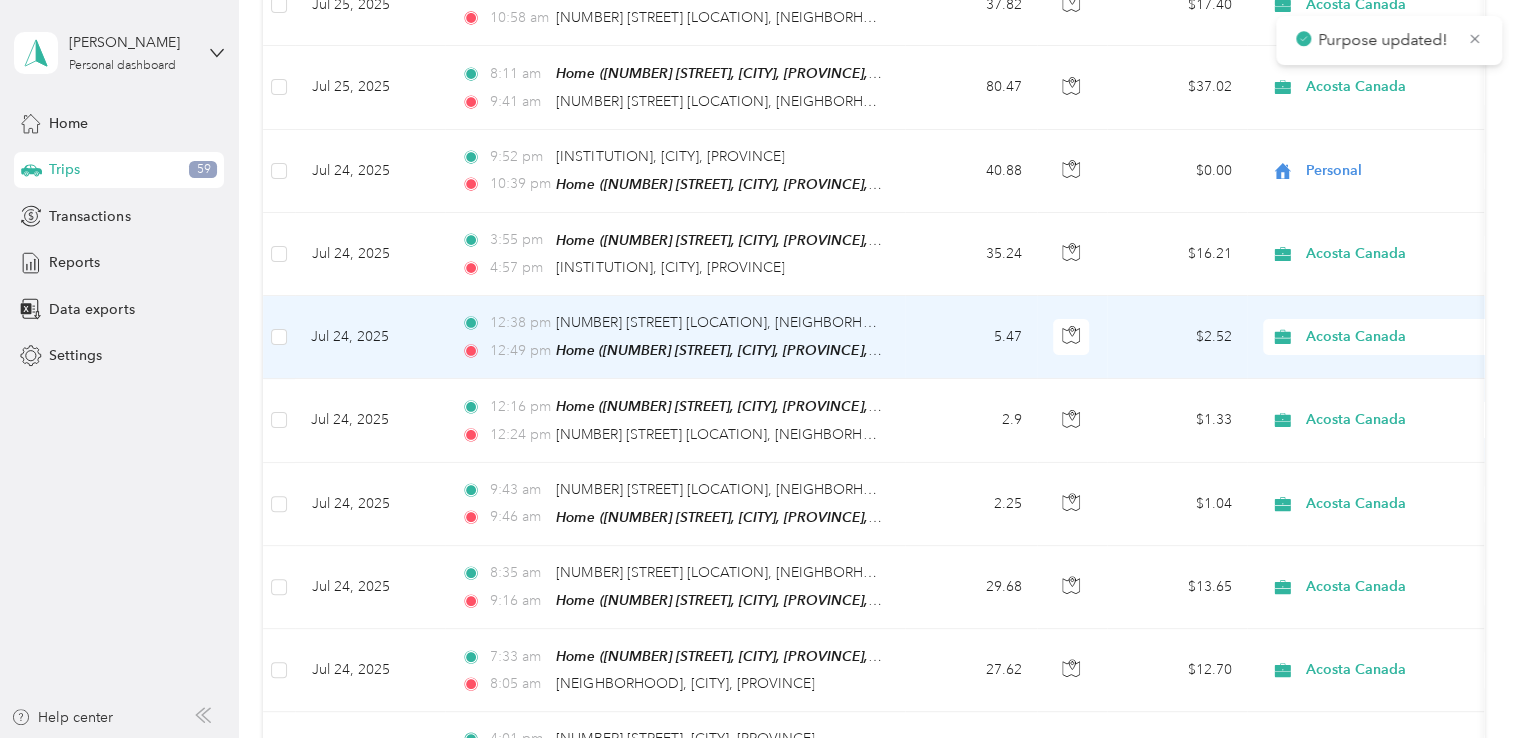click on "Acosta Canada" at bounding box center (1397, 254) 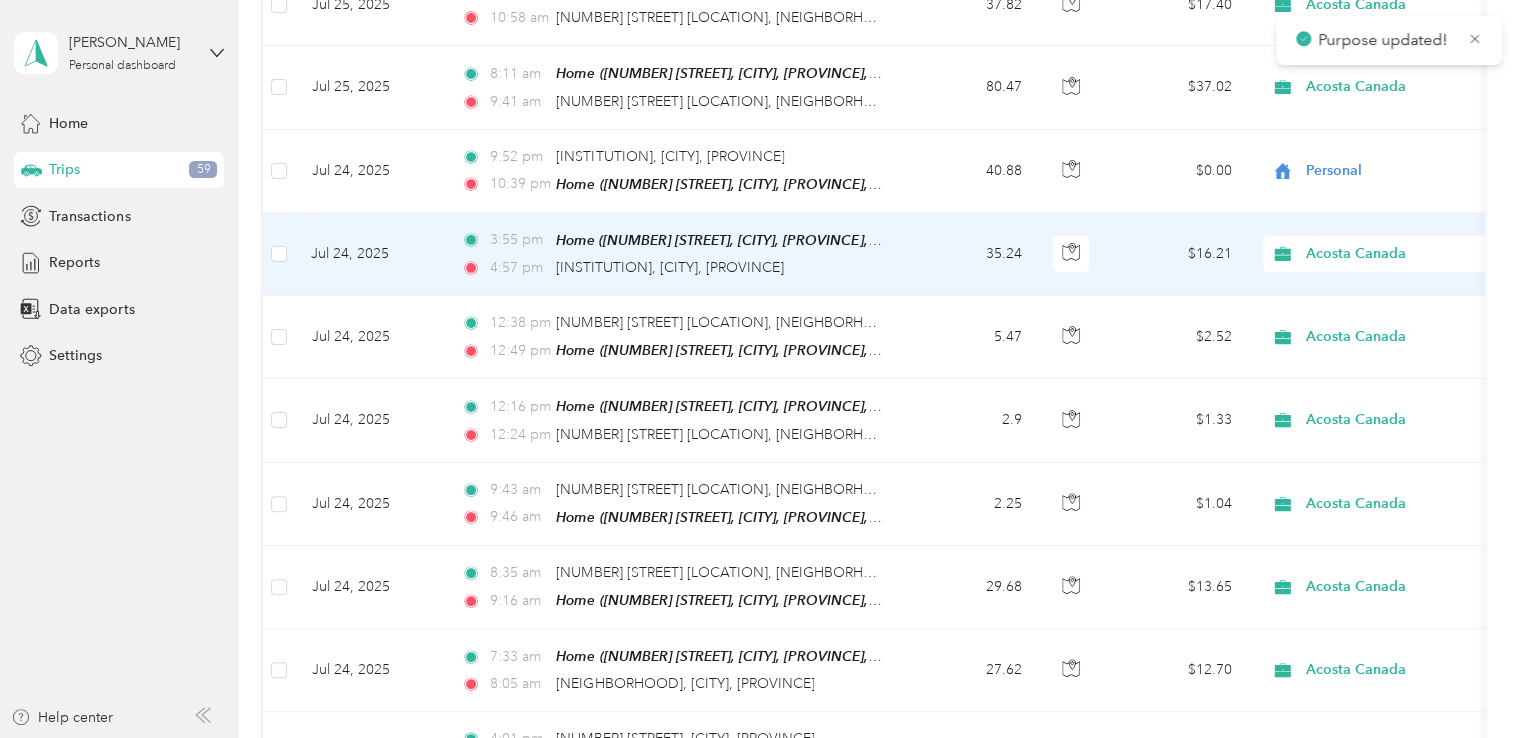 click on "Personal" at bounding box center [1388, 275] 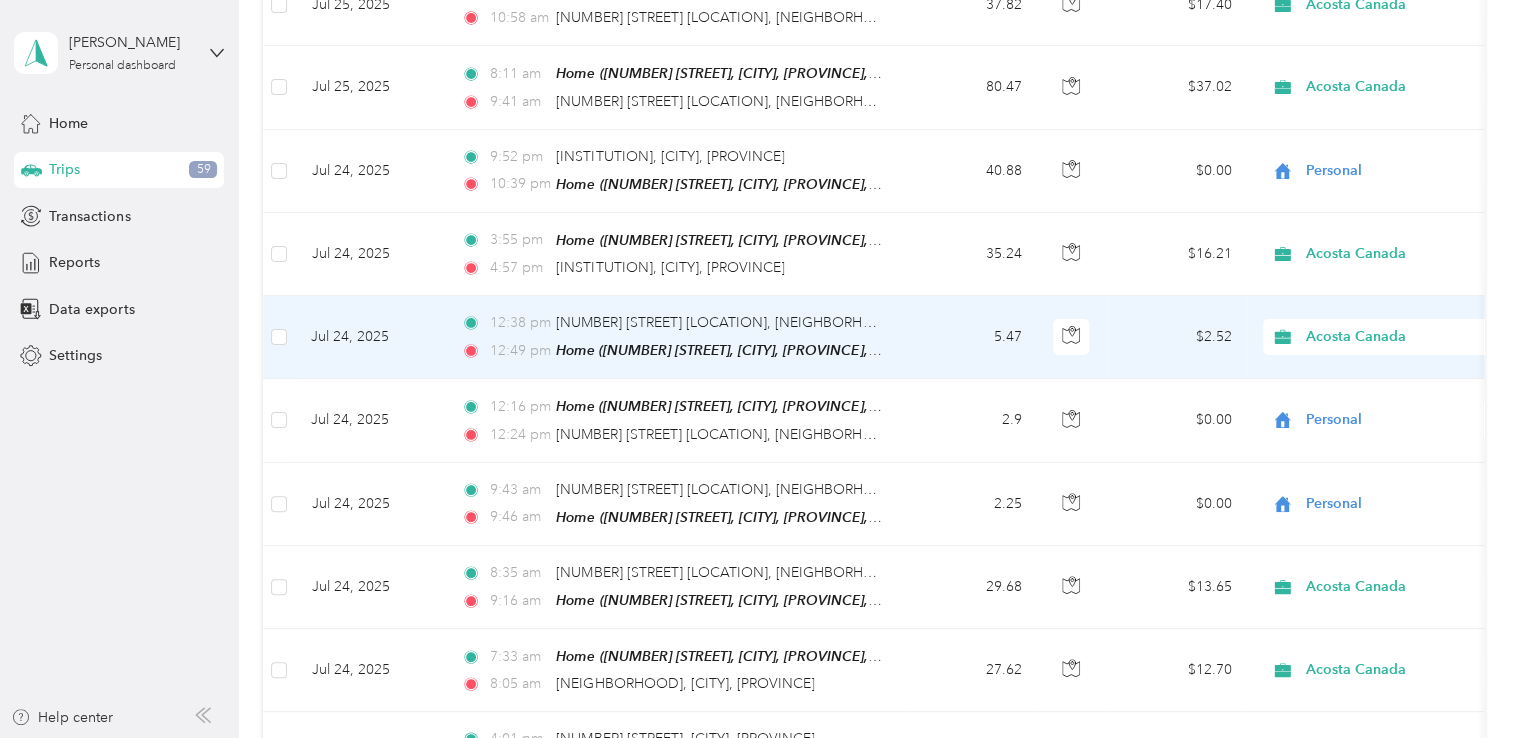 scroll, scrollTop: 3264, scrollLeft: 0, axis: vertical 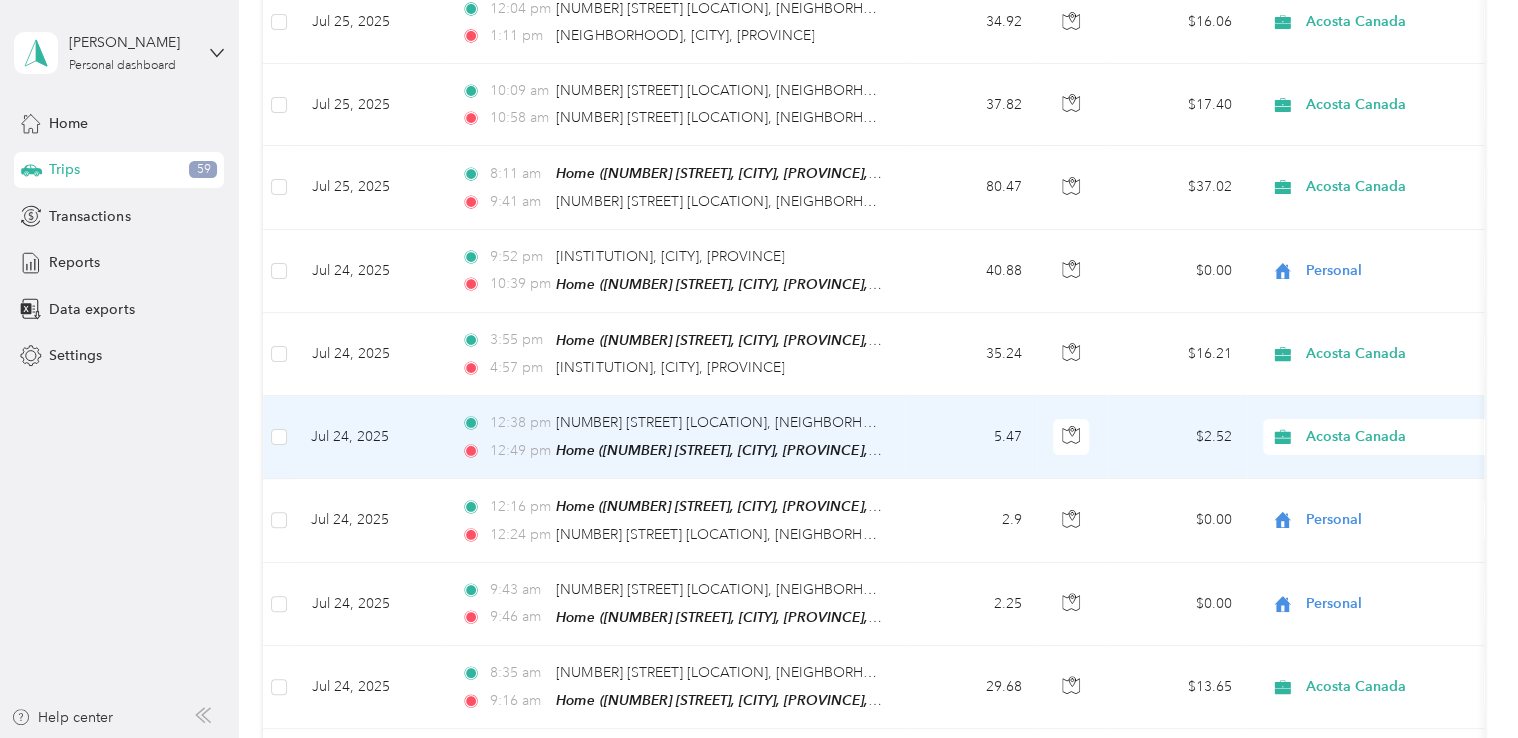 click on "Acosta Canada" at bounding box center (1397, 437) 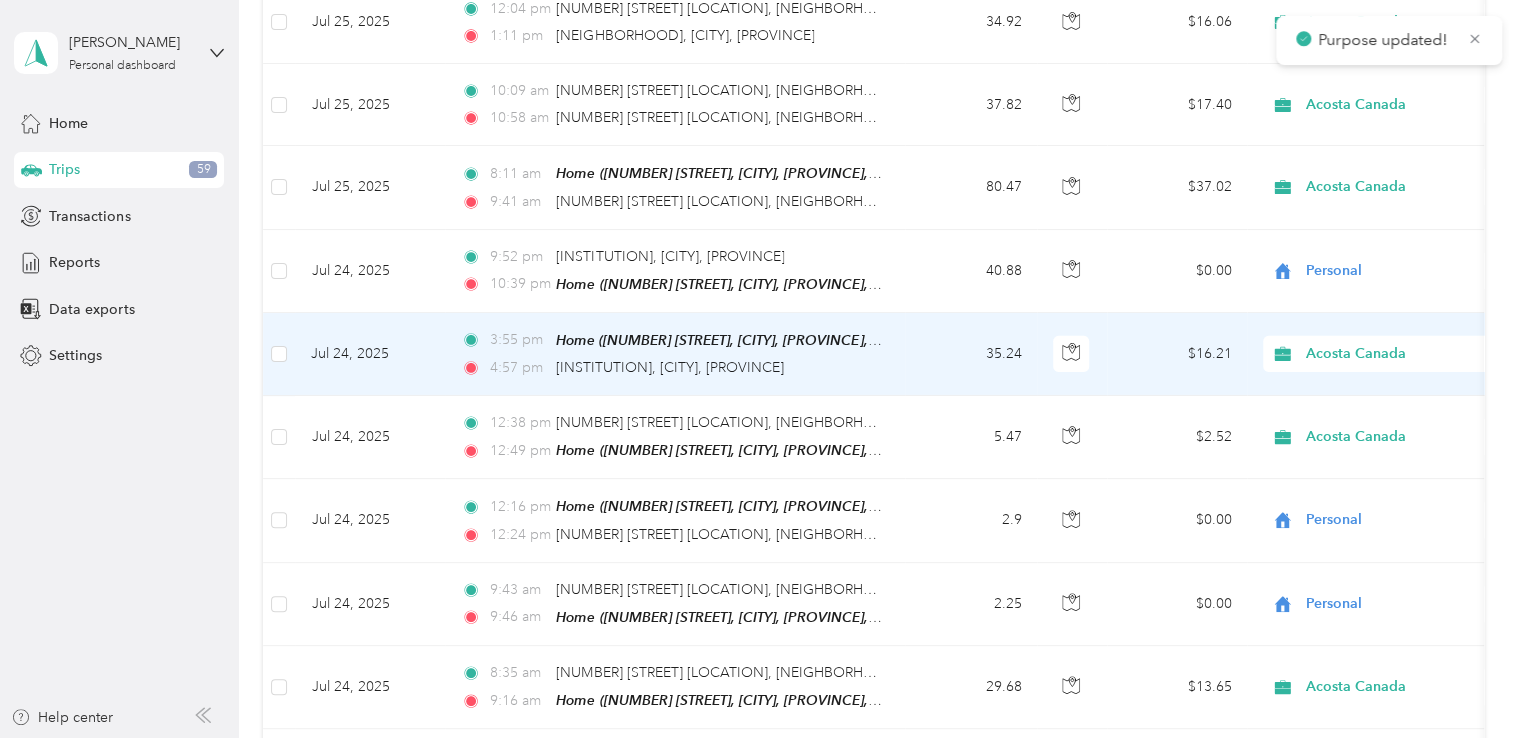 click on "Acosta Canada" at bounding box center [1397, 354] 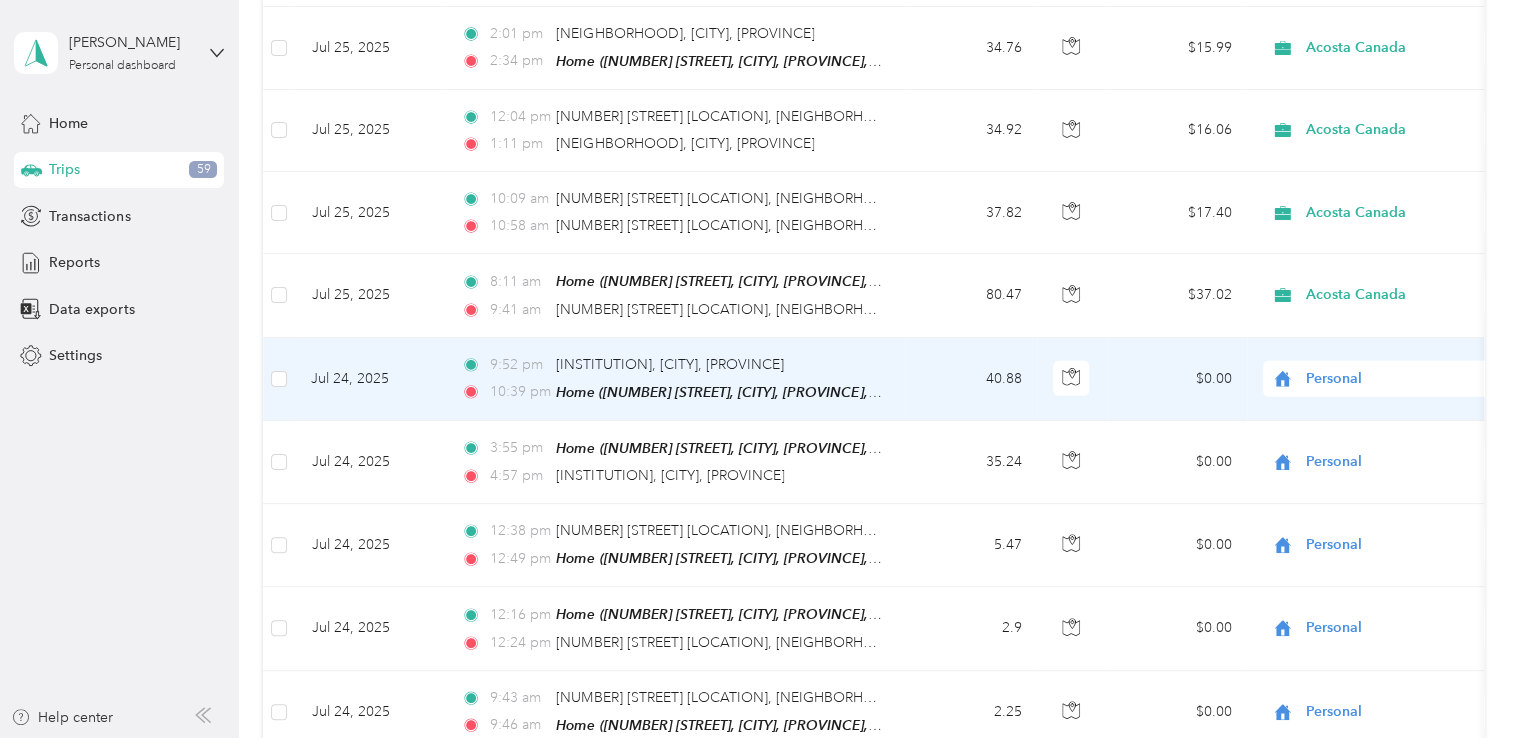 scroll, scrollTop: 3064, scrollLeft: 0, axis: vertical 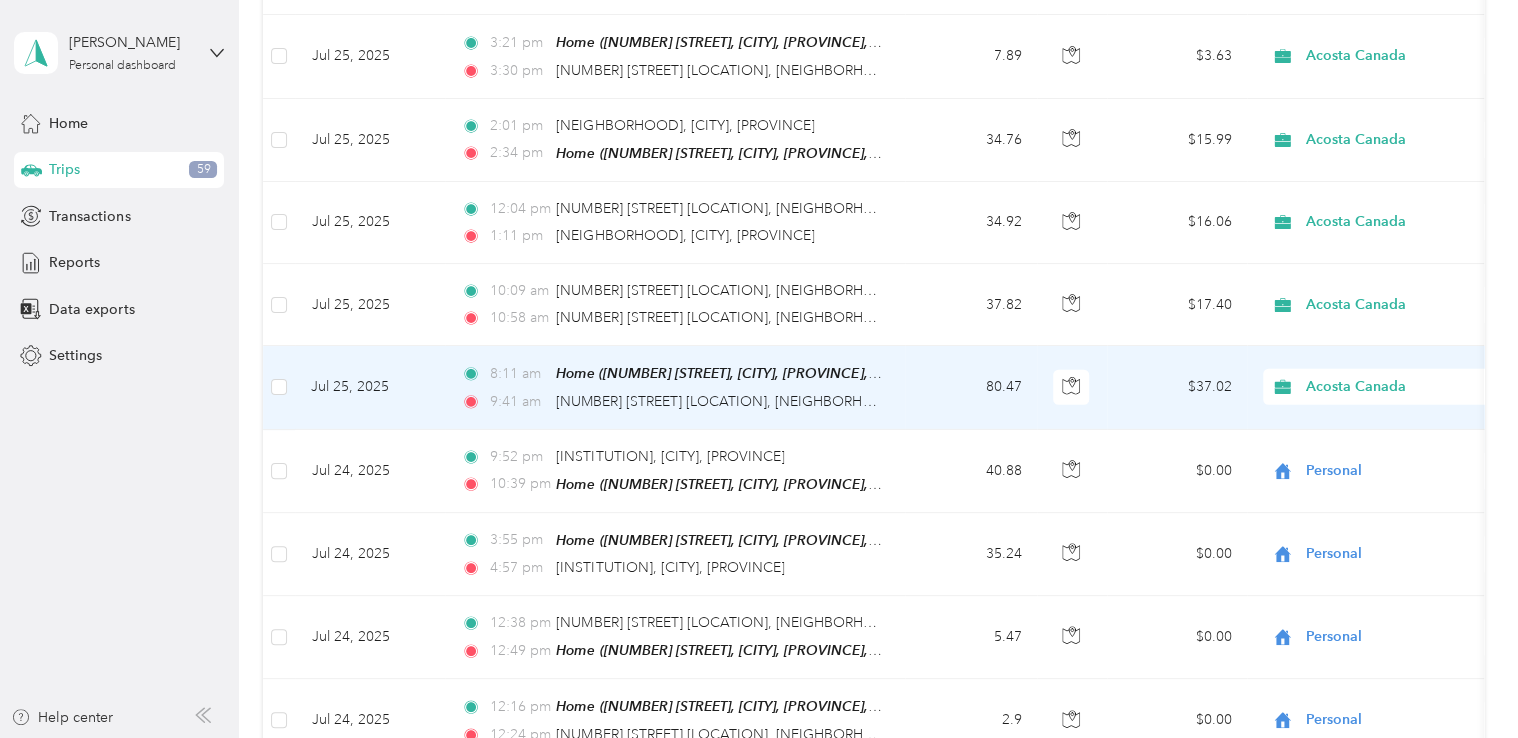 click on "$37.02" at bounding box center (1177, 387) 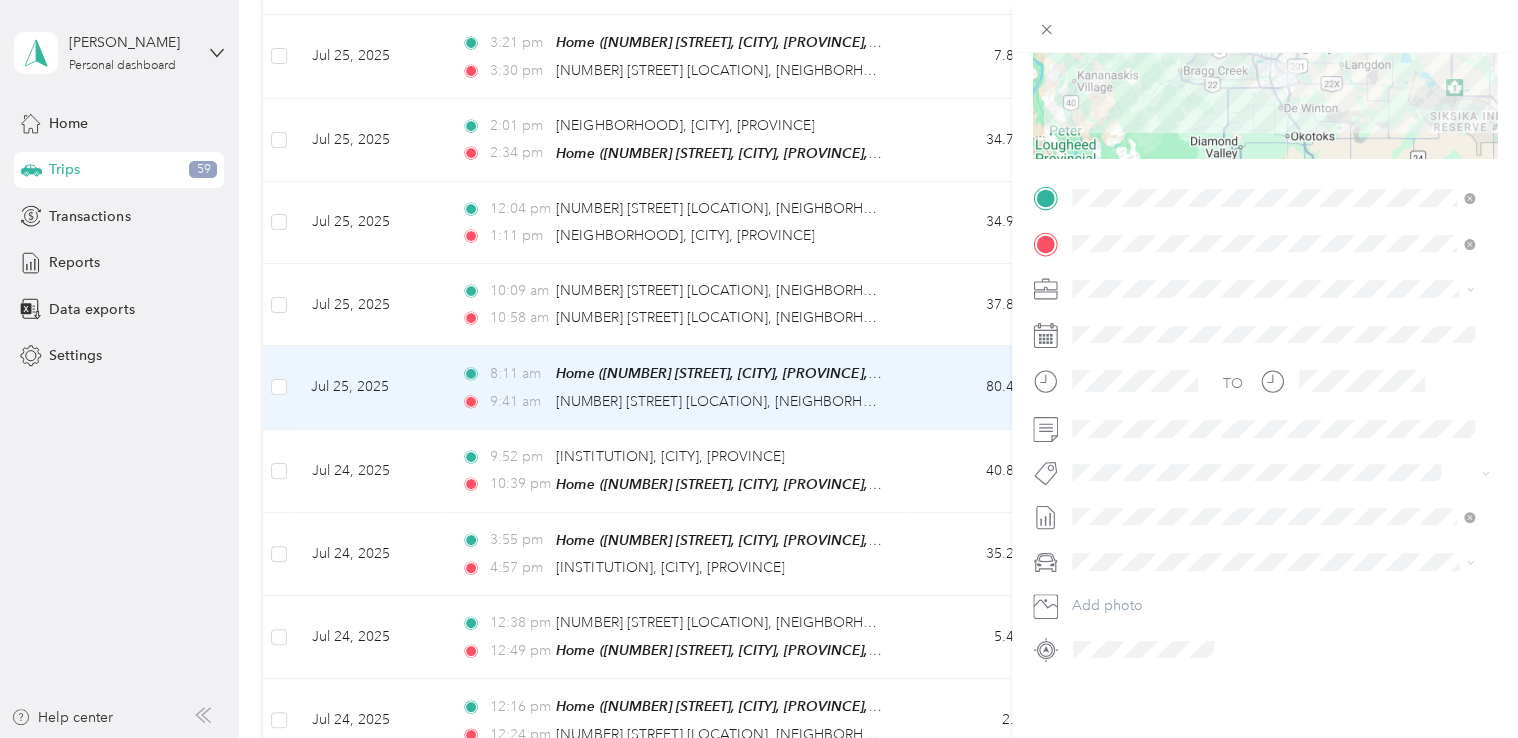 scroll, scrollTop: 311, scrollLeft: 0, axis: vertical 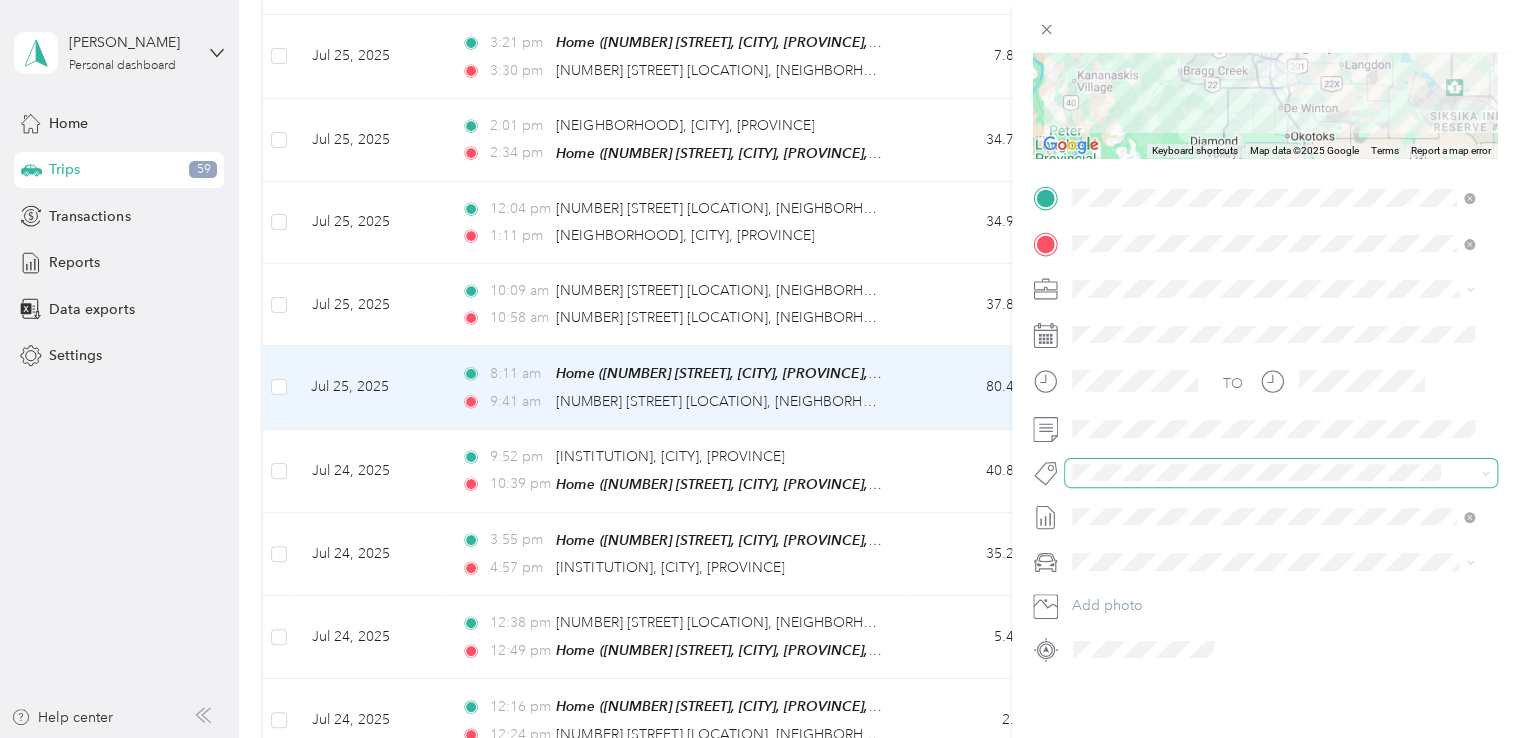 click at bounding box center (1264, 472) 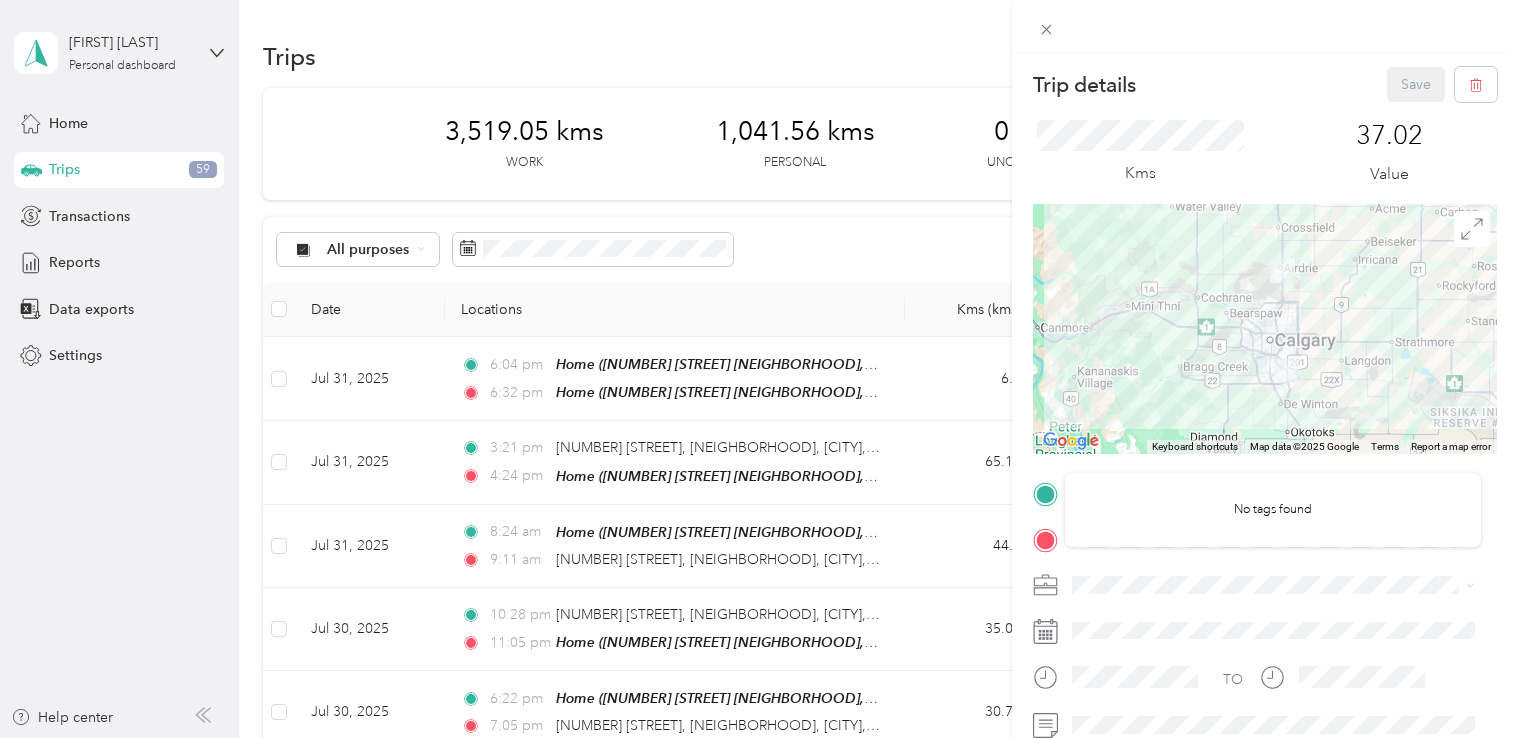 scroll, scrollTop: 0, scrollLeft: 0, axis: both 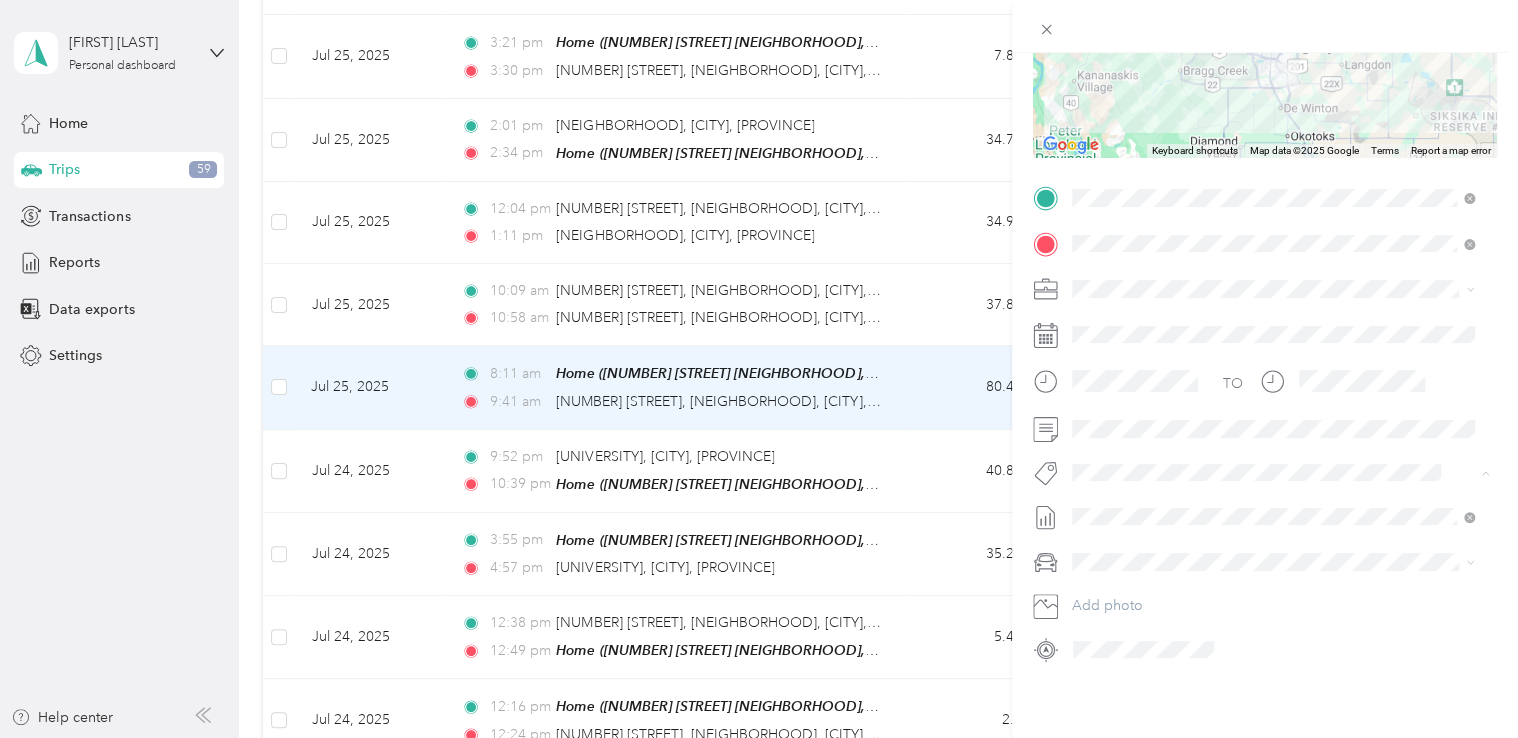 click on "Trip details Save This trip cannot be edited because it is either under review, approved, or paid. Contact your Team Manager to edit it. Kms [NUMBER] Value  ← Move left → Move right ↑ Move up ↓ Move down + Zoom in - Zoom out Home Jump left by [PERCENTAGE]% End Jump right by [PERCENTAGE]% Page Up Jump up by [PERCENTAGE]% Page Down Jump down by [PERCENTAGE]% Keyboard shortcuts Map Data Map data ©[YEAR] Google Map data ©[YEAR] Google [NUMBER] km  Click to toggle between metric and imperial units Terms Report a map error TO Add photo Fab Beiersdorf Fab Team - C Fab Team - R" at bounding box center (754, 738) 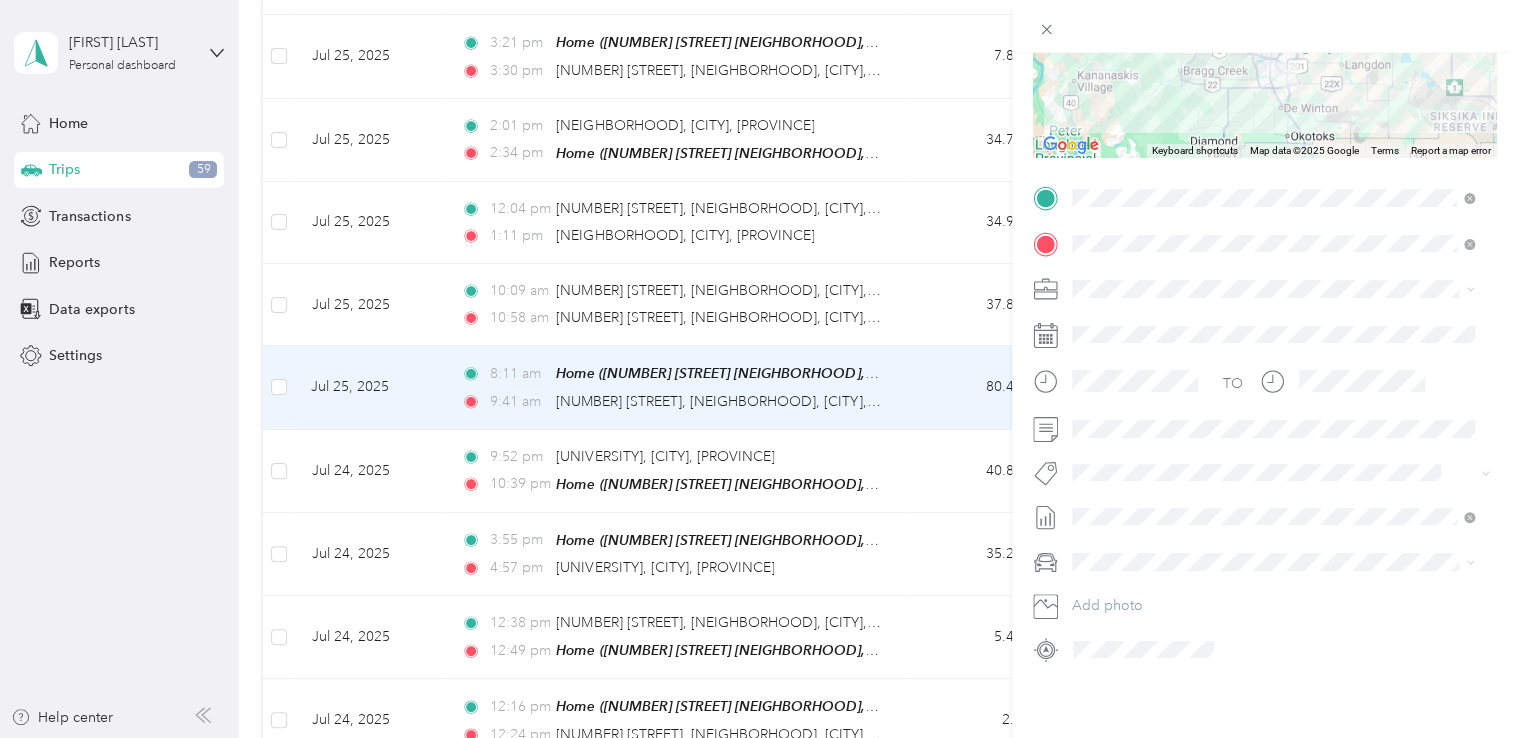 click on "Fab Beiersdorf" at bounding box center [1133, 485] 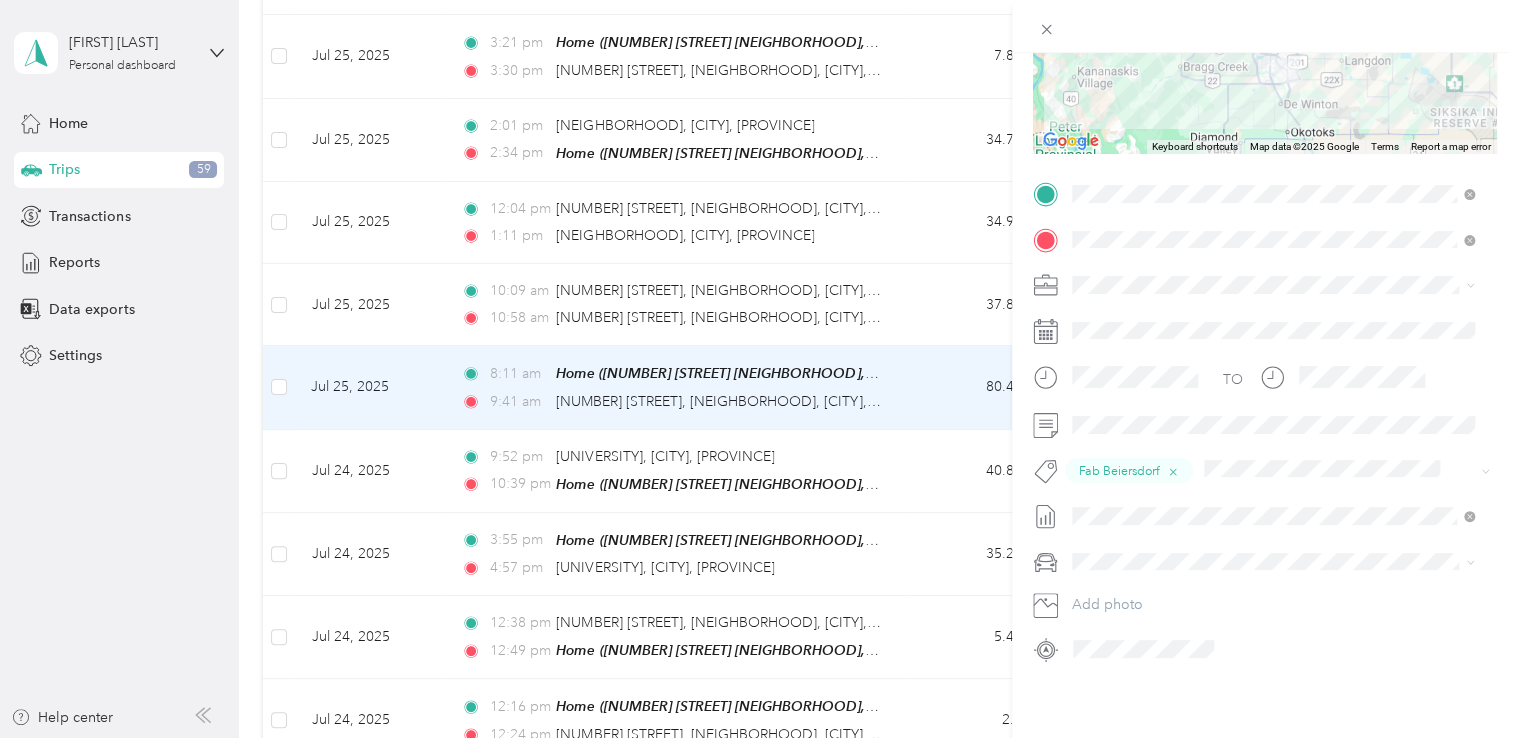scroll, scrollTop: 11, scrollLeft: 0, axis: vertical 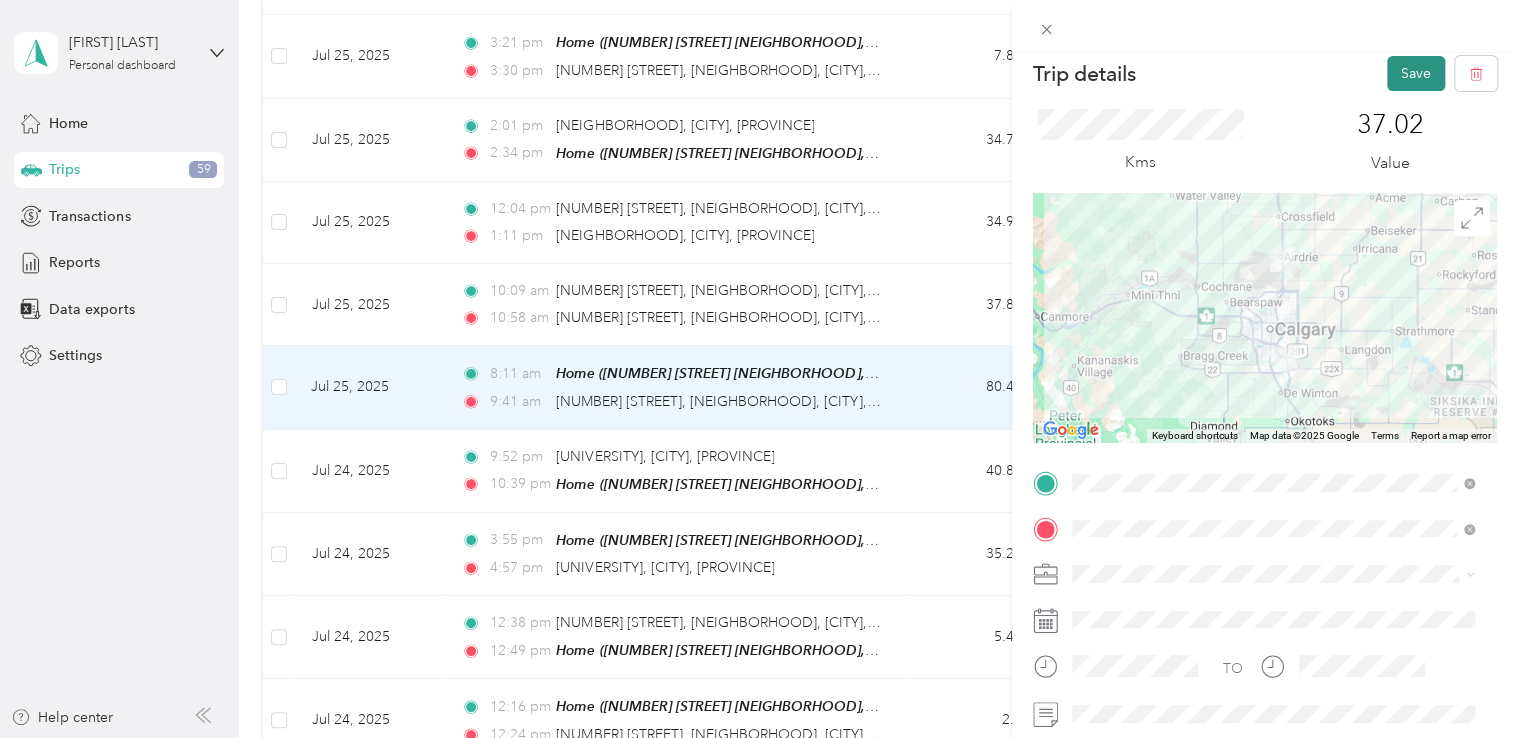 click on "Trip details Save This trip cannot be edited because it is either under review, approved, or paid. Contact your Team Manager to edit it. Kms [NUMBER] Value  ← Move left → Move right ↑ Move up ↓ Move down + Zoom in - Zoom out Home Jump left by [PERCENTAGE]% End Jump right by [PERCENTAGE]% Page Up Jump up by [PERCENTAGE]% Page Down Jump down by [PERCENTAGE]% Keyboard shortcuts Map Data Map data ©[YEAR] Google Map data ©[YEAR] Google [NUMBER] km  Click to toggle between metric and imperial units Terms Report a map error TO Fab Beiersdorf Add photo" at bounding box center [1265, 422] 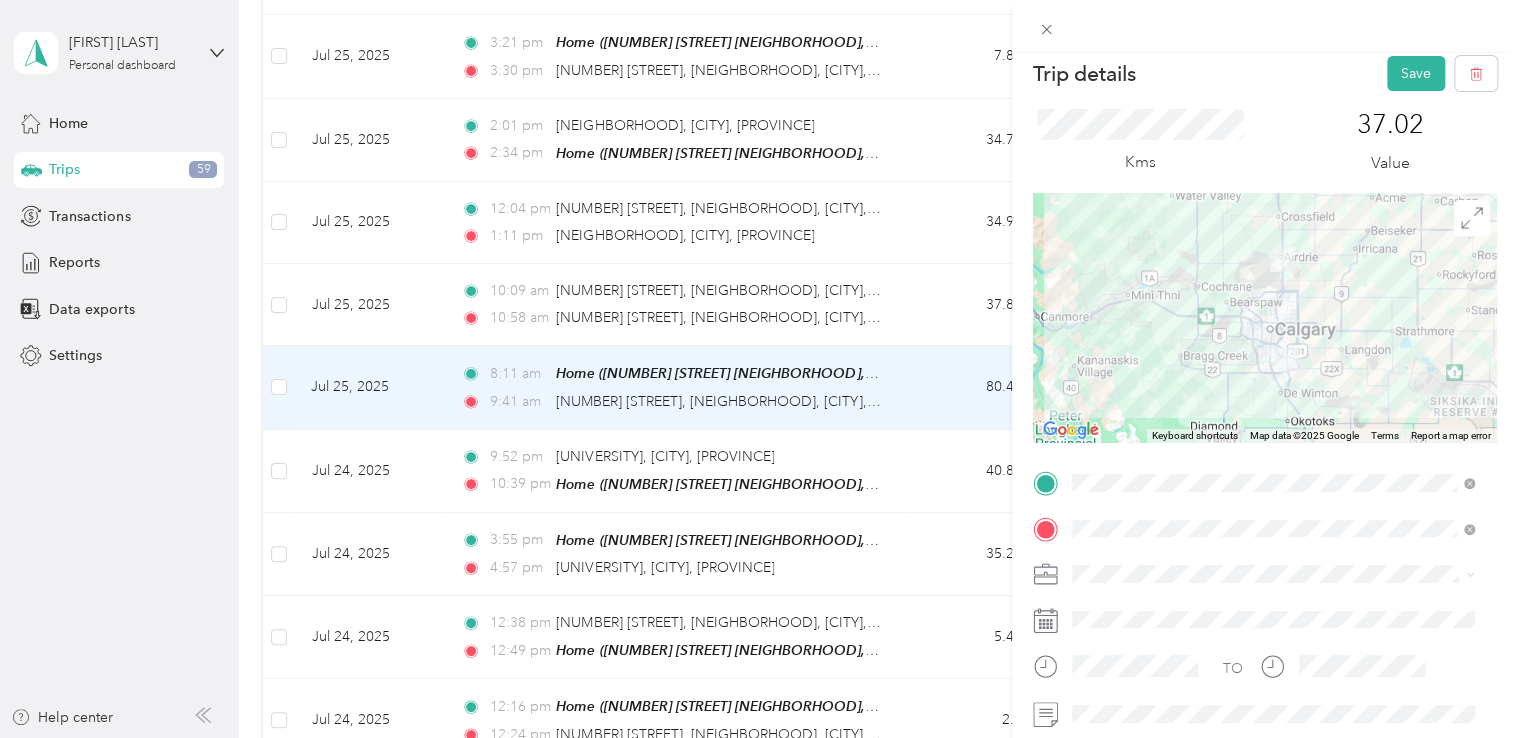 click on "Trip details Save This trip cannot be edited because it is either under review, approved, or paid. Contact your Team Manager to edit it. Kms [NUMBER] Value  ← Move left → Move right ↑ Move up ↓ Move down + Zoom in - Zoom out Home Jump left by [PERCENTAGE]% End Jump right by [PERCENTAGE]% Page Up Jump up by [PERCENTAGE]% Page Down Jump down by [PERCENTAGE]% Keyboard shortcuts Map Data Map data ©[YEAR] Google Map data ©[YEAR] Google [NUMBER] km  Click to toggle between metric and imperial units Terms Report a map error TO Fab Beiersdorf Add photo" at bounding box center (759, 369) 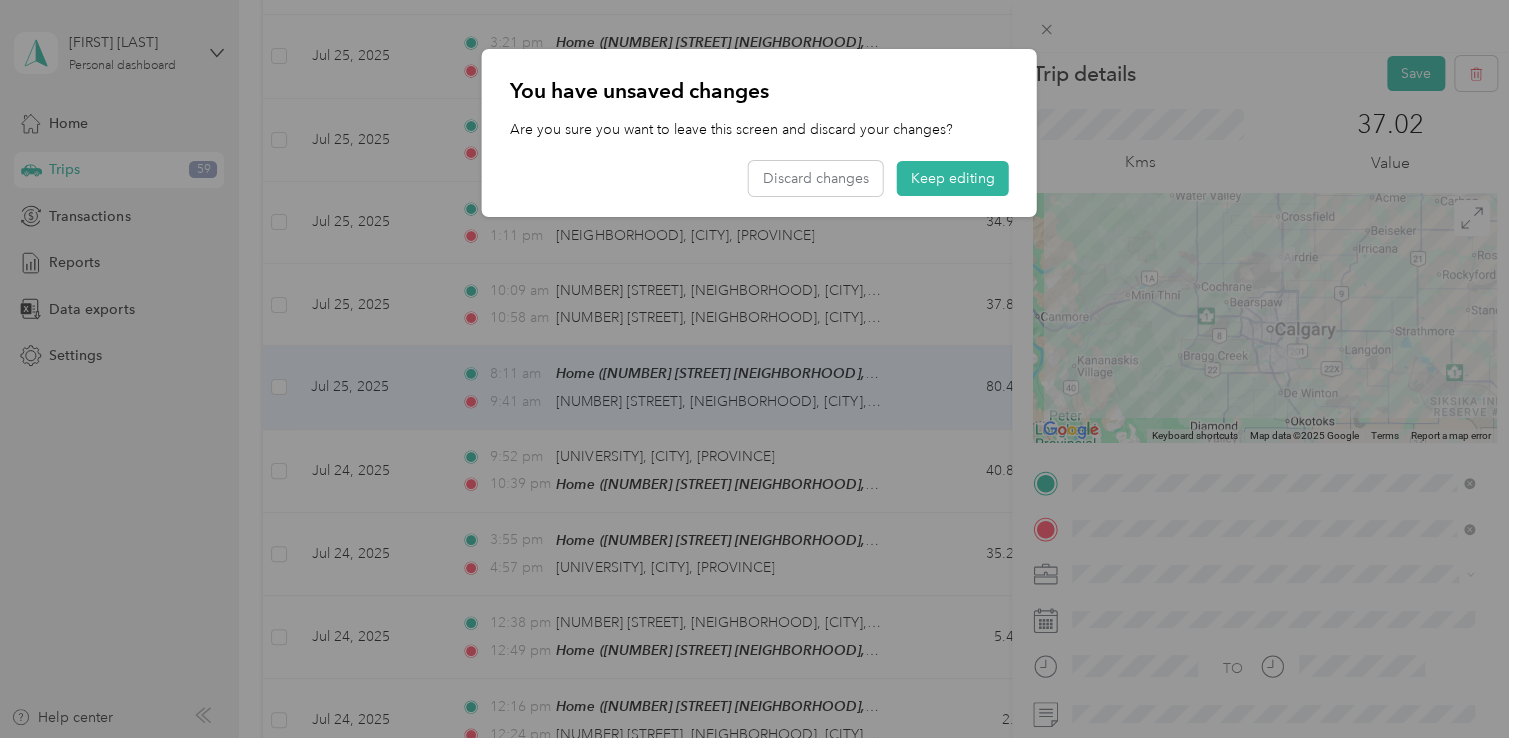 click on "Keep editing" at bounding box center [953, 178] 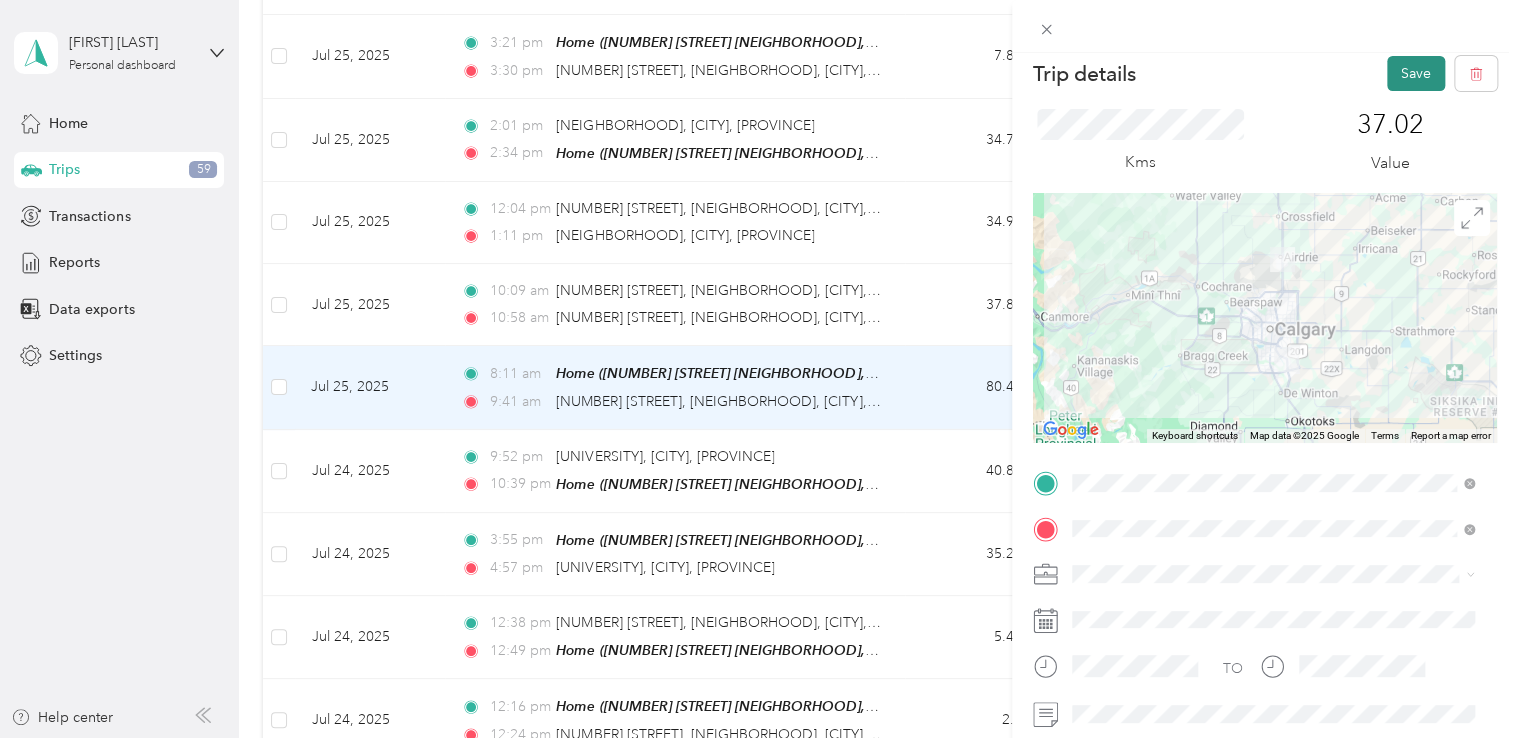 click on "Save" at bounding box center [1416, 73] 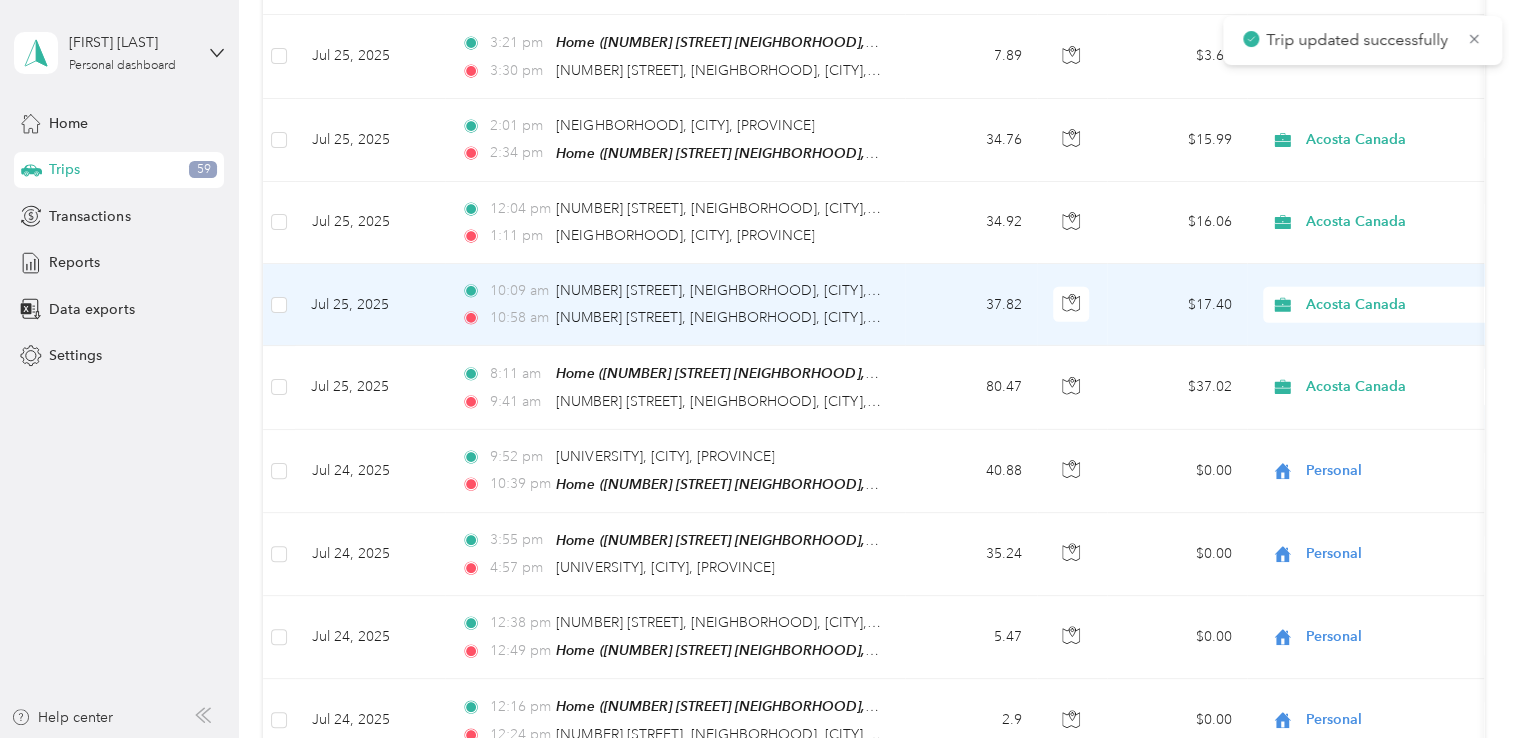 click on "[TIME] [NUMBER] [STREET], [NEIGHBORHOOD], [CITY], [PROVINCE] [TIME] [NUMBER] [STREET], [NEIGHBORHOOD], [CITY], [PROVINCE]" at bounding box center (675, 305) 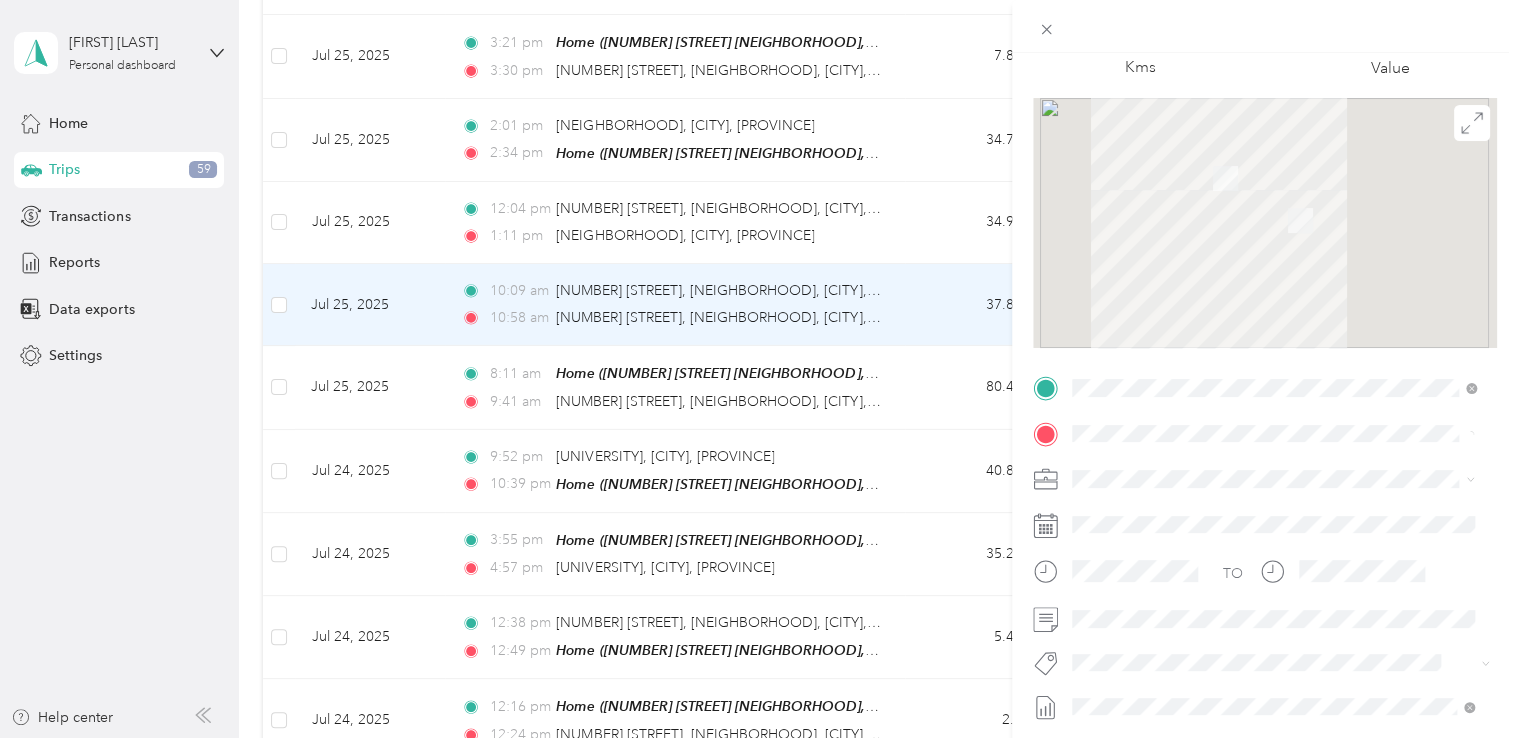 scroll, scrollTop: 300, scrollLeft: 0, axis: vertical 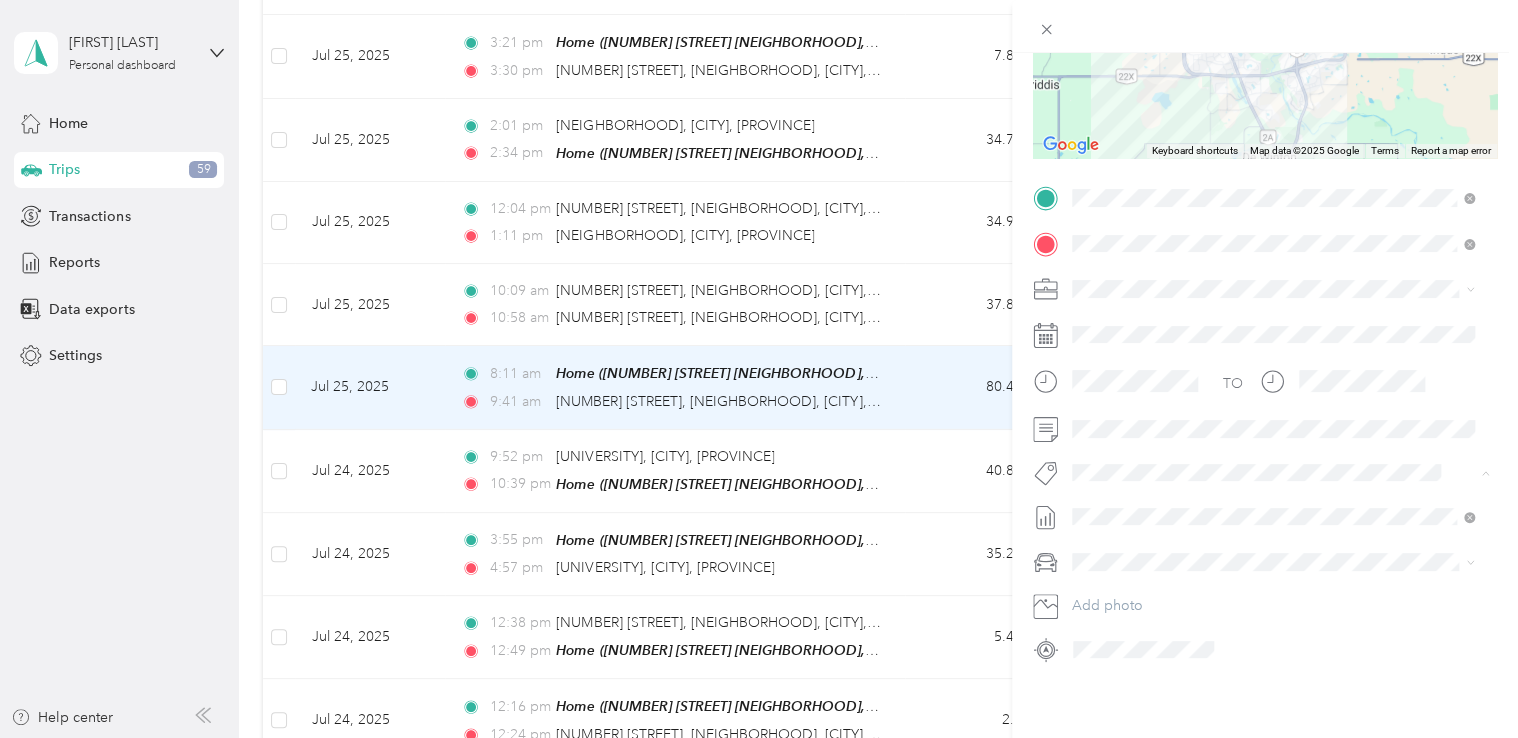 click on "Fab Beiersdorf" at bounding box center [1133, 504] 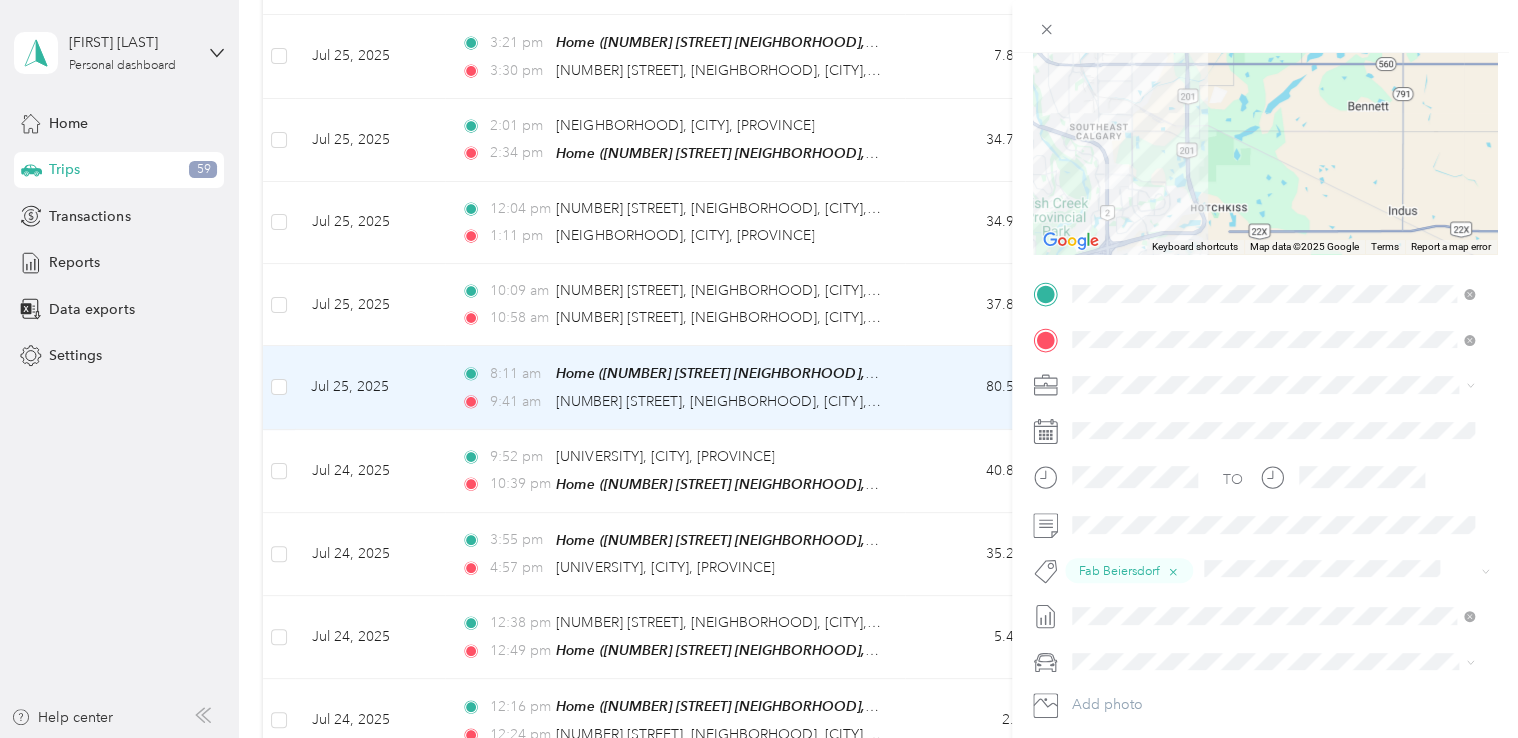 scroll, scrollTop: 0, scrollLeft: 0, axis: both 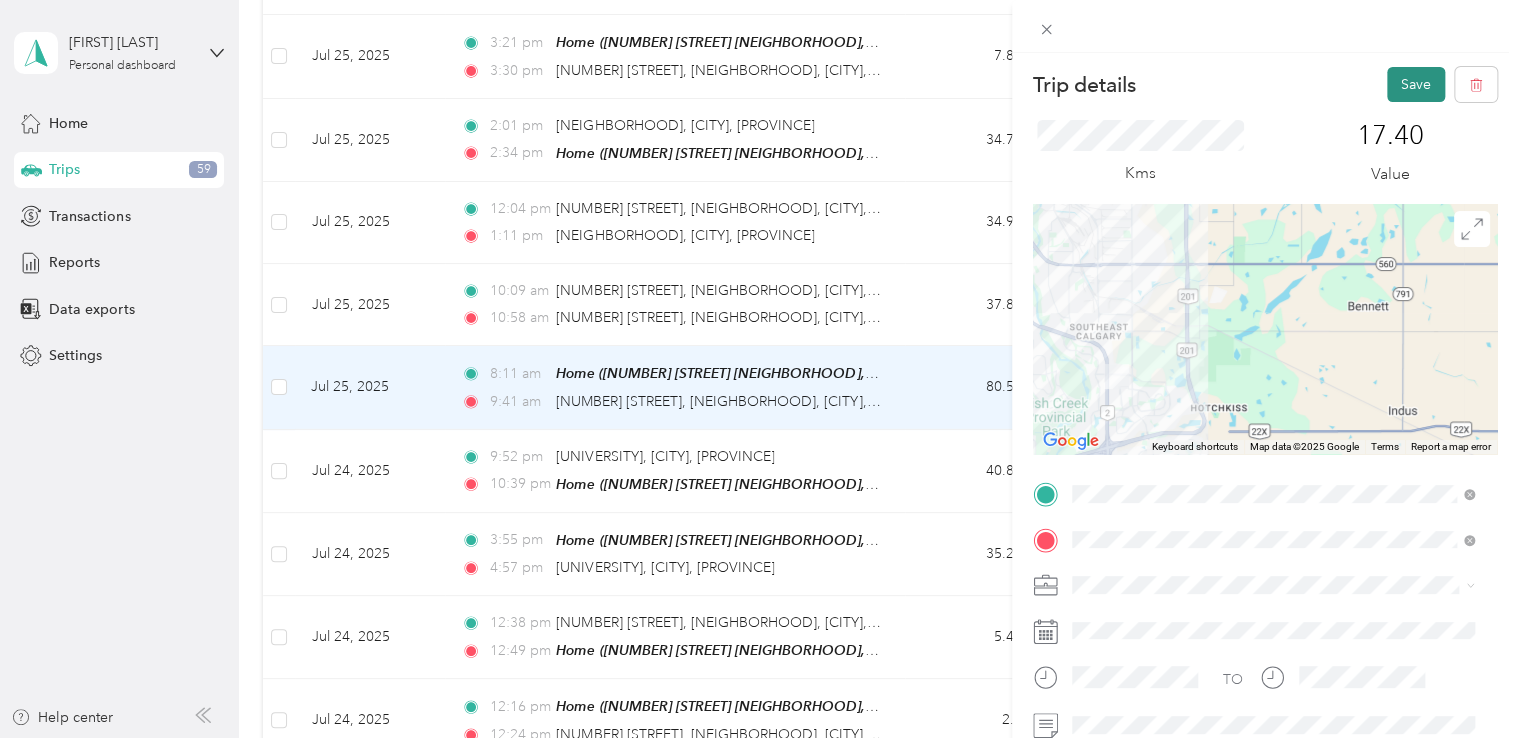 click on "Save" at bounding box center [1416, 84] 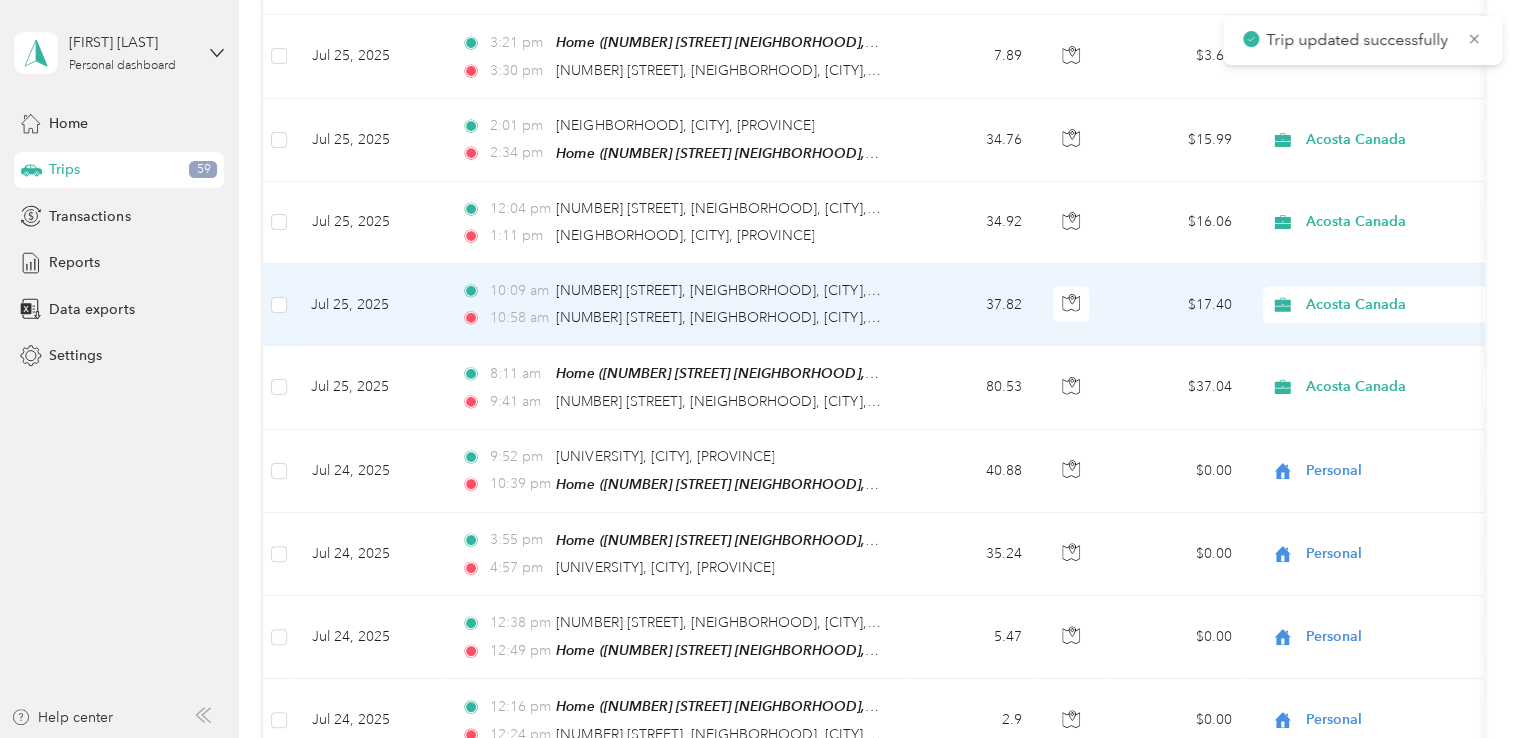 click on "37.82" at bounding box center (971, 305) 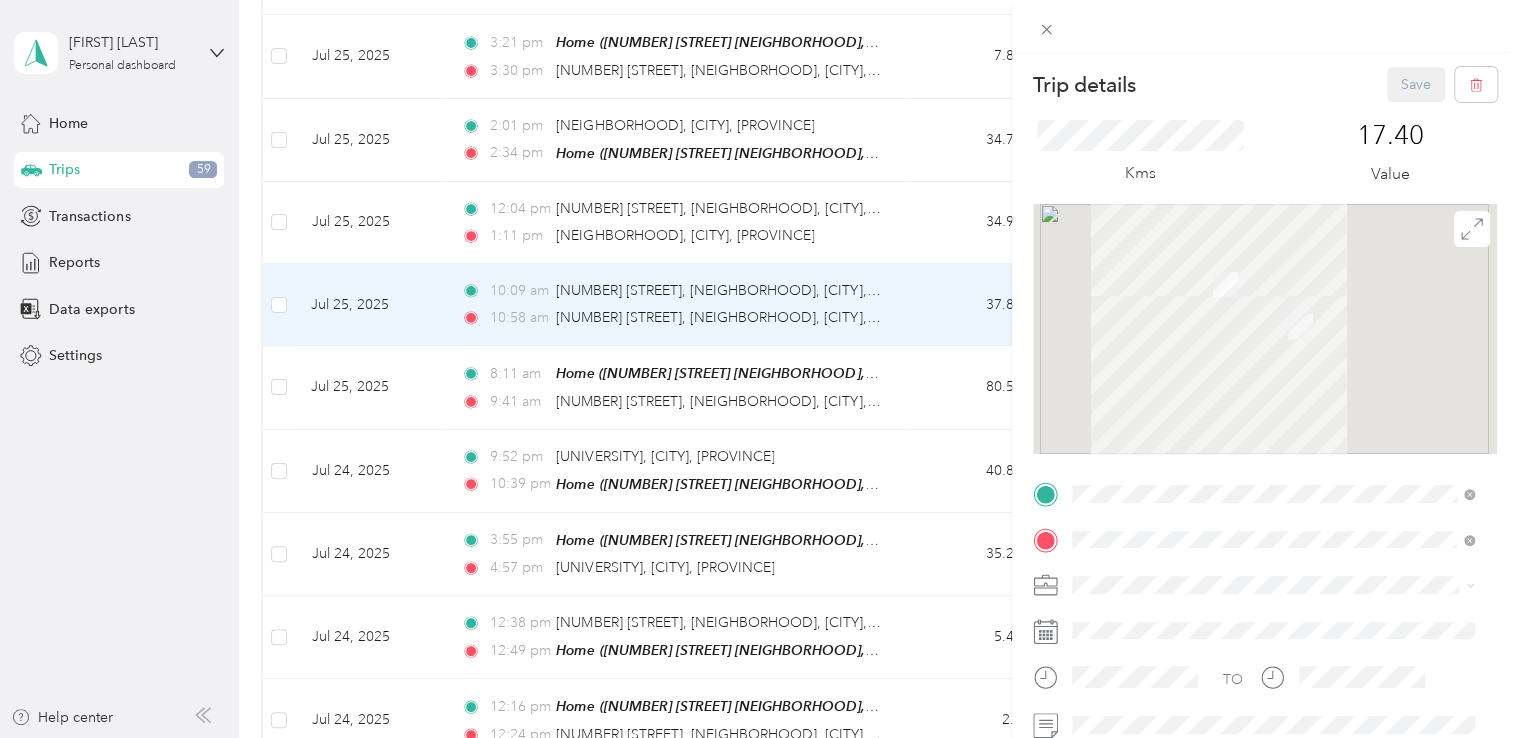 scroll, scrollTop: 300, scrollLeft: 0, axis: vertical 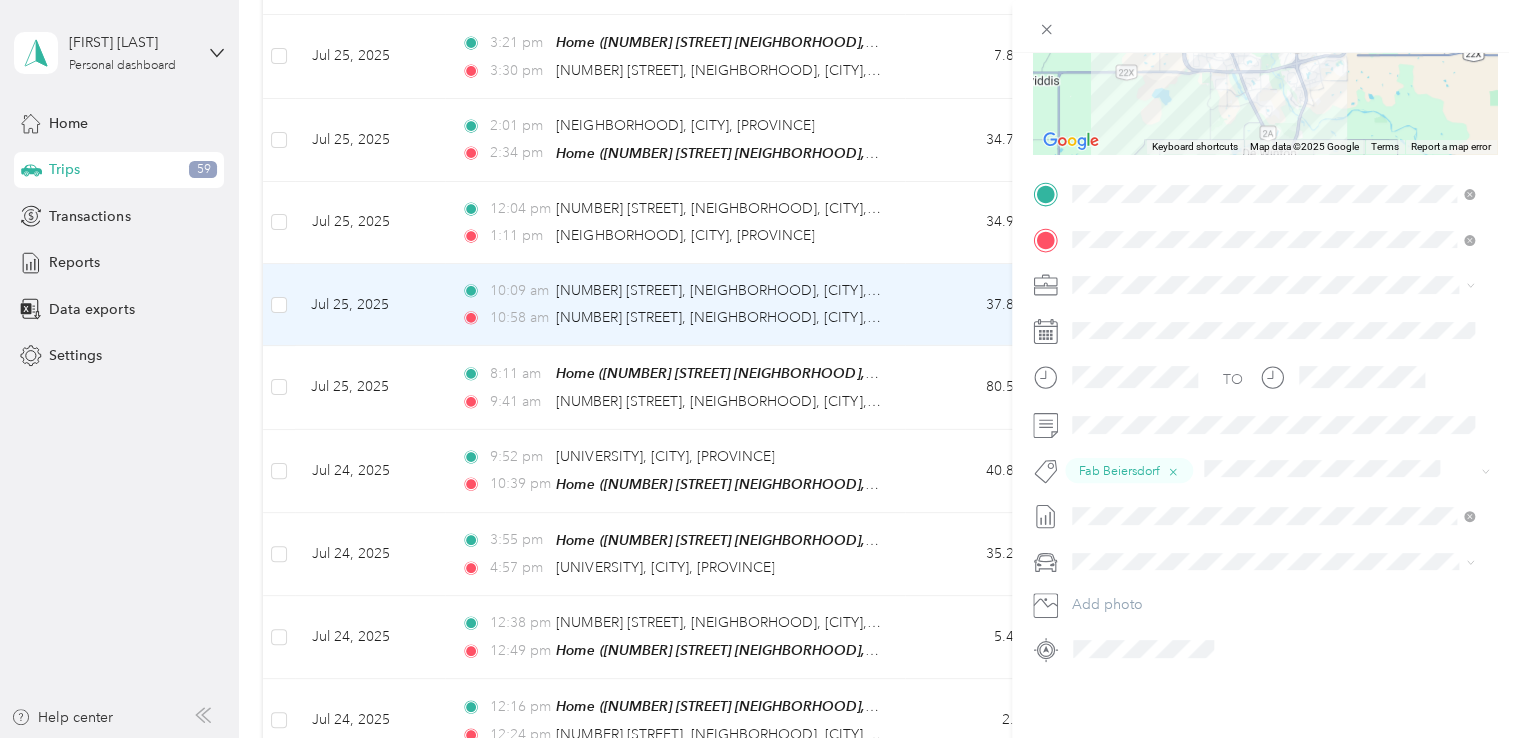 drag, startPoint x: 1049, startPoint y: 22, endPoint x: 898, endPoint y: 185, distance: 222.1936 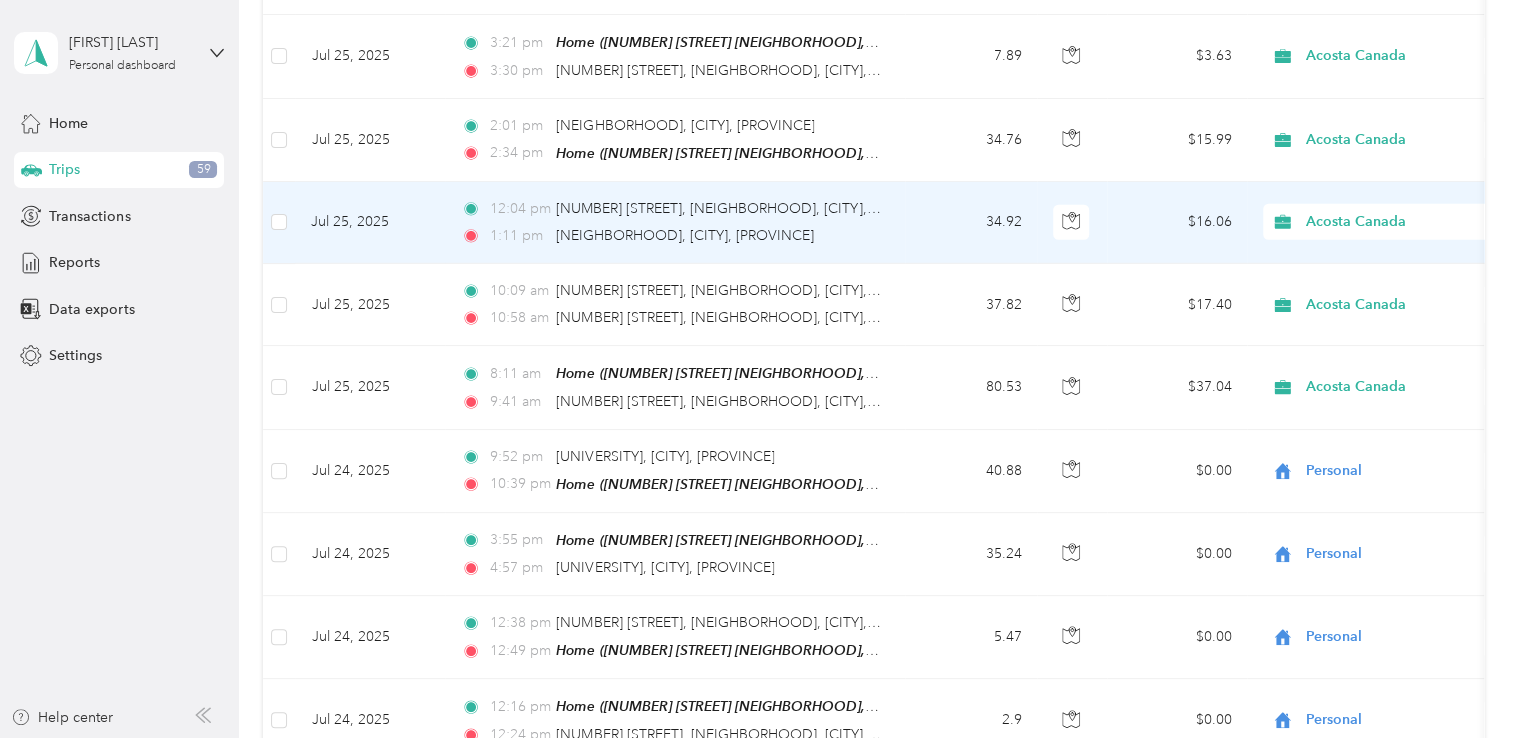click on "34.92" at bounding box center (971, 223) 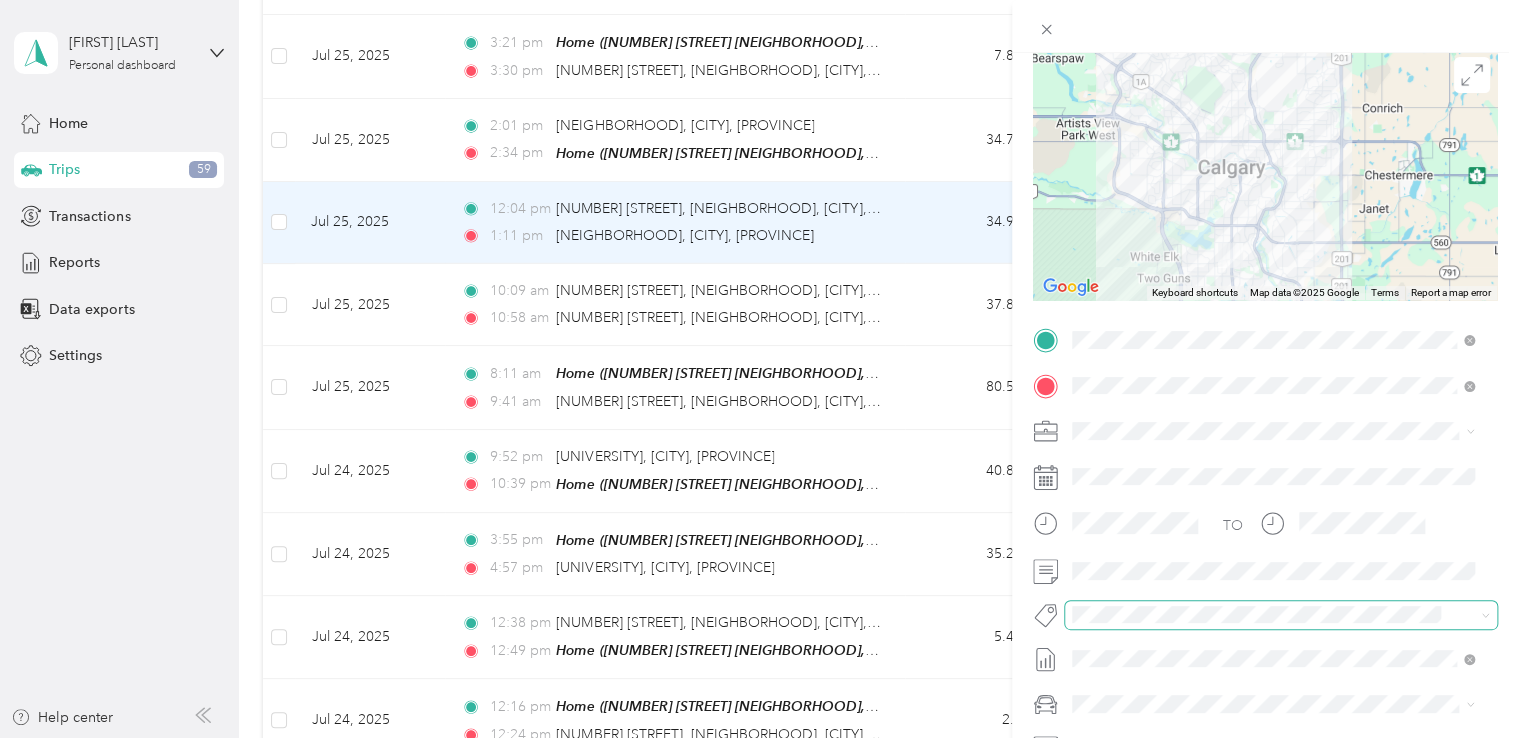 scroll, scrollTop: 200, scrollLeft: 0, axis: vertical 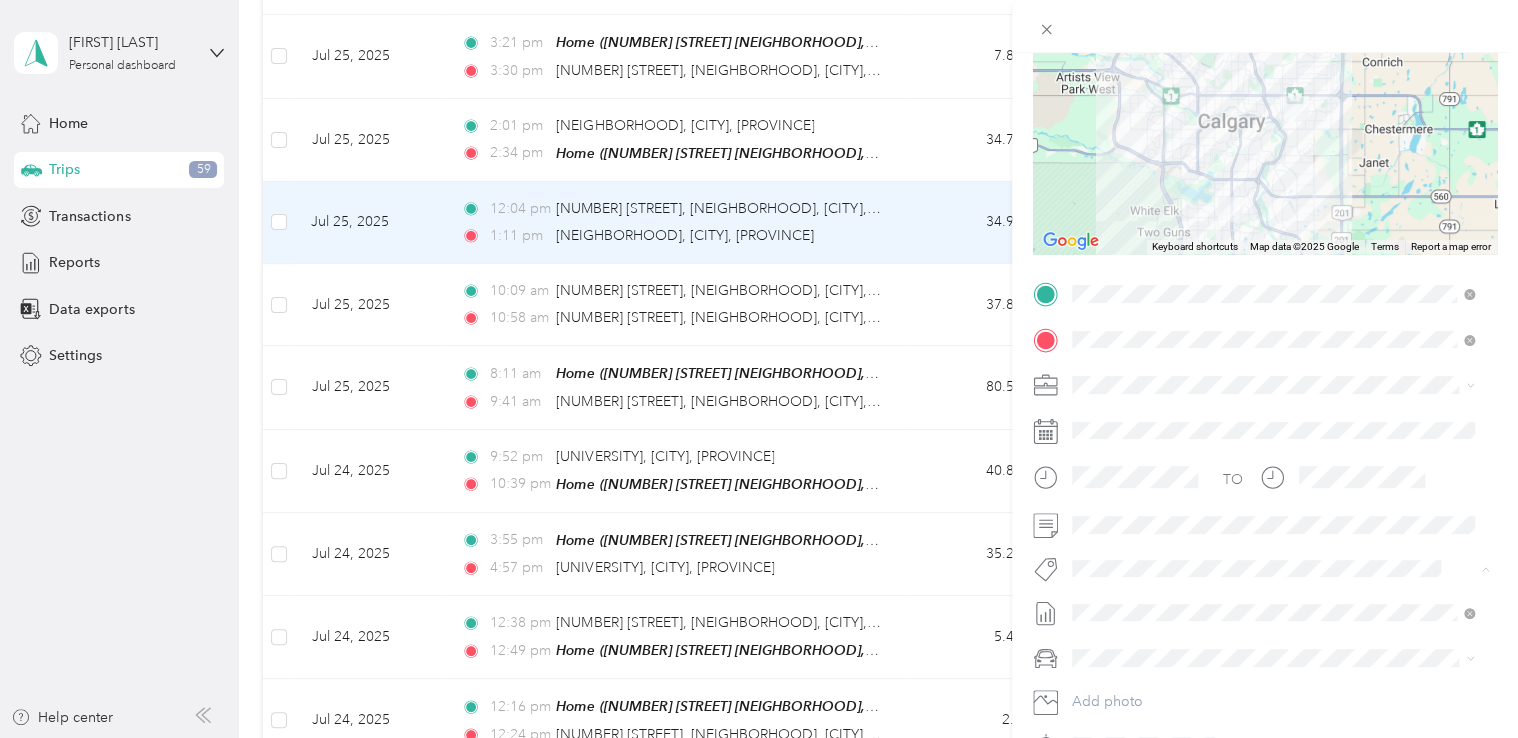 click on "Fab Beiersdorf" at bounding box center [1273, 603] 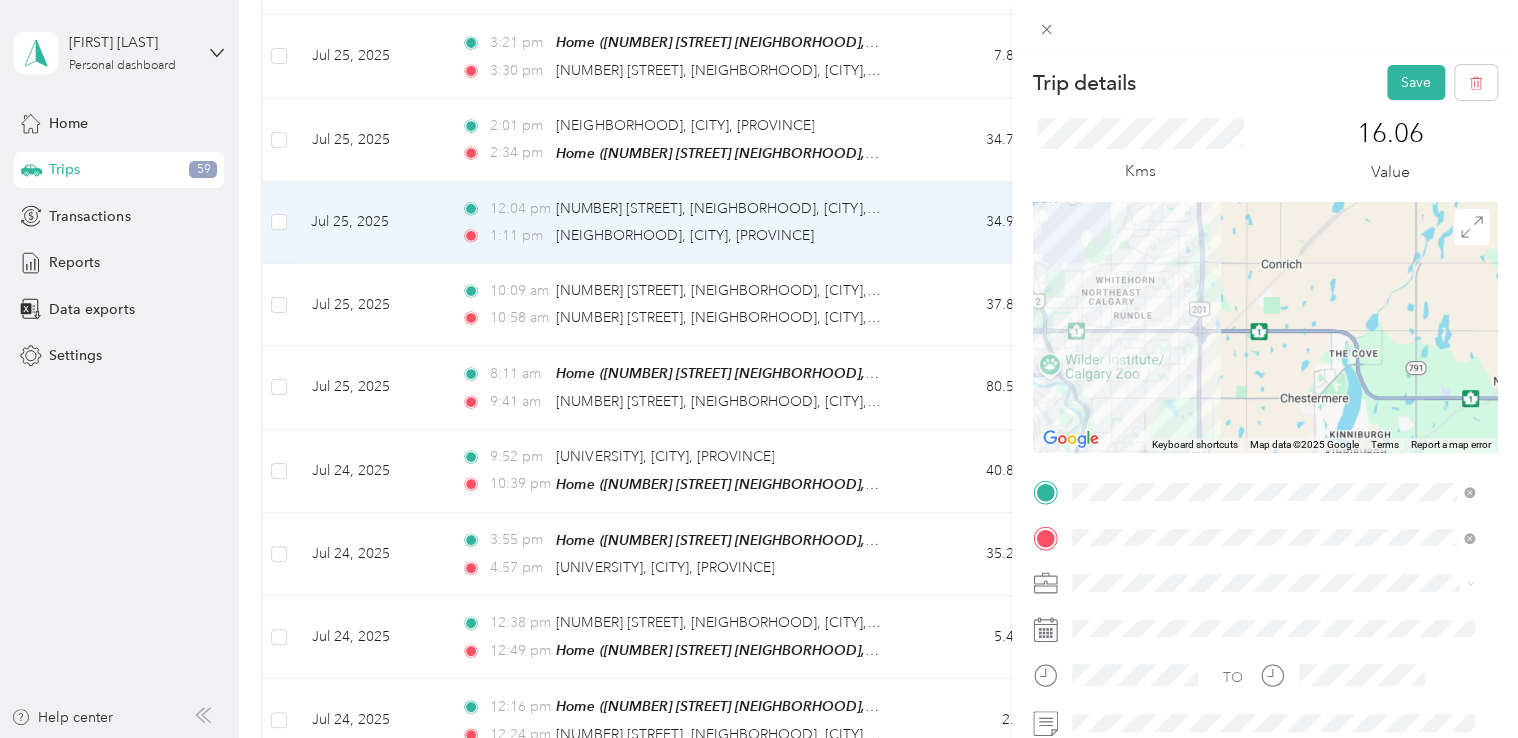 scroll, scrollTop: 0, scrollLeft: 0, axis: both 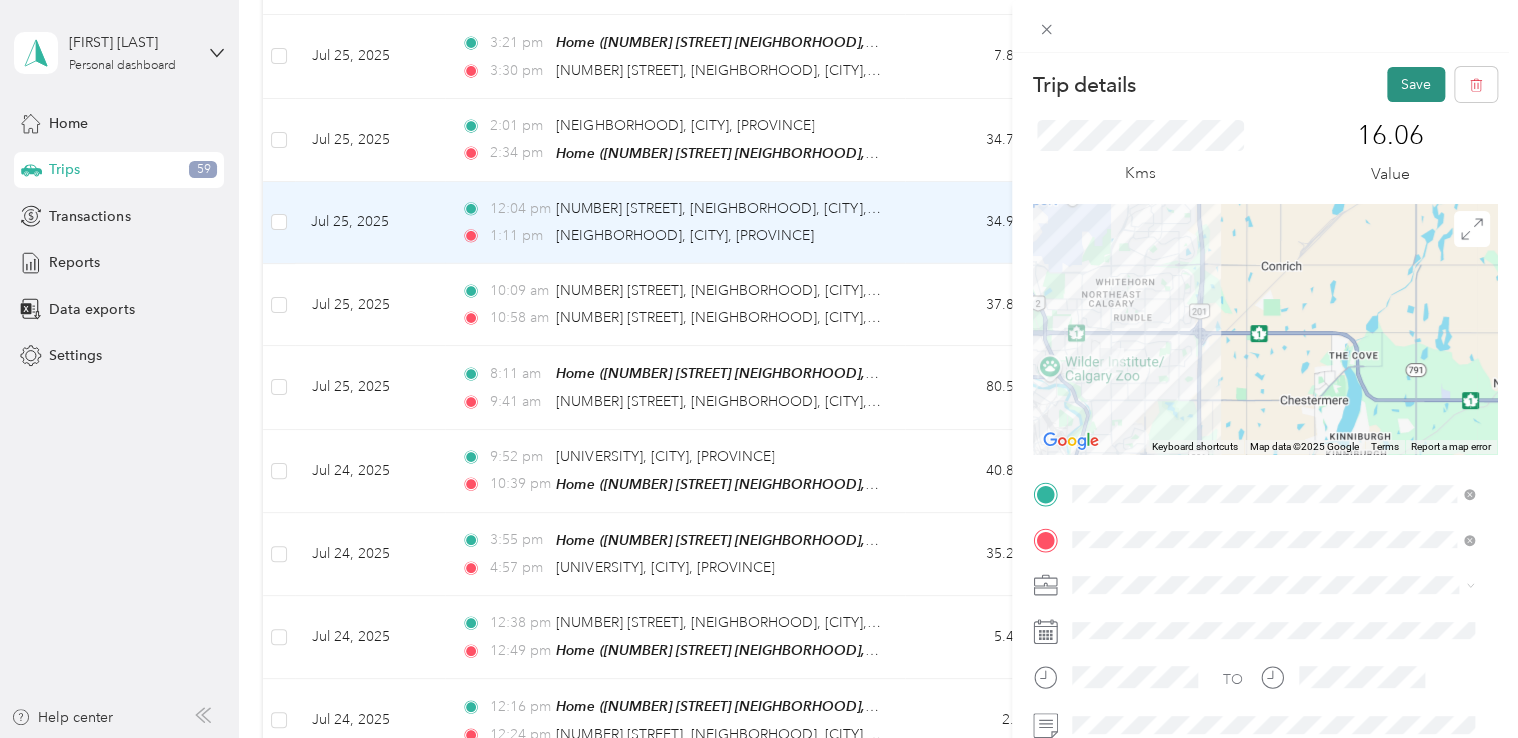 click on "Save" at bounding box center (1416, 84) 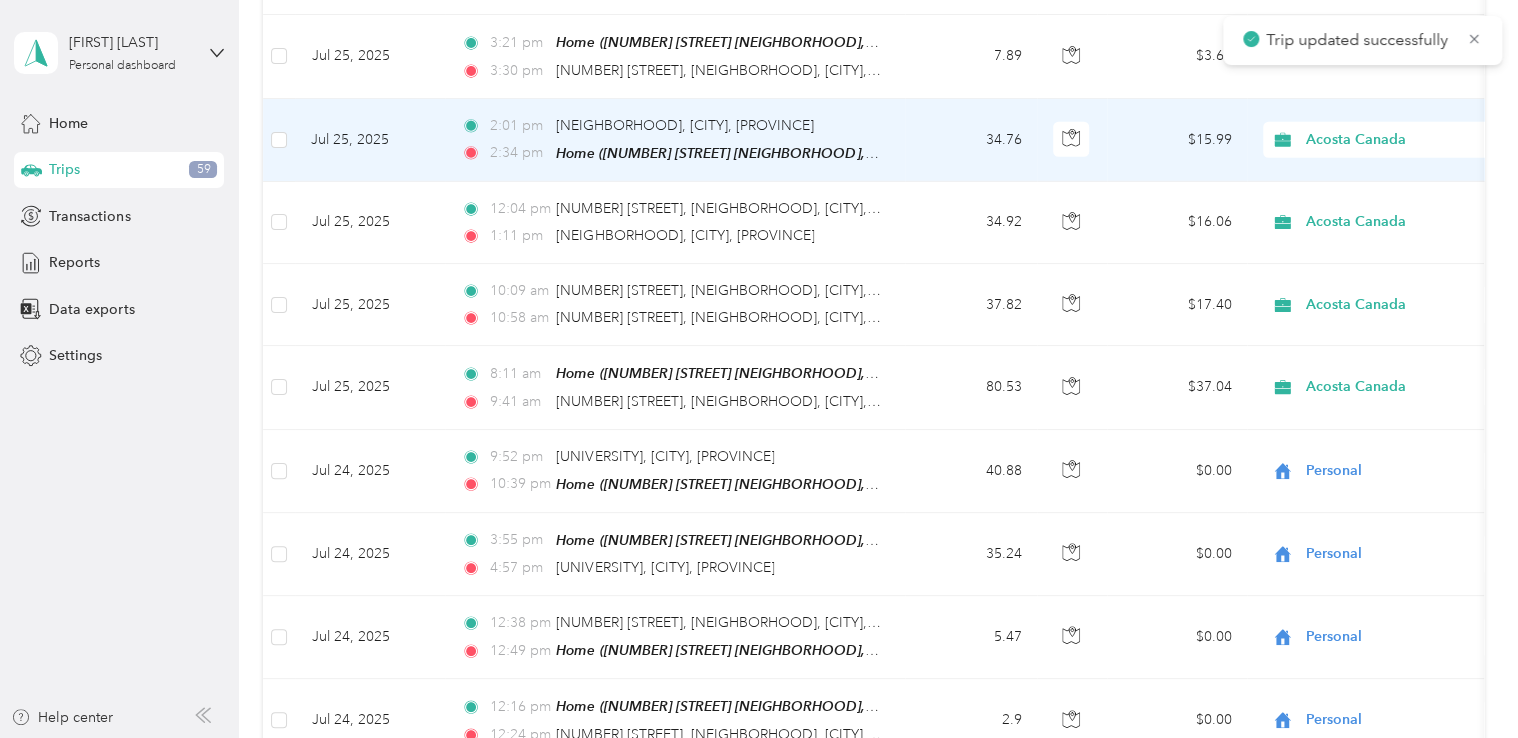 click on "[TIME] [NEIGHBORHOOD], [CITY], [PROVINCE] [TIME] Home ([NUMBER] [STREET] [NEIGHBORHOOD], [CITY], [PROVINCE], [COUNTRY], [CITY], [PROVINCE])" at bounding box center (675, 140) 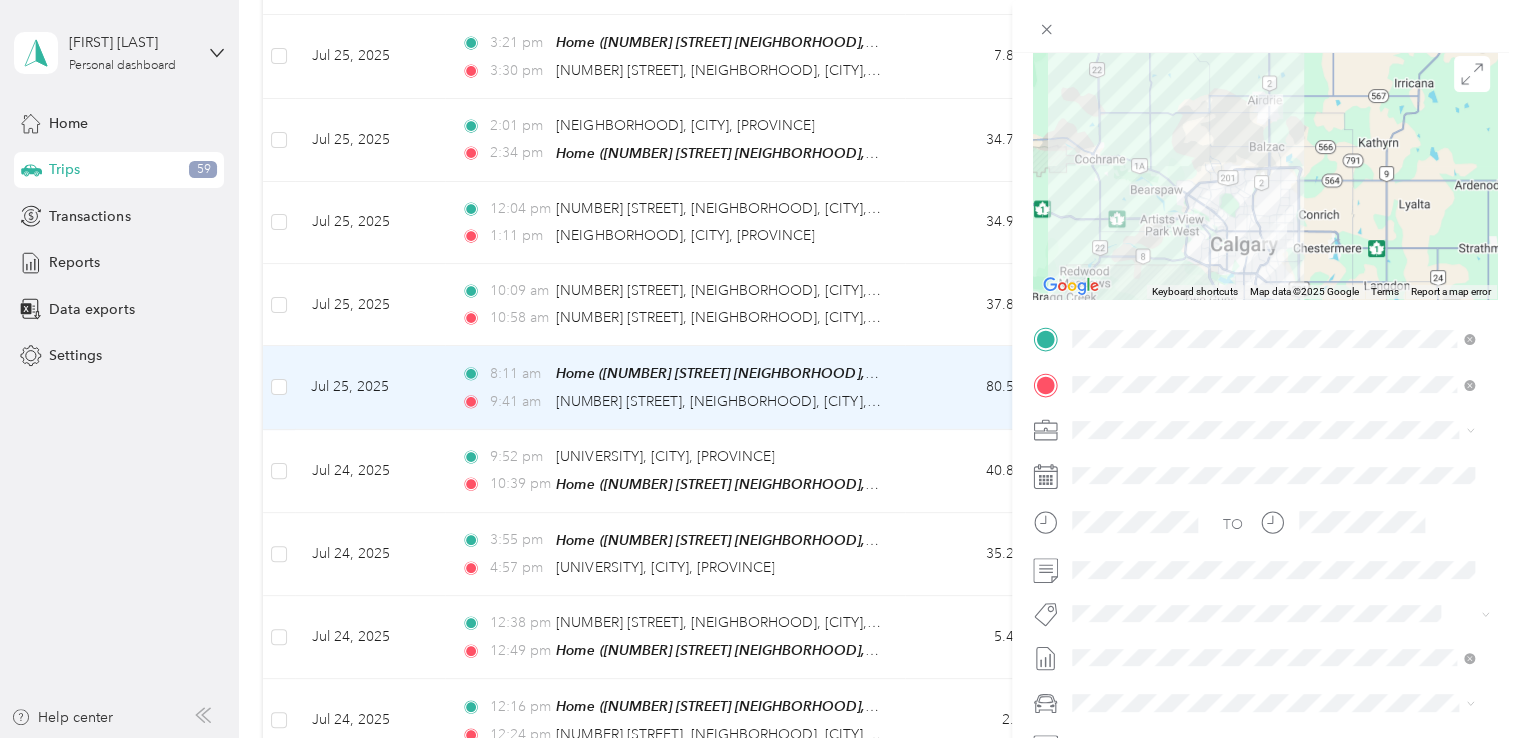 scroll, scrollTop: 200, scrollLeft: 0, axis: vertical 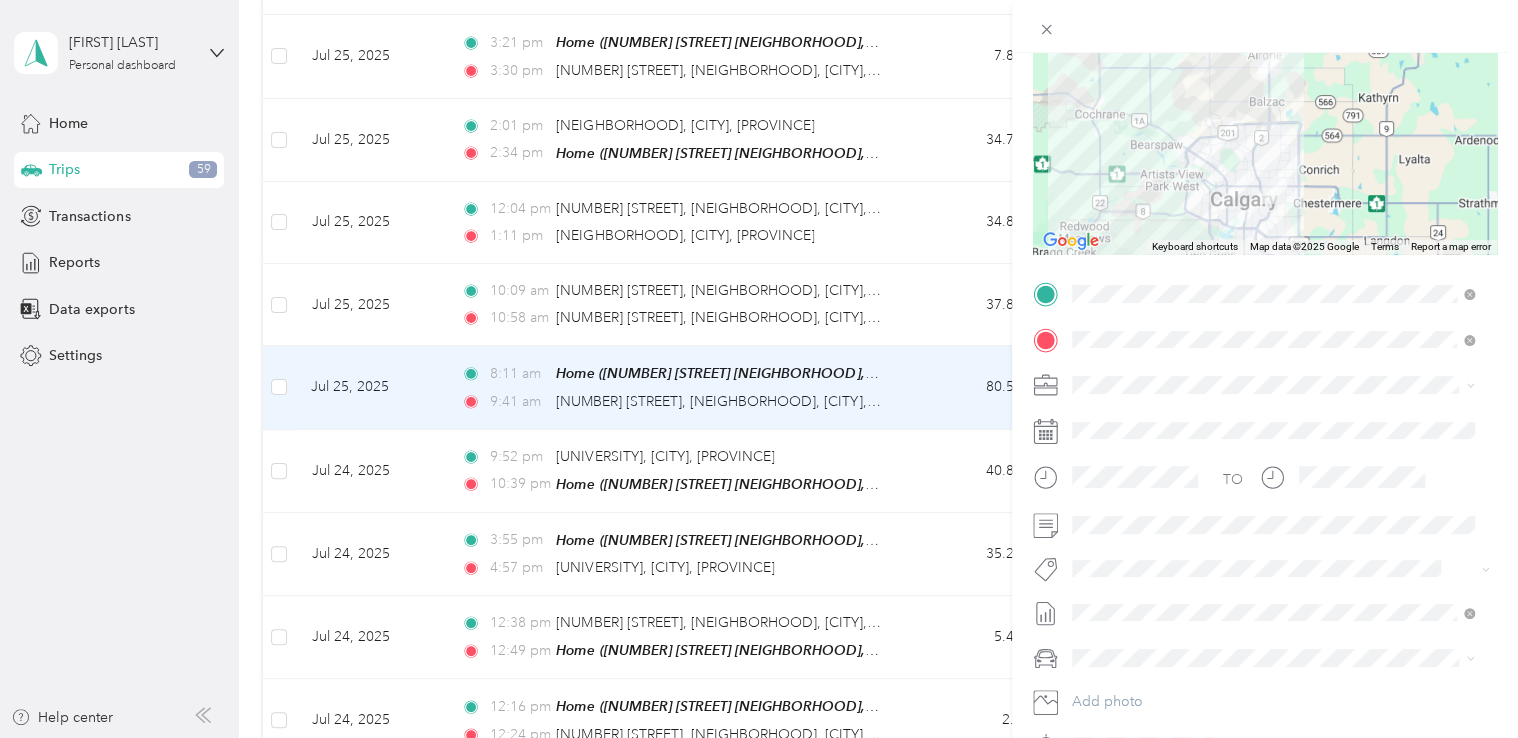 click on "Fab Beiersdorf" at bounding box center [1273, 596] 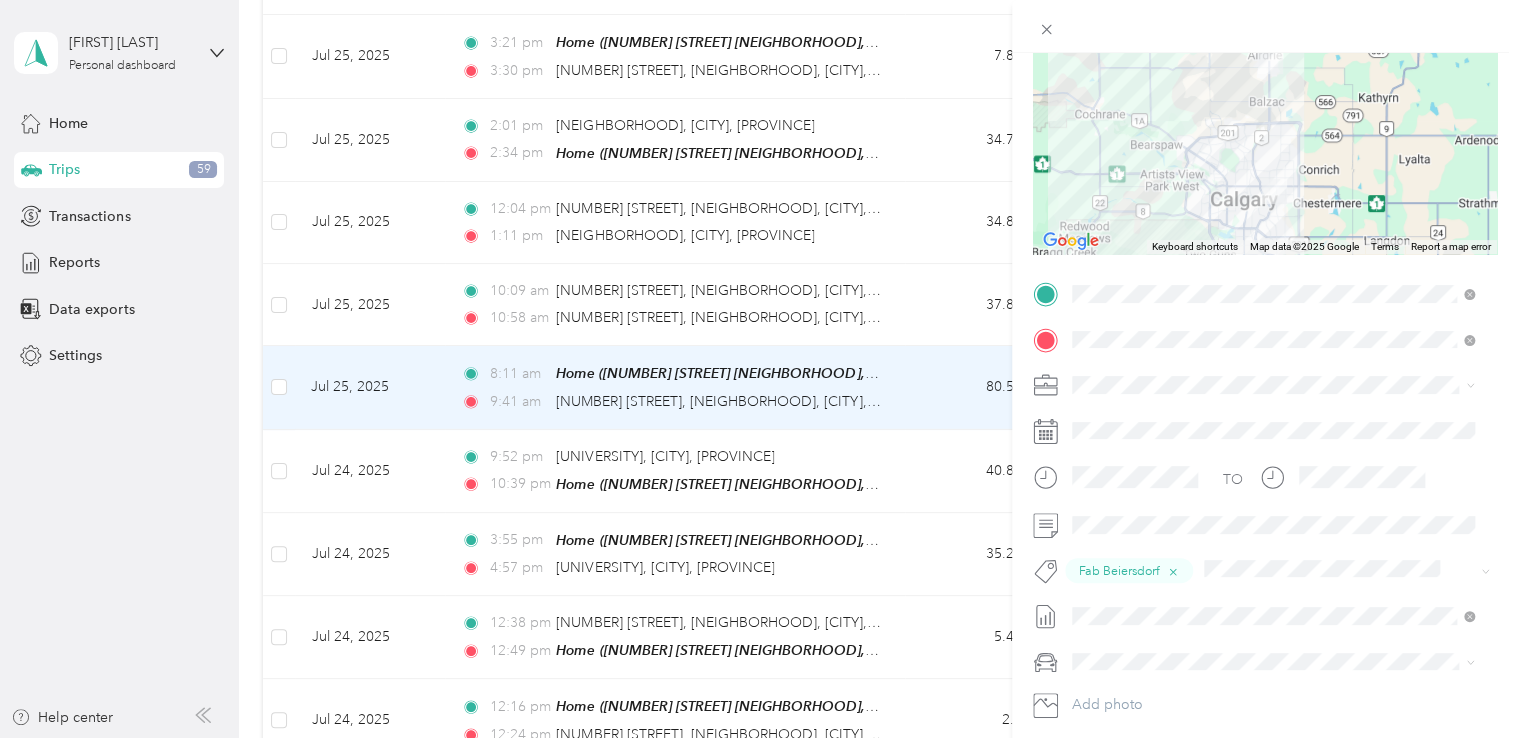 scroll, scrollTop: 0, scrollLeft: 0, axis: both 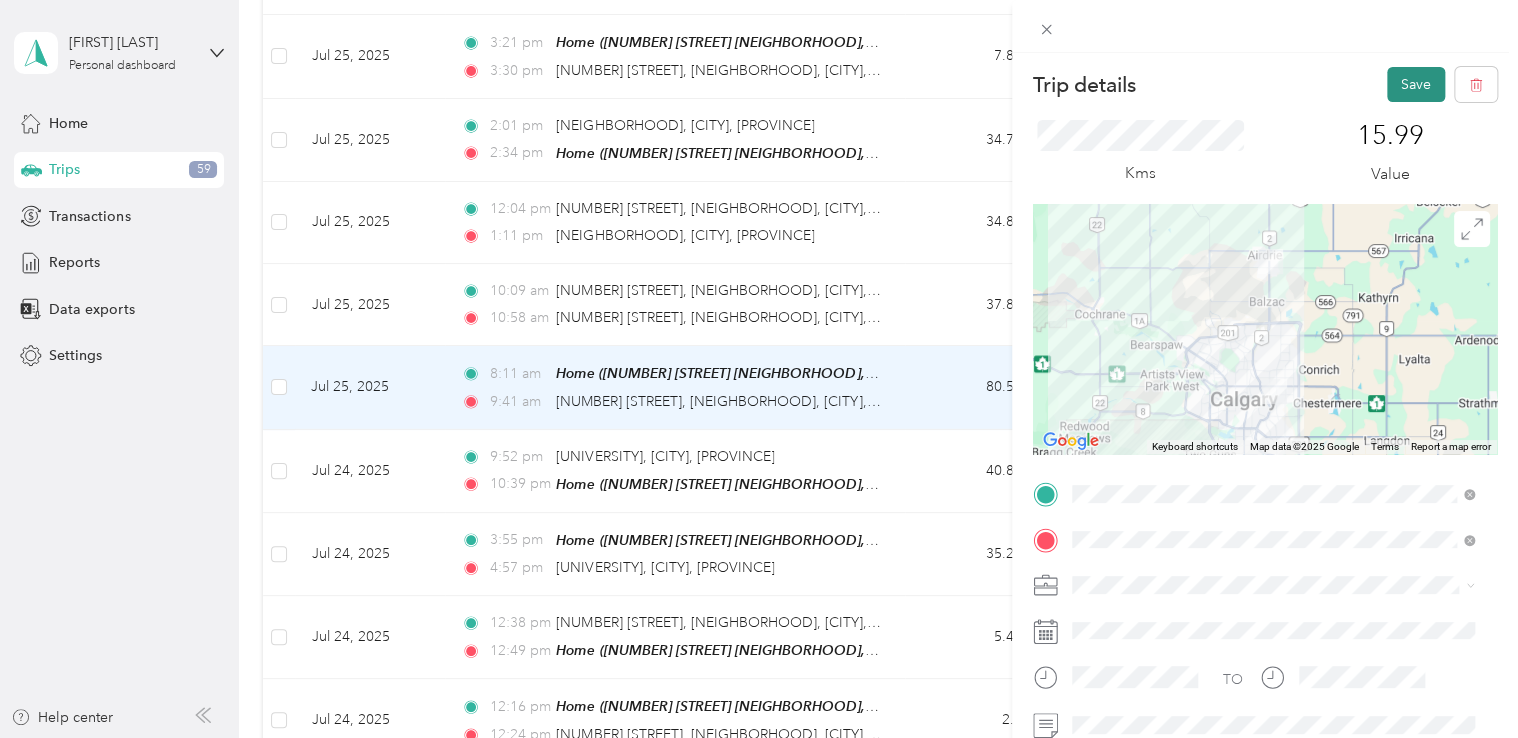 click on "Save" at bounding box center (1416, 84) 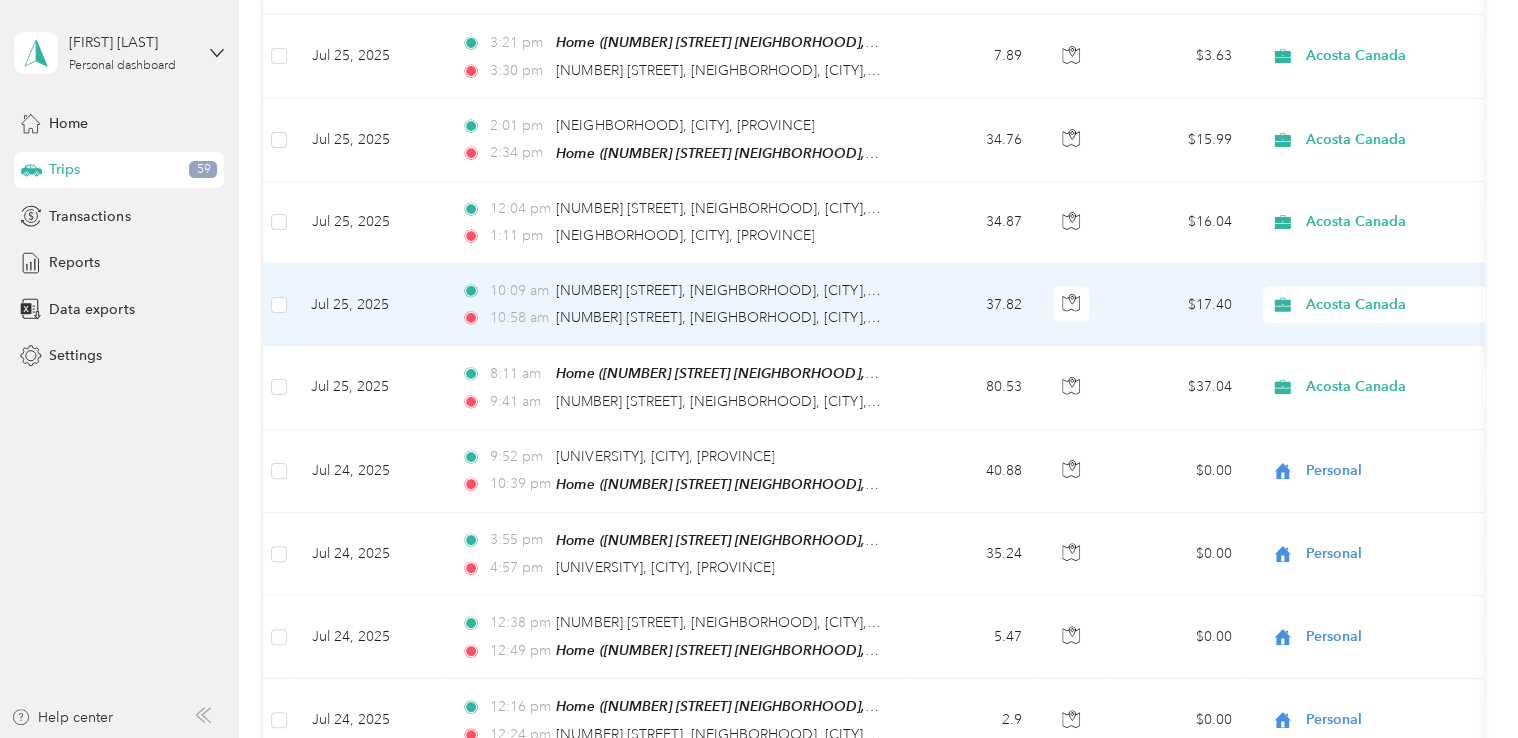 click on "37.82" at bounding box center (971, 305) 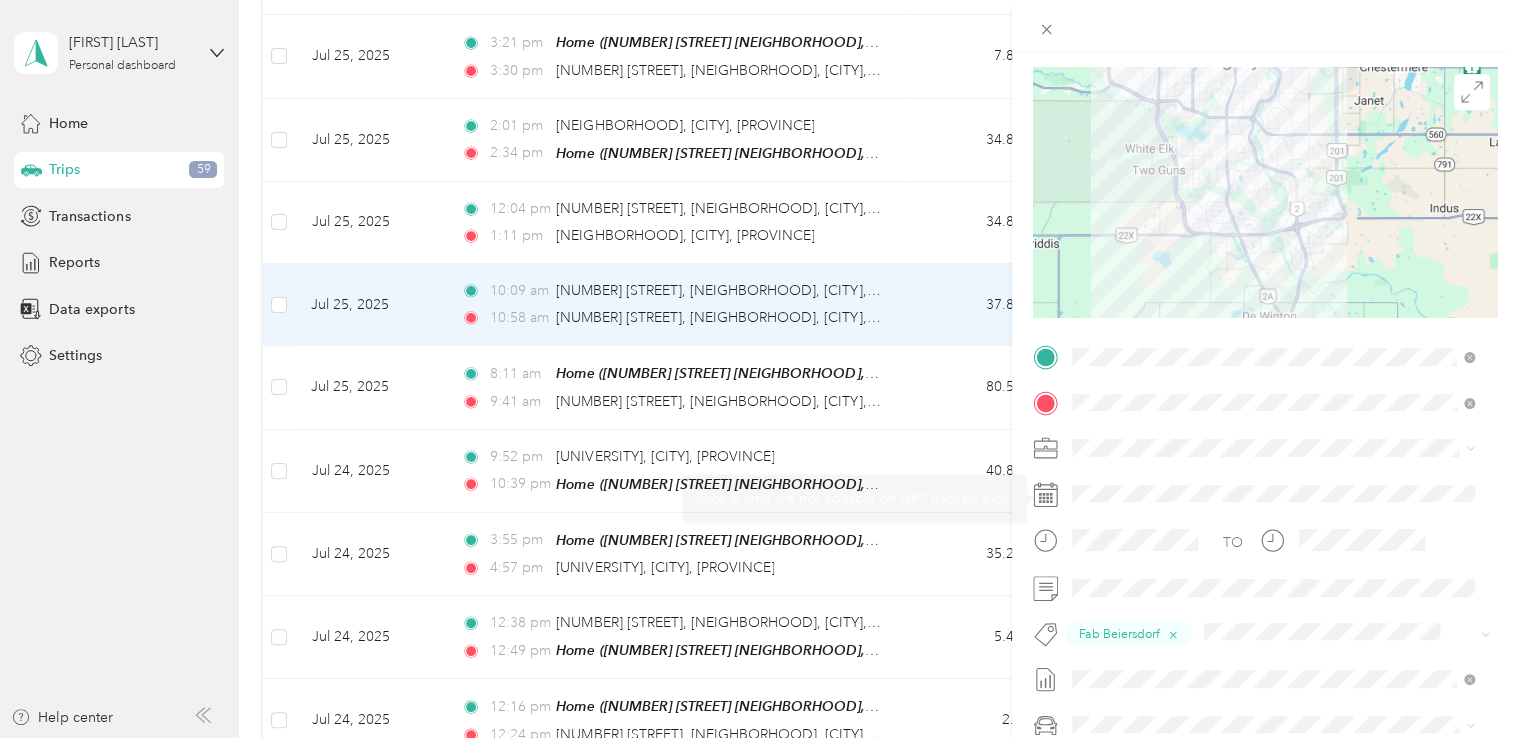 scroll, scrollTop: 200, scrollLeft: 0, axis: vertical 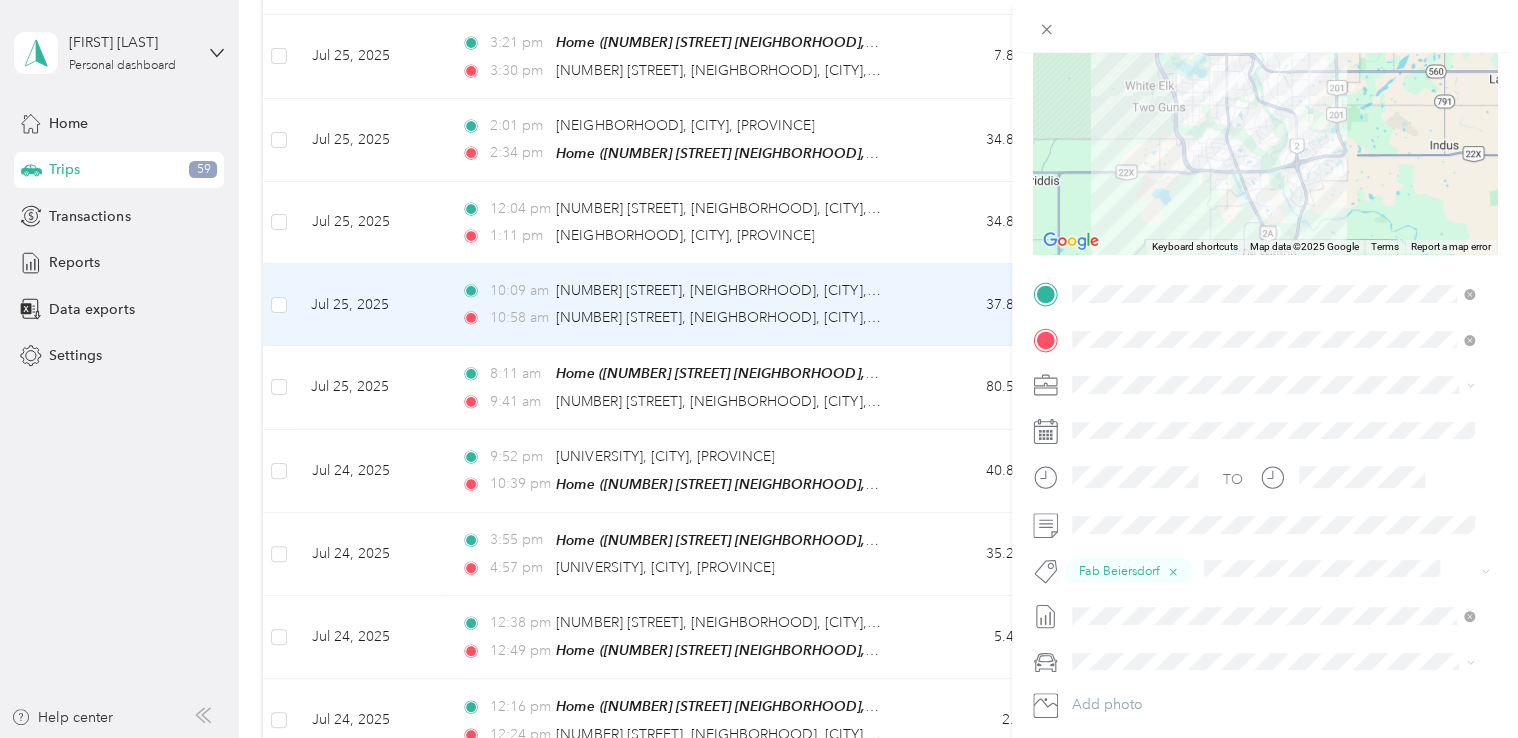 drag, startPoint x: 1048, startPoint y: 28, endPoint x: 912, endPoint y: 191, distance: 212.28519 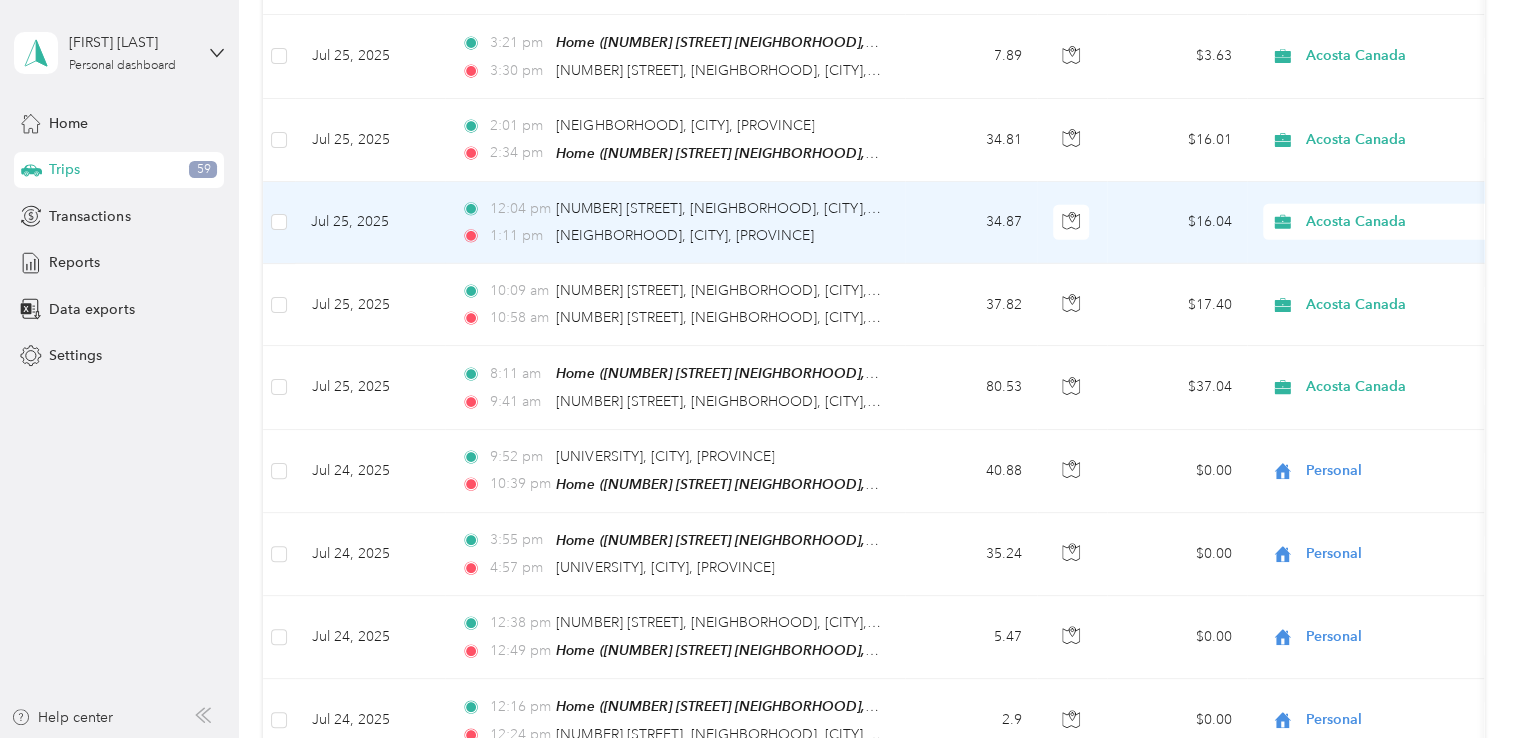 click on "34.87" at bounding box center [971, 223] 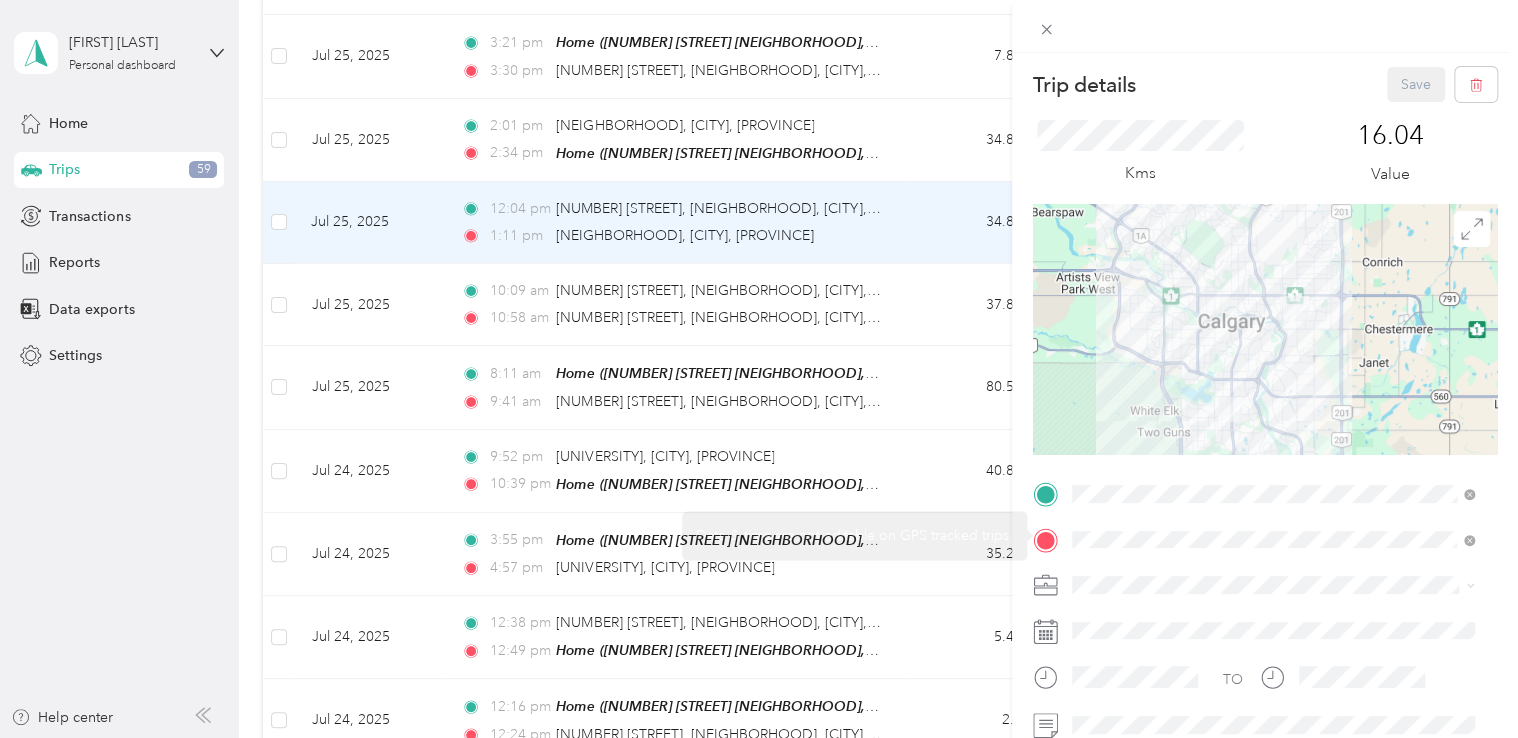 scroll, scrollTop: 100, scrollLeft: 0, axis: vertical 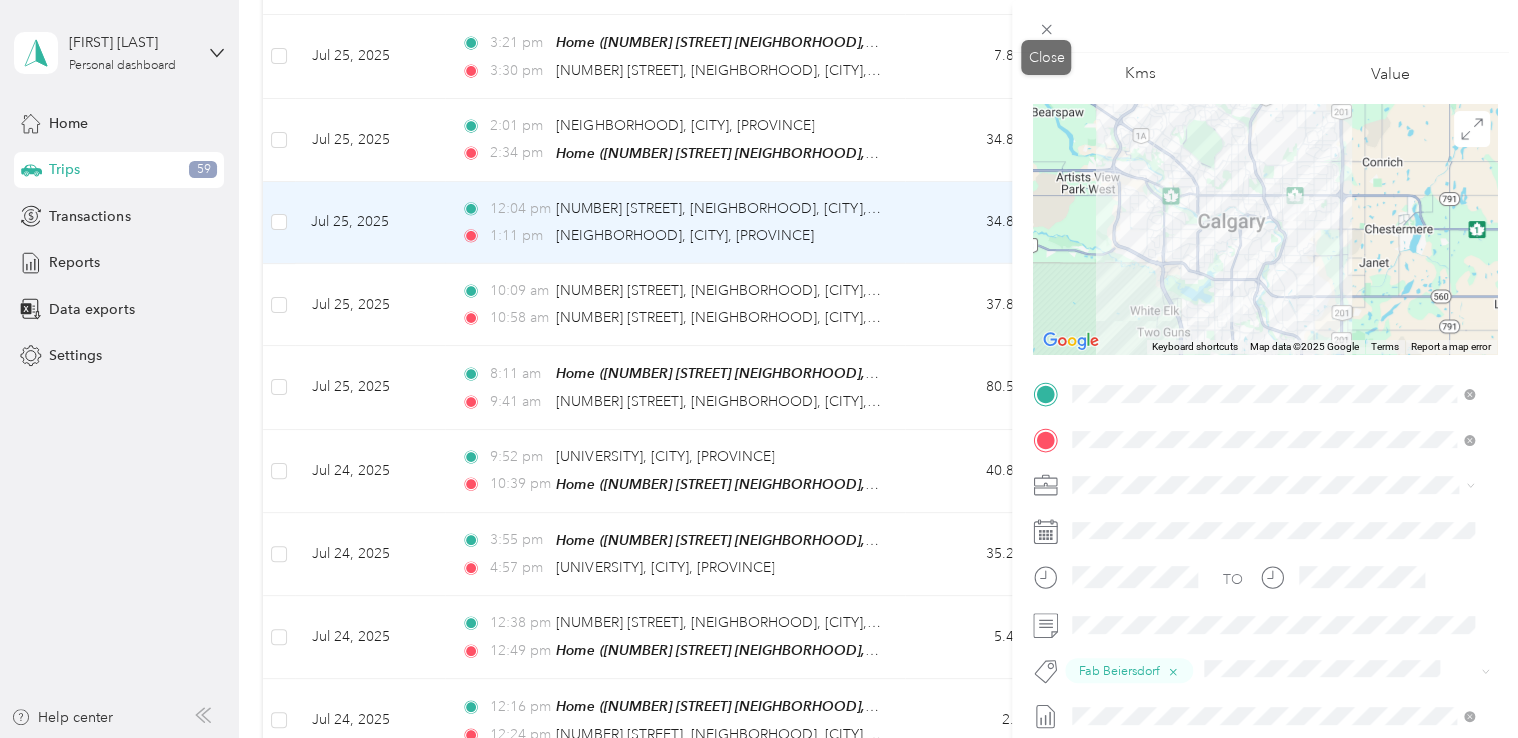 drag, startPoint x: 1045, startPoint y: 30, endPoint x: 936, endPoint y: 97, distance: 127.9453 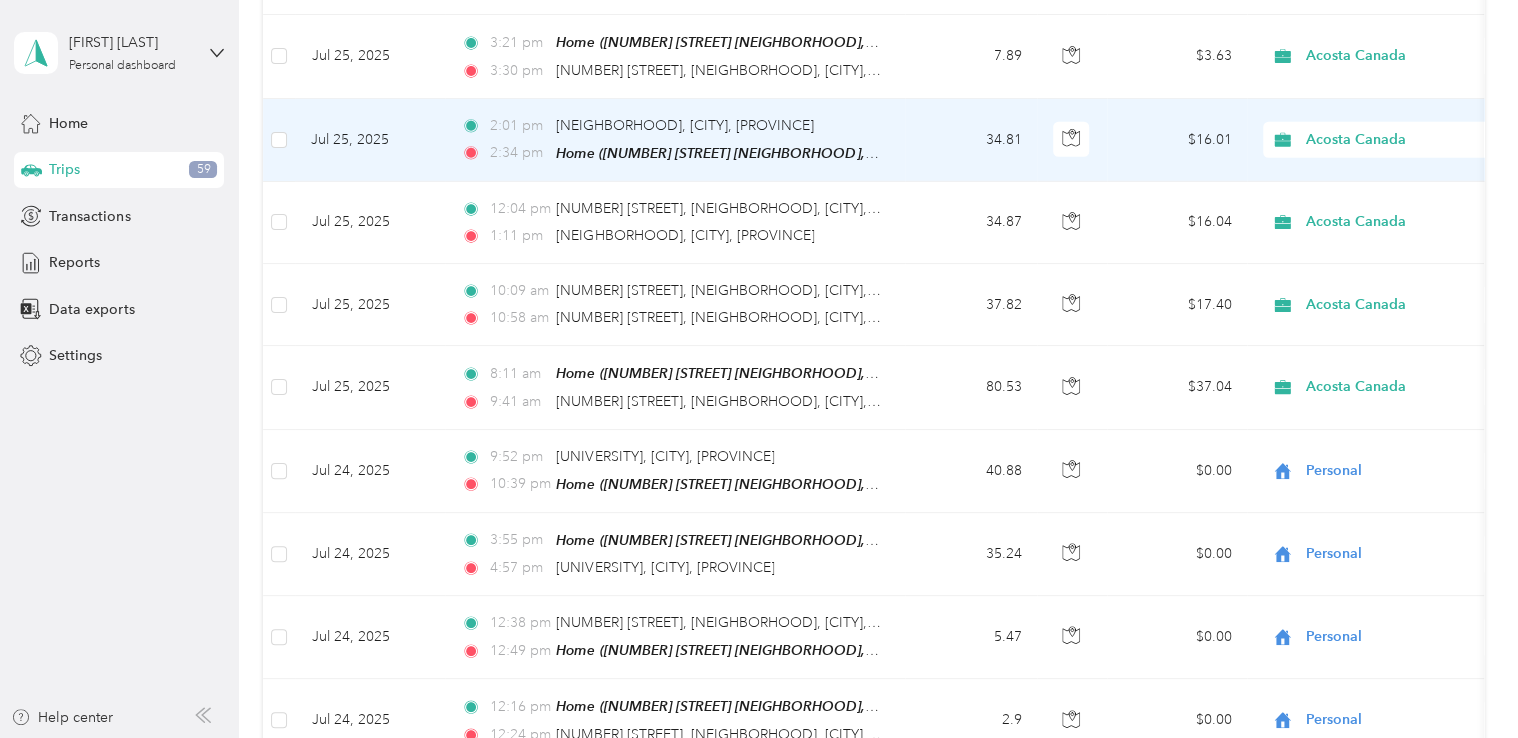 click on "34.81" at bounding box center (971, 140) 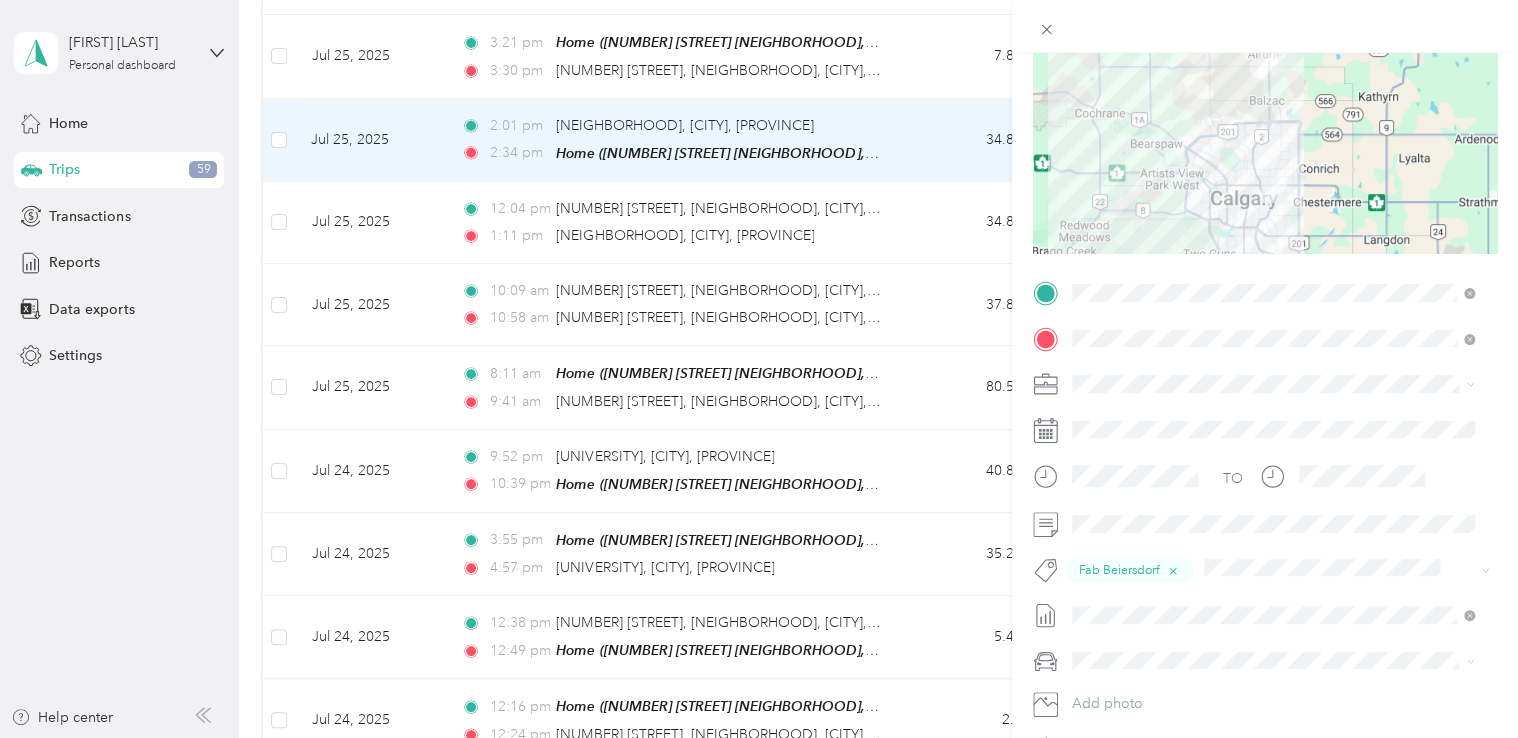 scroll, scrollTop: 300, scrollLeft: 0, axis: vertical 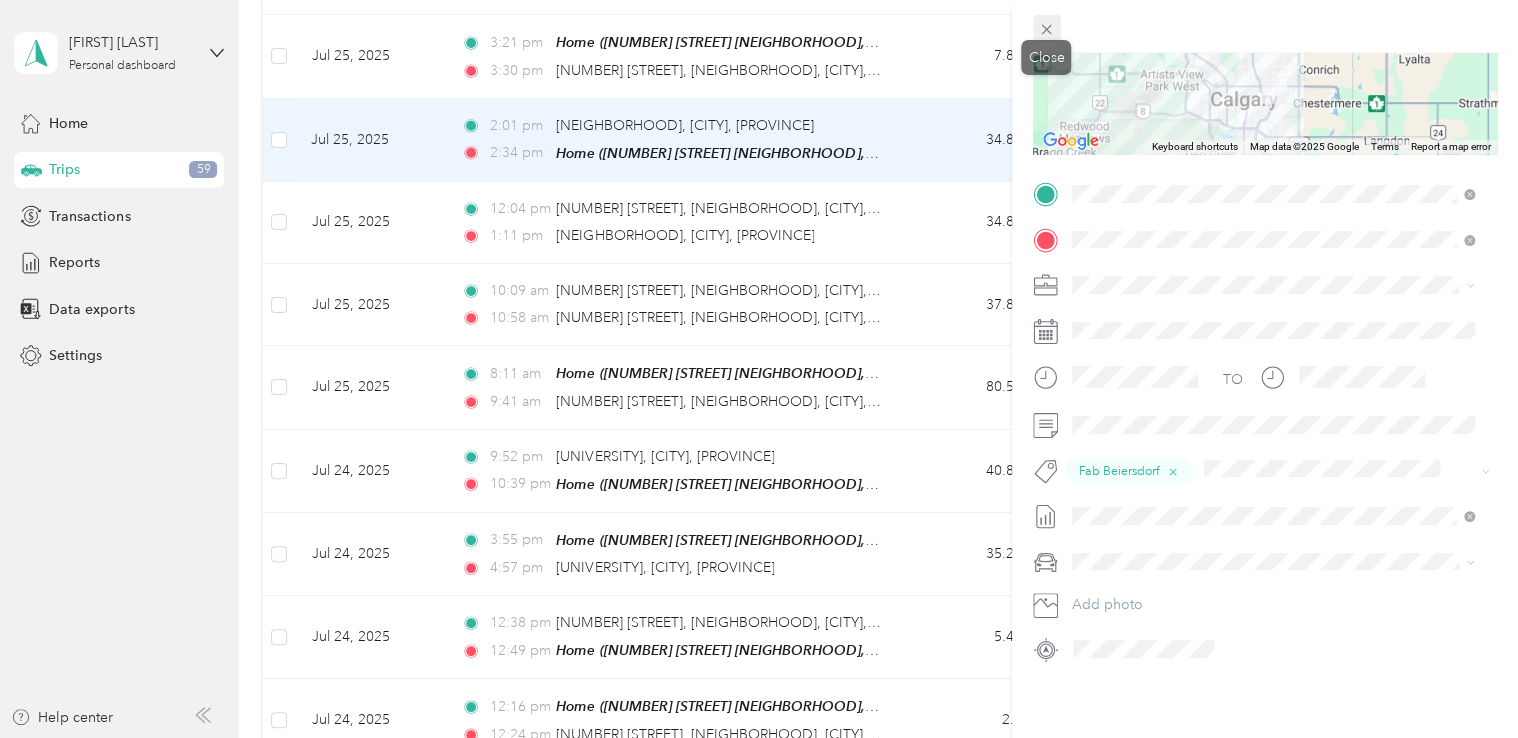 click 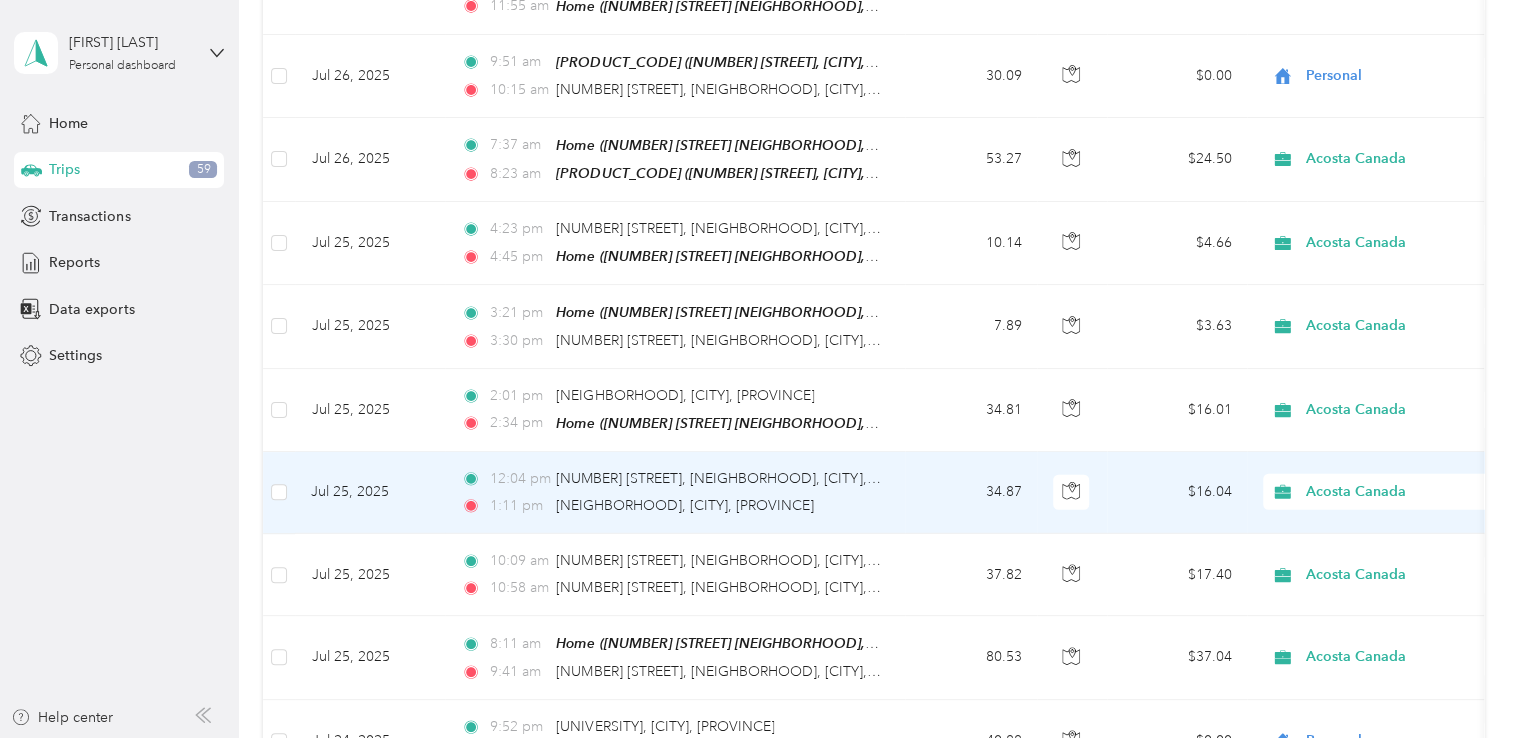 scroll, scrollTop: 2764, scrollLeft: 0, axis: vertical 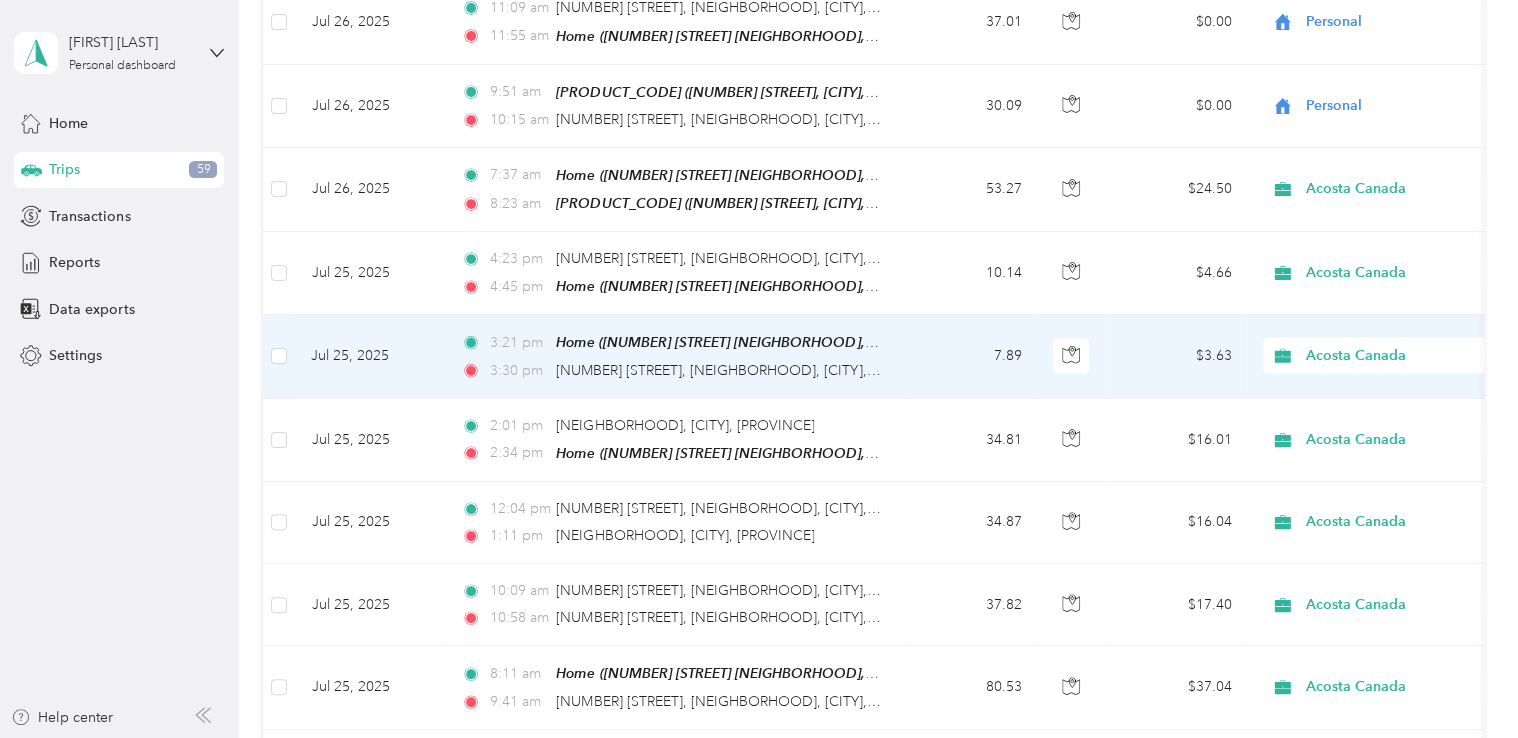 click on "[TIME] Home ([NUMBER] [STREET] [NEIGHBORHOOD], [CITY], [PROVINCE], [COUNTRY], [CITY], [PROVINCE]) [TIME] [NUMBER] [STREET], [NEIGHBORHOOD], [CITY], [PROVINCE]" at bounding box center (675, 356) 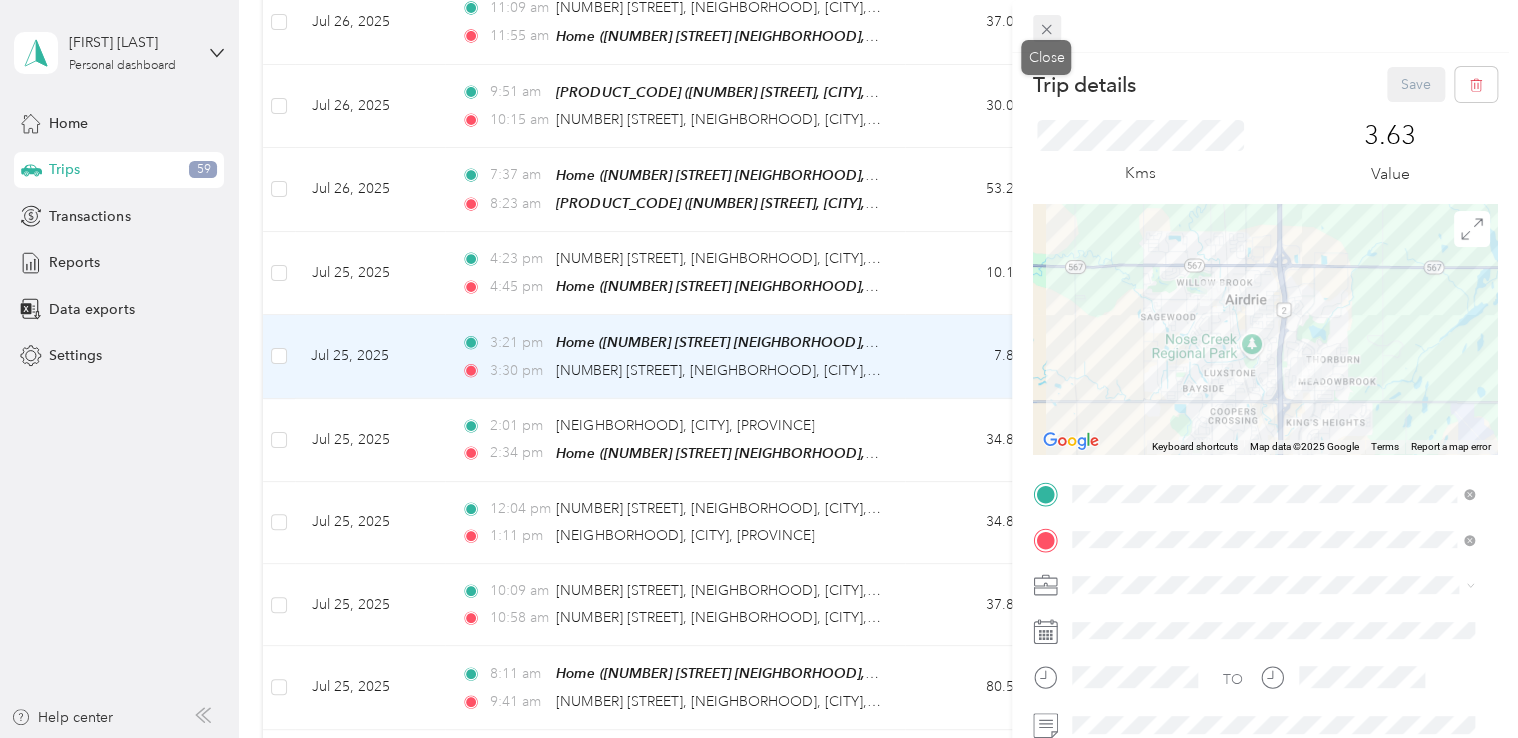 click 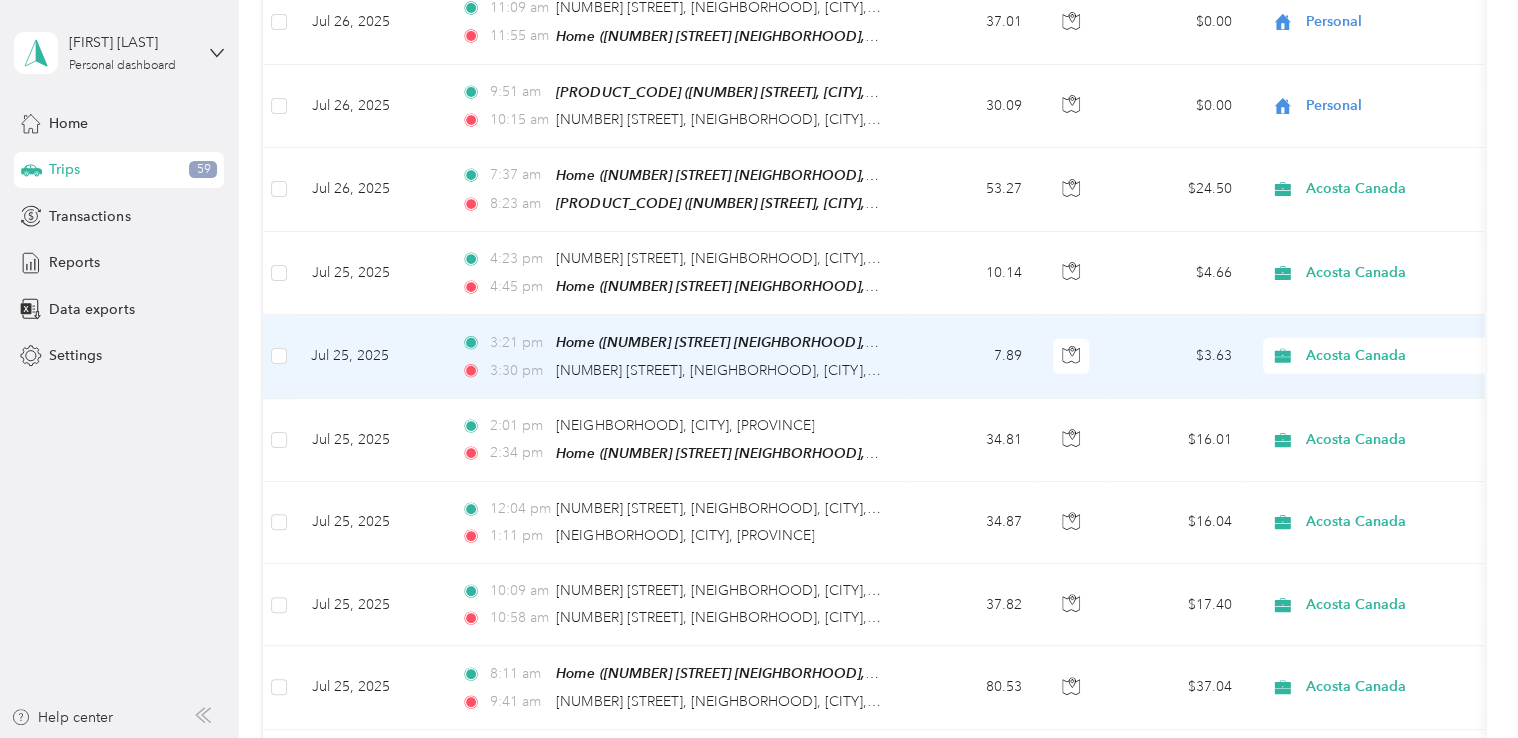 click on "Acosta Canada" at bounding box center [1397, 356] 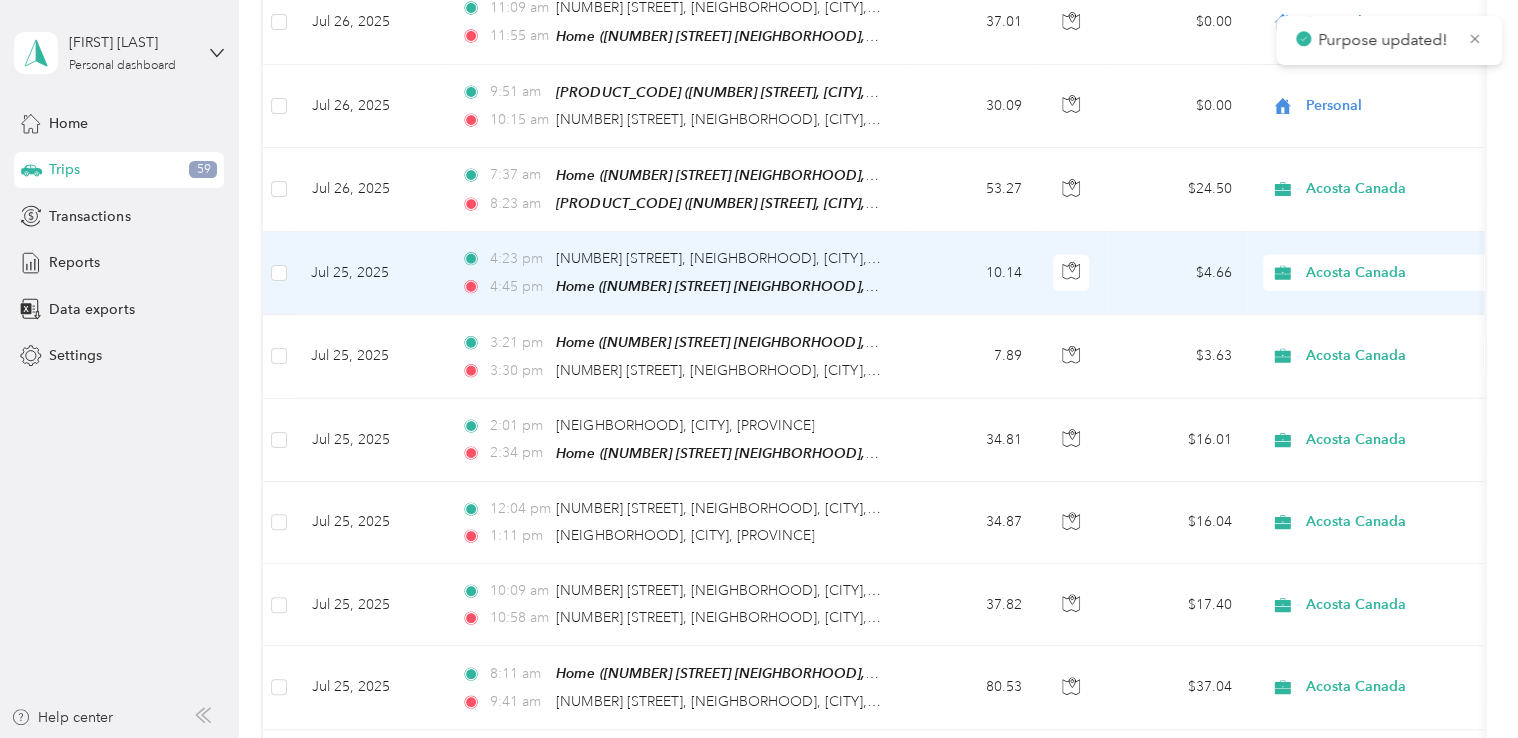 click on "Personal" at bounding box center [1388, 310] 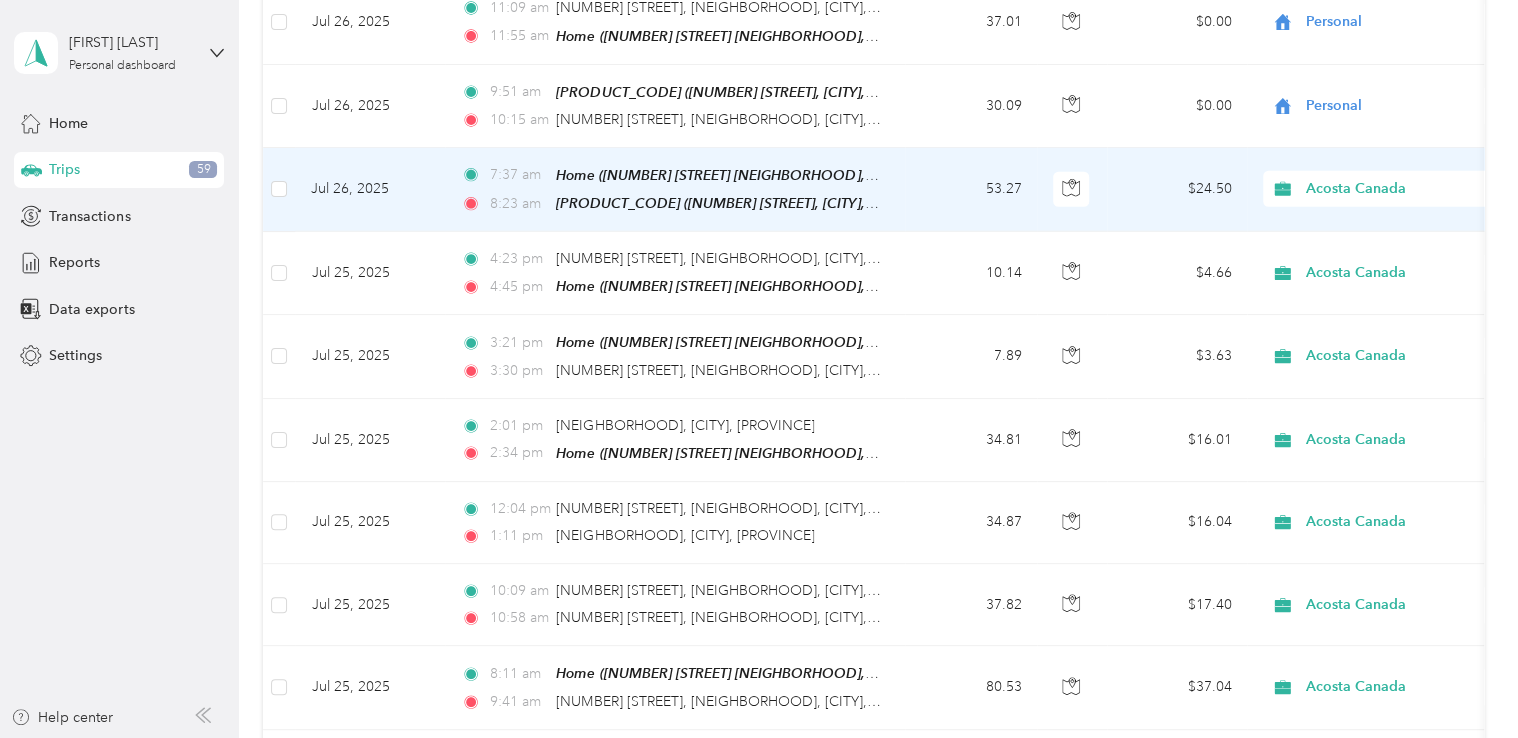 scroll, scrollTop: 2564, scrollLeft: 0, axis: vertical 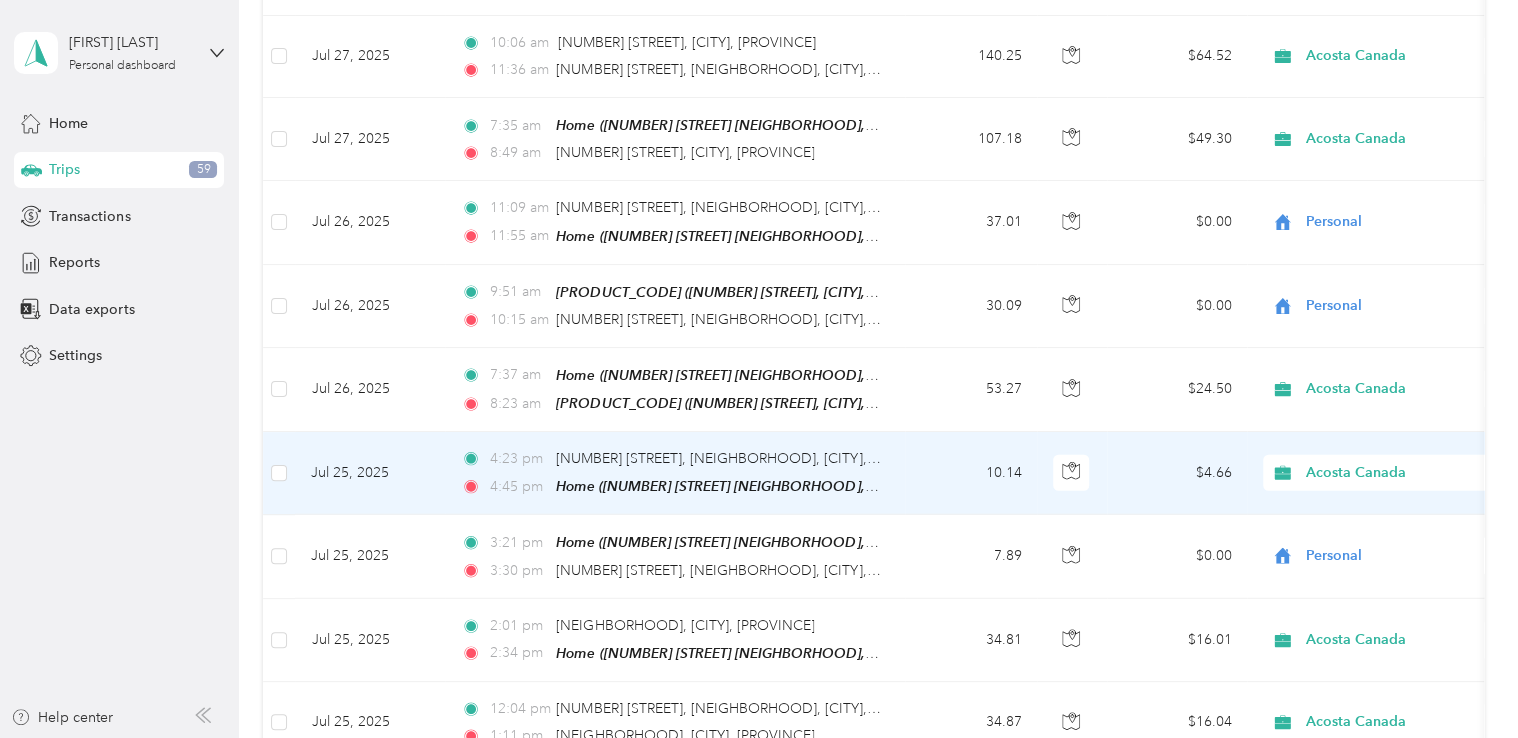 click on "Acosta Canada" at bounding box center (1387, 473) 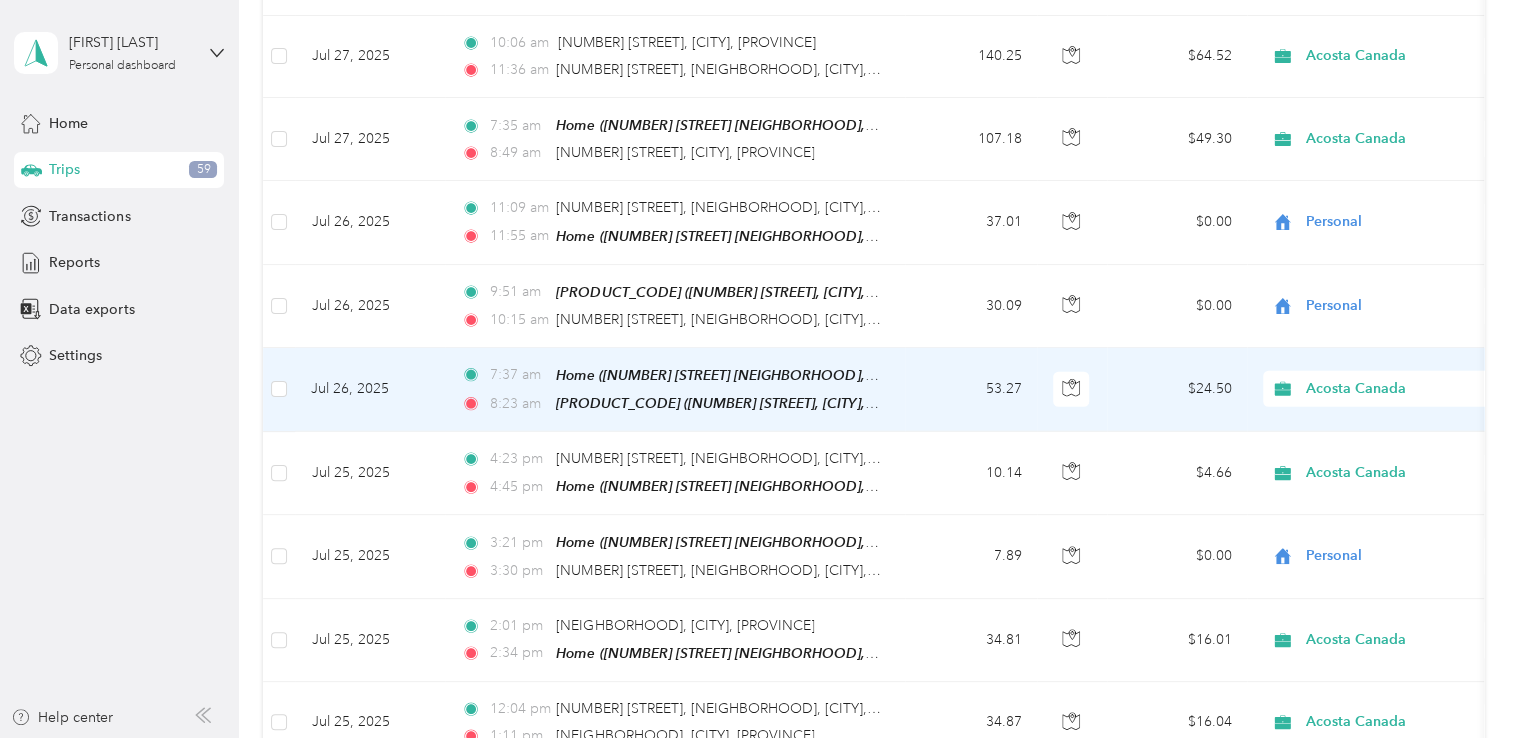 click on "$24.50" at bounding box center (1177, 390) 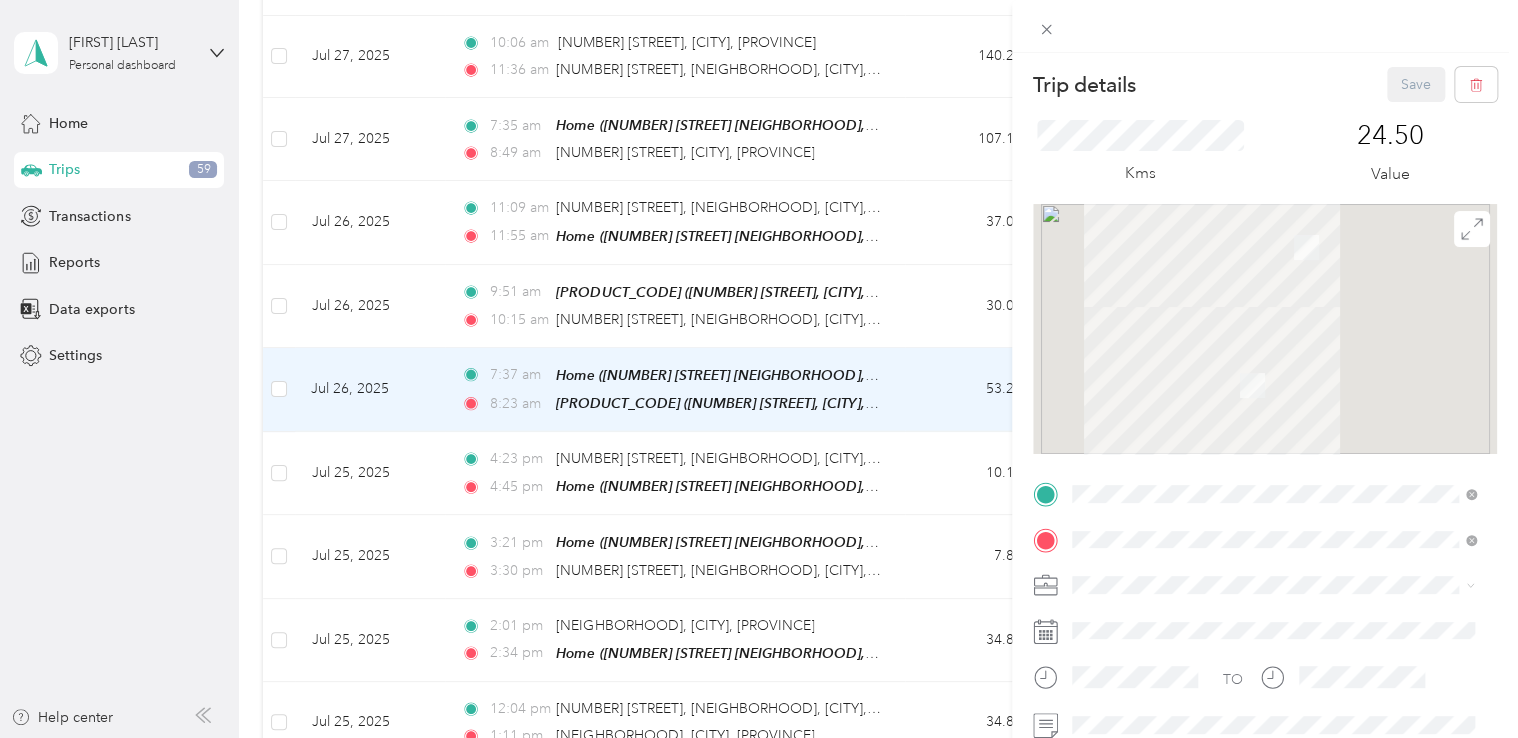 scroll, scrollTop: 200, scrollLeft: 0, axis: vertical 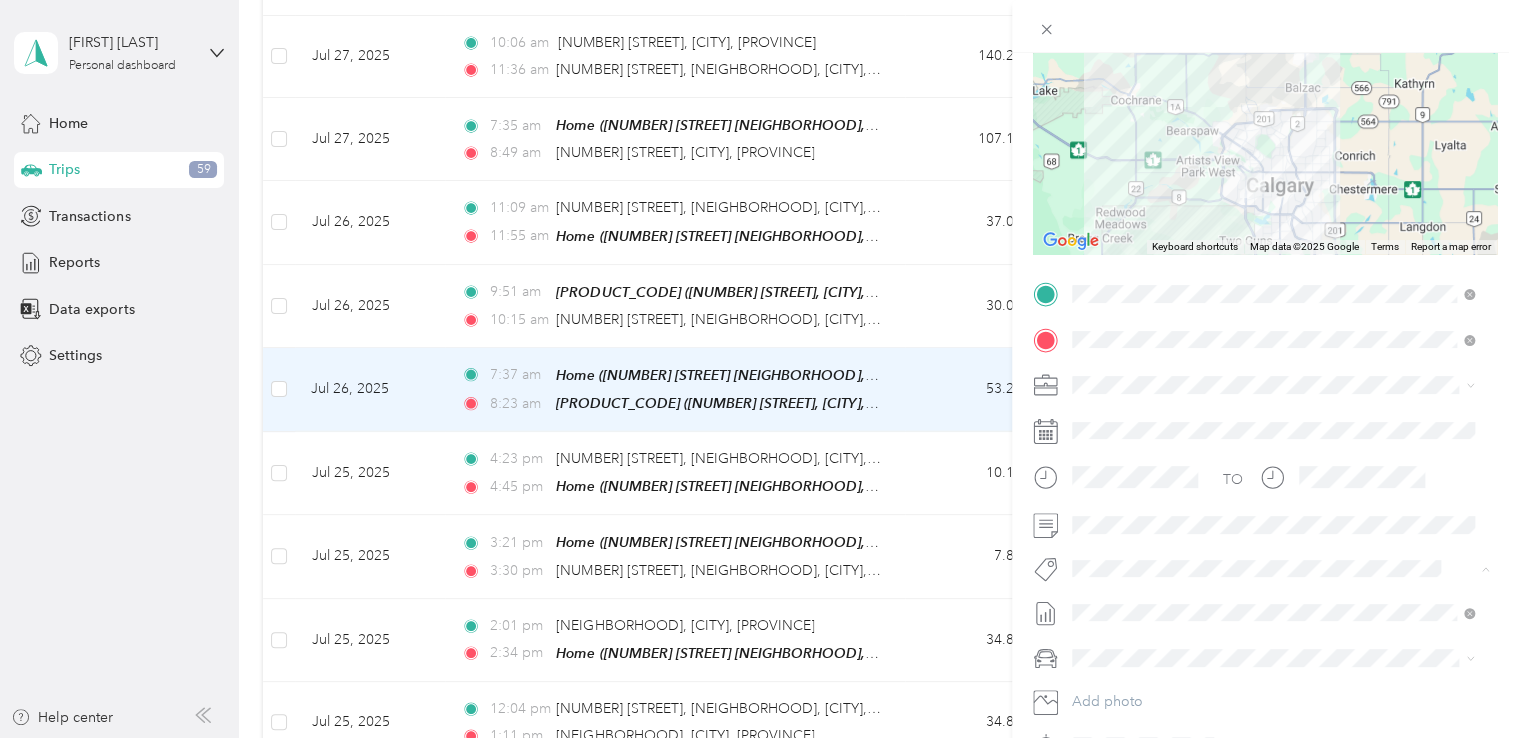 click on "Fab Beiersdorf" at bounding box center (1133, 603) 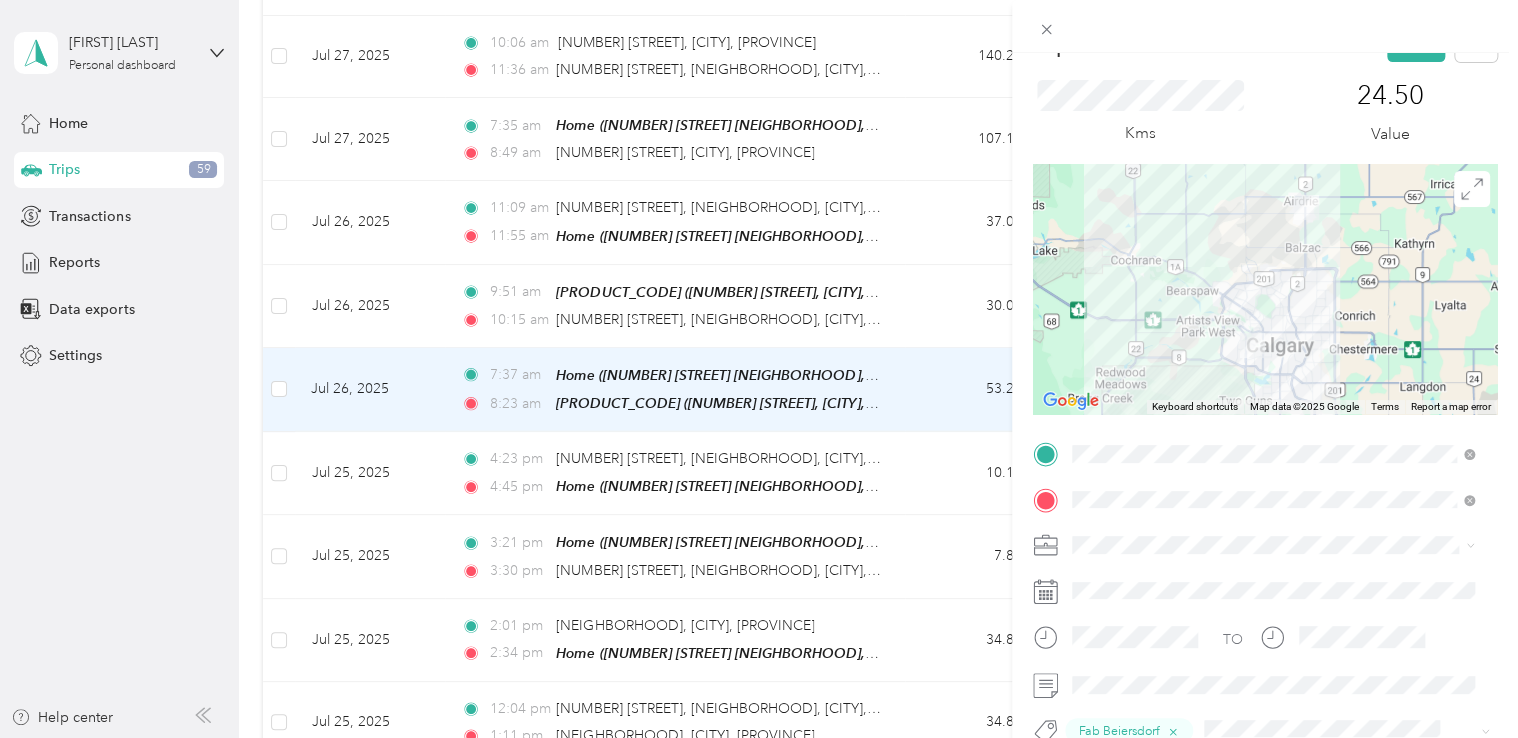 scroll, scrollTop: 0, scrollLeft: 0, axis: both 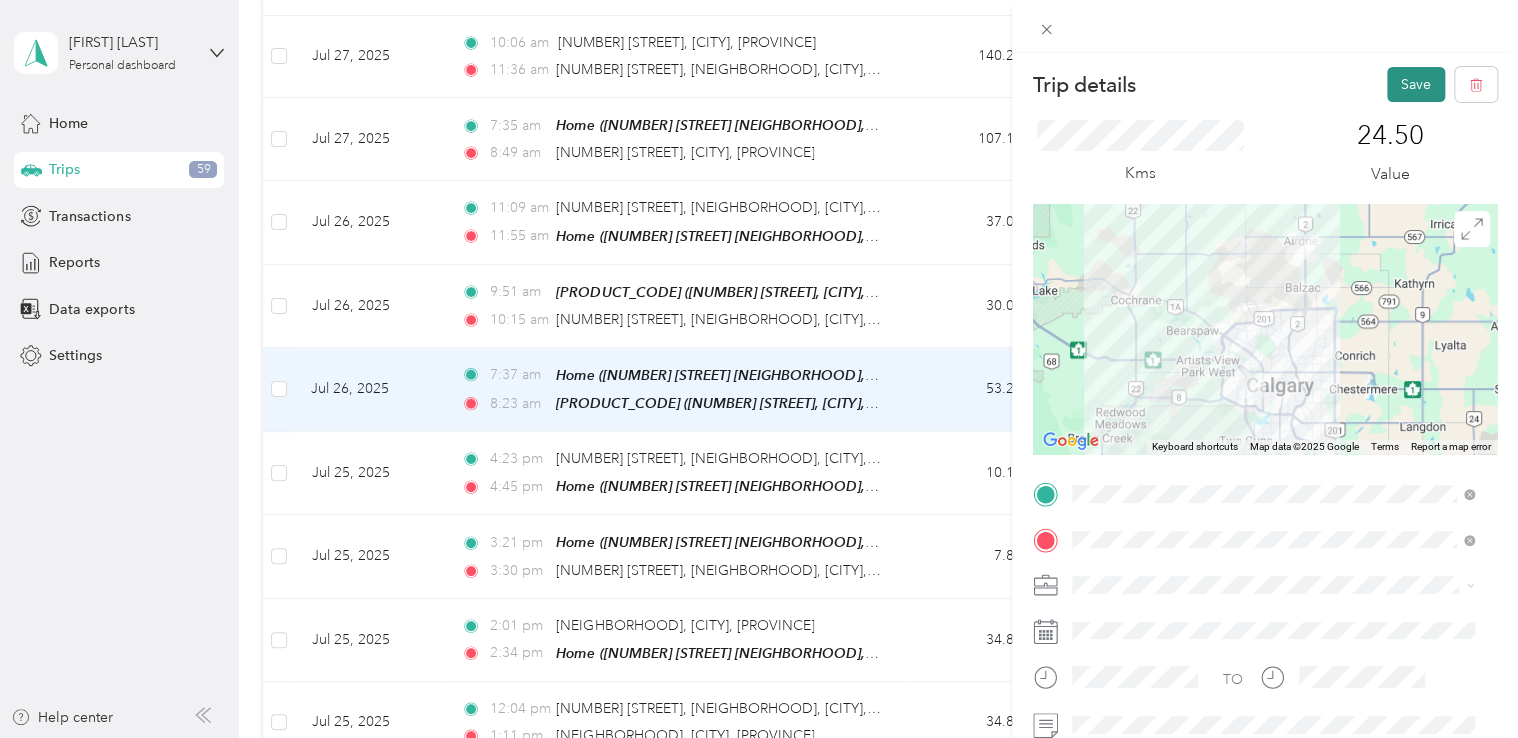 click on "Save" at bounding box center [1416, 84] 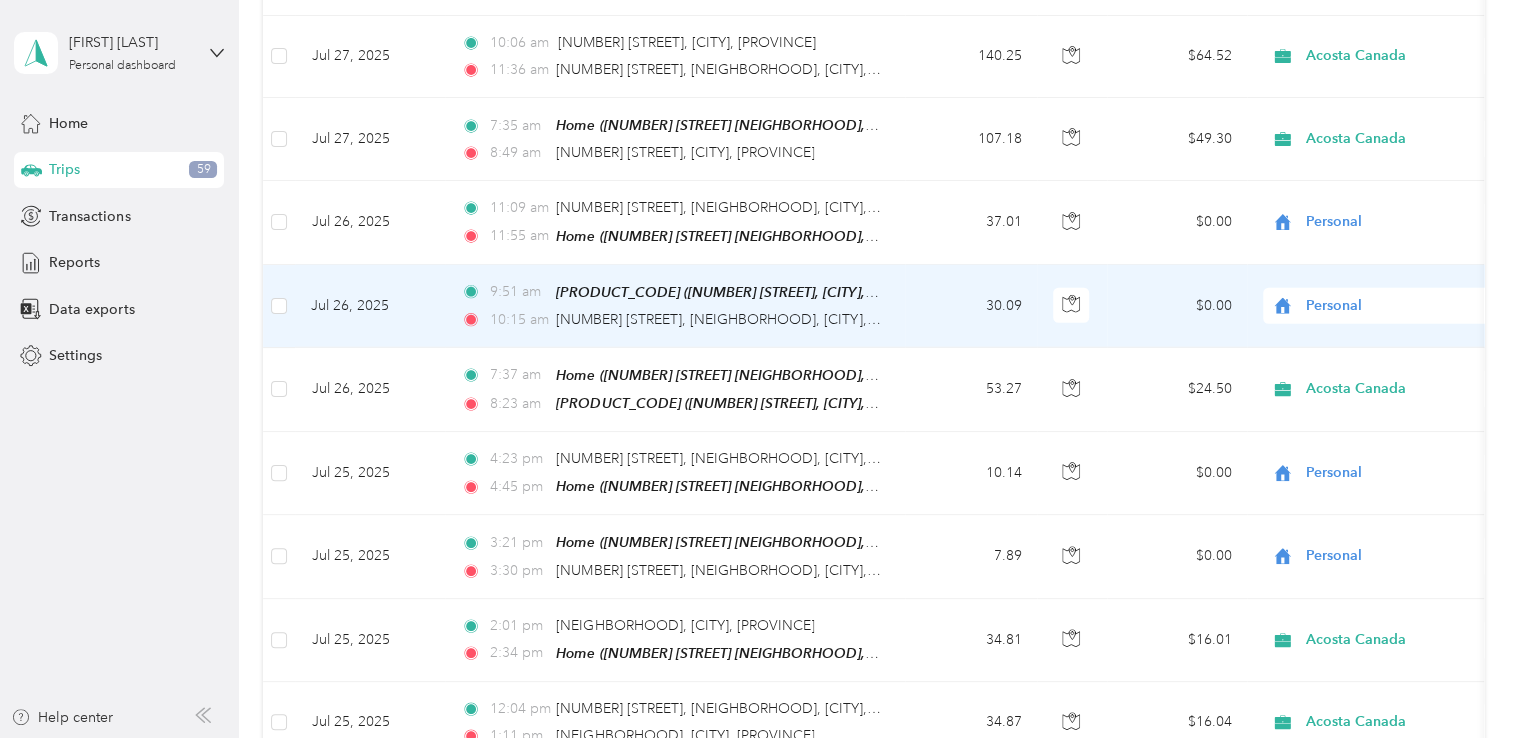 click on "30.09" at bounding box center (971, 306) 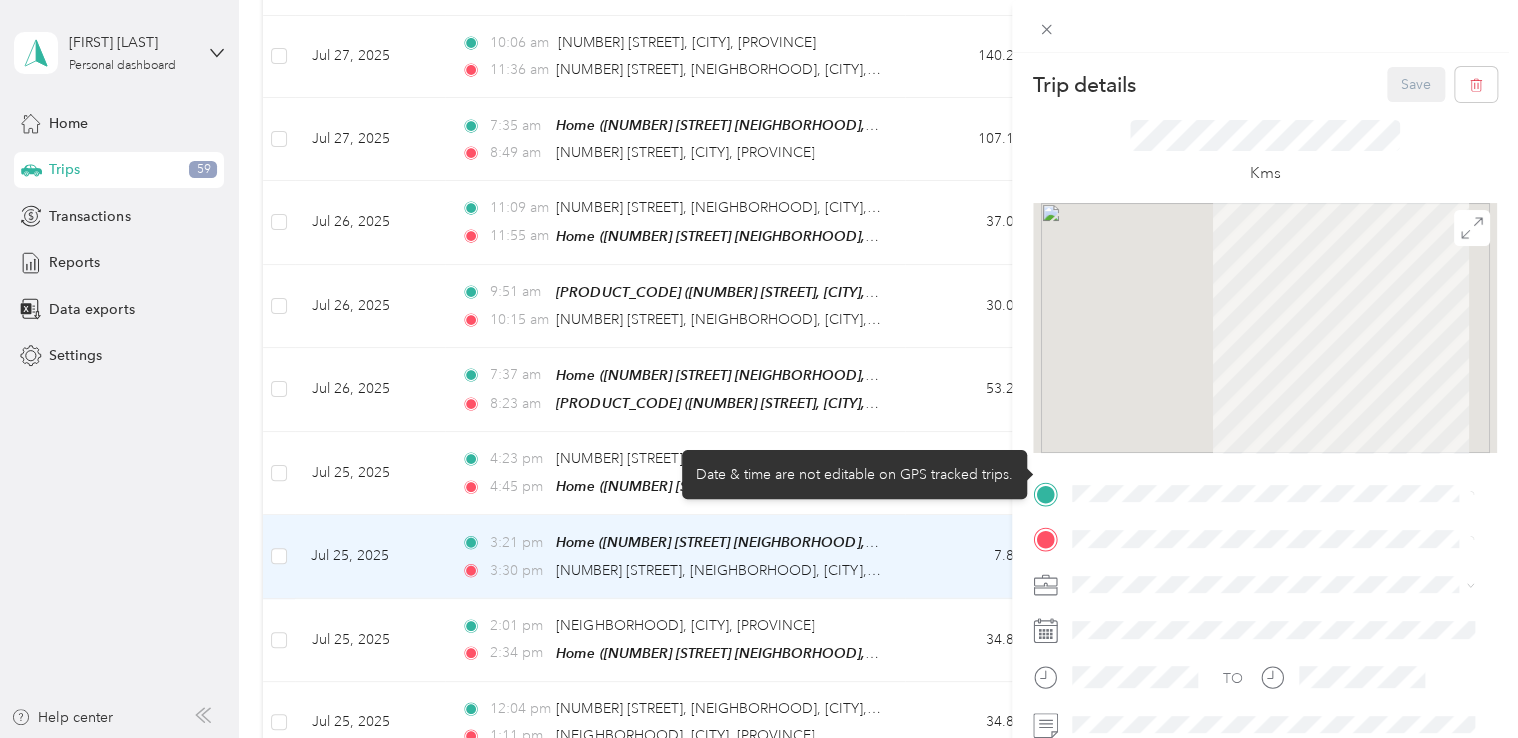 scroll, scrollTop: 200, scrollLeft: 0, axis: vertical 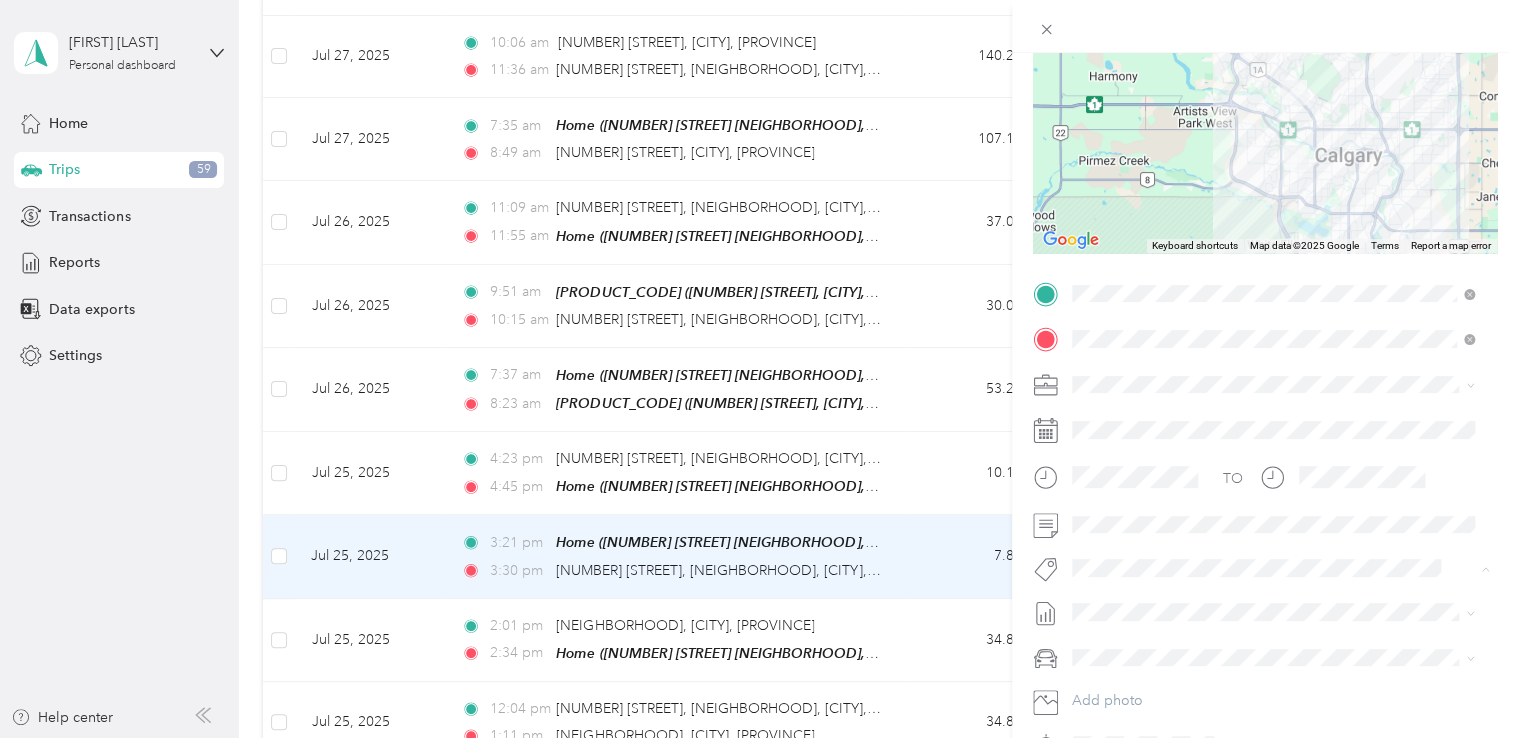 click on "Fab Beiersdorf" at bounding box center [1133, 603] 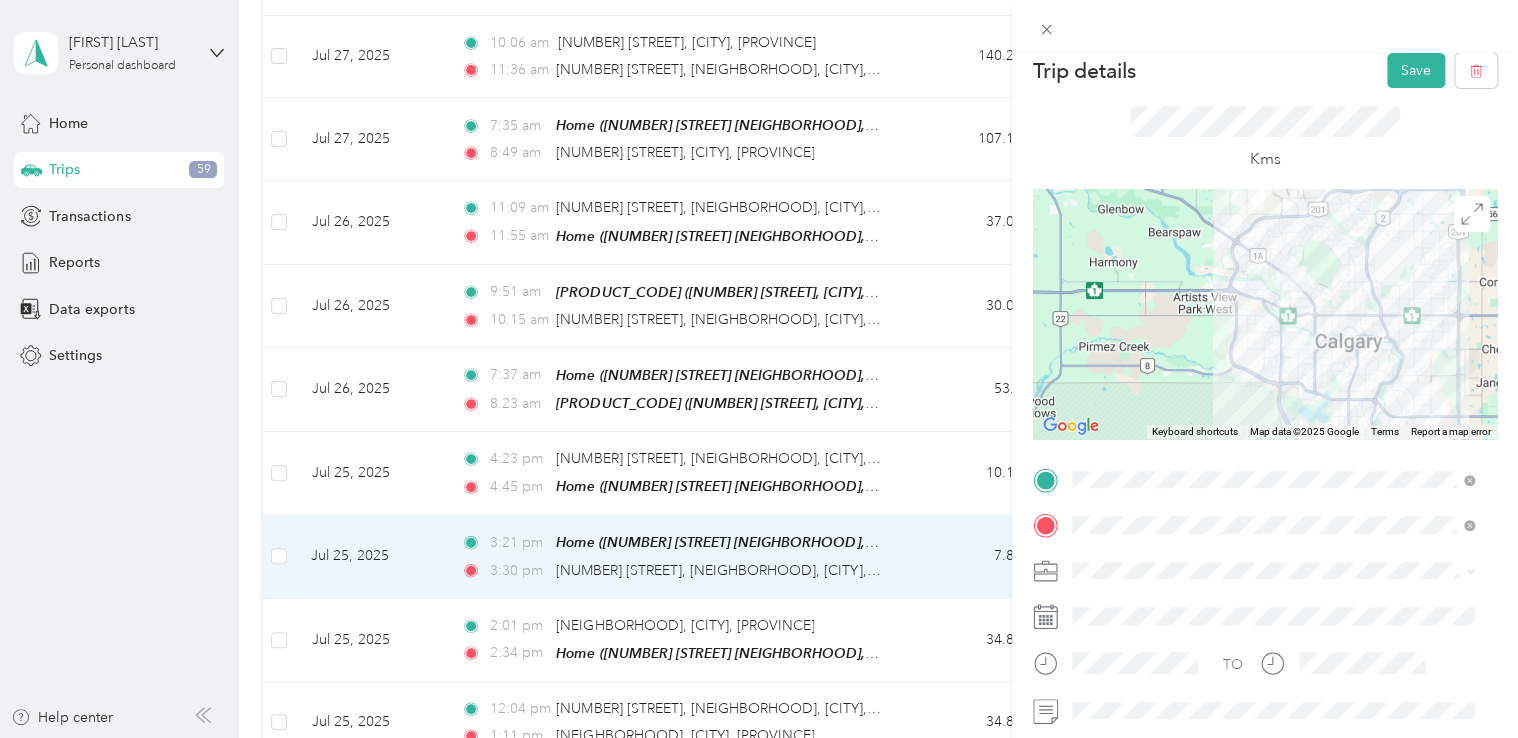 scroll, scrollTop: 0, scrollLeft: 0, axis: both 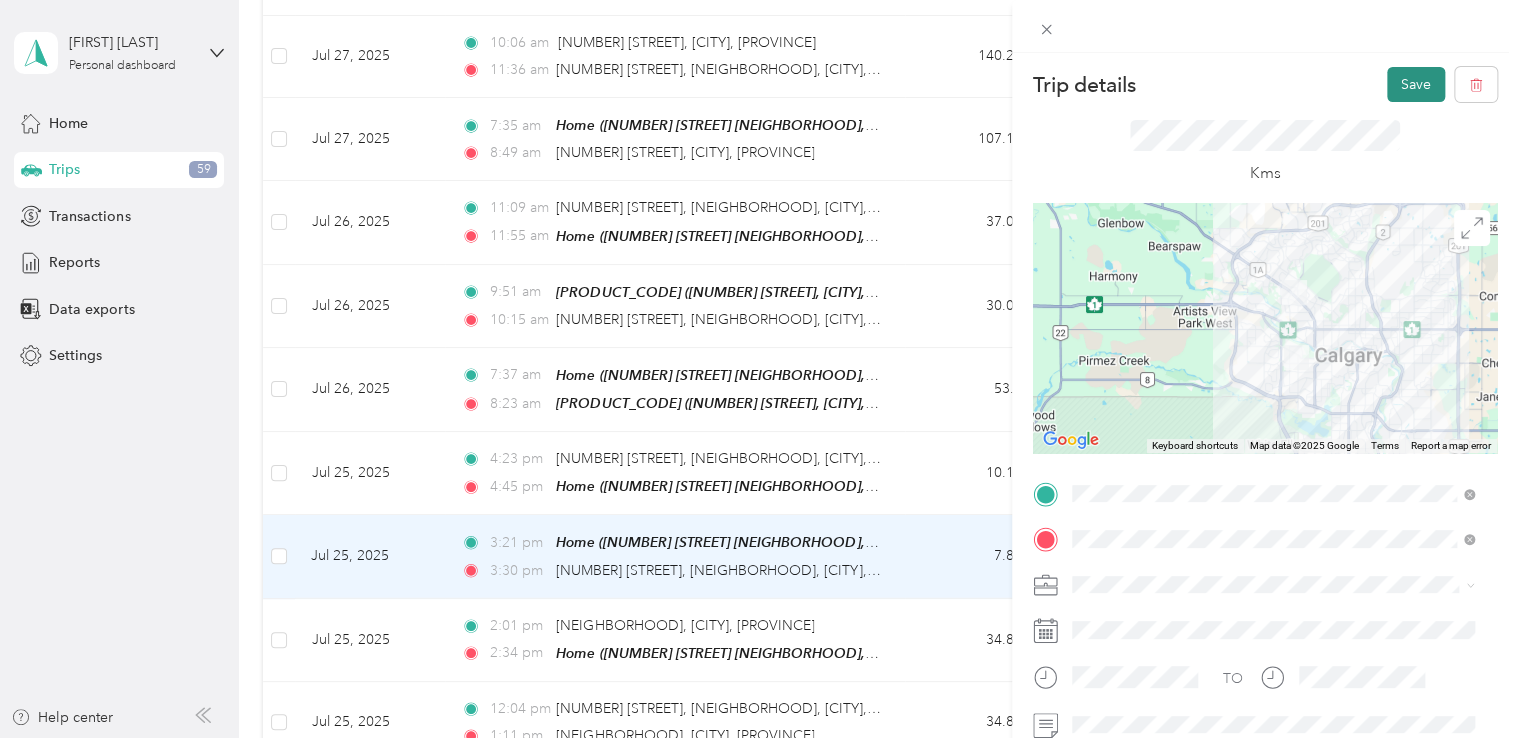 click on "Save" at bounding box center [1416, 84] 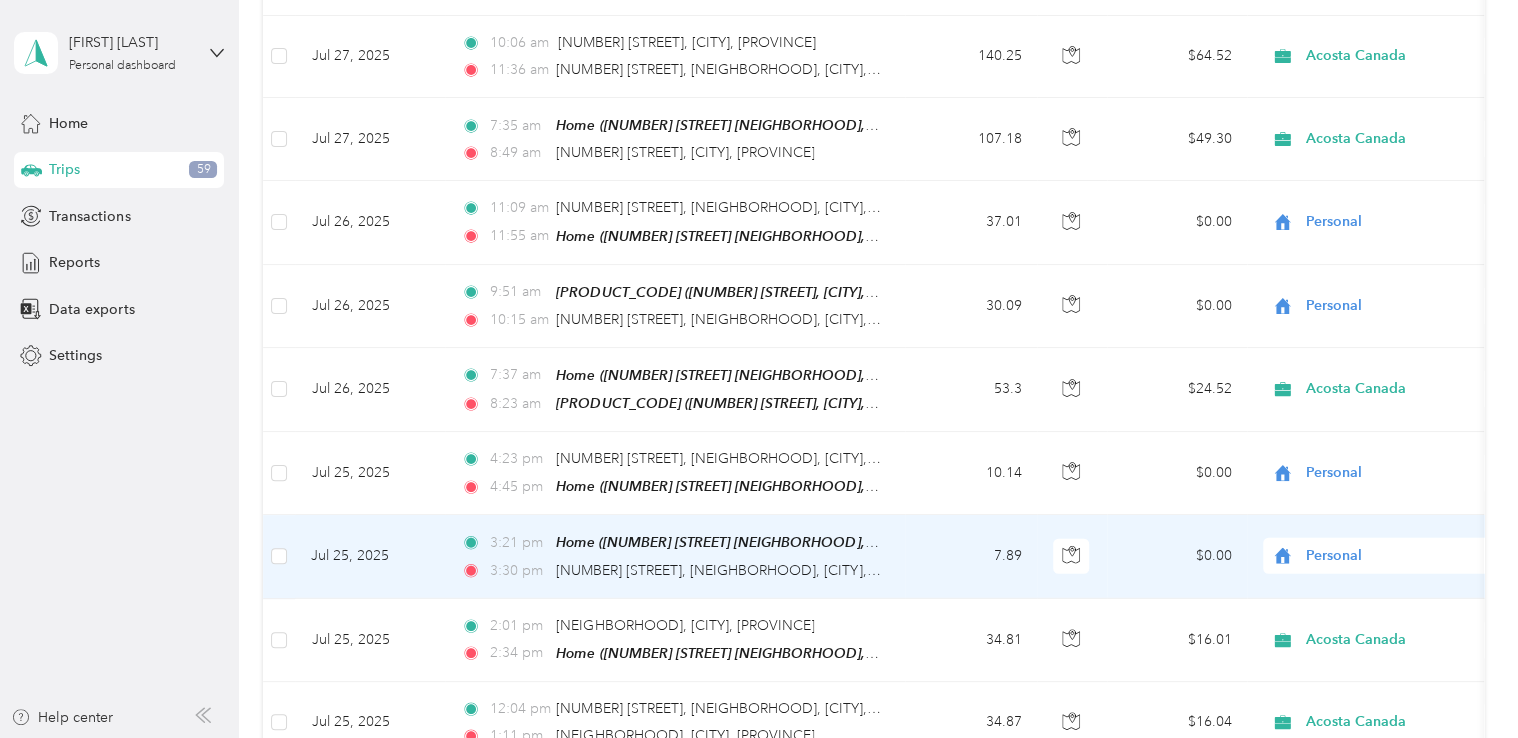 click on "7.89" at bounding box center [971, 556] 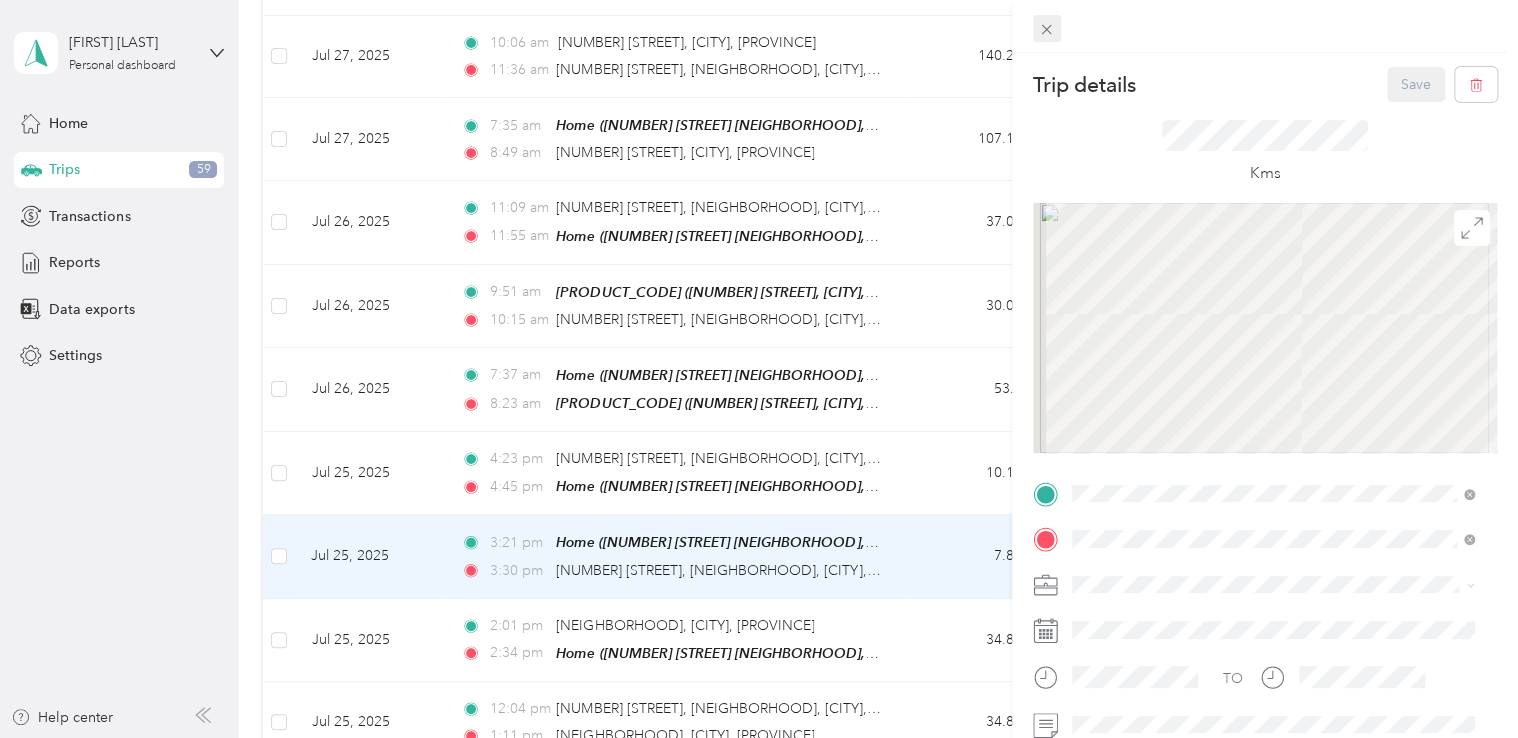 click 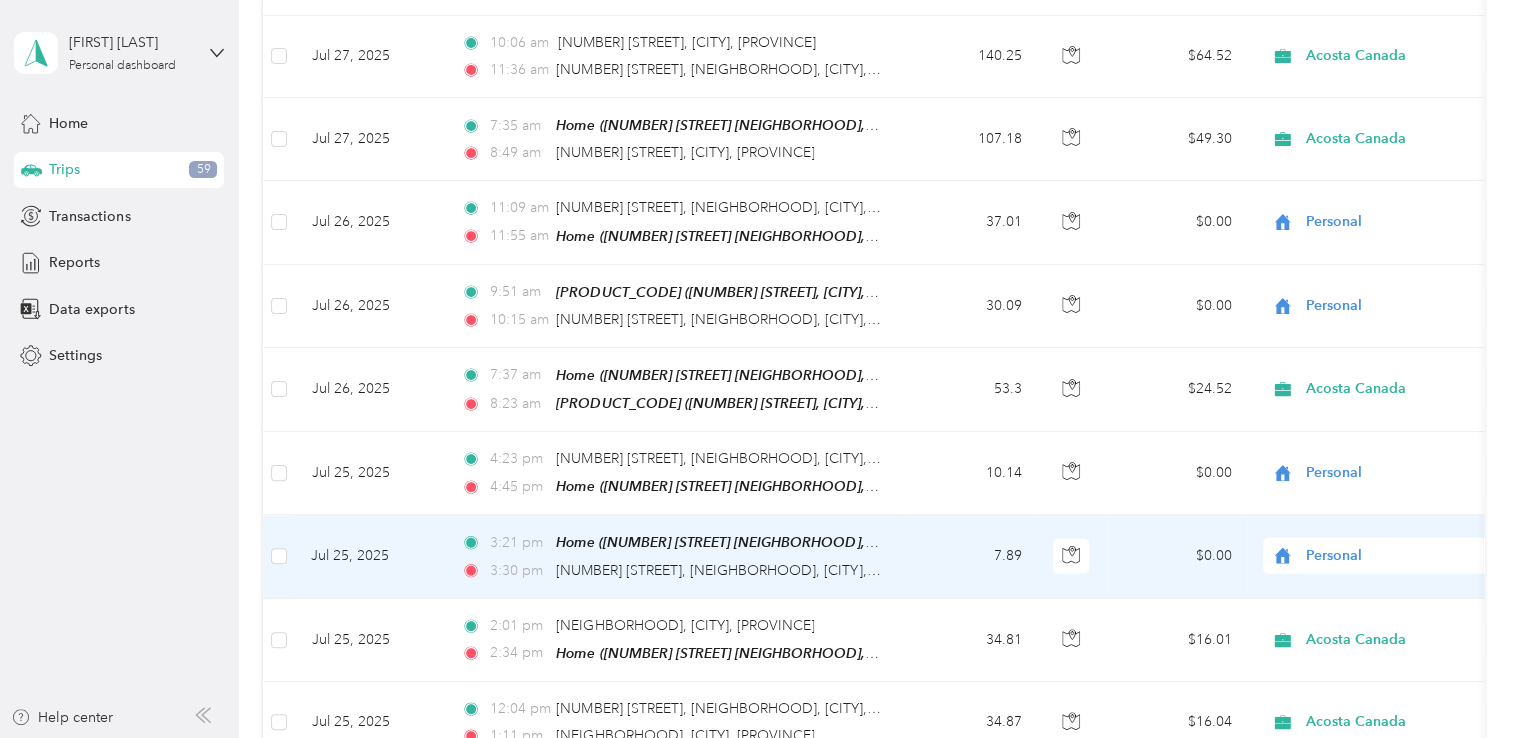 click on "Personal" at bounding box center [1397, 556] 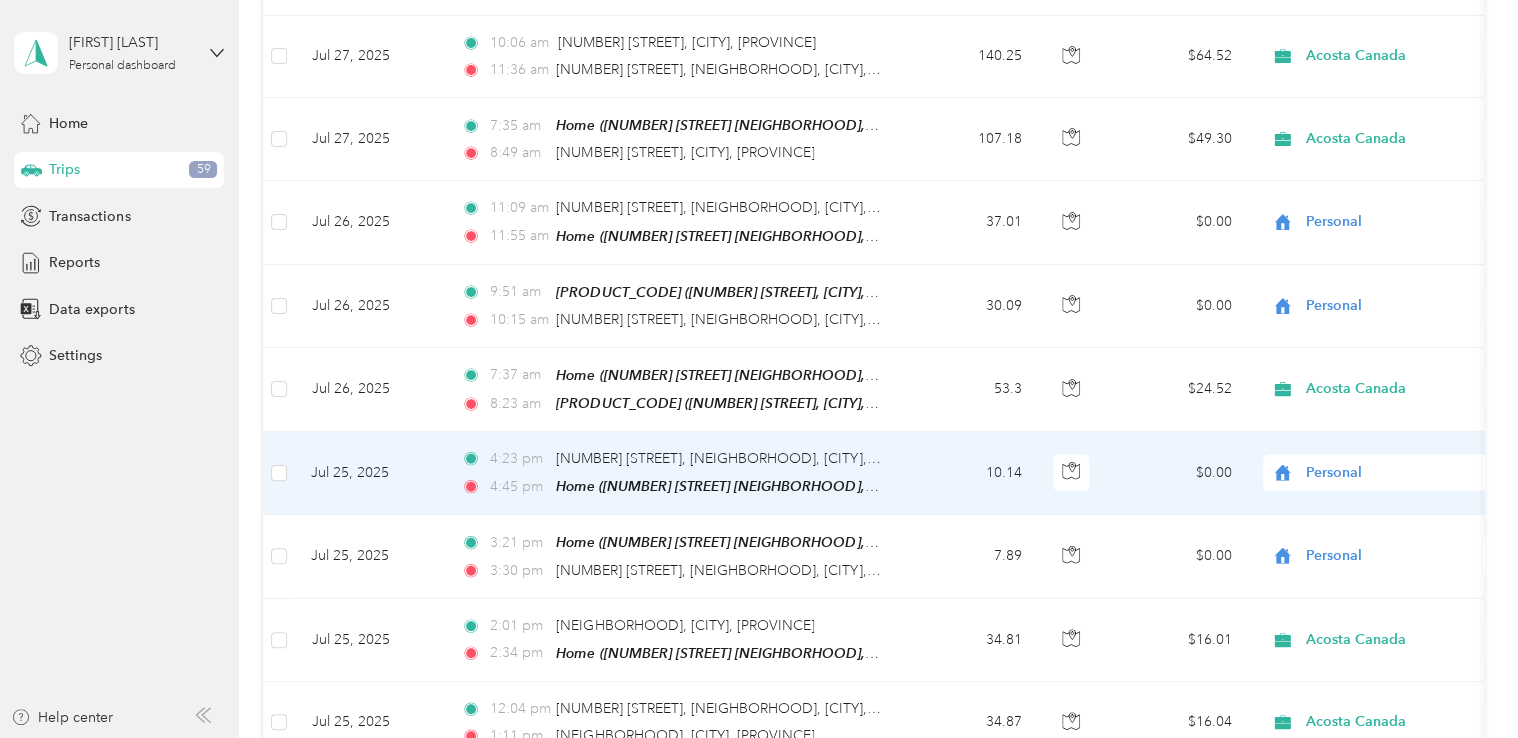 click on "$0.00" at bounding box center [1177, 473] 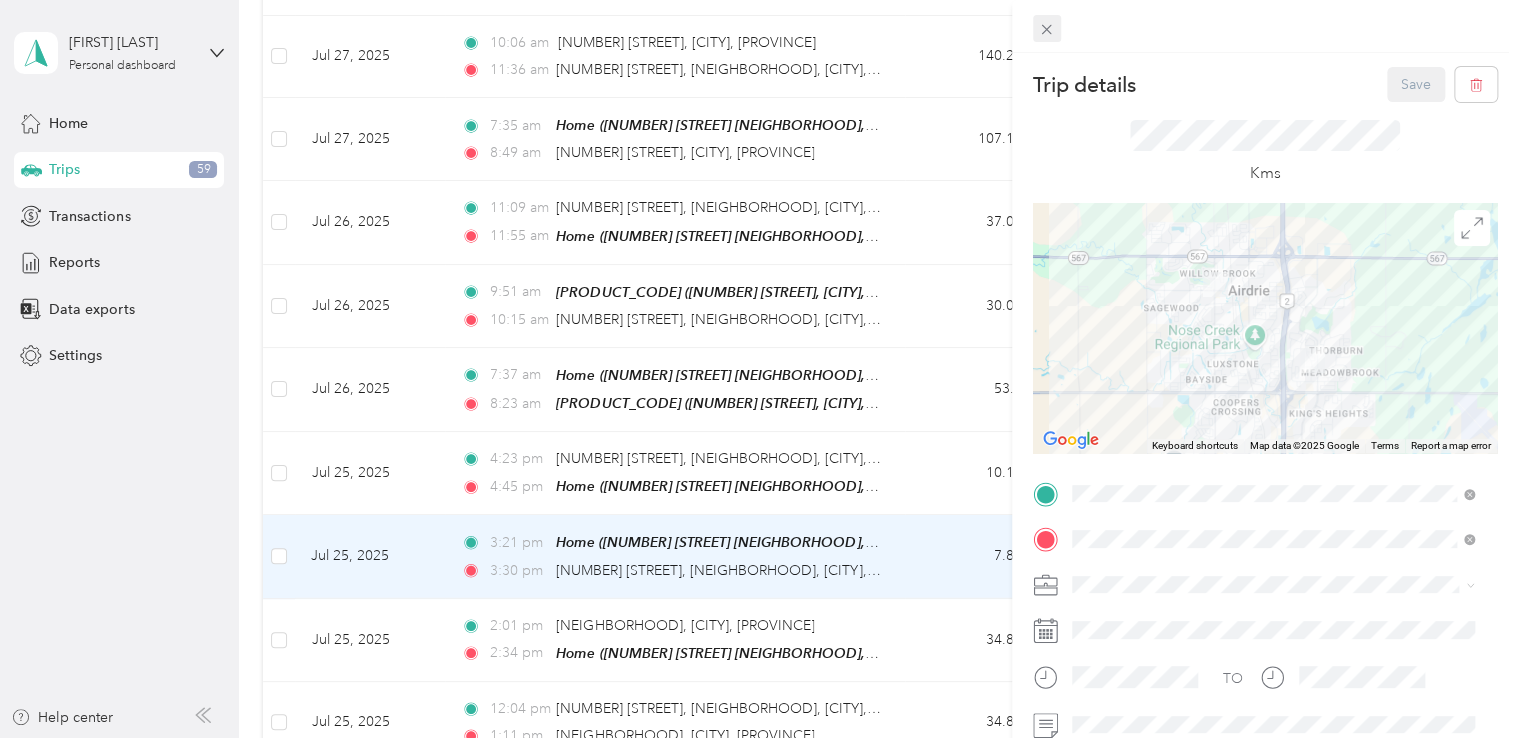 click 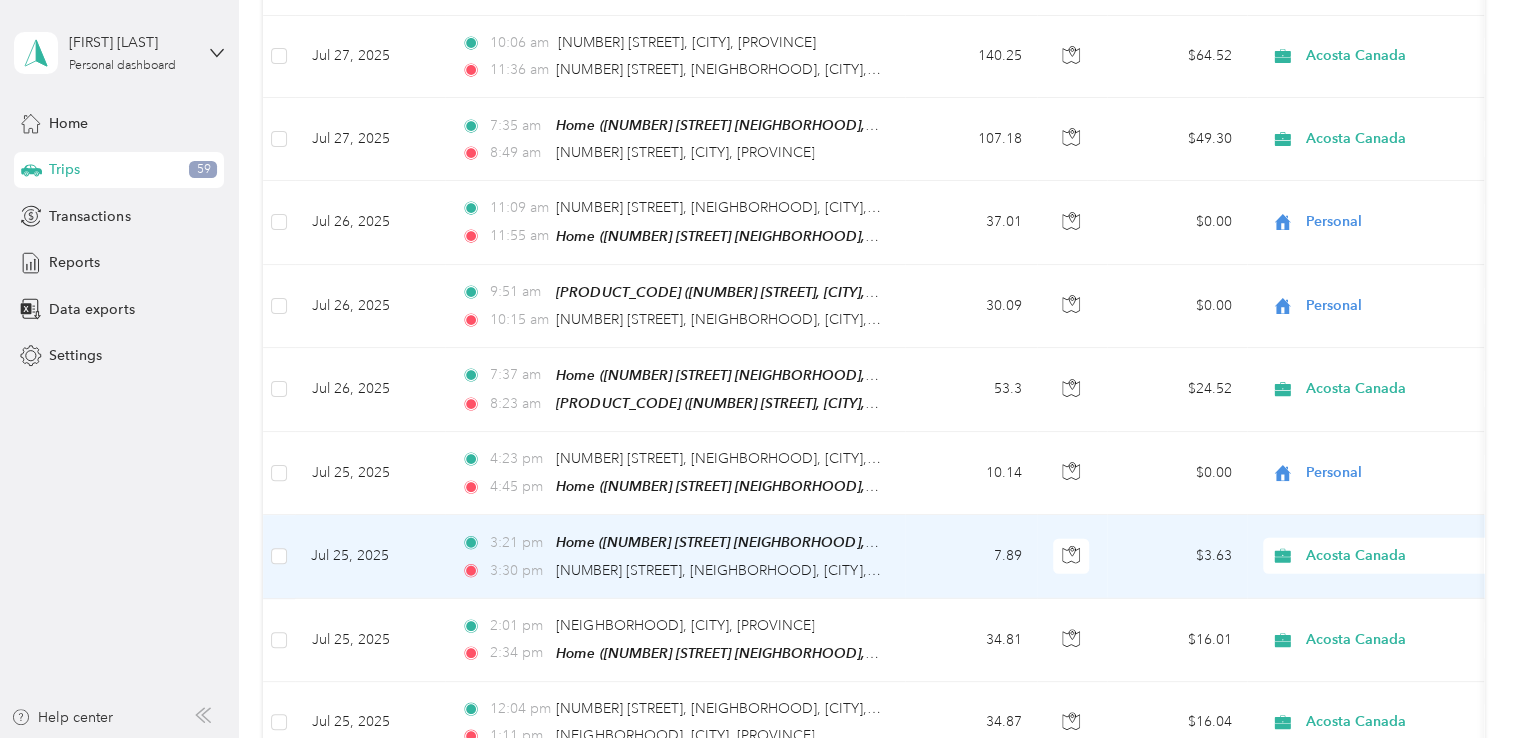 click on "Acosta Canada" at bounding box center (1397, 556) 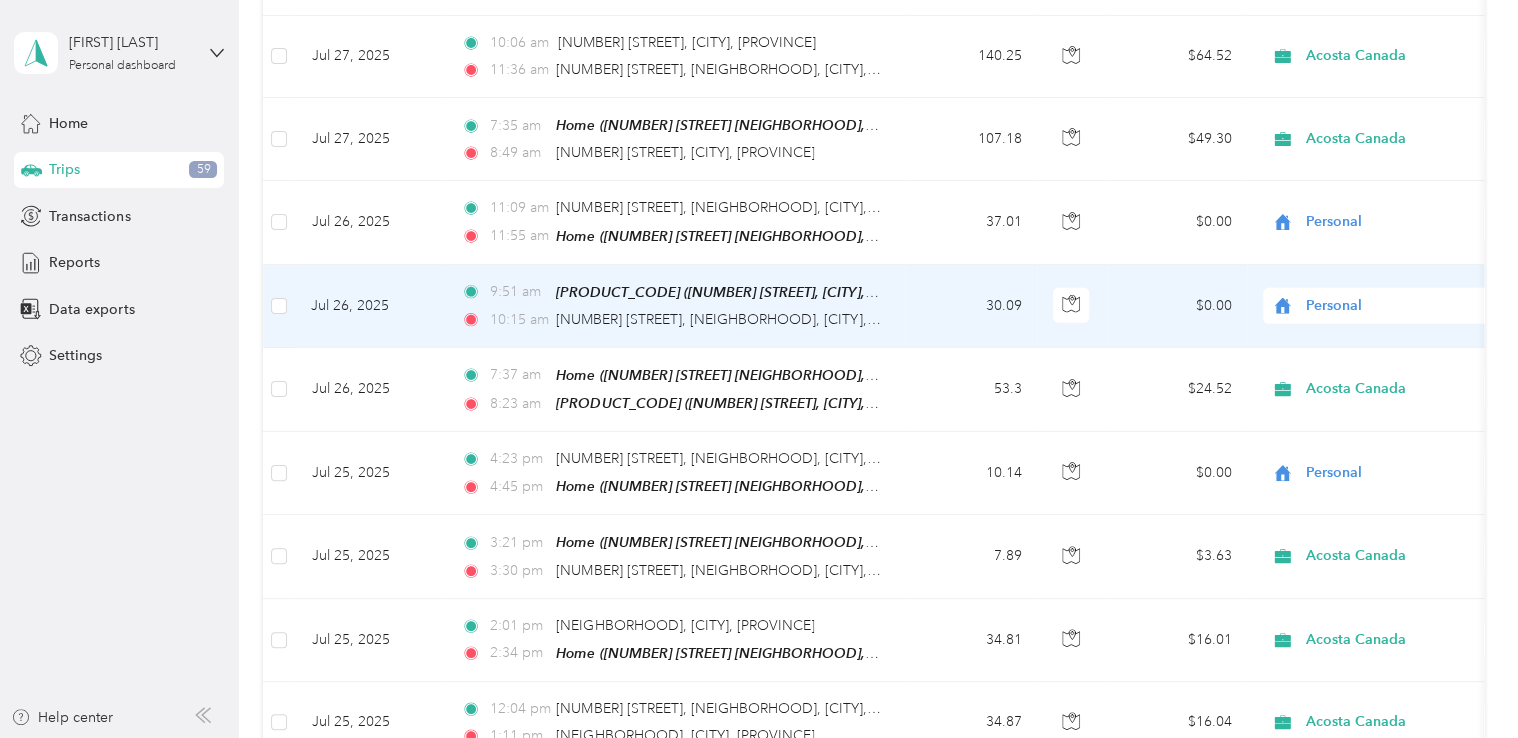 click on "Personal" at bounding box center (1397, 306) 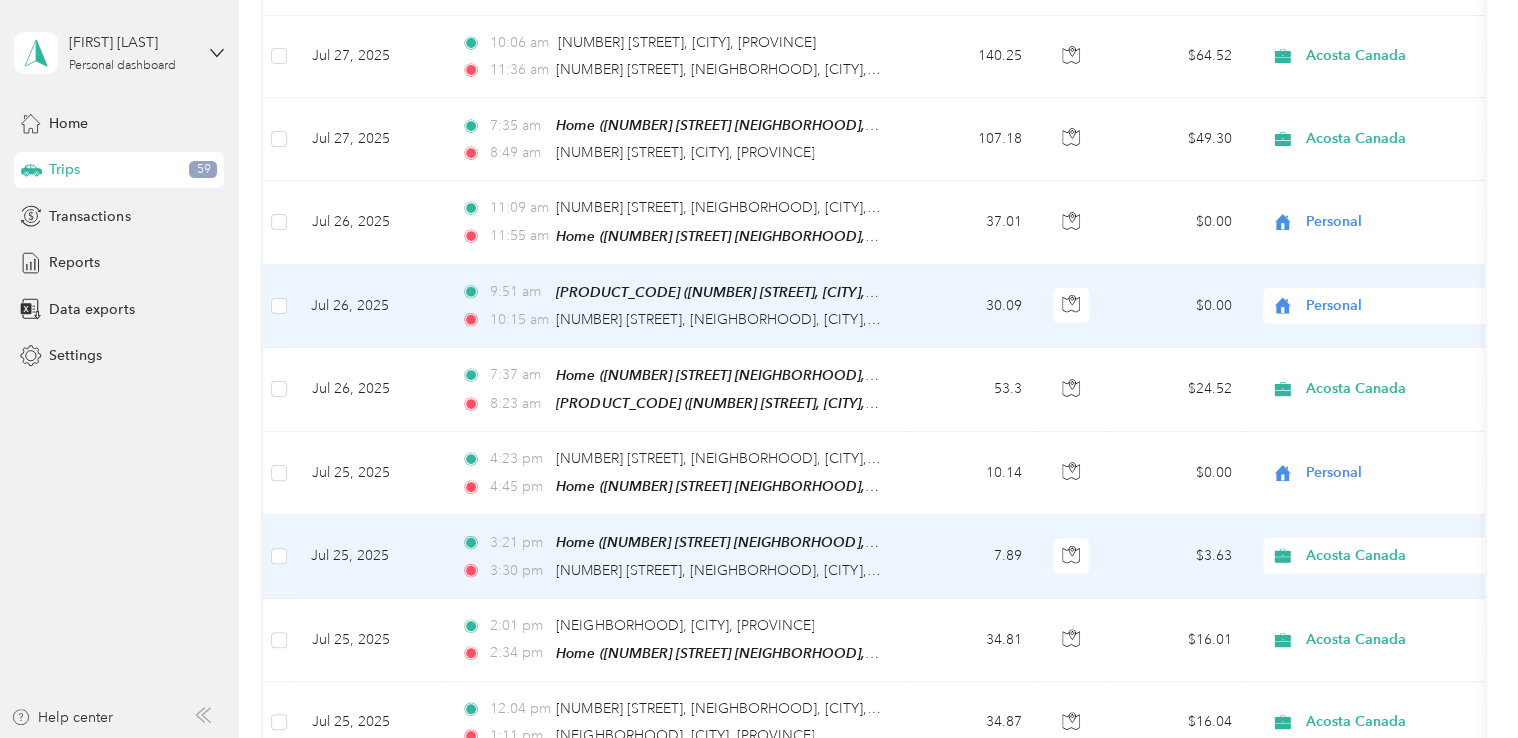 click on "Acosta Canada" at bounding box center (1405, 311) 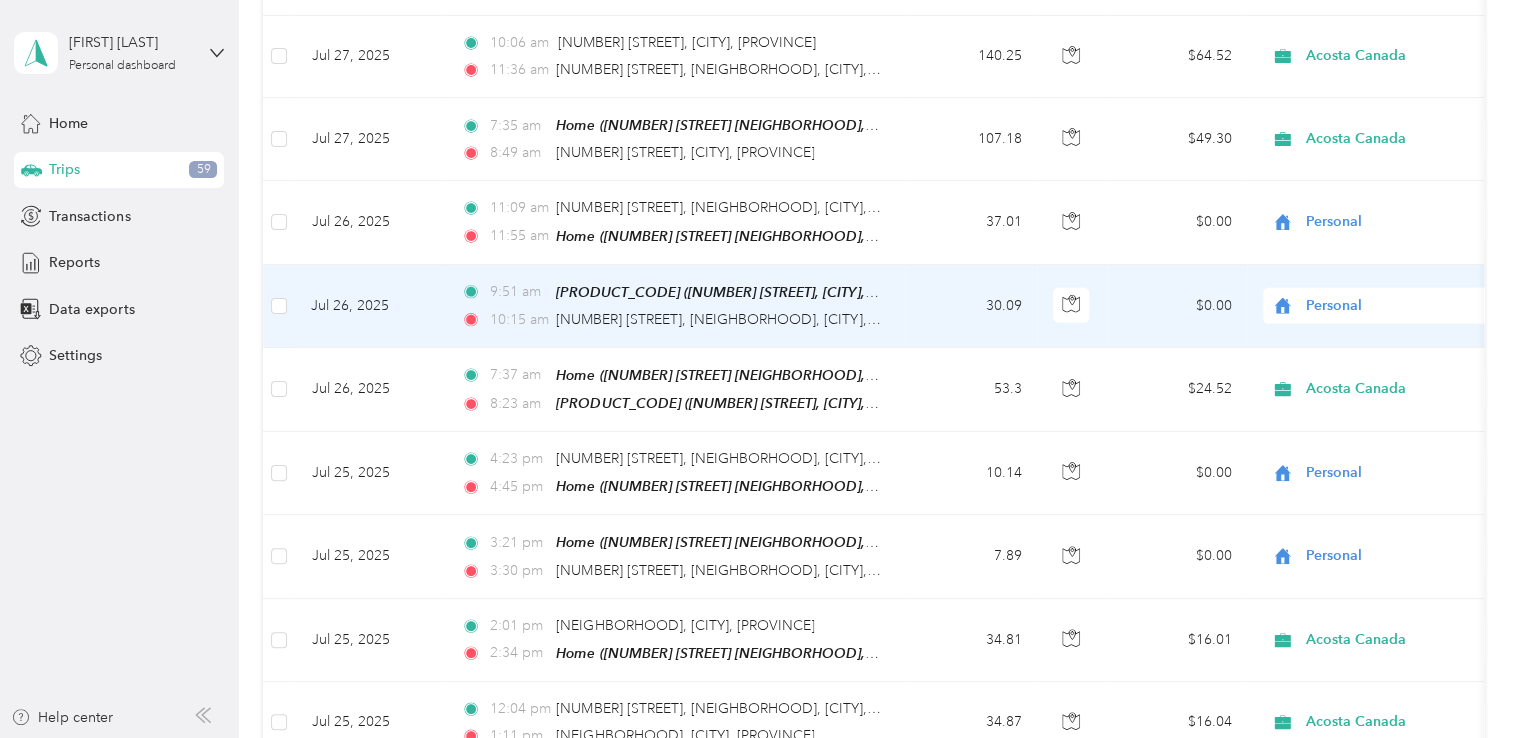 click on "30.09" at bounding box center (971, 306) 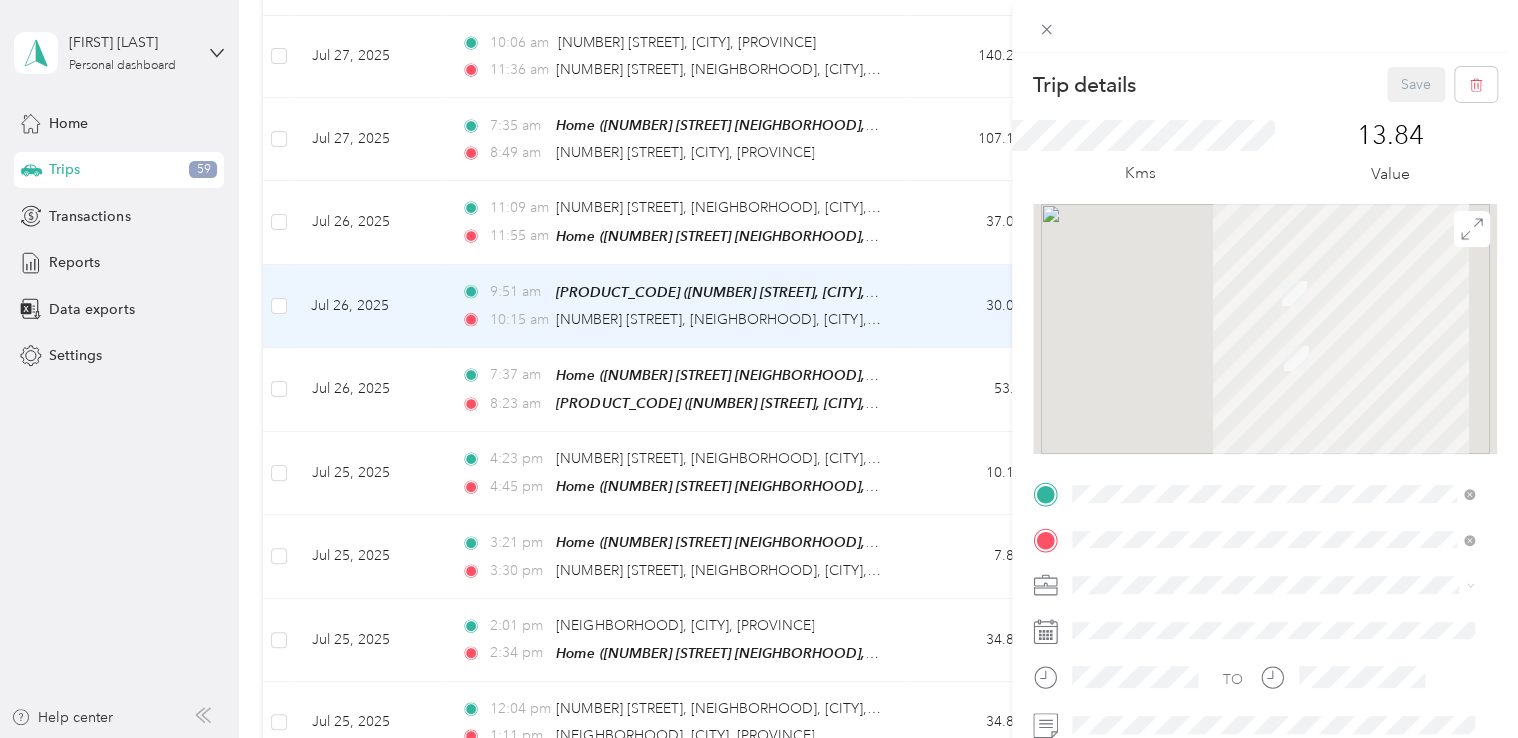 scroll, scrollTop: 300, scrollLeft: 0, axis: vertical 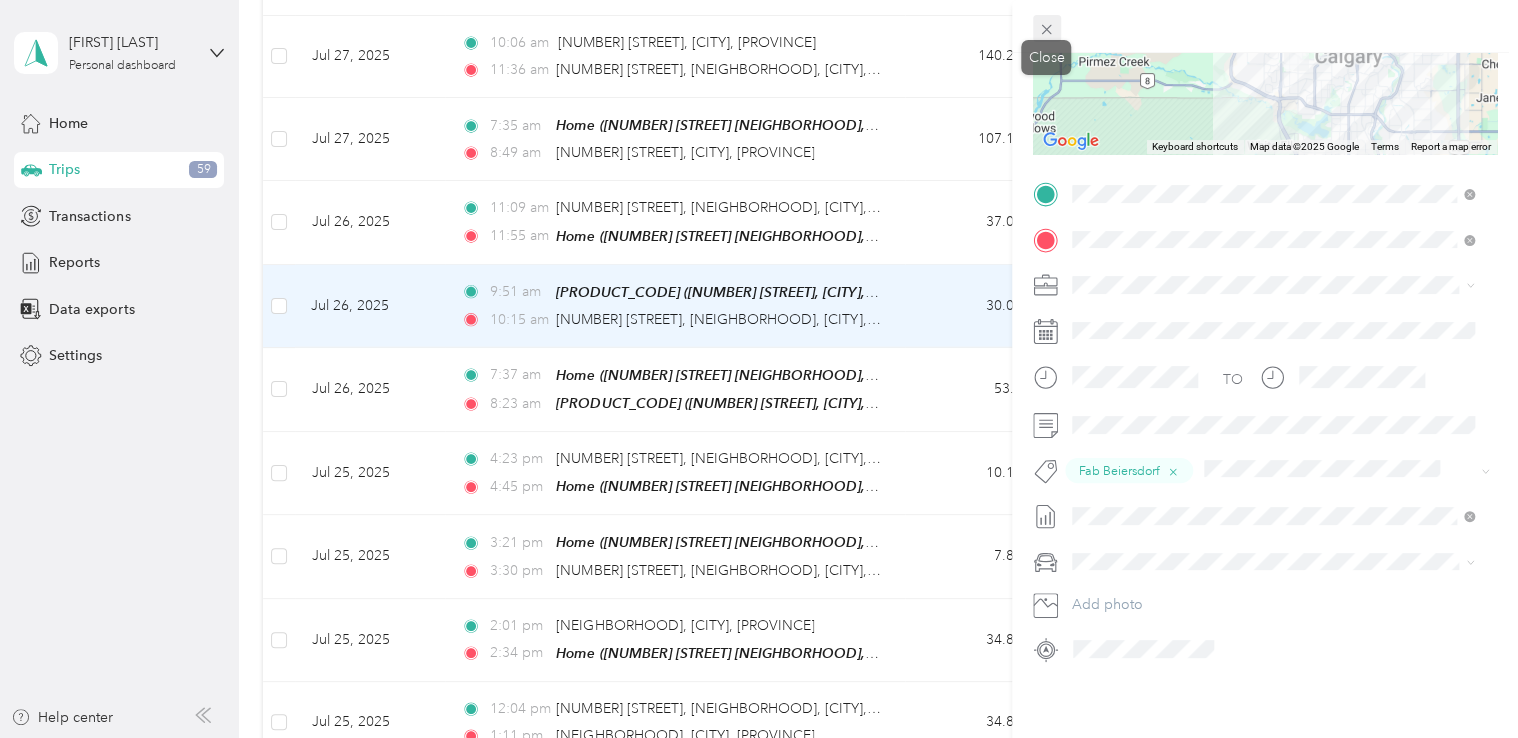 click 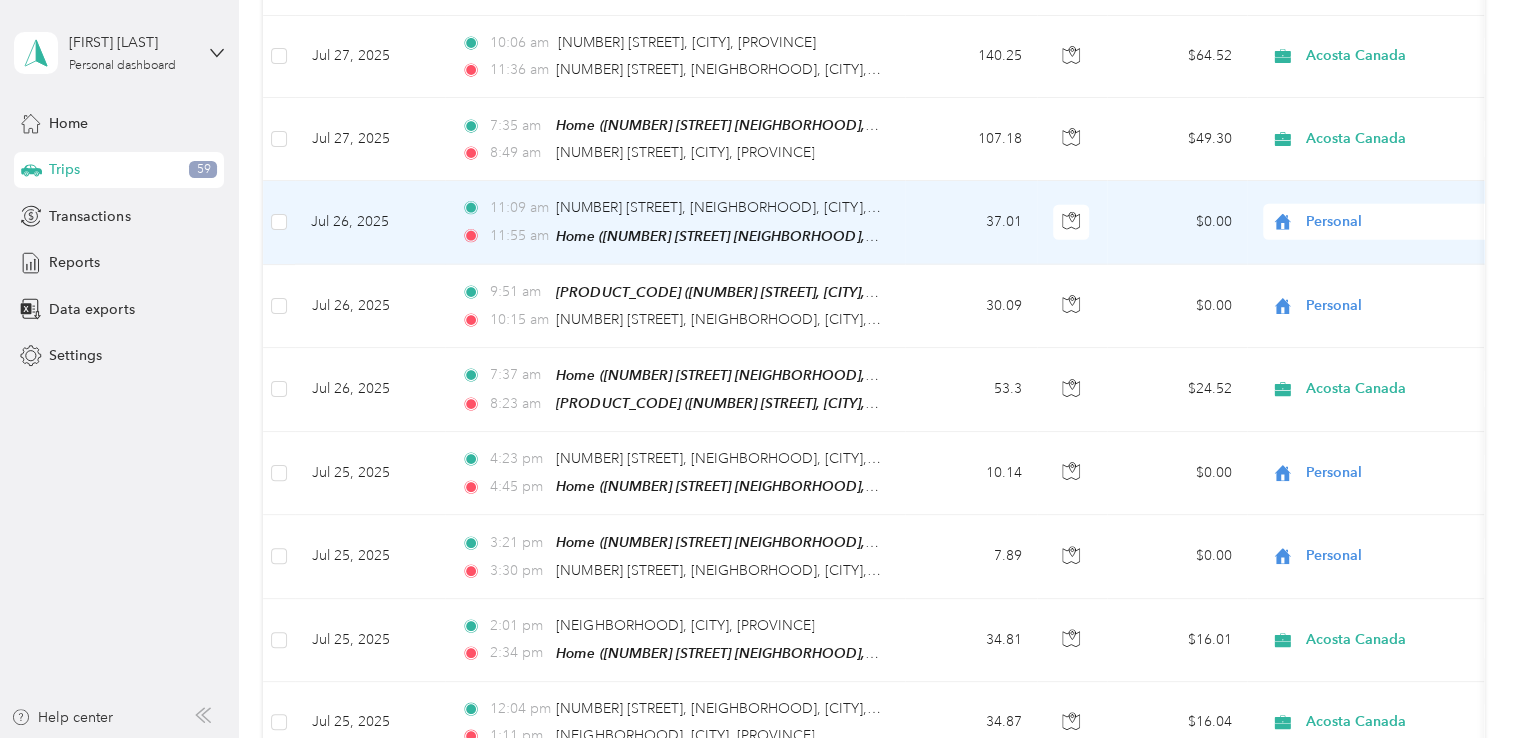click on "Personal" at bounding box center [1397, 222] 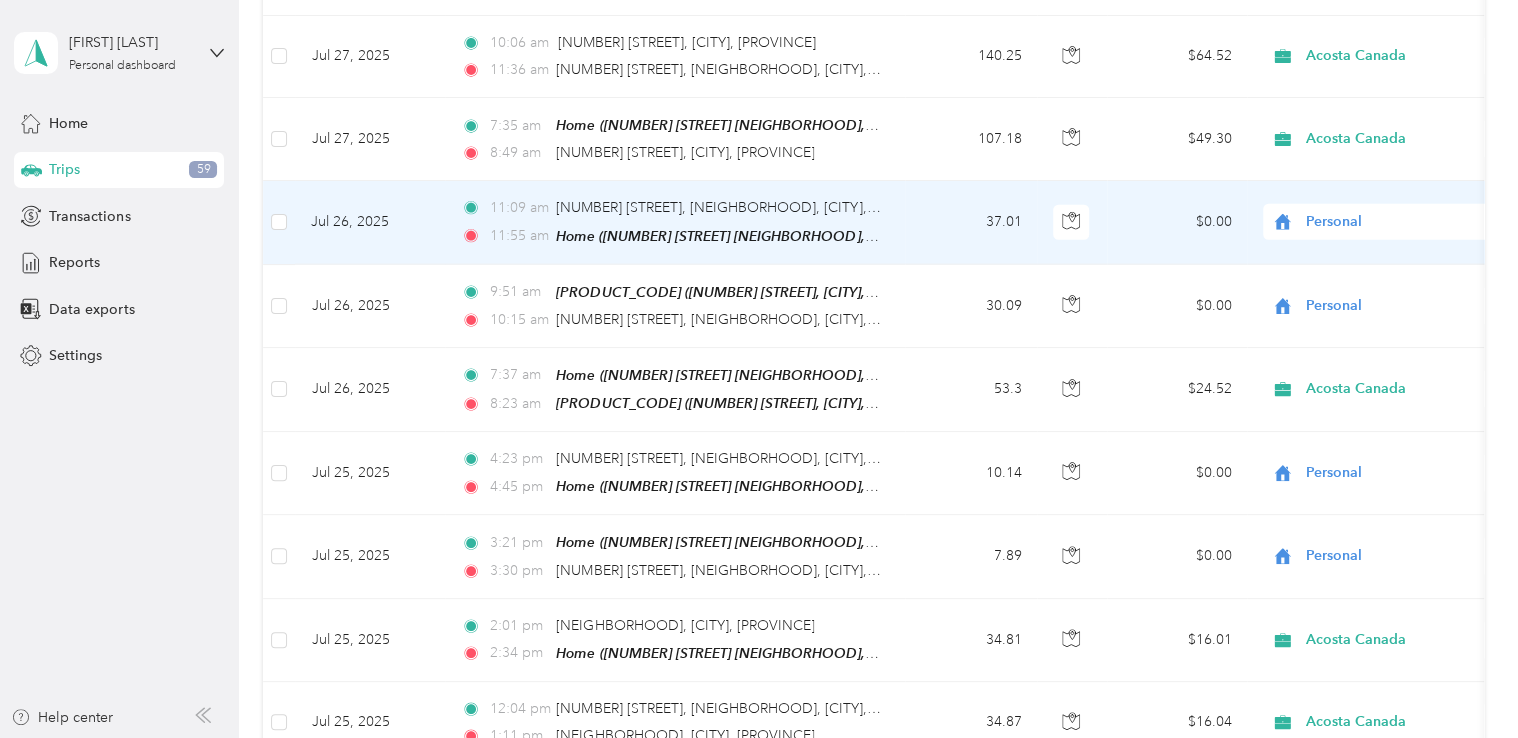 click on "Acosta Canada" at bounding box center [1388, 229] 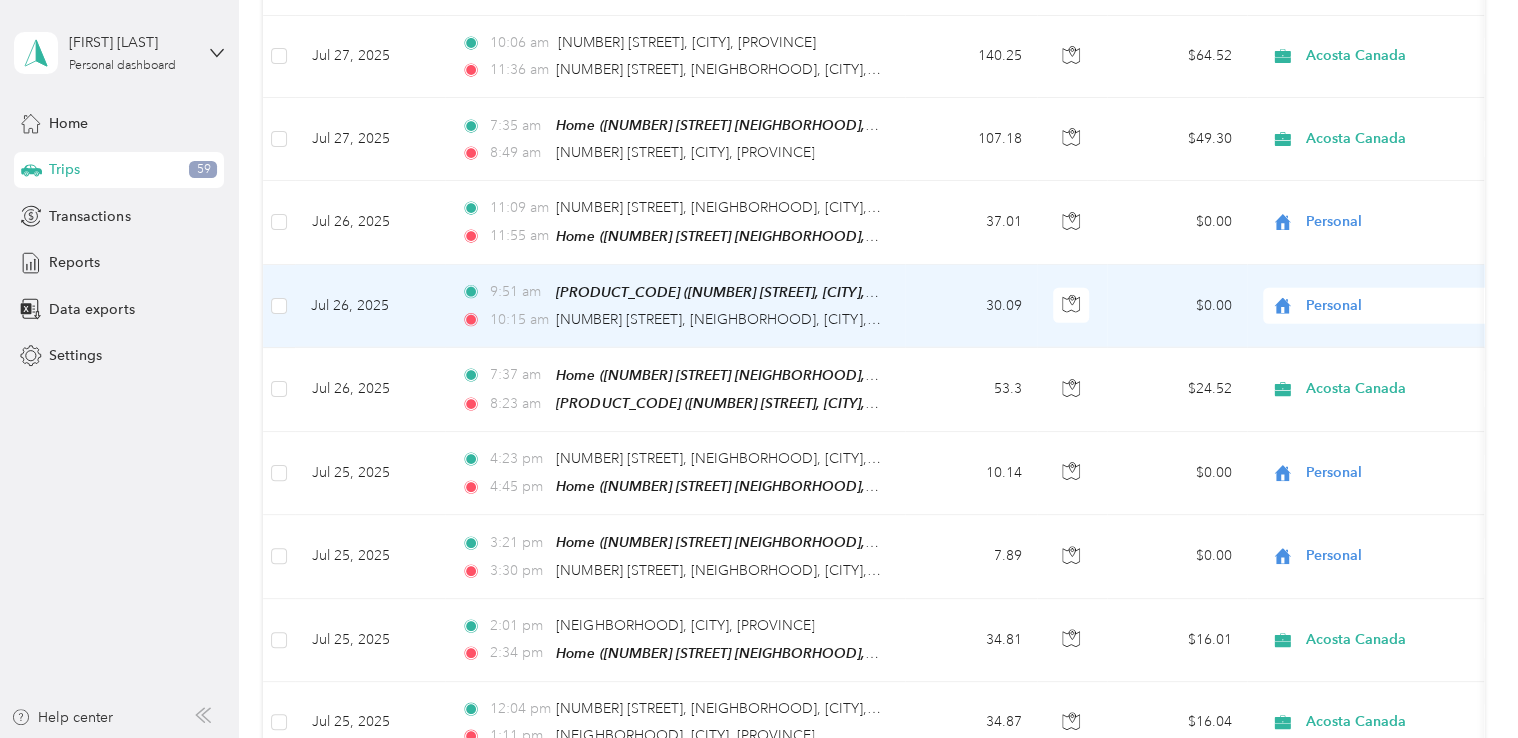 click on "[TIME] [NUMBER] [STREET], [NEIGHBORHOOD], [CITY], [PROVINCE] [TIME] Home ([NUMBER] [STREET] [NEIGHBORHOOD], [CITY], [PROVINCE], [COUNTRY], [CITY], [PROVINCE])" at bounding box center [675, 222] 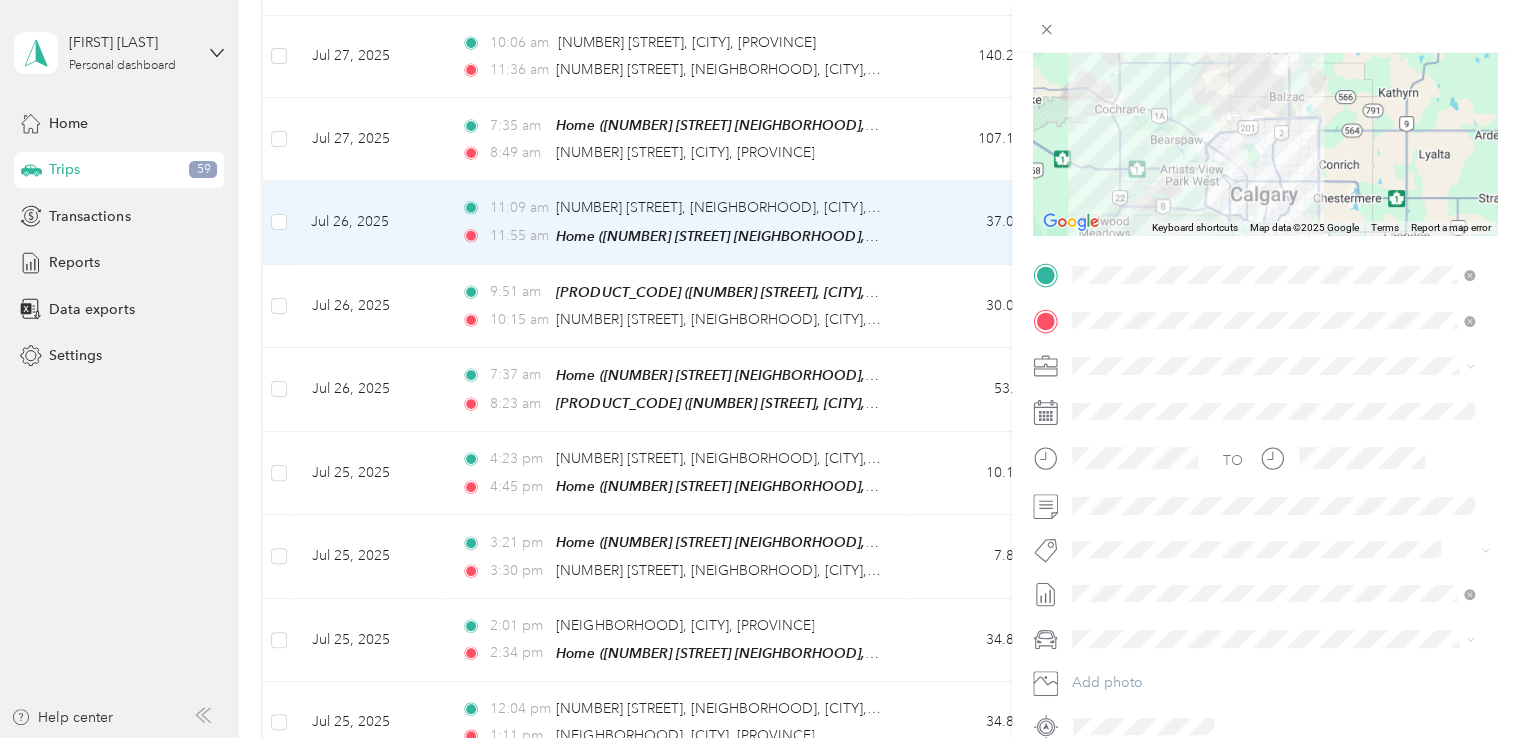 scroll, scrollTop: 300, scrollLeft: 0, axis: vertical 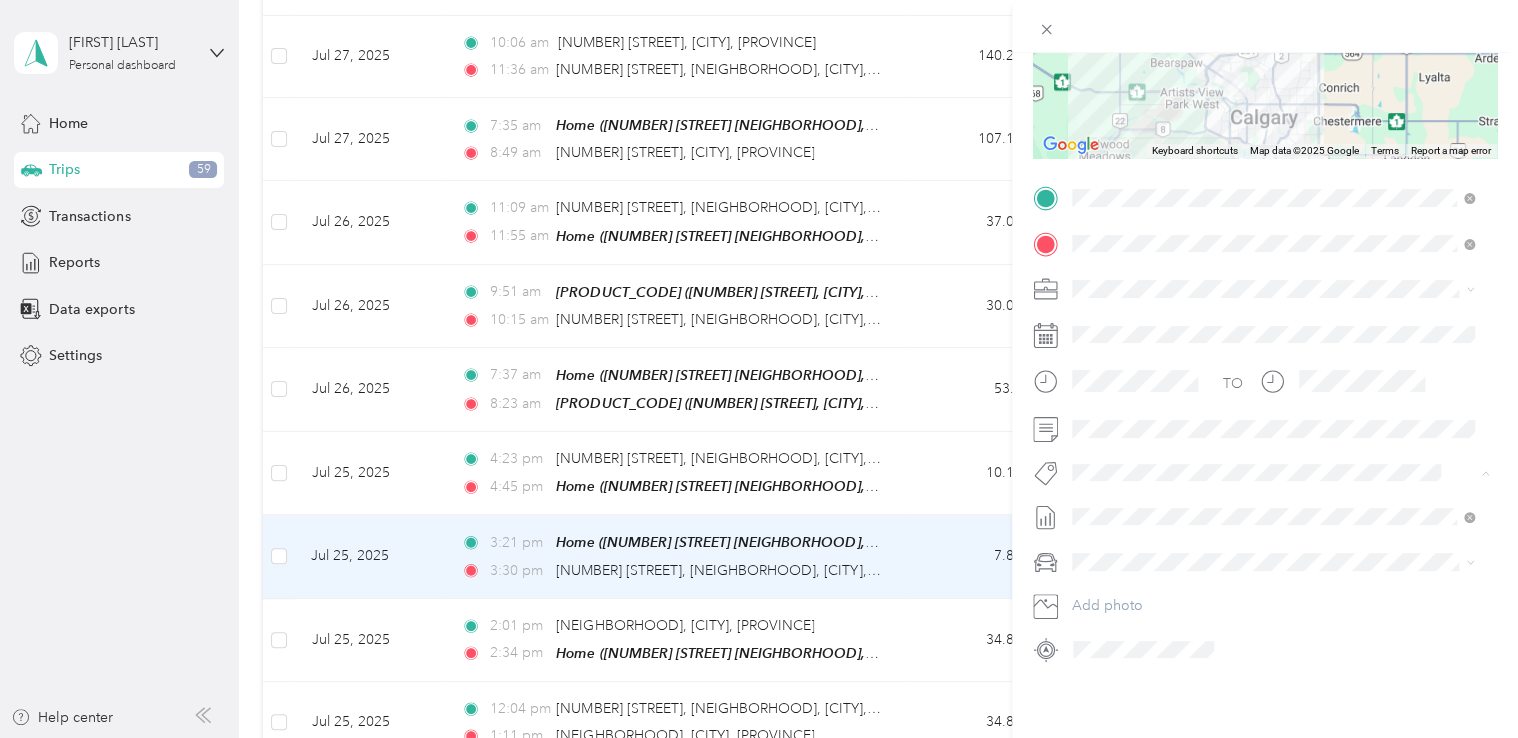 click on "Fab Beiersdorf" at bounding box center (1133, 504) 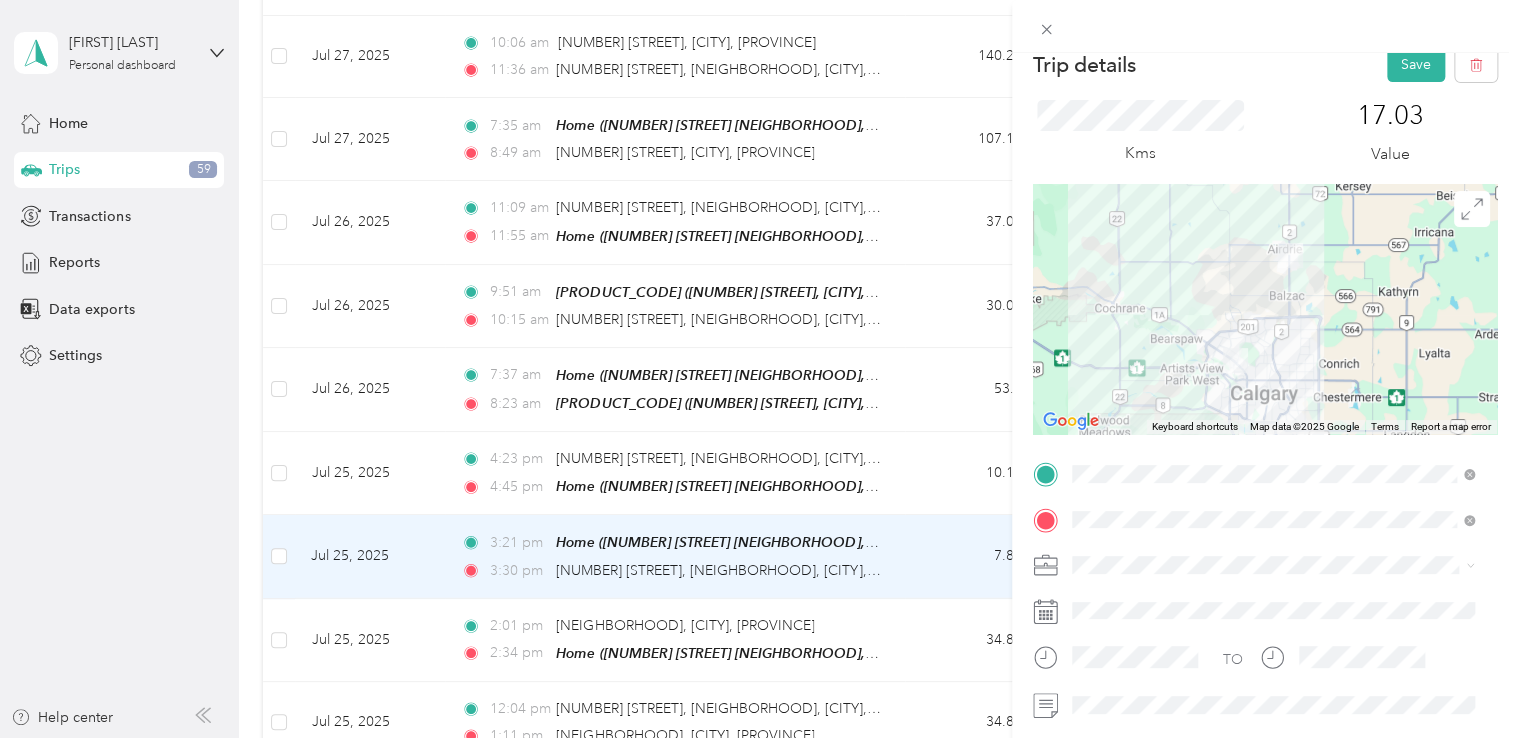 scroll, scrollTop: 0, scrollLeft: 0, axis: both 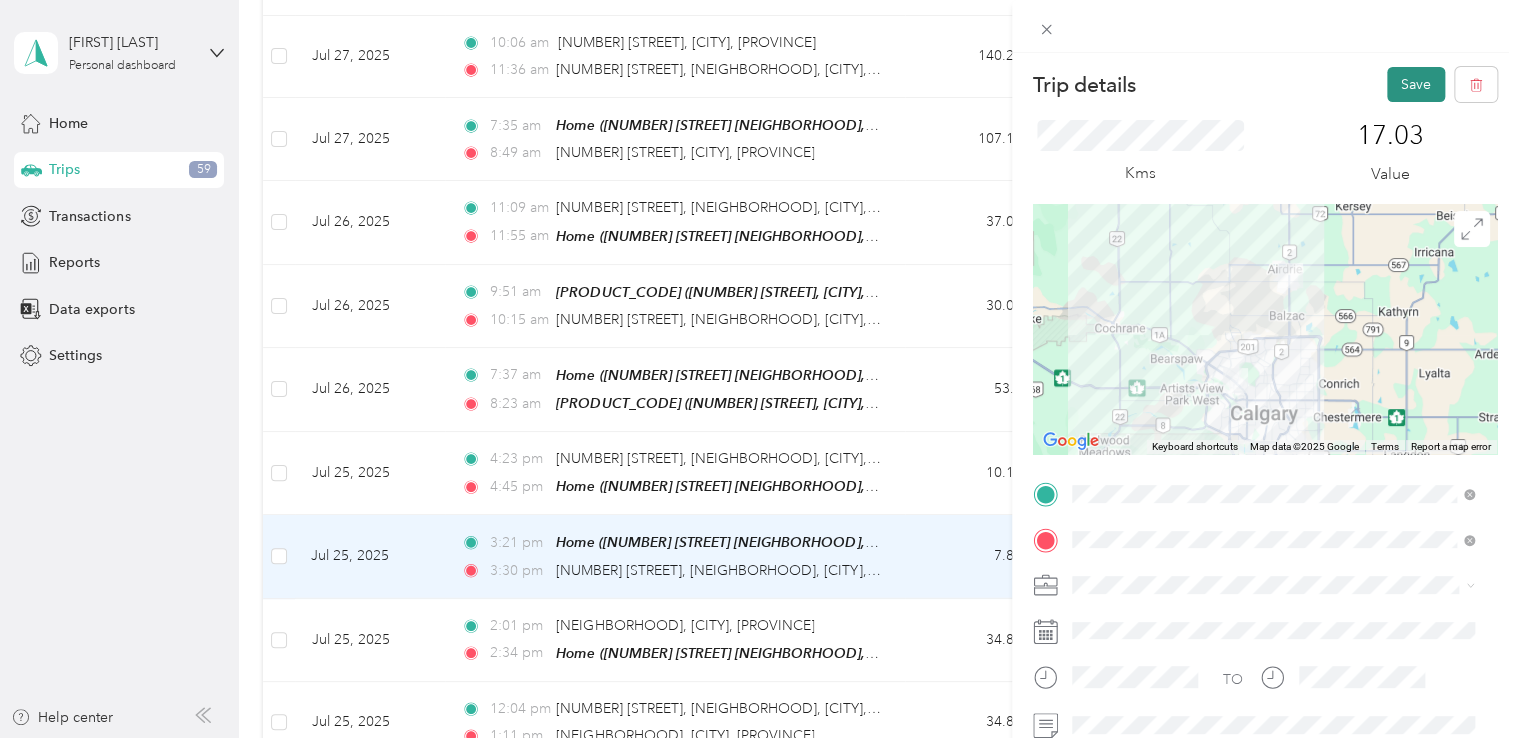 click on "Save" at bounding box center (1416, 84) 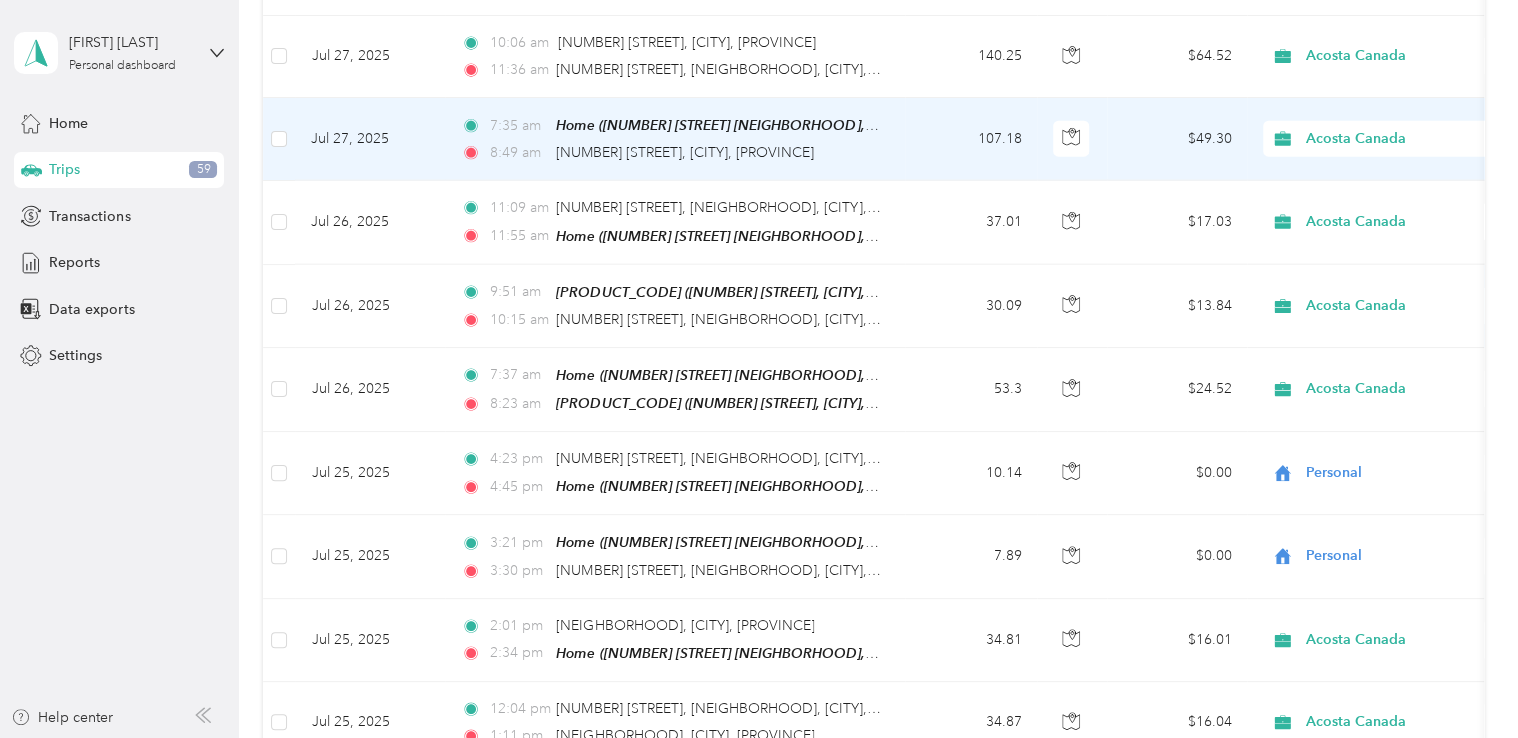 click on "[TIME] Home ([NUMBER] [STREET] [NEIGHBORHOOD], [CITY], [PROVINCE], [COUNTRY], [CITY], [PROVINCE]) [TIME] [NUMBER] [STREET], [CITY], [PROVINCE]" at bounding box center (675, 139) 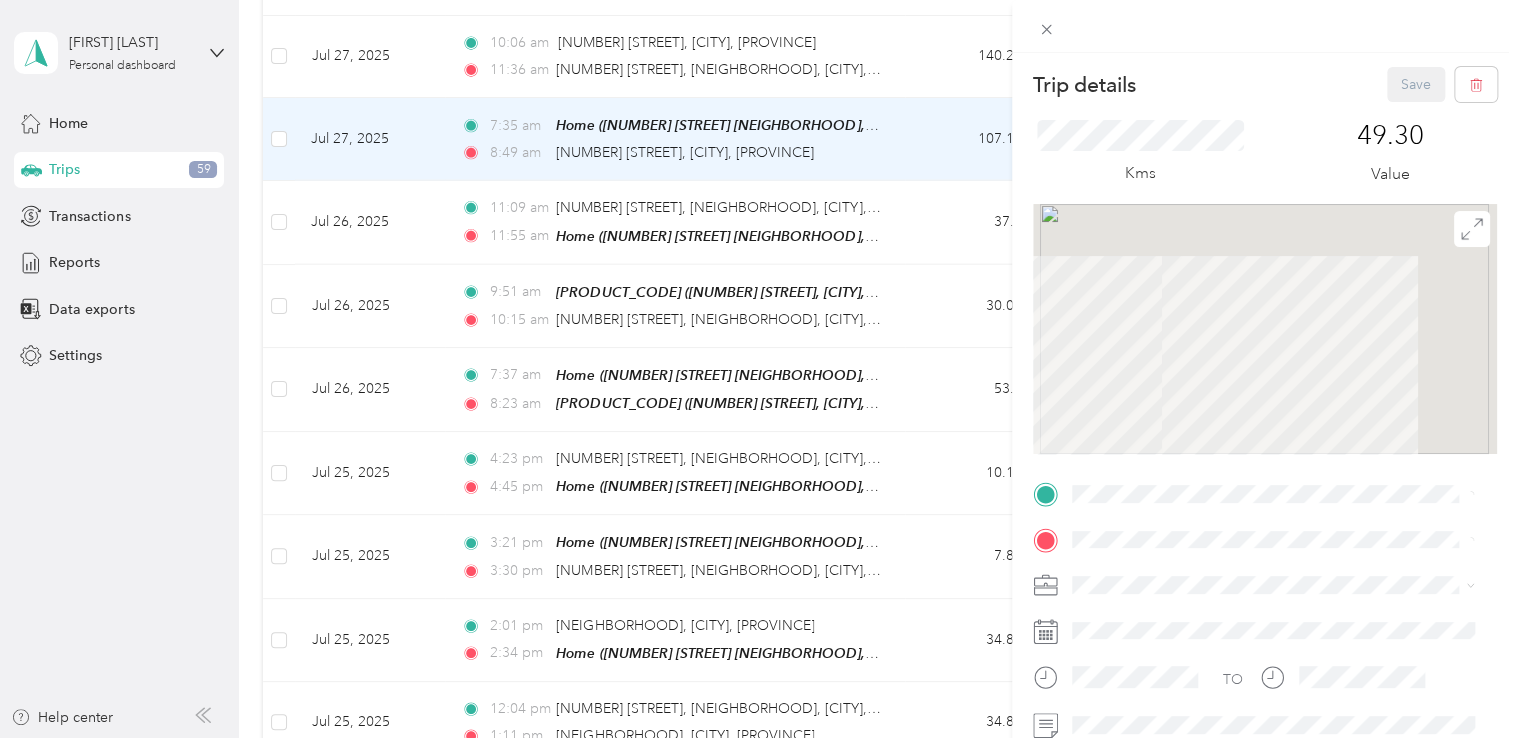 scroll, scrollTop: 300, scrollLeft: 0, axis: vertical 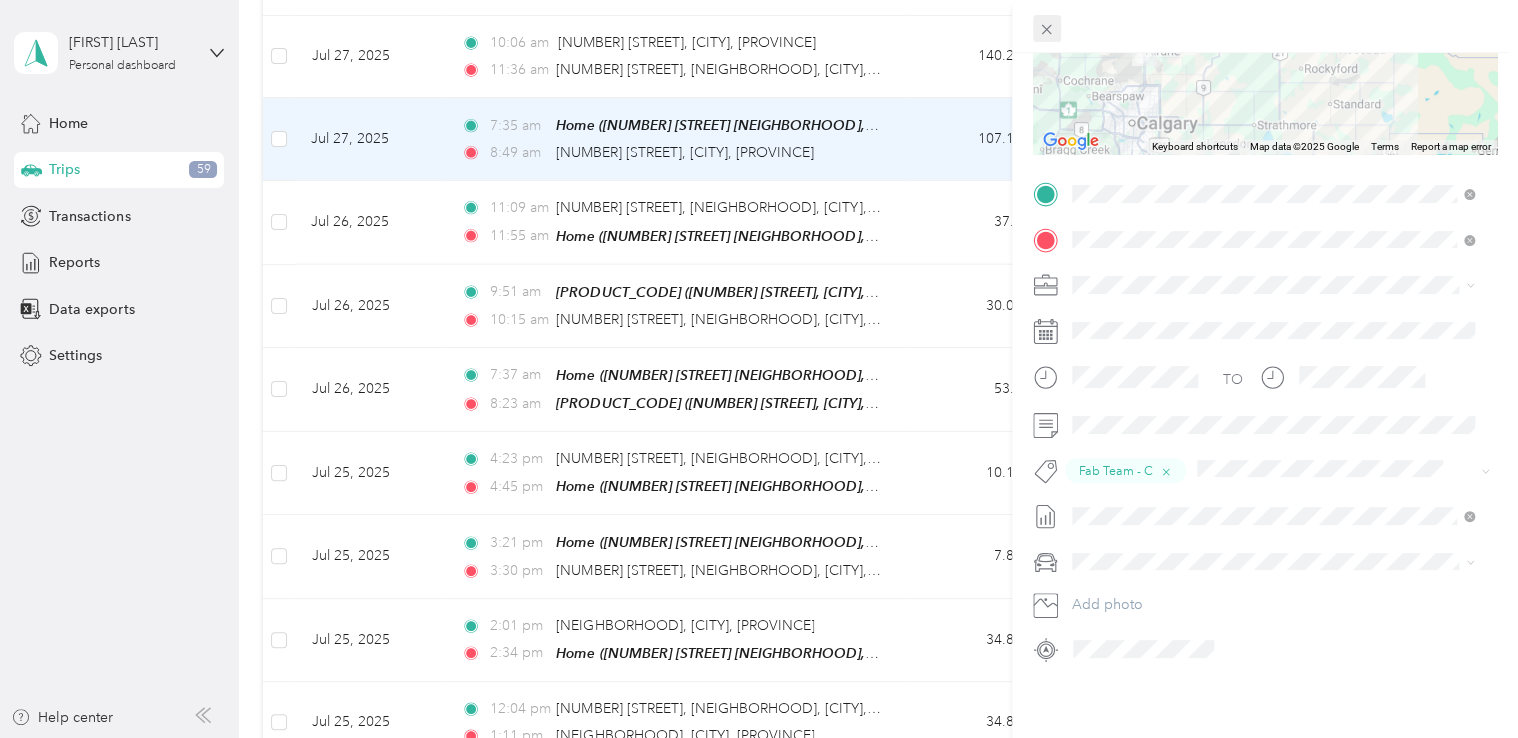 click 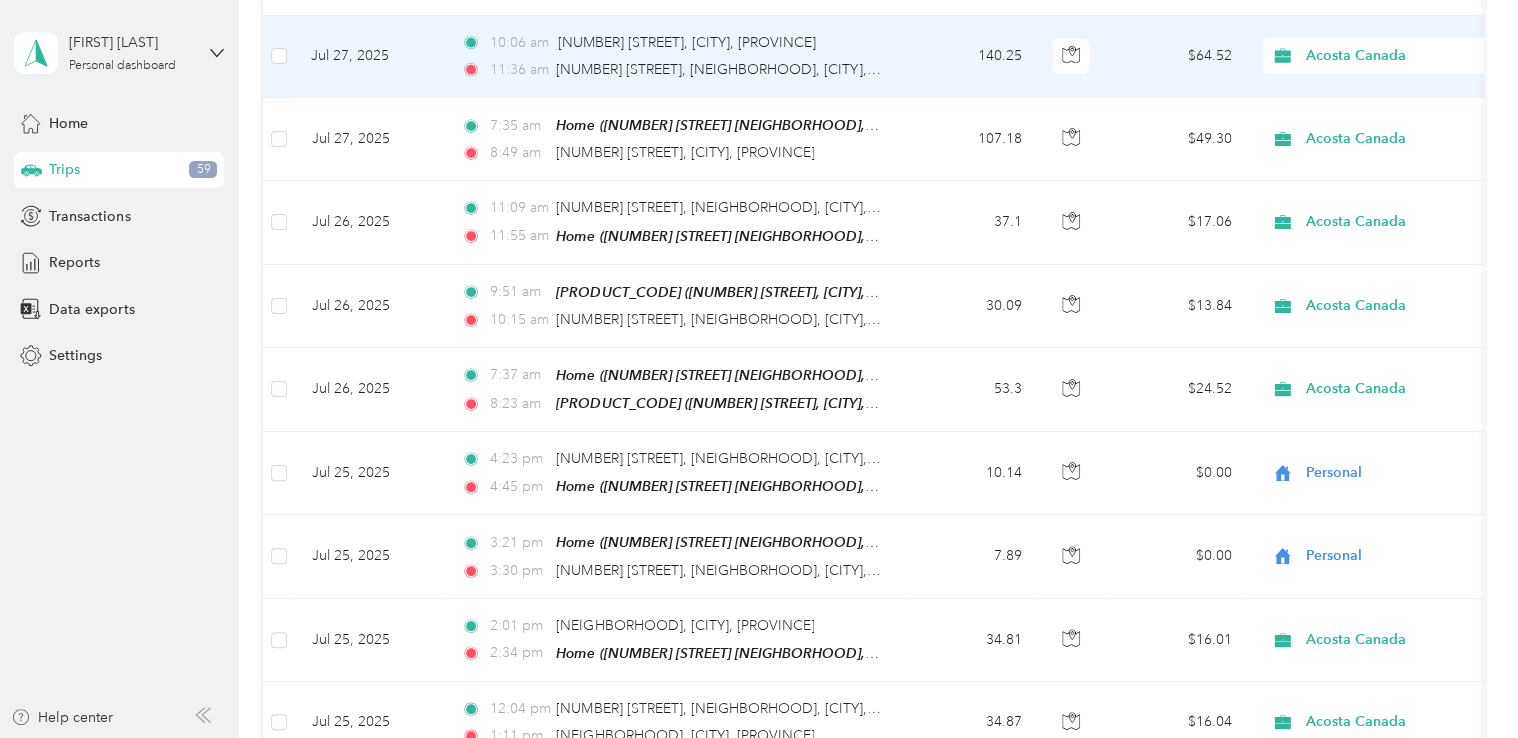 click on "[TIME] [NUMBER] [STREET], [NEIGHBORHOOD], [CITY], [PROVINCE]" at bounding box center (671, 70) 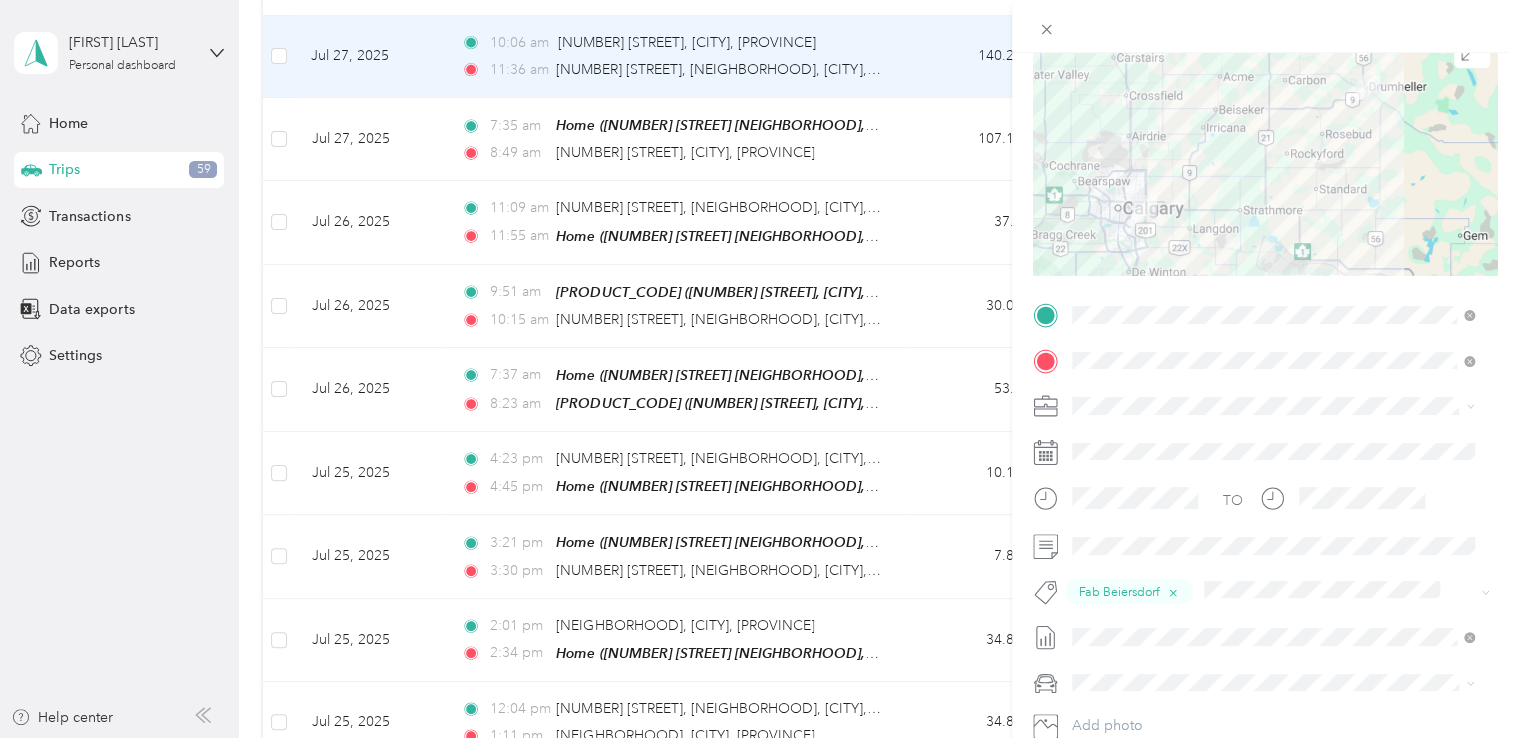 scroll, scrollTop: 200, scrollLeft: 0, axis: vertical 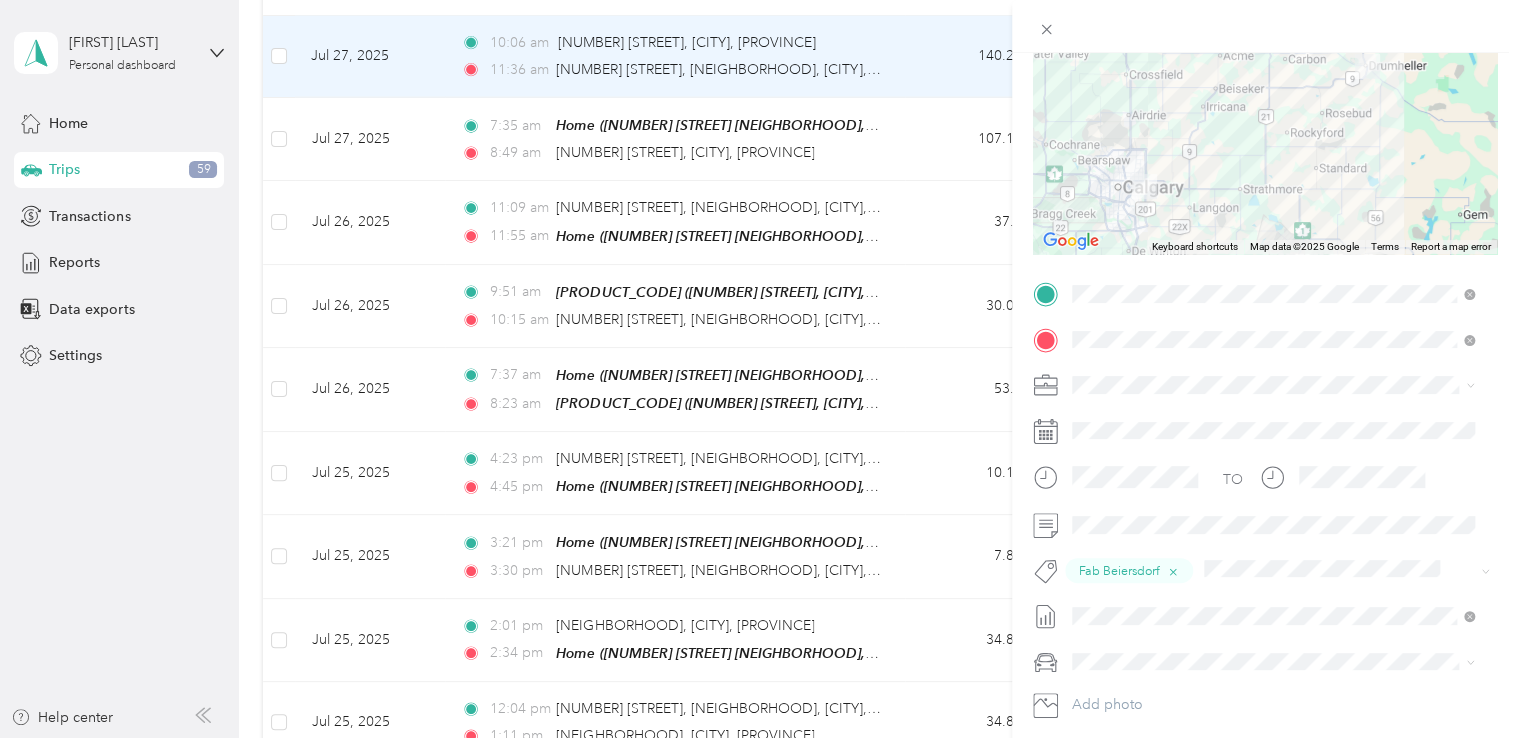 click 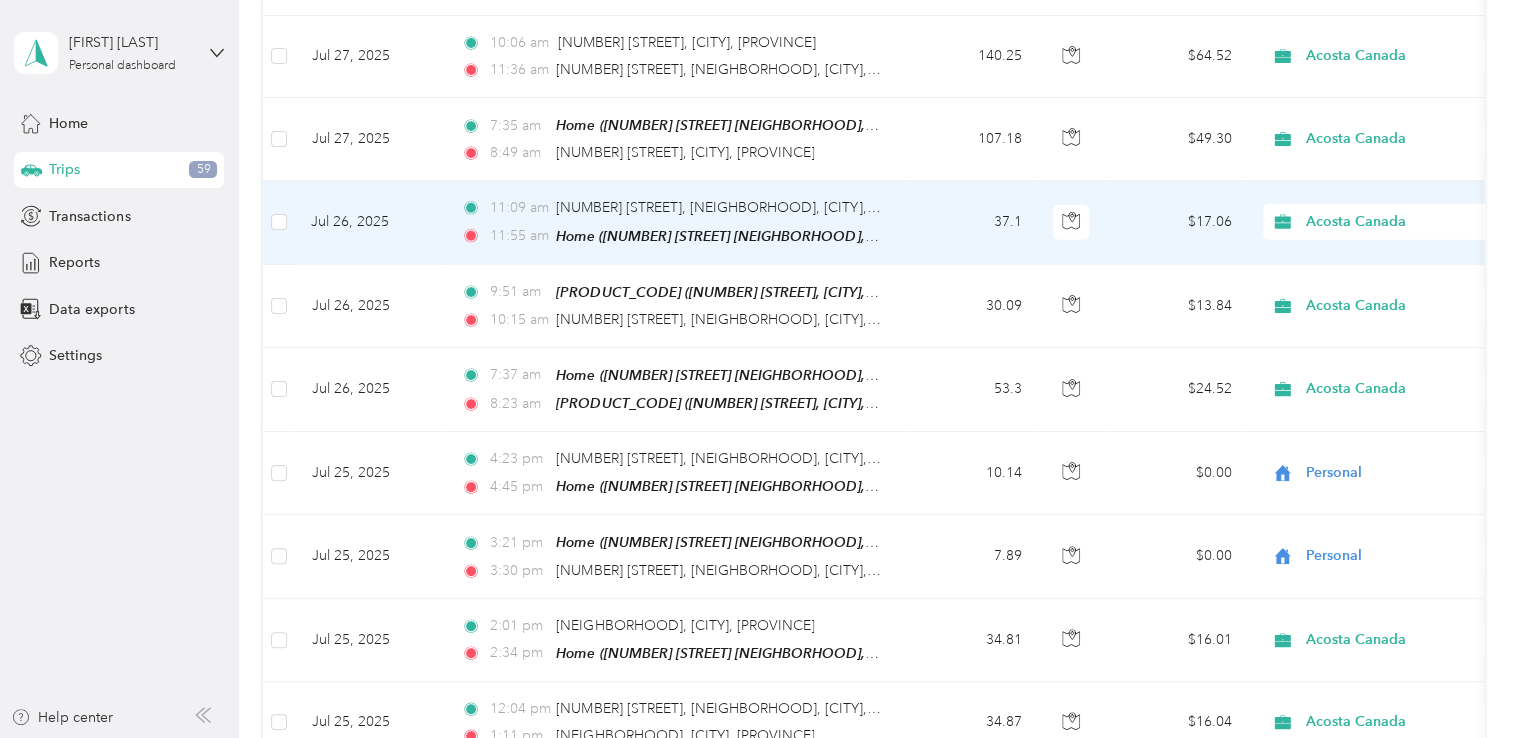 scroll, scrollTop: 2464, scrollLeft: 0, axis: vertical 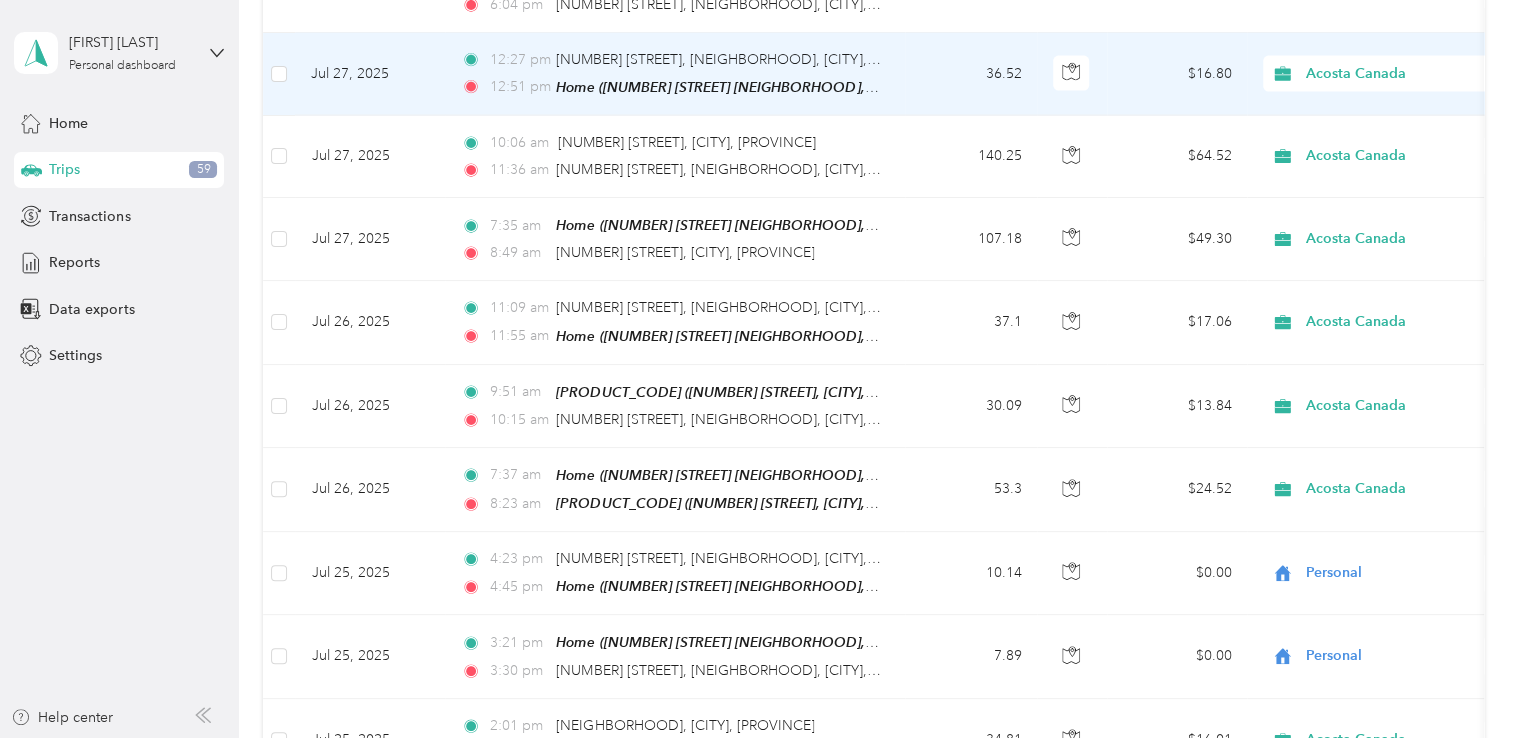 click on "36.52" at bounding box center [971, 74] 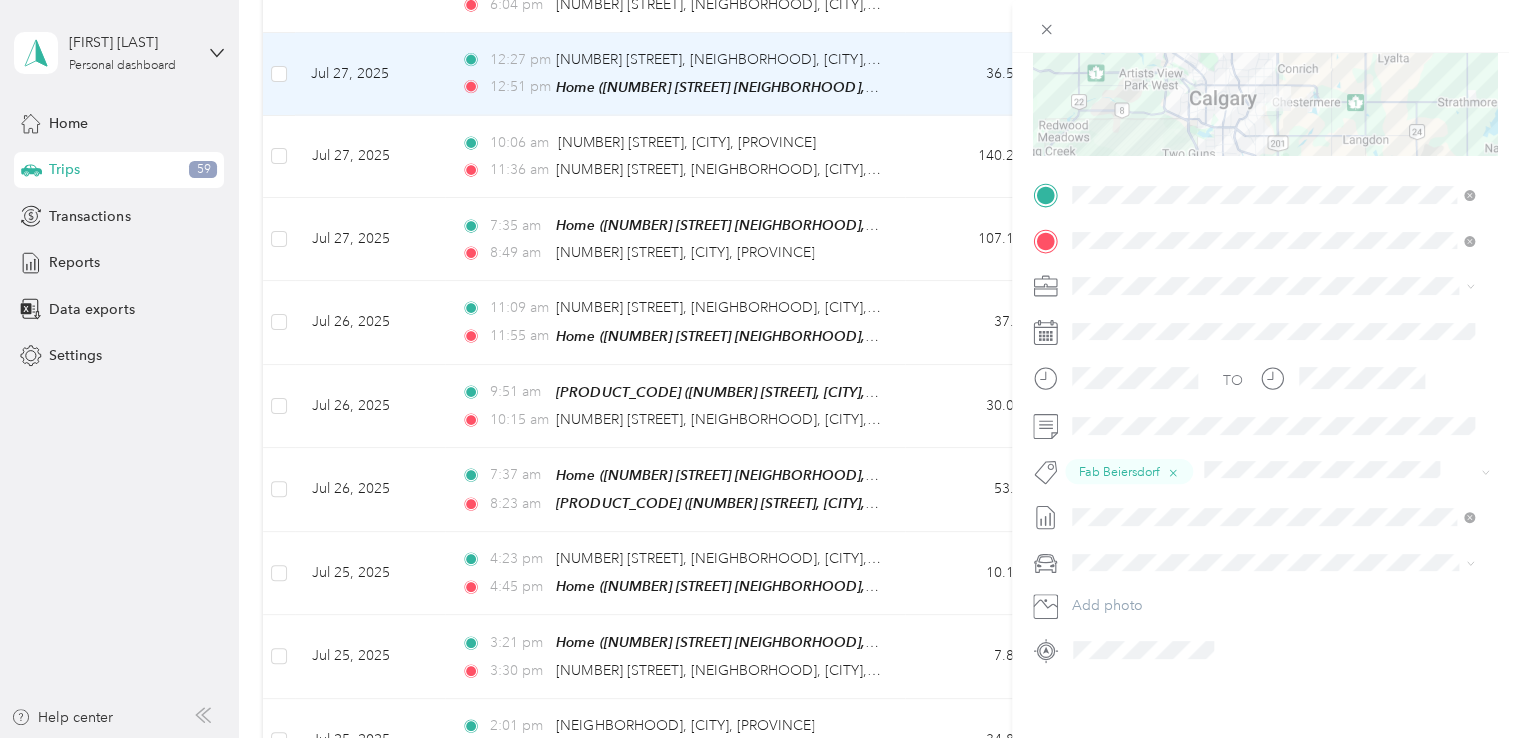 scroll, scrollTop: 300, scrollLeft: 0, axis: vertical 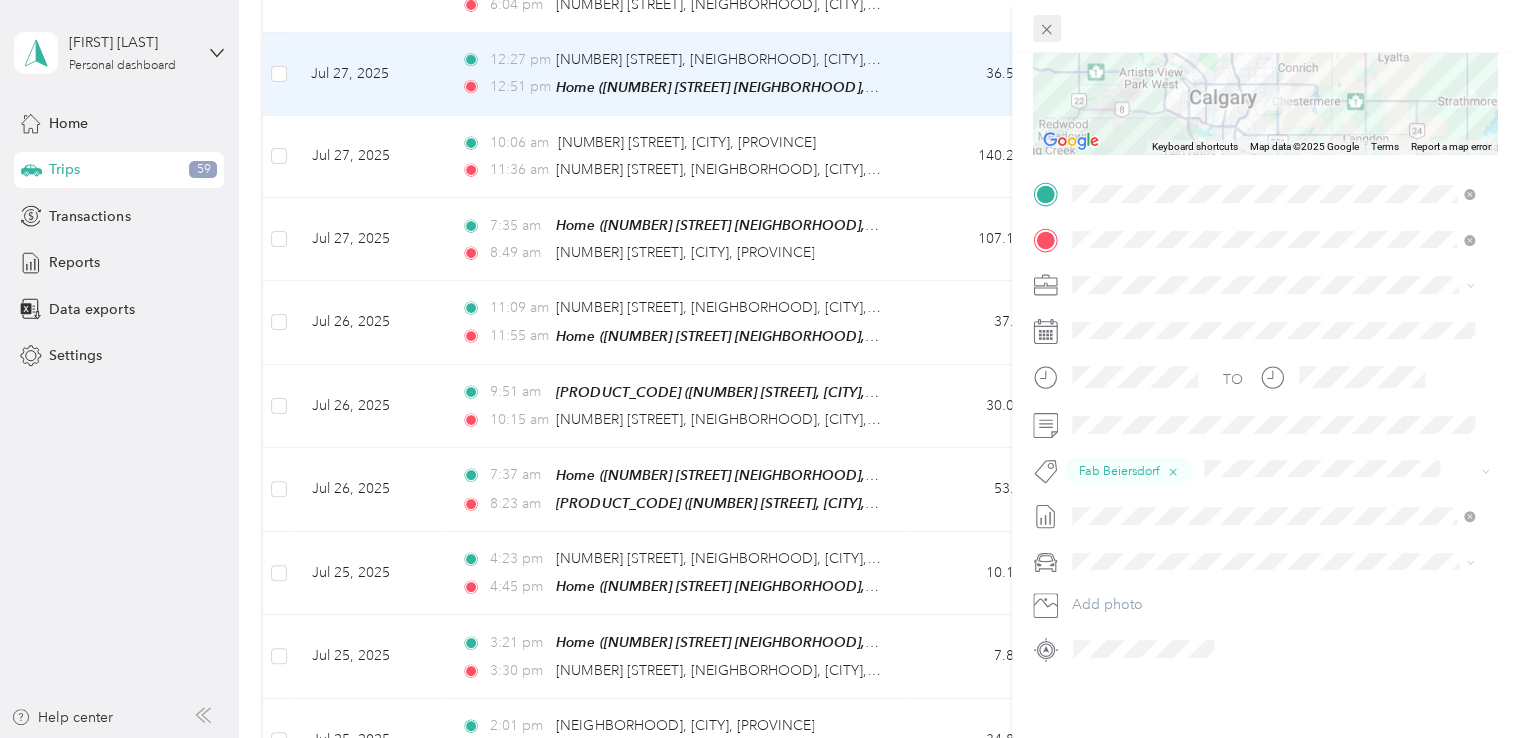 click 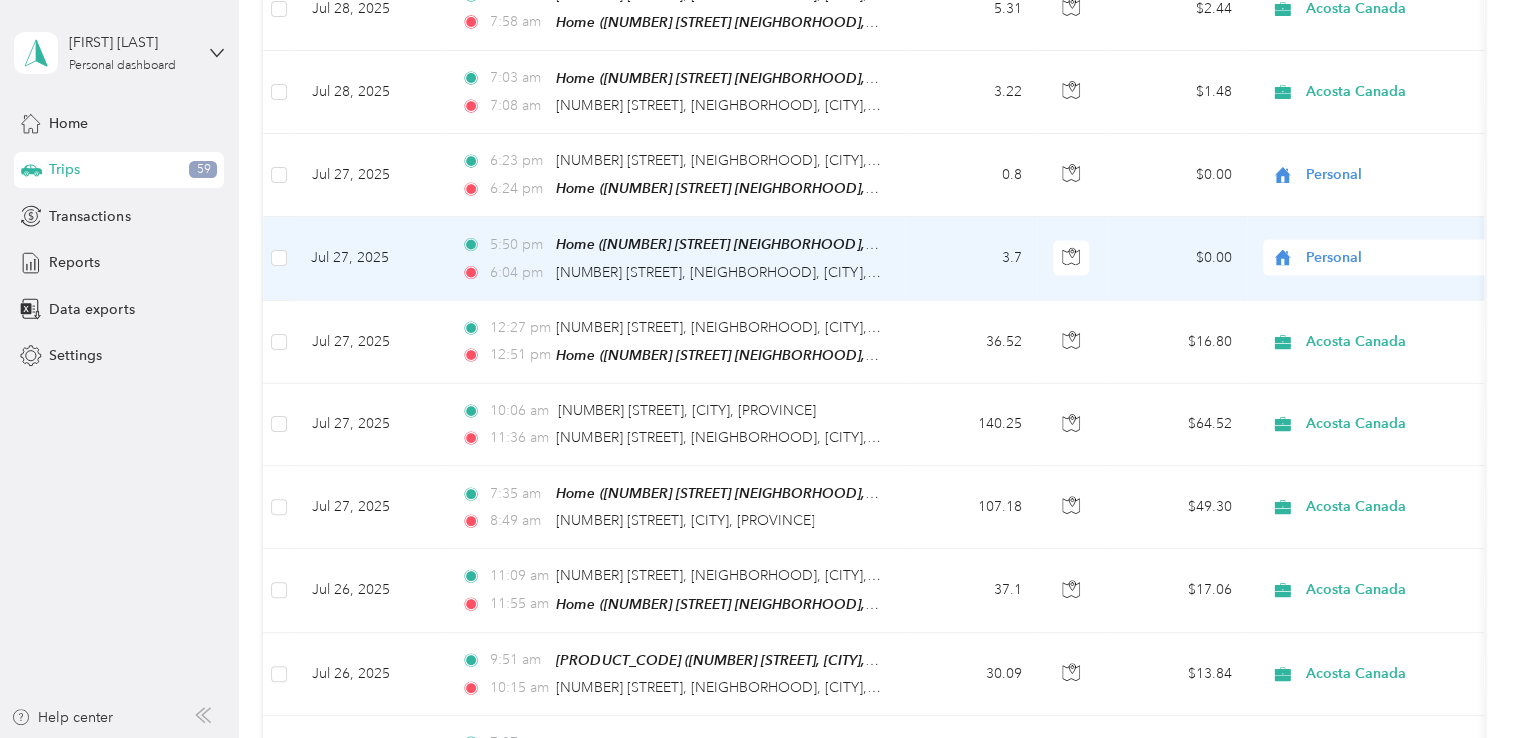 scroll, scrollTop: 2164, scrollLeft: 0, axis: vertical 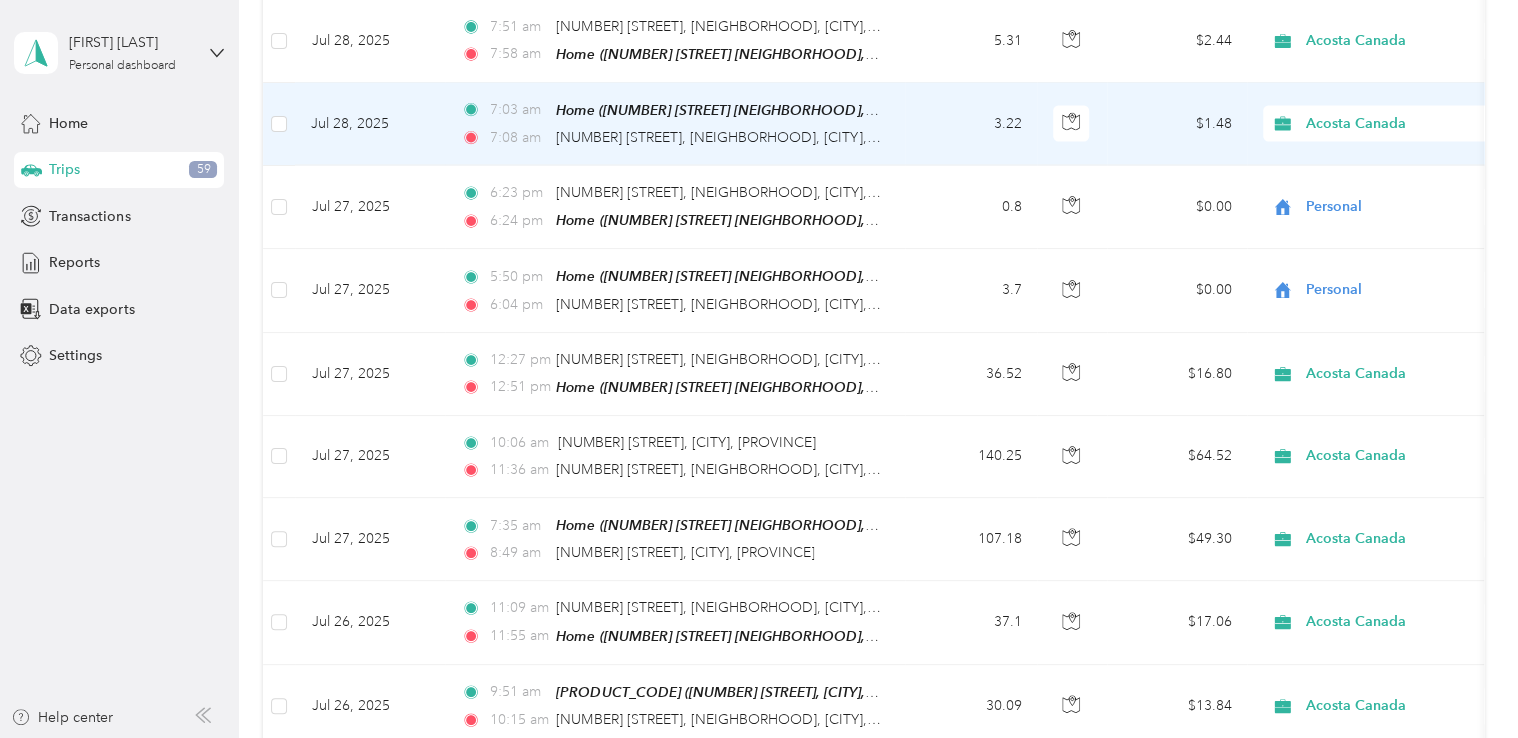 click on "3.22" at bounding box center (971, 124) 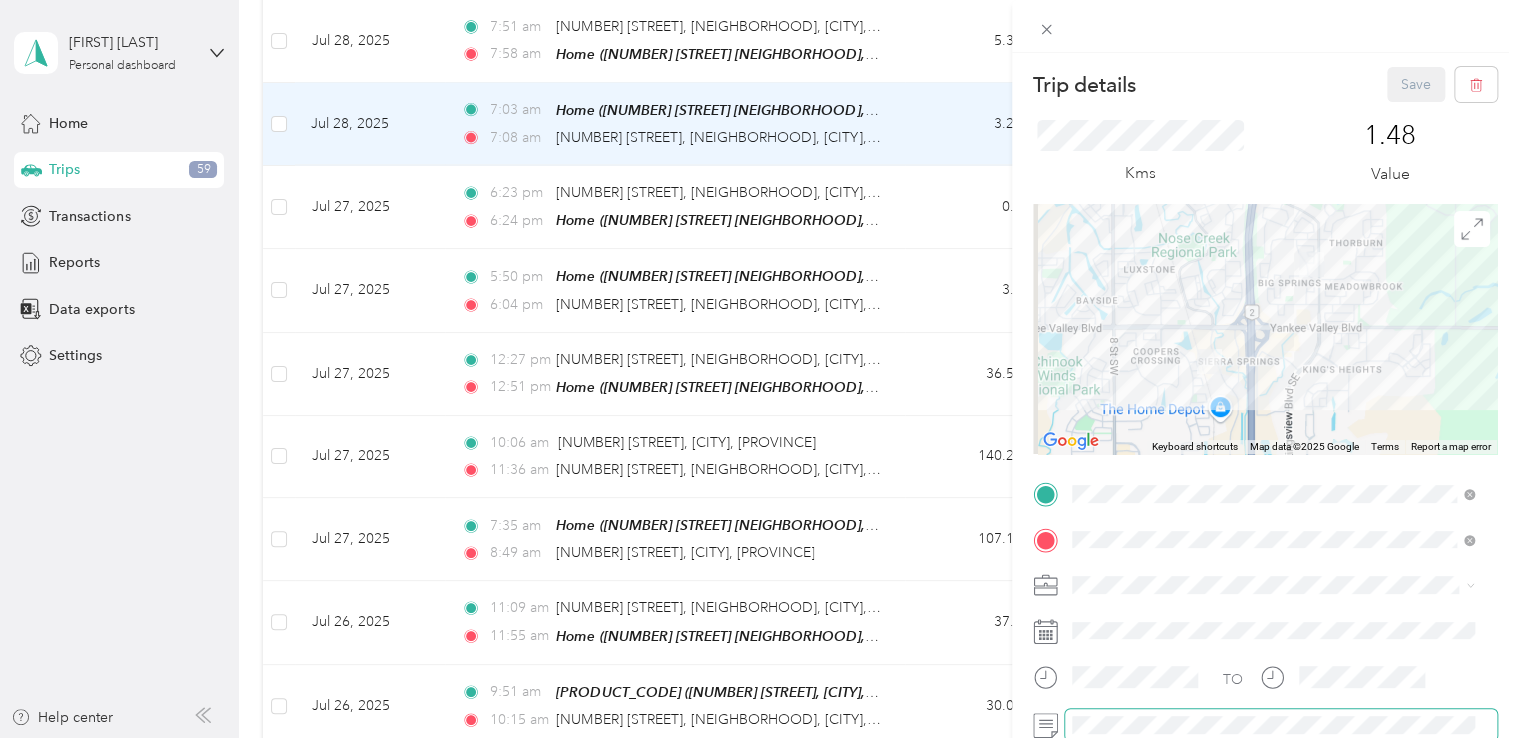 scroll, scrollTop: 100, scrollLeft: 0, axis: vertical 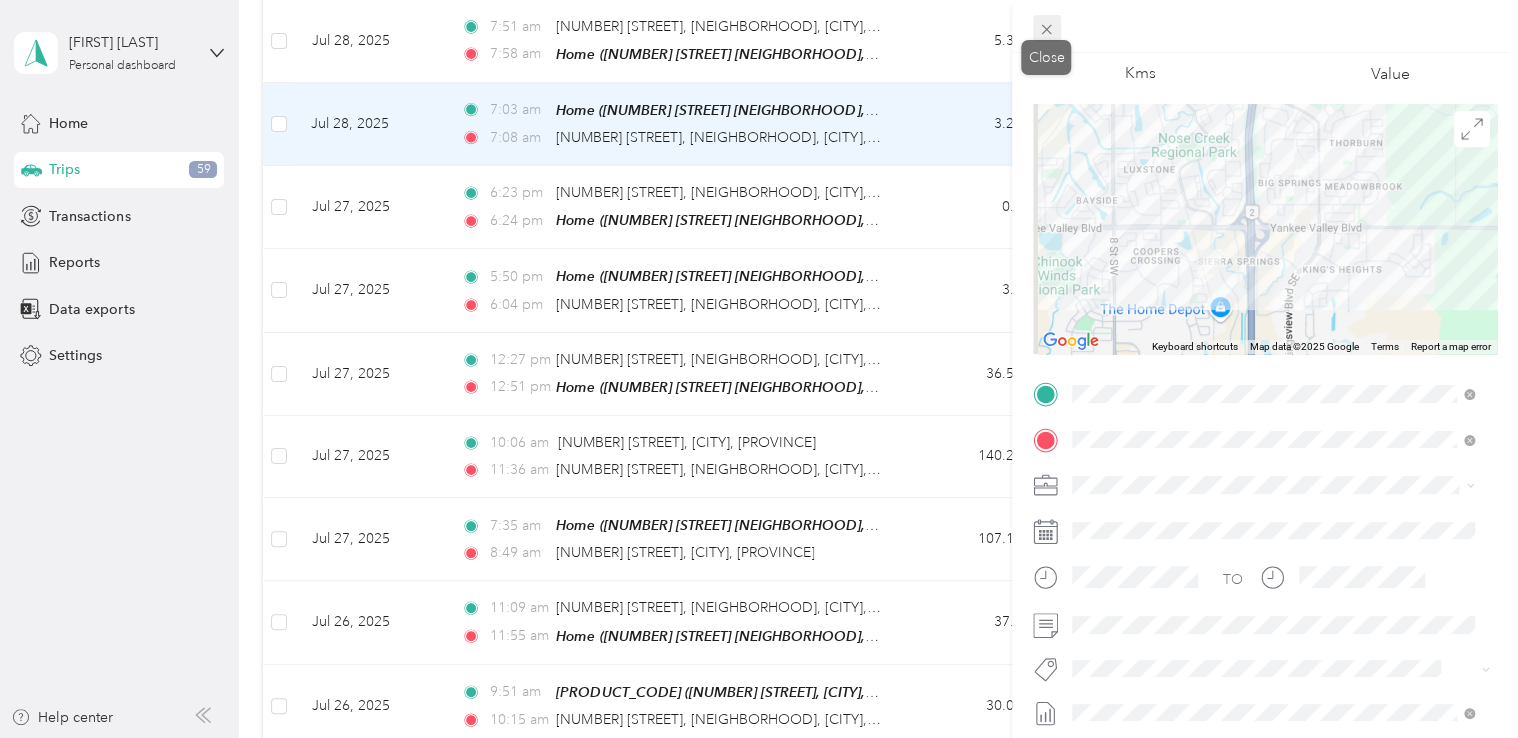click 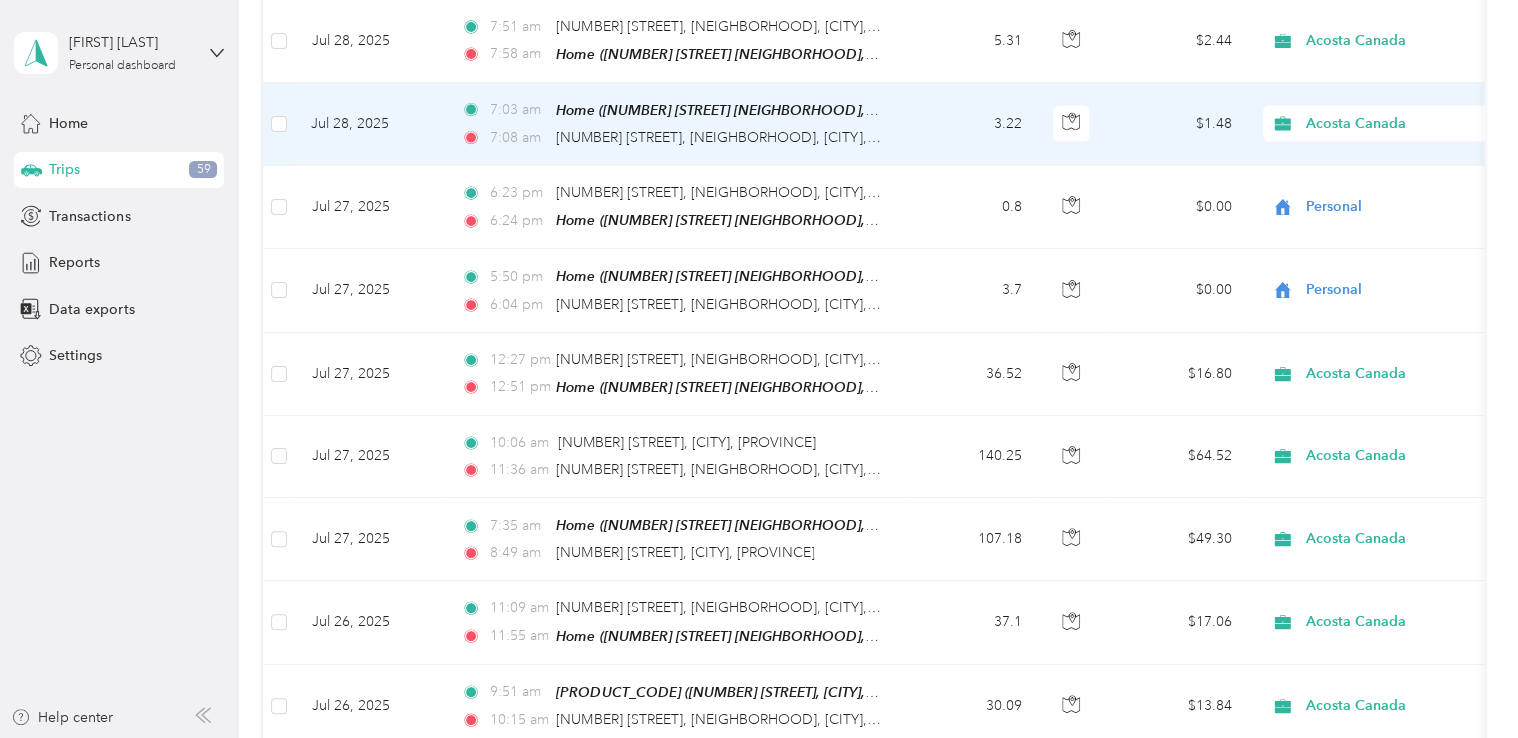 click on "Acosta Canada" at bounding box center [1397, 124] 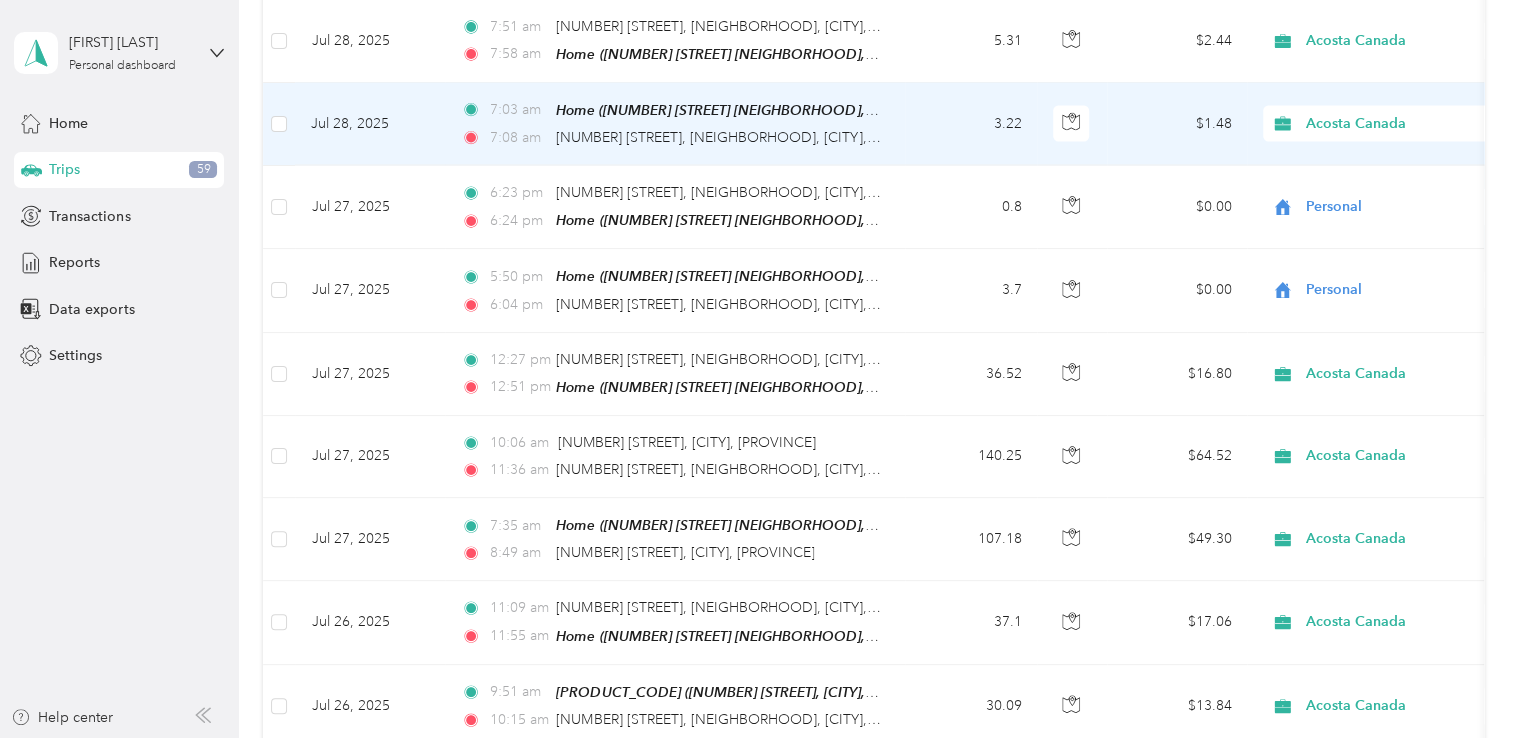 click on "Personal" at bounding box center [1388, 166] 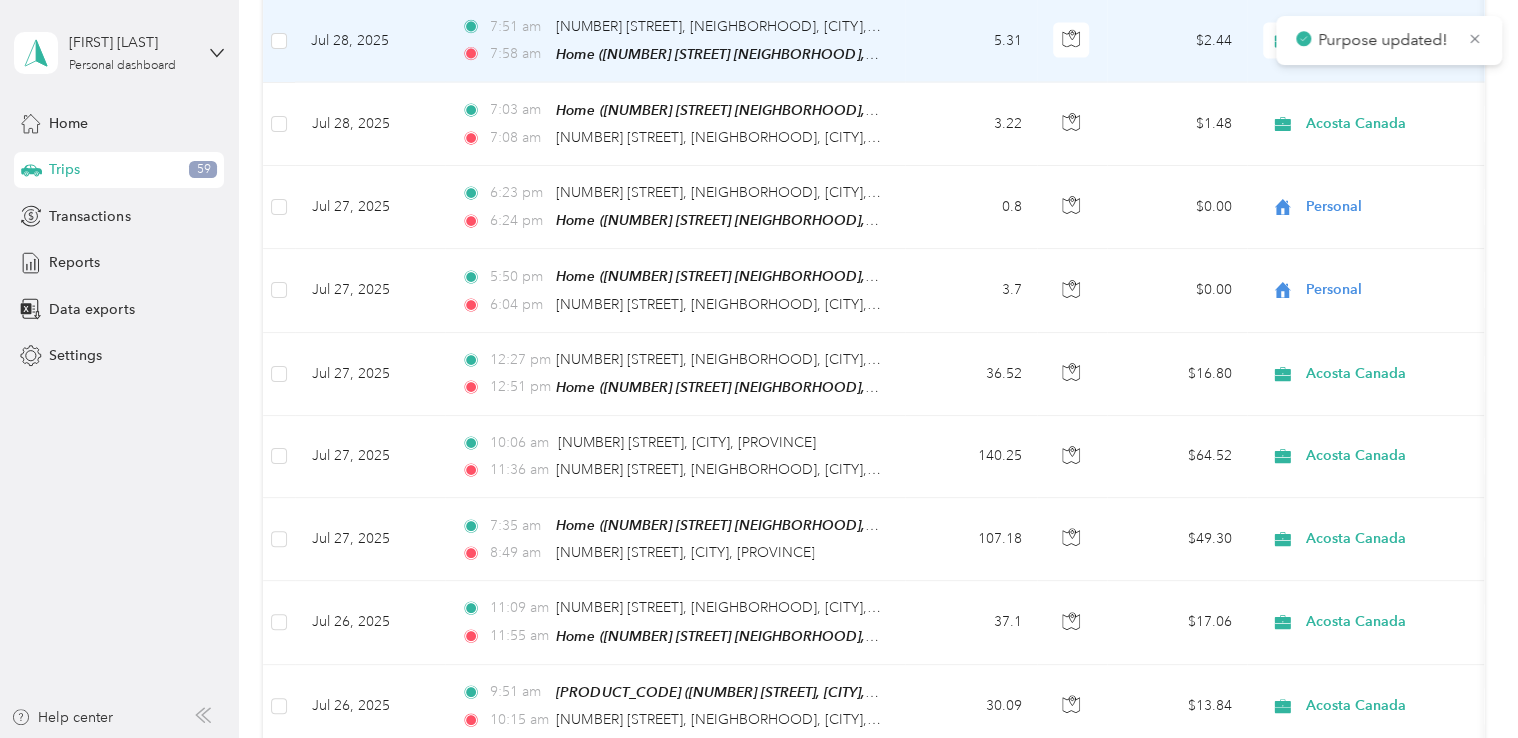 scroll, scrollTop: 2064, scrollLeft: 0, axis: vertical 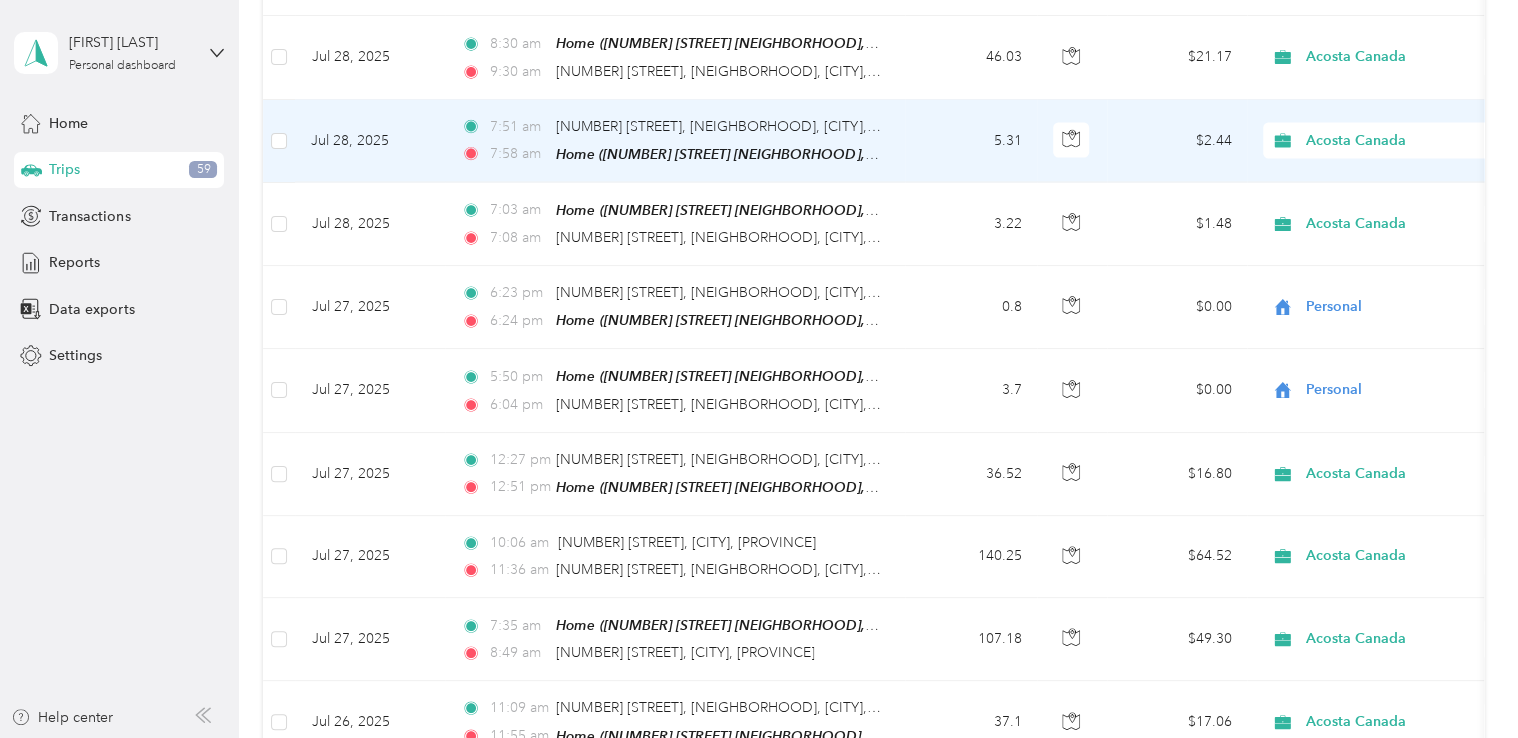 click on "5.31" at bounding box center [971, 141] 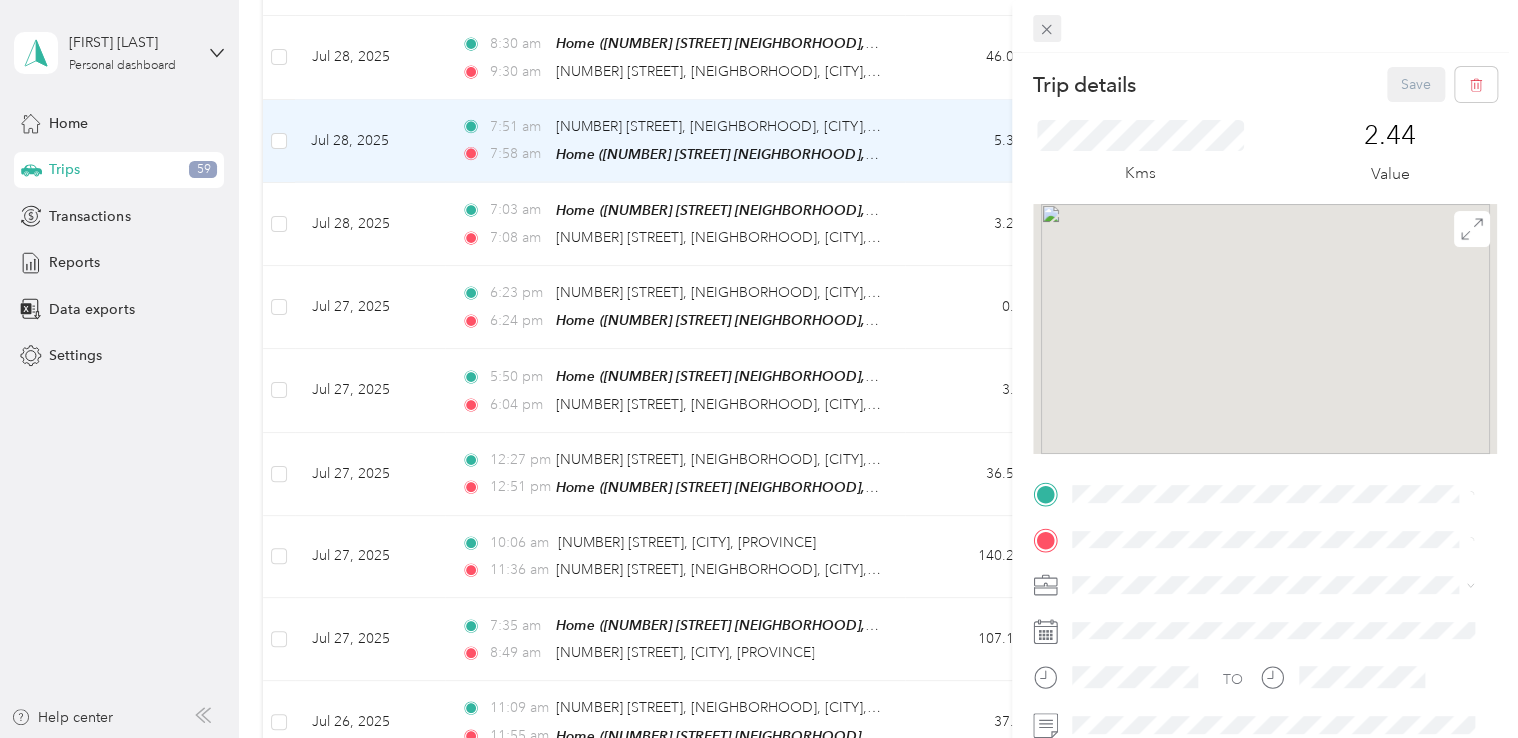 click 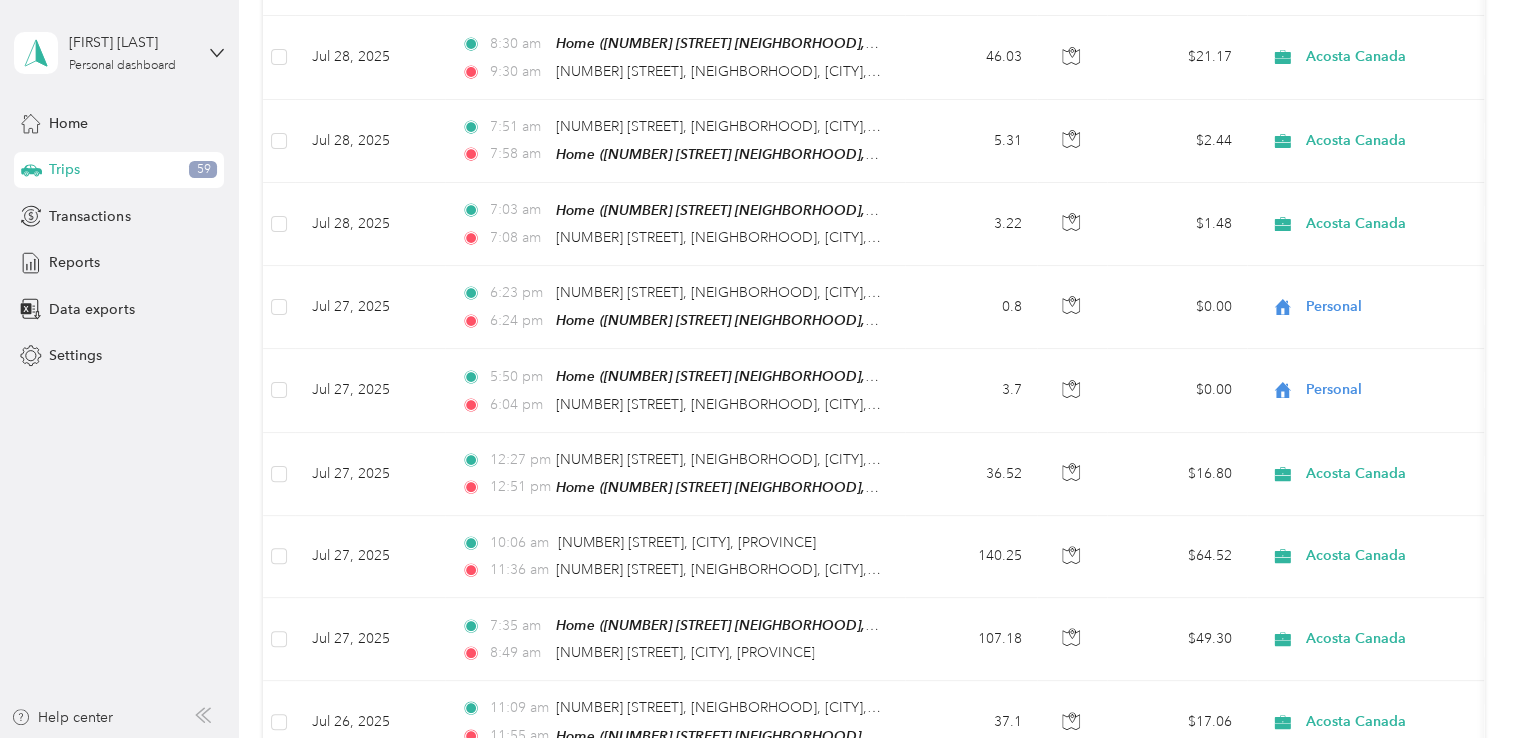 click on "Acosta Canada" at bounding box center (1397, 141) 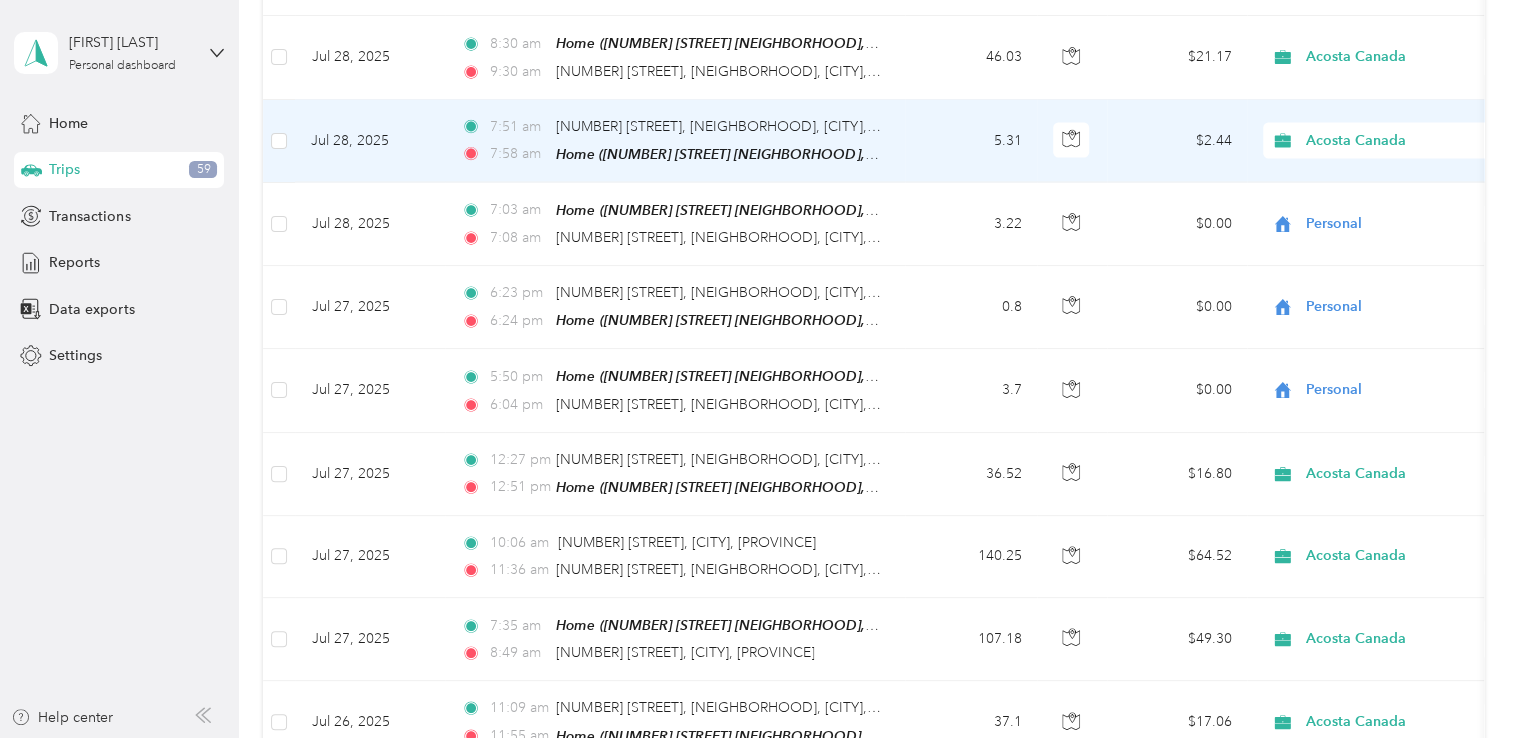 click on "Personal" at bounding box center [1405, 189] 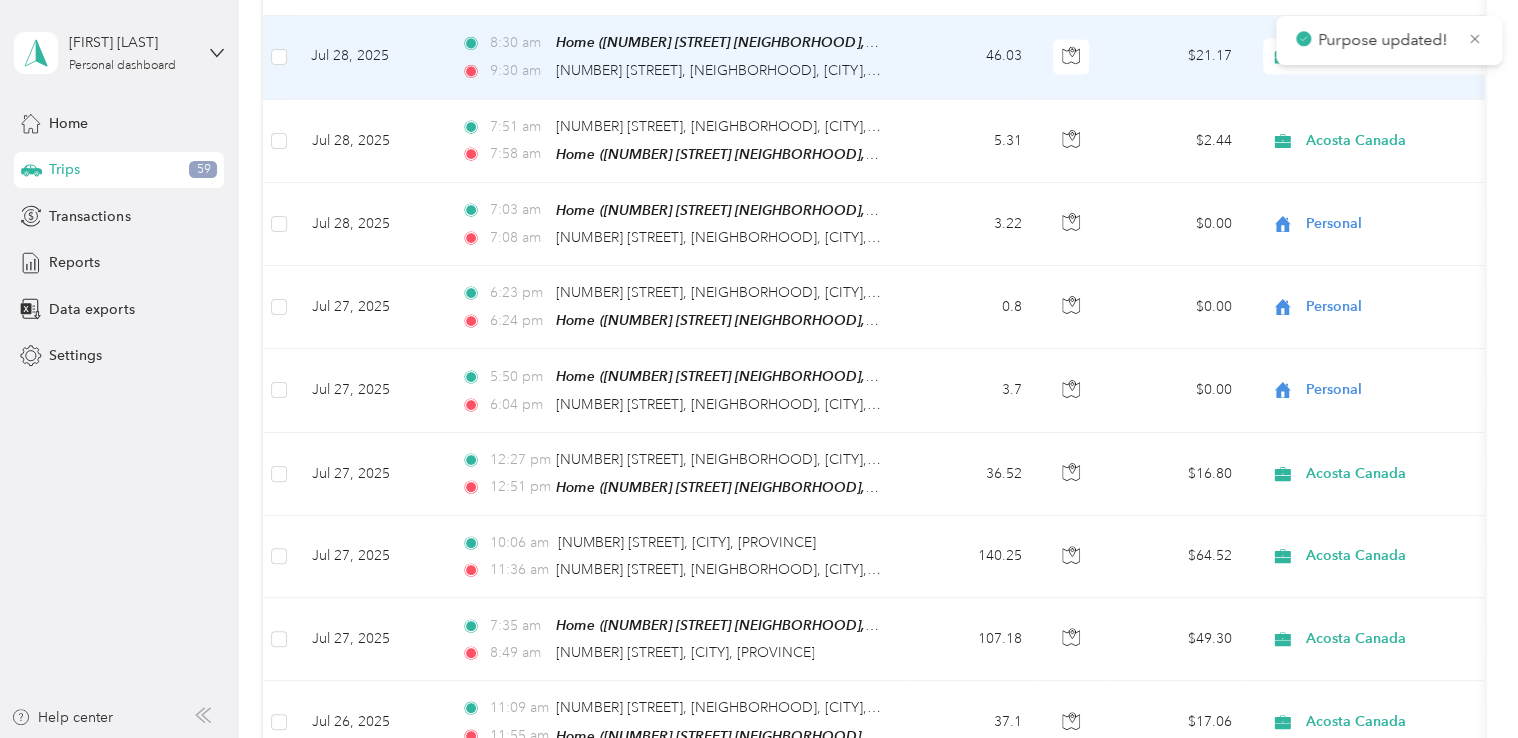 click on "[TIME] [NUMBER] [STREET], [NEIGHBORHOOD], [CITY], [PROVINCE]" at bounding box center (671, 72) 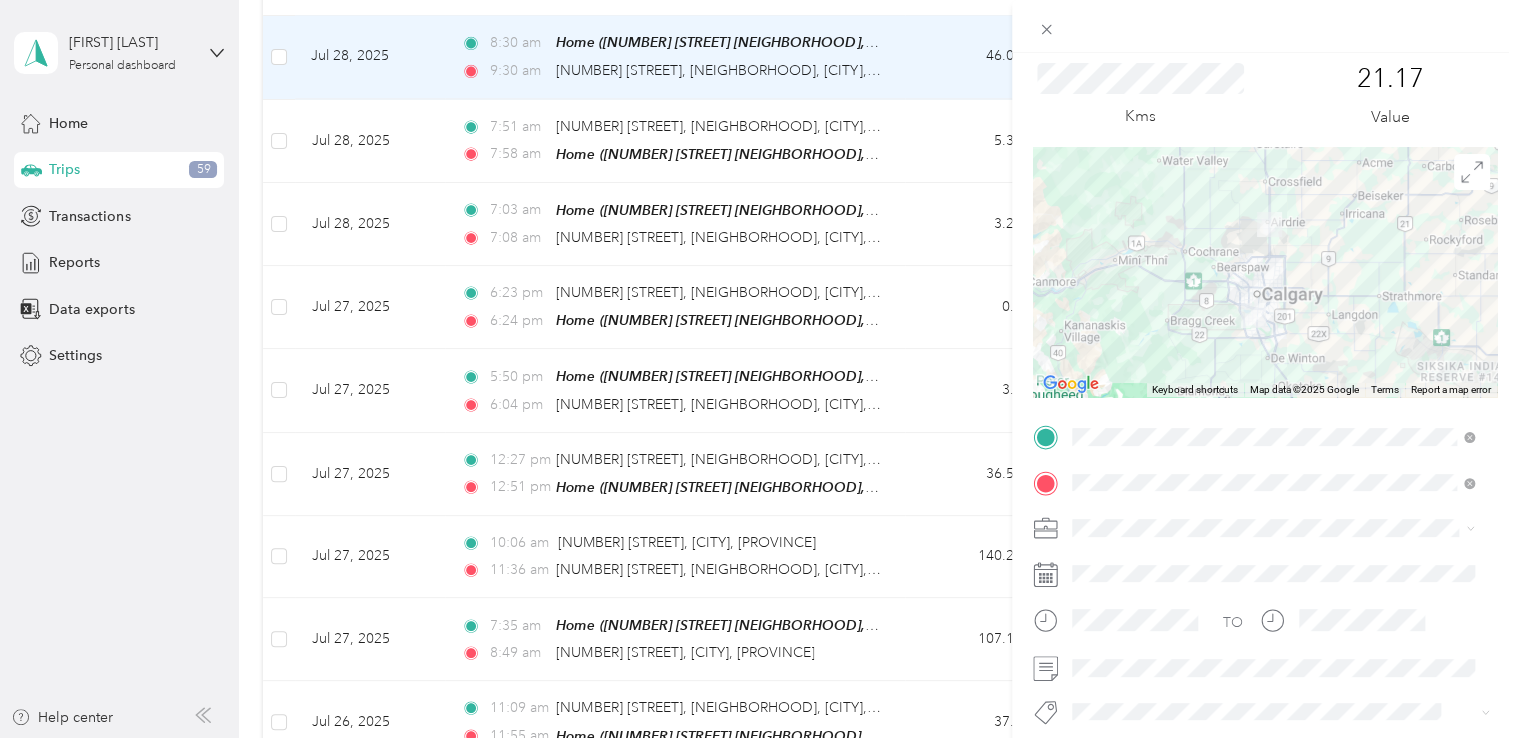 scroll, scrollTop: 300, scrollLeft: 0, axis: vertical 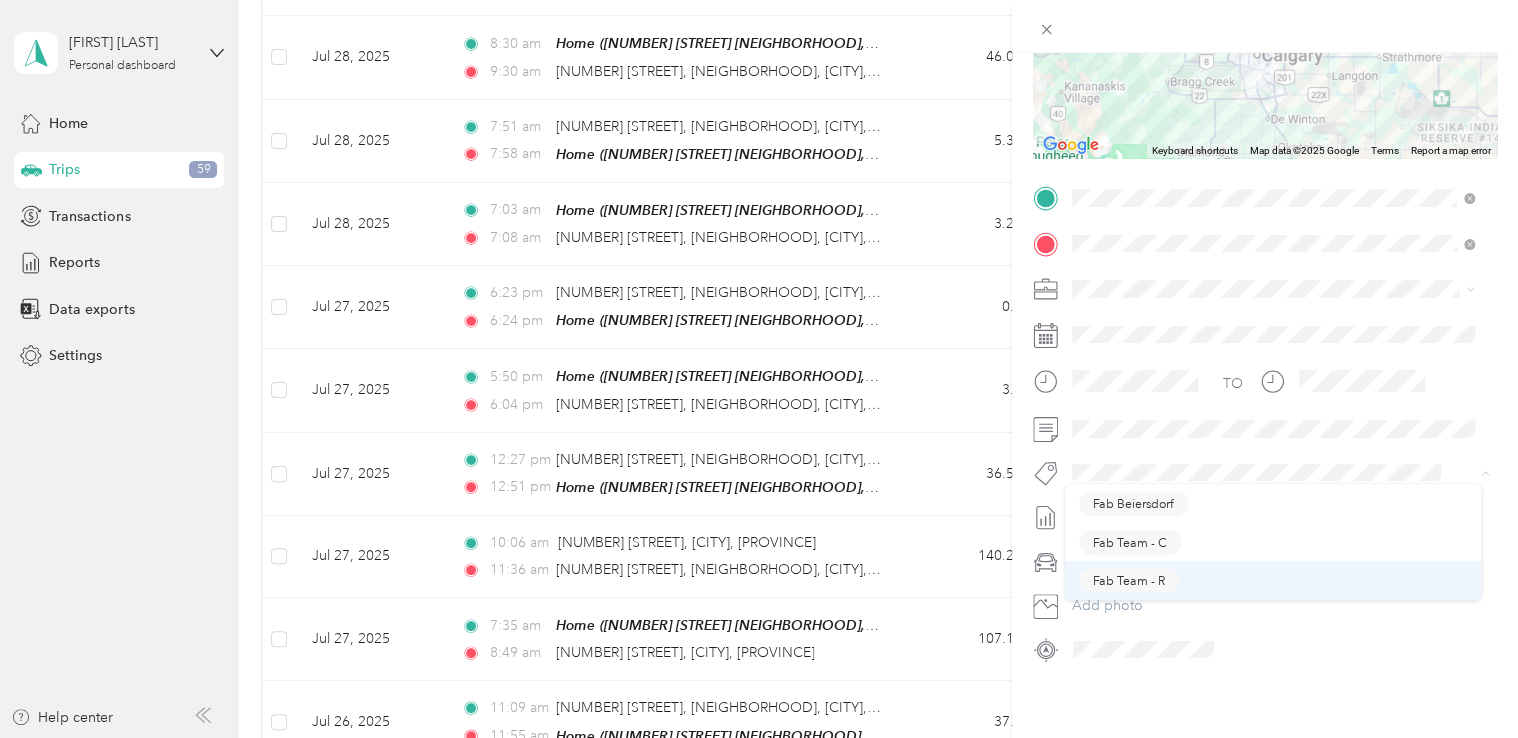 click on "Fab Team - R" at bounding box center [1129, 580] 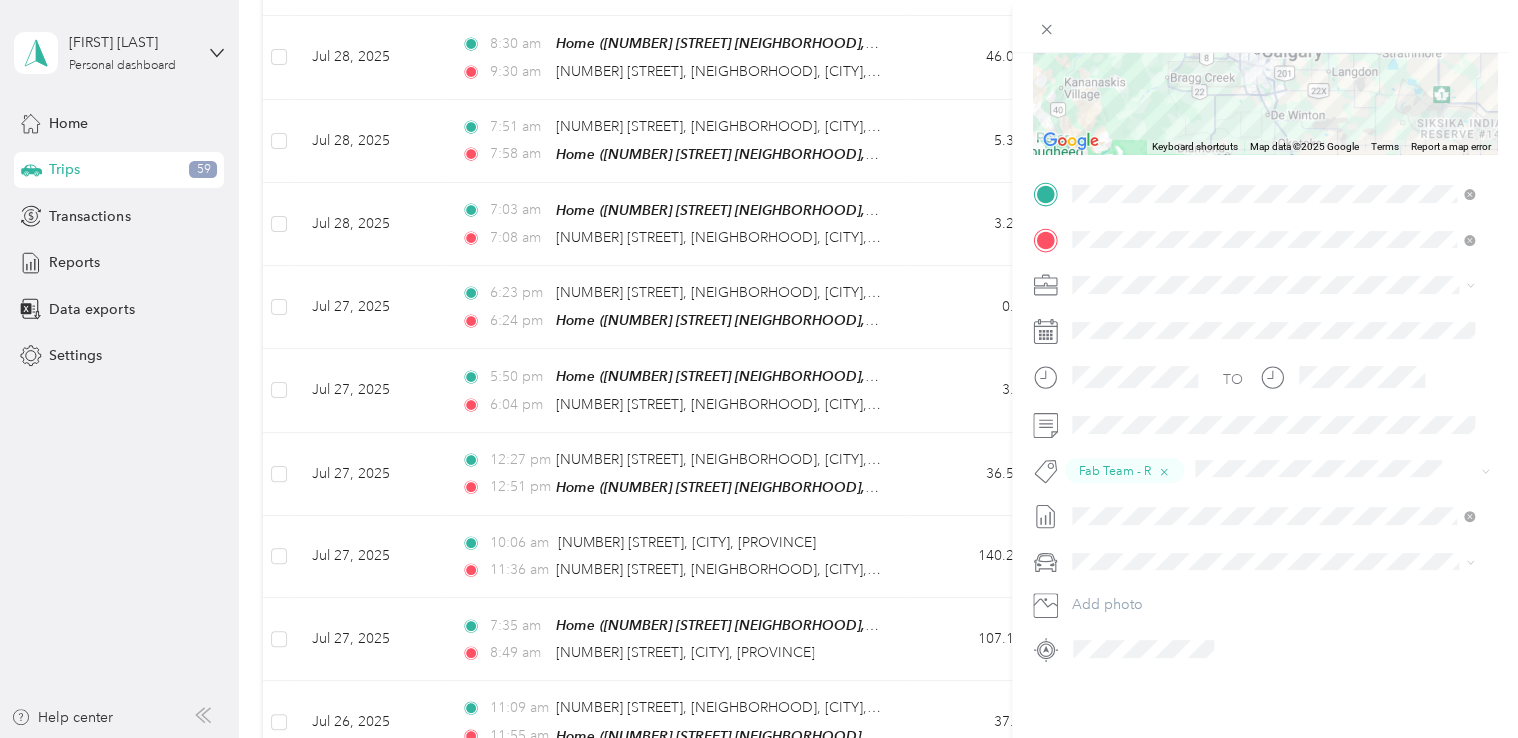 scroll, scrollTop: 0, scrollLeft: 0, axis: both 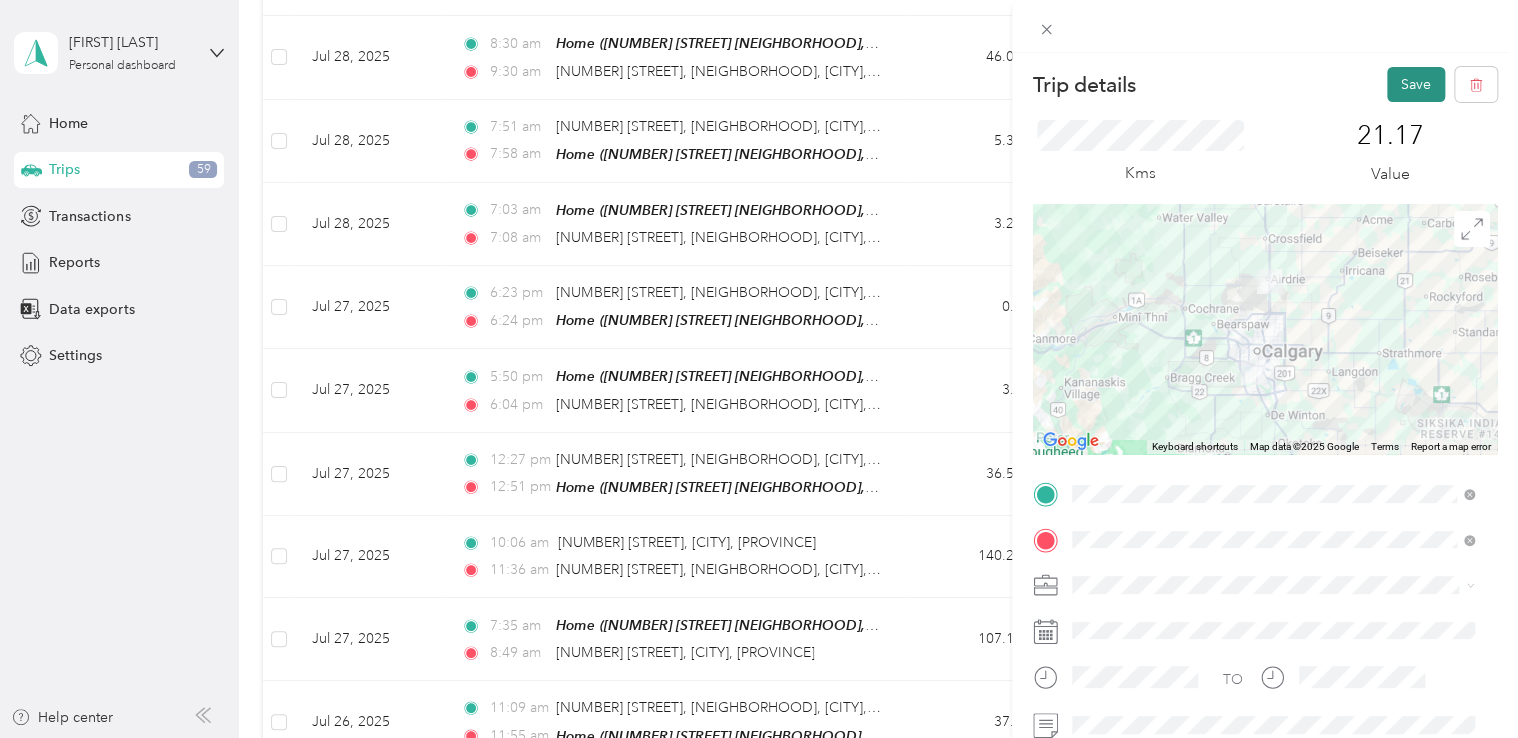 click on "Save" at bounding box center [1416, 84] 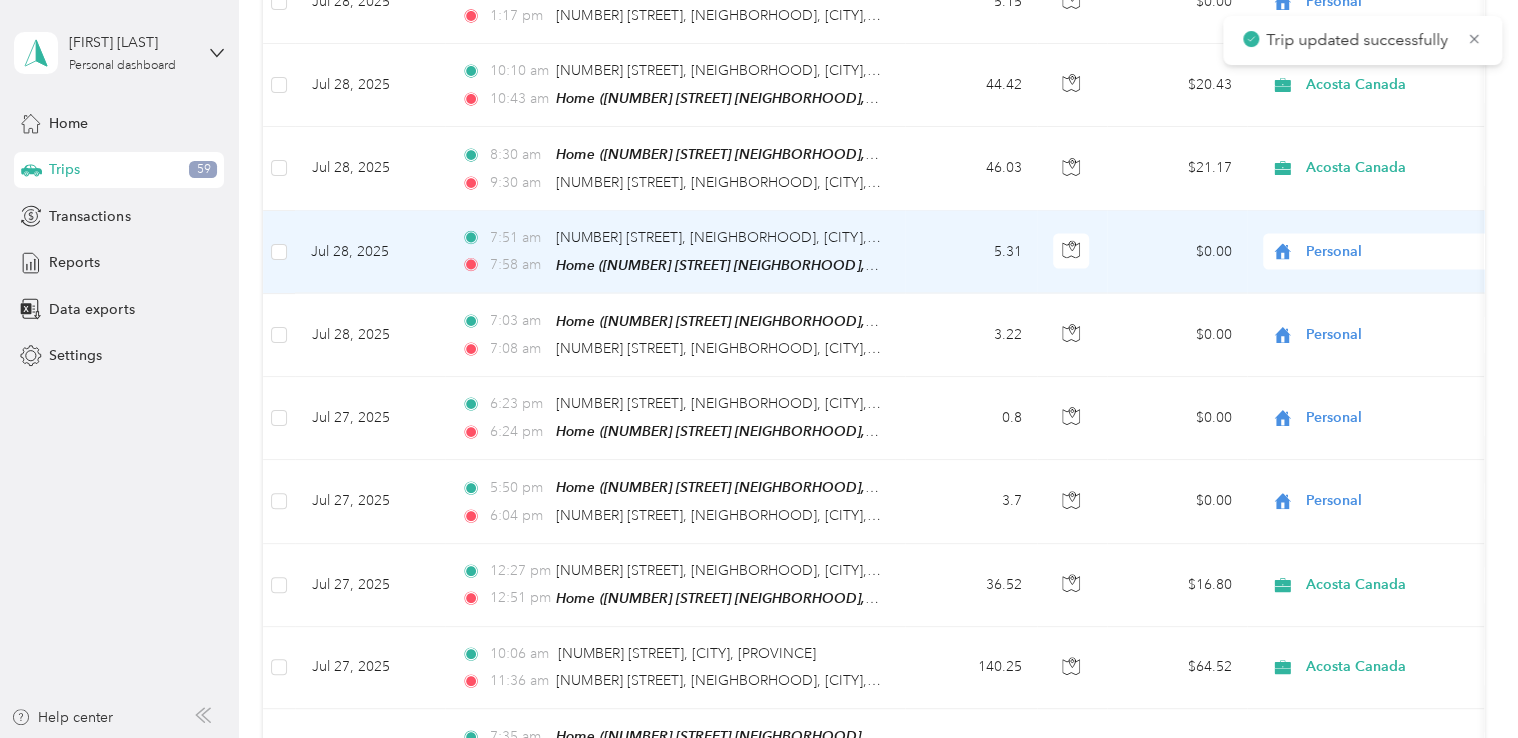 scroll, scrollTop: 1864, scrollLeft: 0, axis: vertical 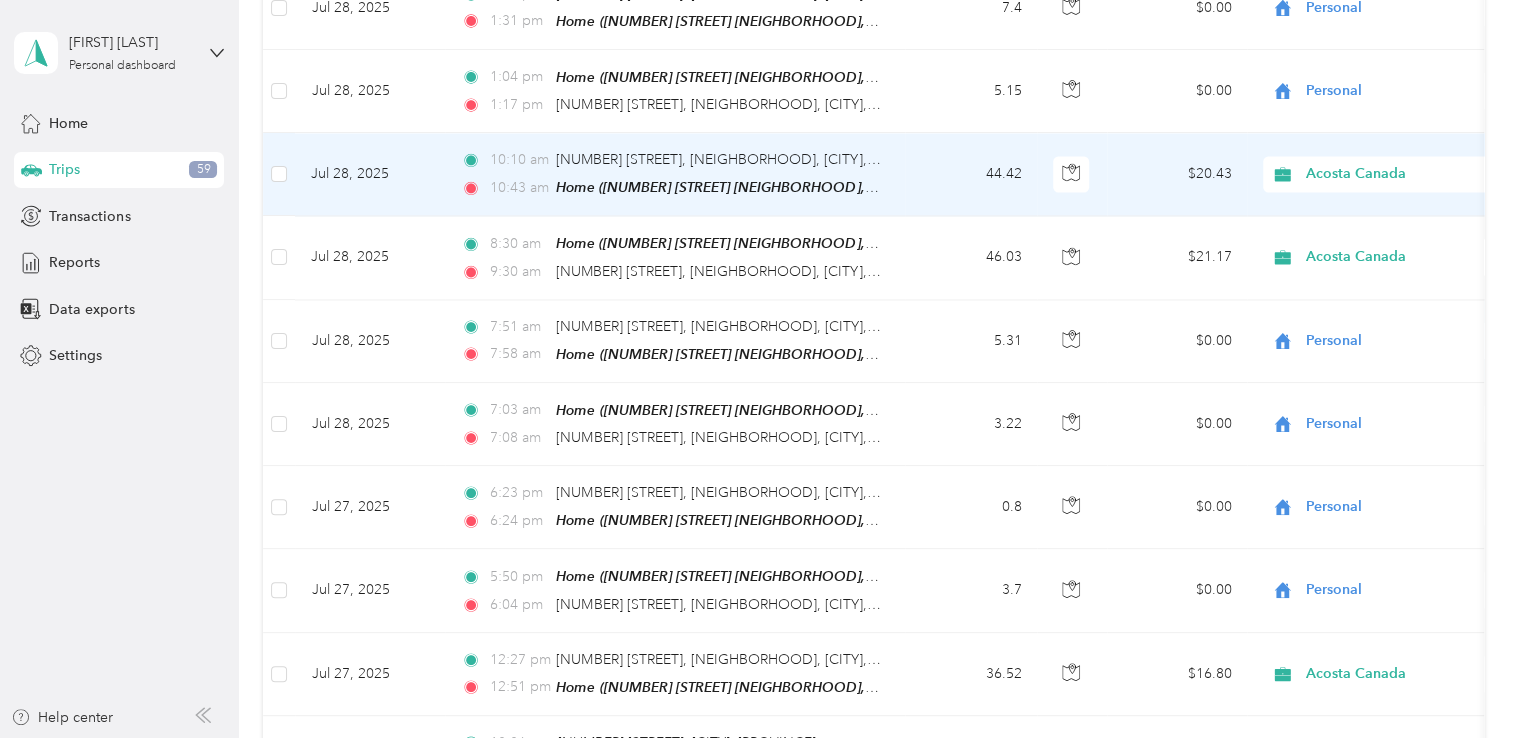 click on "44.42" at bounding box center (971, 174) 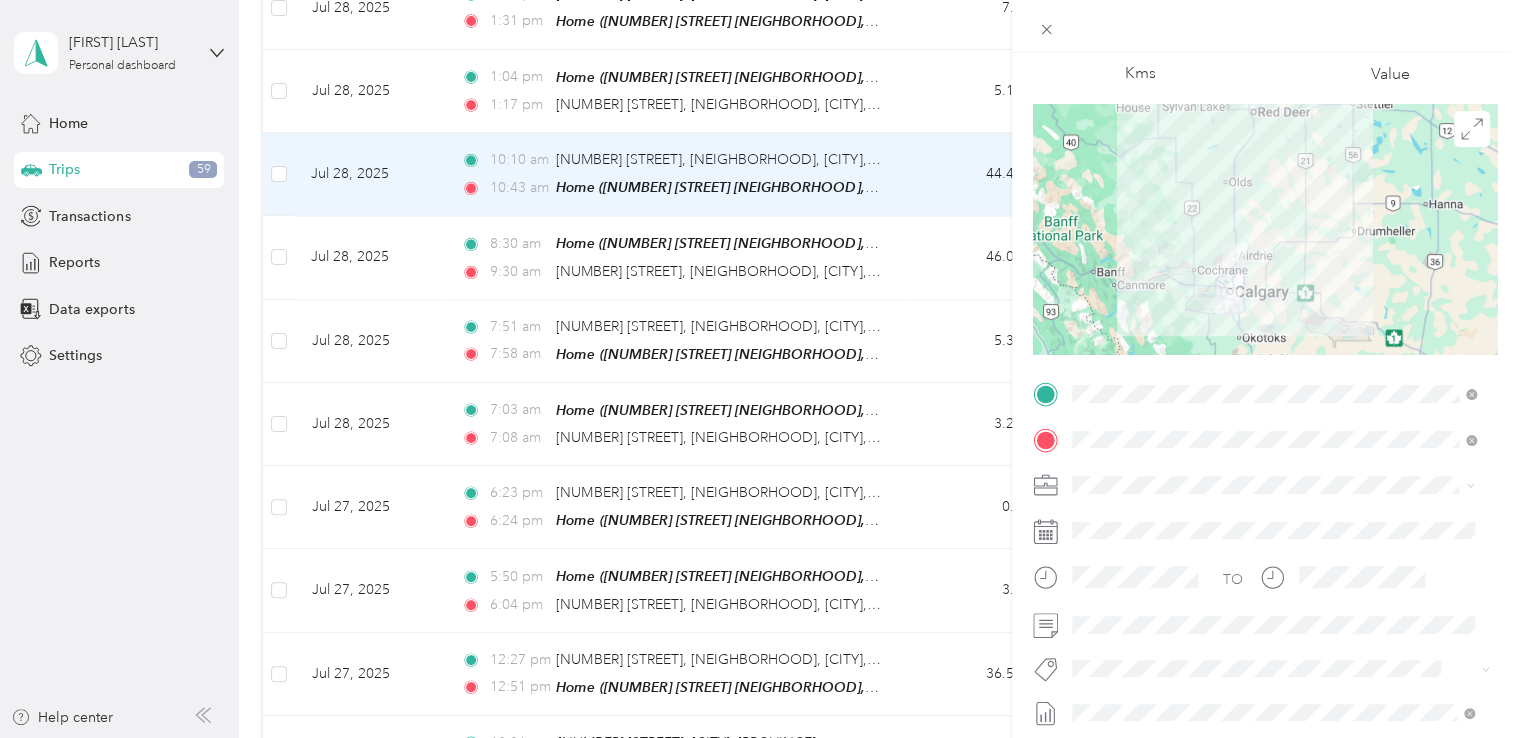 scroll, scrollTop: 311, scrollLeft: 0, axis: vertical 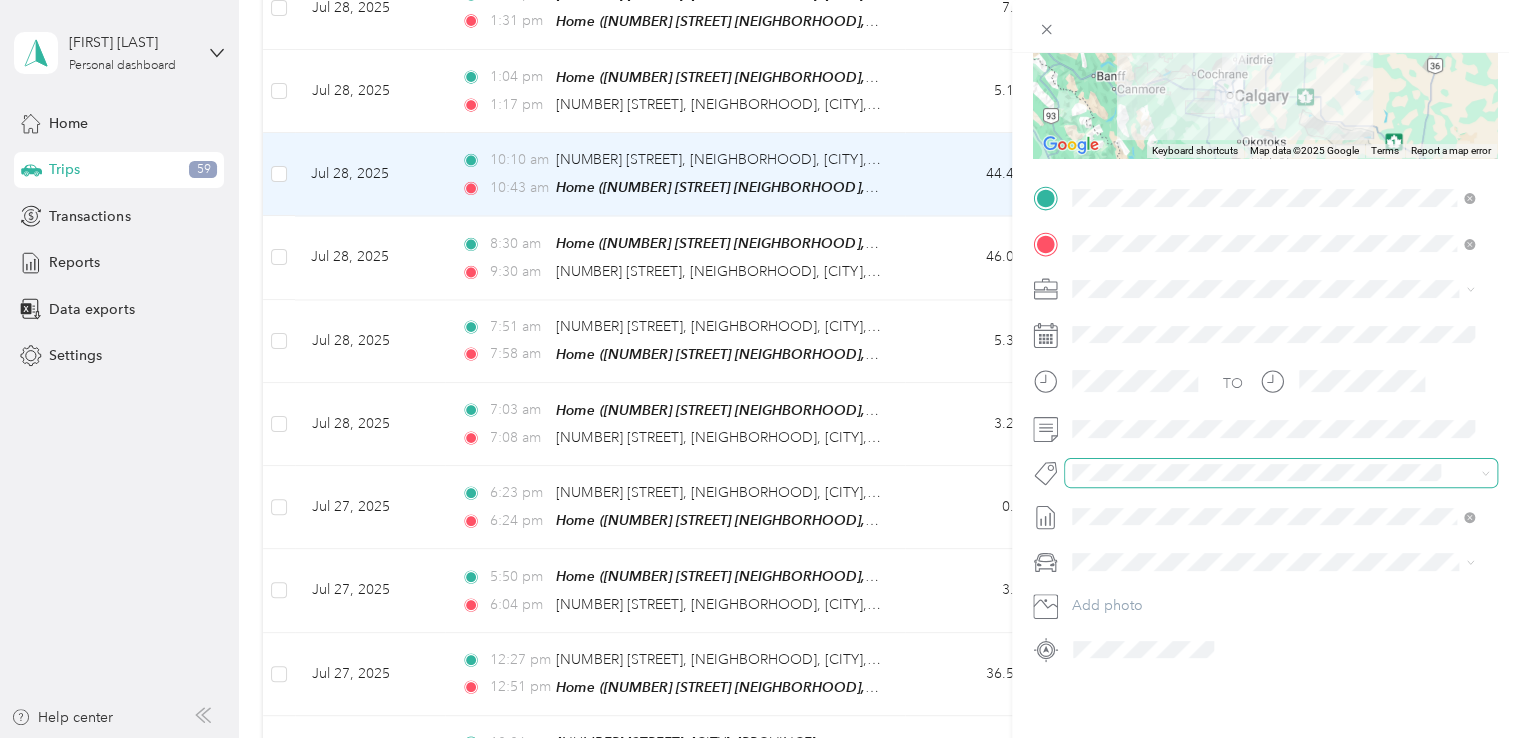click at bounding box center (1264, 472) 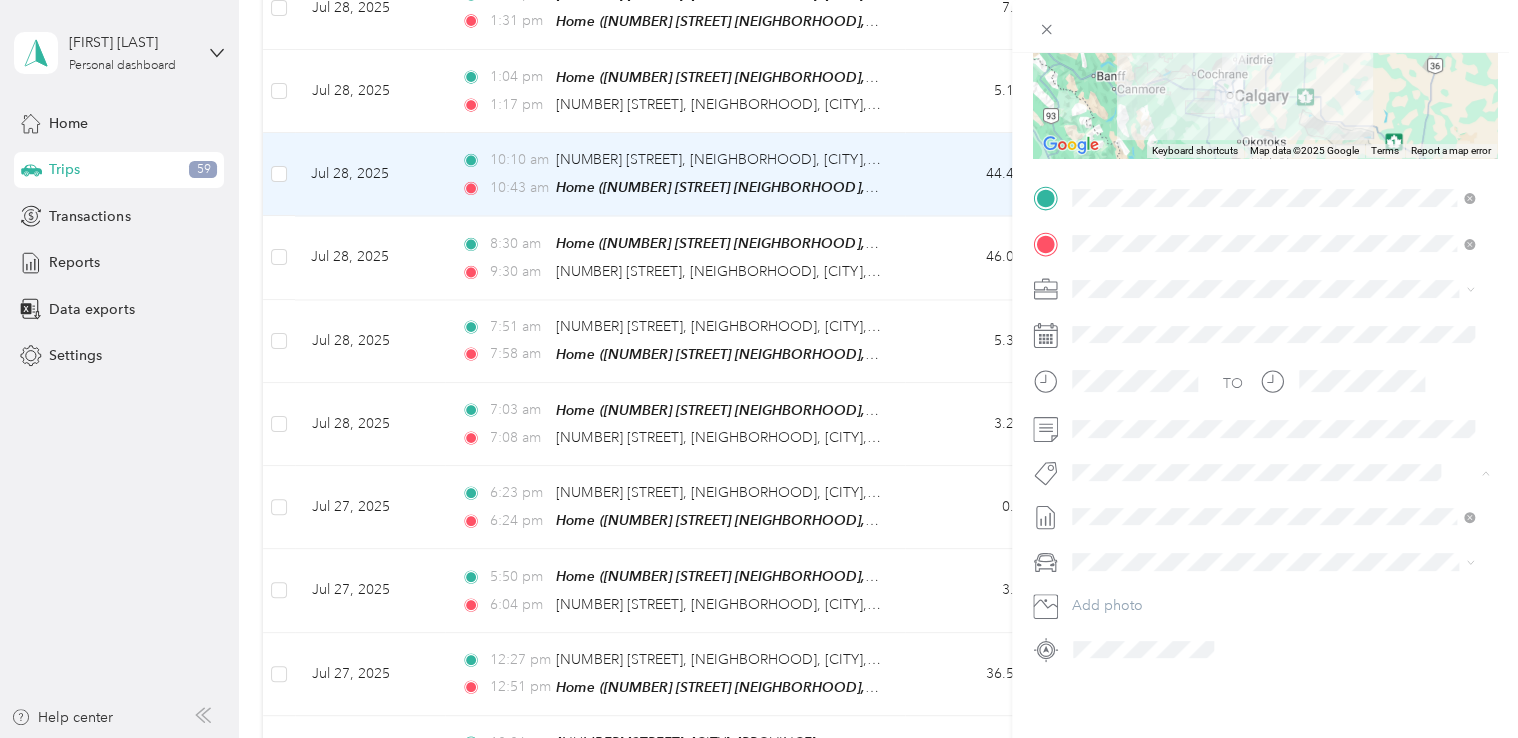 click on "Trip details Save This trip cannot be edited because it is either under review, approved, or paid. Contact your Team Manager to edit it. Kms [NUMBER] Value  ← Move left → Move right ↑ Move up ↓ Move down + Zoom in - Zoom out Home Jump left by [PERCENTAGE]% End Jump right by [PERCENTAGE]% Page Up Jump up by [PERCENTAGE]% Page Down Jump down by [PERCENTAGE]% Keyboard shortcuts Map Data Map data ©[YEAR] Google Map data ©[YEAR] Google [NUMBER] km  Click to toggle between metric and imperial units Terms Report a map error TO Add photo Fab Beiersdorf Fab Team - C Fab Team - R" at bounding box center [754, 738] 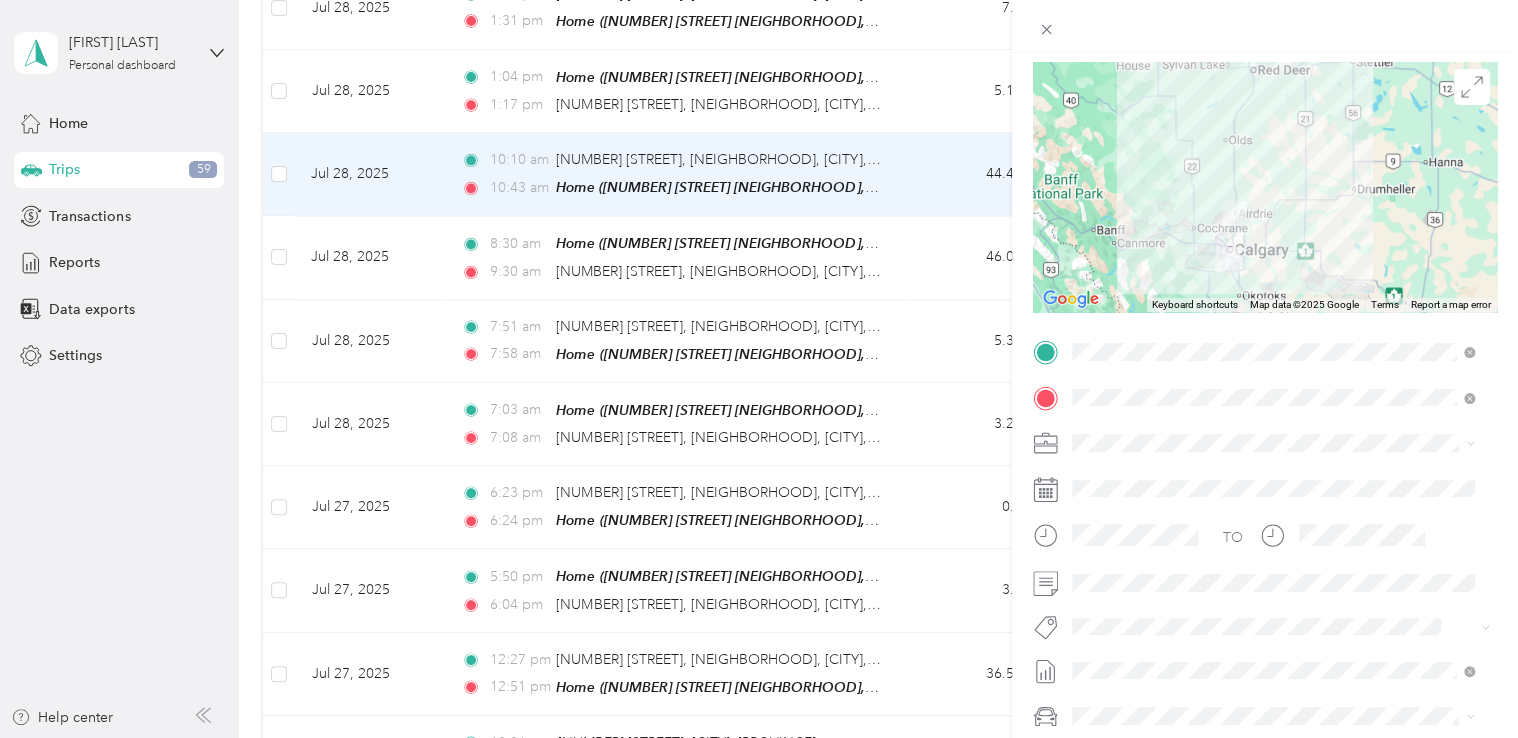 scroll, scrollTop: 211, scrollLeft: 0, axis: vertical 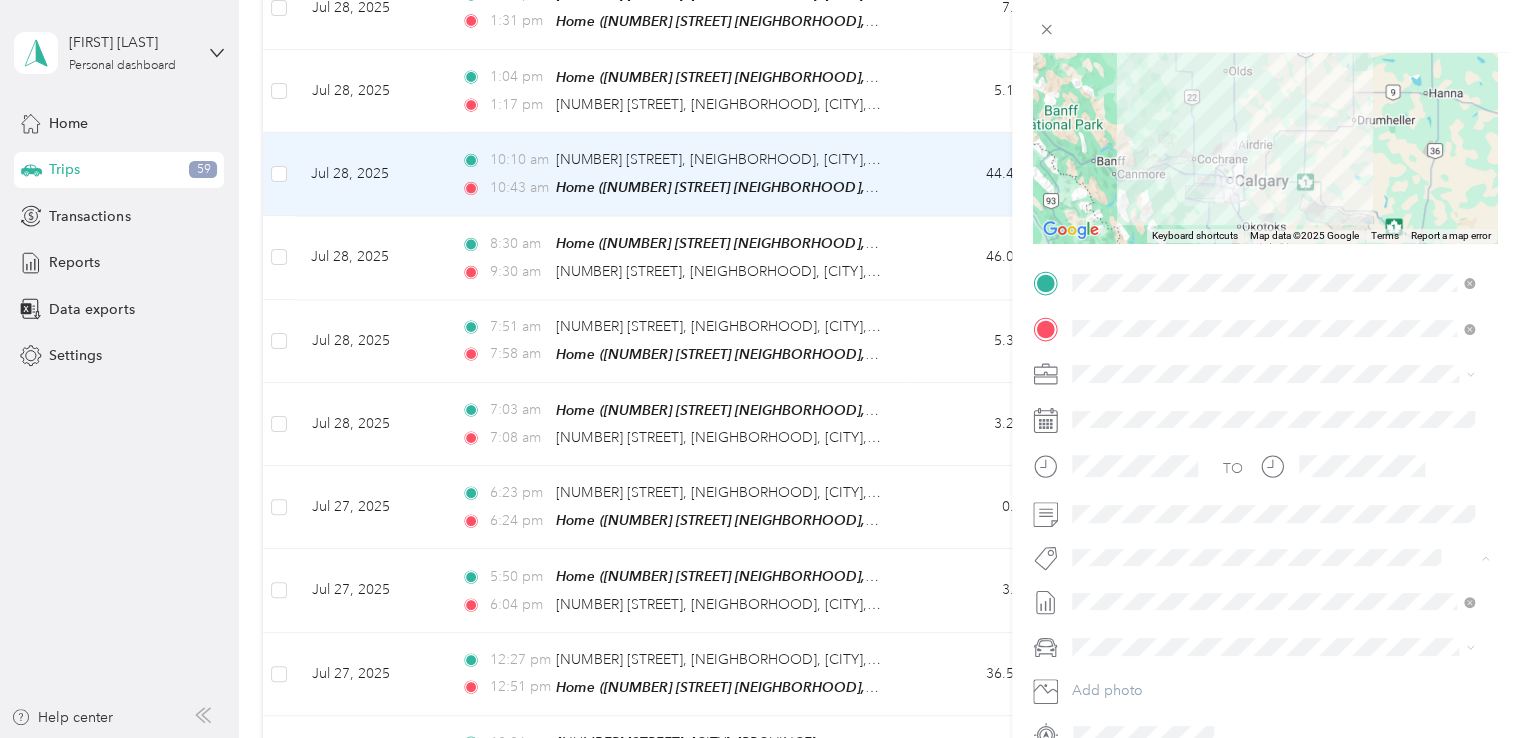 click on "Fab Team - R" at bounding box center [1129, 669] 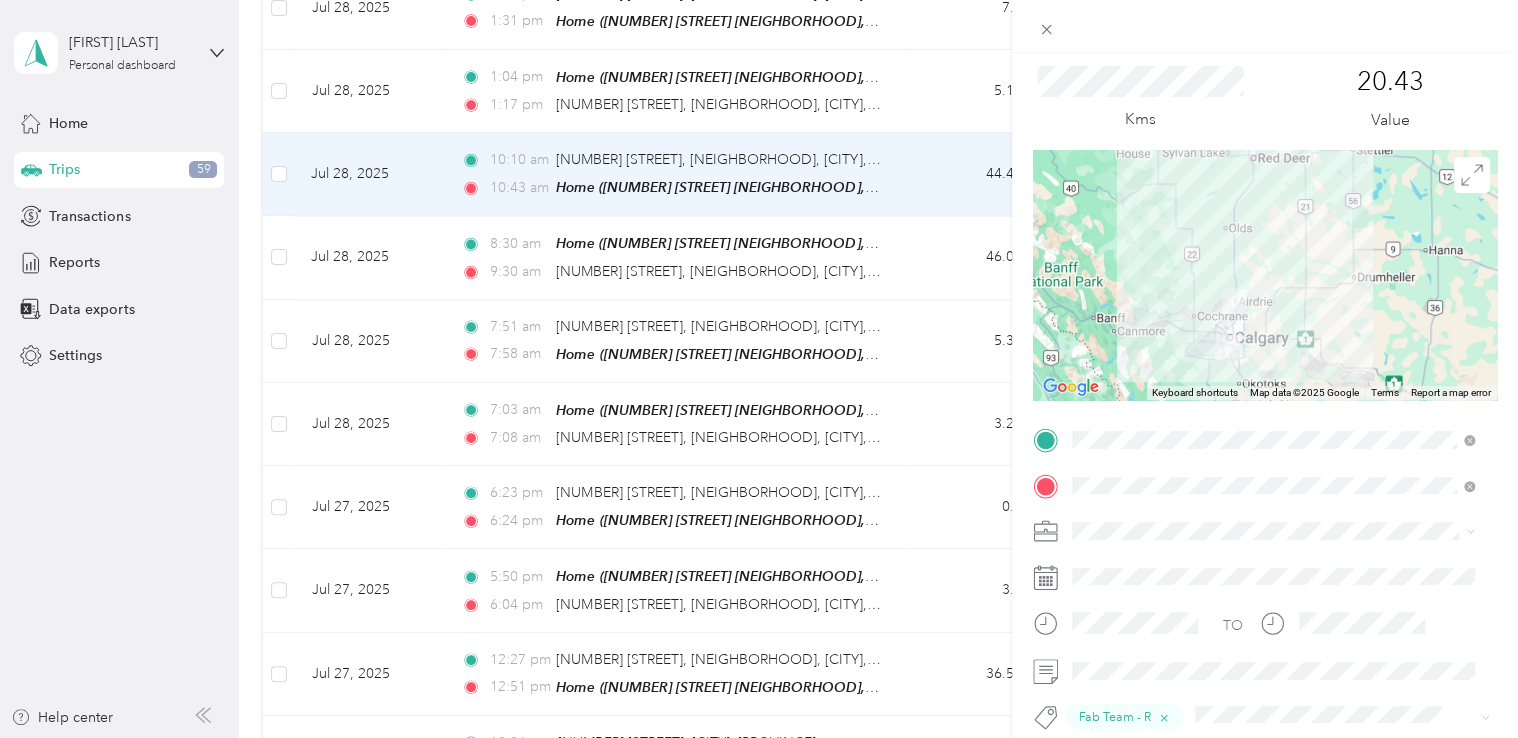 scroll, scrollTop: 0, scrollLeft: 0, axis: both 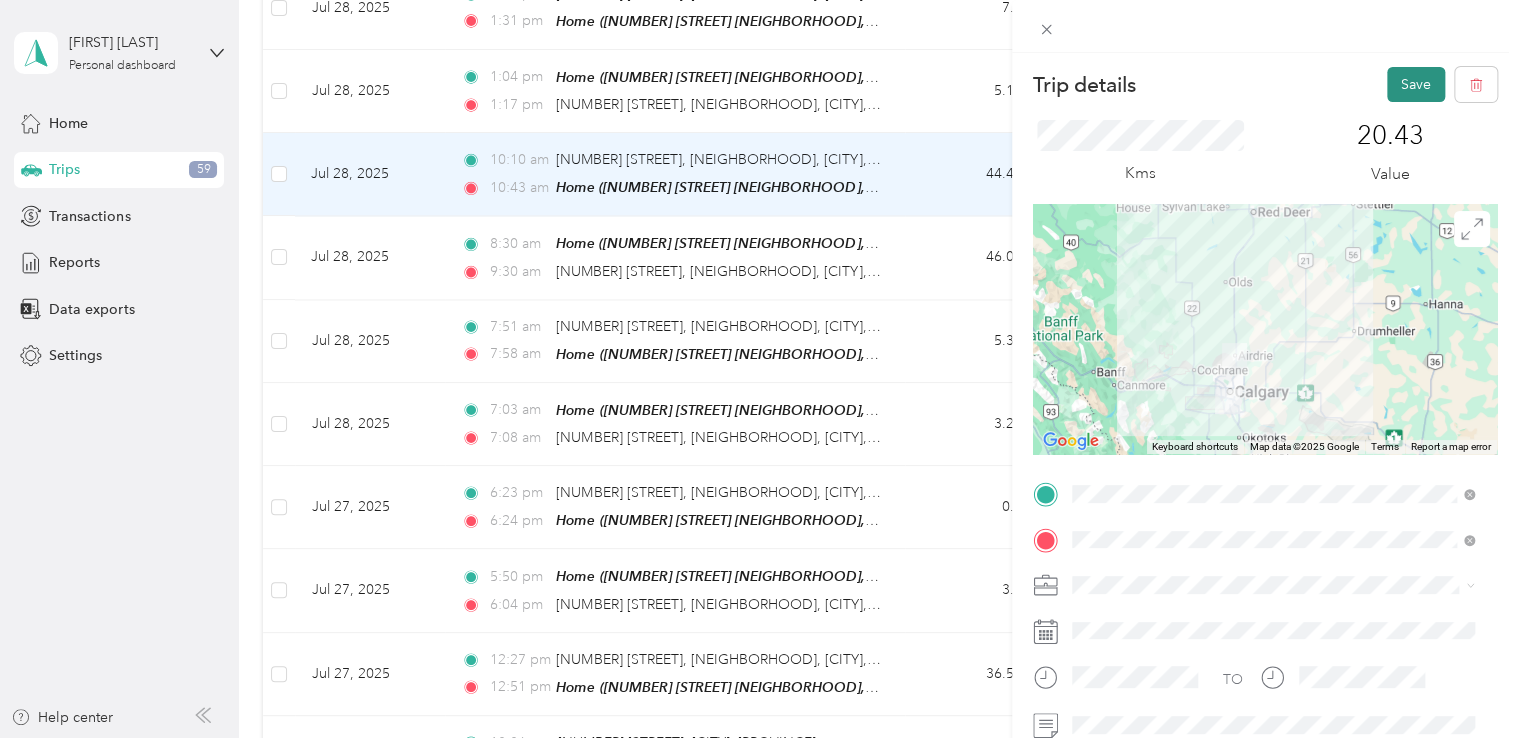 click on "Save" at bounding box center (1416, 84) 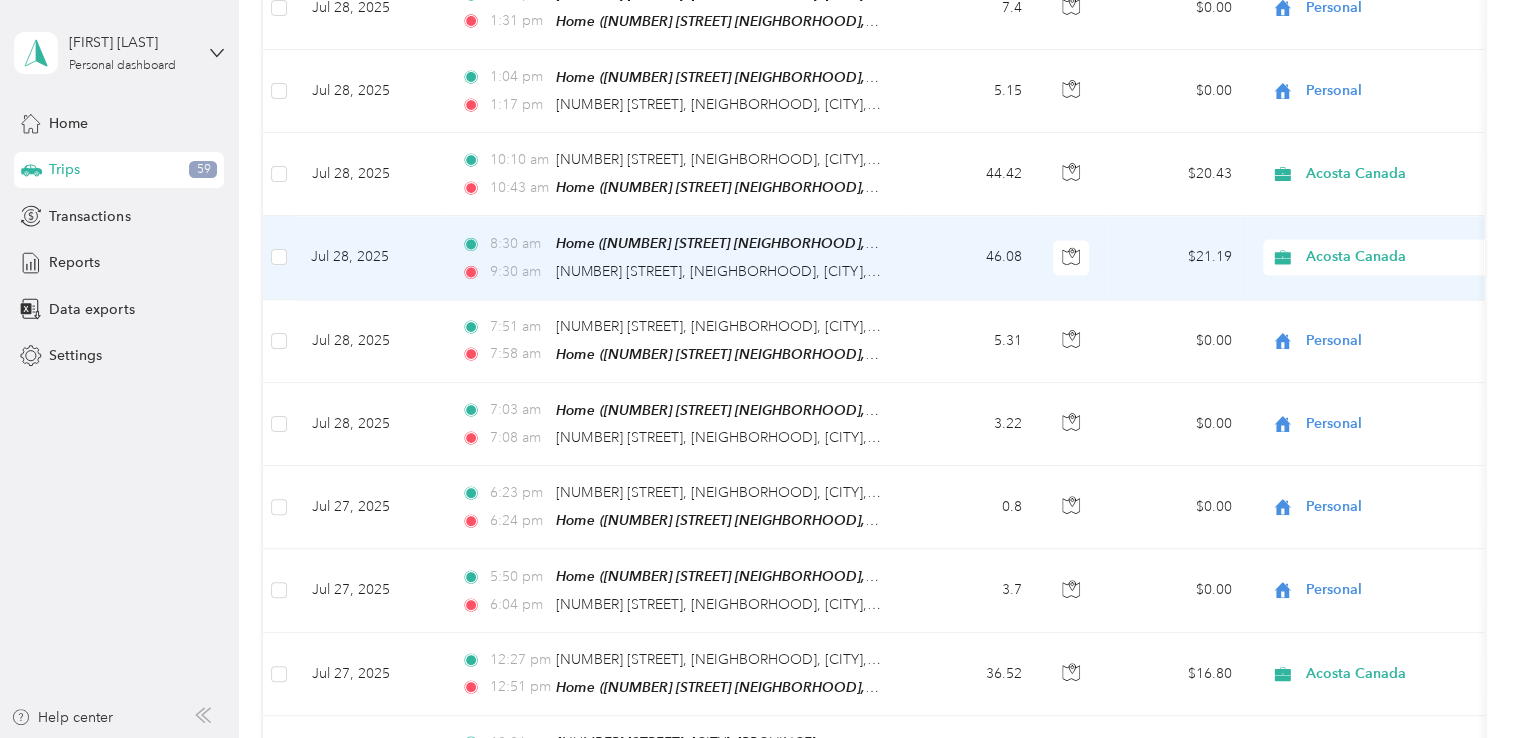 scroll, scrollTop: 1764, scrollLeft: 0, axis: vertical 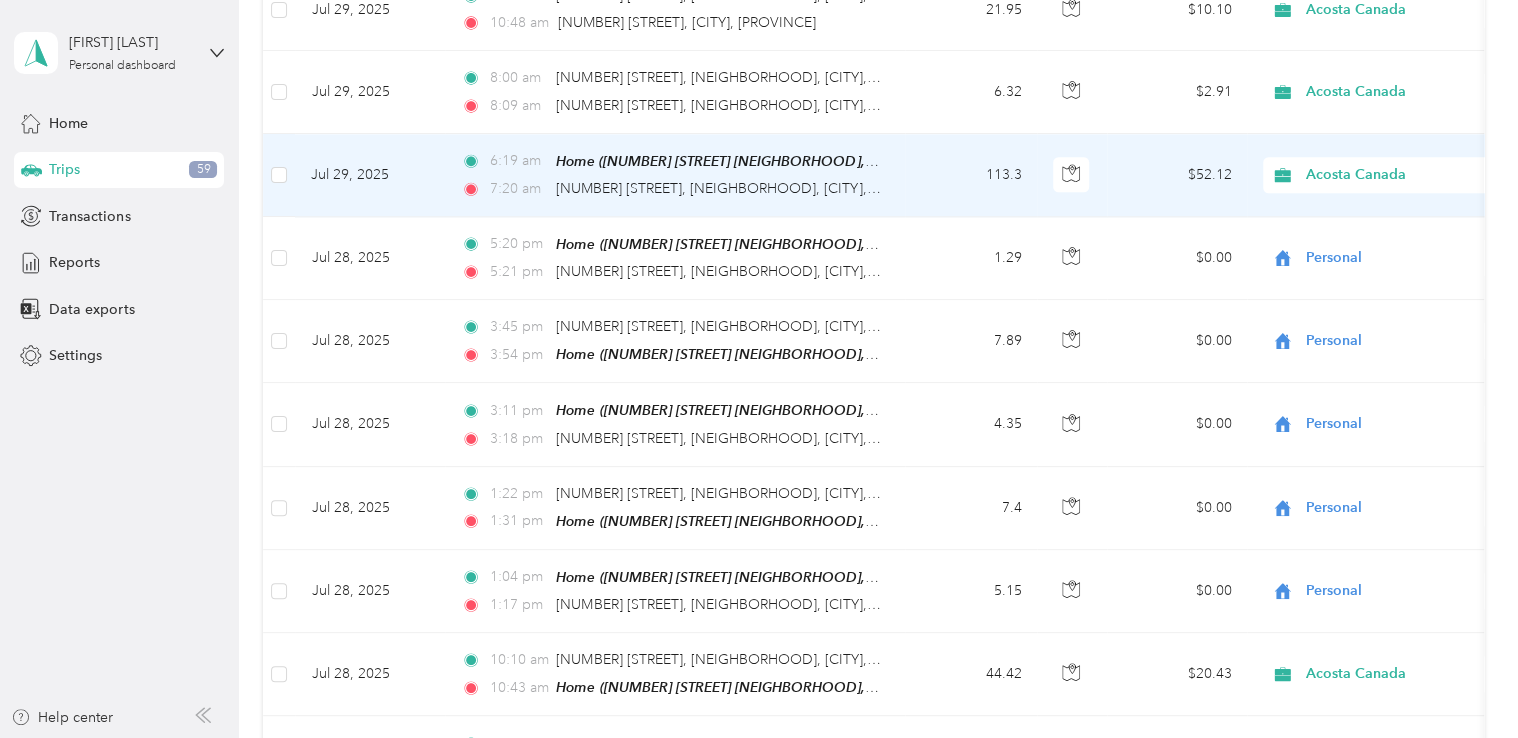 click on "[TIME] Home ([NUMBER] [STREET] [NEIGHBORHOOD], [CITY], [PROVINCE], [COUNTRY], [CITY], [PROVINCE]) [TIME] [NUMBER] [STREET], [NEIGHBORHOOD], [CITY], [PROVINCE]" at bounding box center (675, 175) 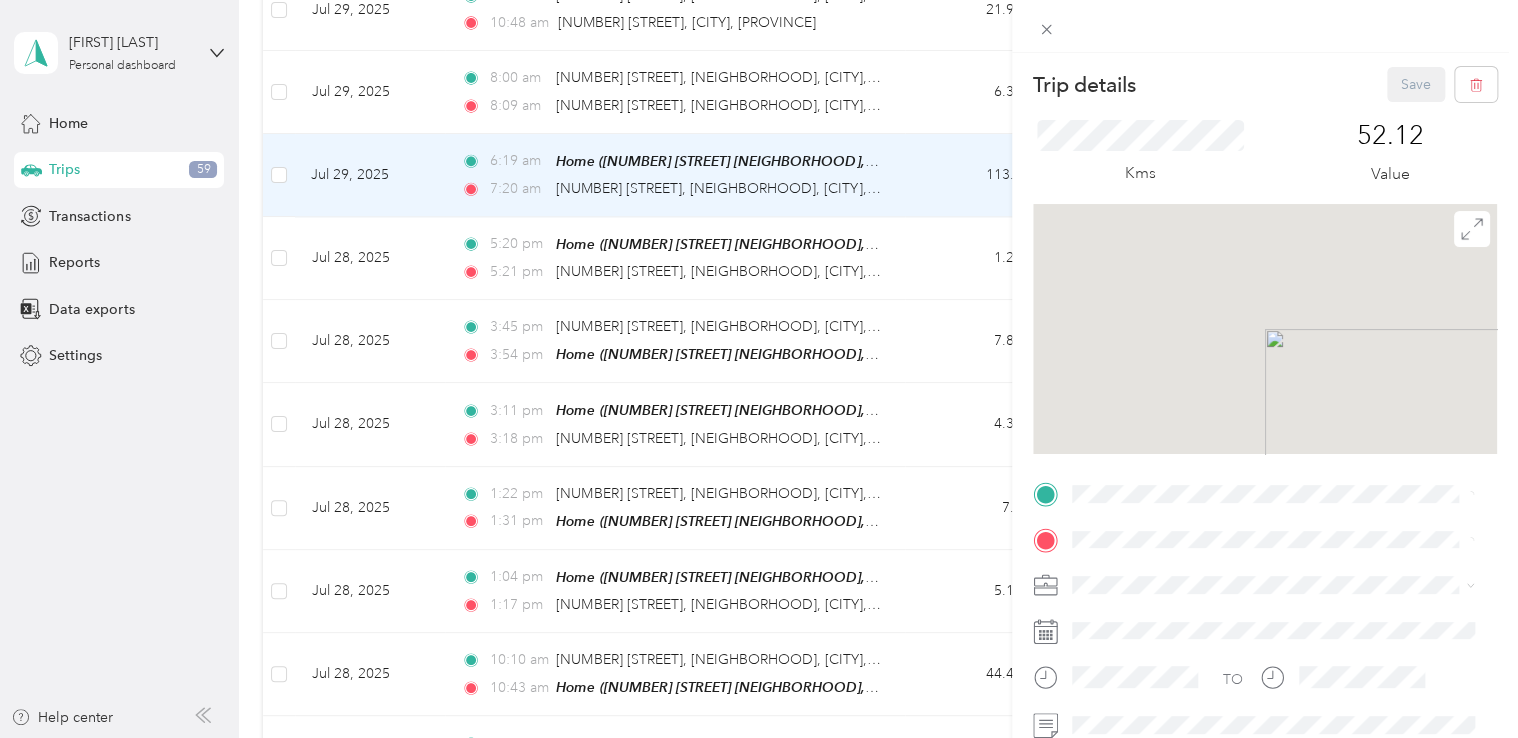 scroll, scrollTop: 300, scrollLeft: 0, axis: vertical 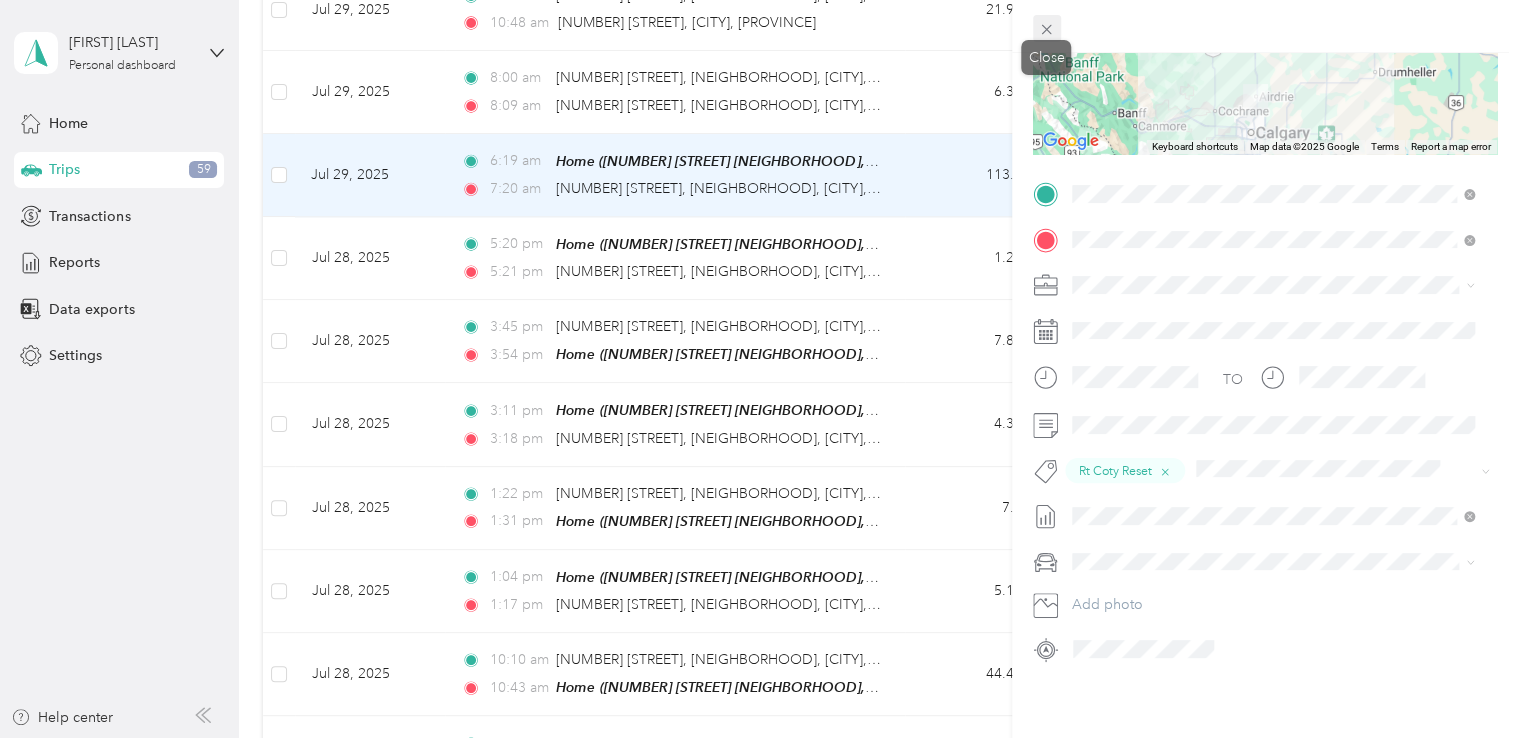click 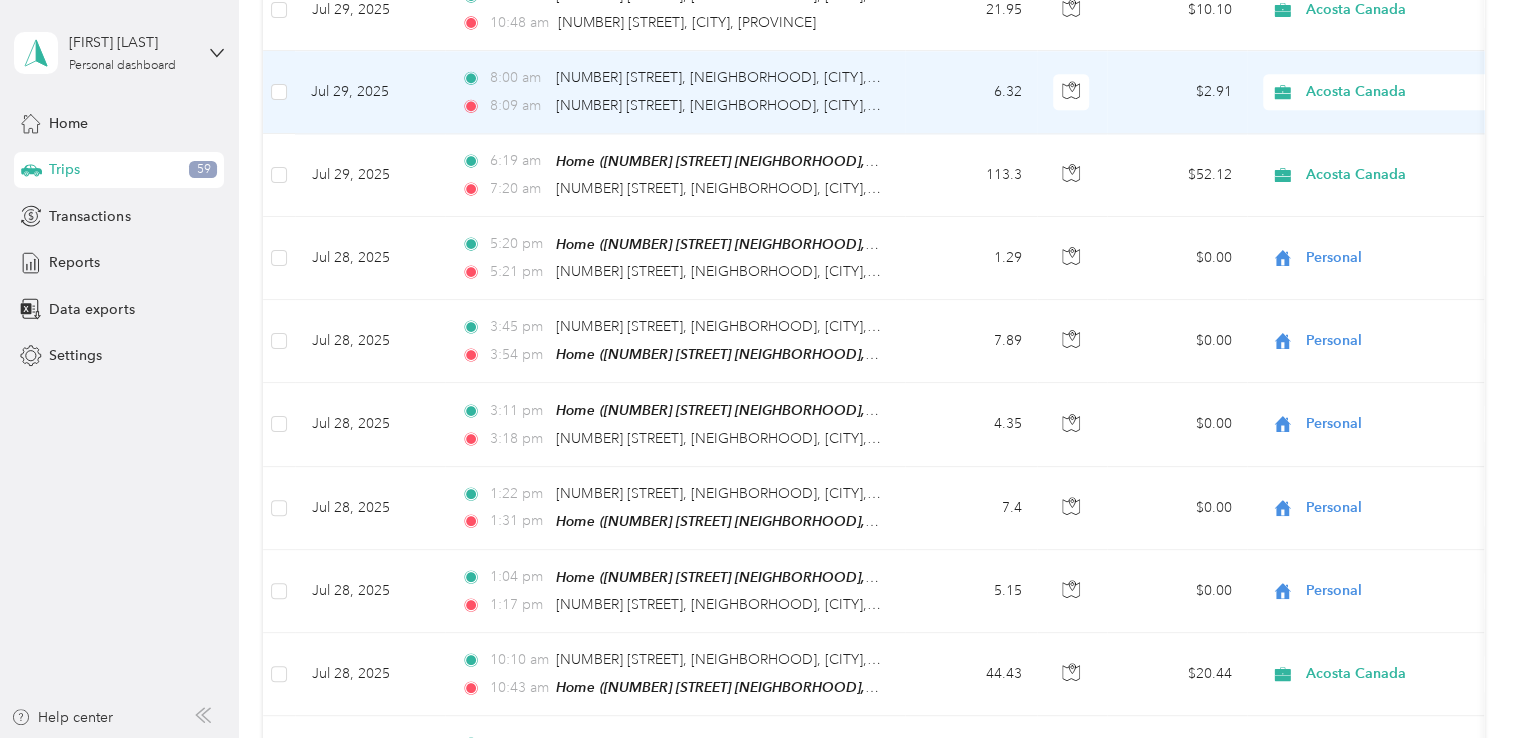 click on "6.32" at bounding box center [971, 92] 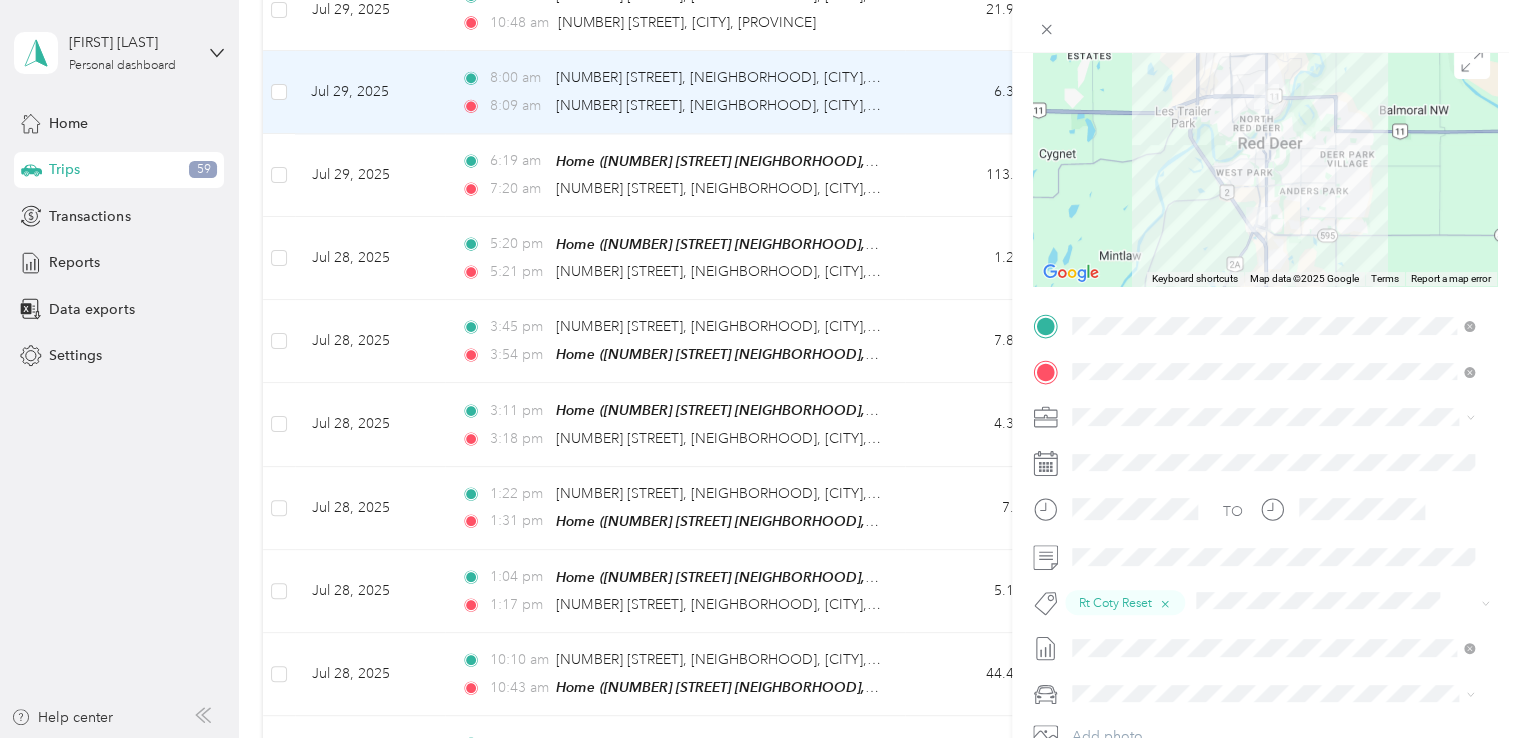 scroll, scrollTop: 200, scrollLeft: 0, axis: vertical 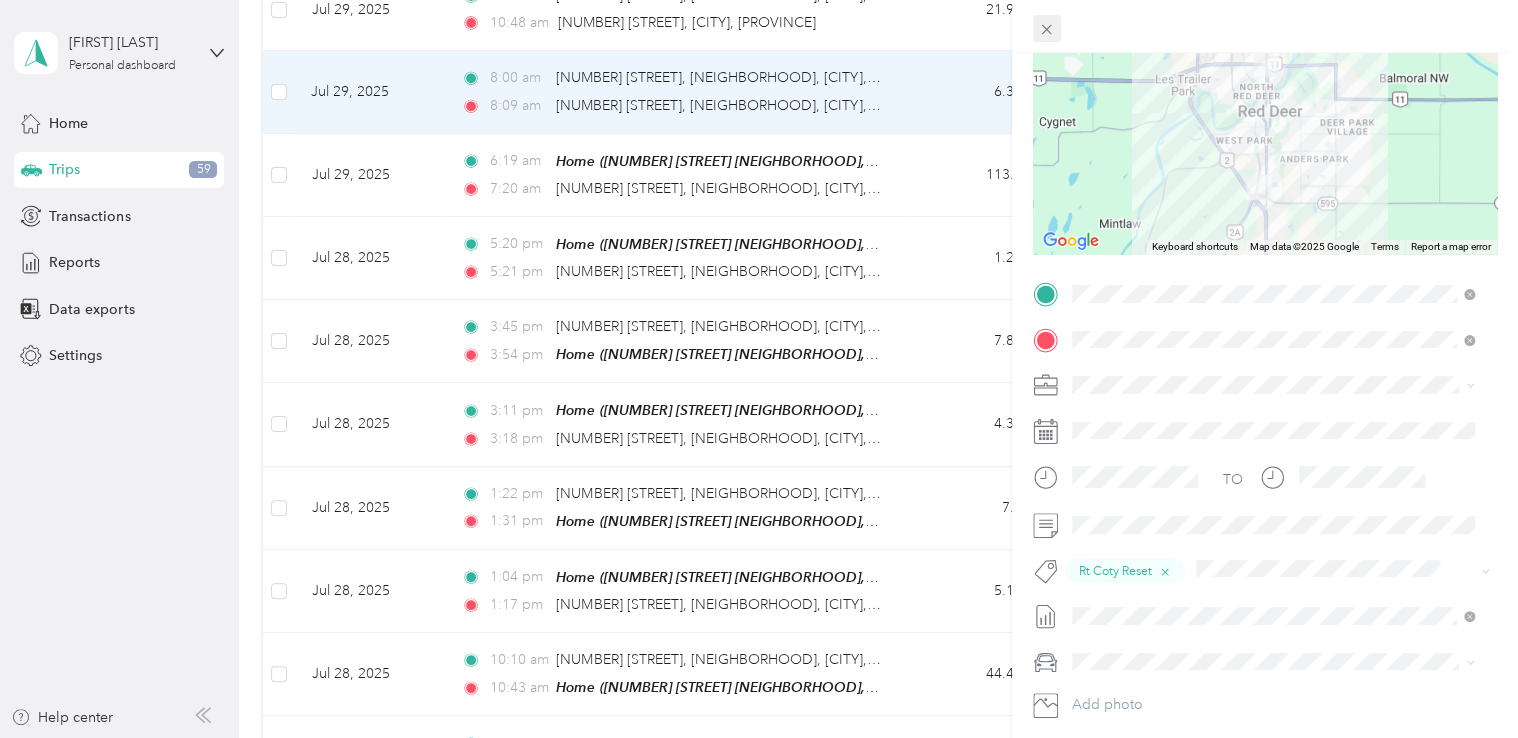click on "Trip details Save This trip cannot be edited because it is either under review, approved, or paid. Contact your Team Manager to edit it. Kms [NUMBER] Value  ← Move left → Move right ↑ Move up ↓ Move down + Zoom in - Zoom out Home Jump left by [PERCENTAGE]% End Jump right by [PERCENTAGE]% Page Up Jump up by [PERCENTAGE]% Page Down Jump down by [PERCENTAGE]% Keyboard shortcuts Map Data Map data ©[YEAR] Google Map data ©[YEAR] Google [NUMBER] km  Click to toggle between metric and imperial units Terms Report a map error TO Rt Coty Reset Add photo" at bounding box center (754, 738) 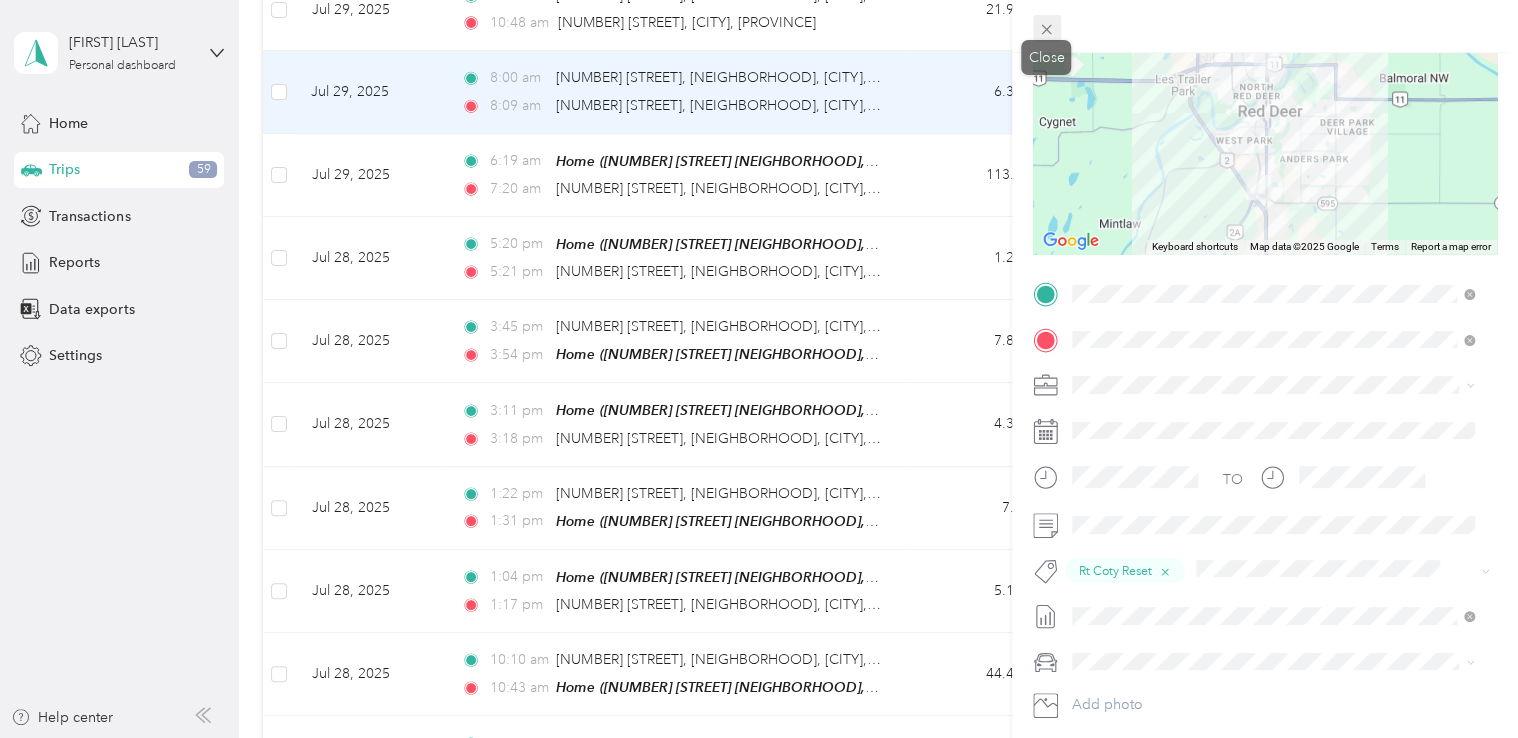 click 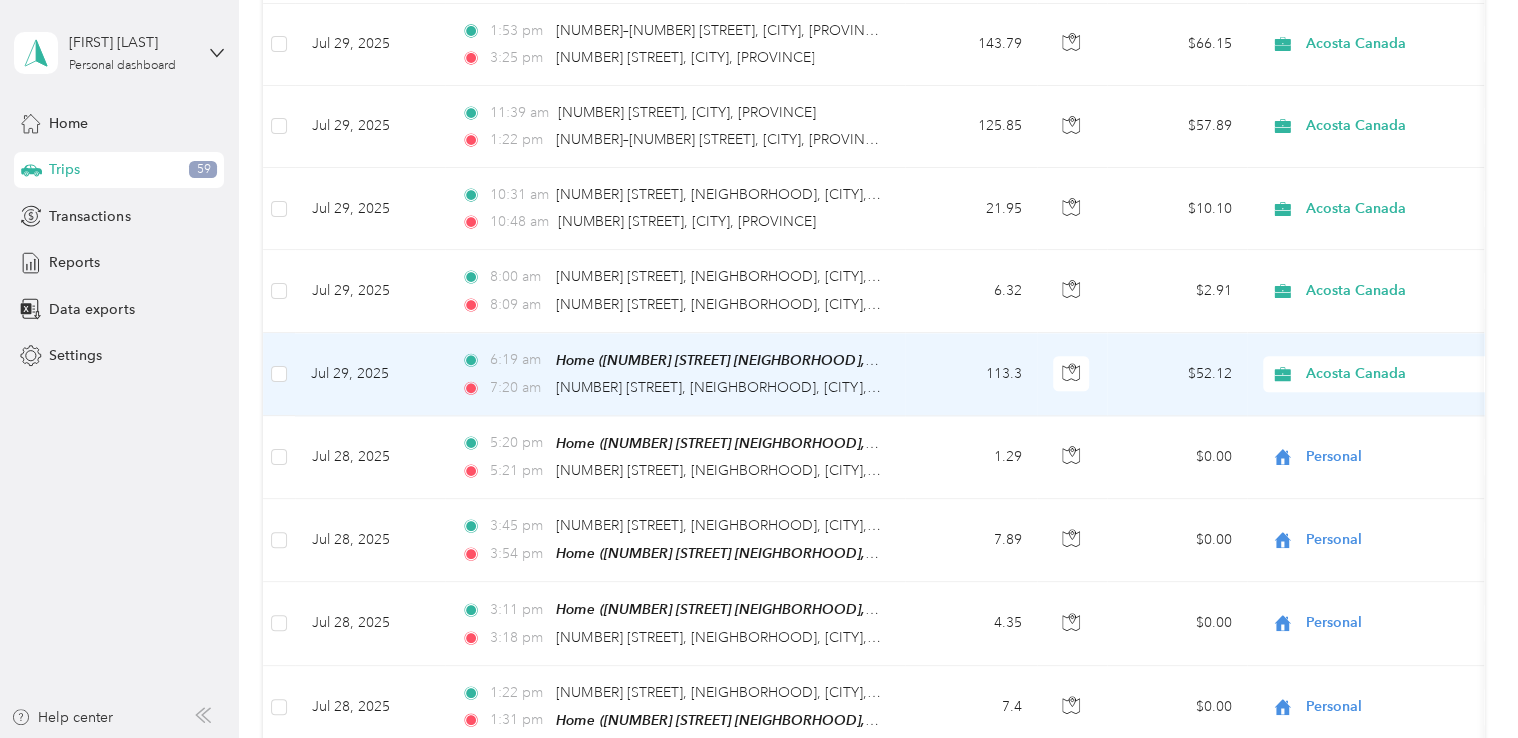 scroll, scrollTop: 1164, scrollLeft: 0, axis: vertical 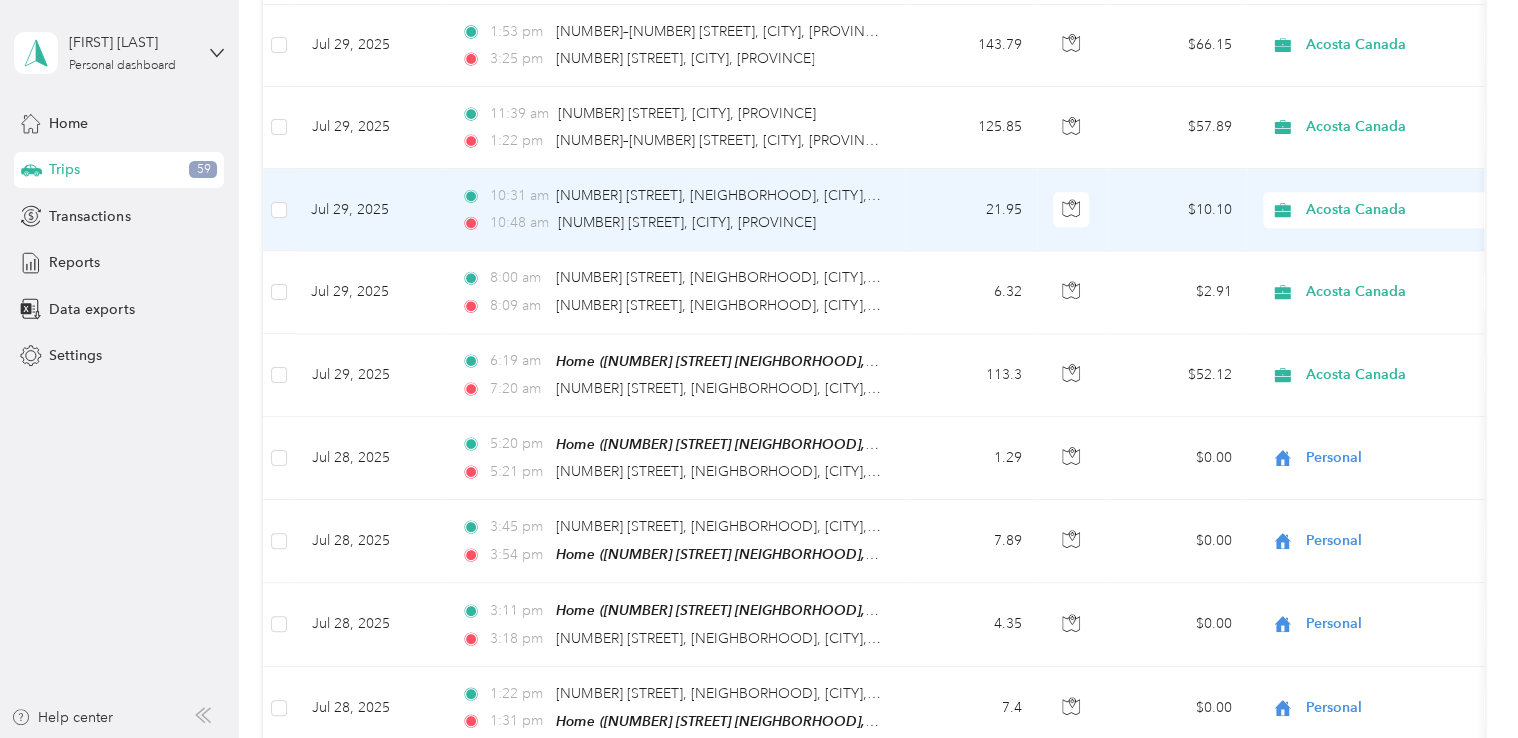 click on "[TIME] [NUMBER] [STREET], [NEIGHBORHOOD], [CITY], [PROVINCE] [TIME] [NUMBER] [STREET], [CITY], [PROVINCE]" at bounding box center (675, 210) 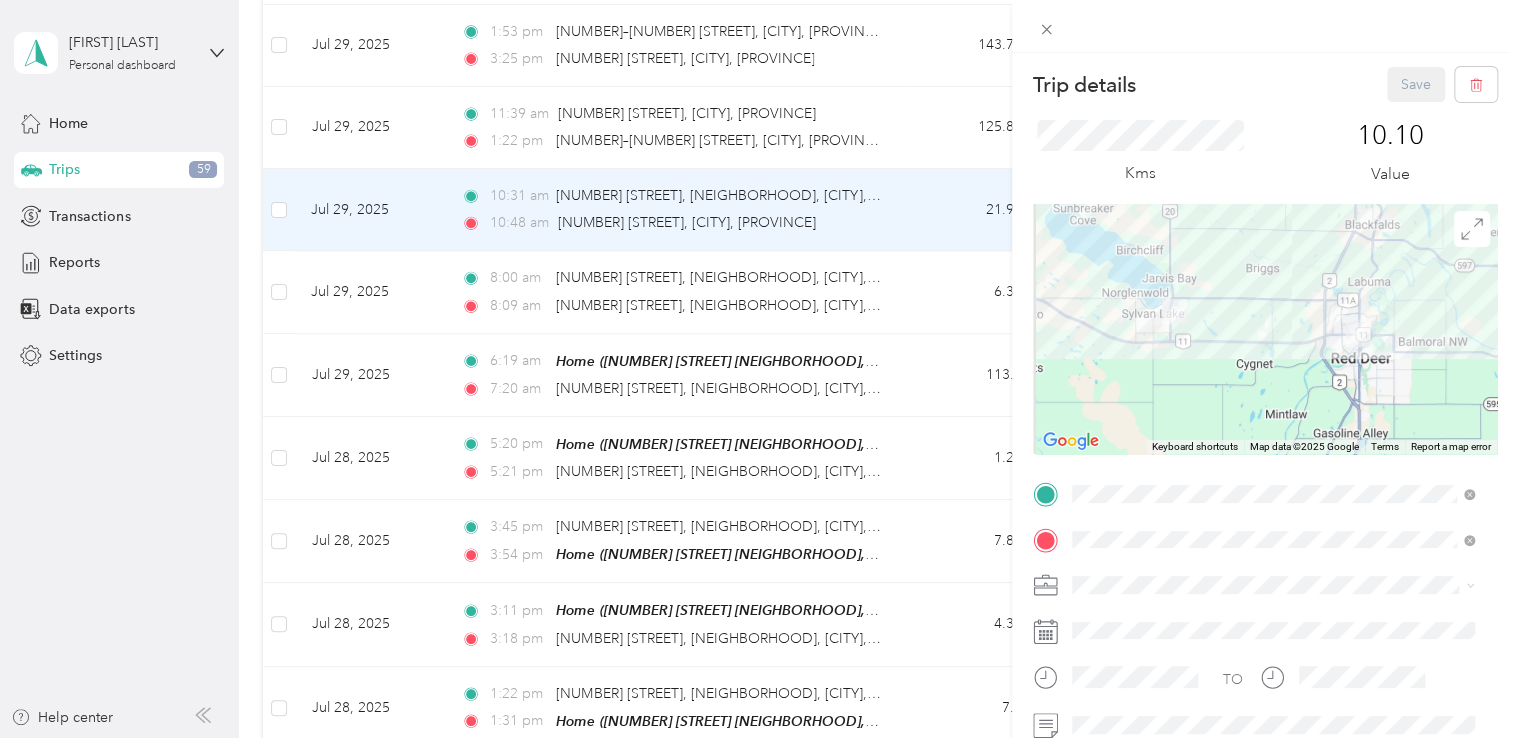 scroll, scrollTop: 100, scrollLeft: 0, axis: vertical 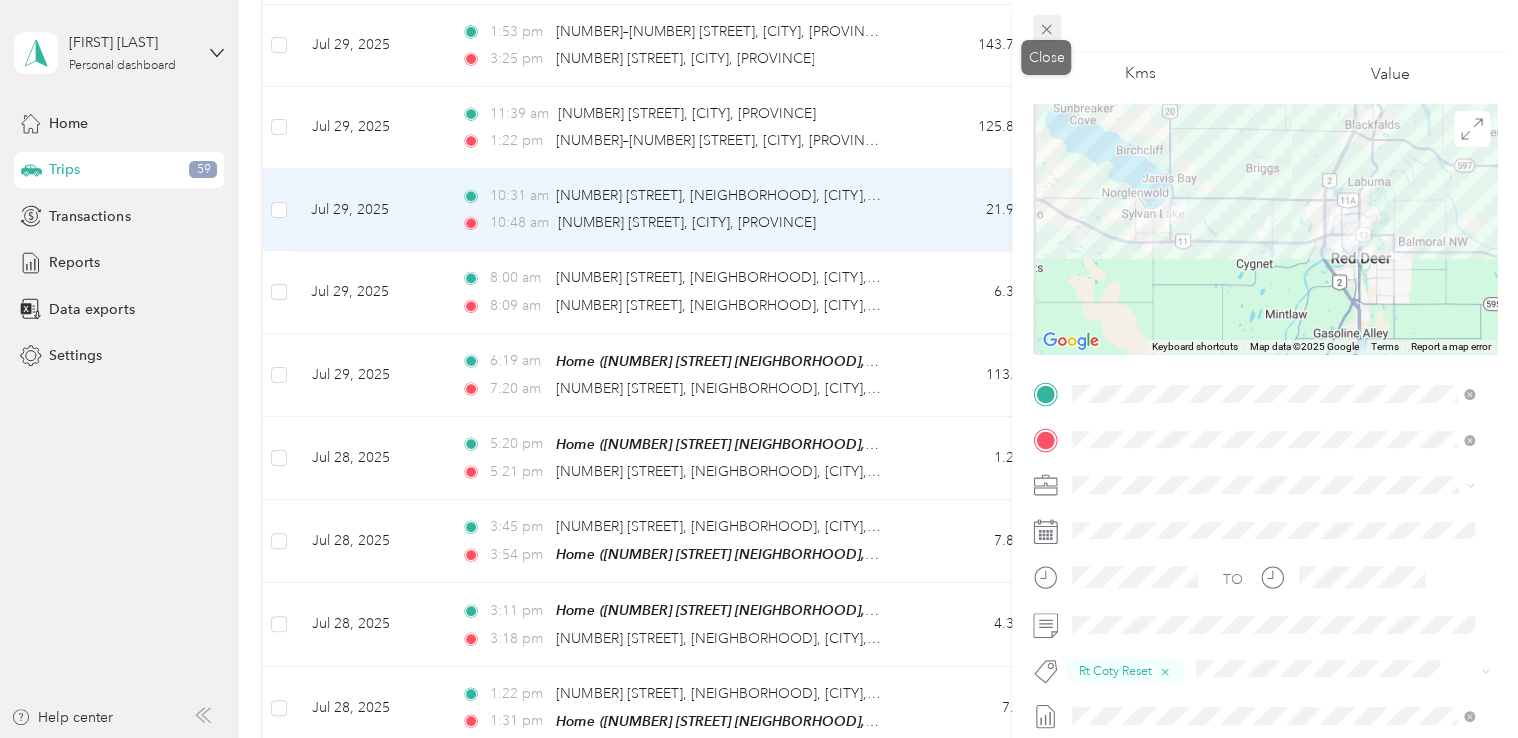 click 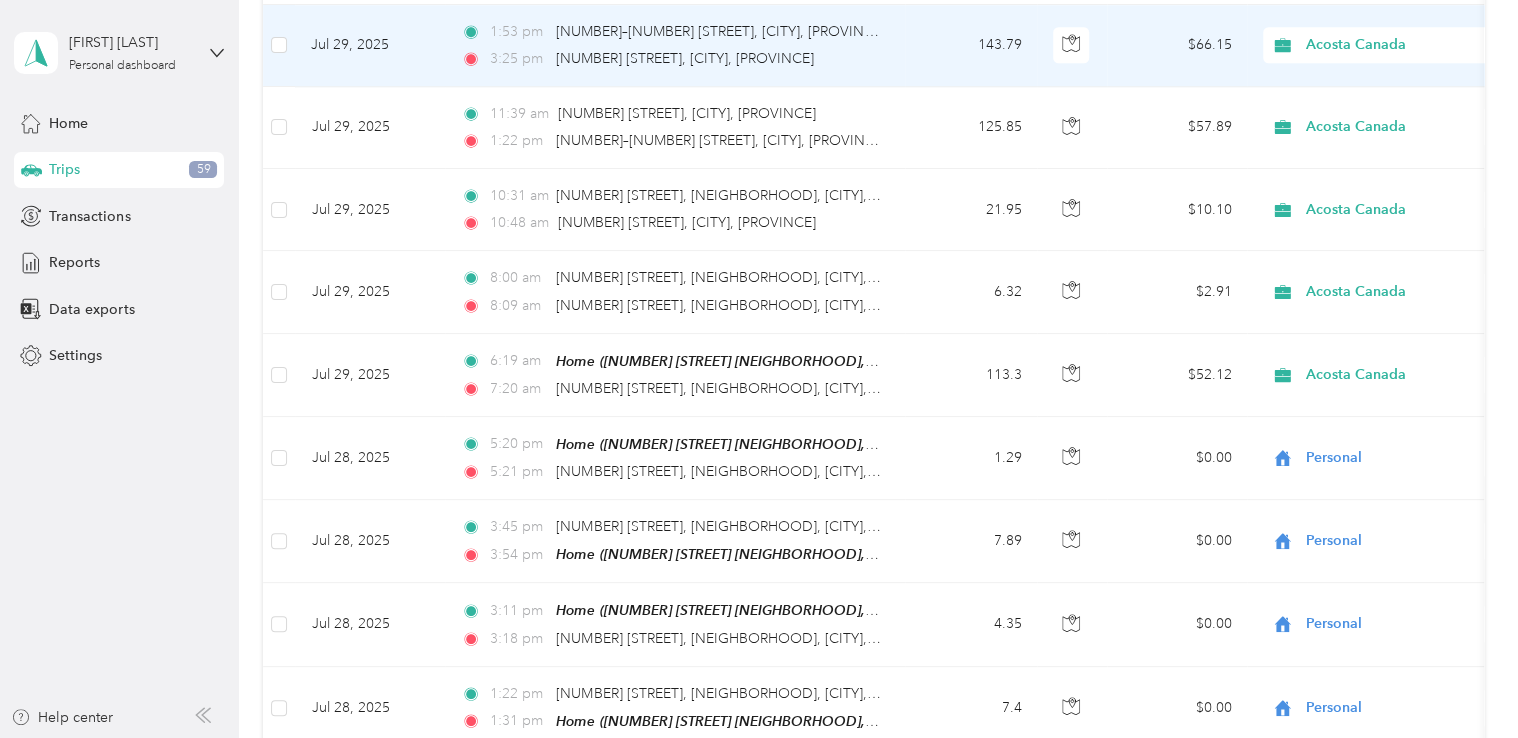 click on "[TIME] [NUMBER] [STREET], [CITY], [PROVINCE] [TIME] [NUMBER] [STREET], [CITY], [PROVINCE]" at bounding box center [675, 46] 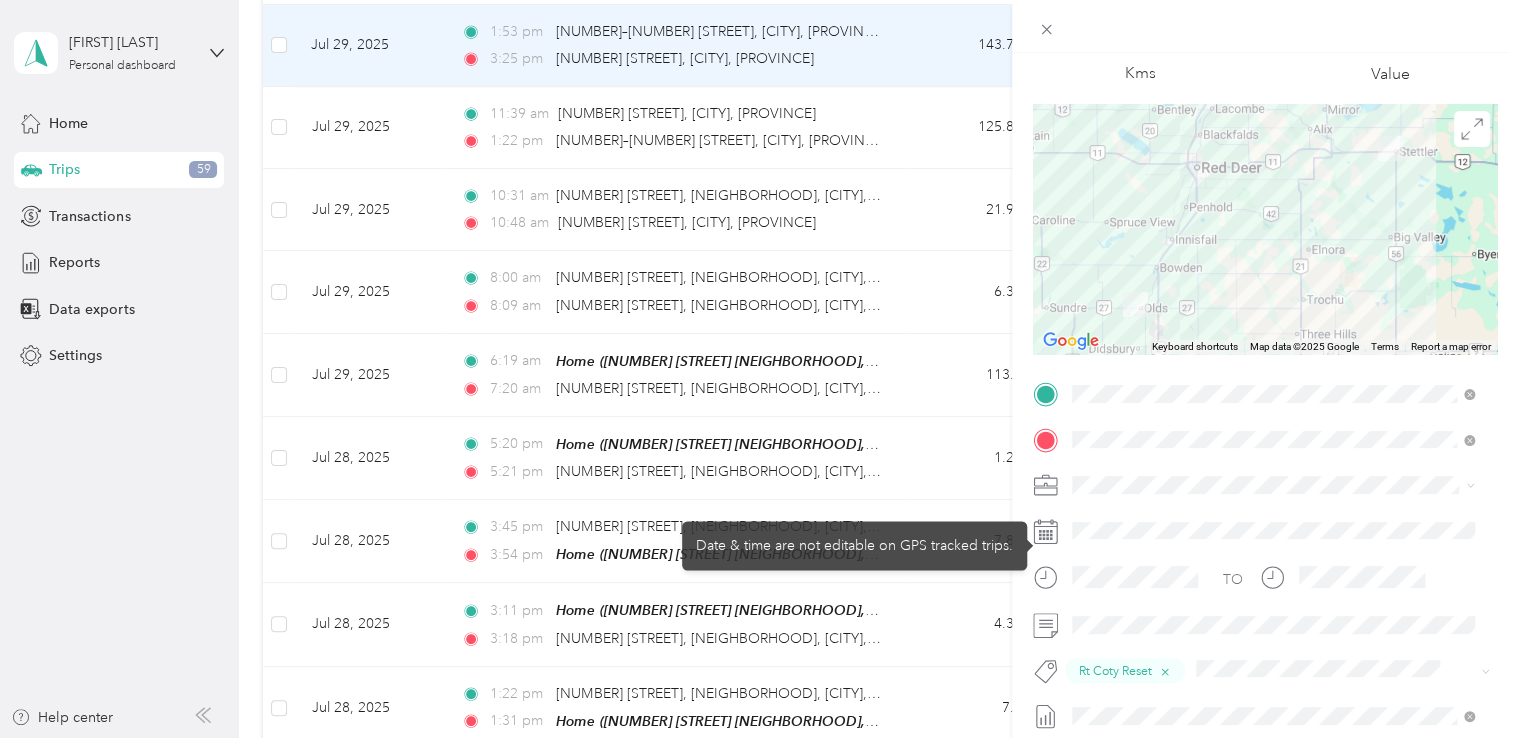 scroll, scrollTop: 200, scrollLeft: 0, axis: vertical 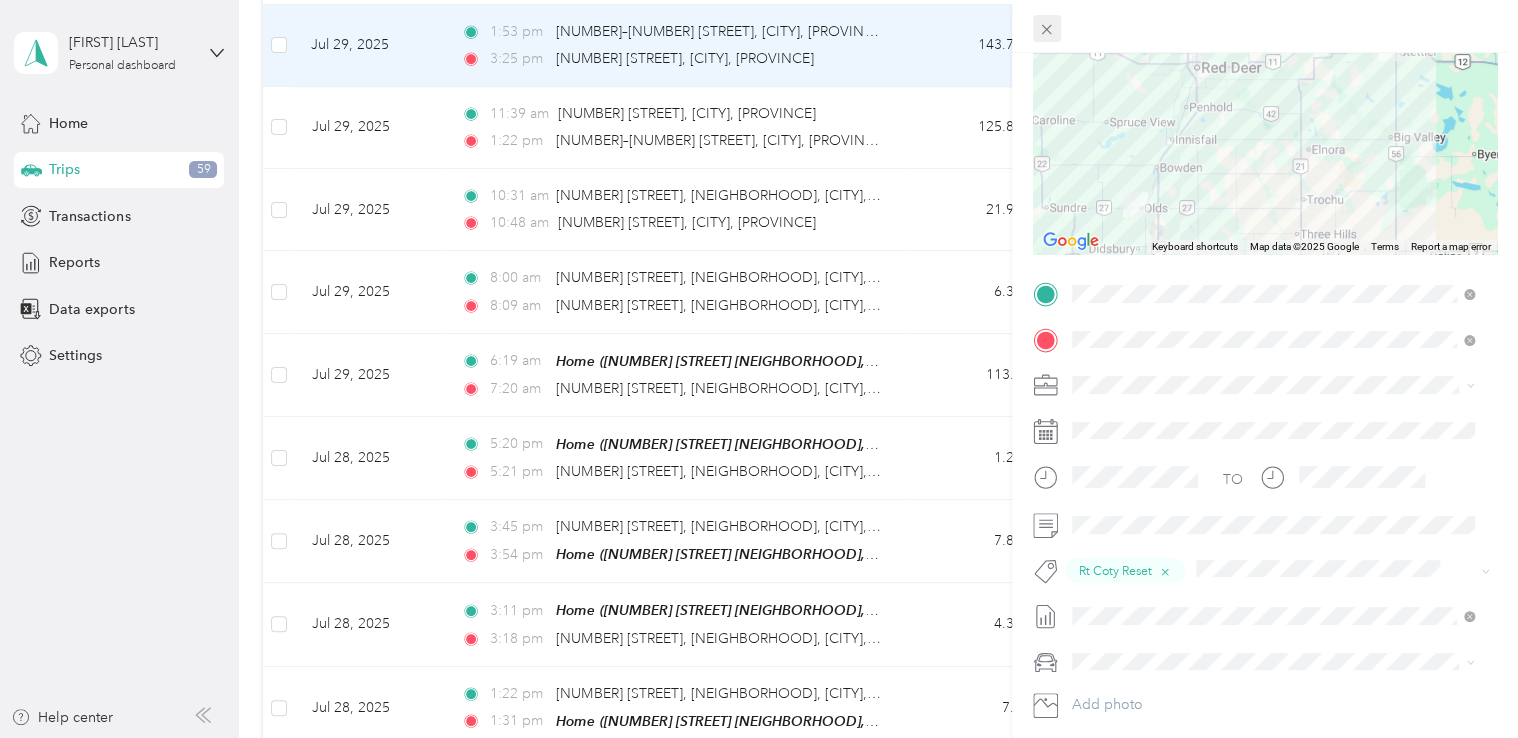 click 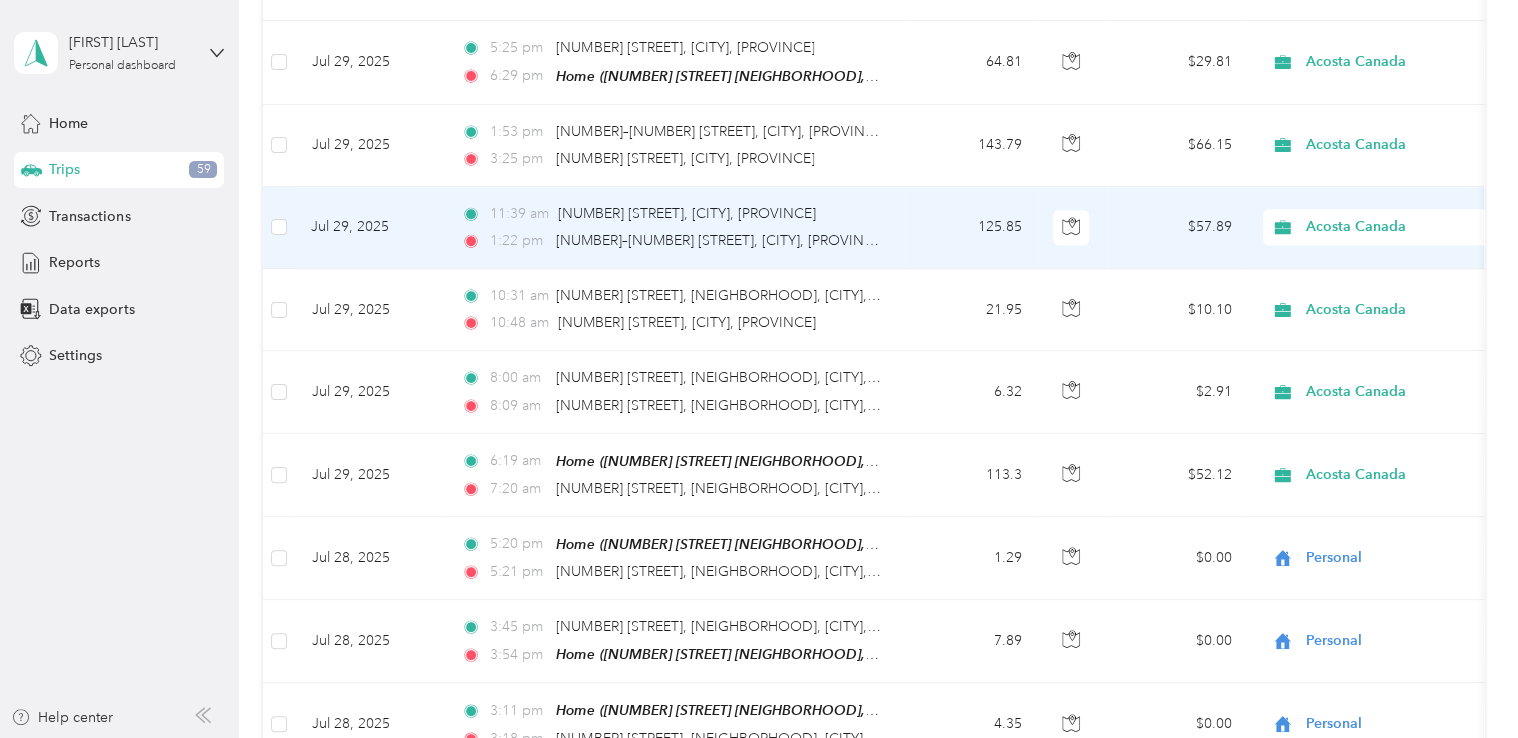 scroll, scrollTop: 964, scrollLeft: 0, axis: vertical 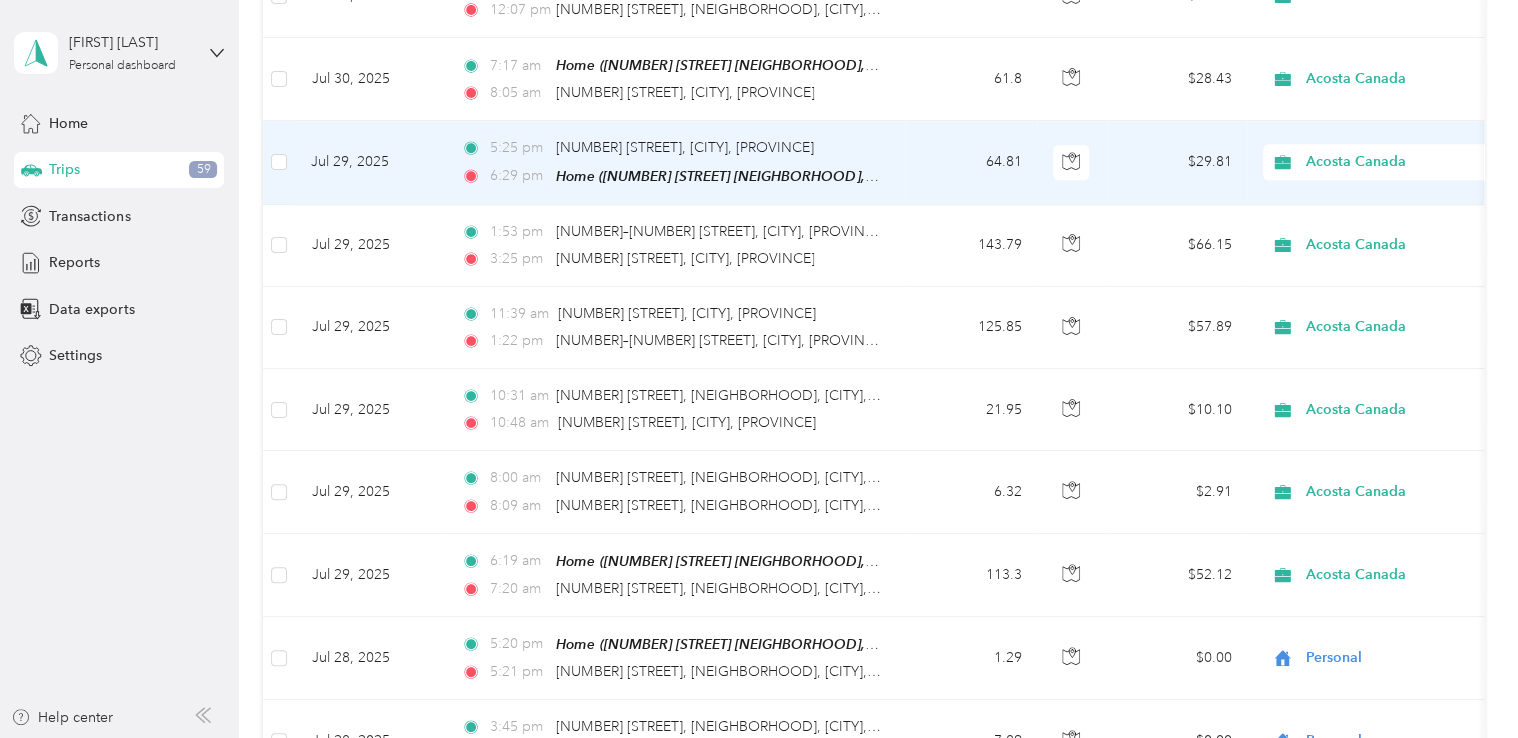 click on "[TIME] [NUMBER] [STREET], [CITY], [PROVINCE] [TIME] Home ([NUMBER] [STREET] [NEIGHBORHOOD], [CITY], [PROVINCE], [COUNTRY], [CITY], [PROVINCE])" at bounding box center [675, 162] 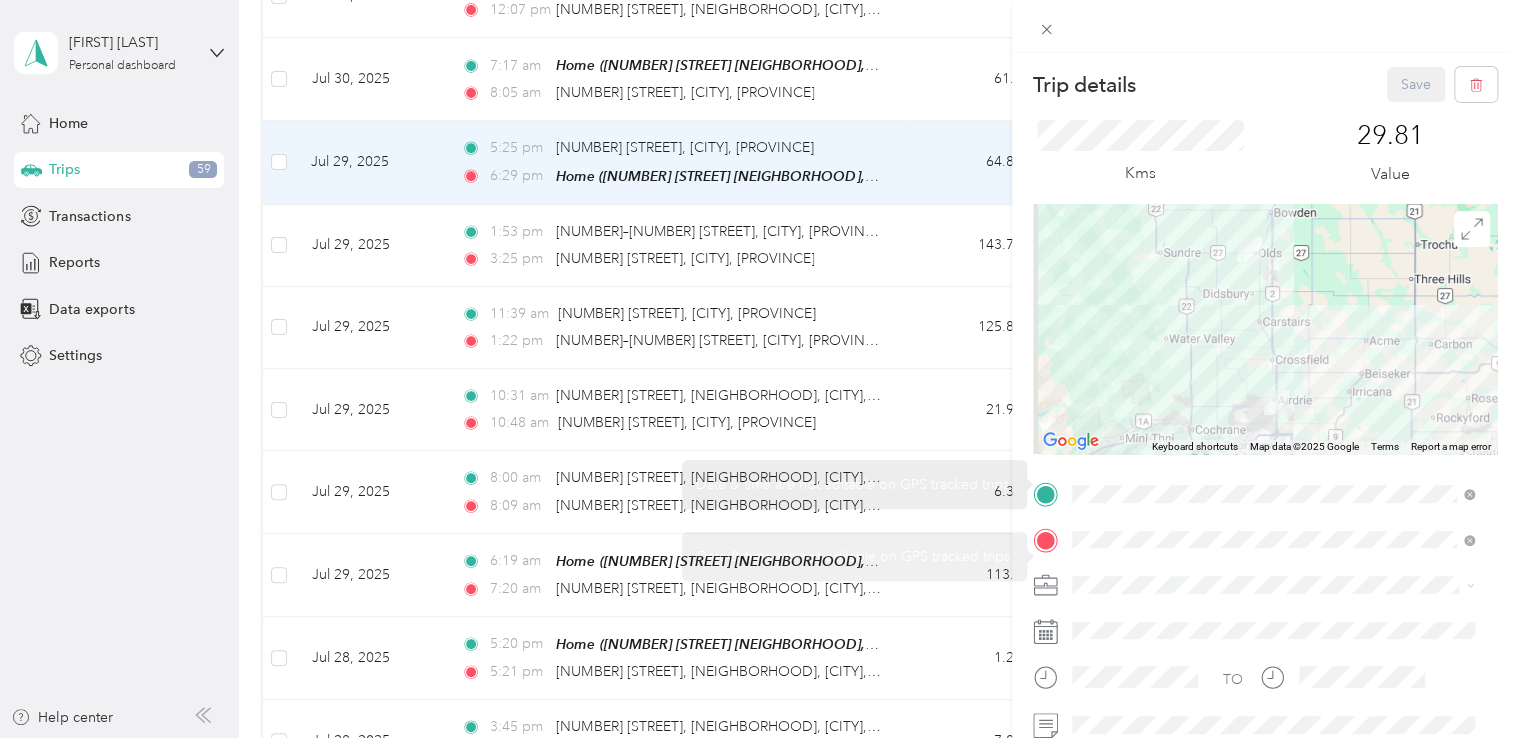 scroll, scrollTop: 200, scrollLeft: 0, axis: vertical 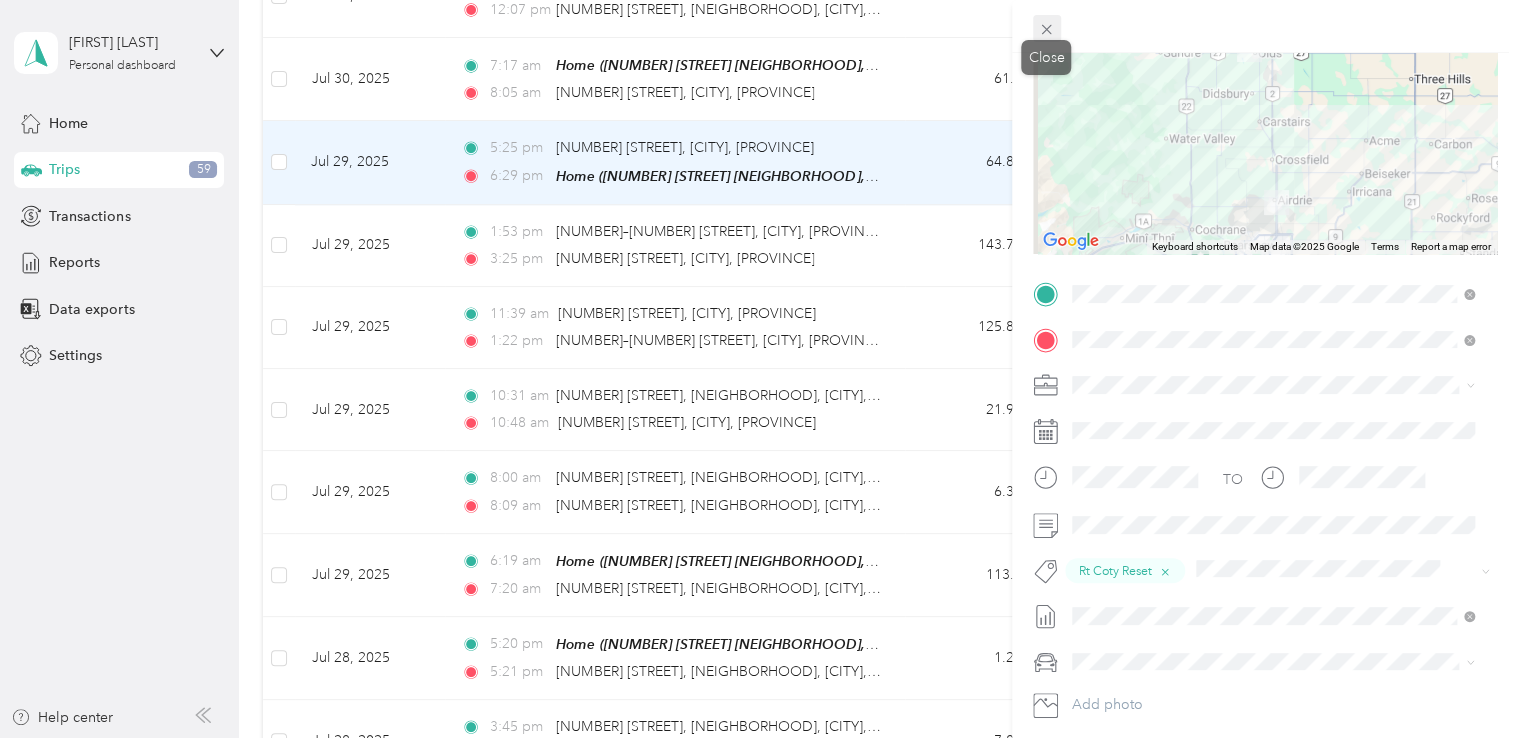 click 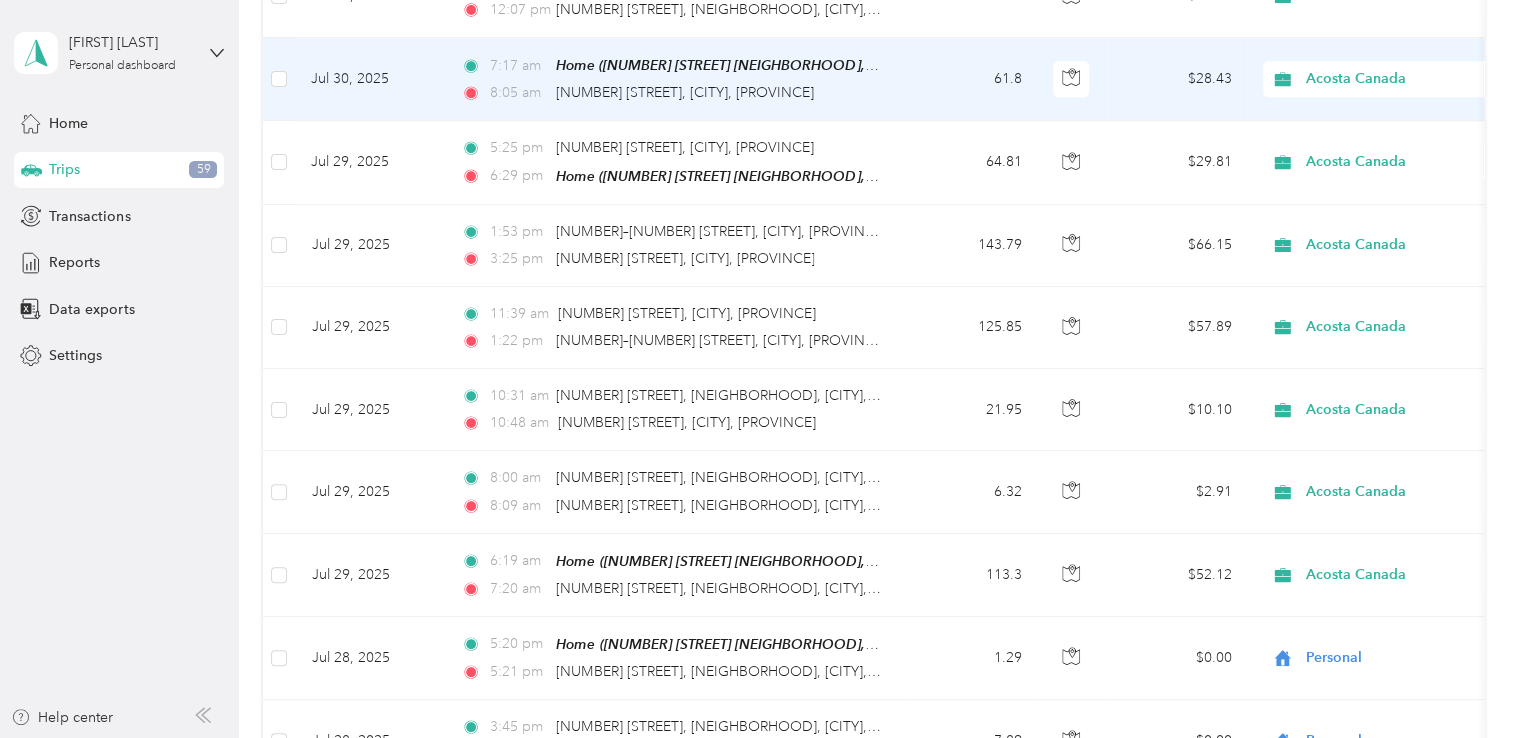 click on "61.8" at bounding box center (971, 79) 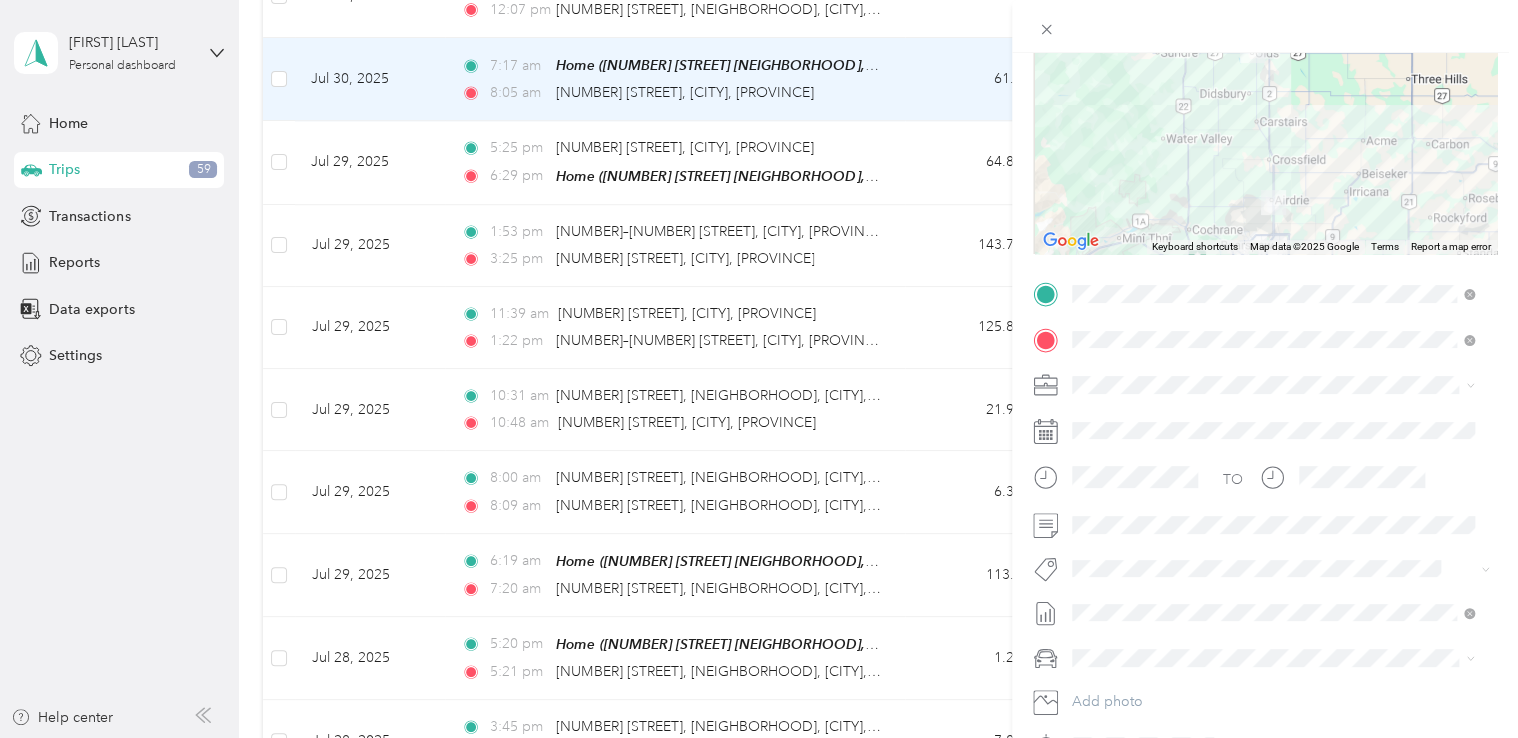 scroll, scrollTop: 300, scrollLeft: 0, axis: vertical 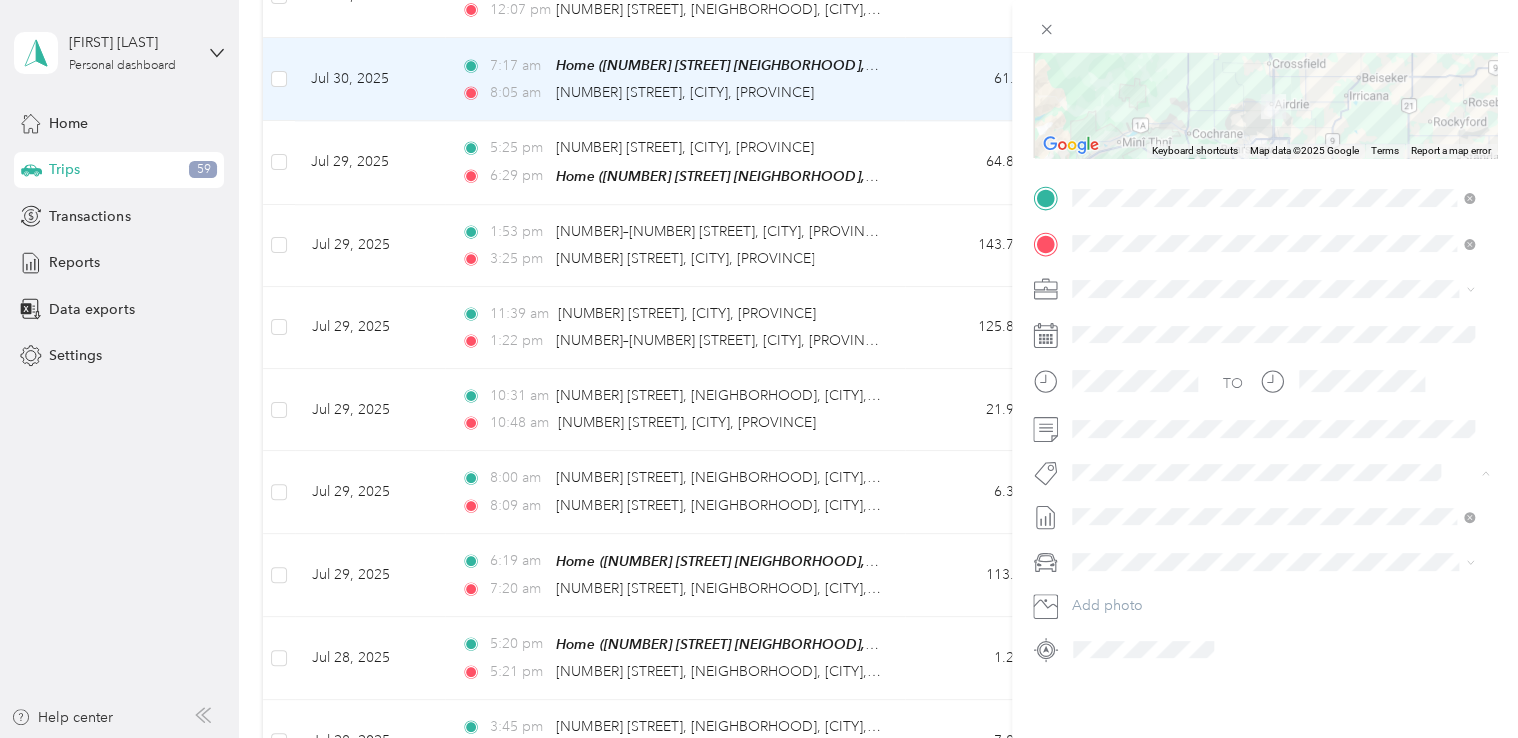 click on "Rt Coty Reset" at bounding box center (1129, 542) 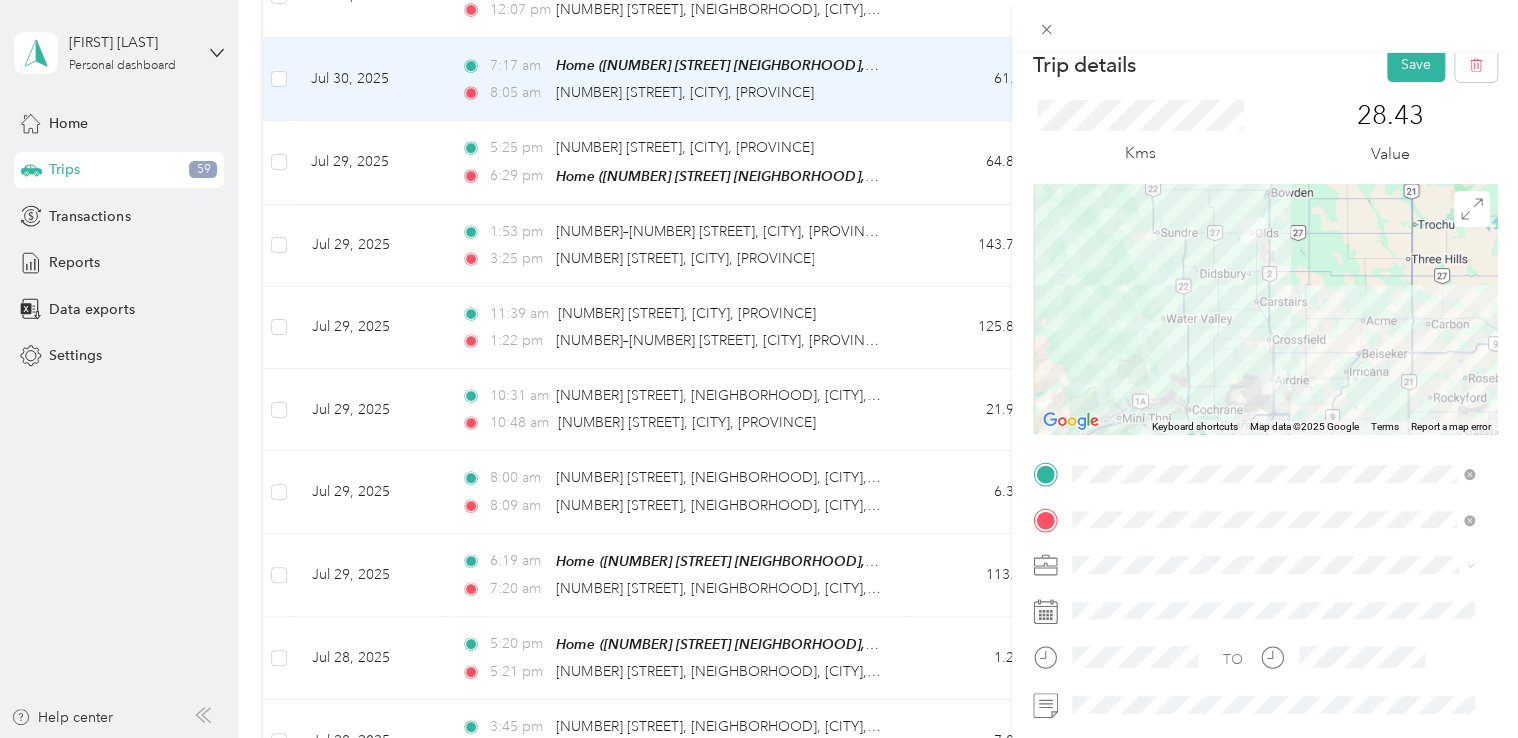 scroll, scrollTop: 0, scrollLeft: 0, axis: both 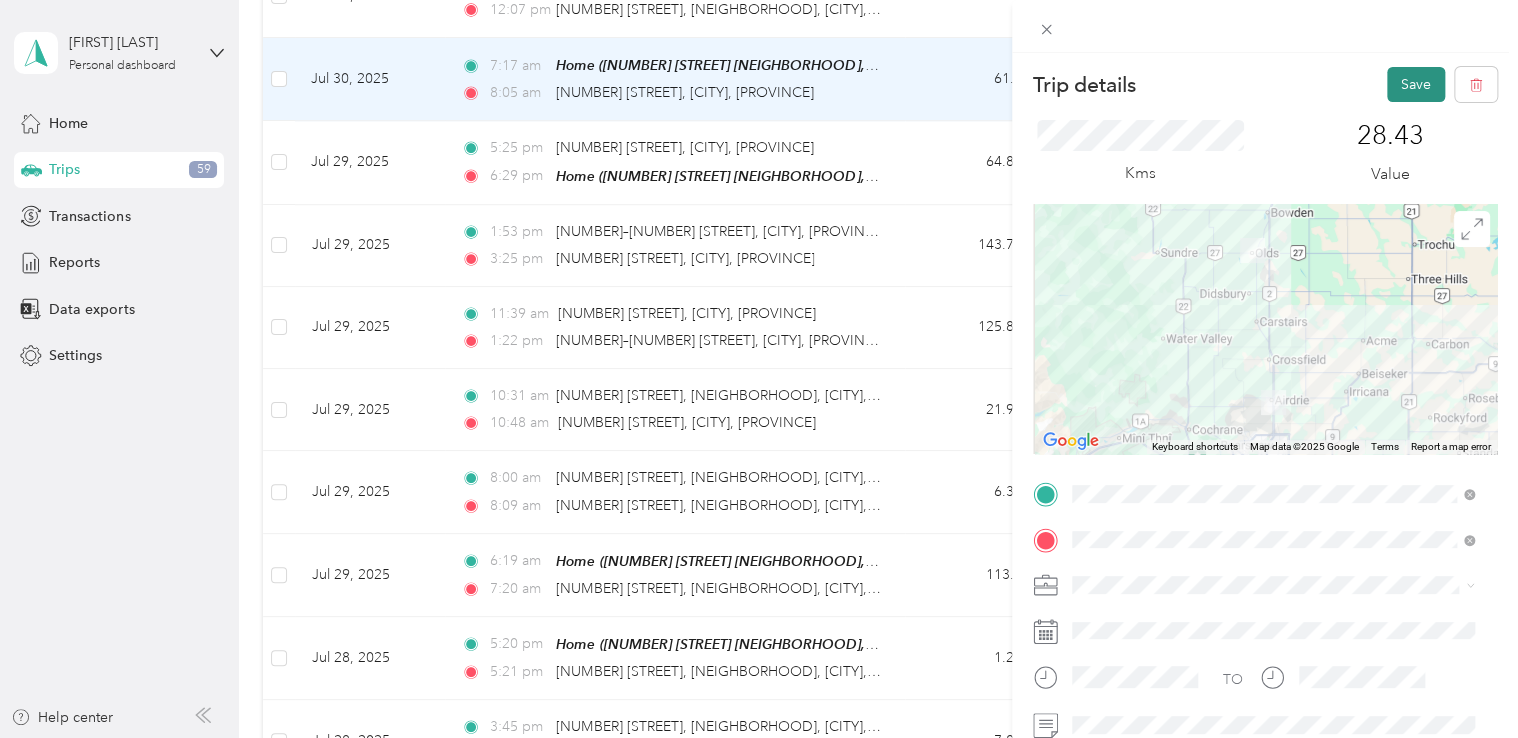 click on "Save" at bounding box center (1416, 84) 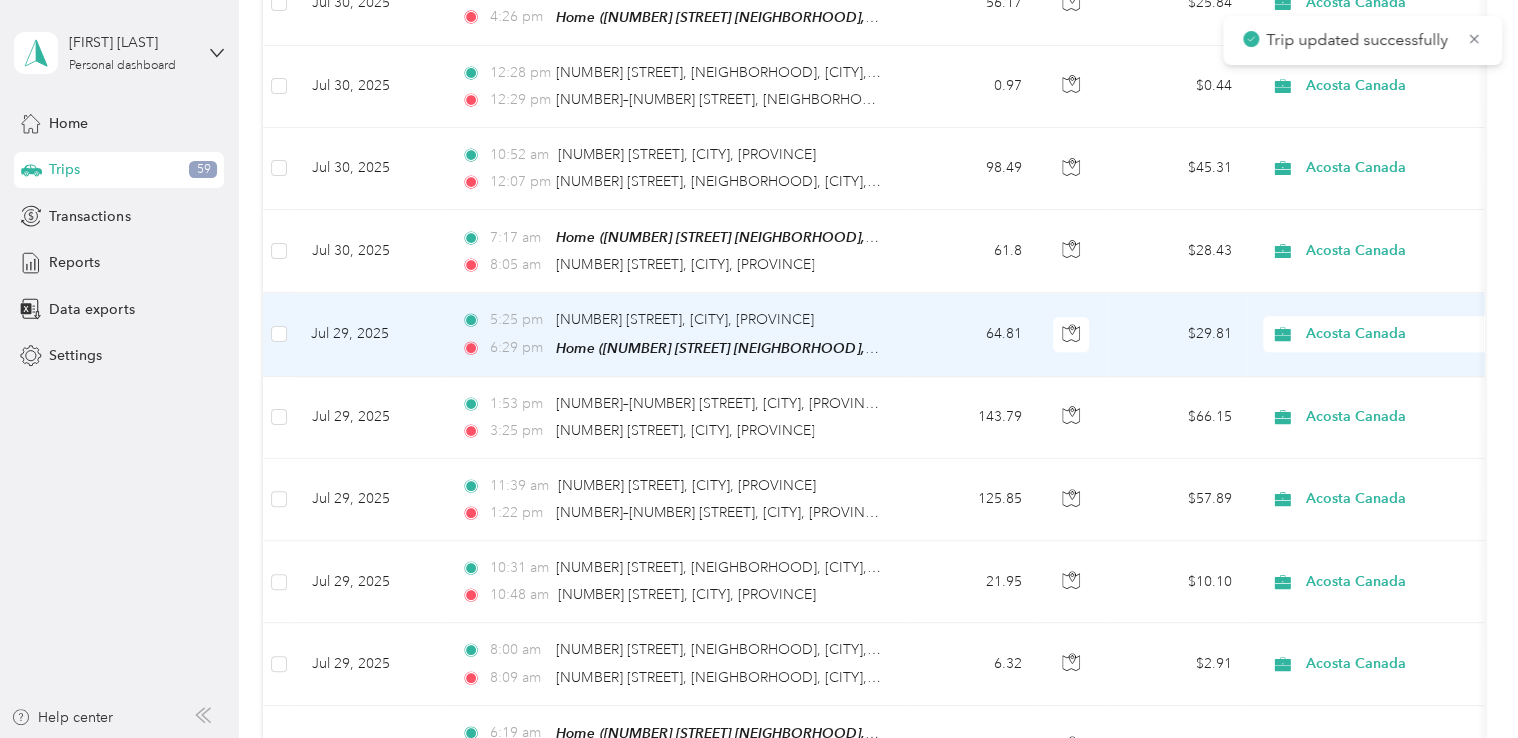 scroll, scrollTop: 764, scrollLeft: 0, axis: vertical 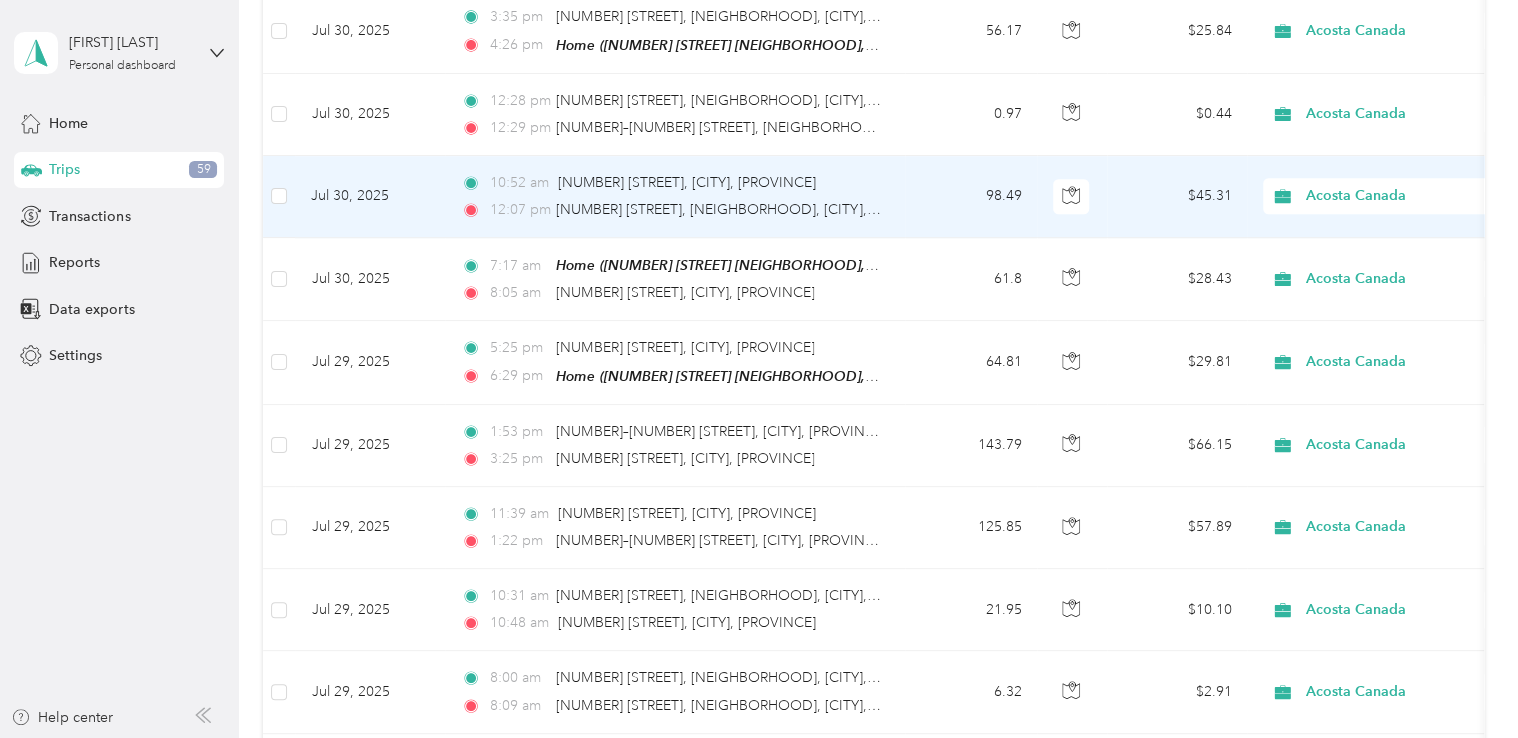 click on "98.49" at bounding box center [971, 197] 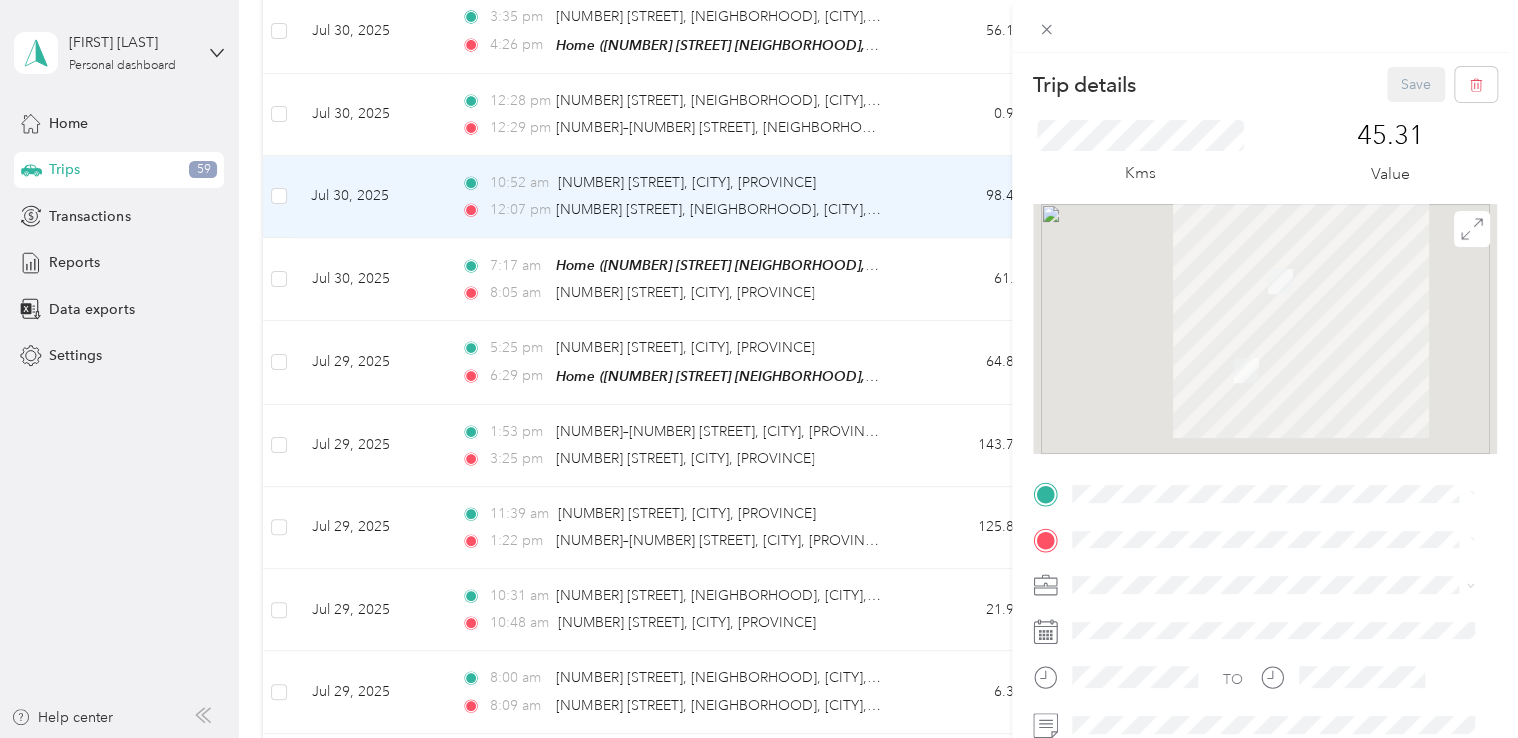 scroll, scrollTop: 200, scrollLeft: 0, axis: vertical 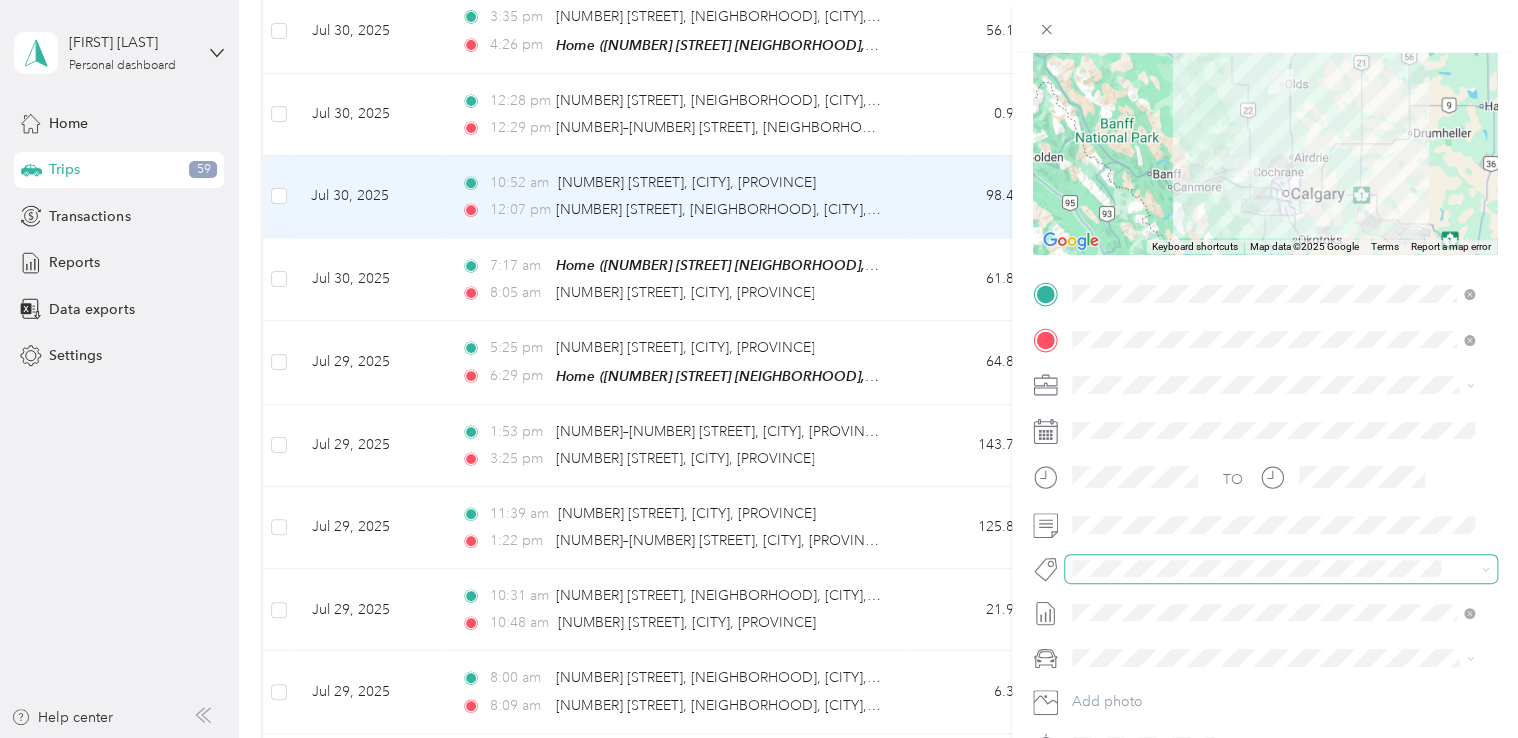 click at bounding box center (1264, 568) 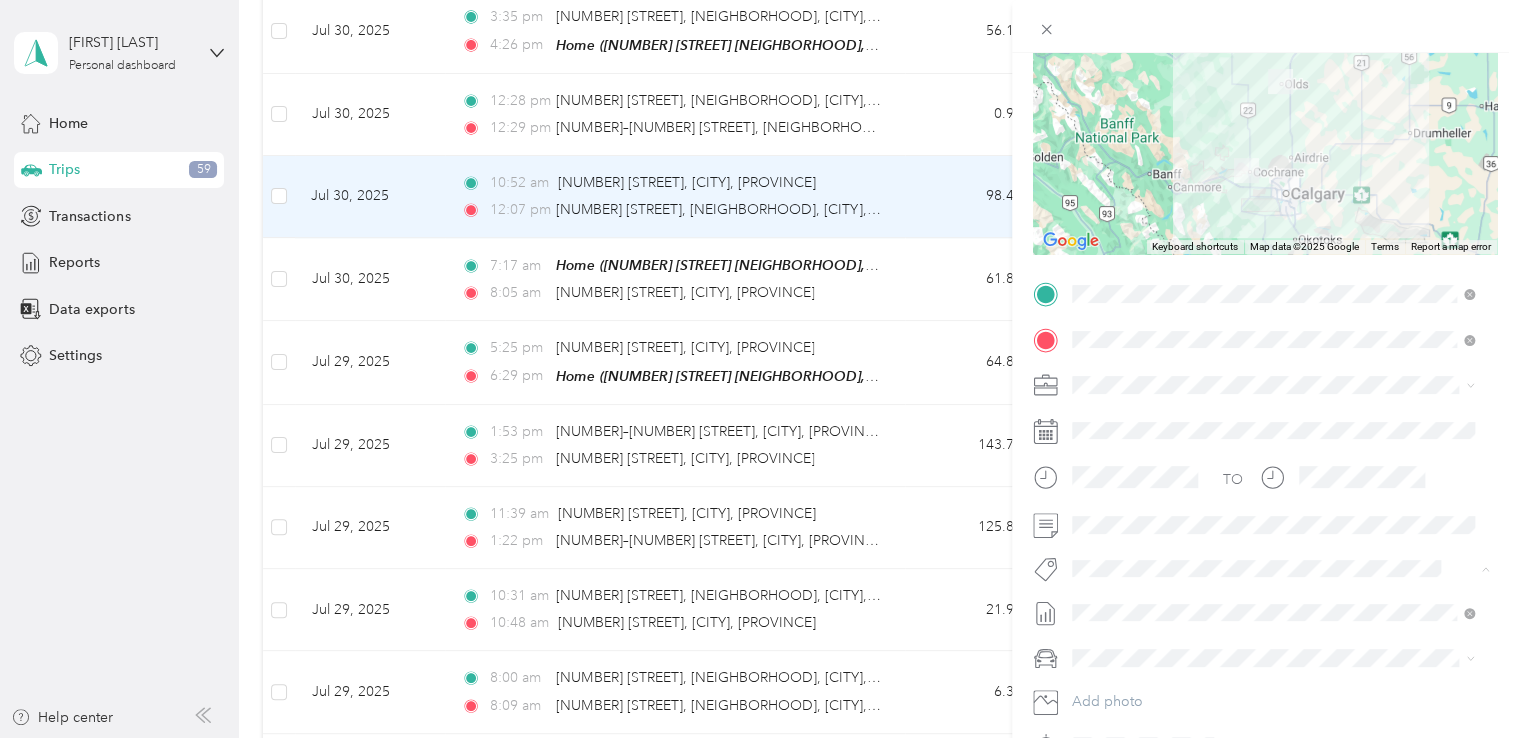 click on "Trip details Save This trip cannot be edited because it is either under review, approved, or paid. Contact your Team Manager to edit it. Kms [NUMBER] Value  ← Move left → Move right ↑ Move up ↓ Move down + Zoom in - Zoom out Home Jump left by [PERCENTAGE]% End Jump right by [PERCENTAGE]% Page Up Jump up by [PERCENTAGE]% Page Down Jump down by [PERCENTAGE]% Keyboard shortcuts Map Data Map data ©[YEAR] Google Map data ©[YEAR] Google [NUMBER] km  Click to toggle between metric and imperial units Terms Report a map error TO Add photo Rt Coty Consumer Beauty Coverage Rt Coty Reset" at bounding box center [754, 738] 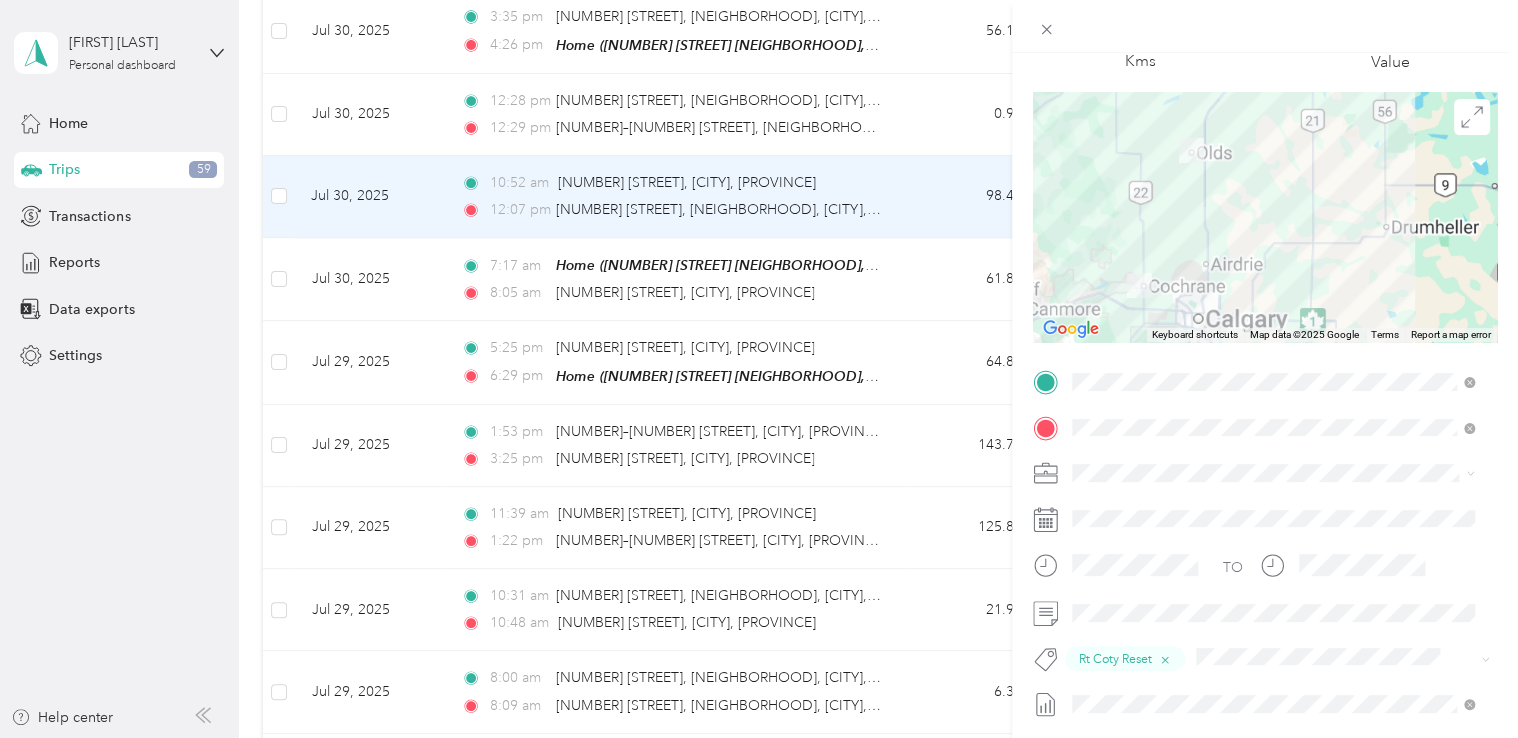 scroll, scrollTop: 100, scrollLeft: 0, axis: vertical 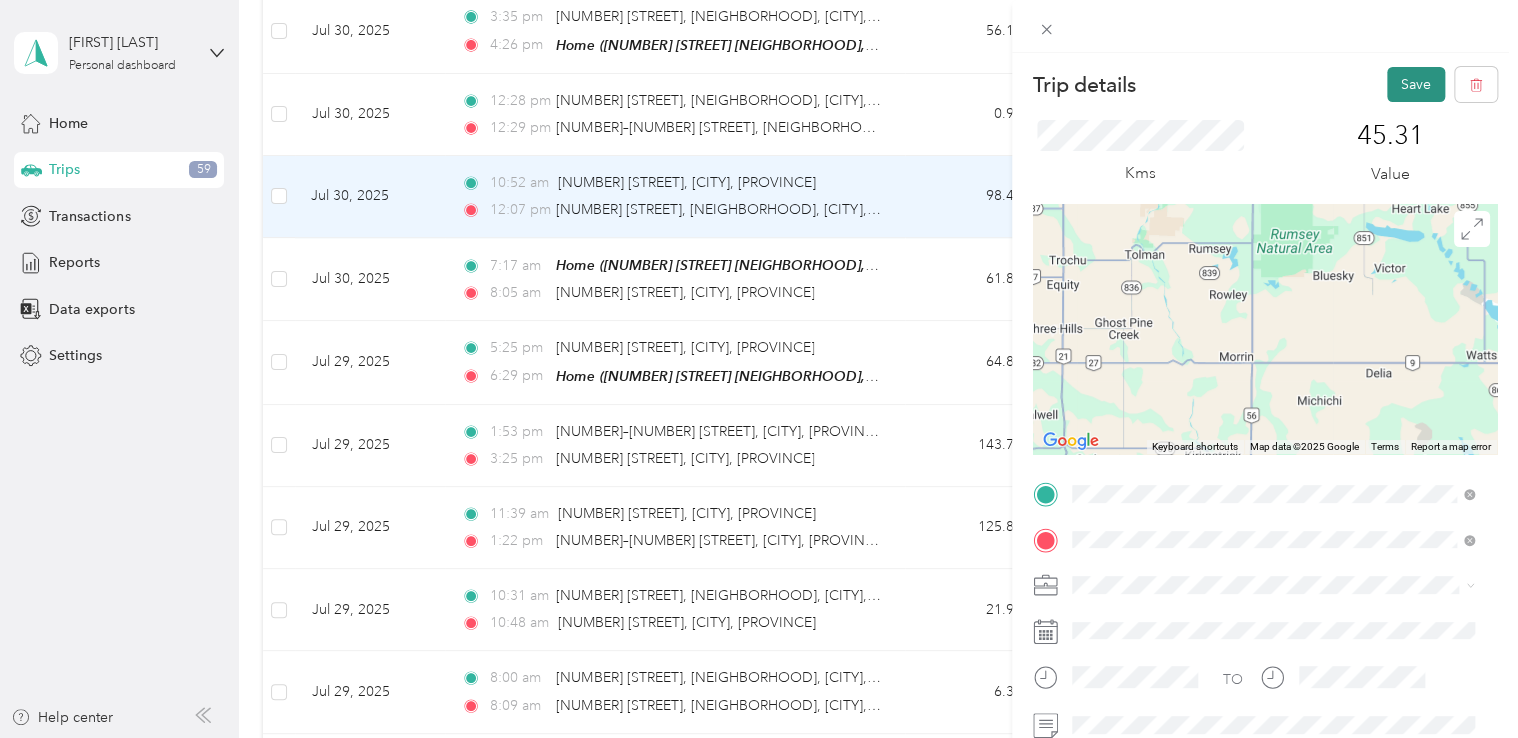 click on "Save" at bounding box center [1416, 84] 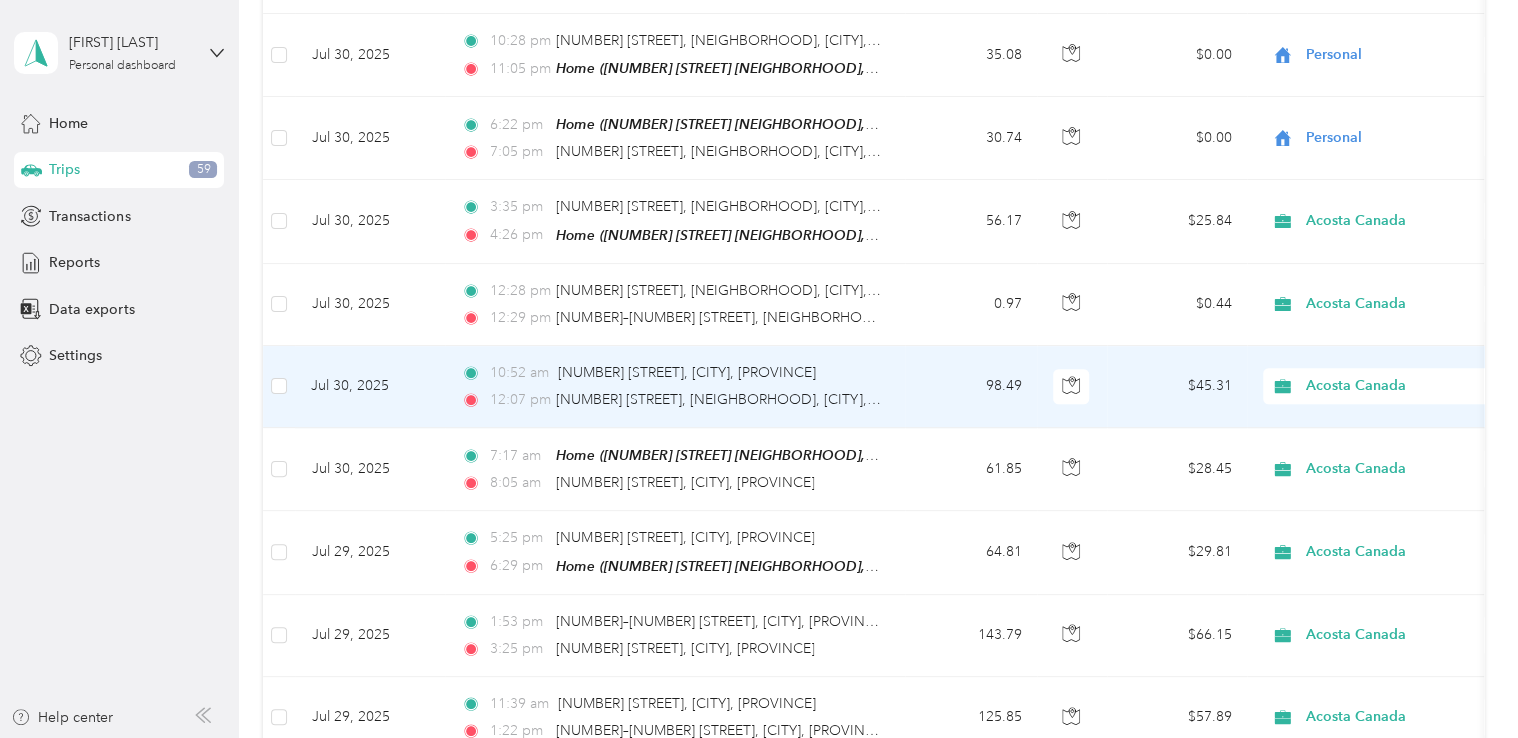 scroll, scrollTop: 564, scrollLeft: 0, axis: vertical 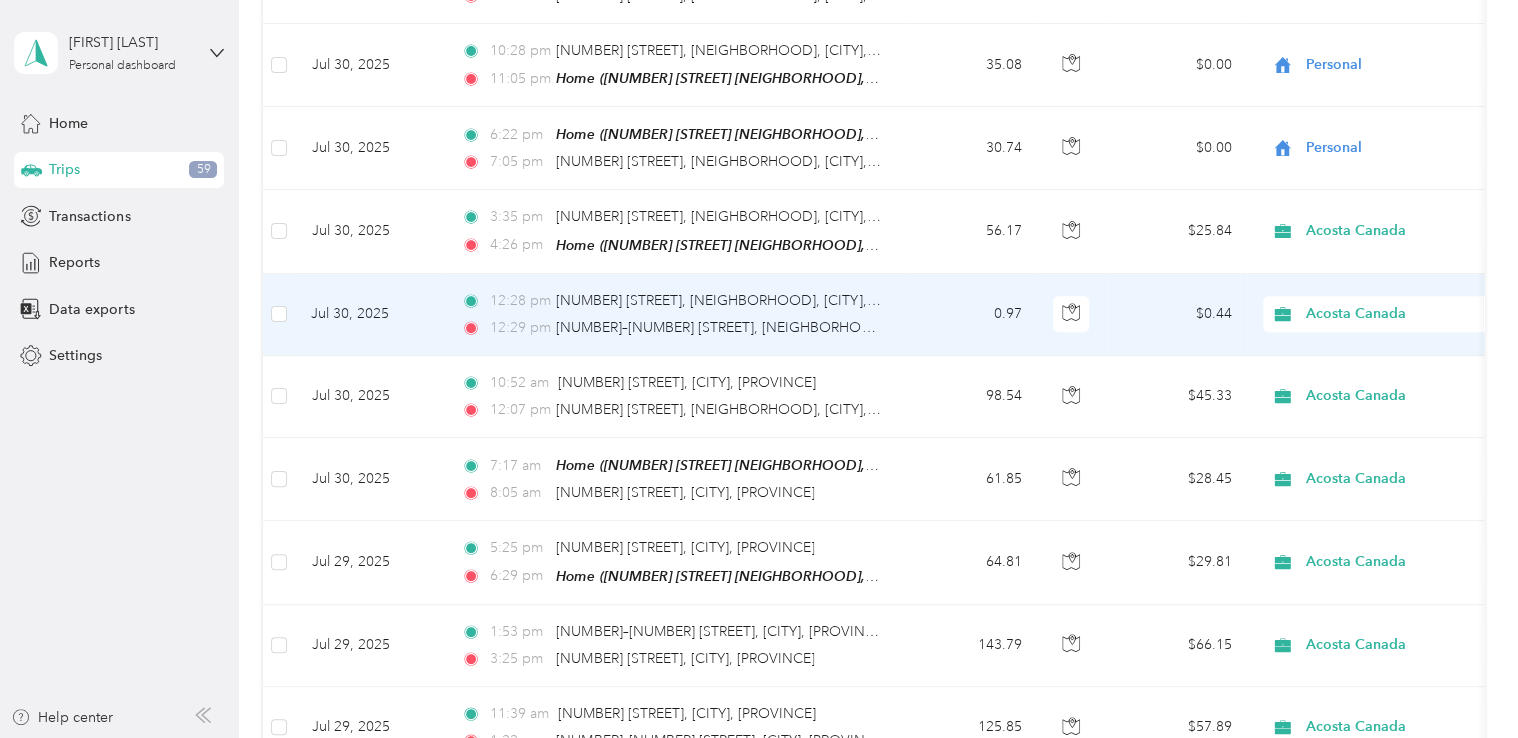 click on "[TIME] [NUMBER] [STREET], [NEIGHBORHOOD], [CITY], [PROVINCE] [TIME] [NUMBER] [STREET], [NEIGHBORHOOD], [CITY], [PROVINCE]" at bounding box center [675, 315] 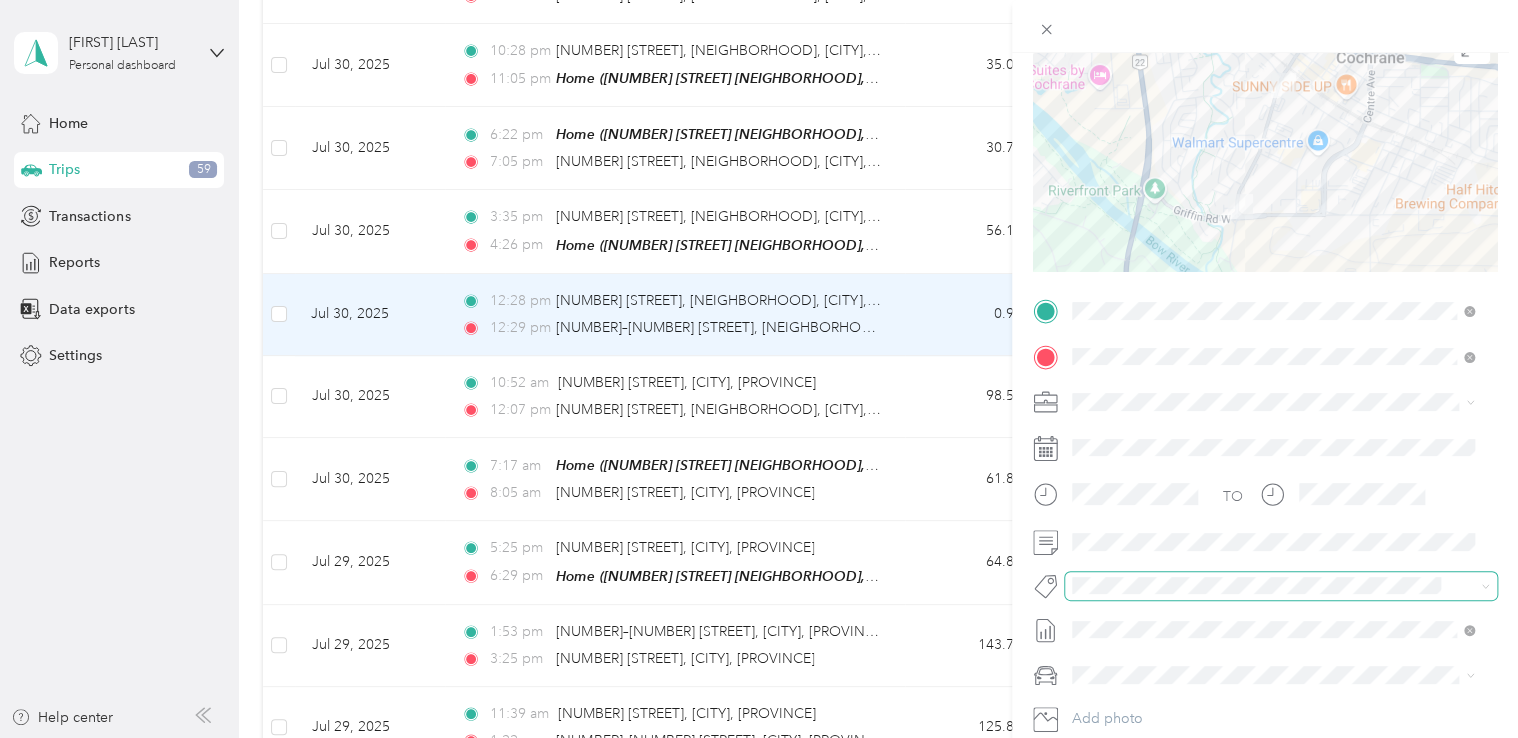 scroll, scrollTop: 200, scrollLeft: 0, axis: vertical 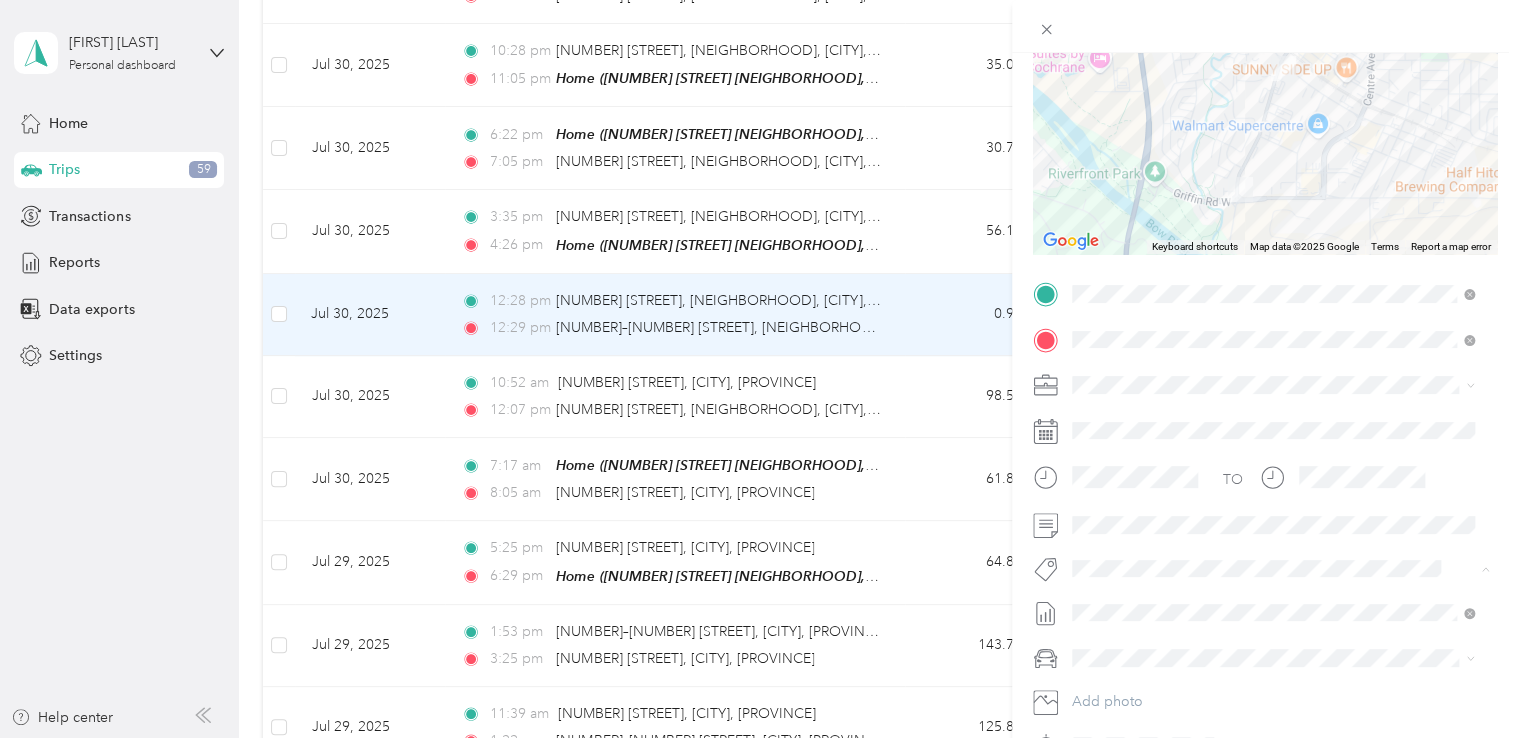 click on "Rt Coty Reset" at bounding box center (1129, 642) 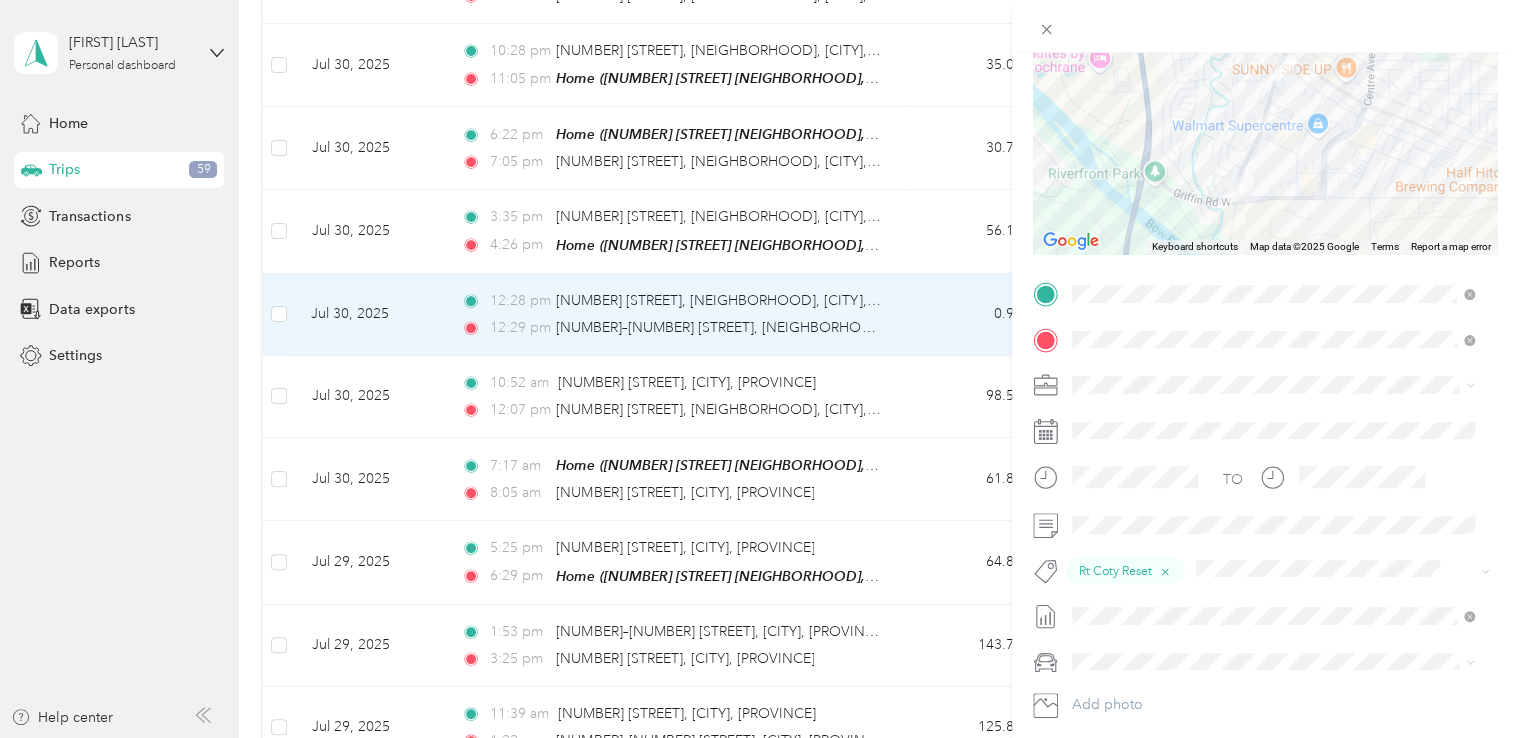 scroll, scrollTop: 0, scrollLeft: 0, axis: both 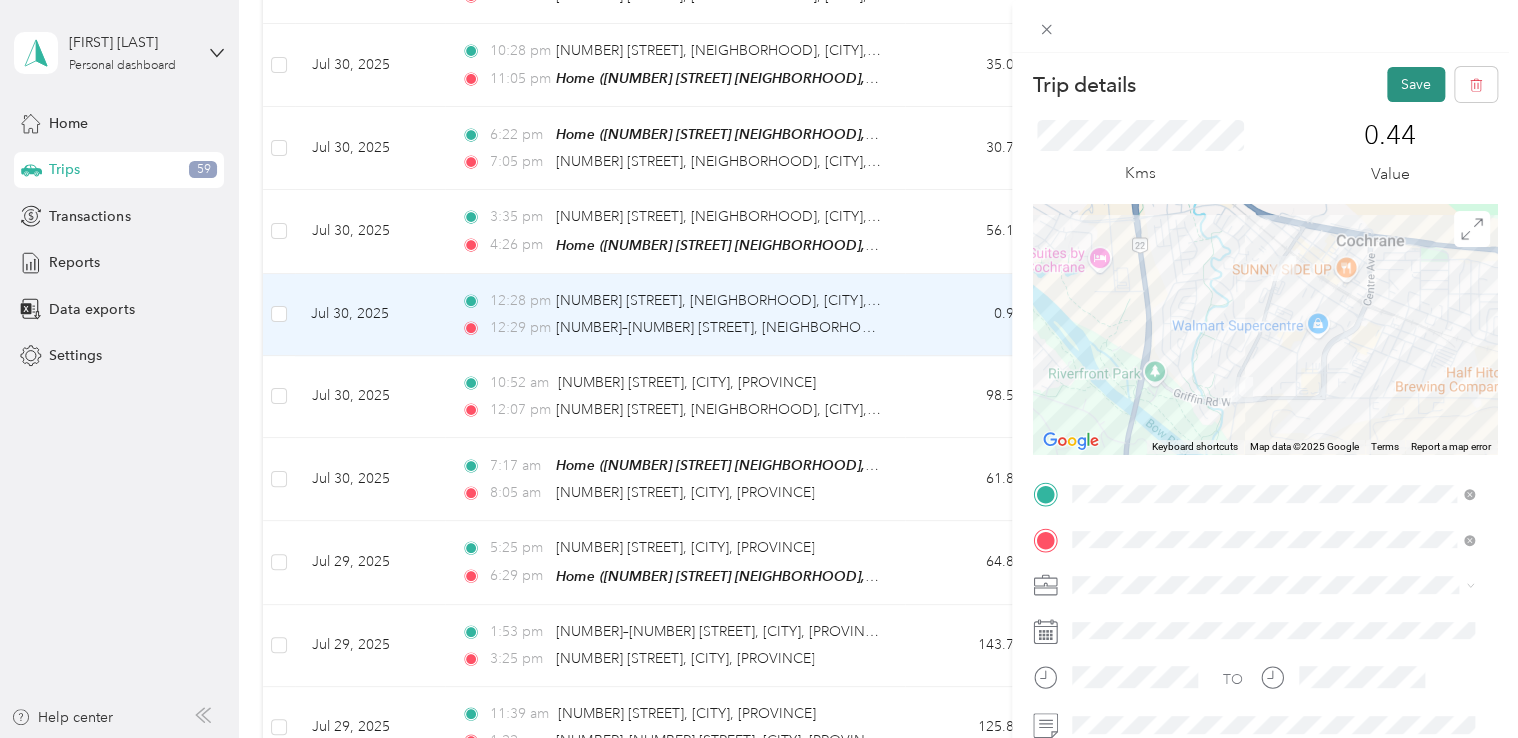 click on "Save" at bounding box center (1416, 84) 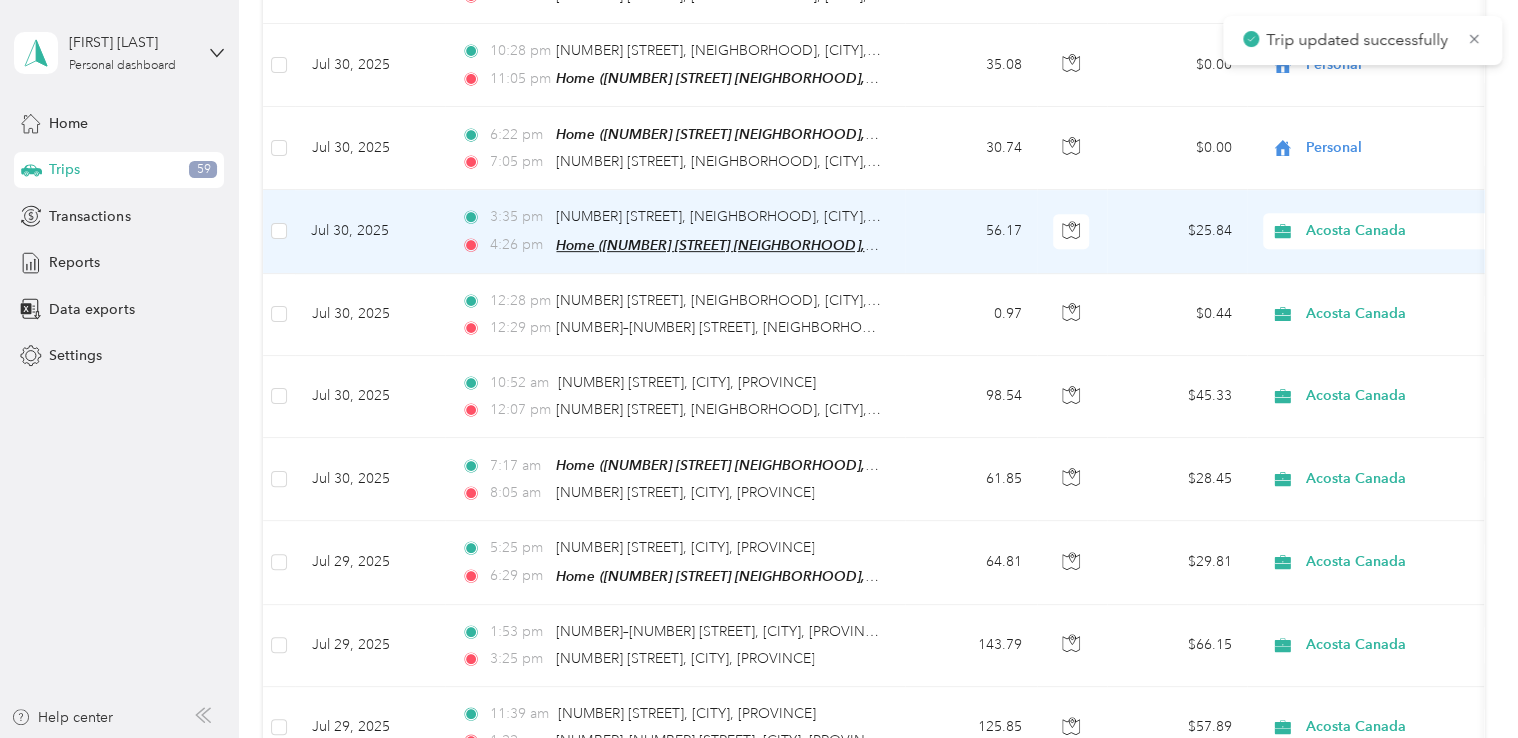 click on "Home ([NUMBER] [STREET] [NEIGHBORHOOD], [CITY], [PROVINCE], [COUNTRY], [CITY], [PROVINCE])" at bounding box center (884, 245) 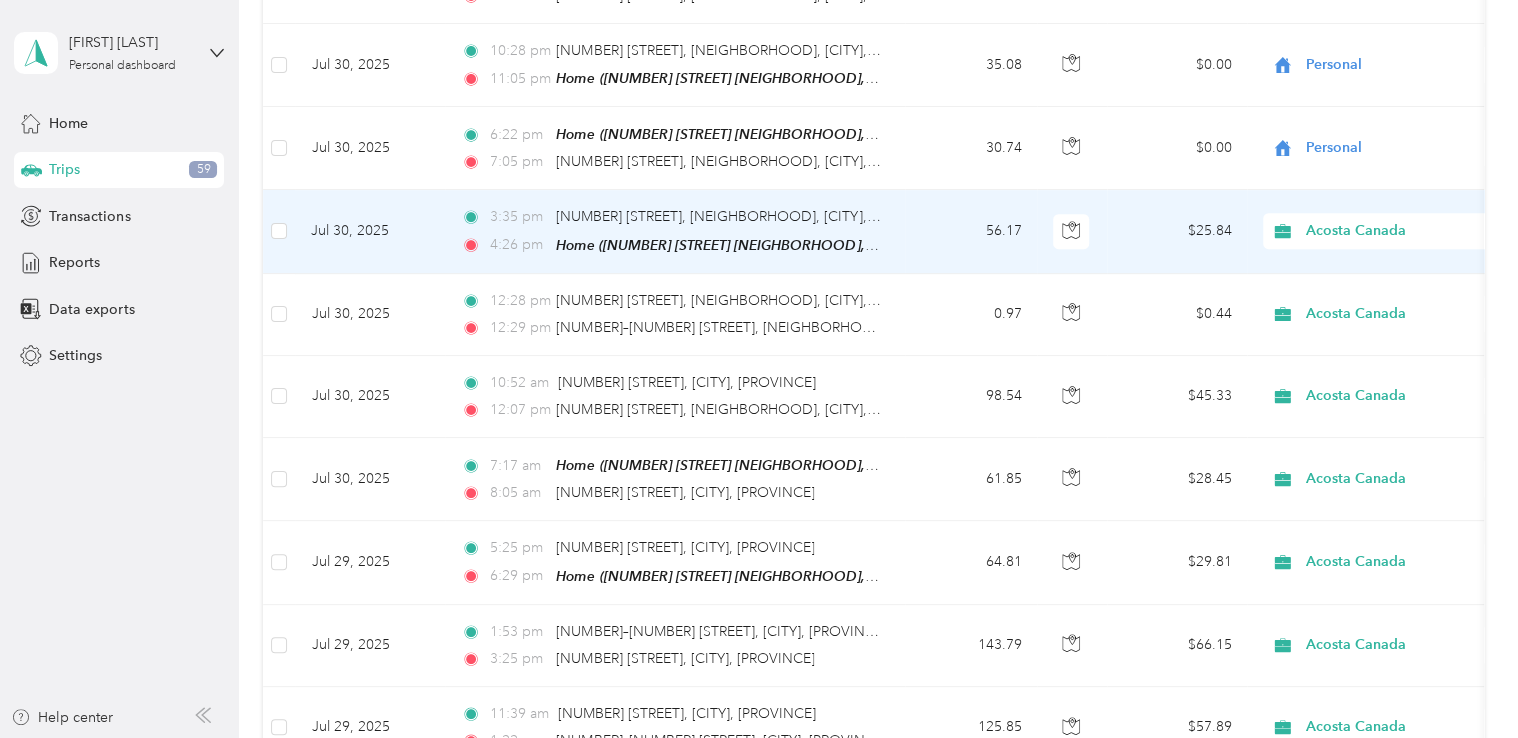 click on "56.17" at bounding box center [971, 231] 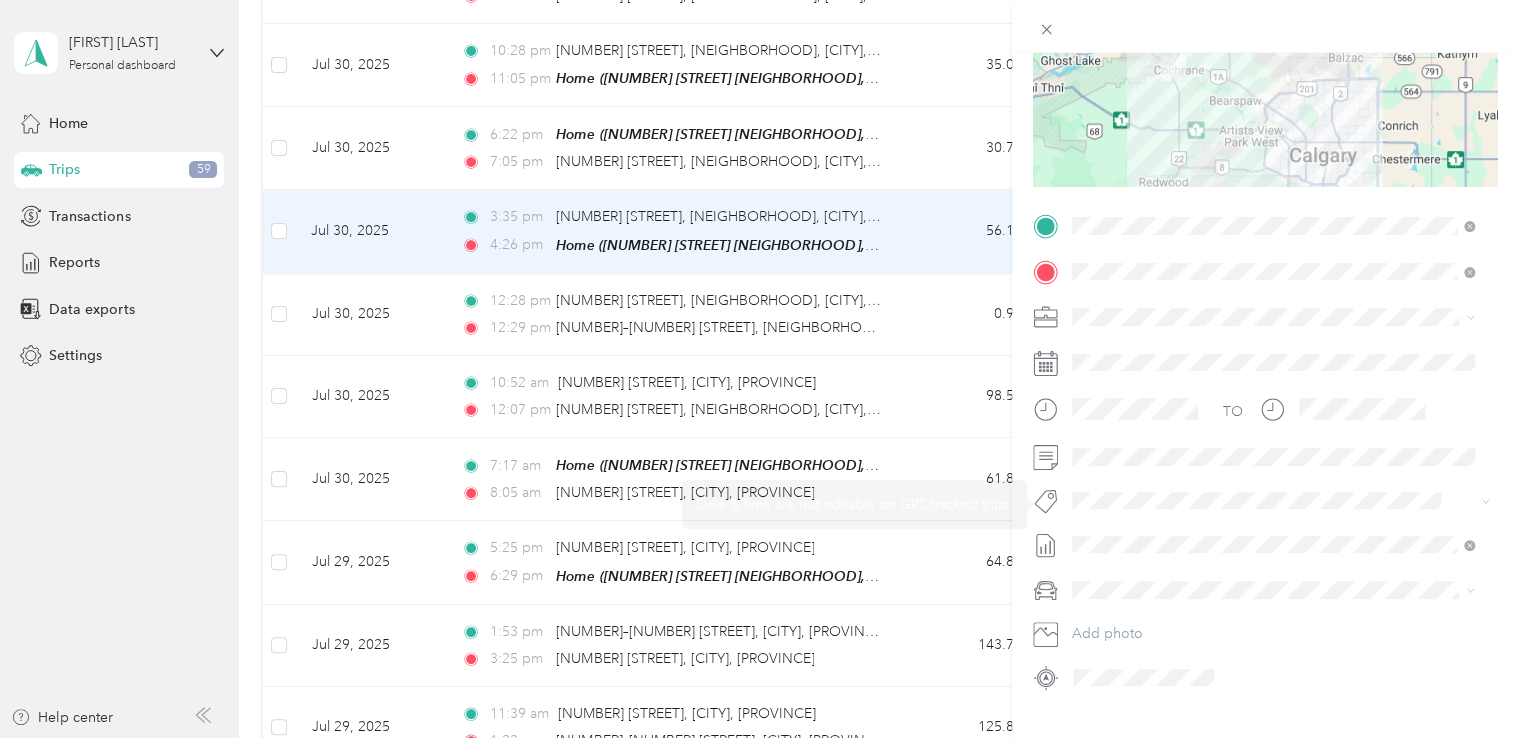 scroll, scrollTop: 300, scrollLeft: 0, axis: vertical 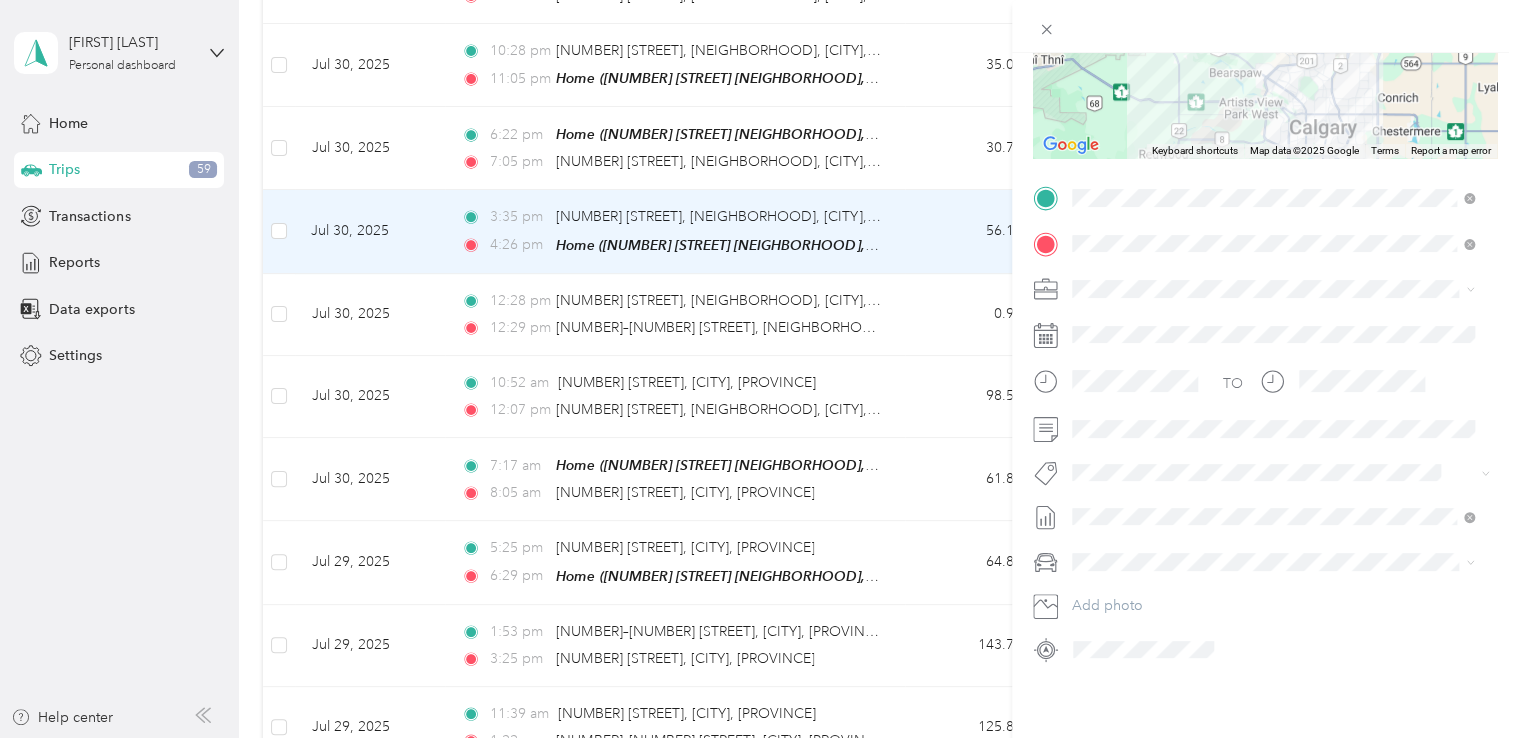 click on "Rt Coty Reset" at bounding box center (1129, 540) 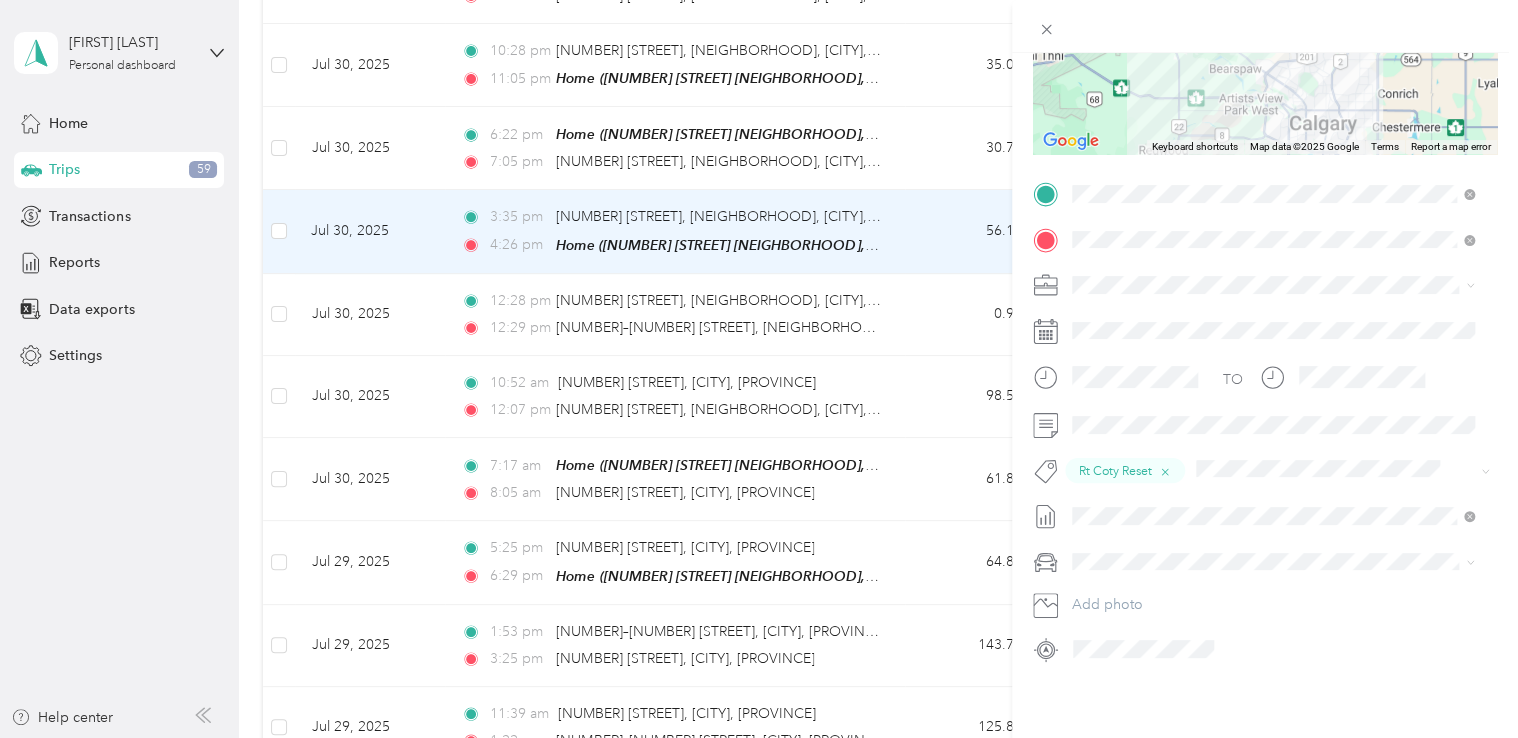 scroll, scrollTop: 0, scrollLeft: 0, axis: both 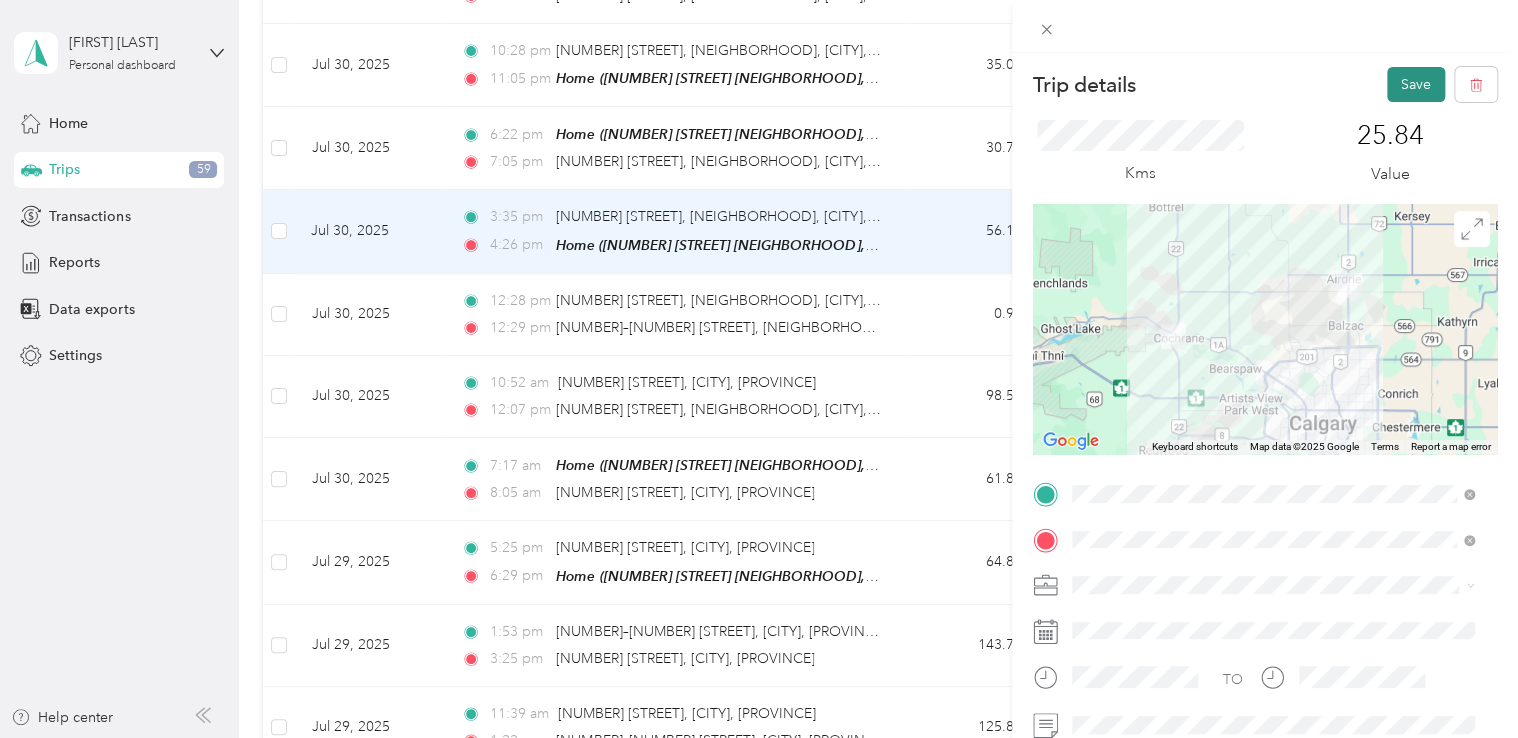 click on "Save" at bounding box center (1416, 84) 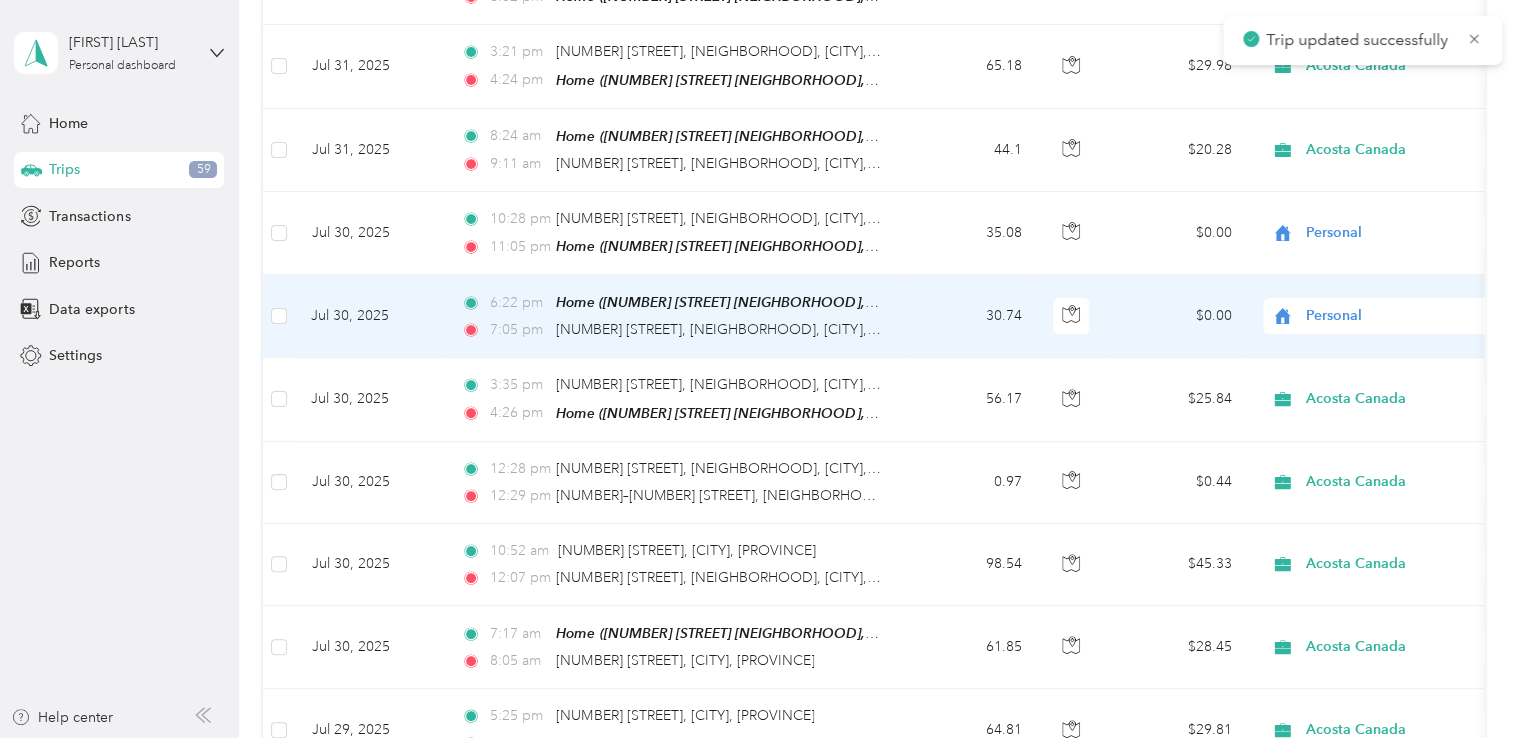 scroll, scrollTop: 364, scrollLeft: 0, axis: vertical 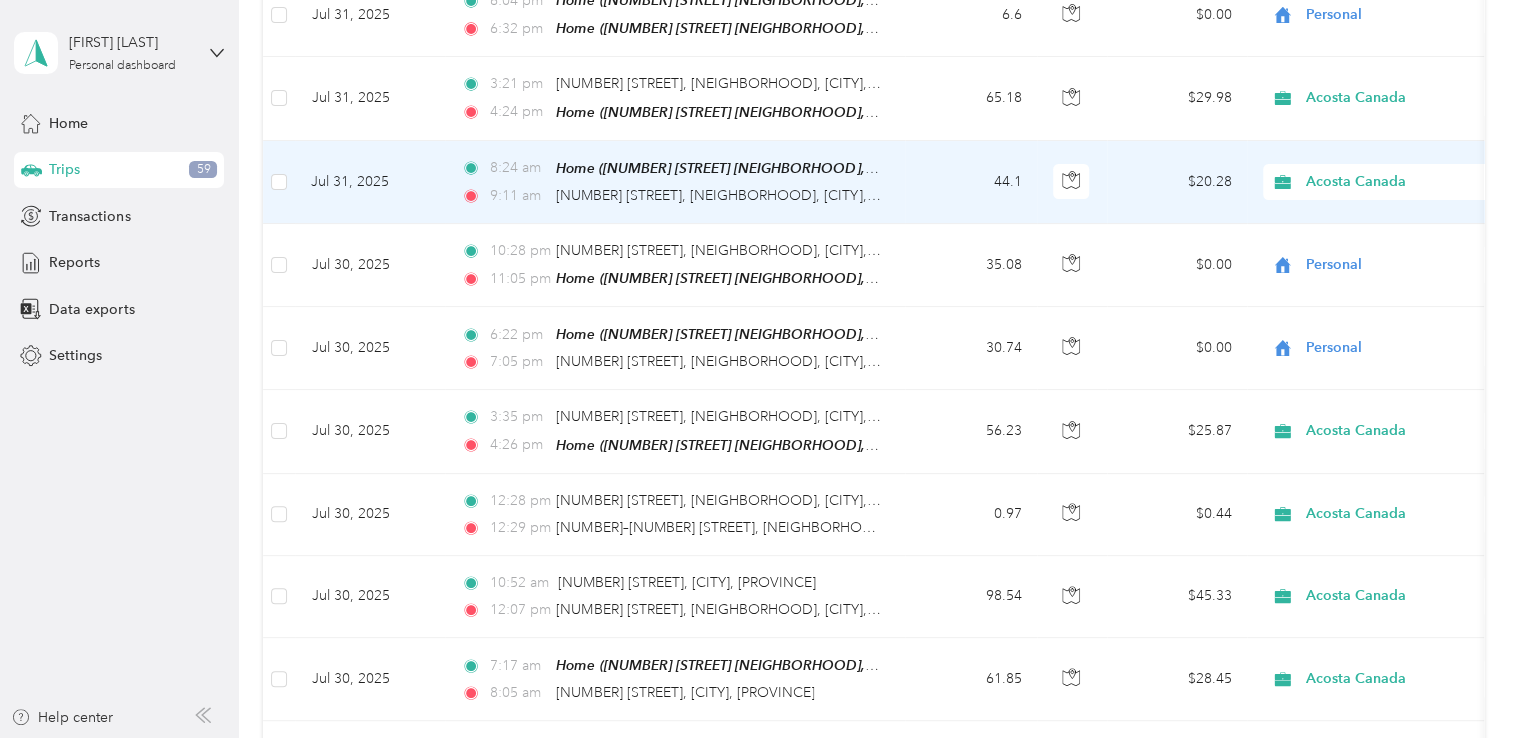 click on "[TIME] Home ([NUMBER] [STREET] [NEIGHBORHOOD], [CITY], [PROVINCE], [COUNTRY], [CITY], [PROVINCE]) [TIME] [NUMBER] [STREET], [NEIGHBORHOOD], [CITY], [PROVINCE]" at bounding box center [675, 182] 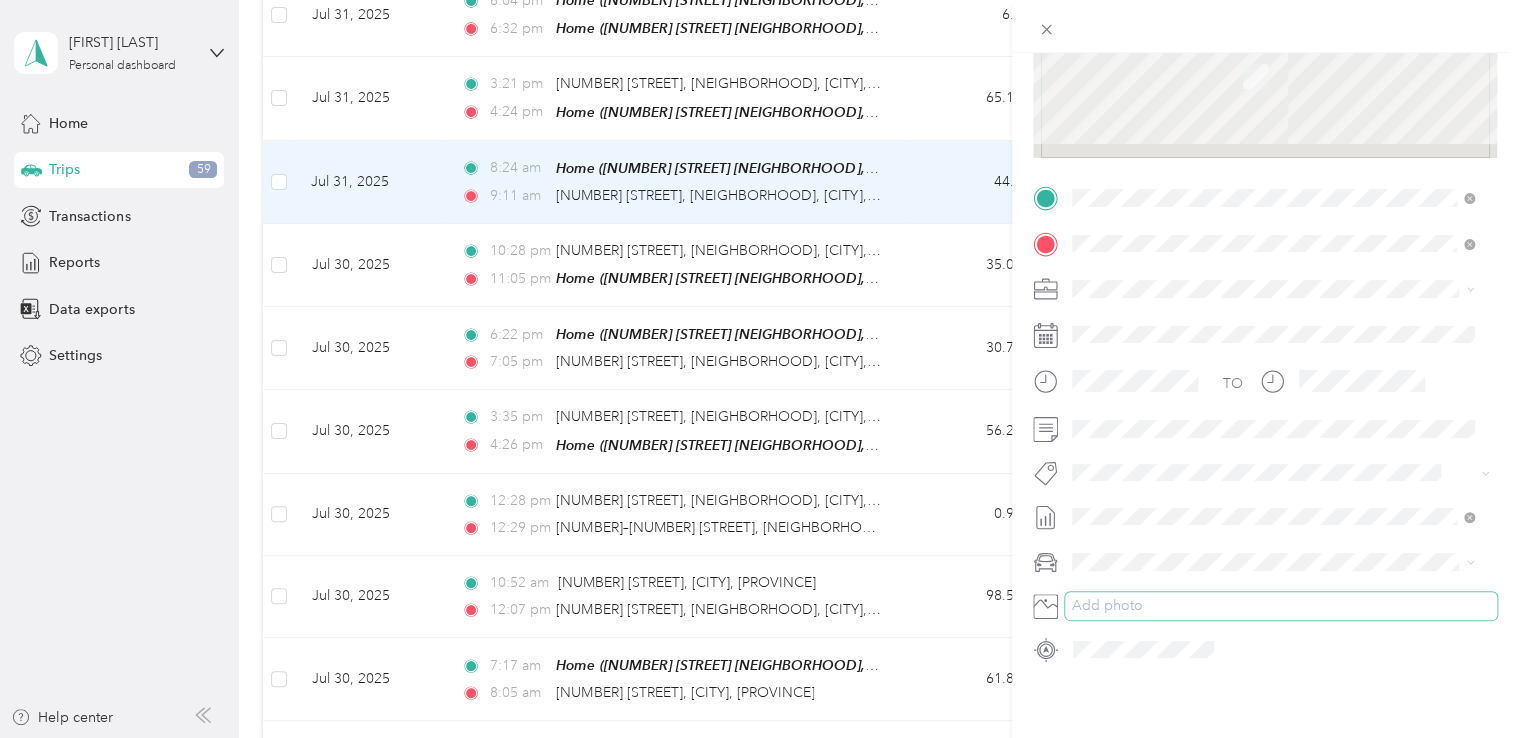 scroll, scrollTop: 300, scrollLeft: 0, axis: vertical 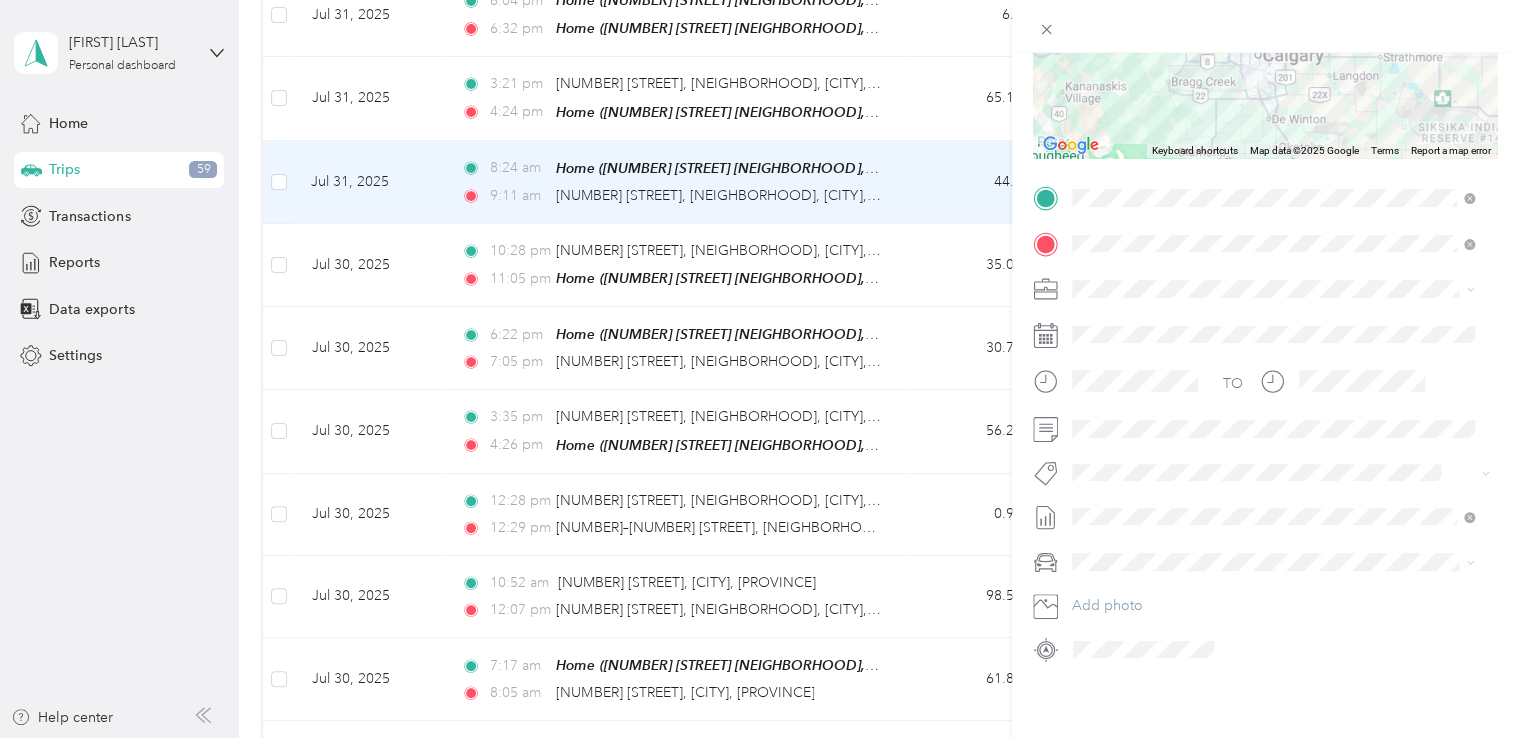 click on "Fab Team - R" at bounding box center [1129, 573] 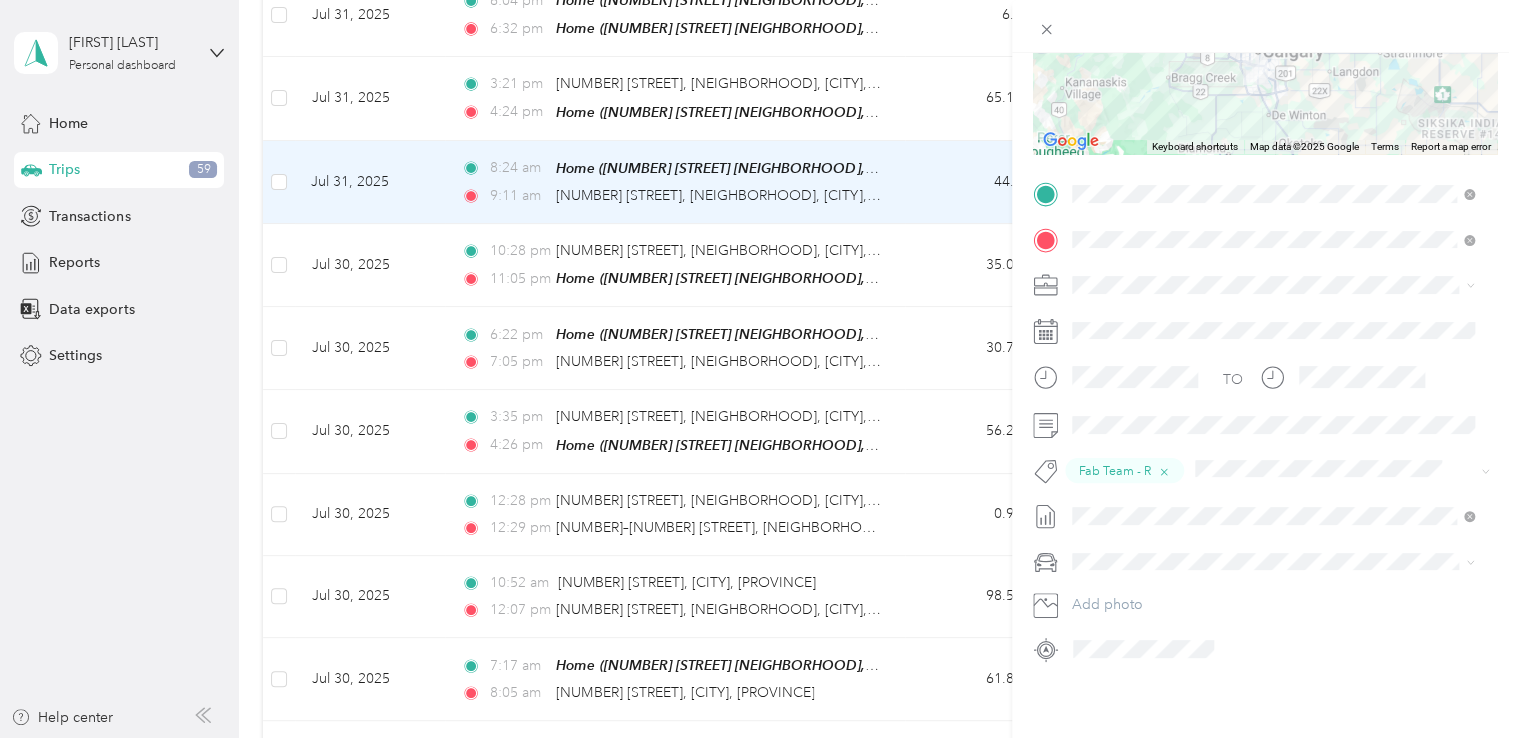 scroll, scrollTop: 0, scrollLeft: 0, axis: both 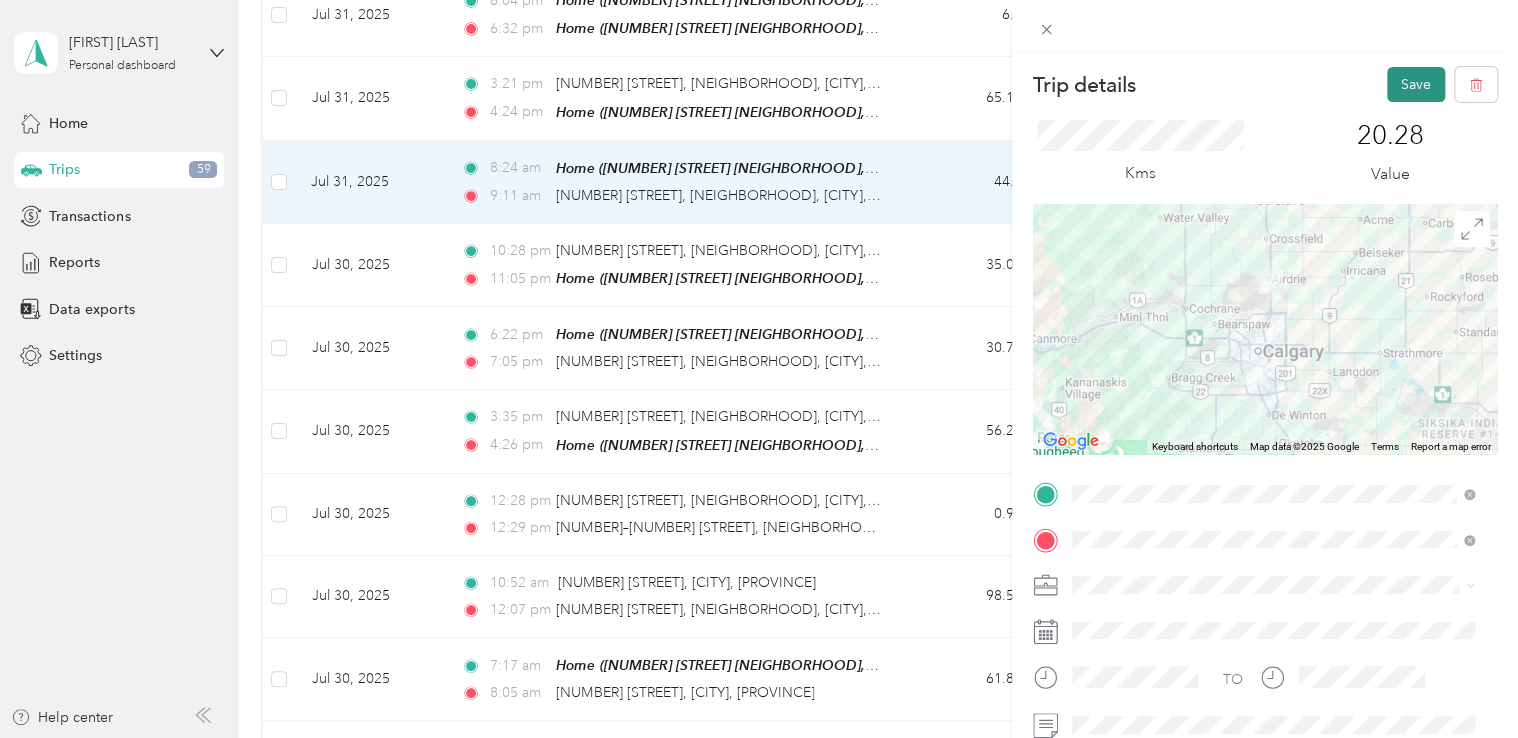 click on "Save" at bounding box center (1416, 84) 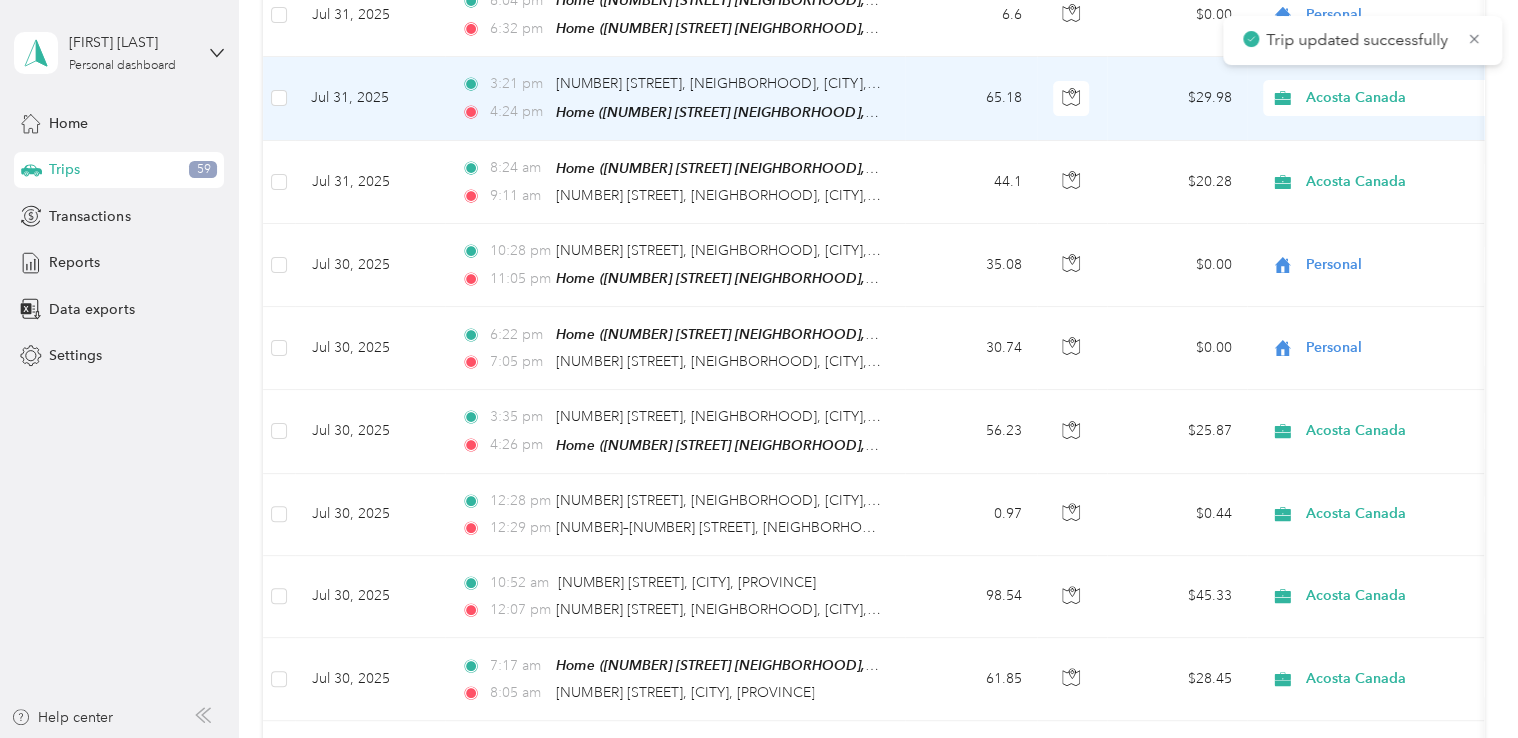 click on "65.18" at bounding box center (971, 98) 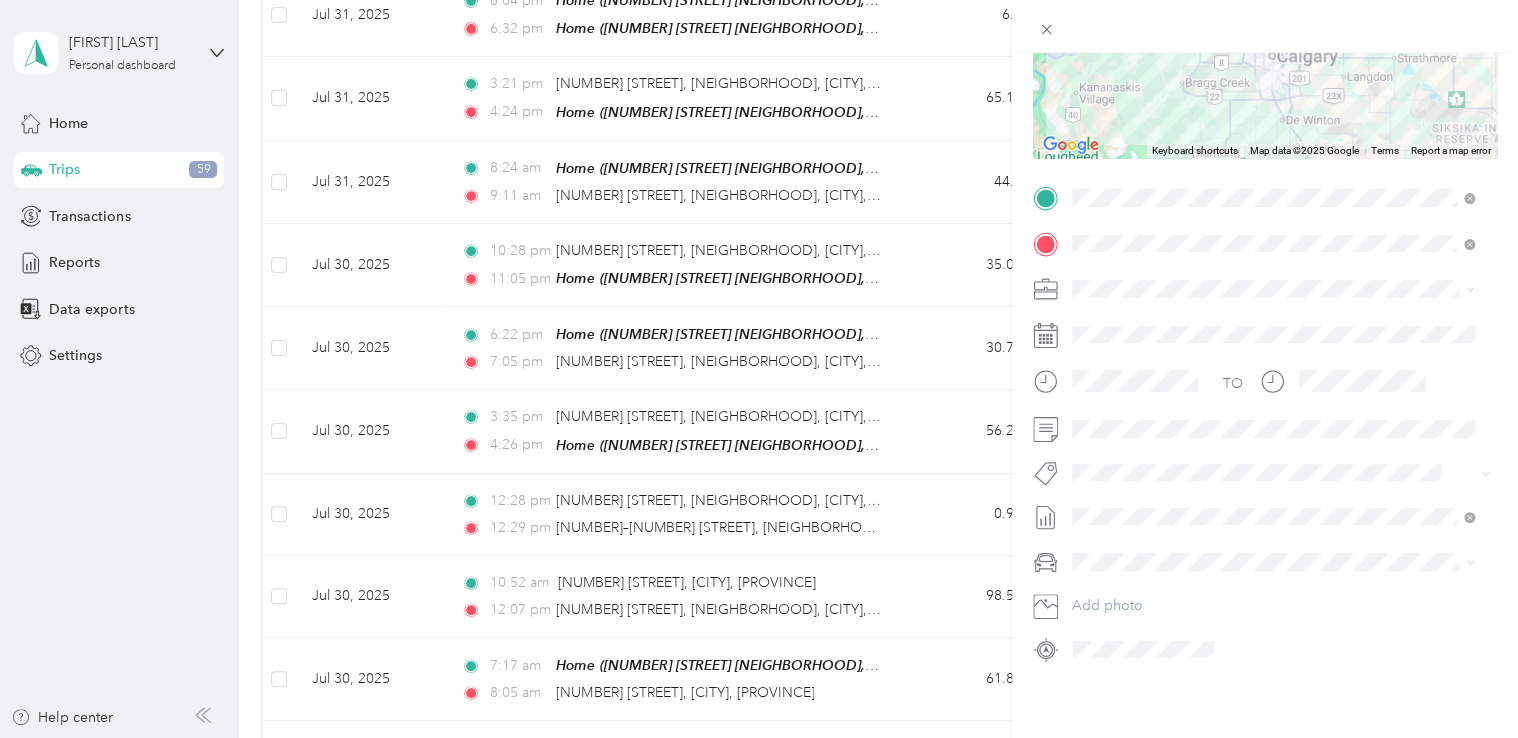 scroll, scrollTop: 311, scrollLeft: 0, axis: vertical 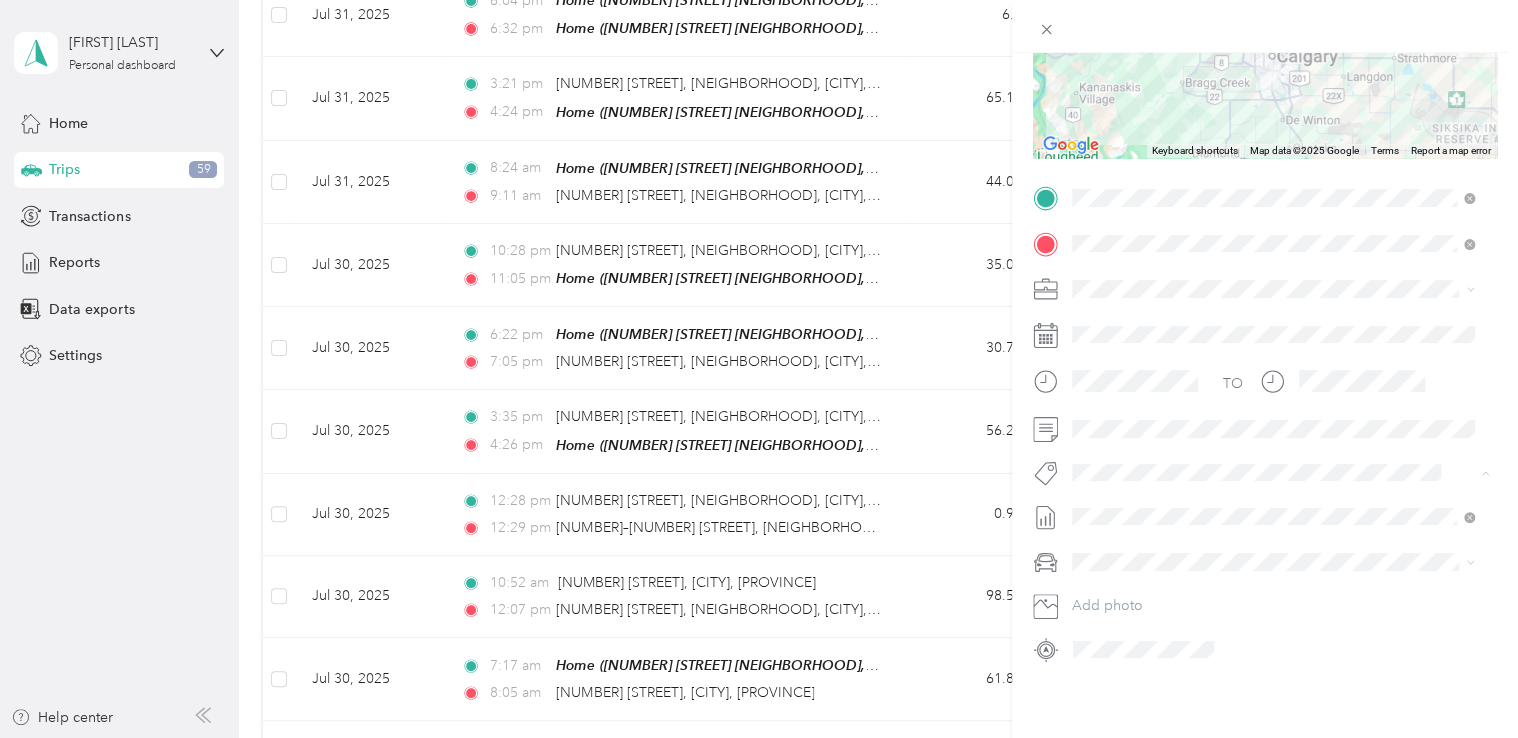 click on "Fab Team - R" at bounding box center (1129, 570) 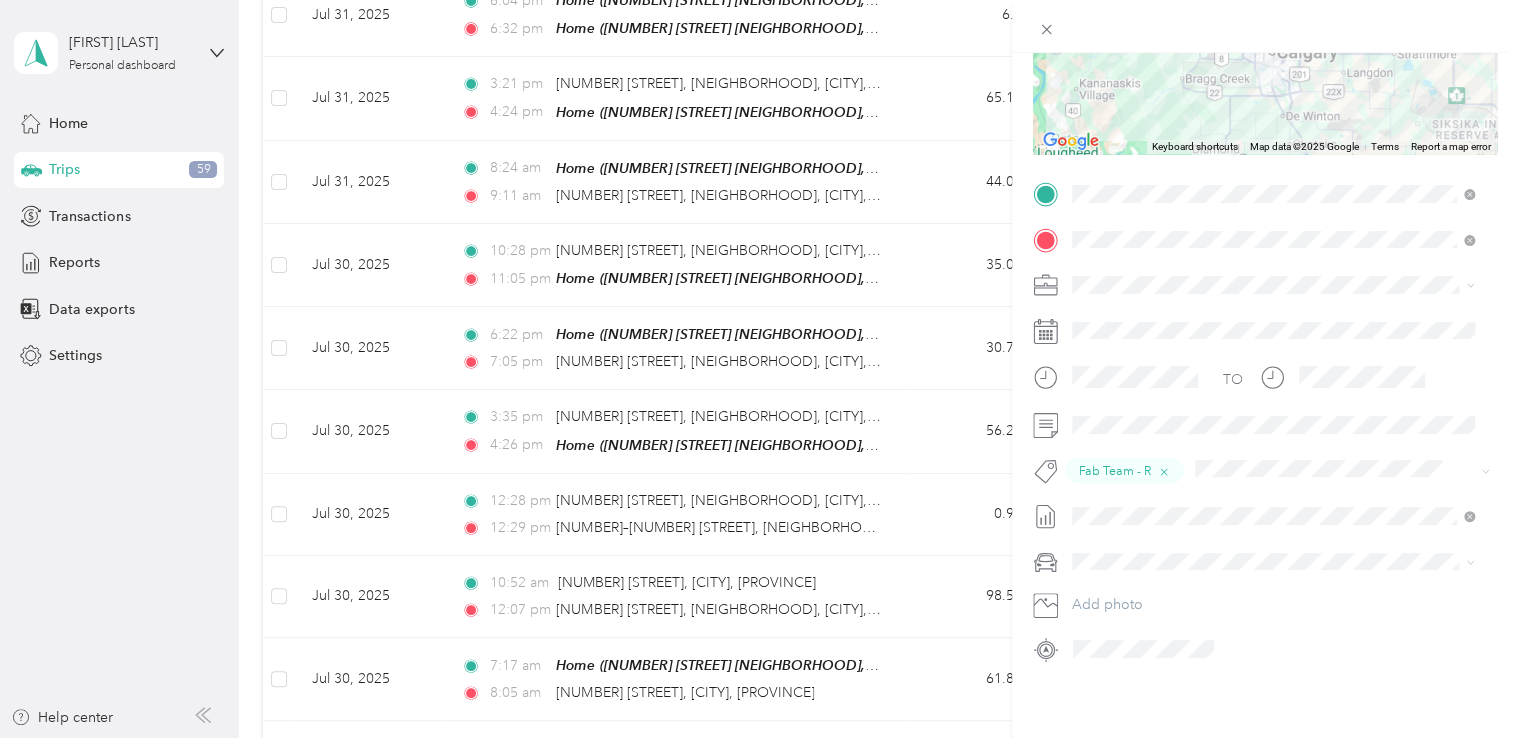 scroll, scrollTop: 64, scrollLeft: 0, axis: vertical 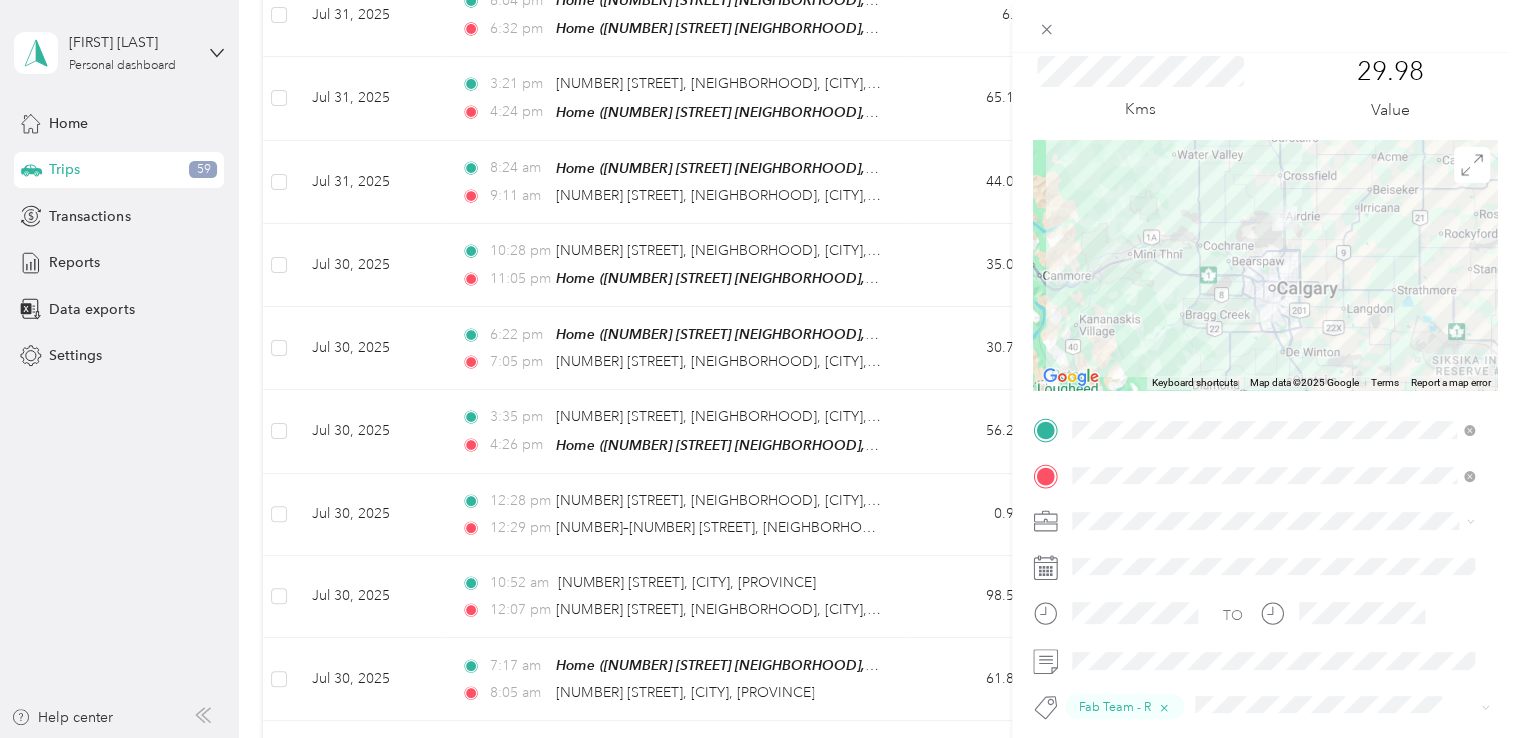 click on "Save" at bounding box center [1416, 20] 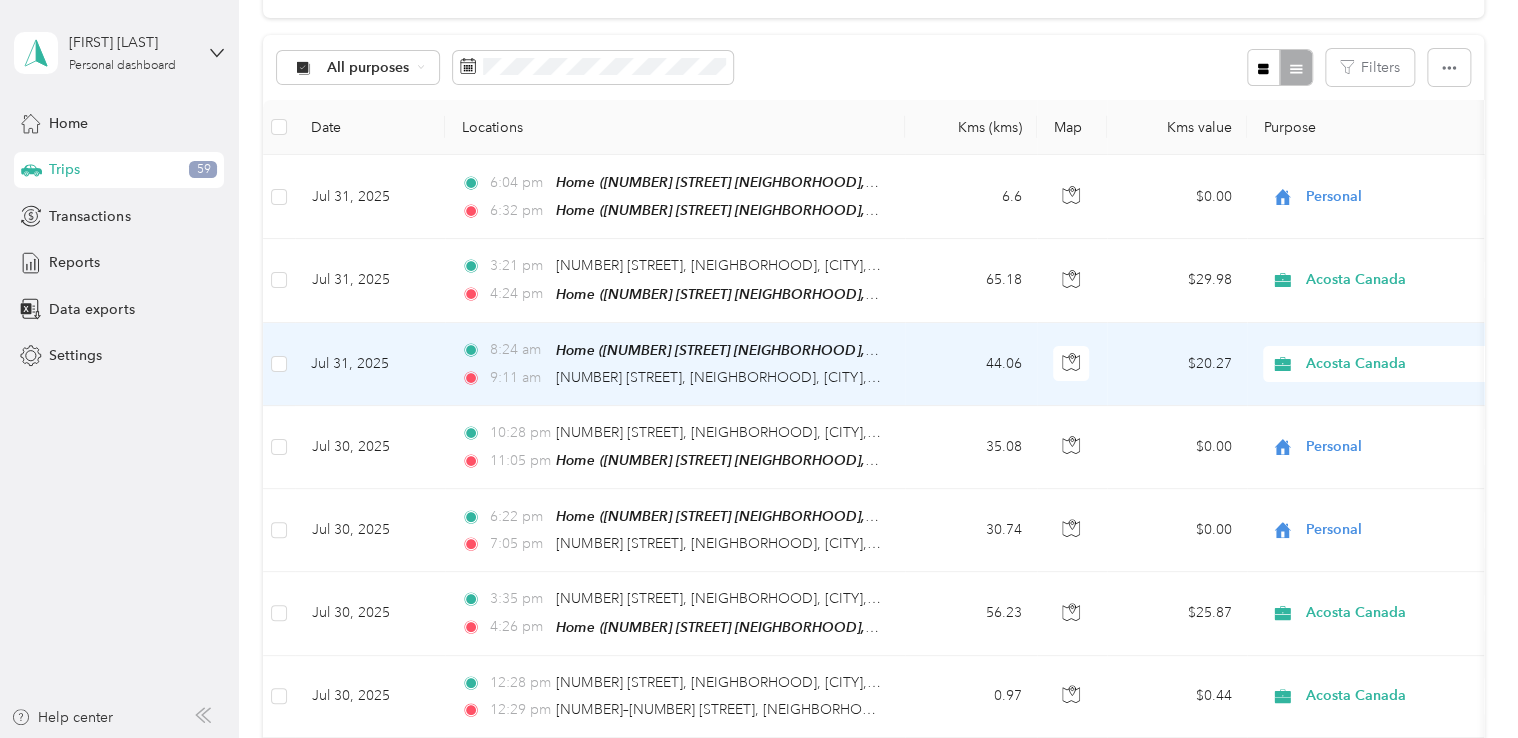 scroll, scrollTop: 164, scrollLeft: 0, axis: vertical 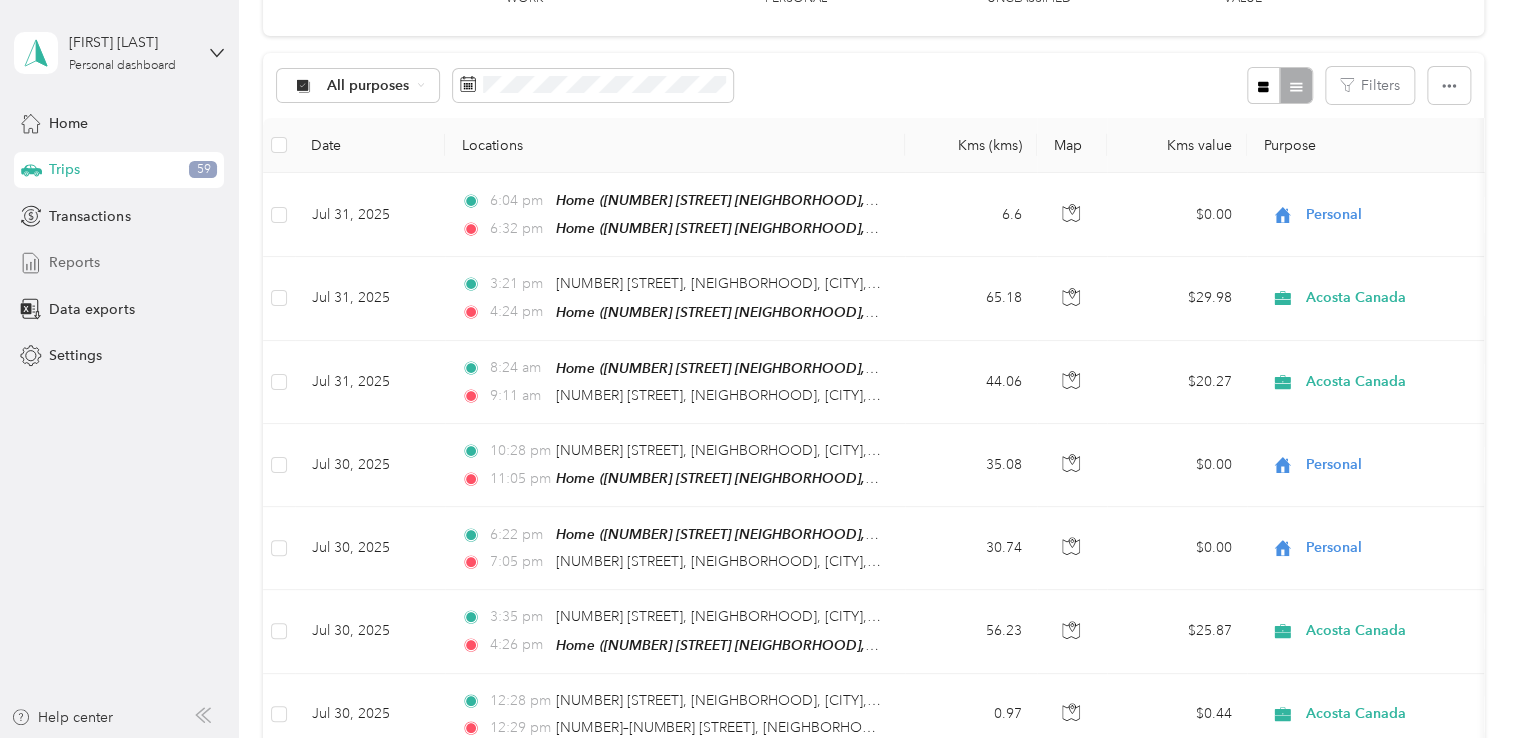 click on "Reports" at bounding box center (74, 262) 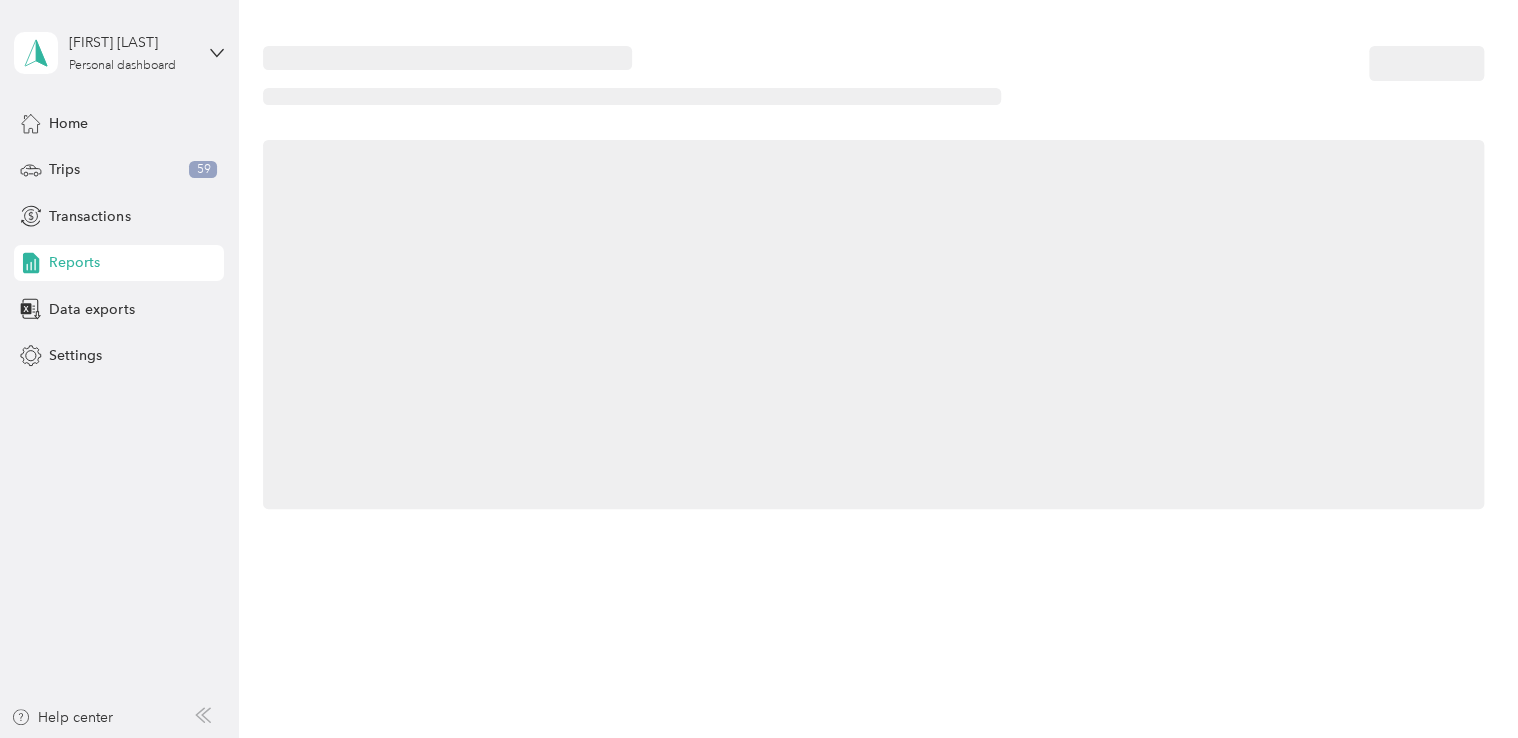 scroll, scrollTop: 0, scrollLeft: 0, axis: both 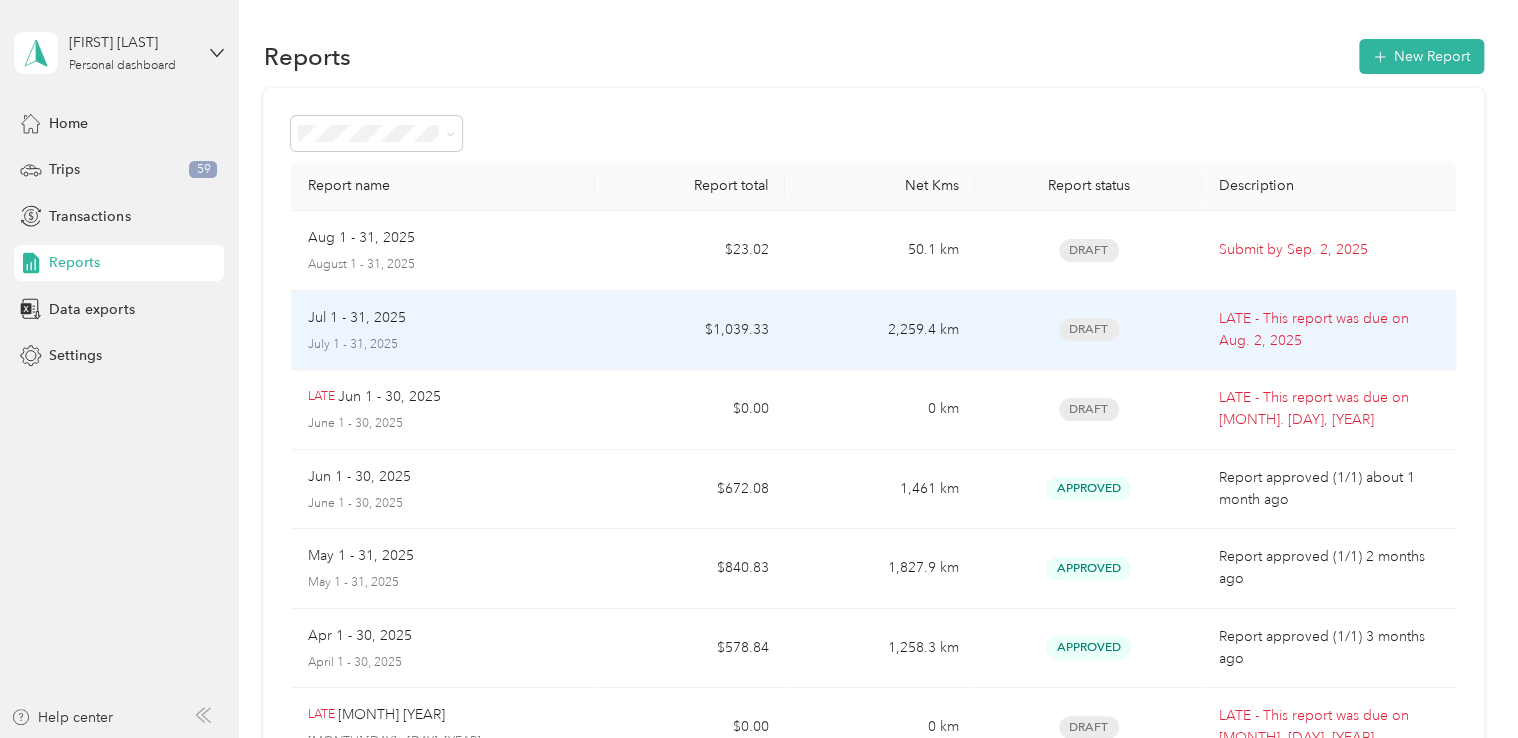 click on "Jul 1 - 31, 2025 July 1 - 31, 2025" at bounding box center (443, 331) 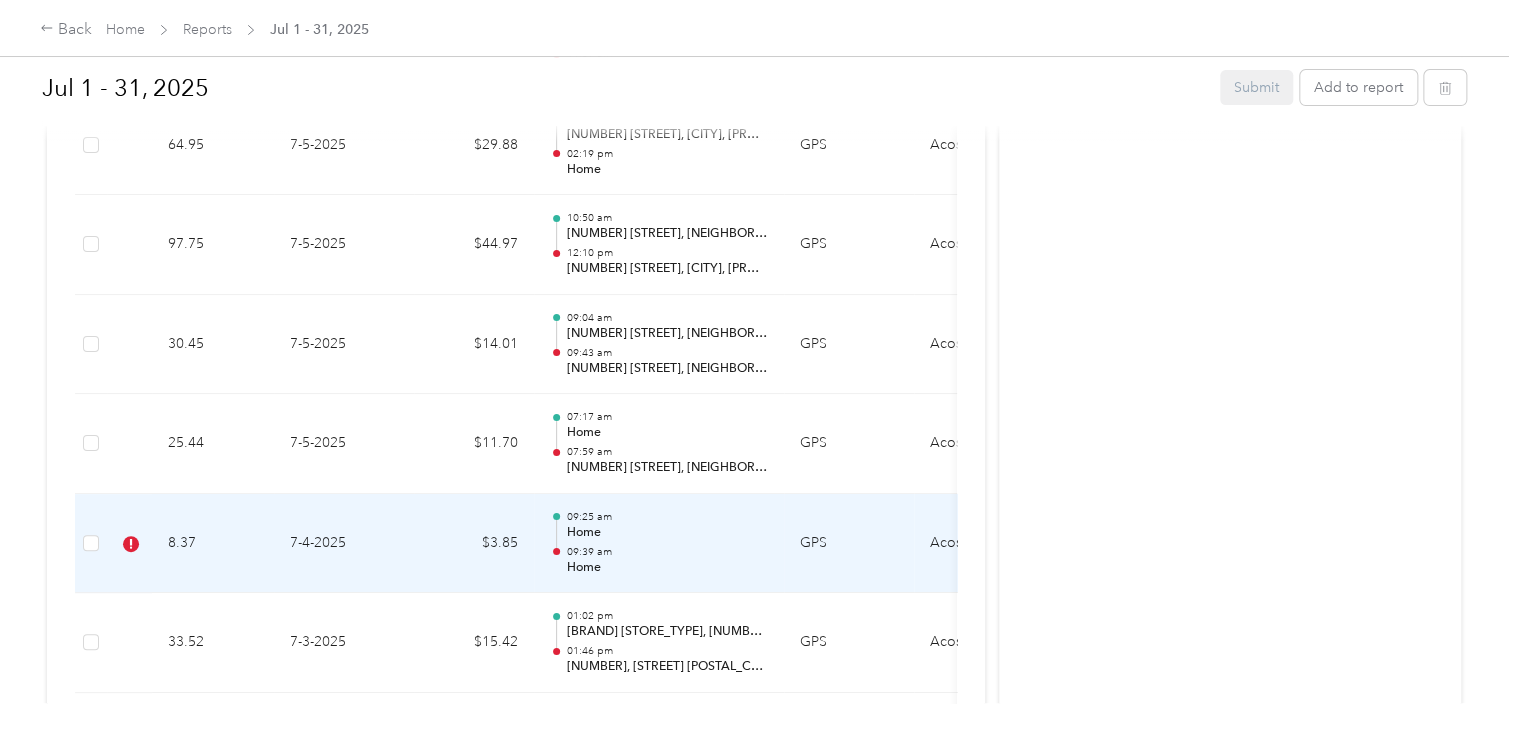 scroll, scrollTop: 7900, scrollLeft: 0, axis: vertical 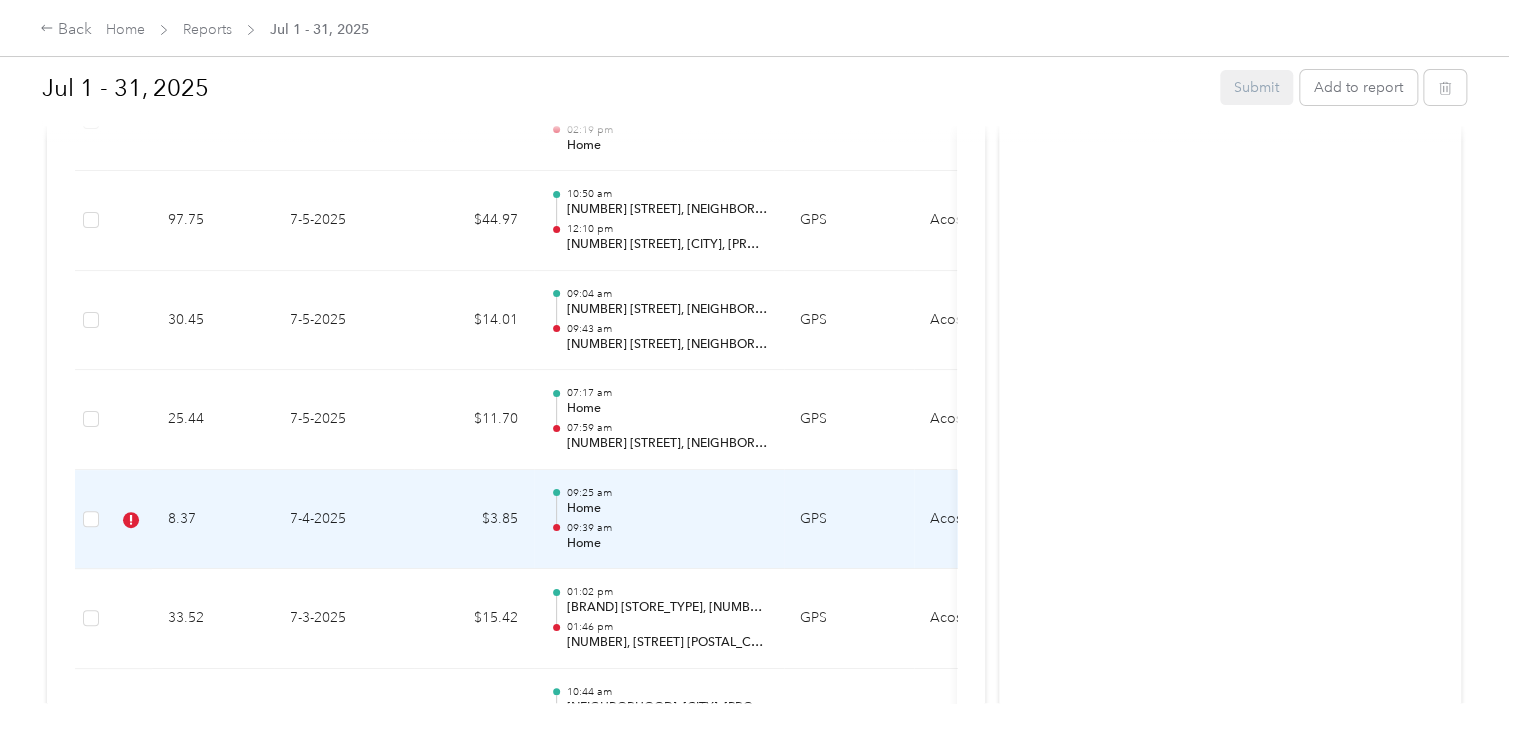 click on "09:39 am" at bounding box center [667, 528] 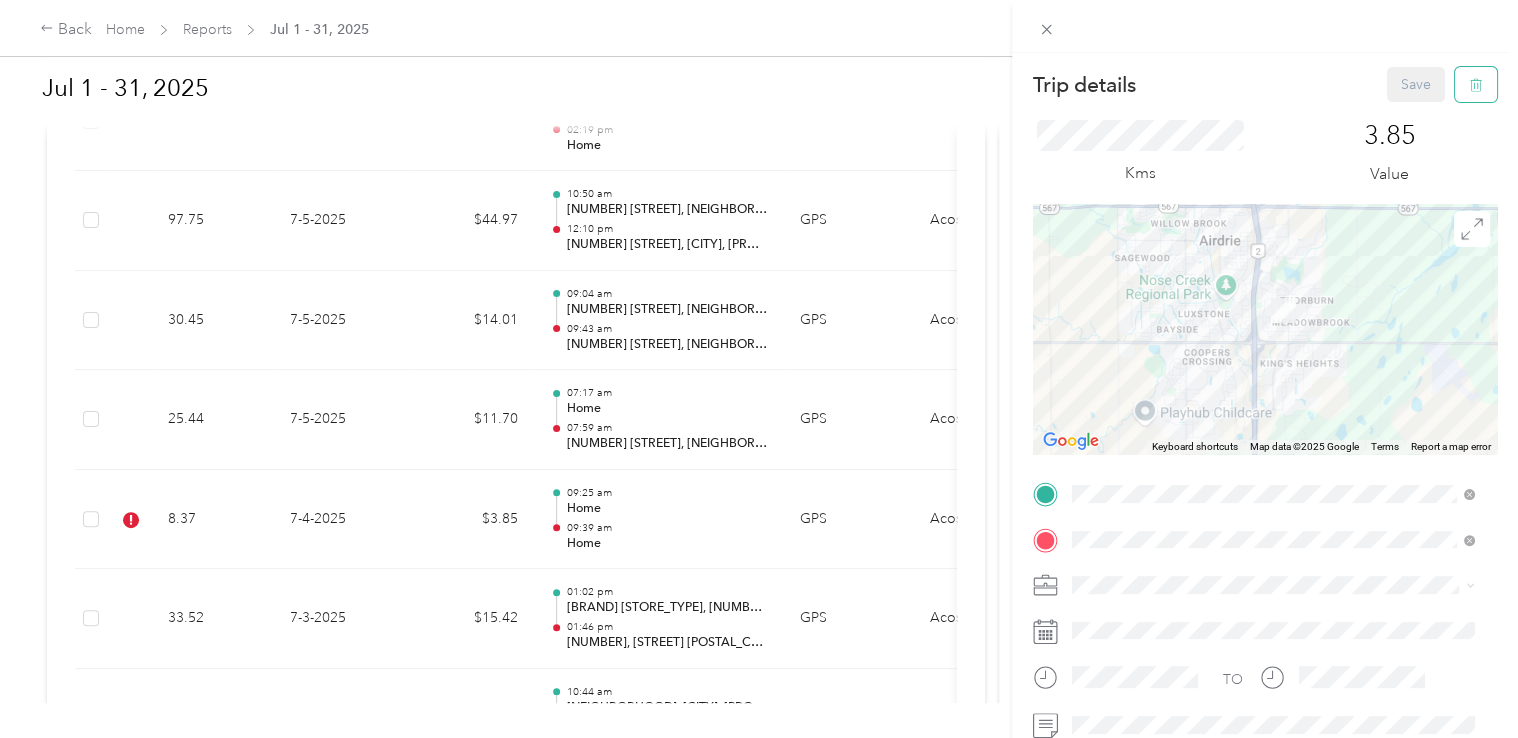 click at bounding box center (1476, 84) 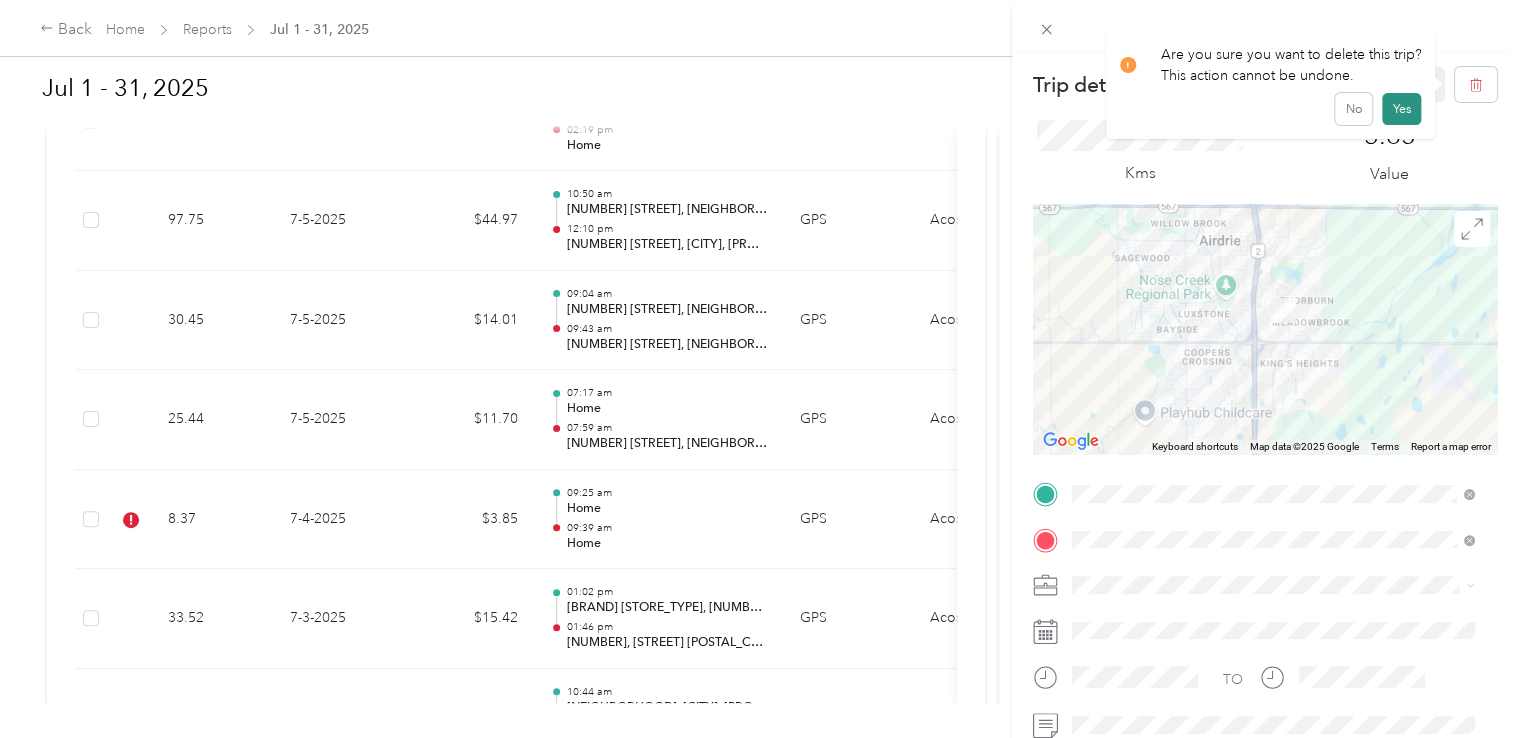 click on "Yes" at bounding box center [1401, 109] 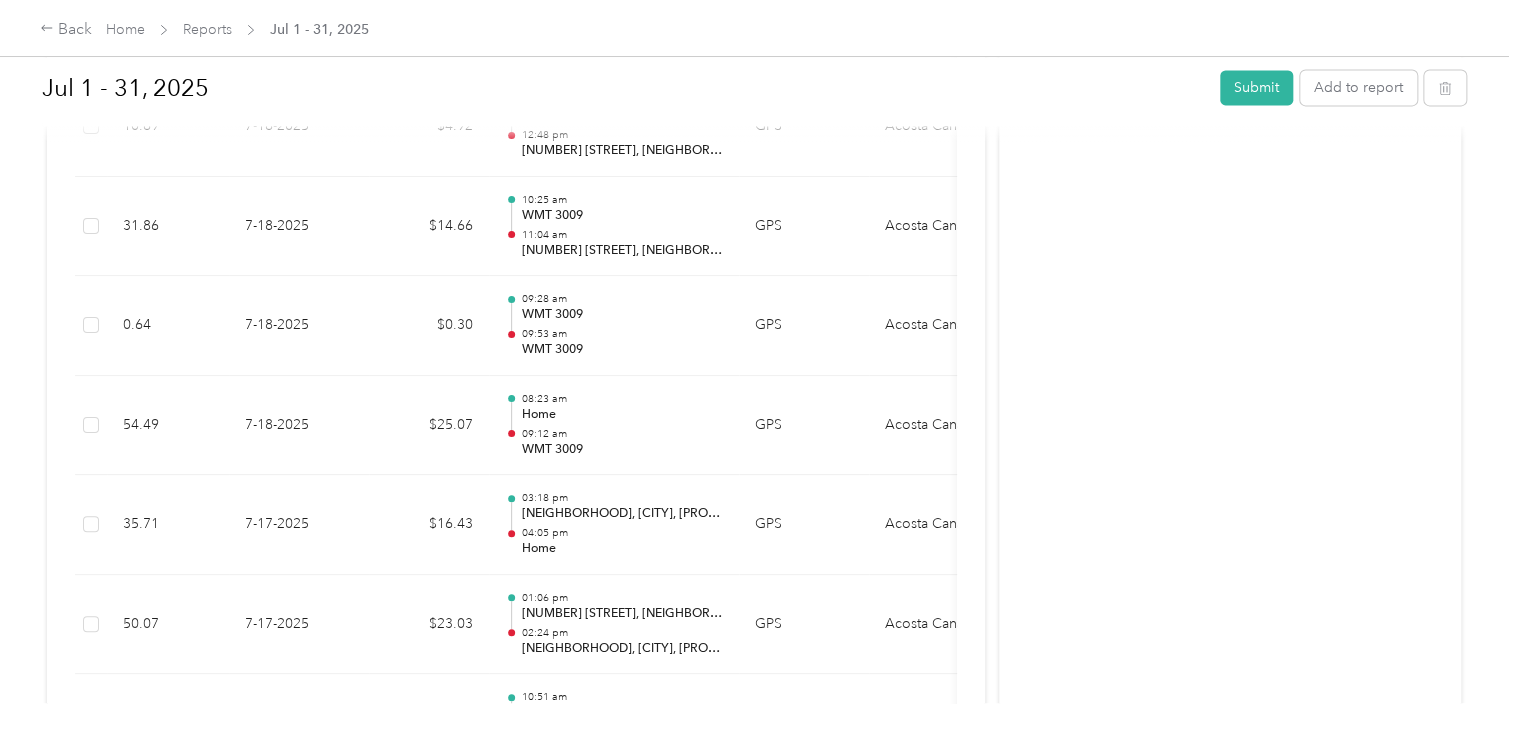 scroll, scrollTop: 5151, scrollLeft: 0, axis: vertical 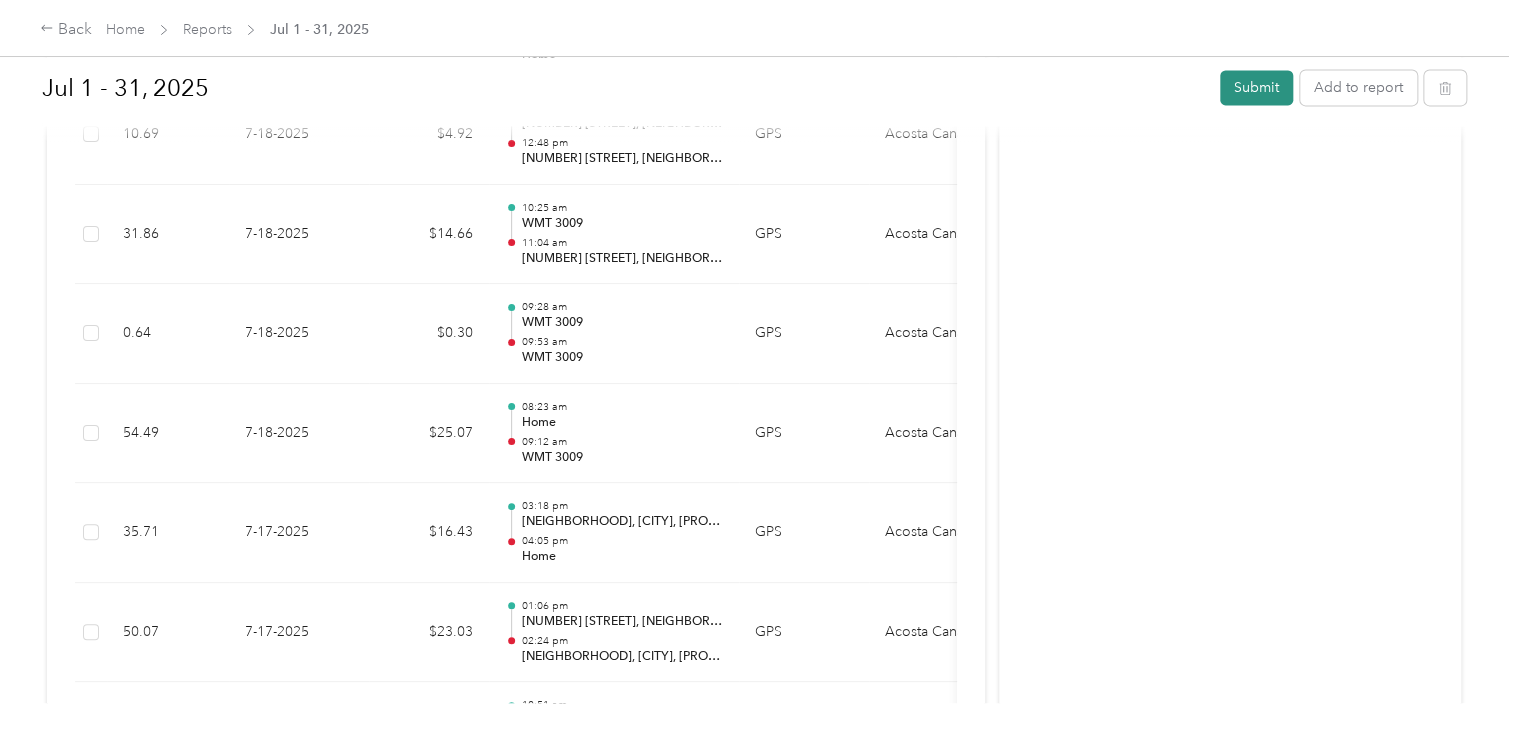 click on "Submit" at bounding box center (1256, 87) 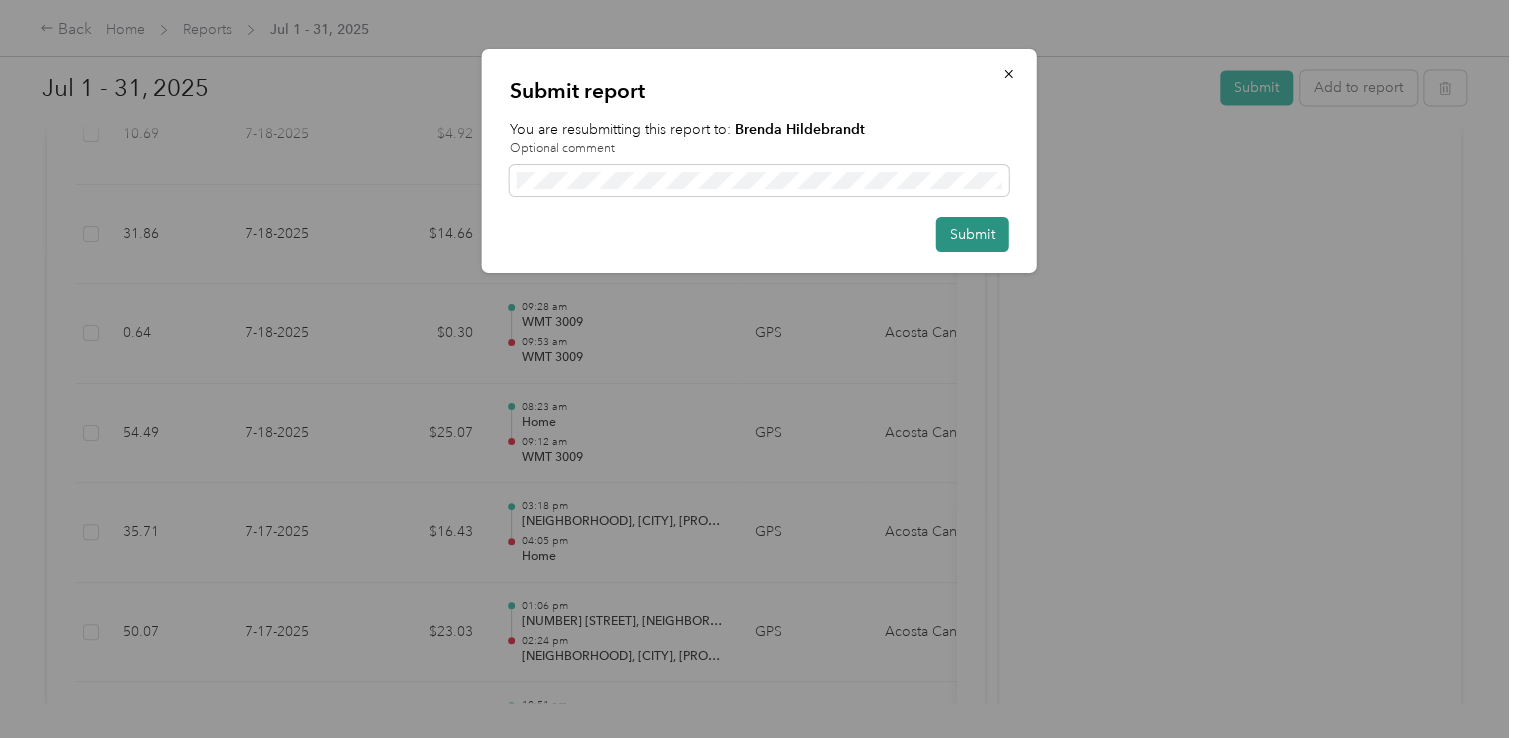 click on "Submit" at bounding box center (972, 234) 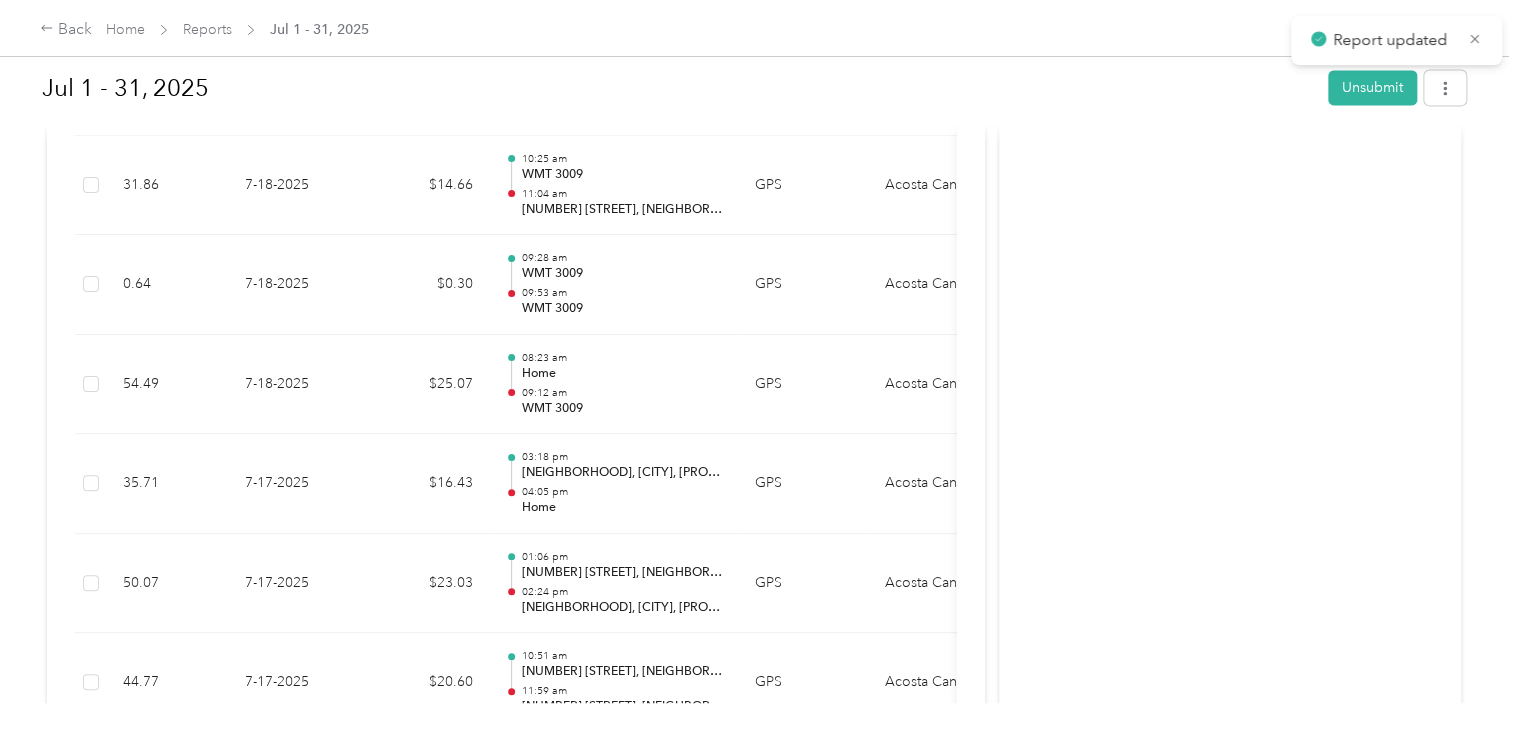scroll, scrollTop: 5101, scrollLeft: 0, axis: vertical 